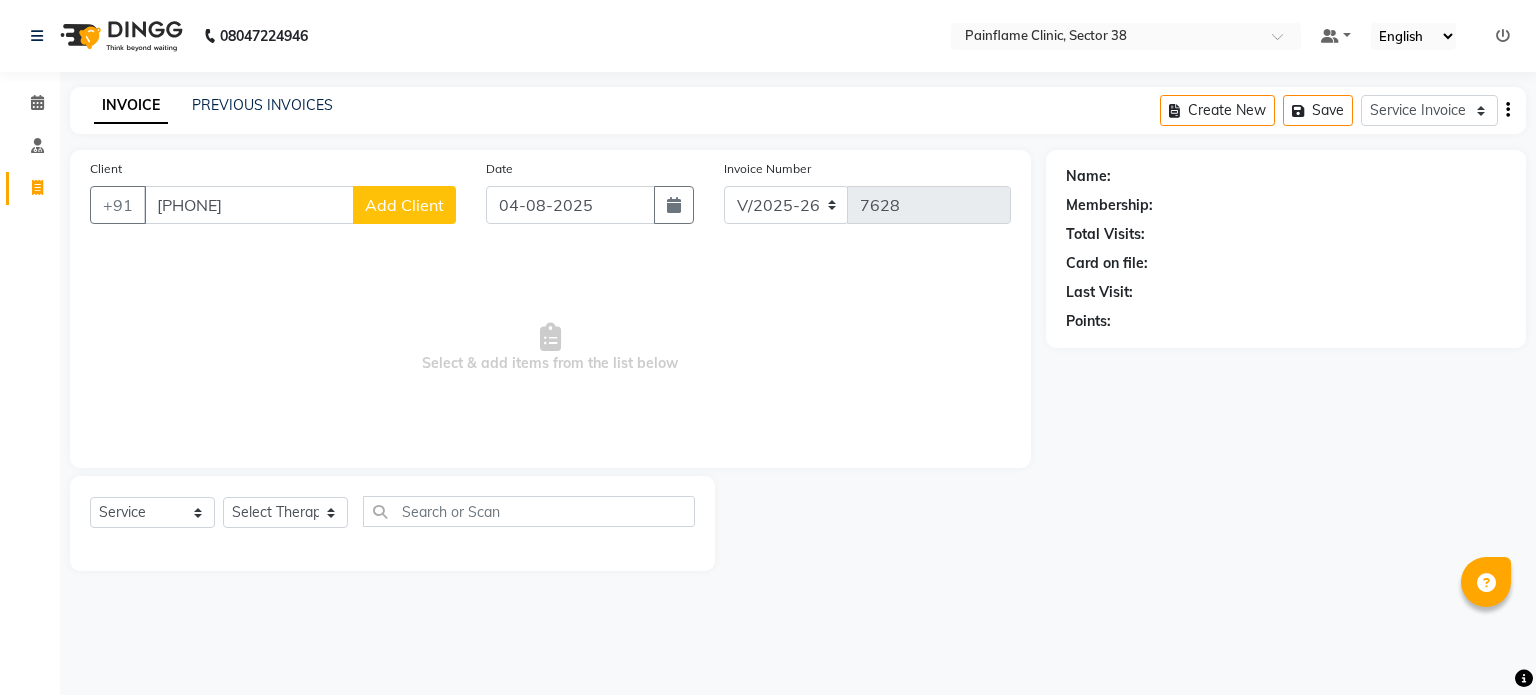select on "3964" 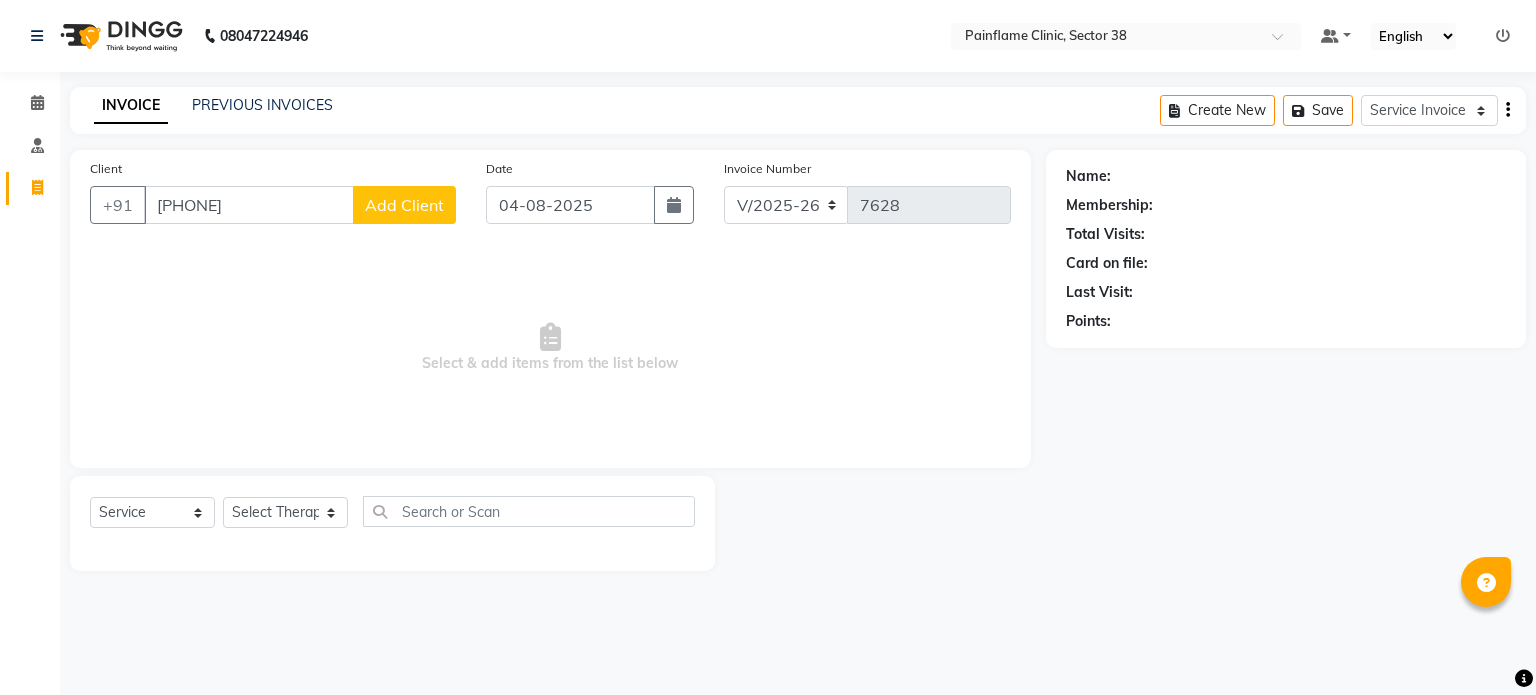 scroll, scrollTop: 0, scrollLeft: 0, axis: both 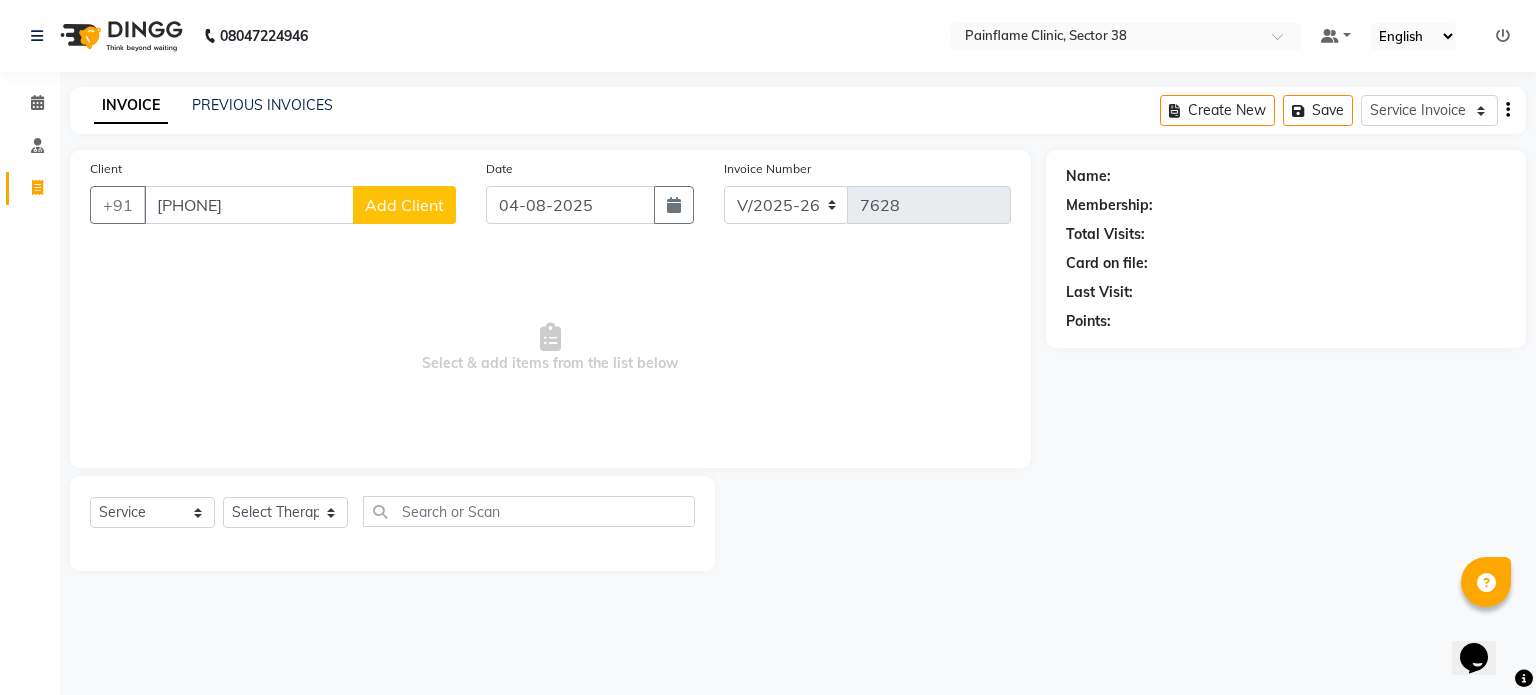 type on "[PHONE]" 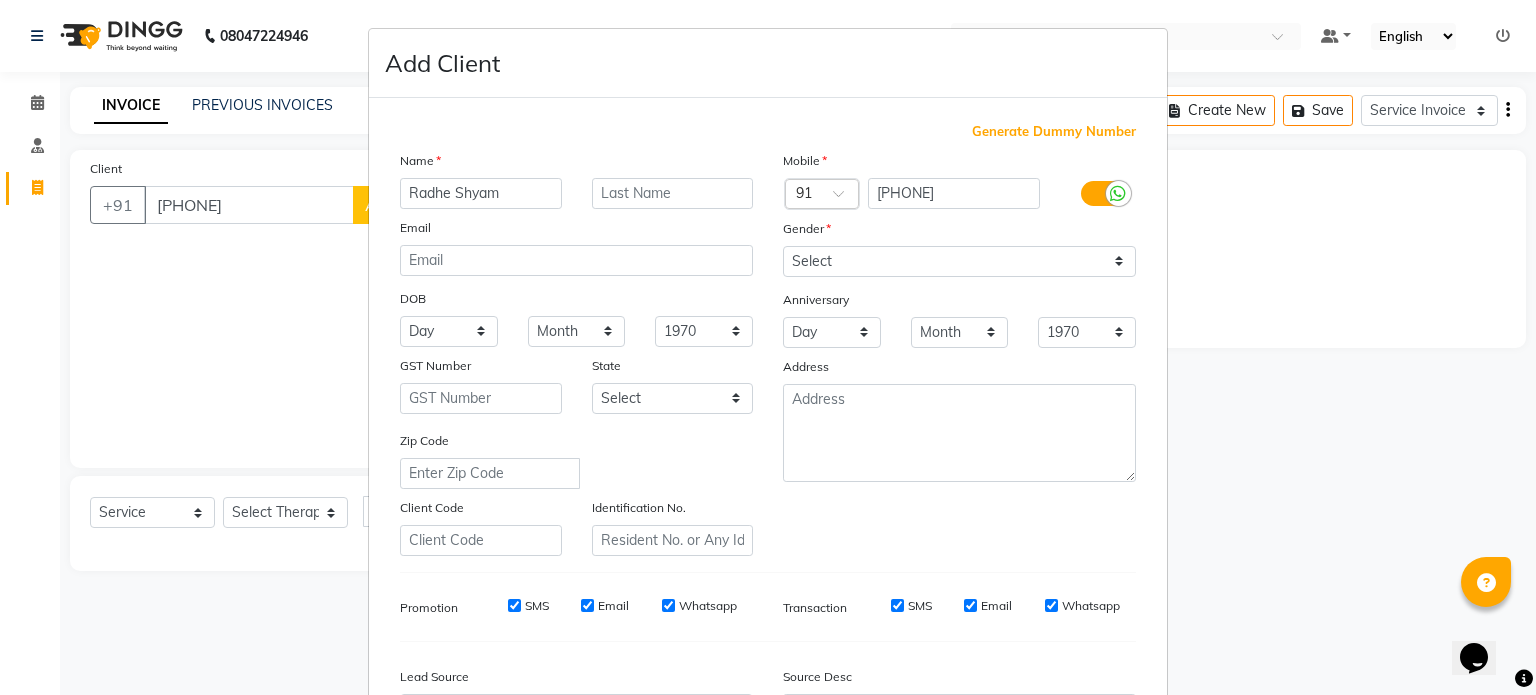 type on "Radhe Shyam" 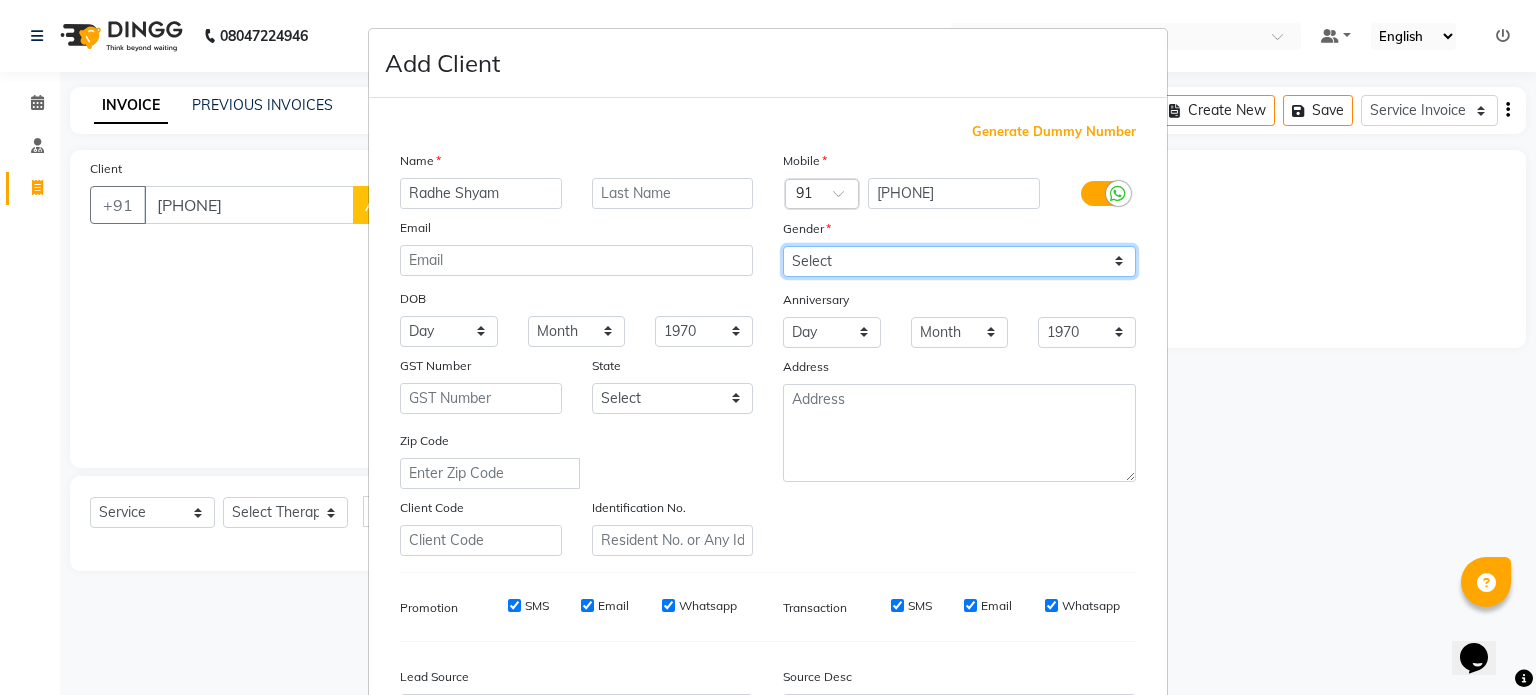 drag, startPoint x: 912, startPoint y: 259, endPoint x: 892, endPoint y: 315, distance: 59.464275 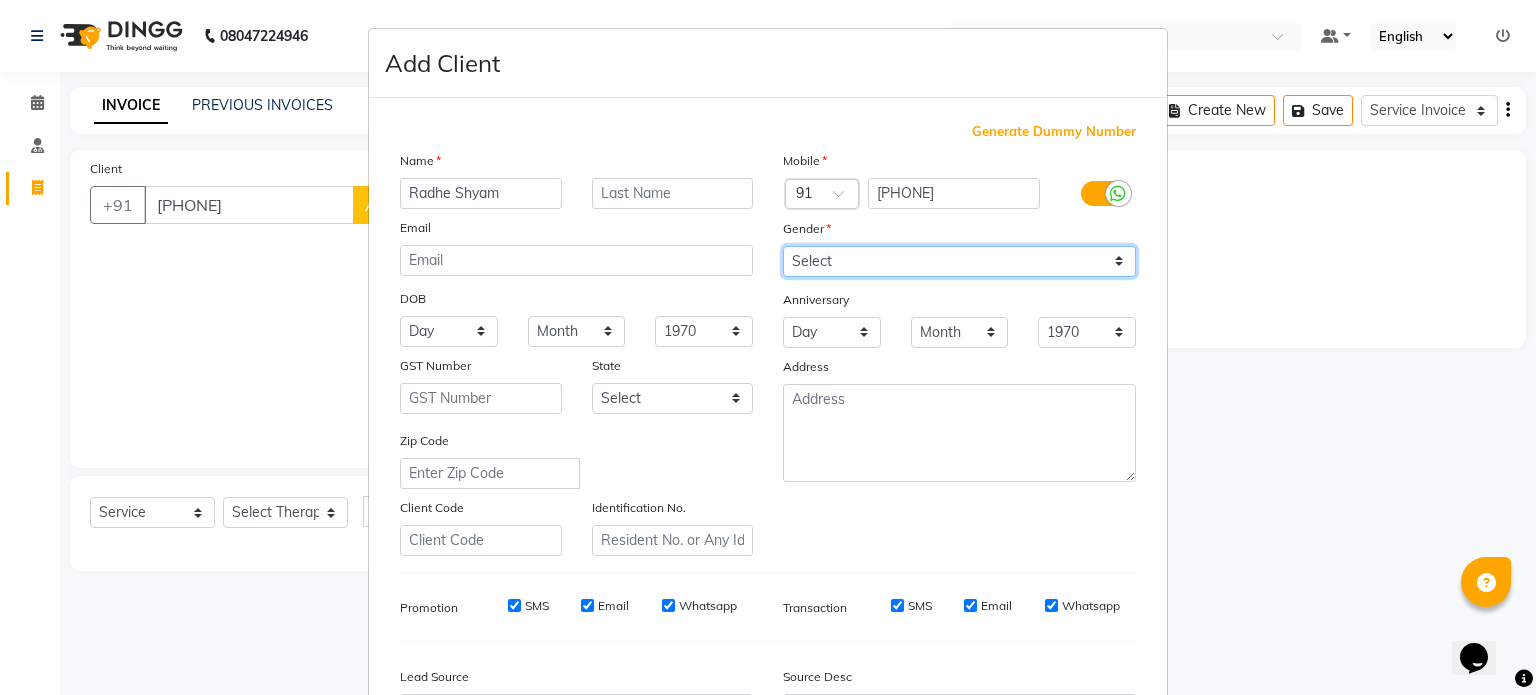 click on "Mobile Country Code × 91 9694698372 Gender Select Male Female Other Prefer Not To Say Anniversary Day 01 02 03 04 05 06 07 08 09 10 11 12 13 14 15 16 17 18 19 20 21 22 23 24 25 26 27 28 29 30 31 Month January February March April May June July August September October November December 1970 1971 1972 1973 1974 1975 1976 1977 1978 1979 1980 1981 1982 1983 1984 1985 1986 1987 1988 1989 1990 1991 1992 1993 1994 1995 1996 1997 1998 1999 2000 2001 2002 2003 2004 2005 2006 2007 2008 2009 2010 2011 2012 2013 2014 2015 2016 2017 2018 2019 2020 2021 2022 2023 2024 2025 Address" at bounding box center (959, 353) 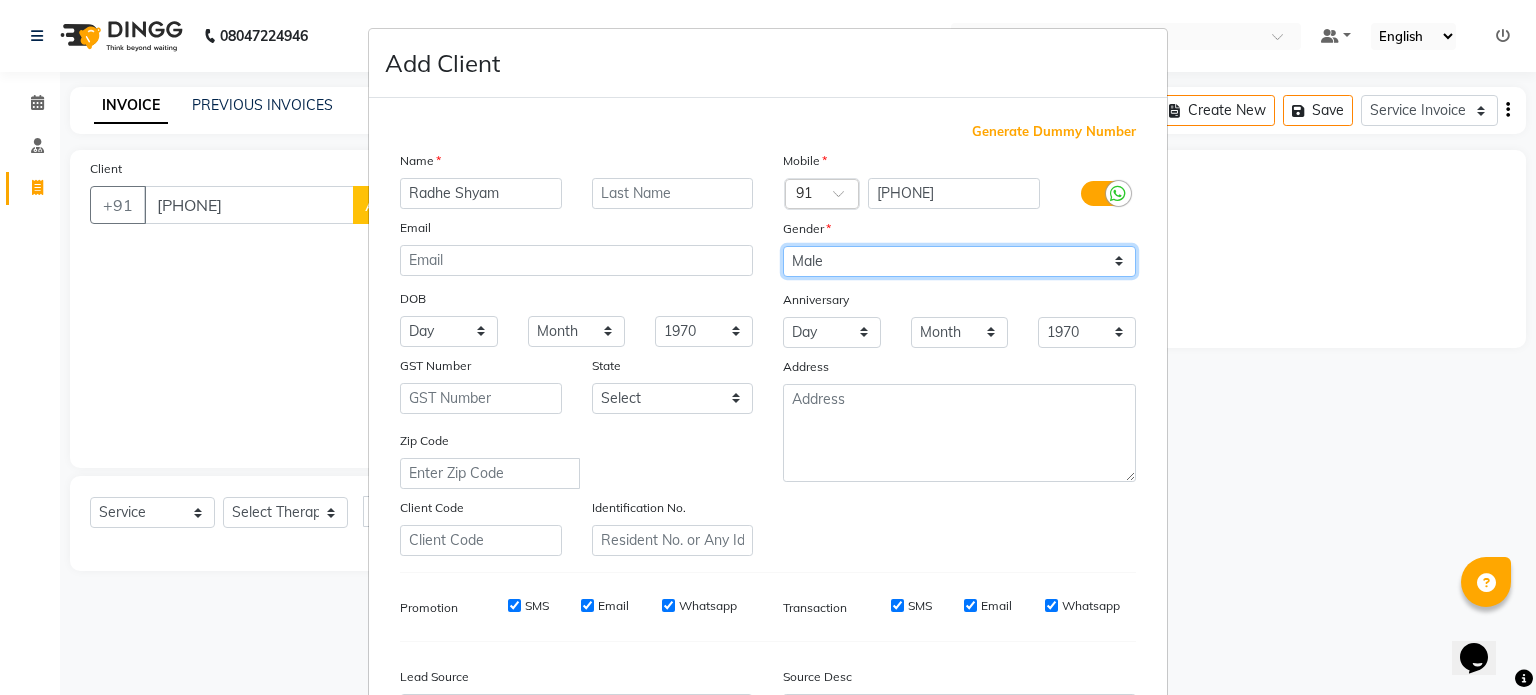 click on "Select Male Female Other Prefer Not To Say" at bounding box center (959, 261) 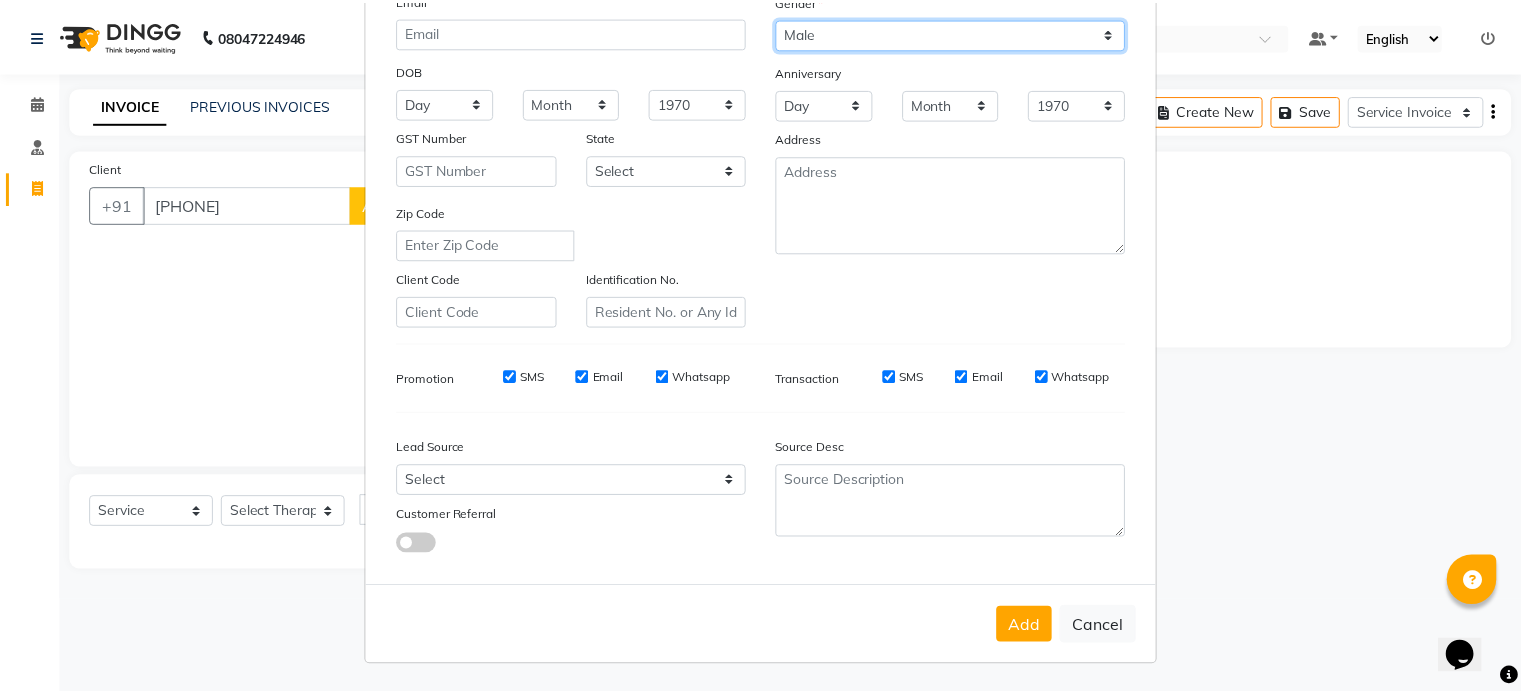 scroll, scrollTop: 236, scrollLeft: 0, axis: vertical 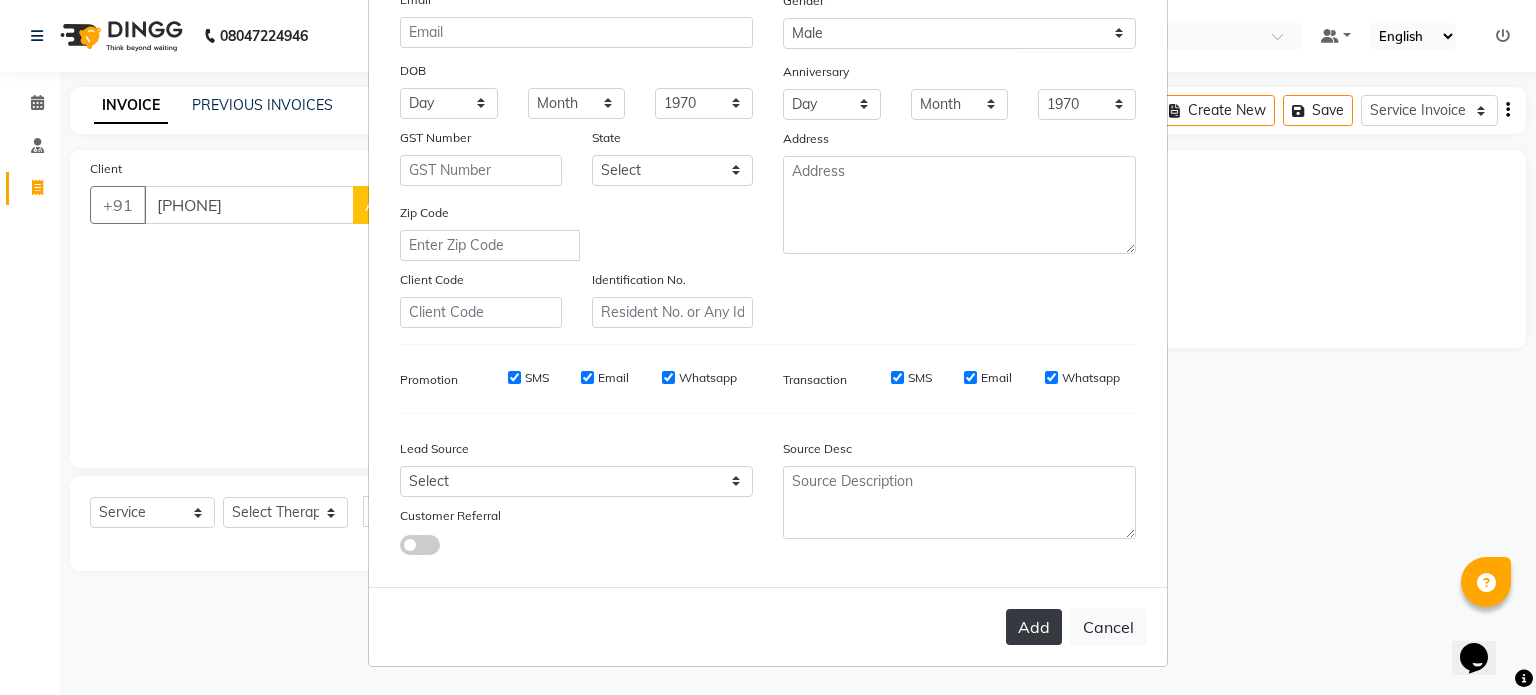 click on "Add" at bounding box center [1034, 627] 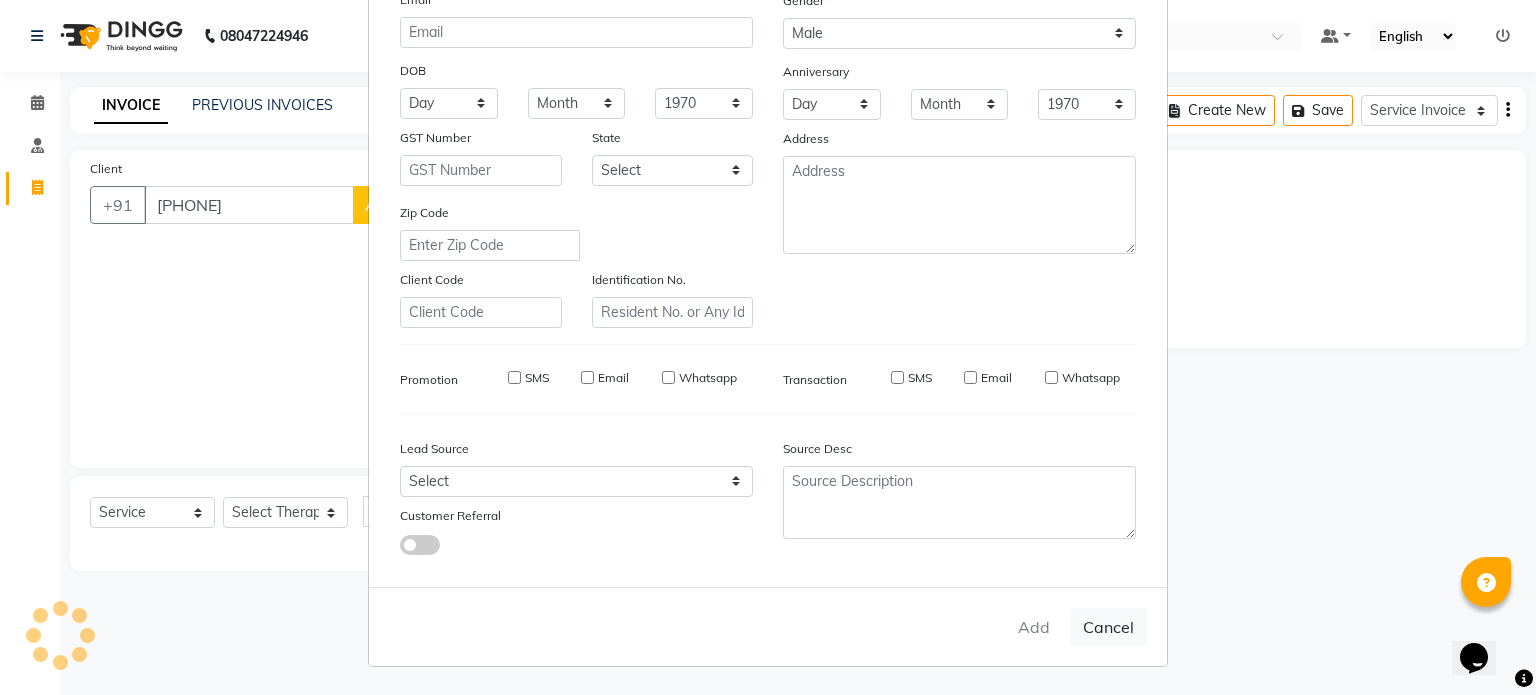 type on "96******72" 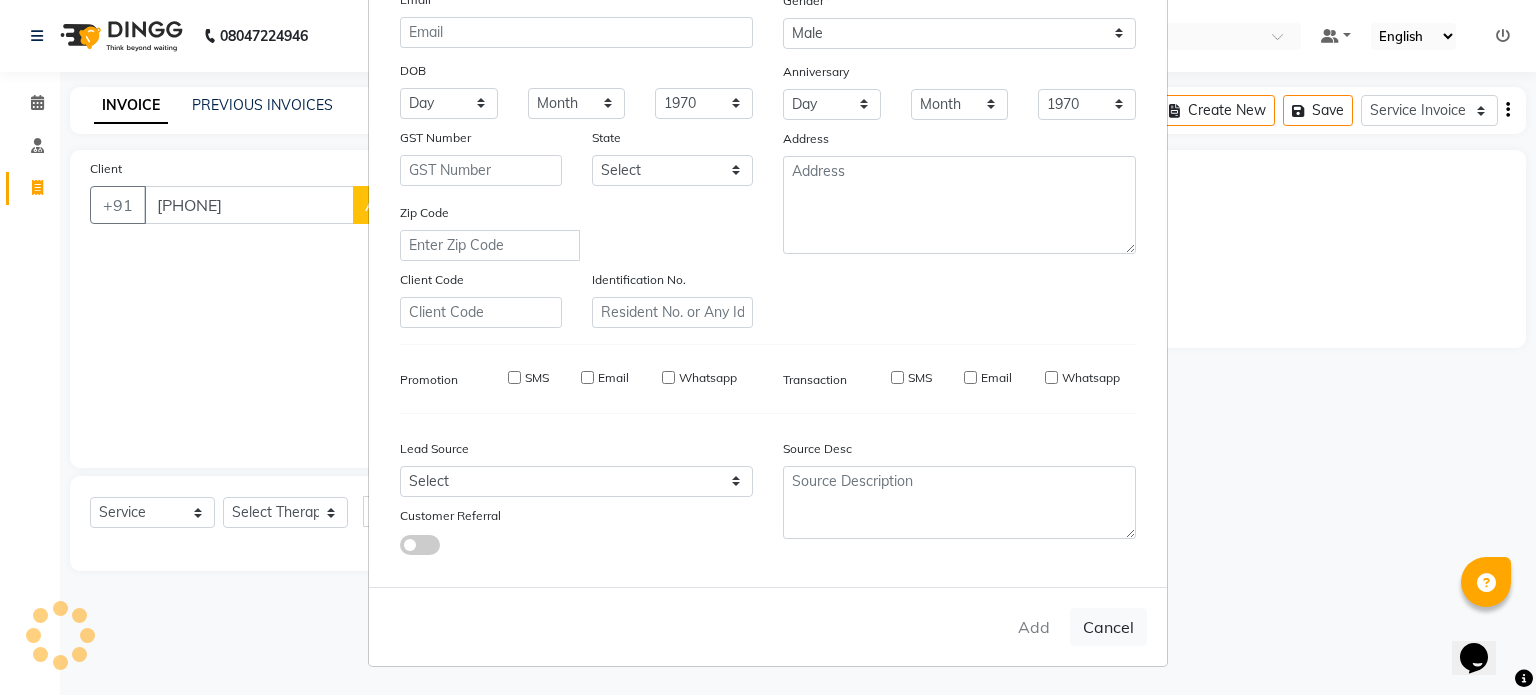 type 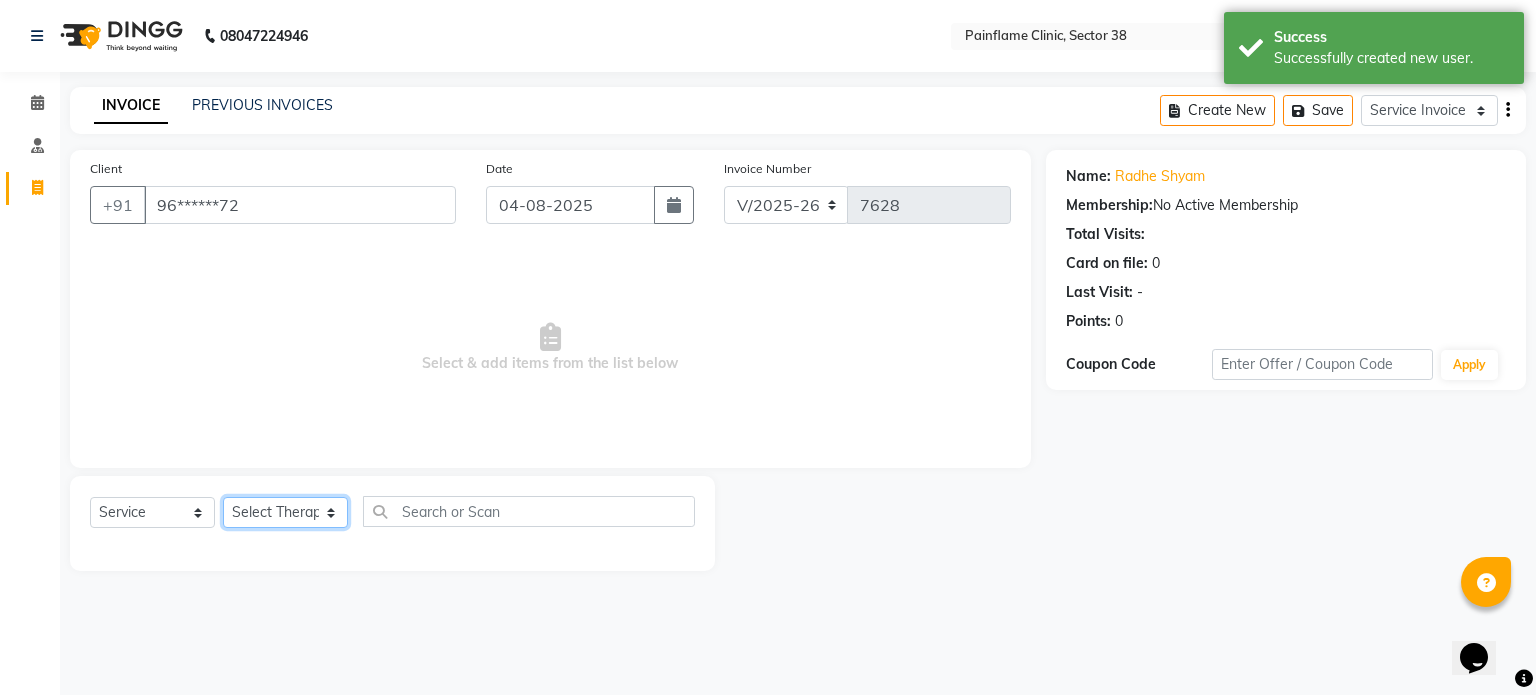 click on "Select Therapist Dr Durgesh Dr Harish Dr Ranjana Dr Saurabh Dr. Suraj Dr. Tejpal Mehlawat KUSHAL MOHIT SEMWAL Nancy Singhai Reception 1  Reception 2 Reception 3" 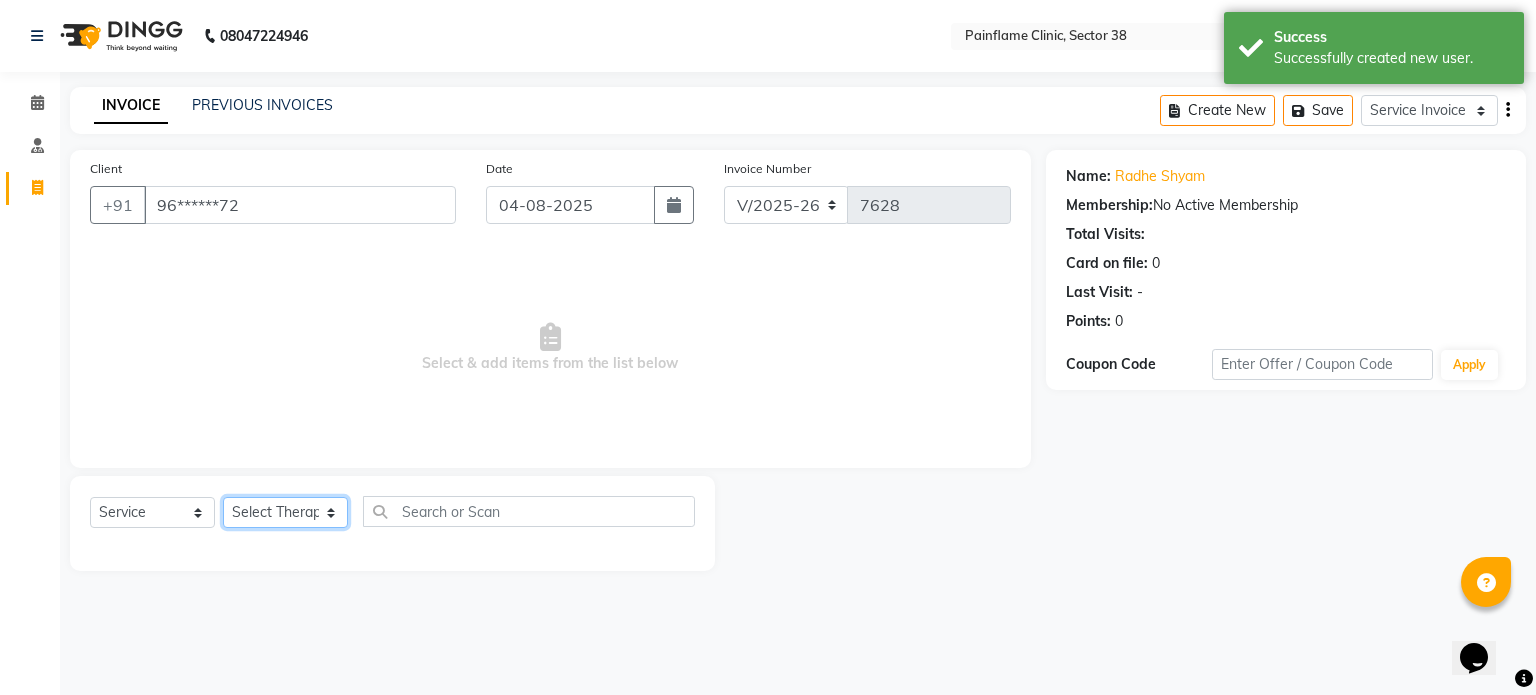 select on "20209" 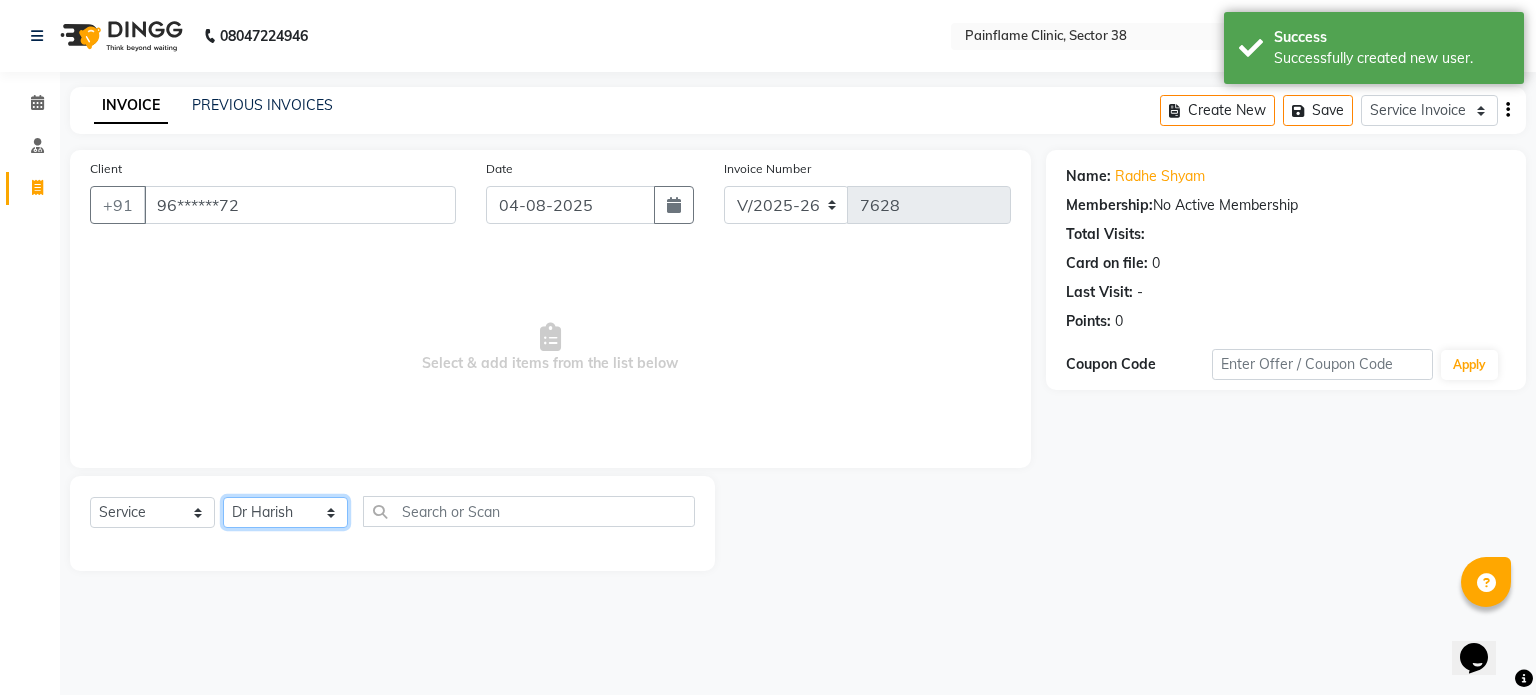 click on "Select Therapist Dr Durgesh Dr Harish Dr Ranjana Dr Saurabh Dr. Suraj Dr. Tejpal Mehlawat KUSHAL MOHIT SEMWAL Nancy Singhai Reception 1  Reception 2 Reception 3" 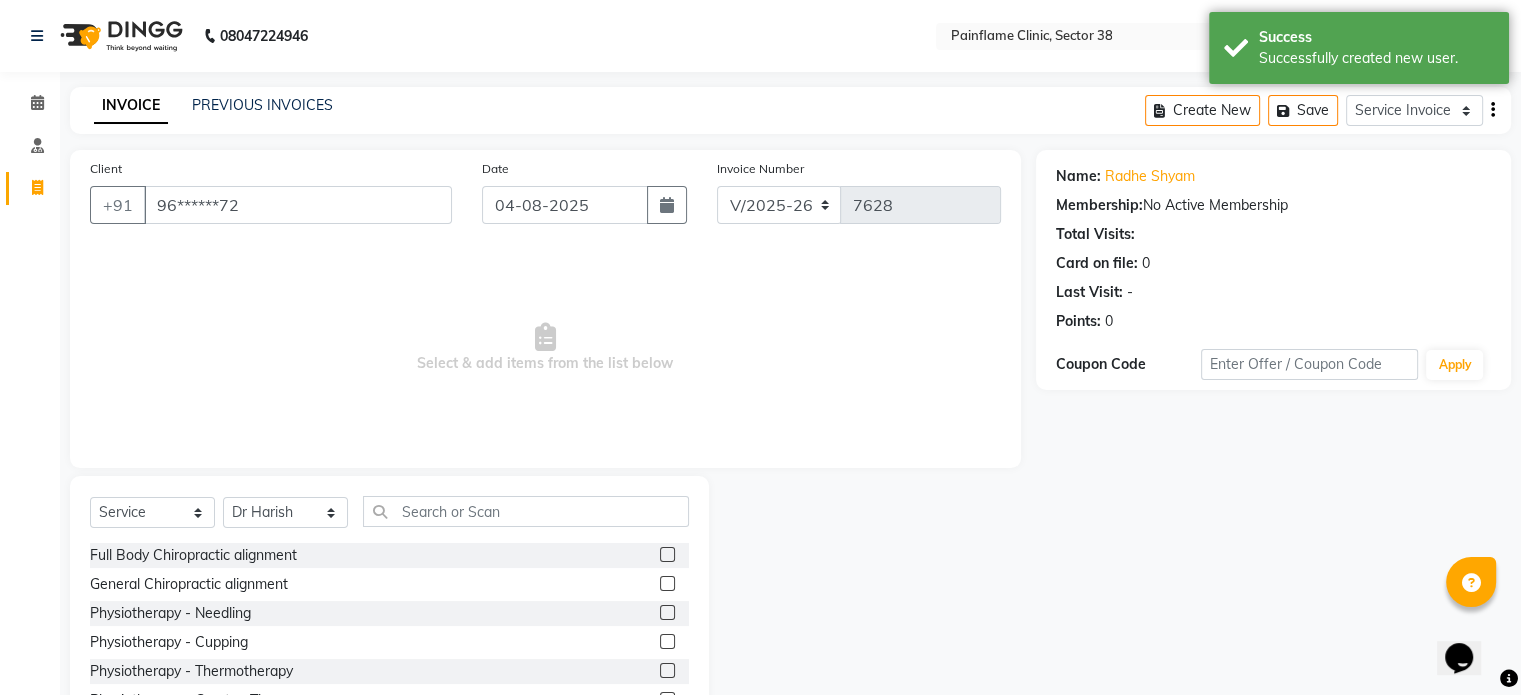 click 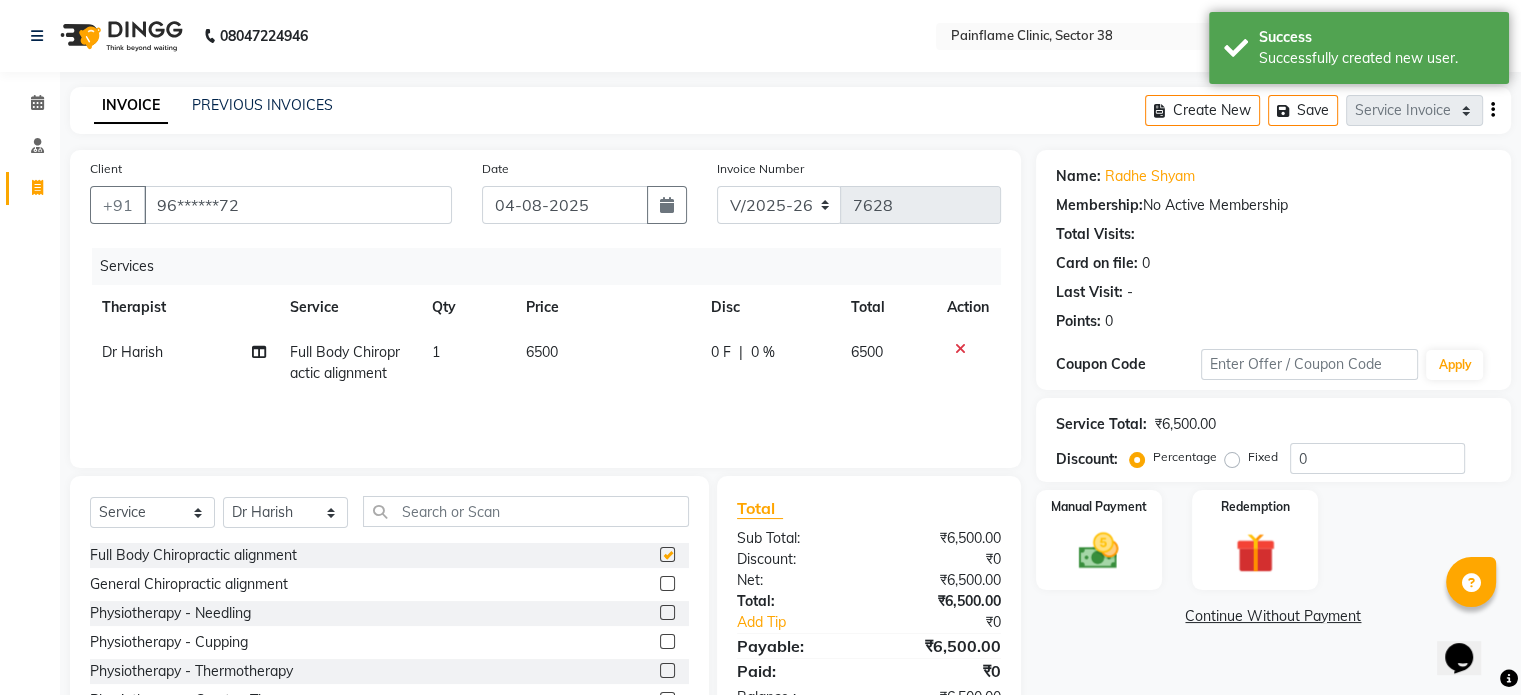checkbox on "false" 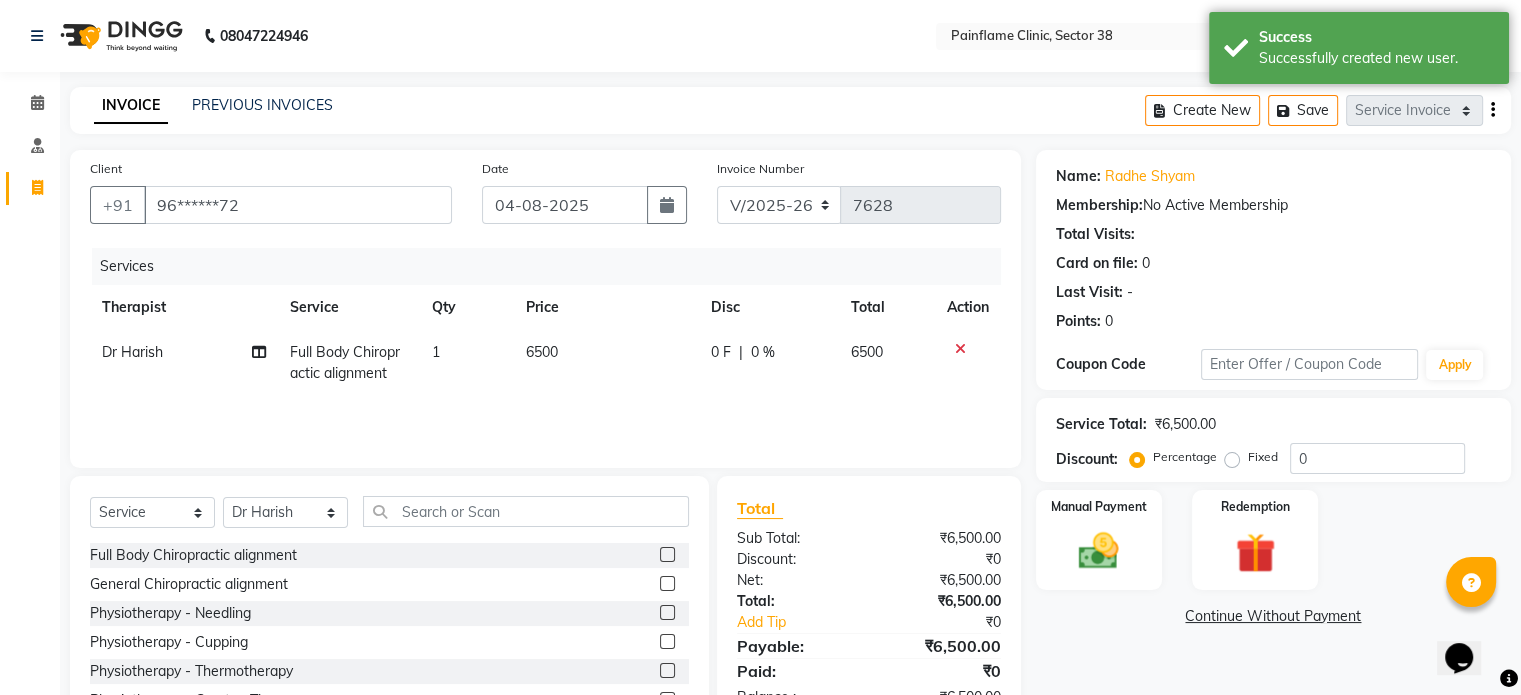 scroll, scrollTop: 119, scrollLeft: 0, axis: vertical 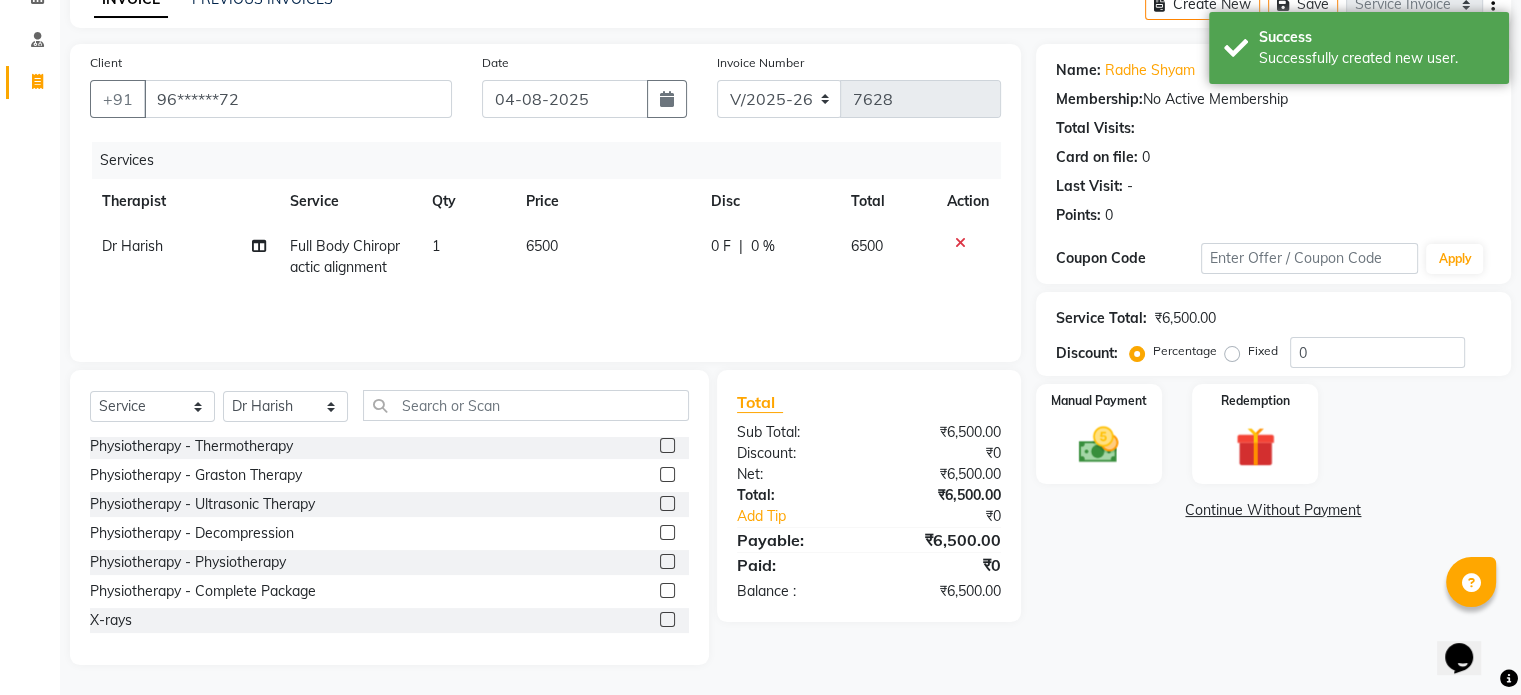 click 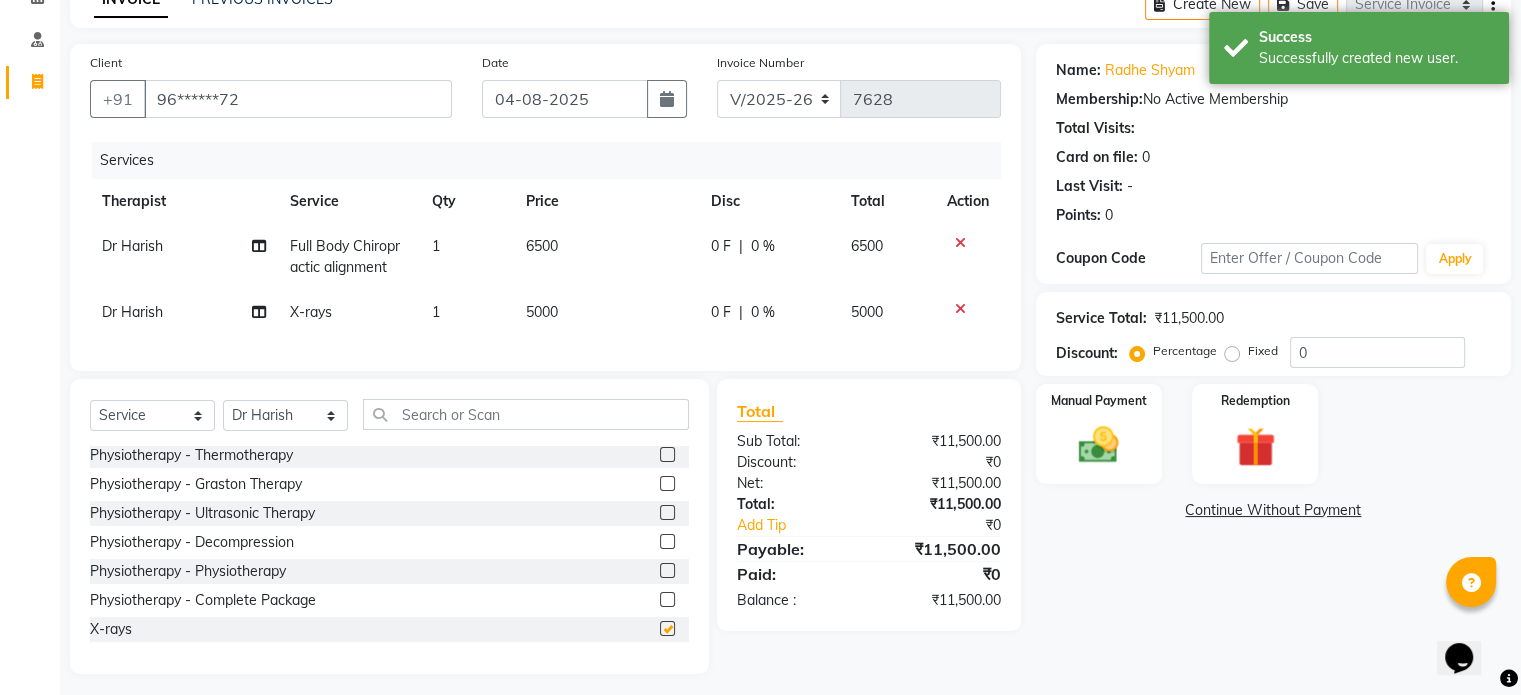 checkbox on "false" 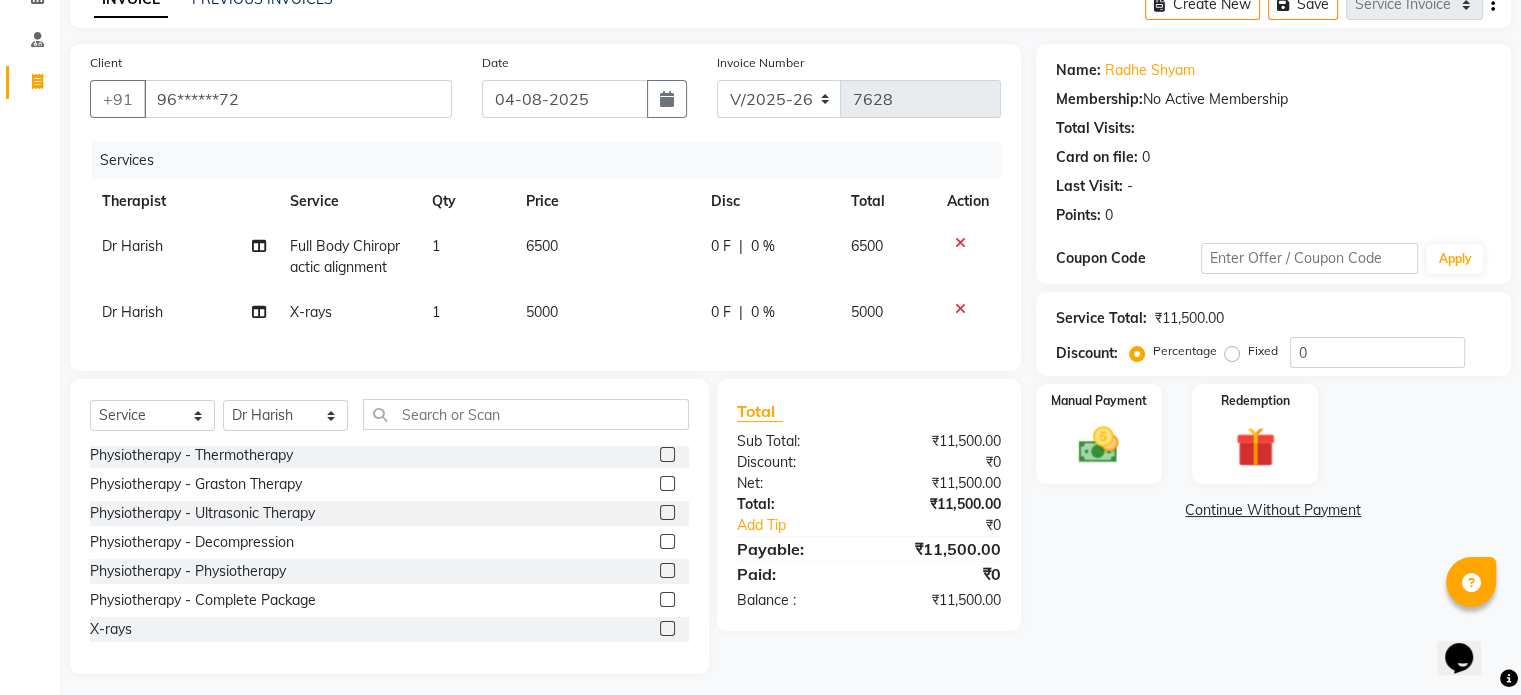 click on "5000" 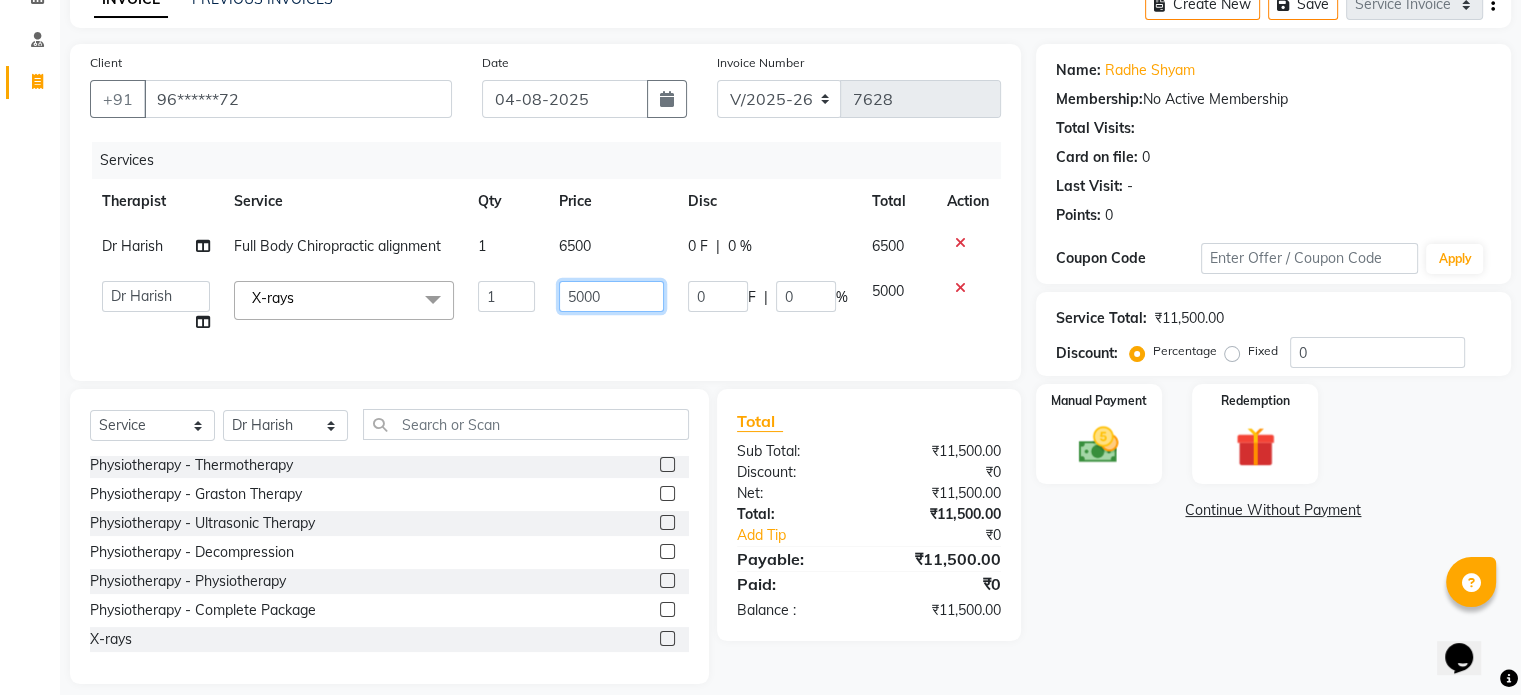 click on "5000" 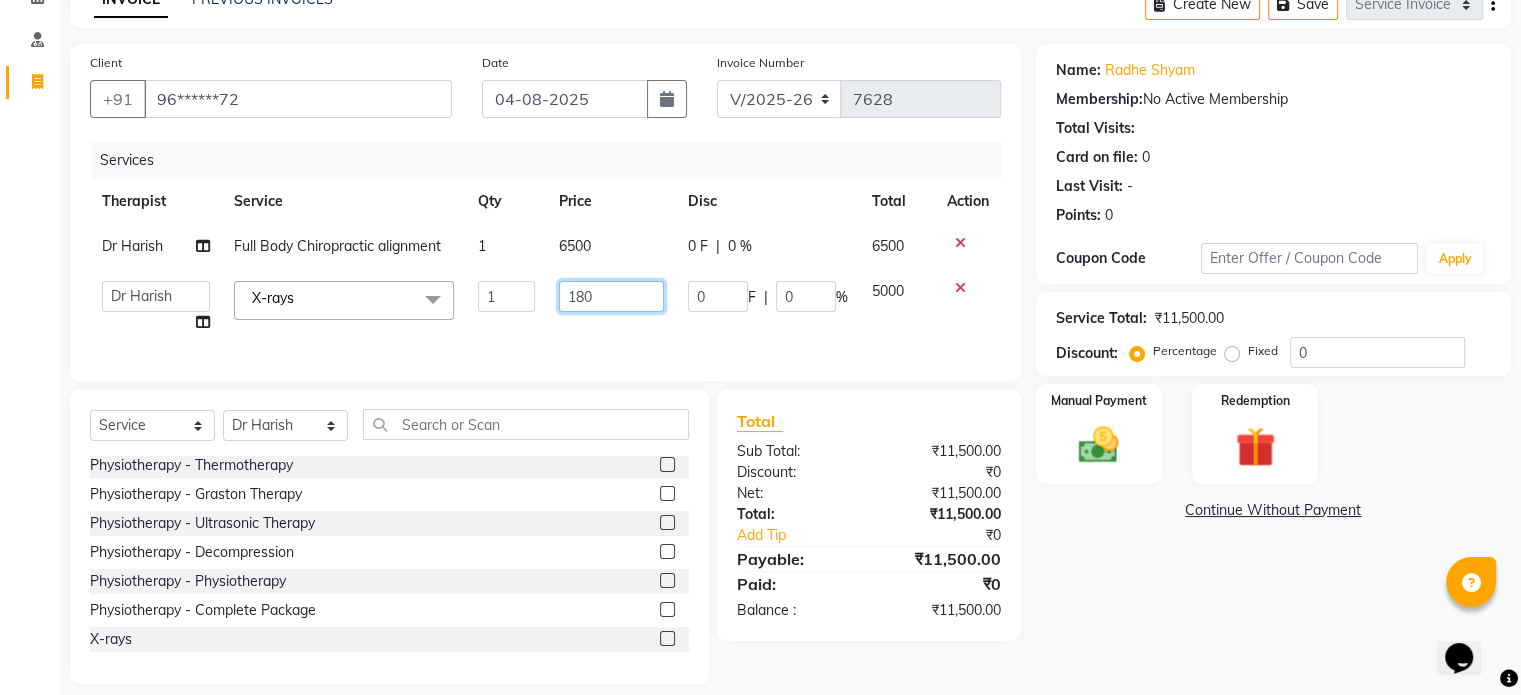 type on "1800" 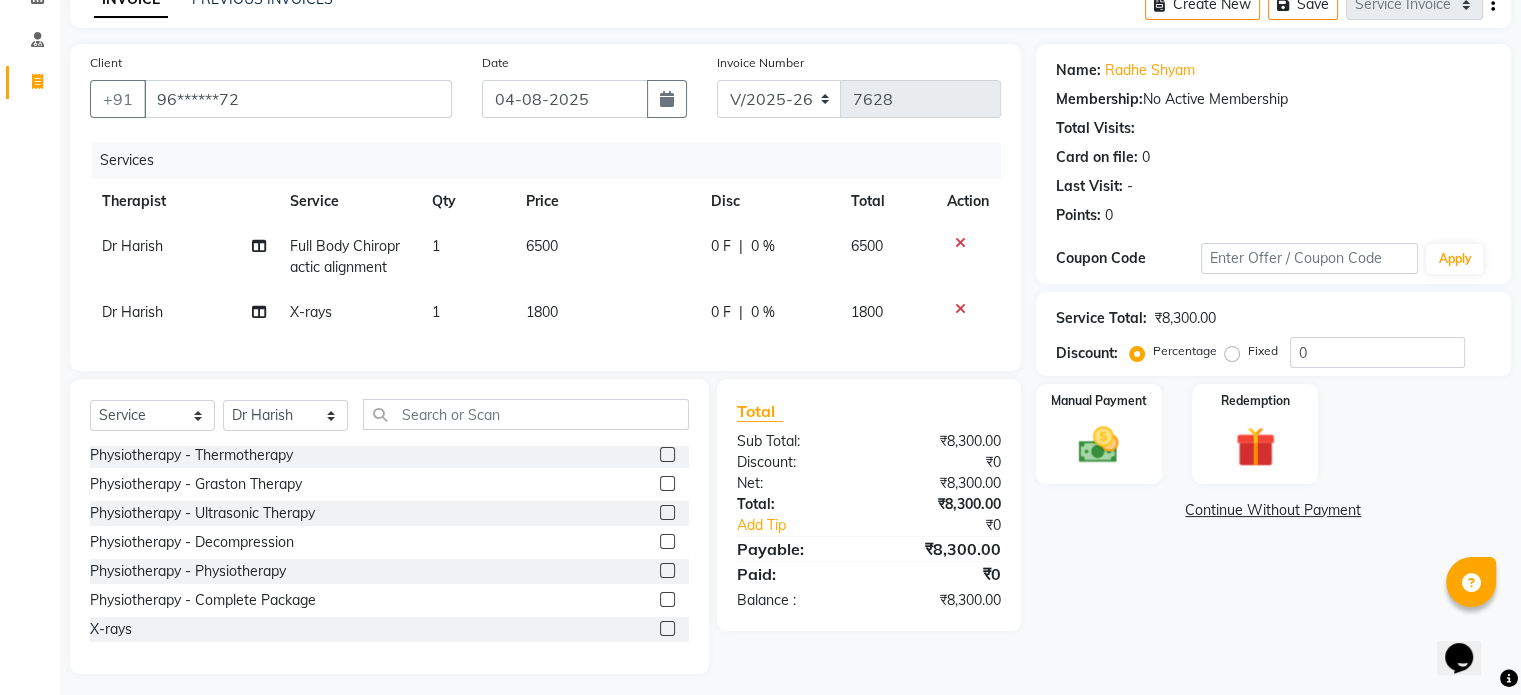 click on "Fixed" 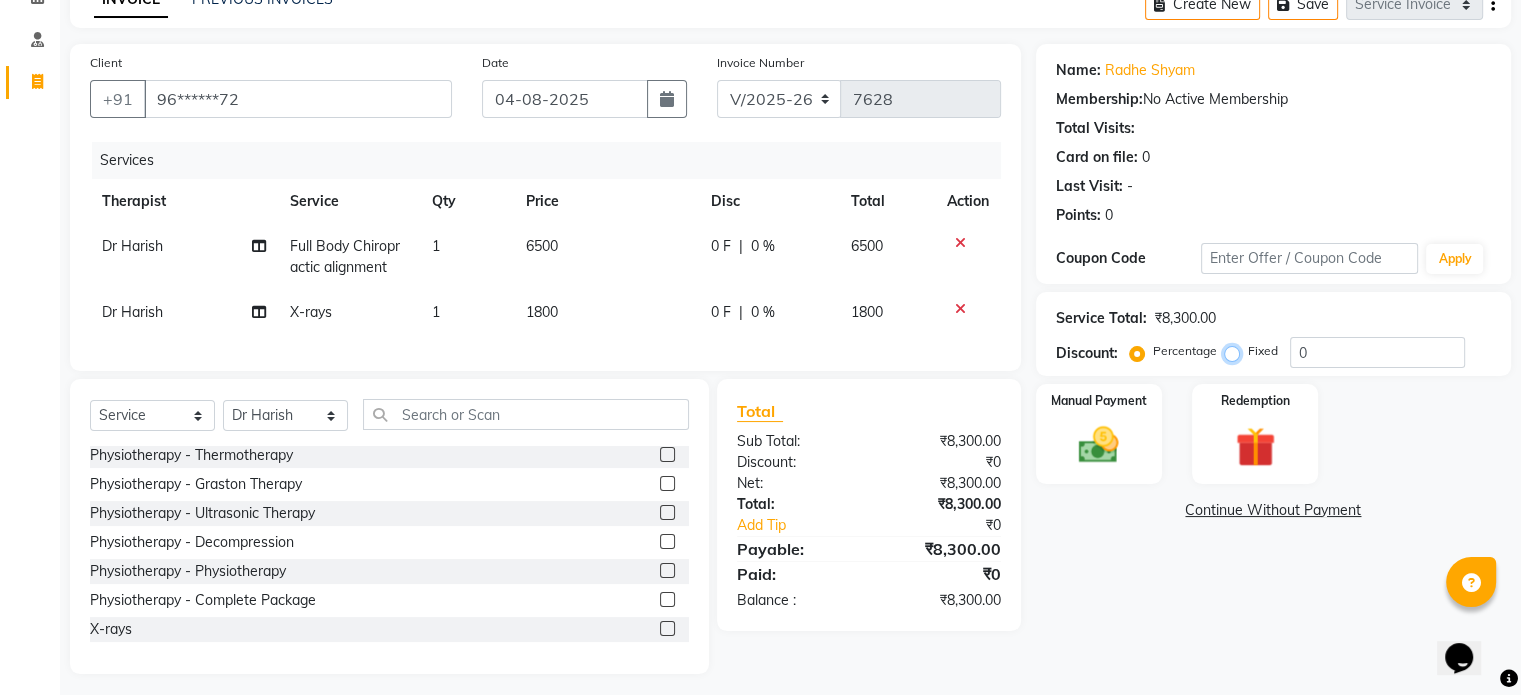 click on "Fixed" at bounding box center [1236, 351] 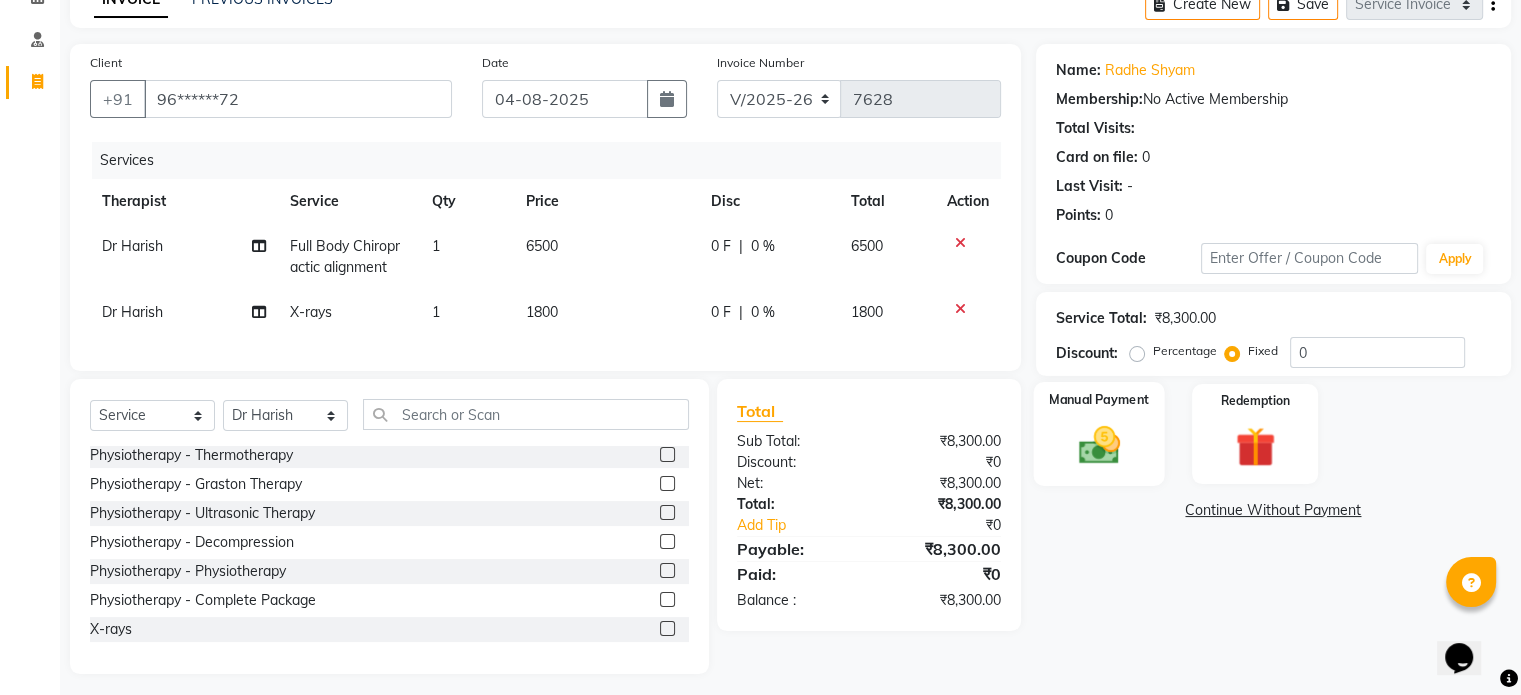 click on "Manual Payment" 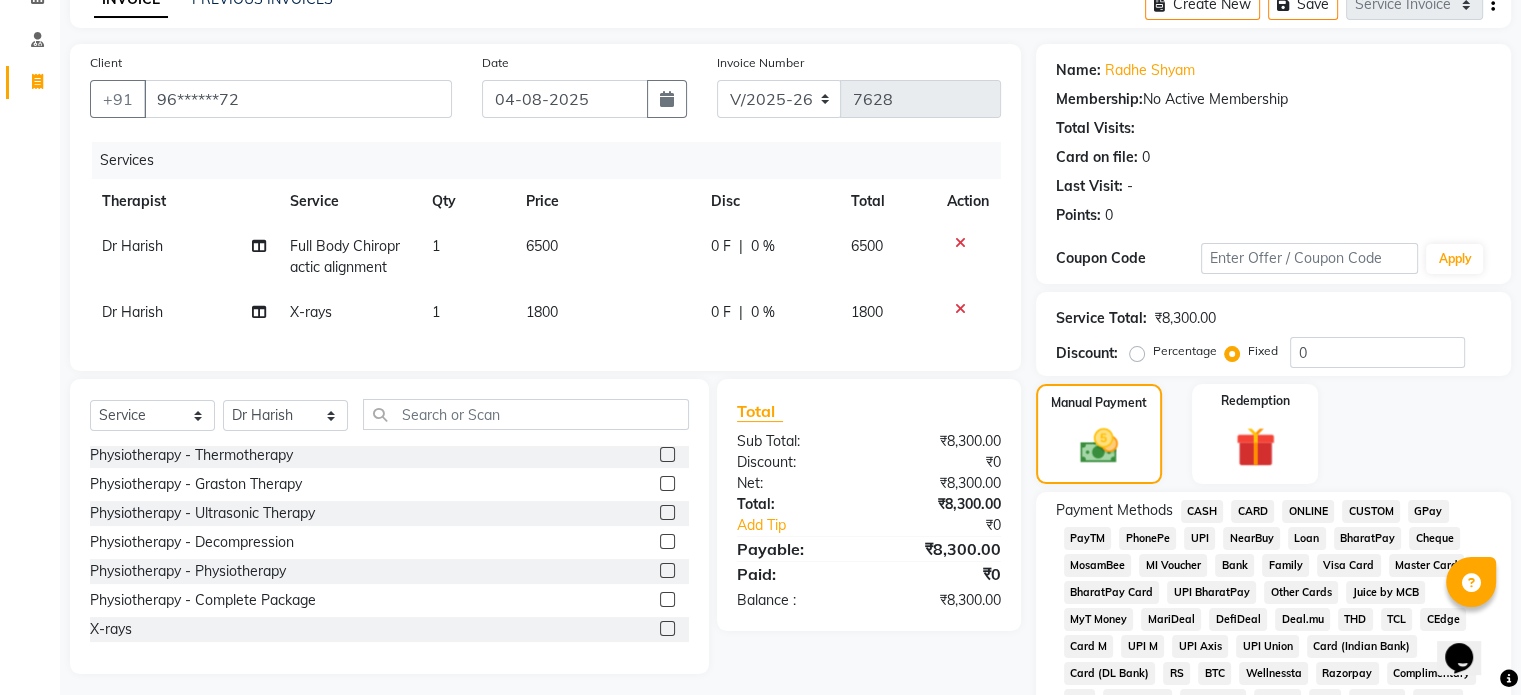 click on "UPI" 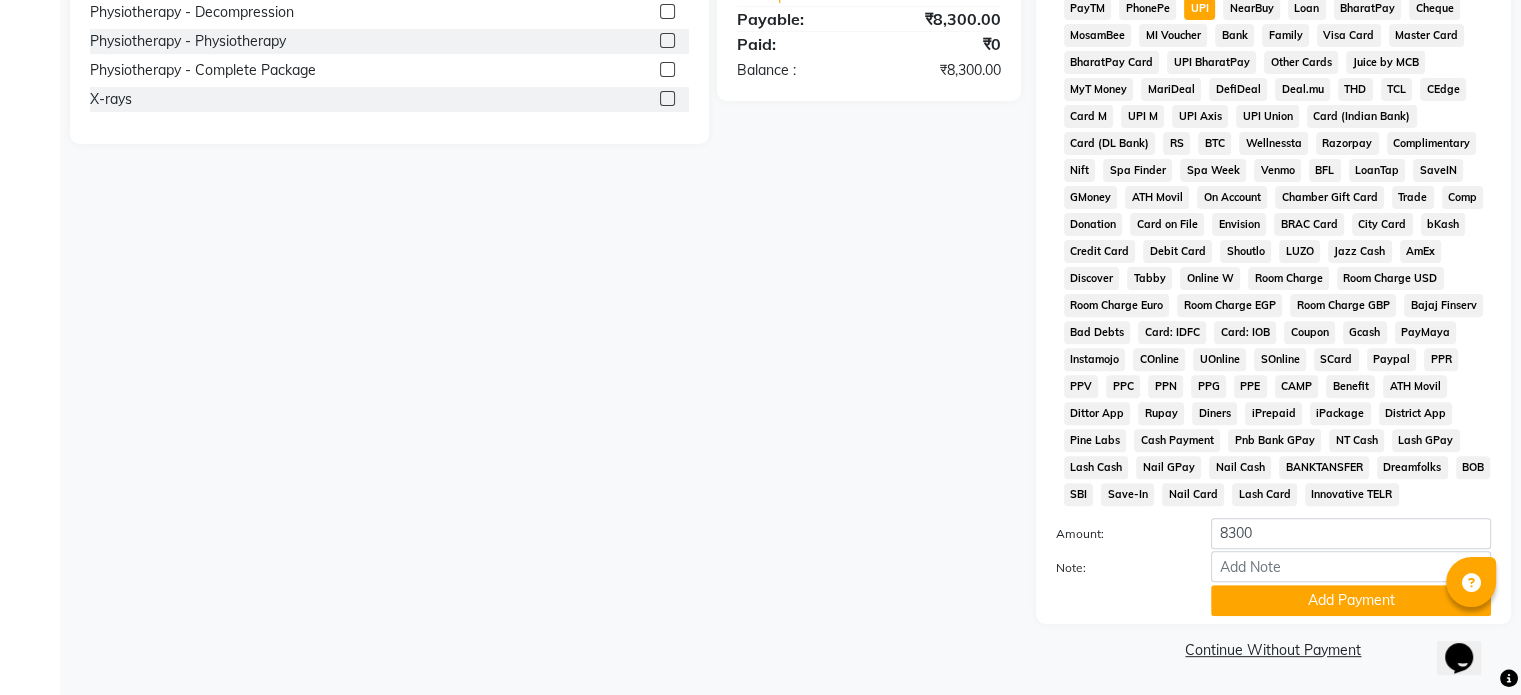 scroll, scrollTop: 652, scrollLeft: 0, axis: vertical 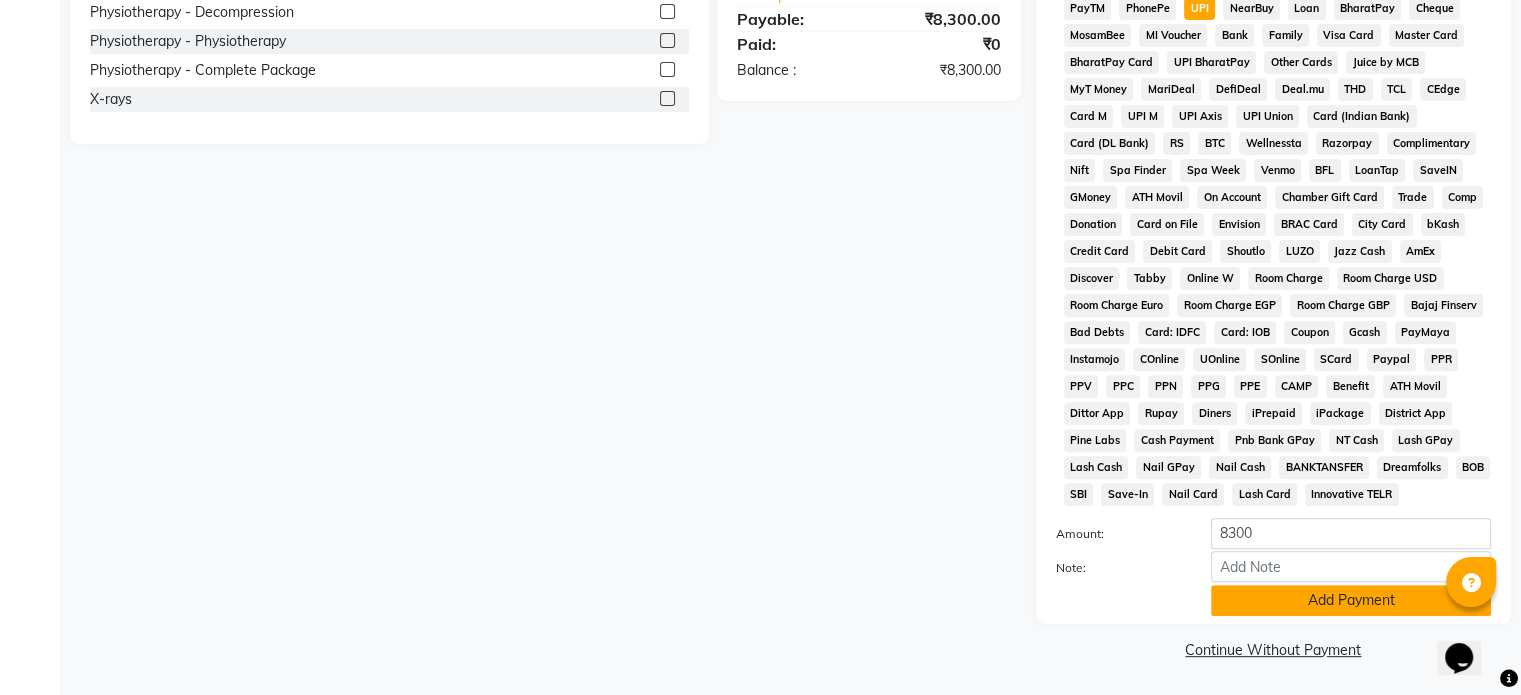 click on "Add Payment" 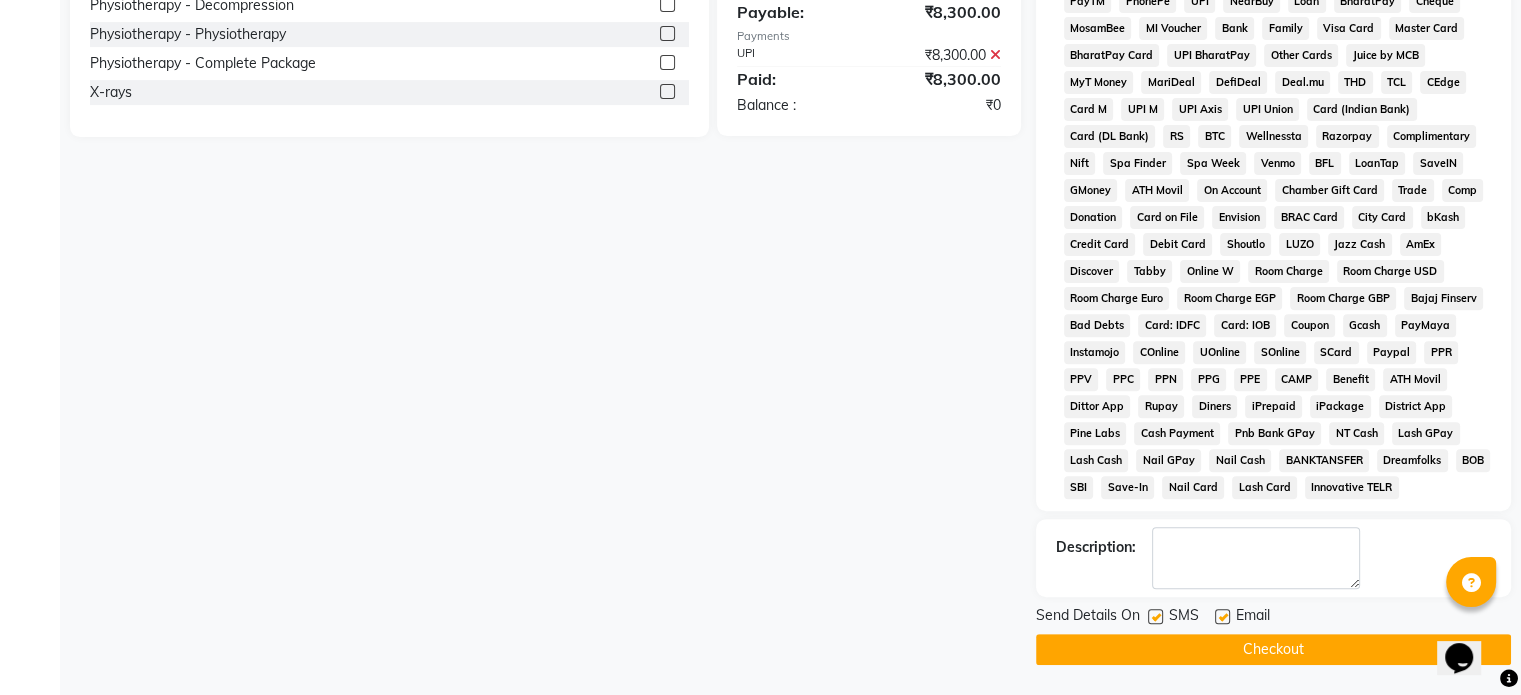 click 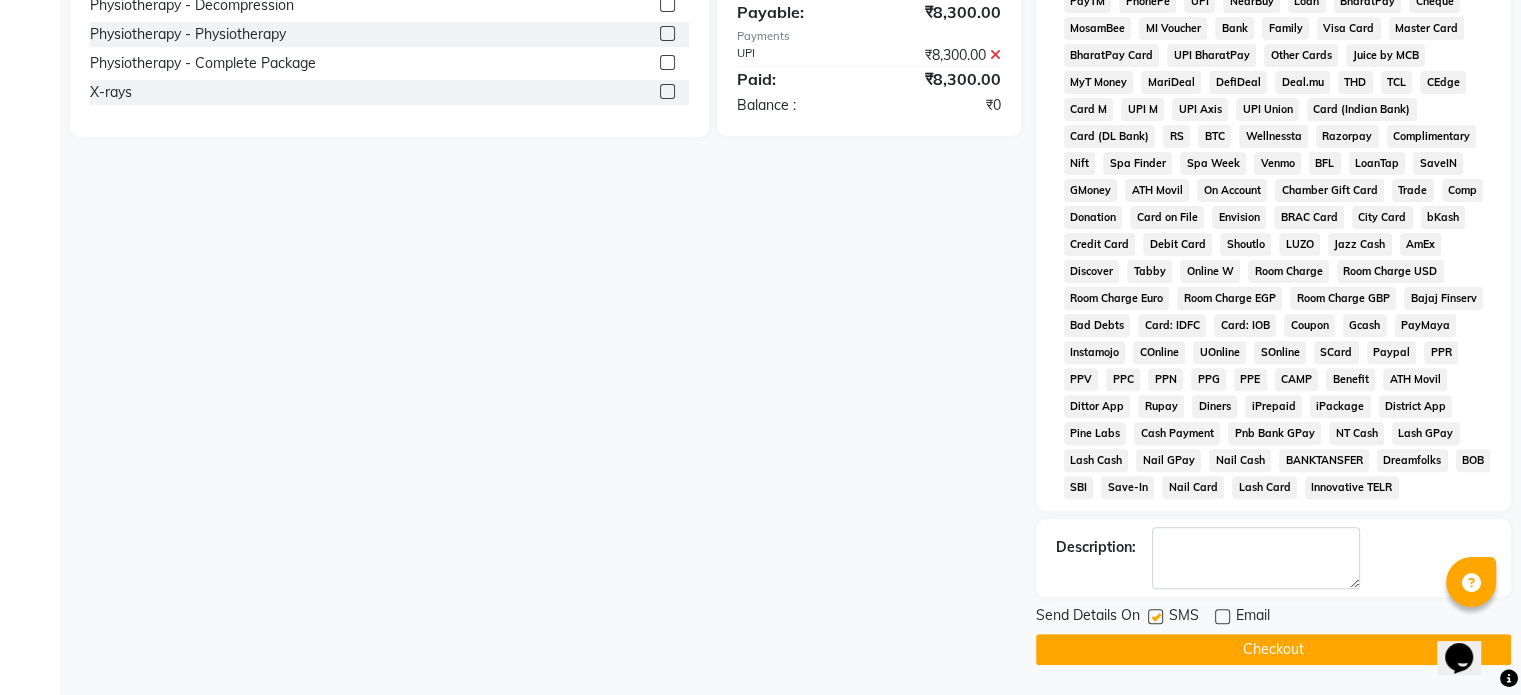 click 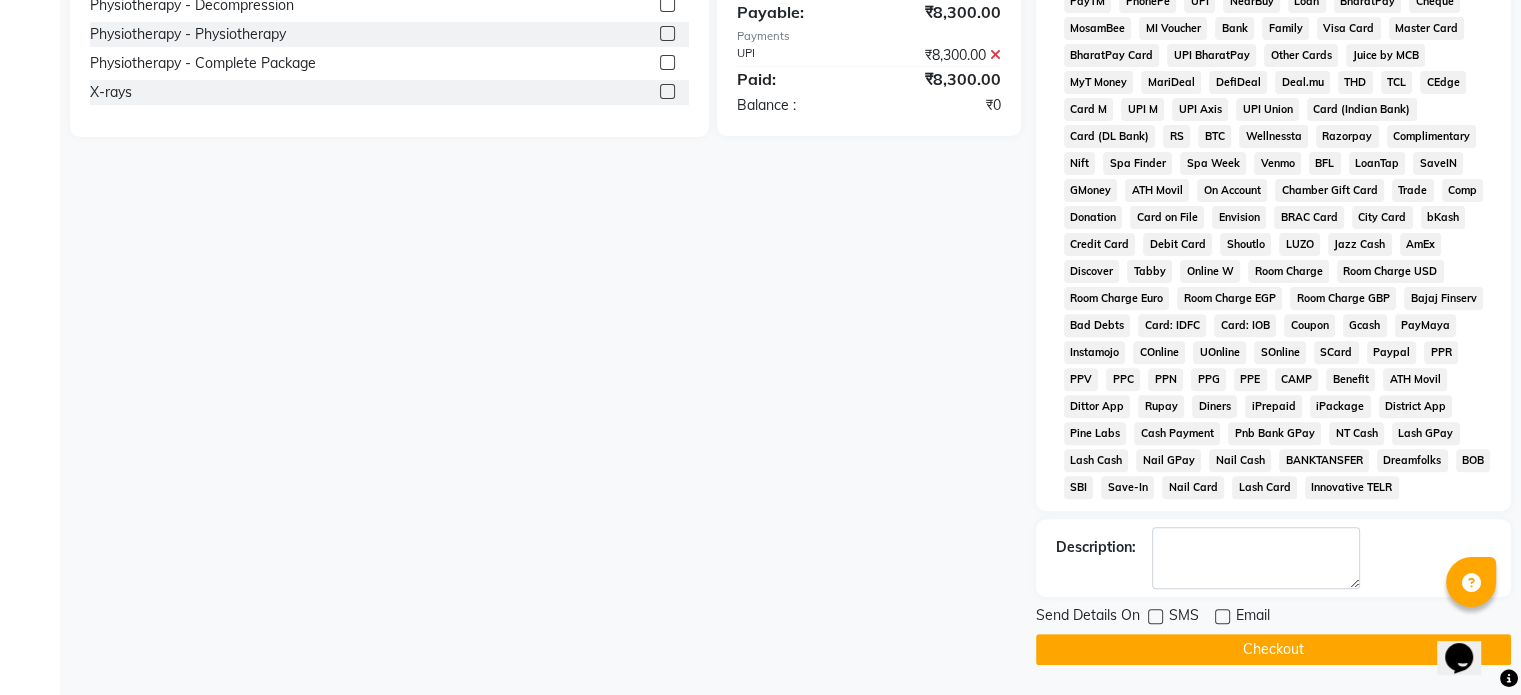 click on "Checkout" 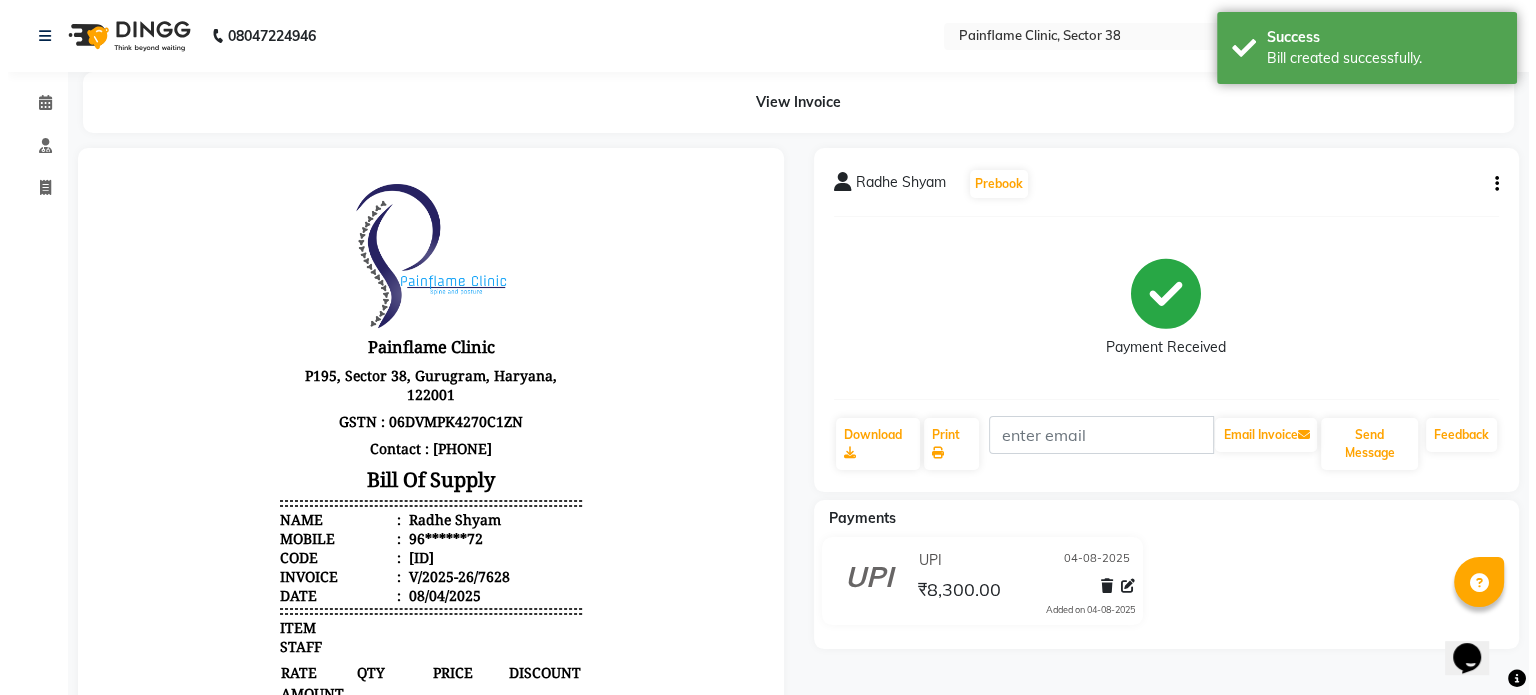 scroll, scrollTop: 0, scrollLeft: 0, axis: both 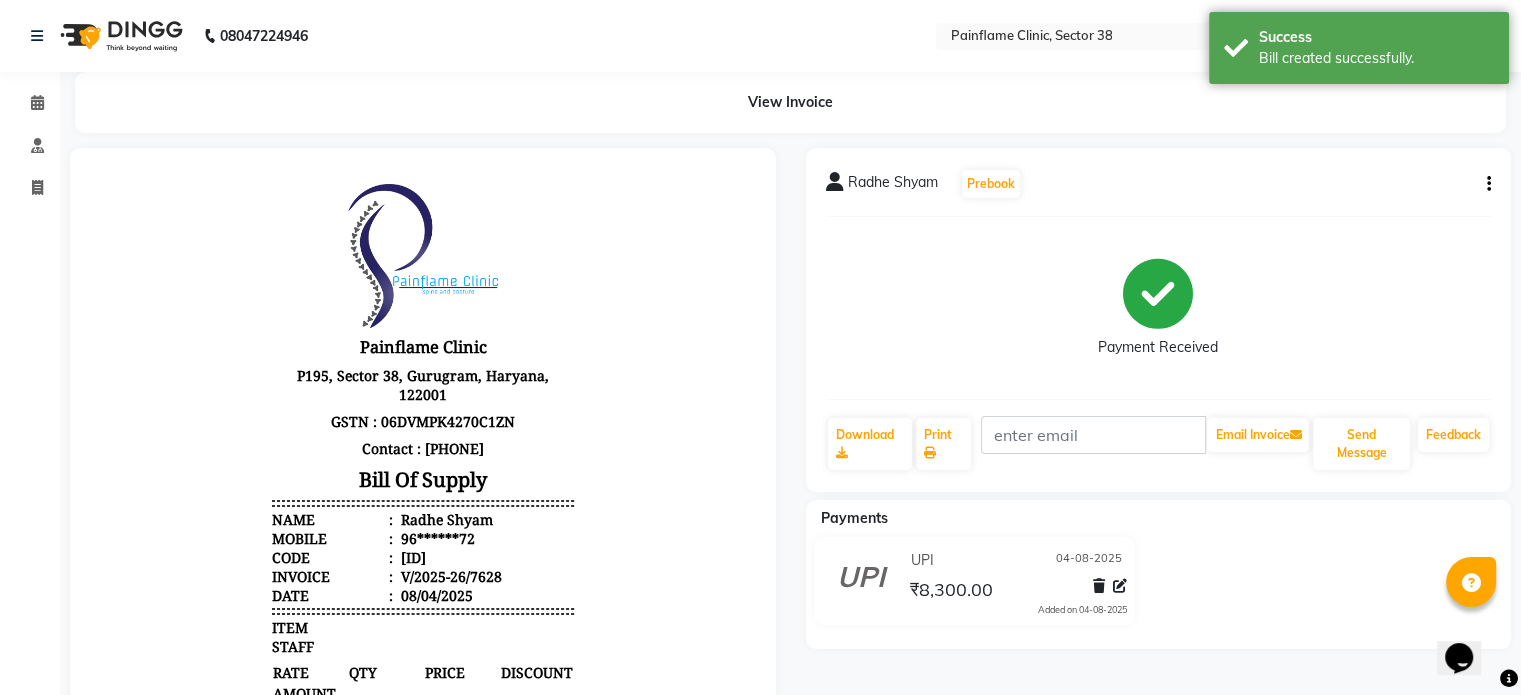 select on "service" 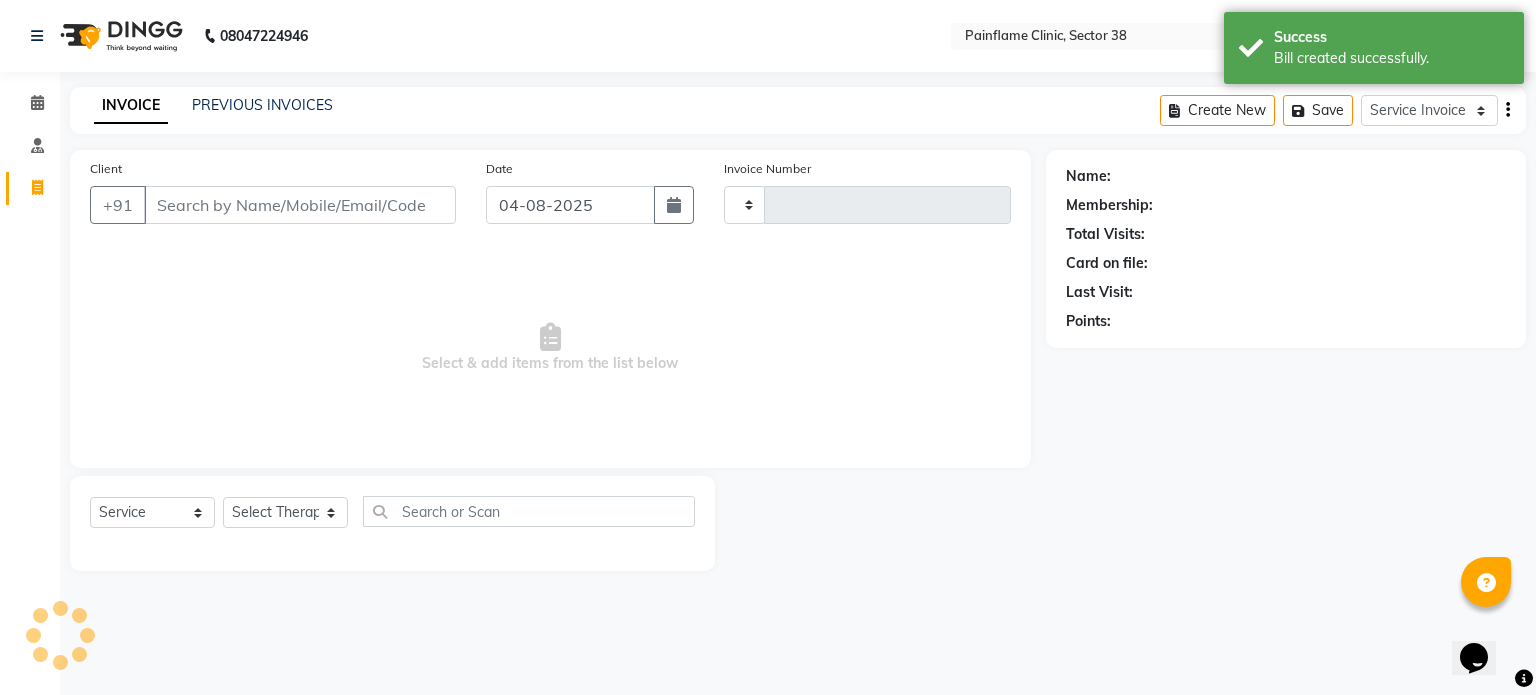 type on "7629" 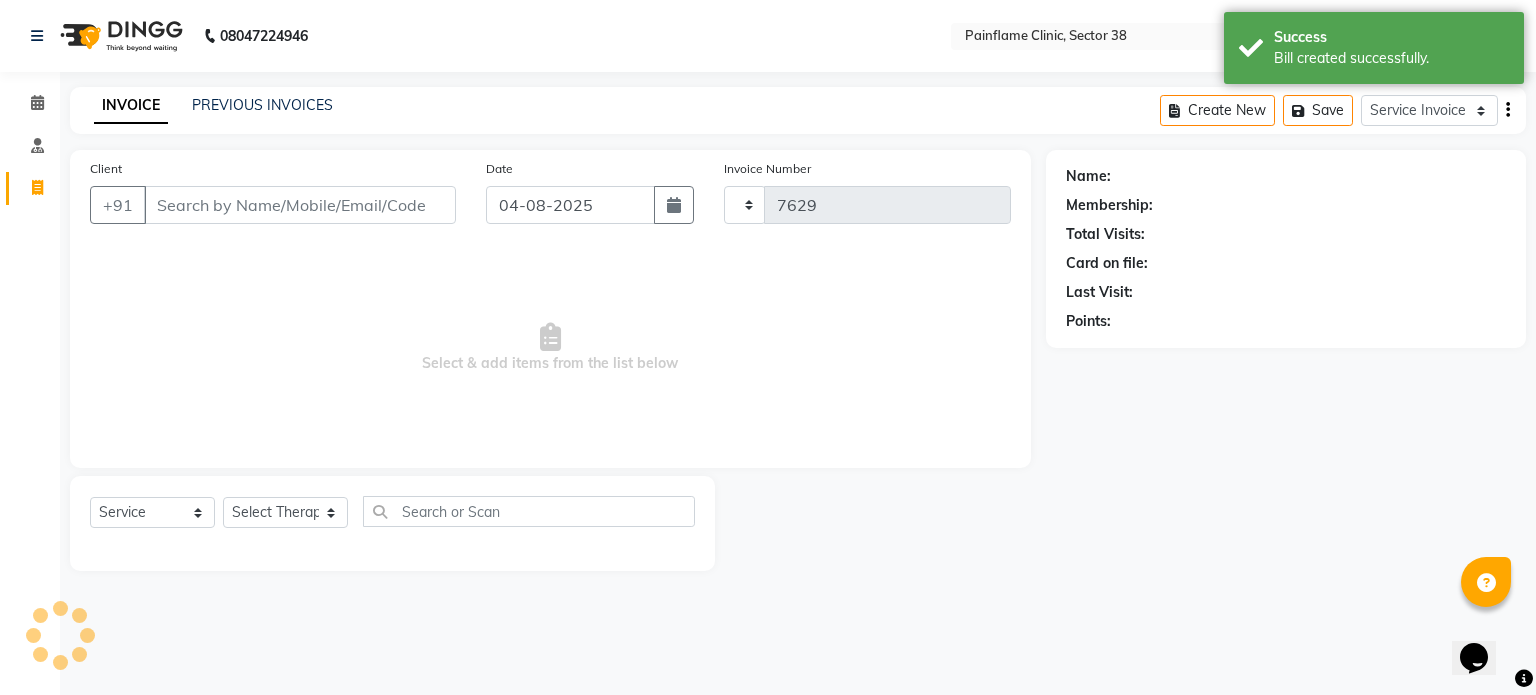 select on "3964" 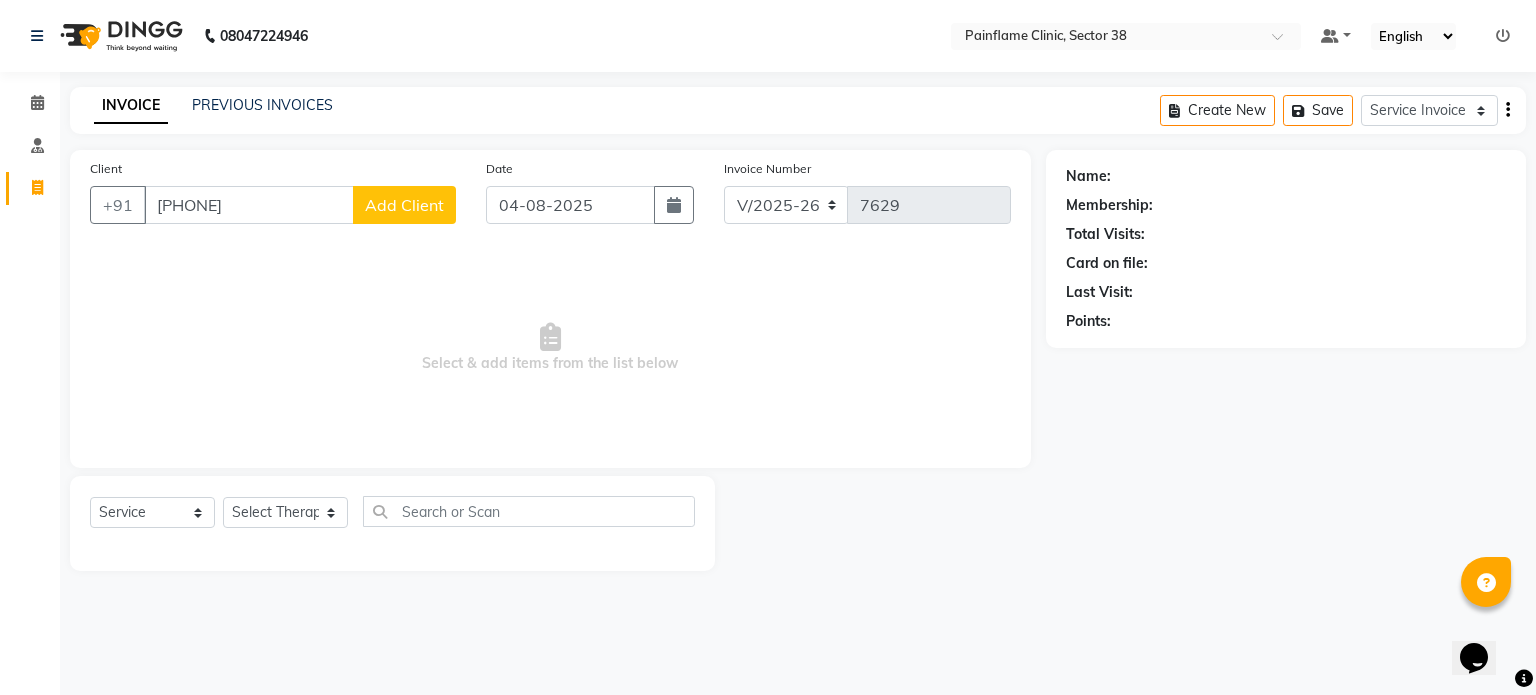 type on "9382224035" 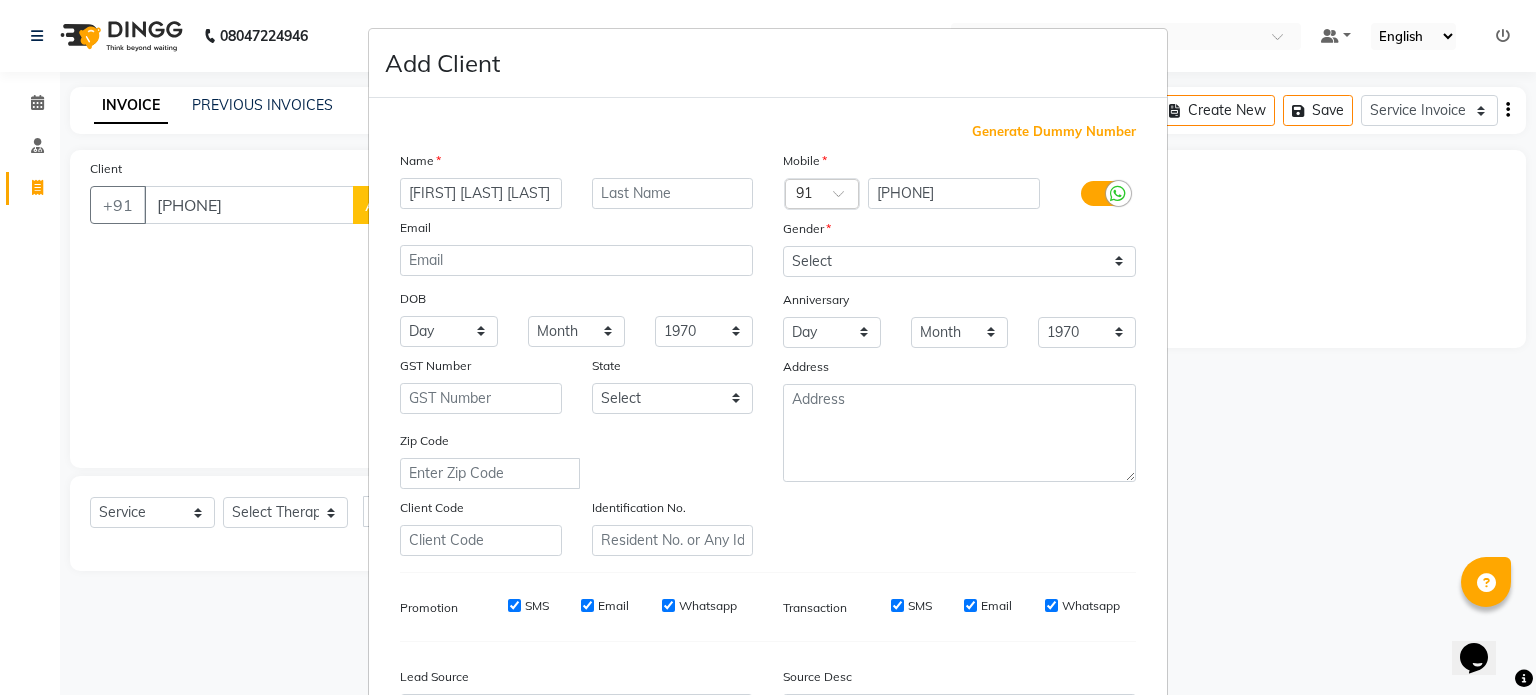 type on "[FIRST] [LAST]" 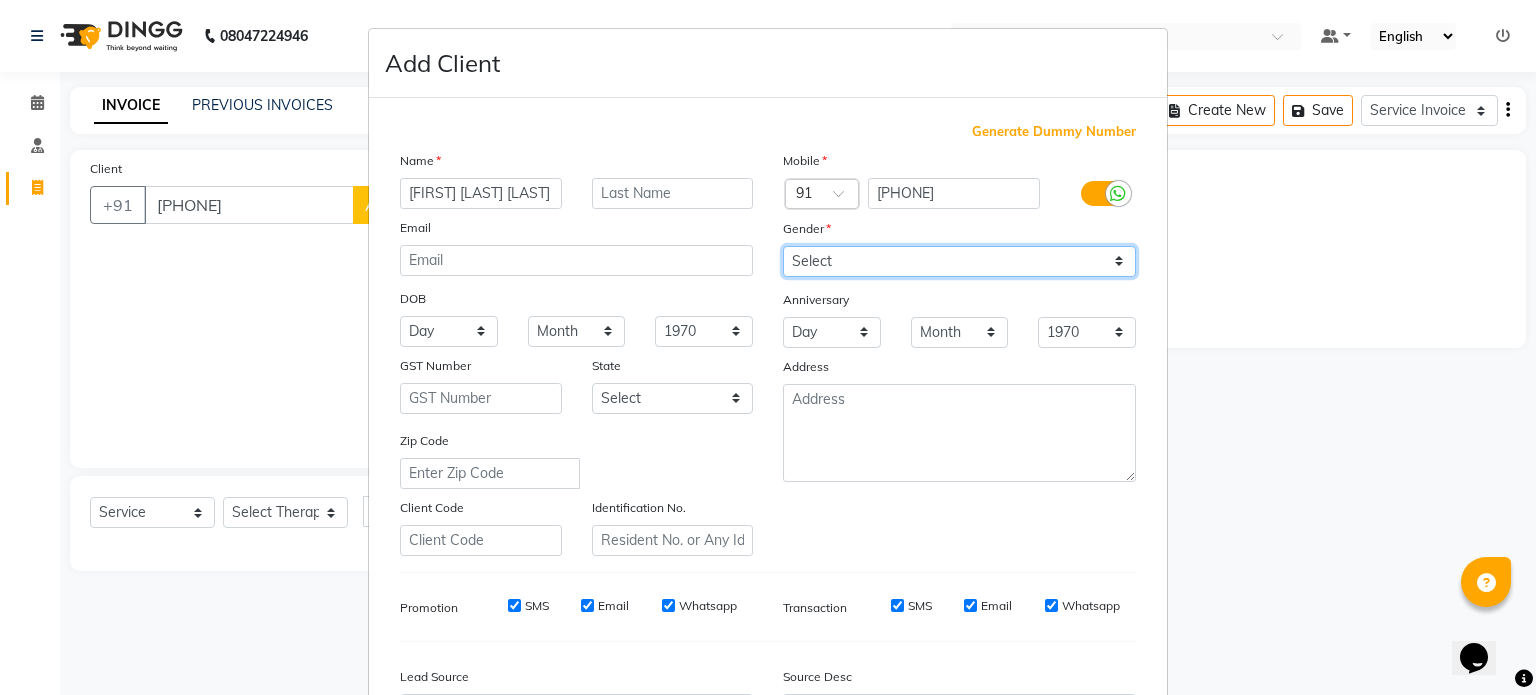 drag, startPoint x: 875, startPoint y: 264, endPoint x: 852, endPoint y: 318, distance: 58.694122 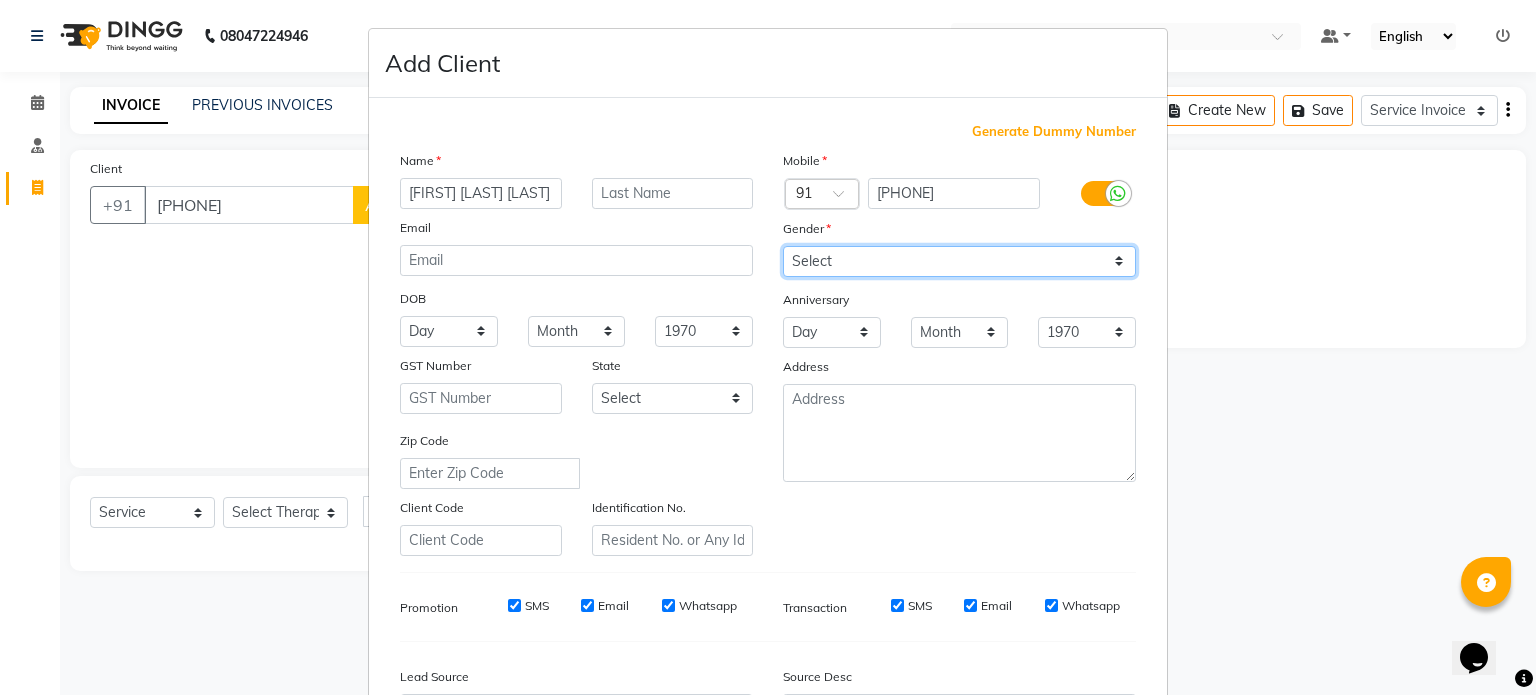 click on "Mobile Country Code × 91 9382224035 Gender Select Male Female Other Prefer Not To Say Anniversary Day 01 02 03 04 05 06 07 08 09 10 11 12 13 14 15 16 17 18 19 20 21 22 23 24 25 26 27 28 29 30 31 Month January February March April May June July August September October November December 1970 1971 1972 1973 1974 1975 1976 1977 1978 1979 1980 1981 1982 1983 1984 1985 1986 1987 1988 1989 1990 1991 1992 1993 1994 1995 1996 1997 1998 1999 2000 2001 2002 2003 2004 2005 2006 2007 2008 2009 2010 2011 2012 2013 2014 2015 2016 2017 2018 2019 2020 2021 2022 2023 2024 2025 Address" at bounding box center [959, 353] 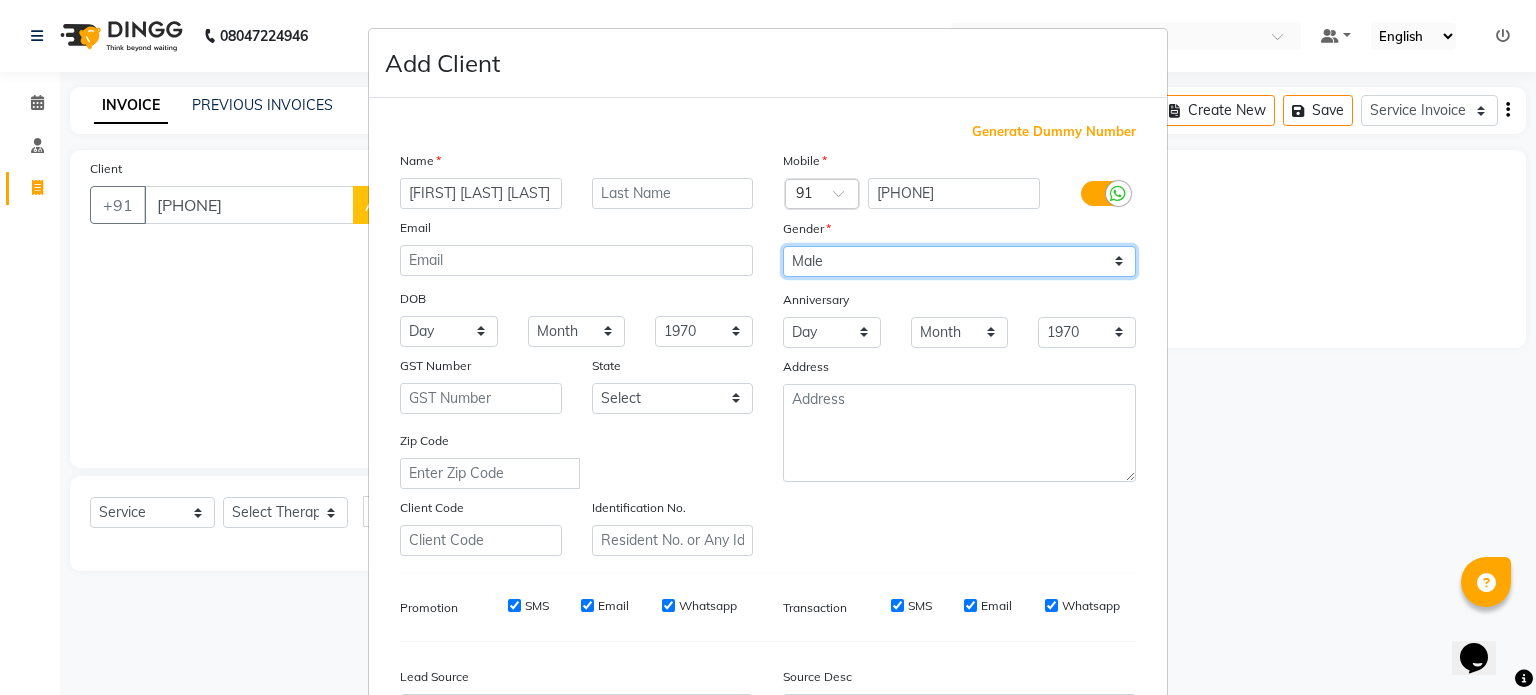 click on "Select Male Female Other Prefer Not To Say" at bounding box center [959, 261] 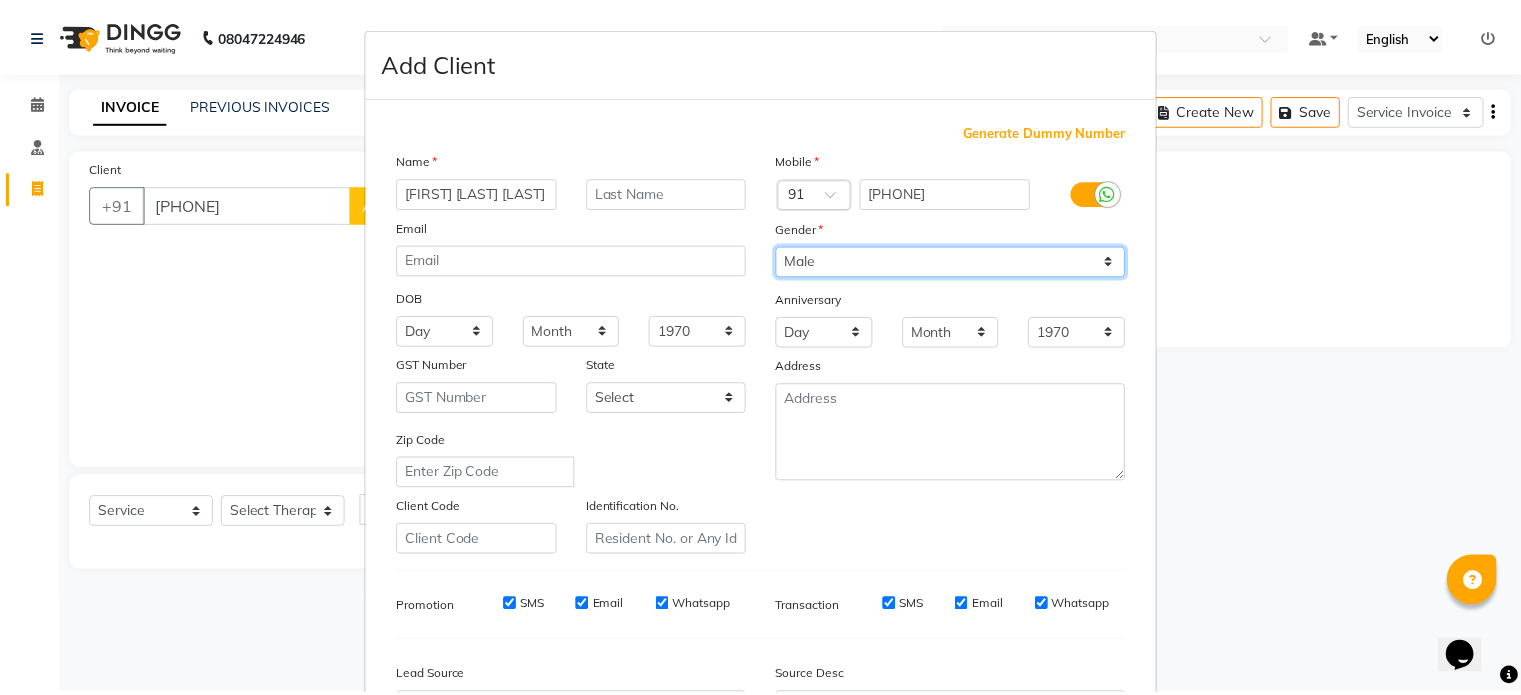 scroll, scrollTop: 237, scrollLeft: 0, axis: vertical 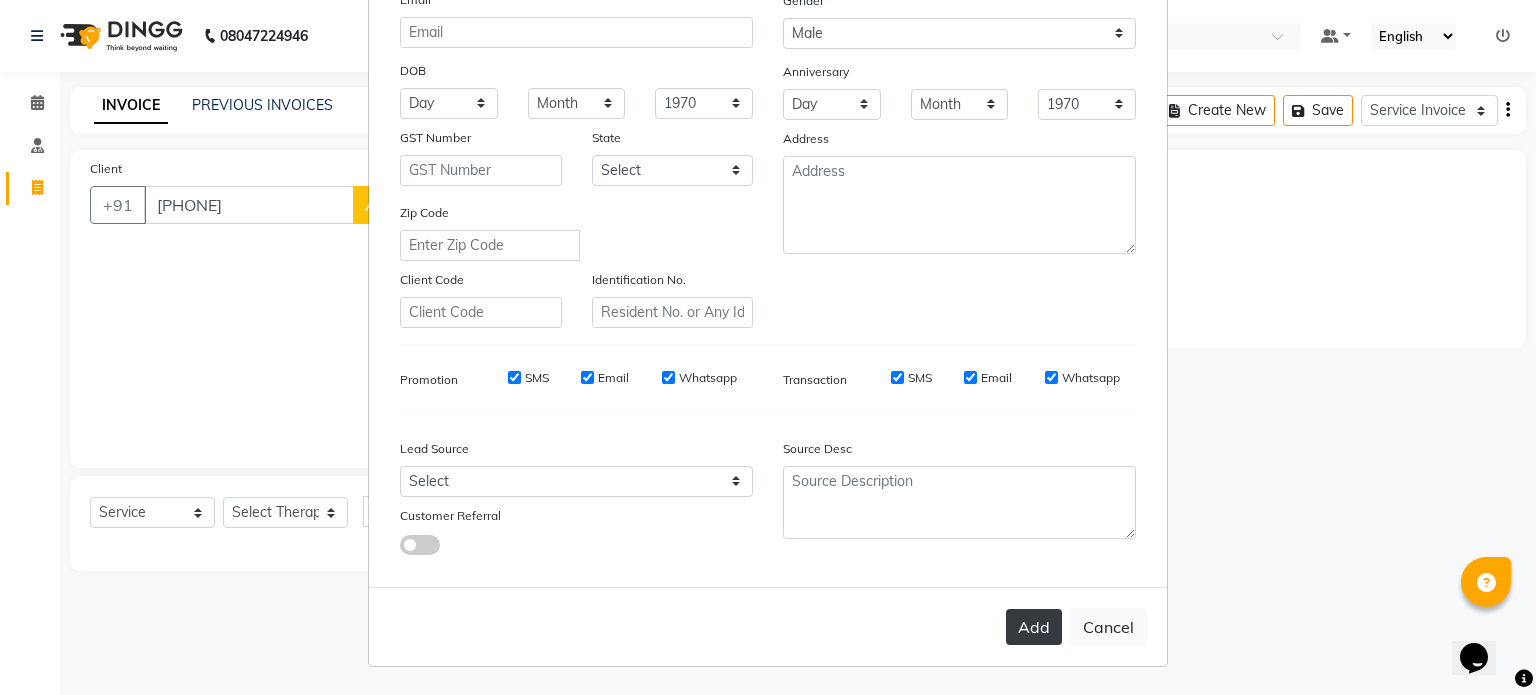 click on "Add" at bounding box center [1034, 627] 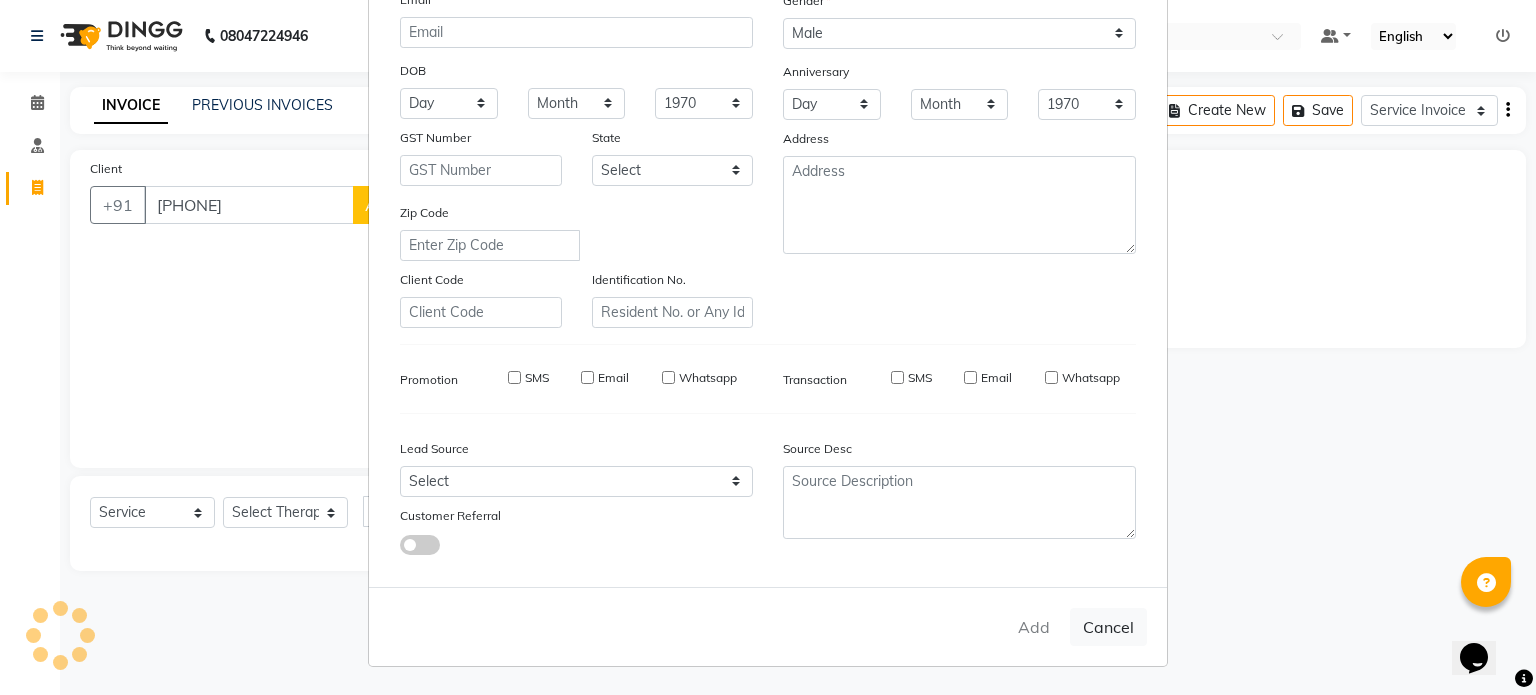 type on "93******35" 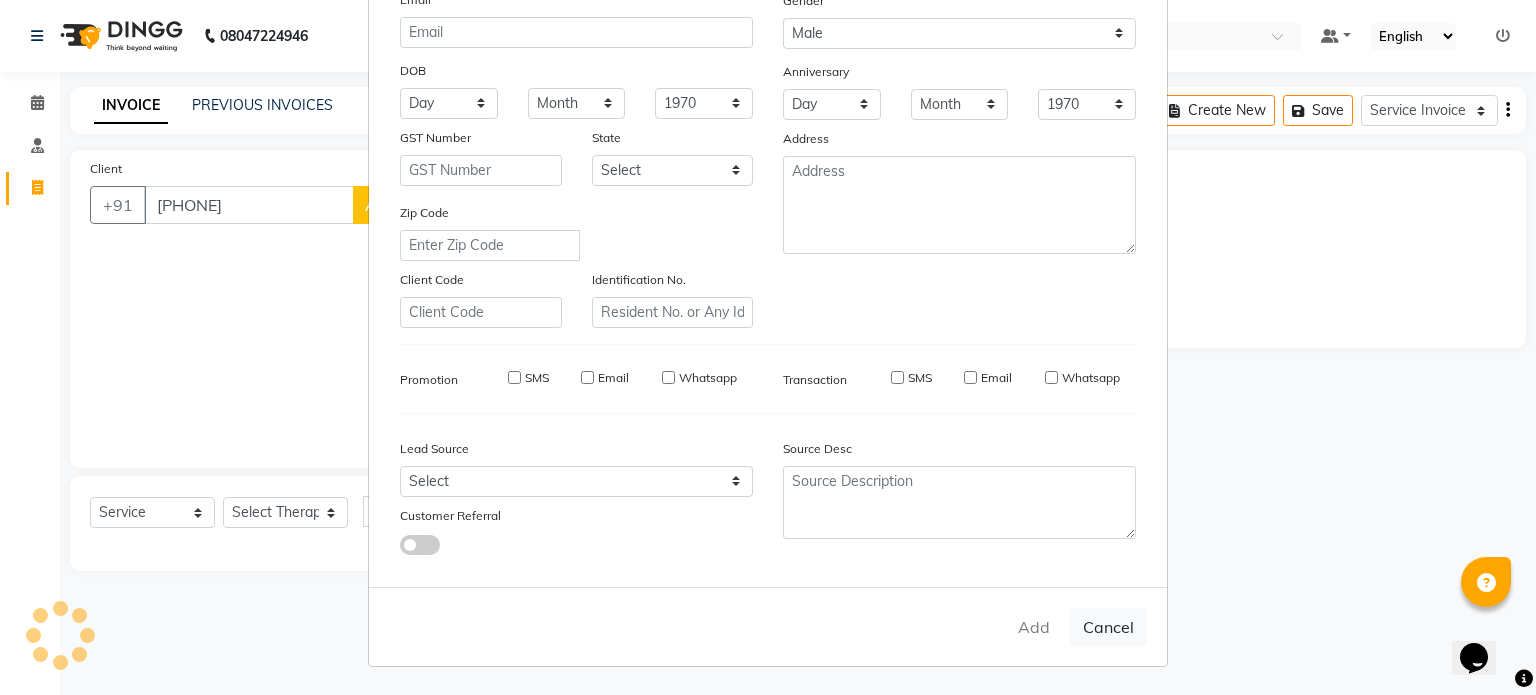type 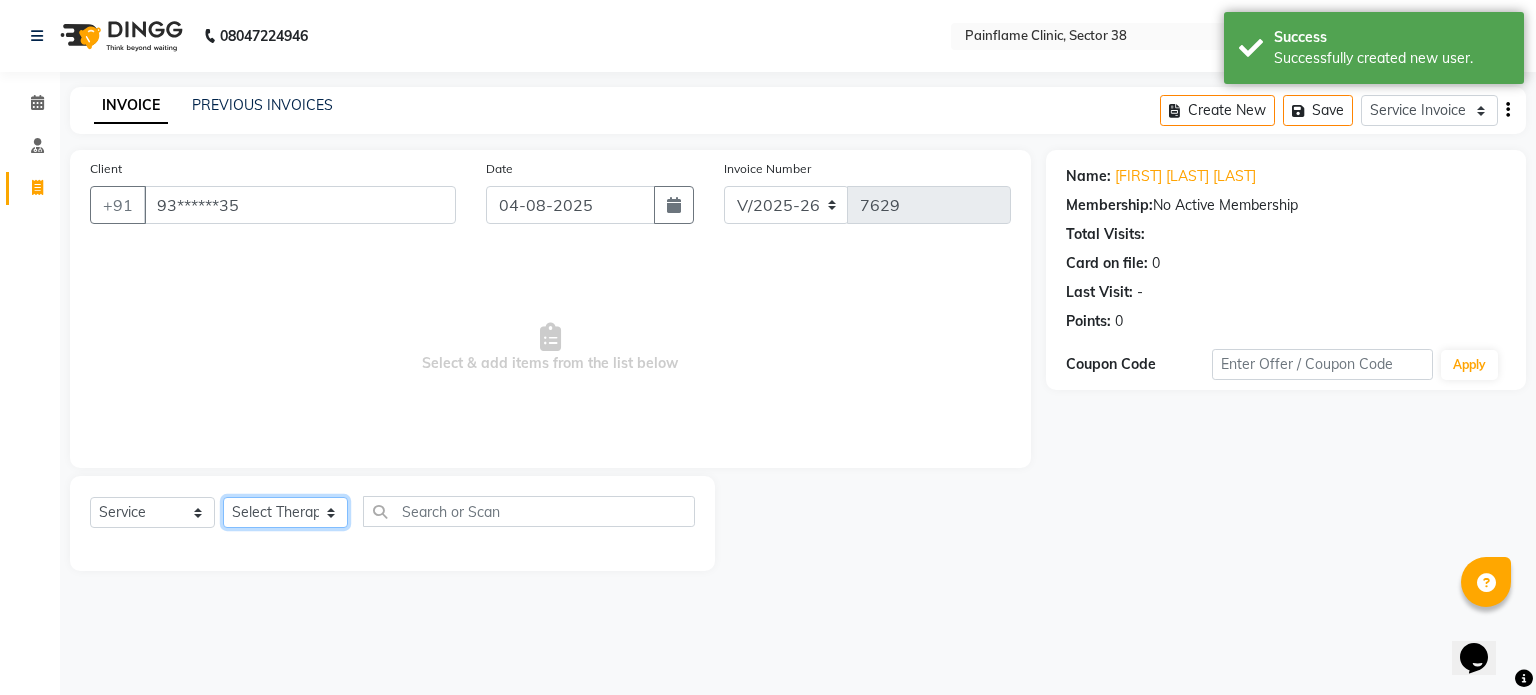click on "Select Therapist Dr Durgesh Dr Harish Dr Ranjana Dr Saurabh Dr. Suraj Dr. Tejpal Mehlawat KUSHAL MOHIT SEMWAL Nancy Singhai Reception 1  Reception 2 Reception 3" 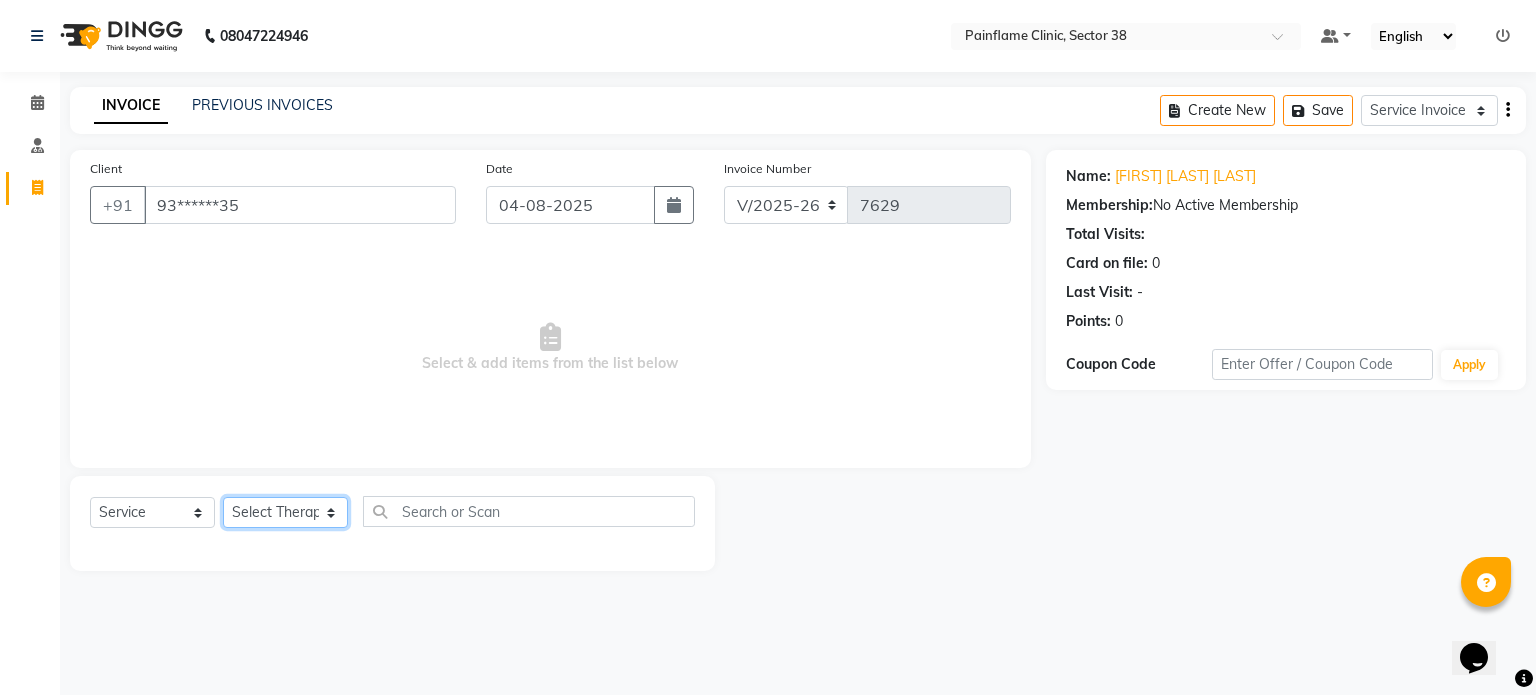 select on "20209" 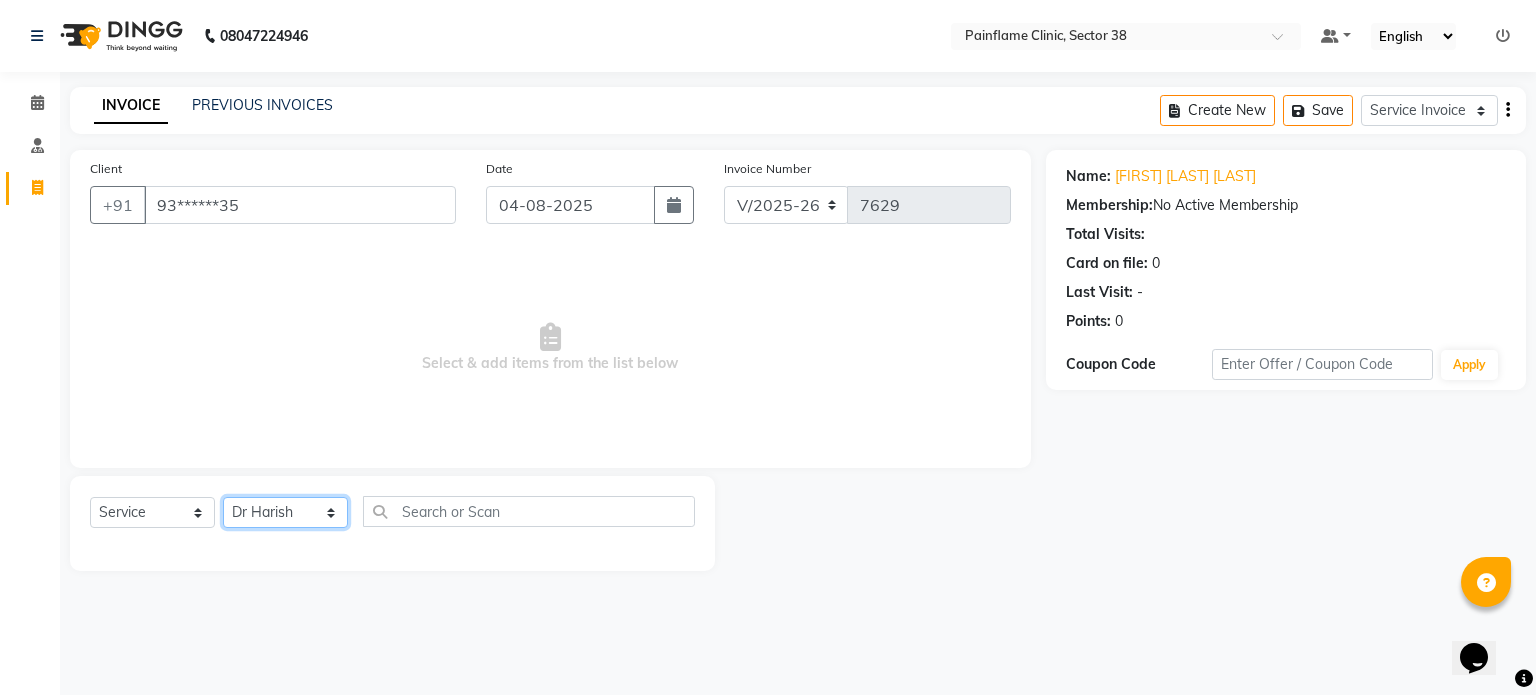 click on "Select Therapist Dr Durgesh Dr Harish Dr Ranjana Dr Saurabh Dr. Suraj Dr. Tejpal Mehlawat KUSHAL MOHIT SEMWAL Nancy Singhai Reception 1  Reception 2 Reception 3" 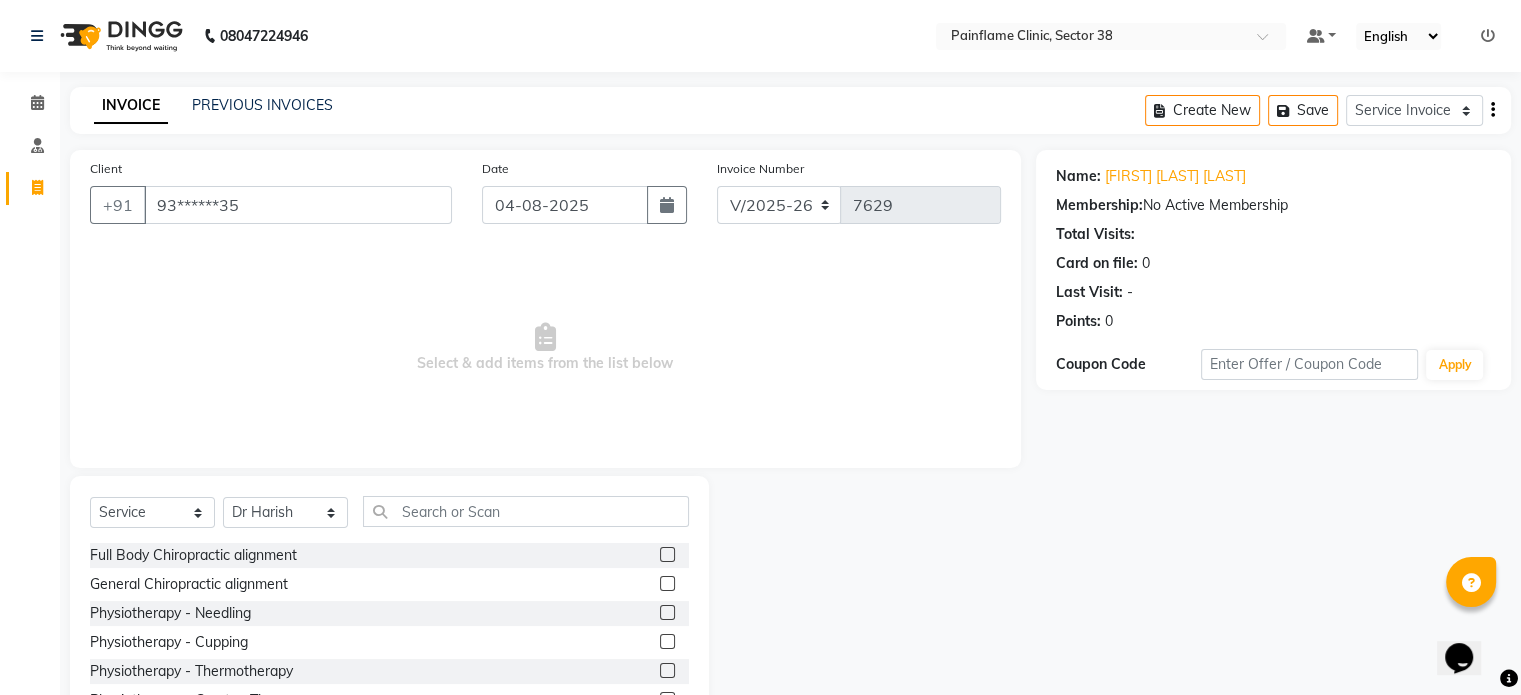 click 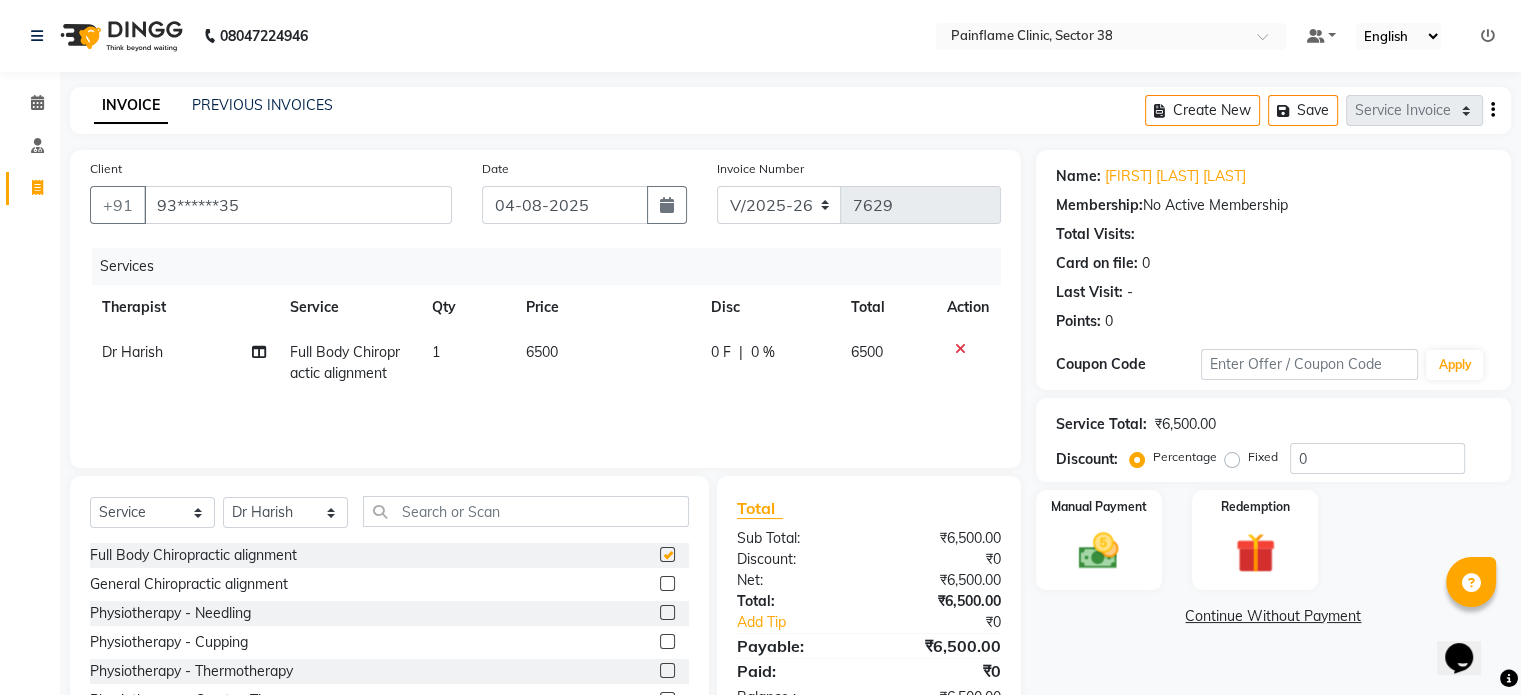 checkbox on "false" 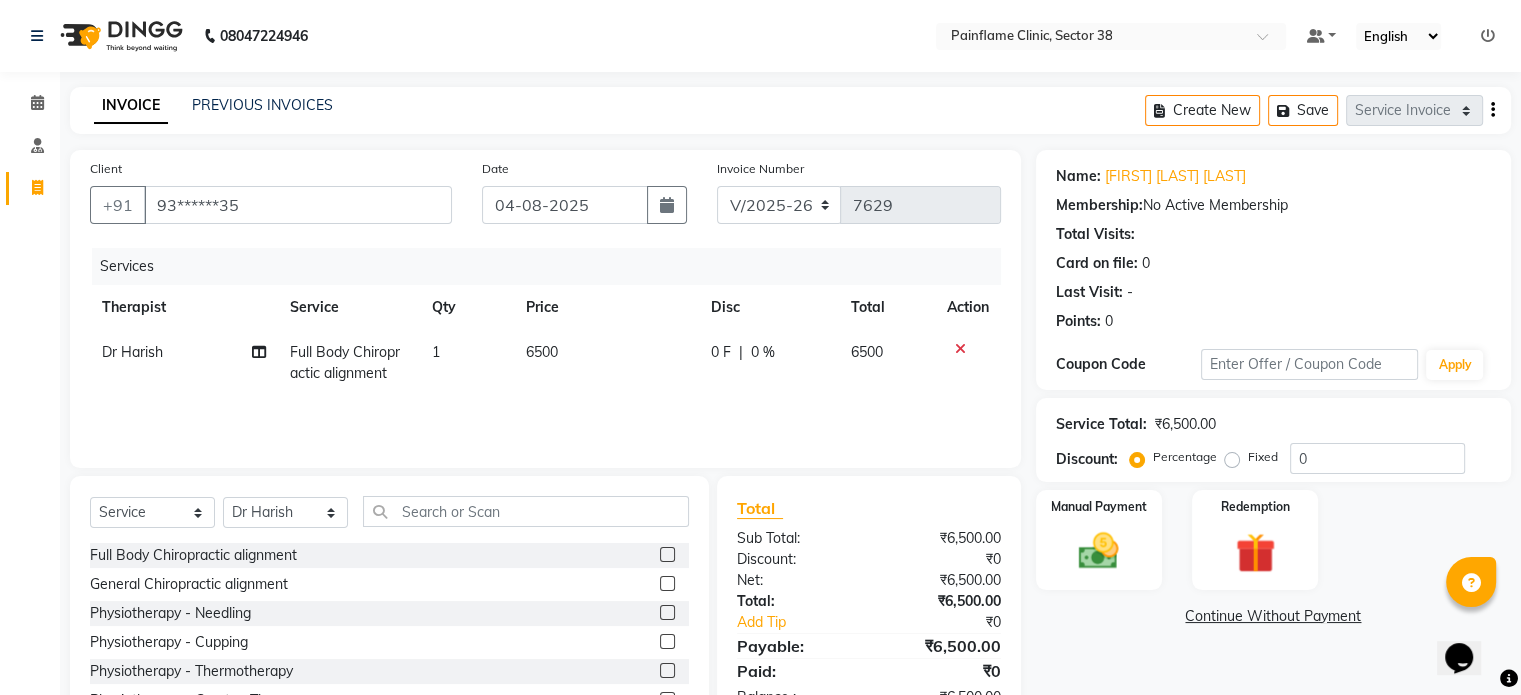scroll, scrollTop: 119, scrollLeft: 0, axis: vertical 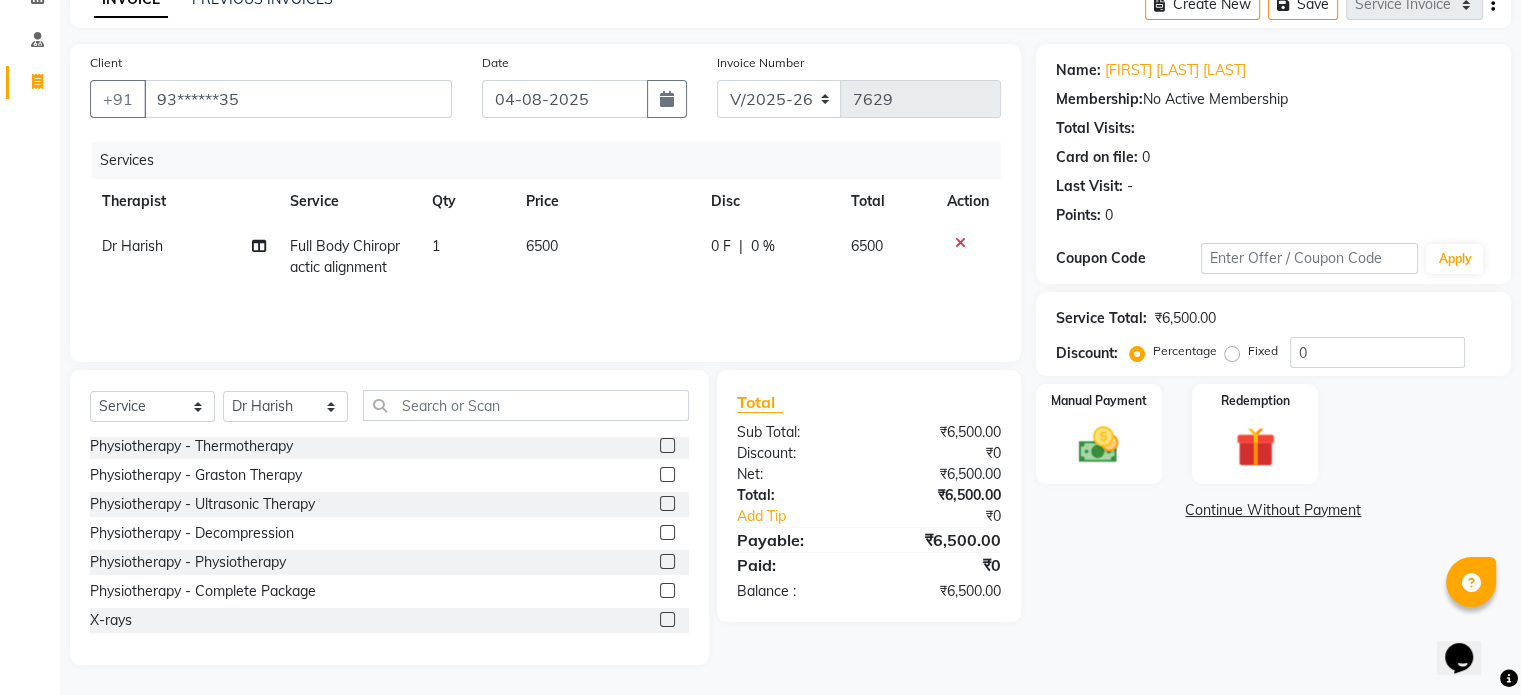 click 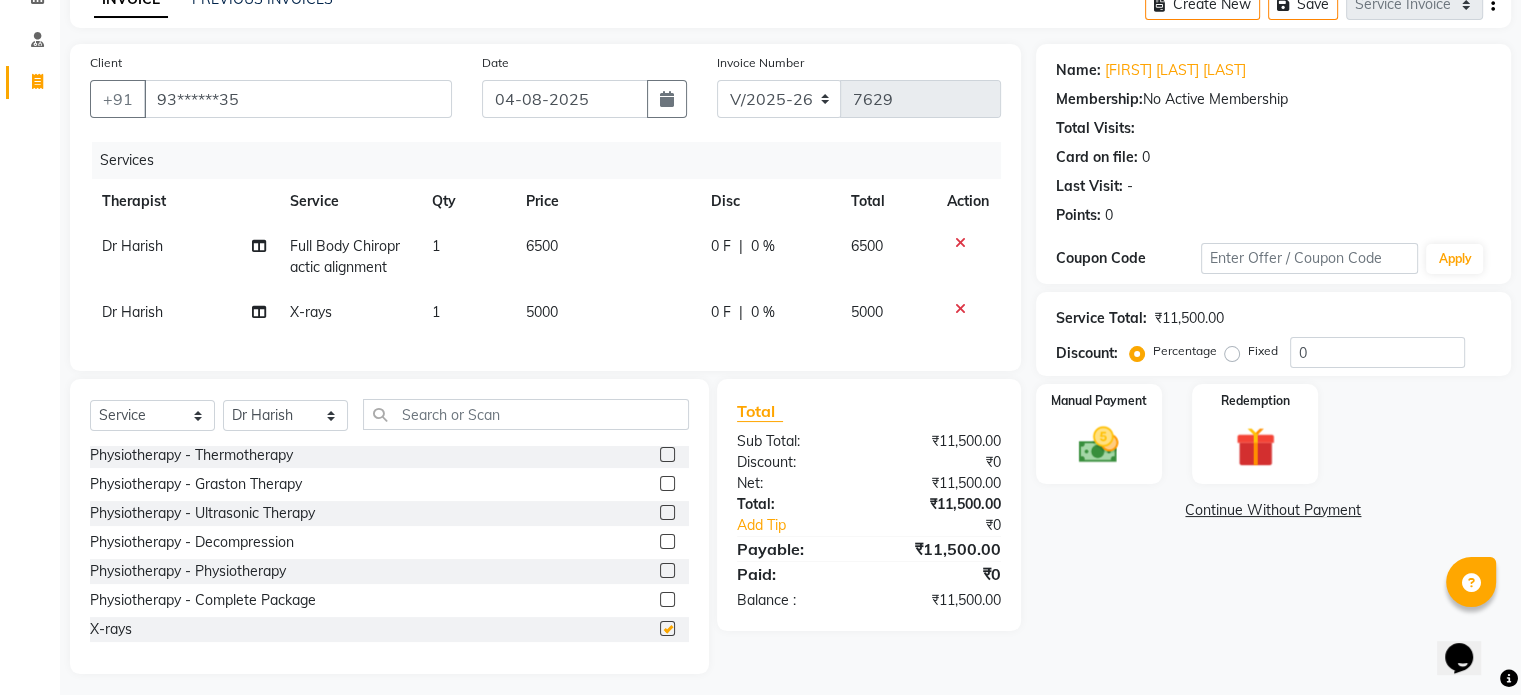 checkbox on "false" 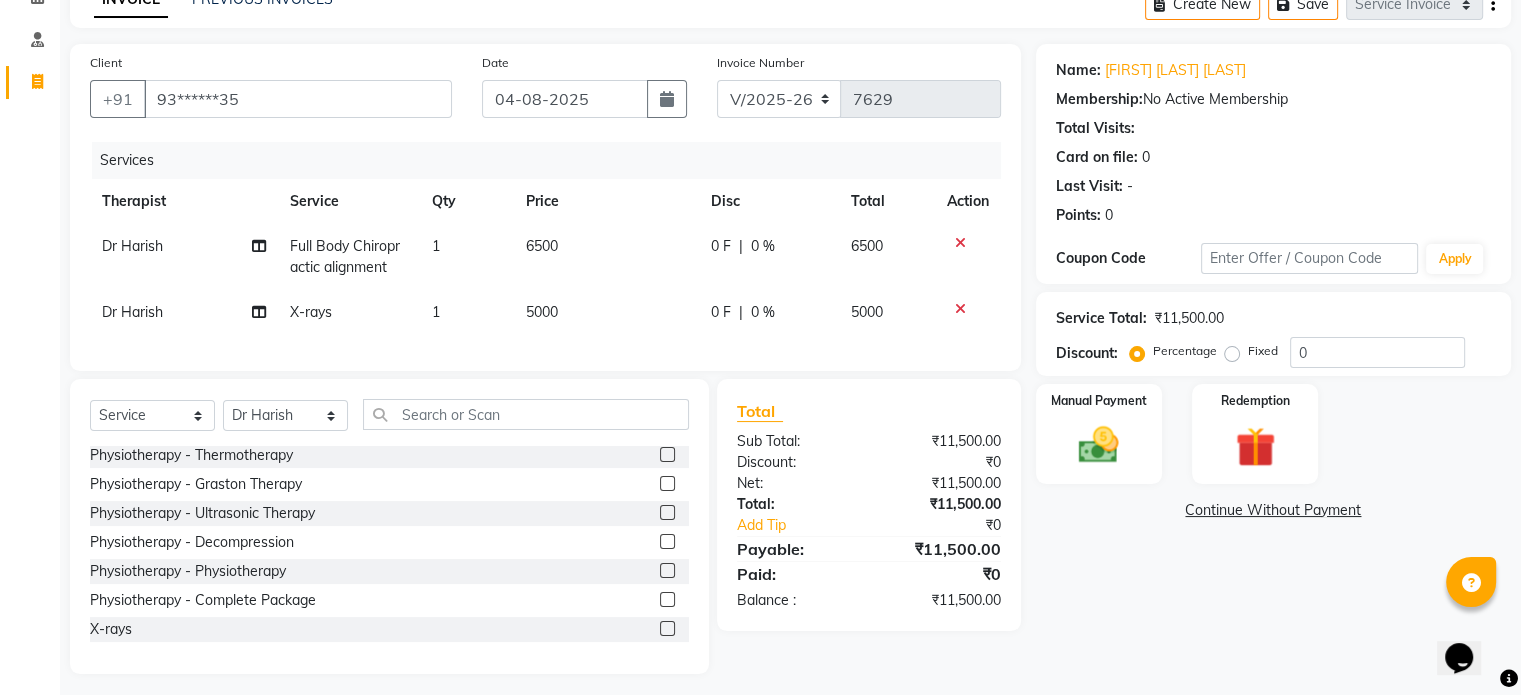 click on "5000" 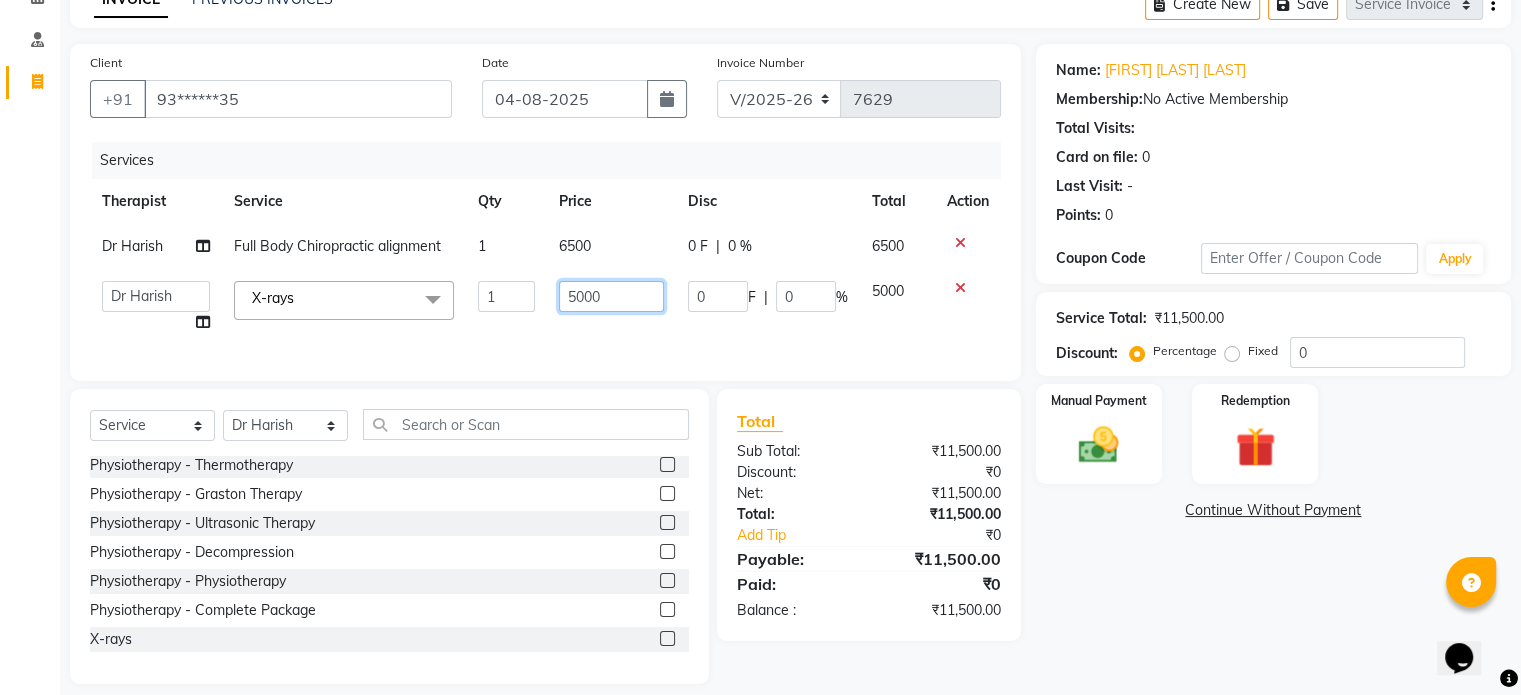 click on "5000" 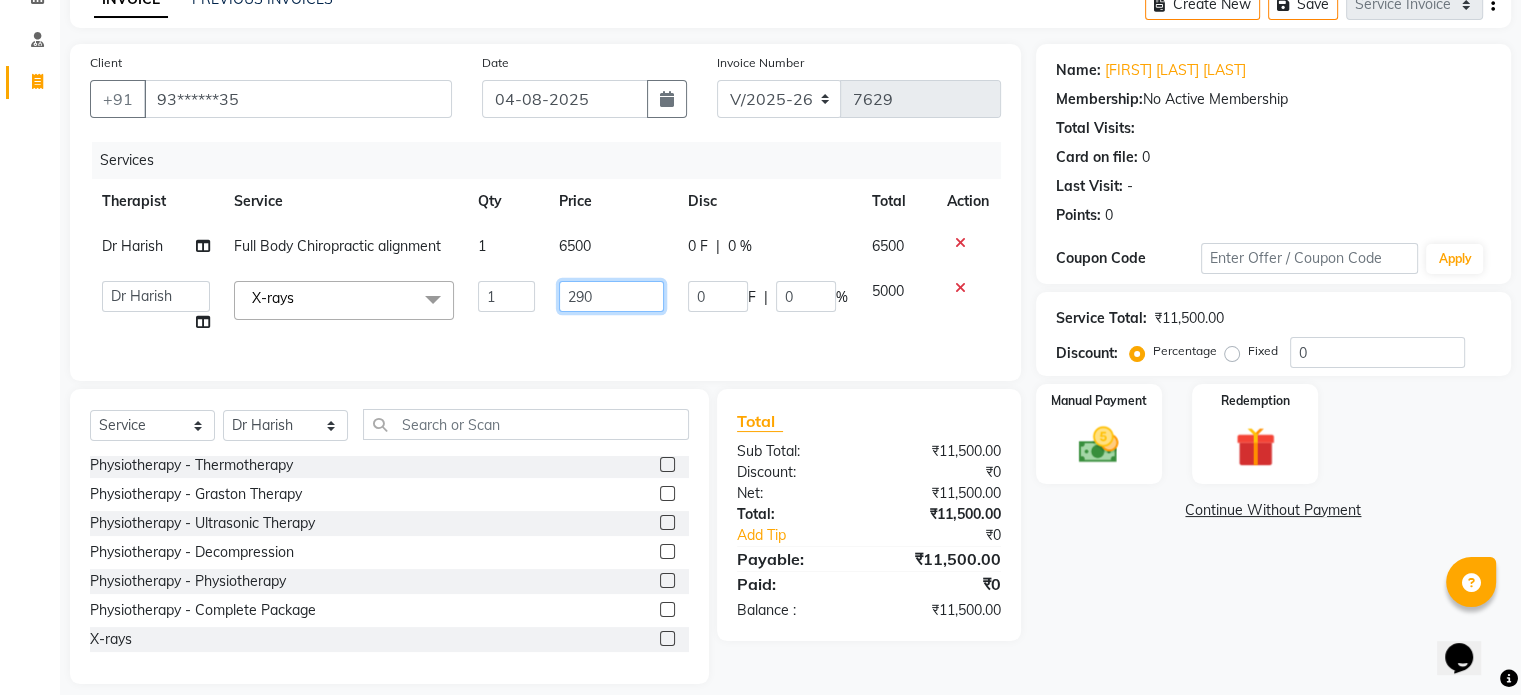 type on "2900" 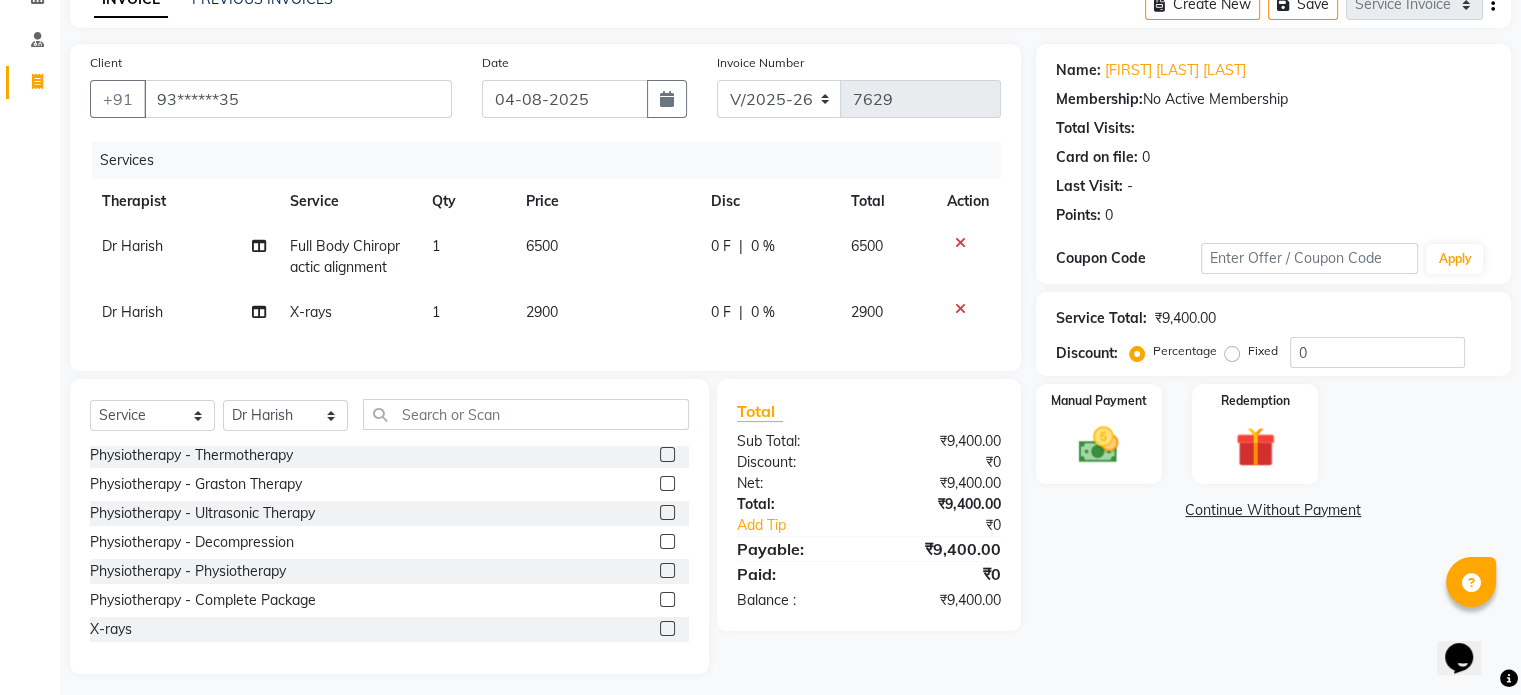 click on "Fixed" 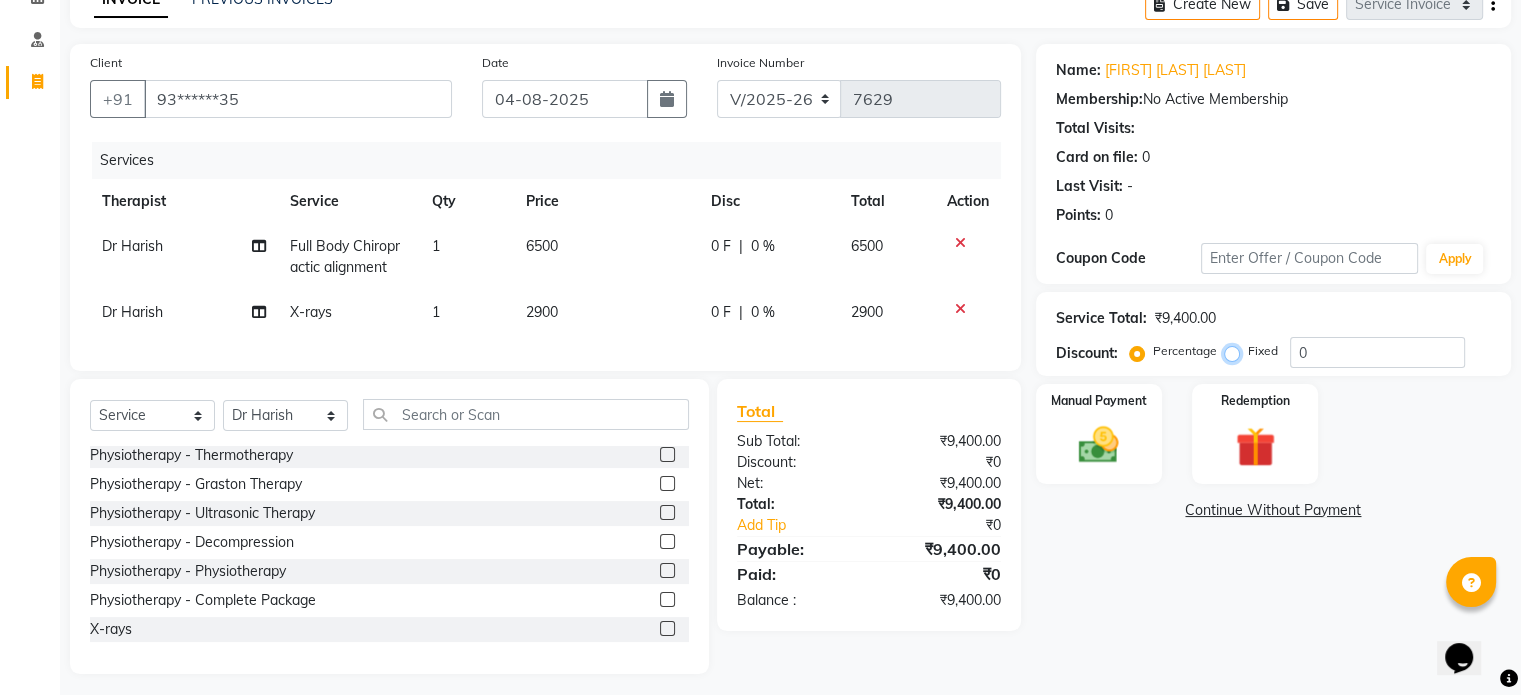 click on "Fixed" at bounding box center [1236, 351] 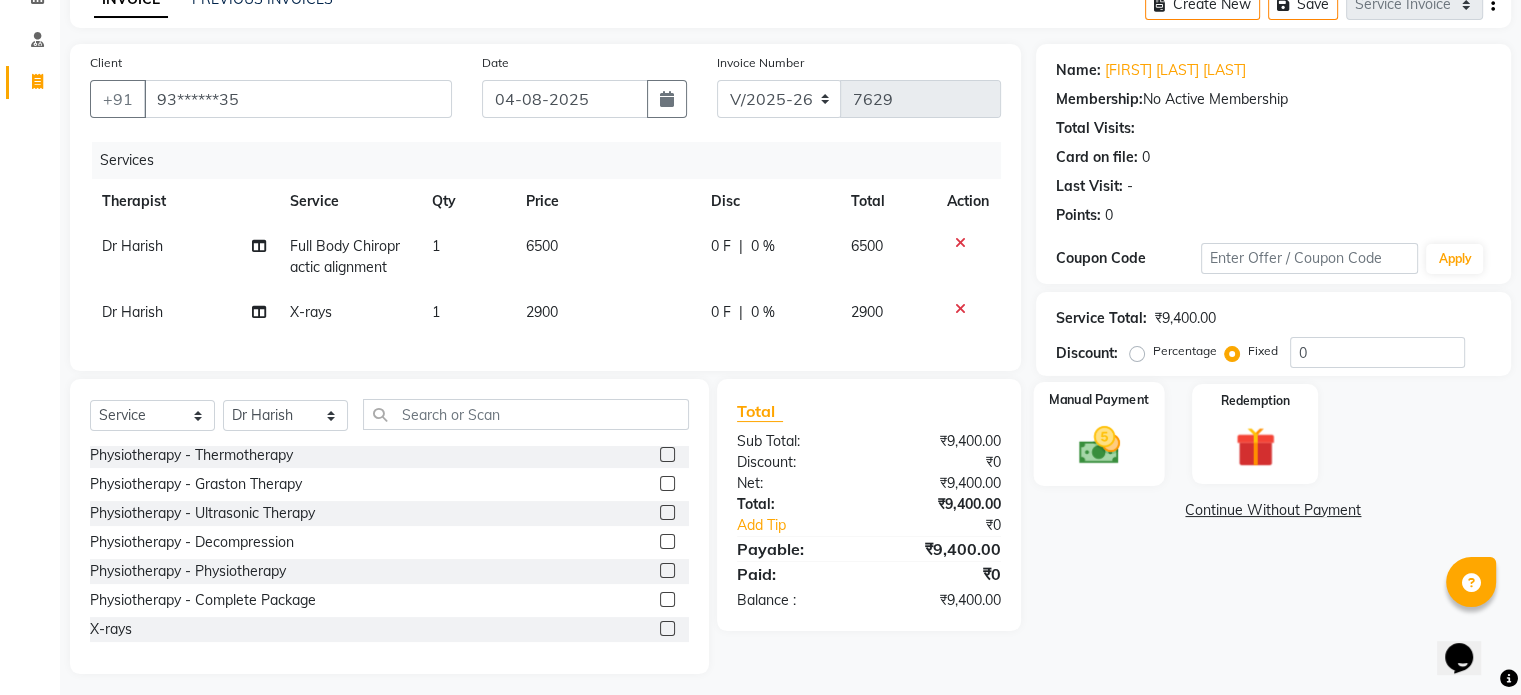 click 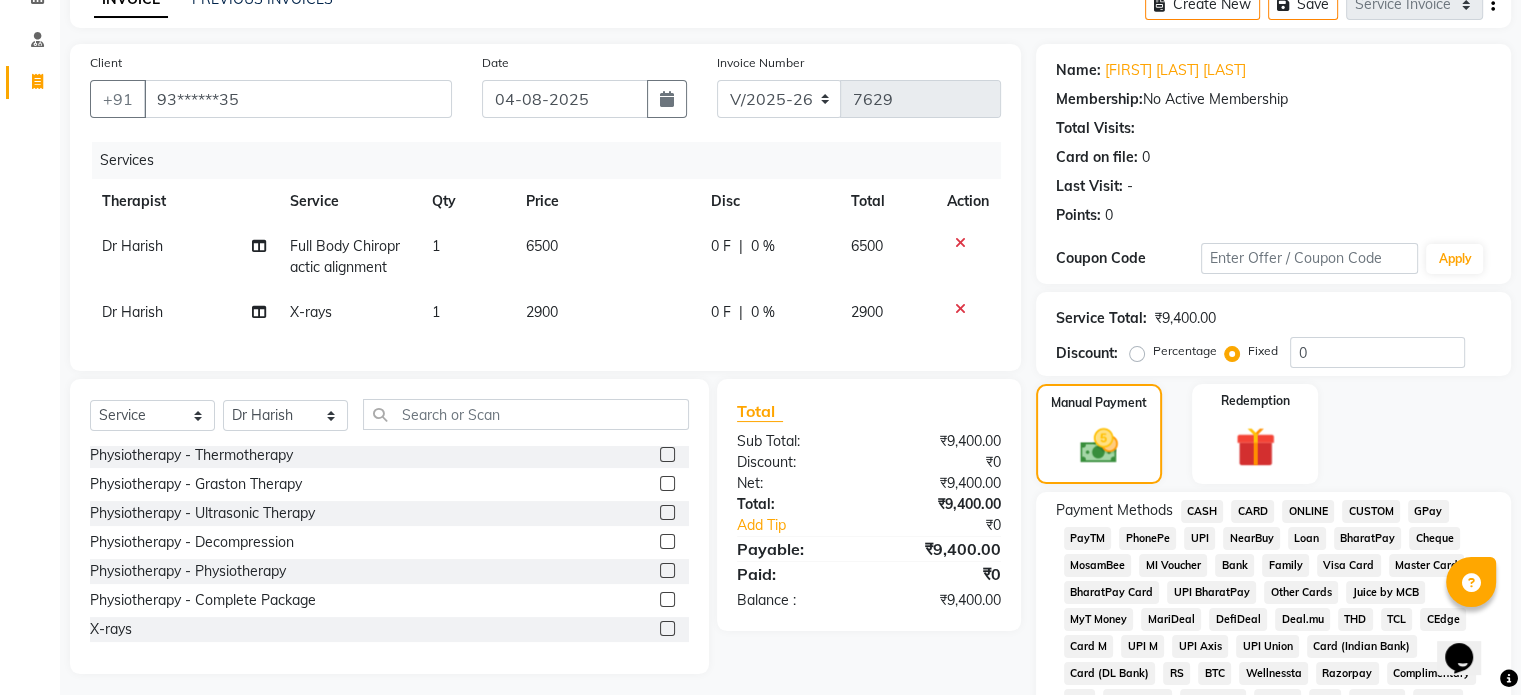 click on "UPI" 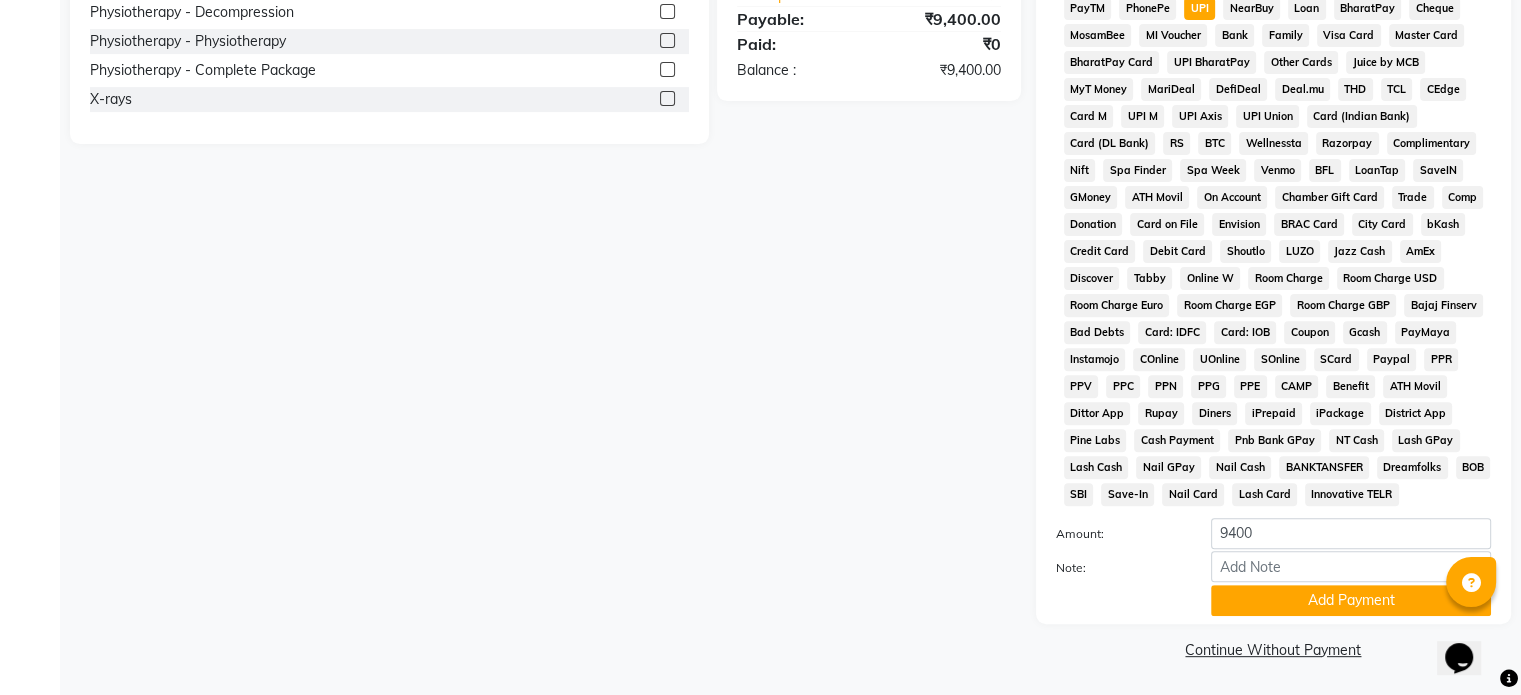 scroll, scrollTop: 652, scrollLeft: 0, axis: vertical 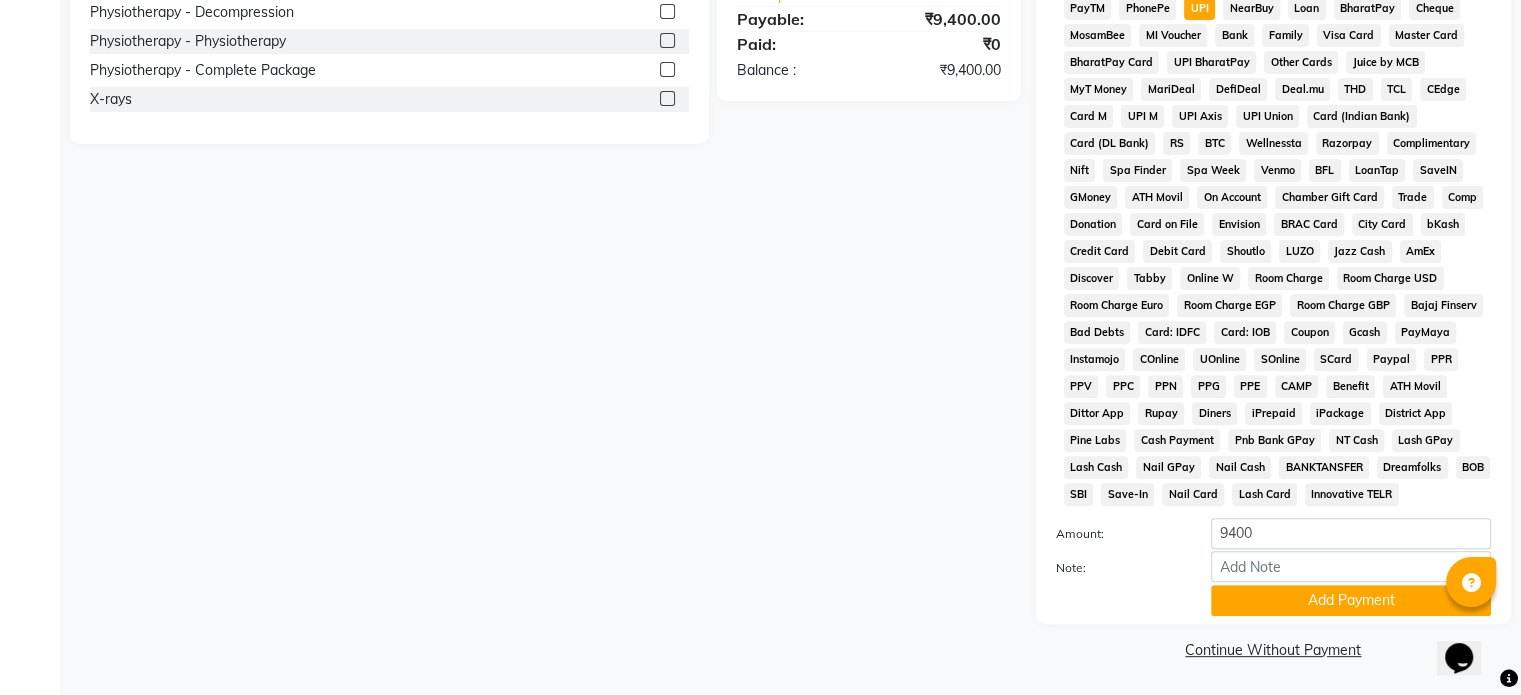 drag, startPoint x: 1236, startPoint y: 601, endPoint x: 1225, endPoint y: 606, distance: 12.083046 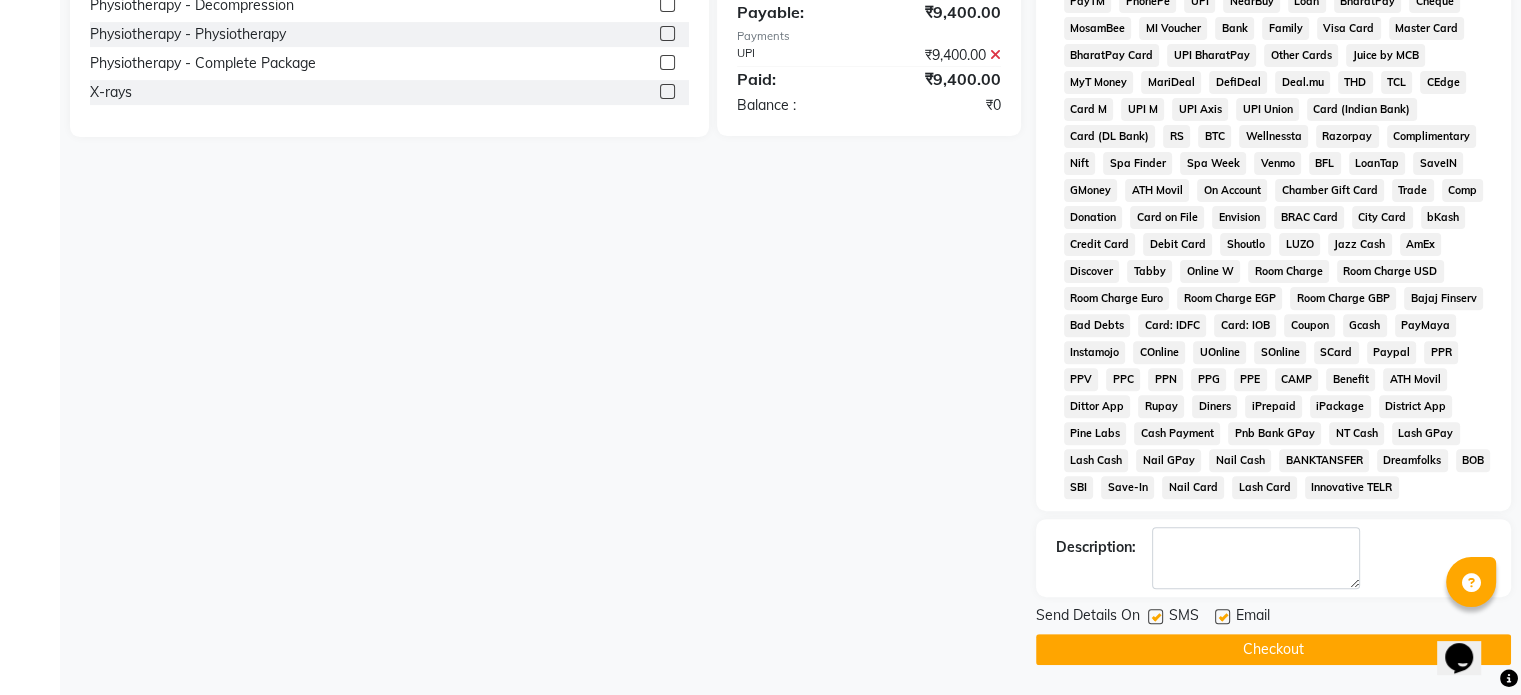 click 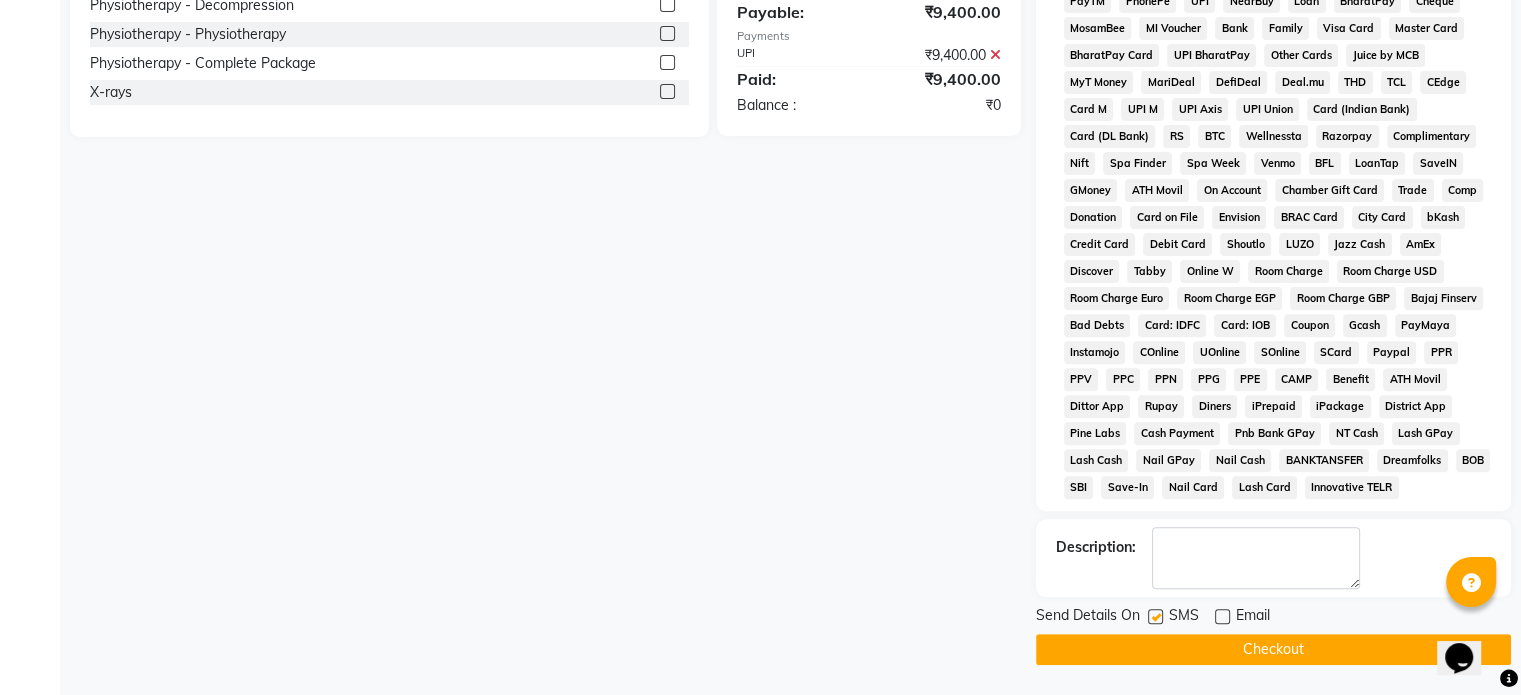 click 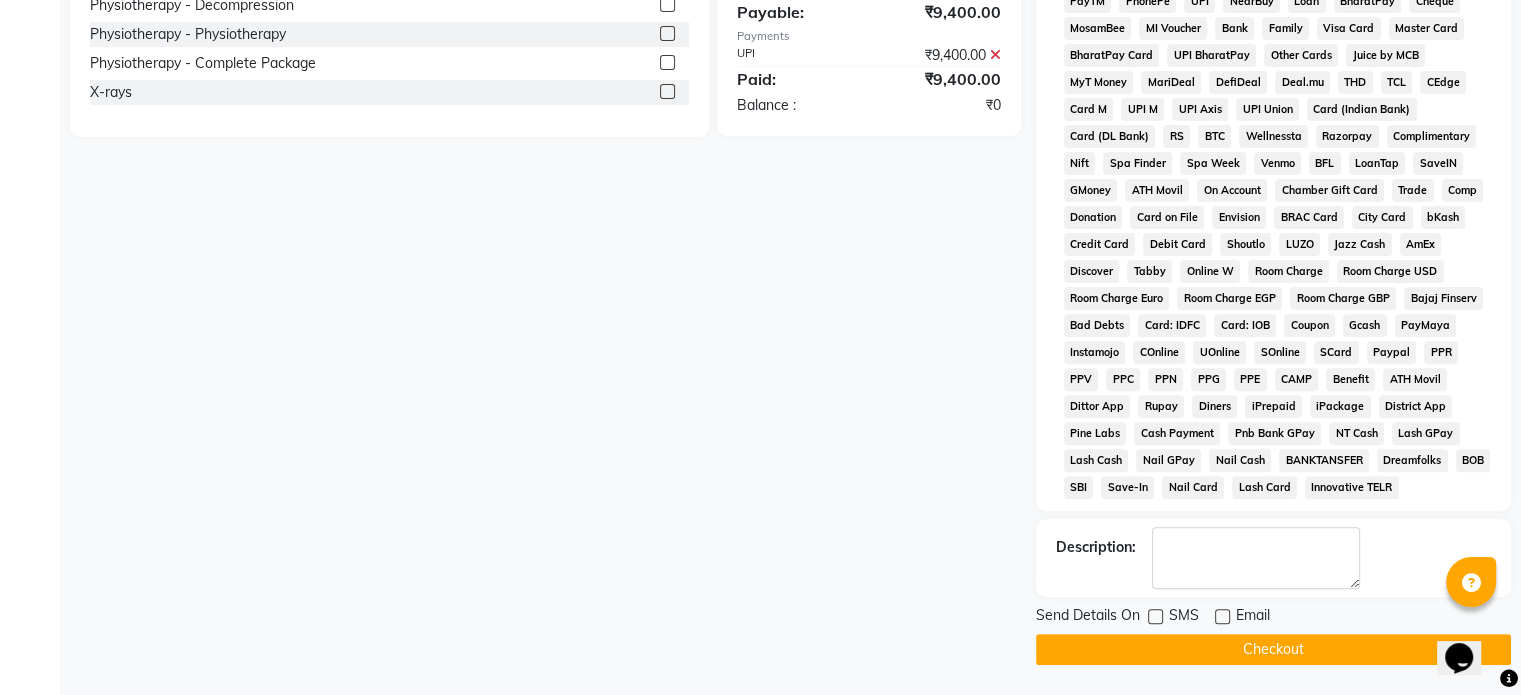 click on "Checkout" 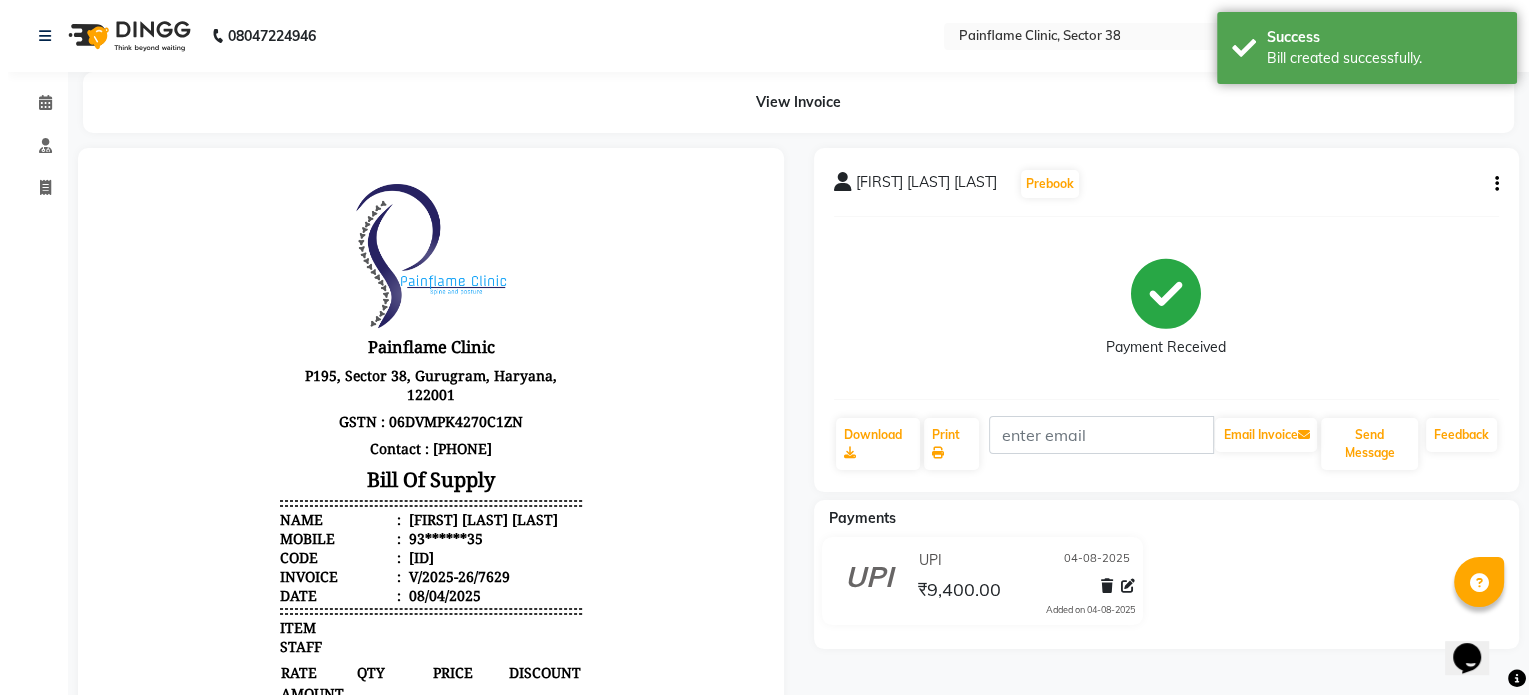 scroll, scrollTop: 0, scrollLeft: 0, axis: both 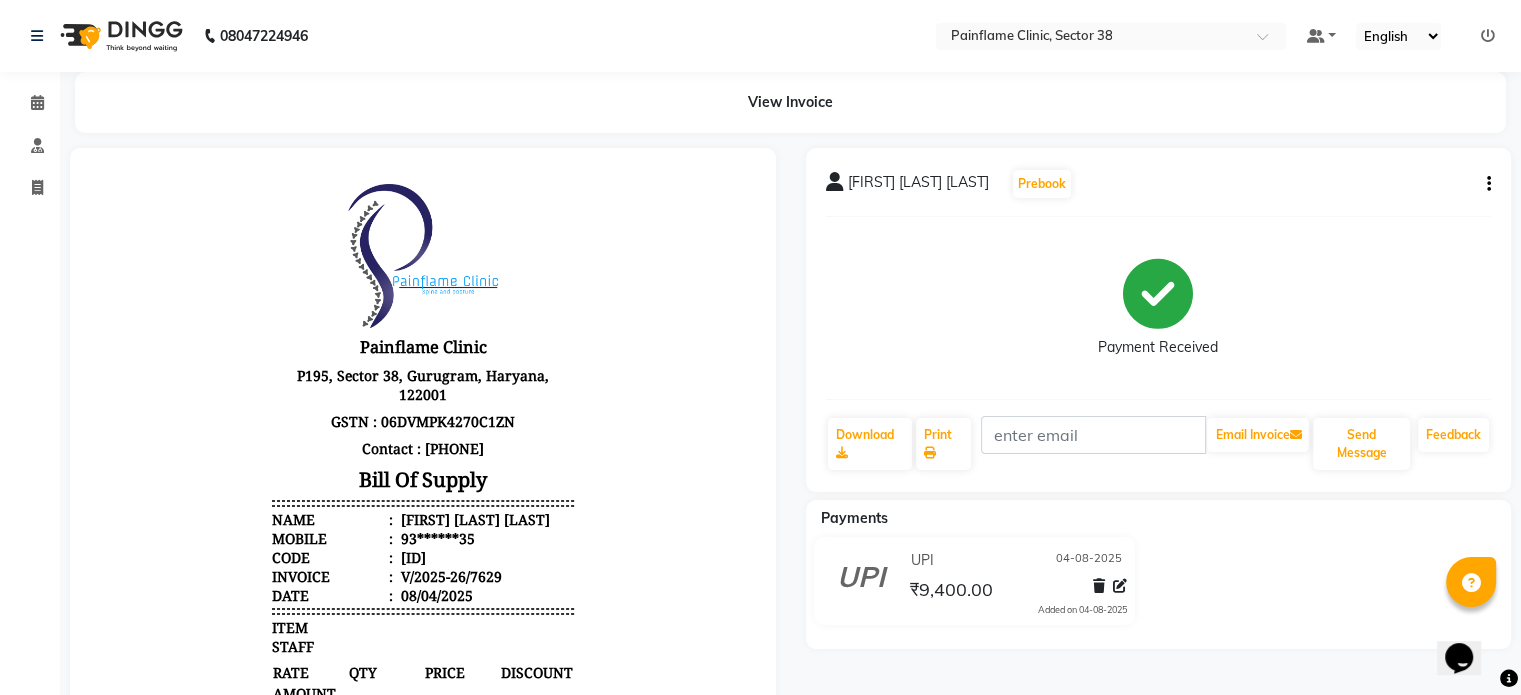 select on "service" 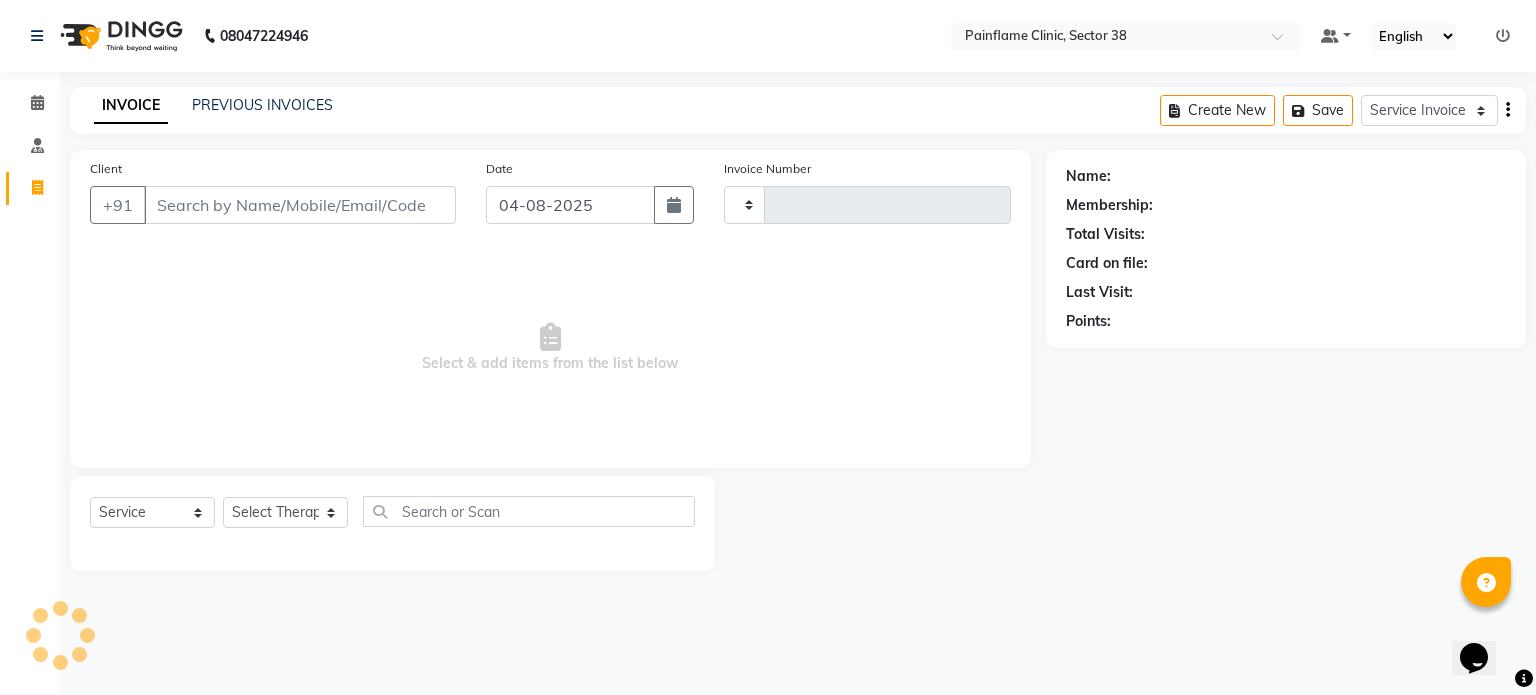 type on "7630" 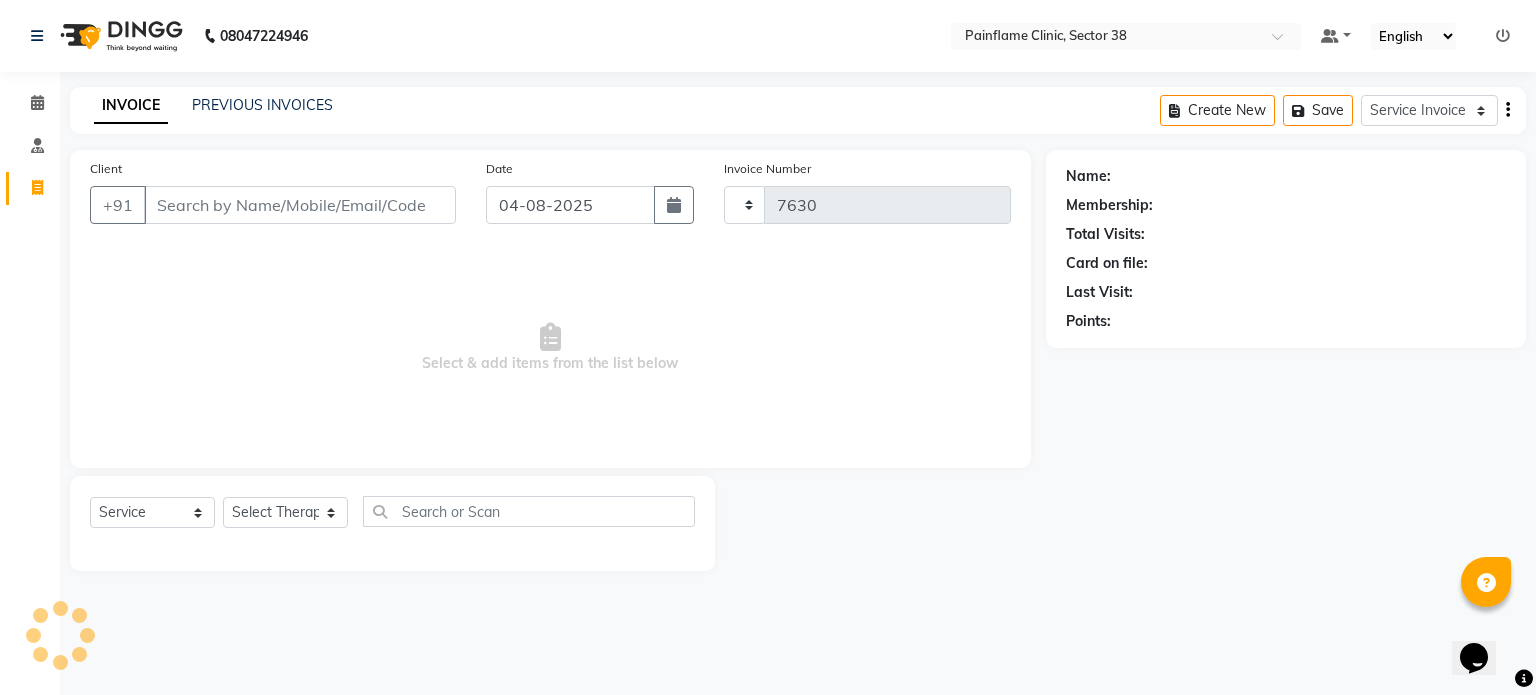 select on "3964" 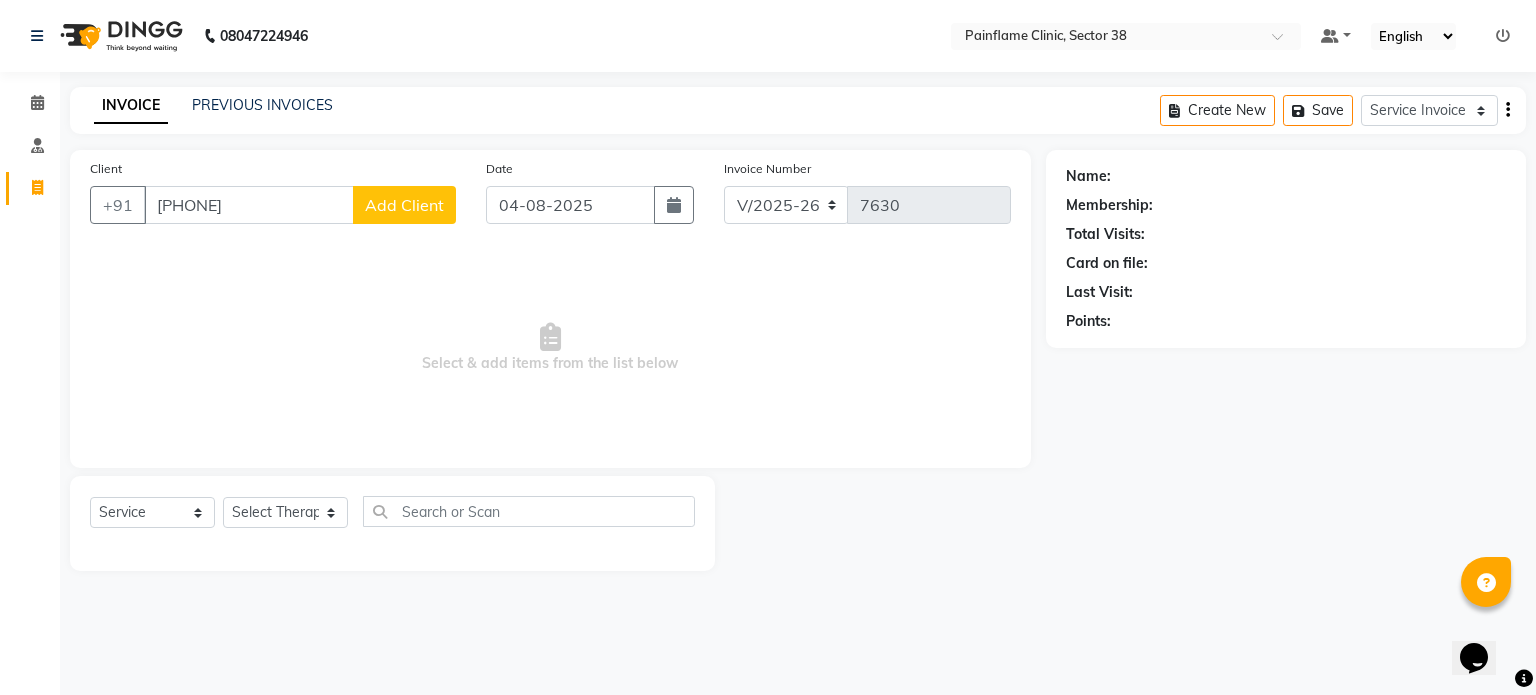 type on "9412337701" 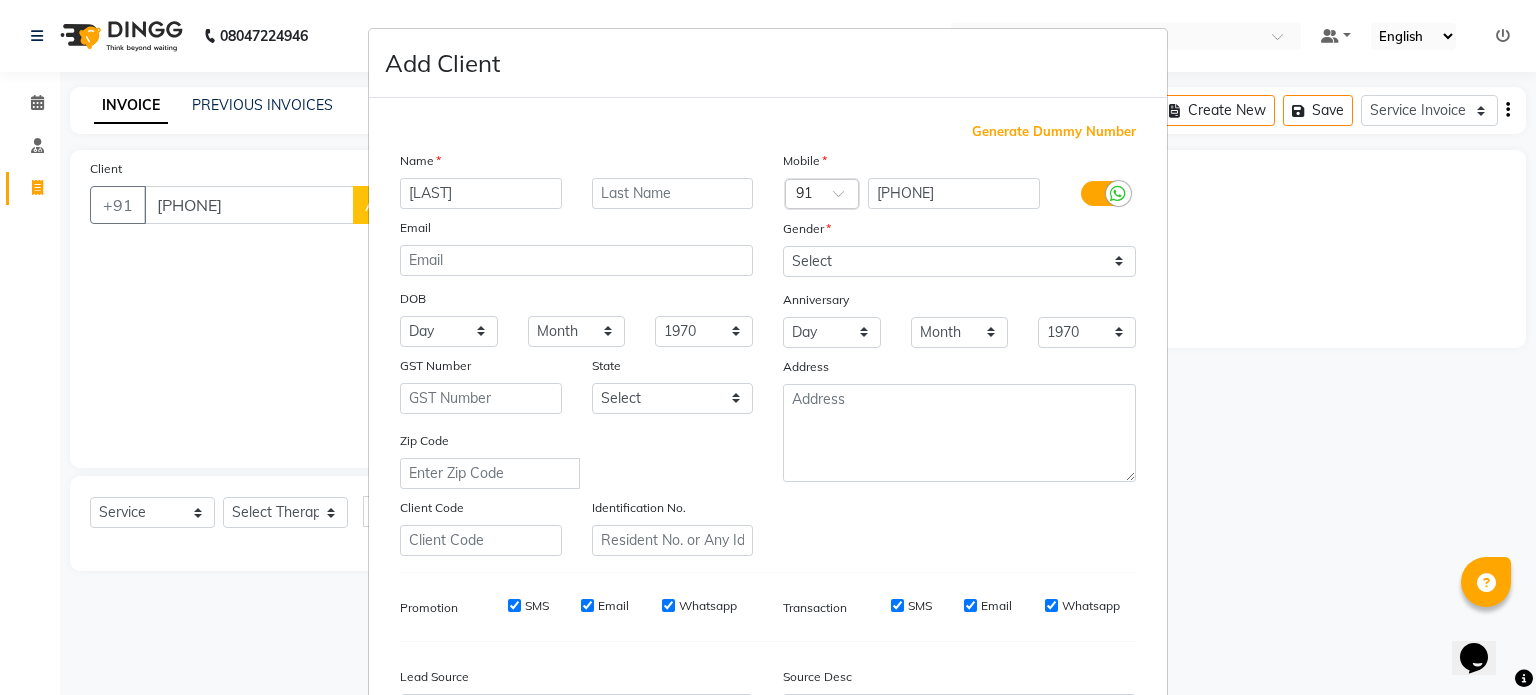 type on "[FIRST]" 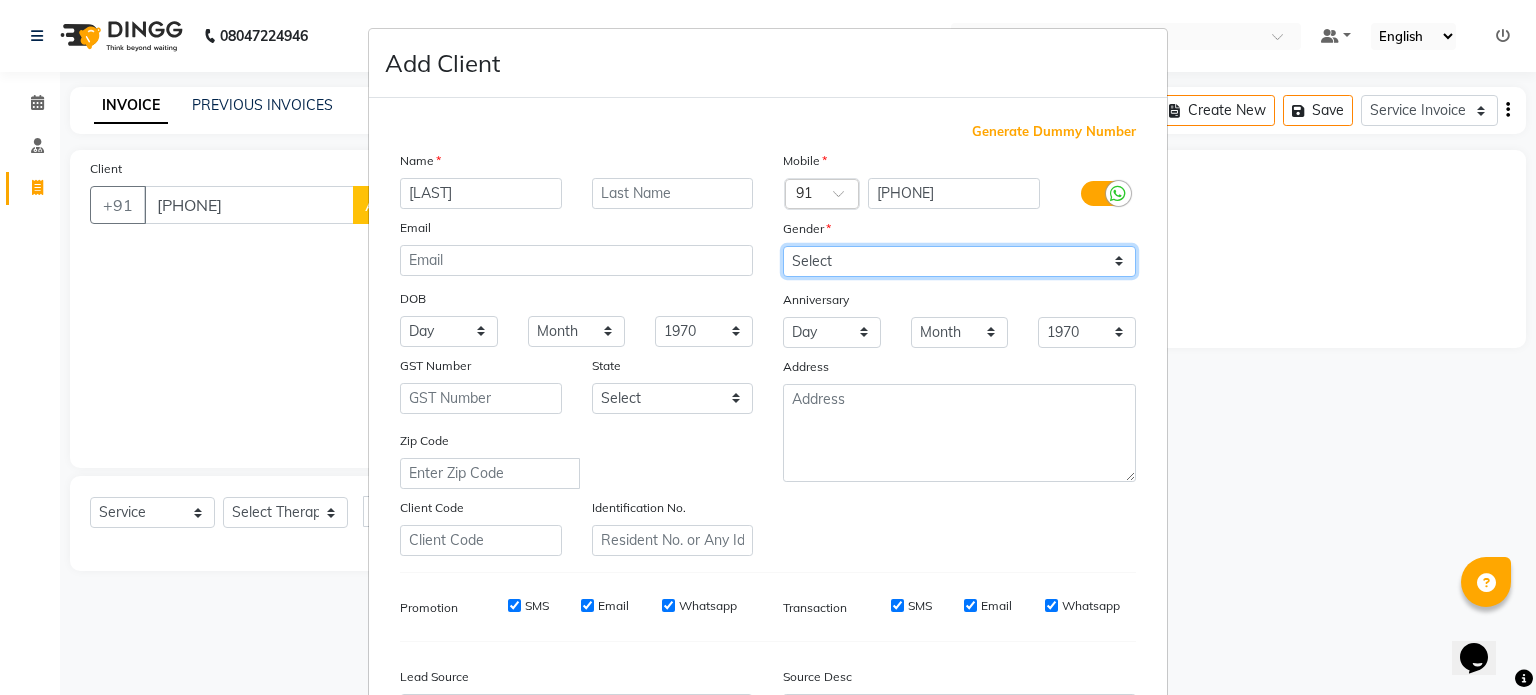 click on "Select Male Female Other Prefer Not To Say" at bounding box center [959, 261] 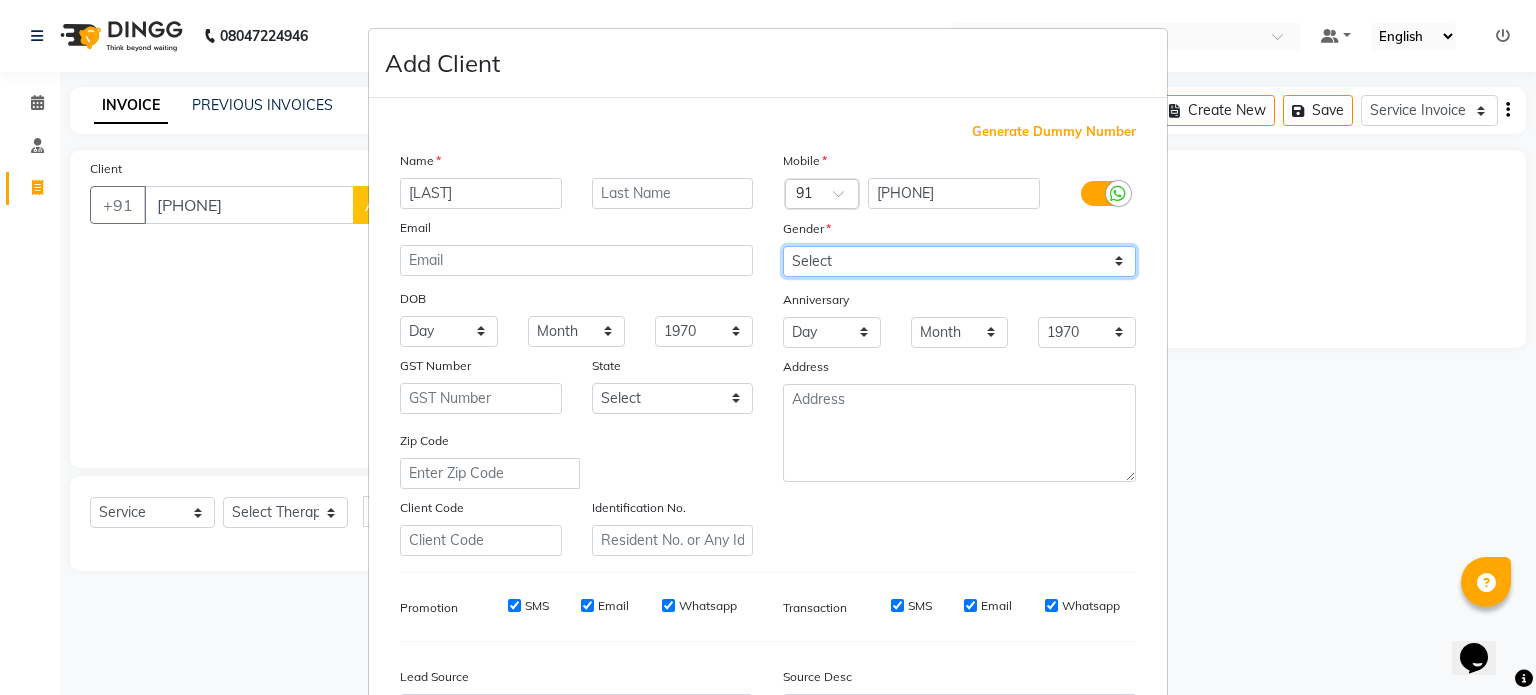 select on "male" 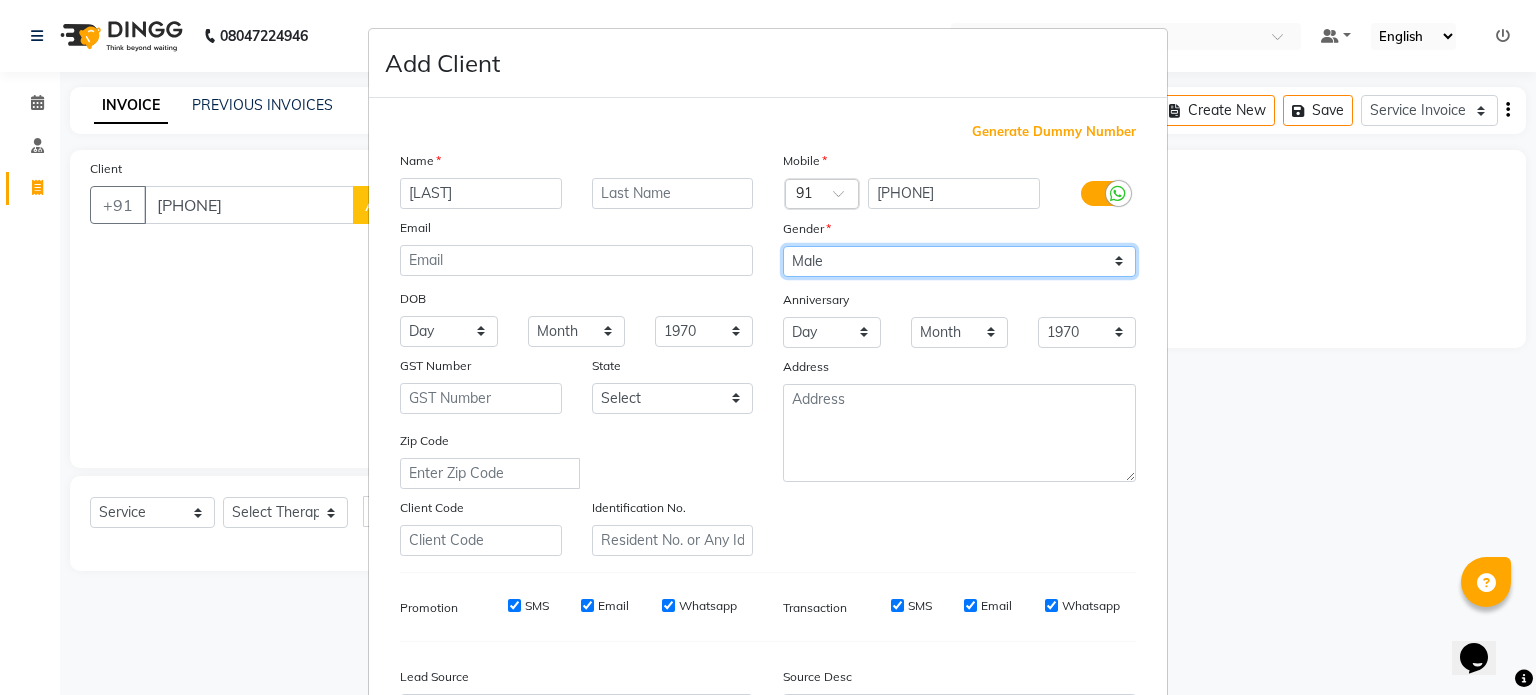 click on "Select Male Female Other Prefer Not To Say" at bounding box center (959, 261) 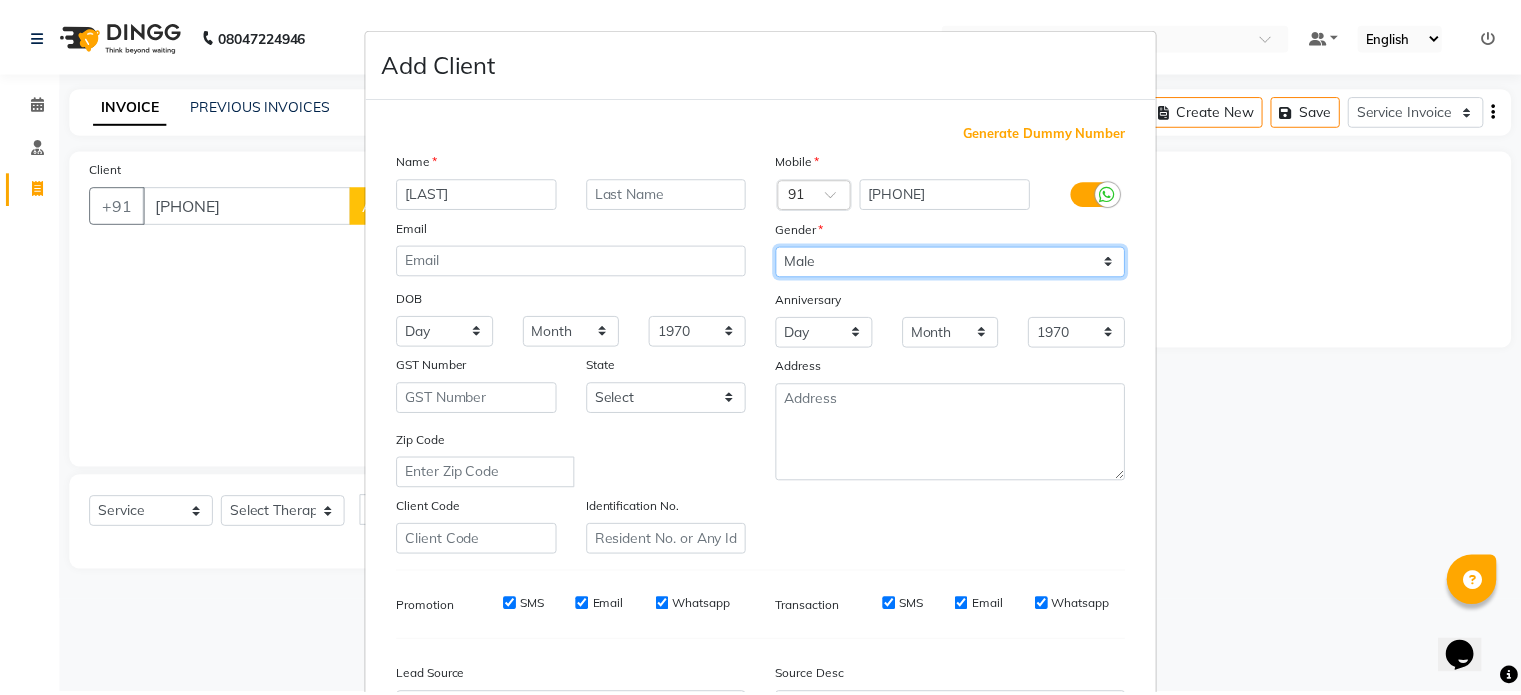 scroll, scrollTop: 237, scrollLeft: 0, axis: vertical 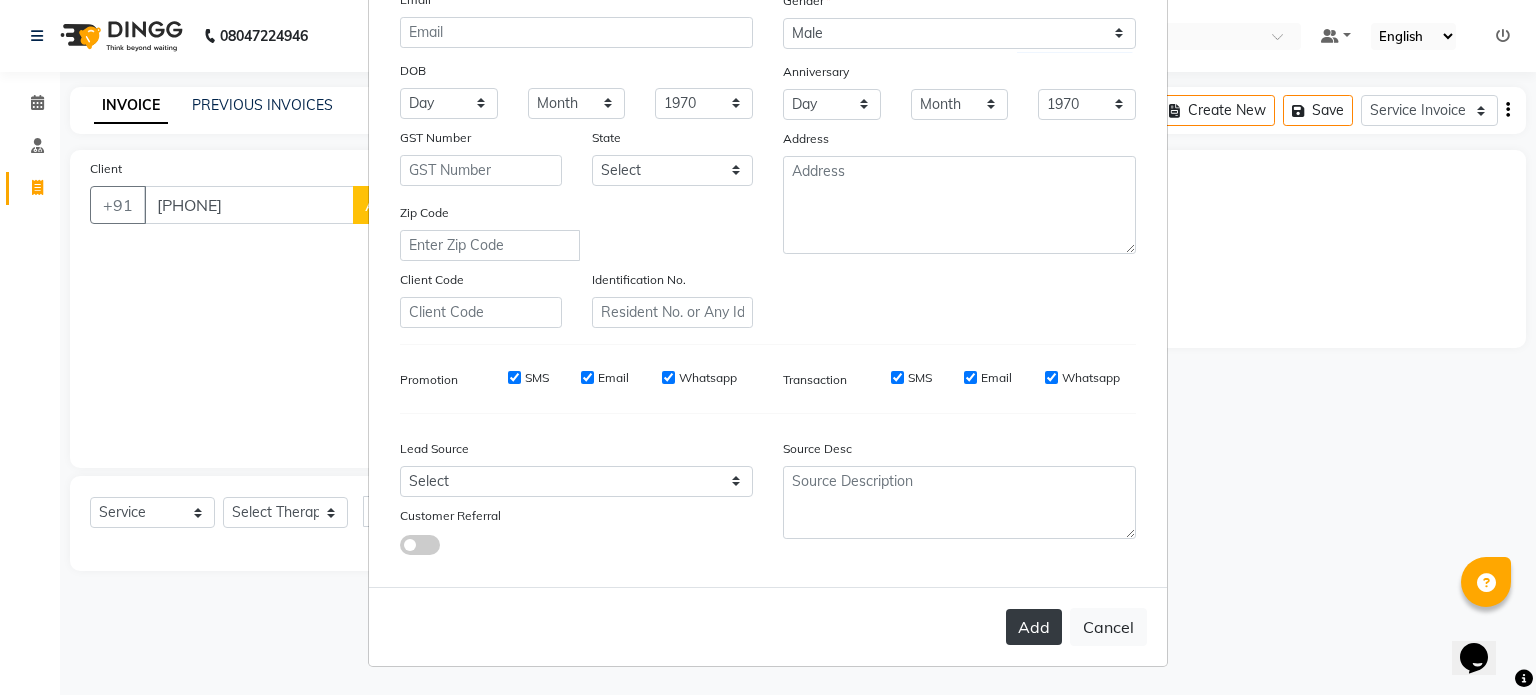 click on "Add" at bounding box center [1034, 627] 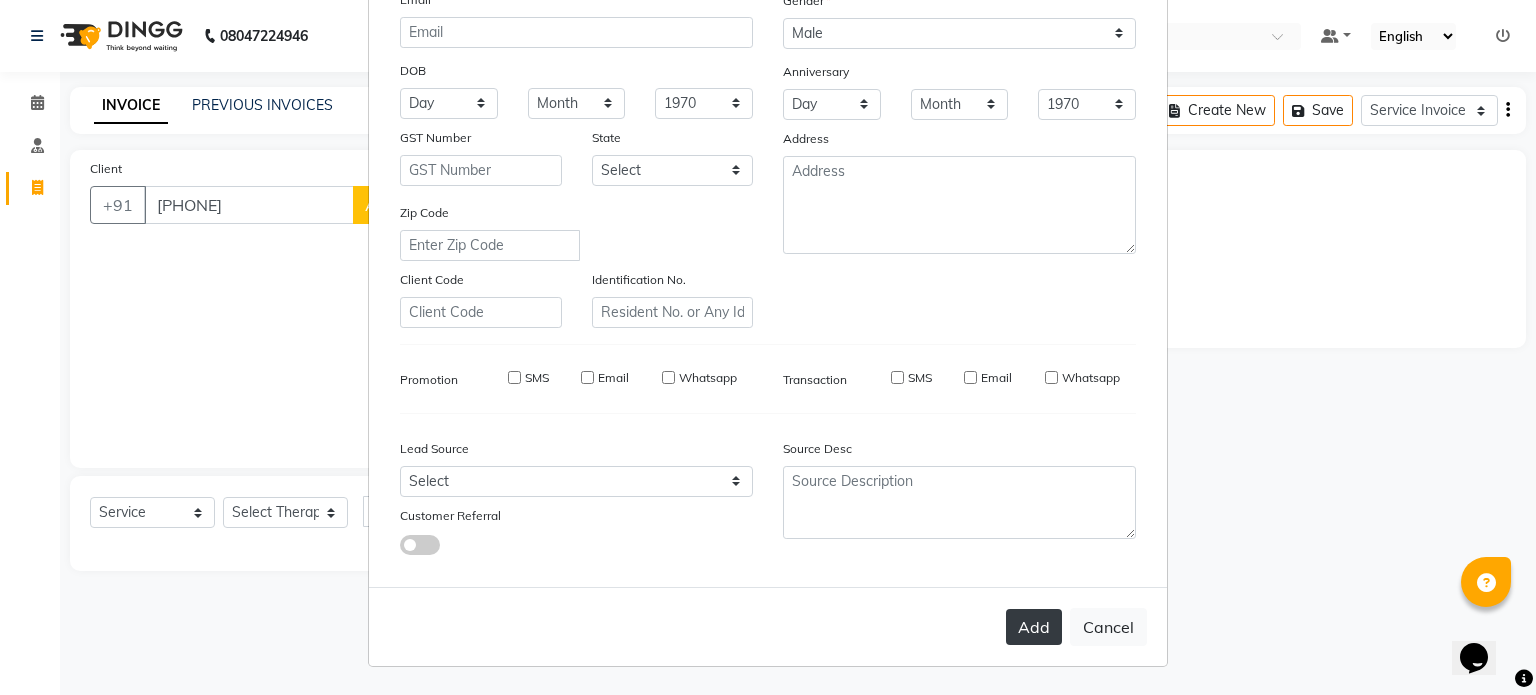 type on "94******01" 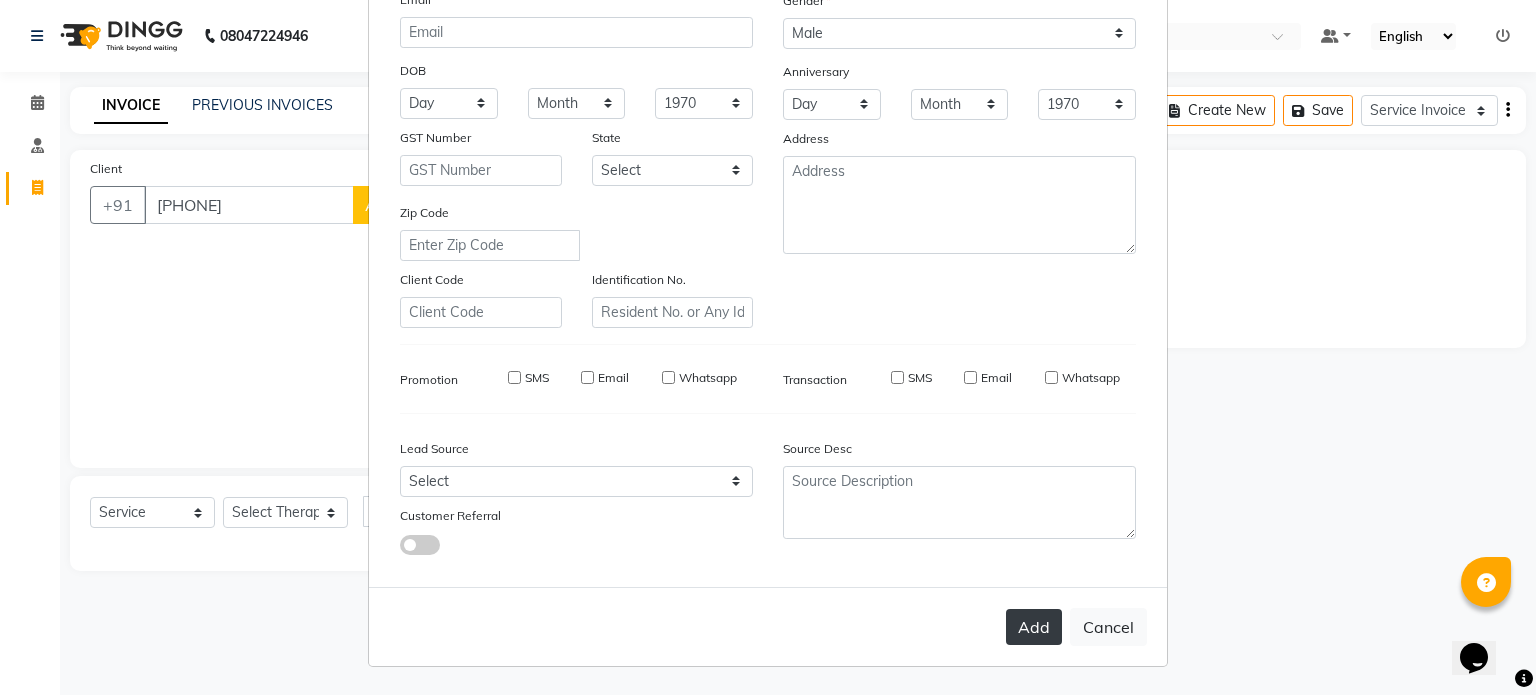 type 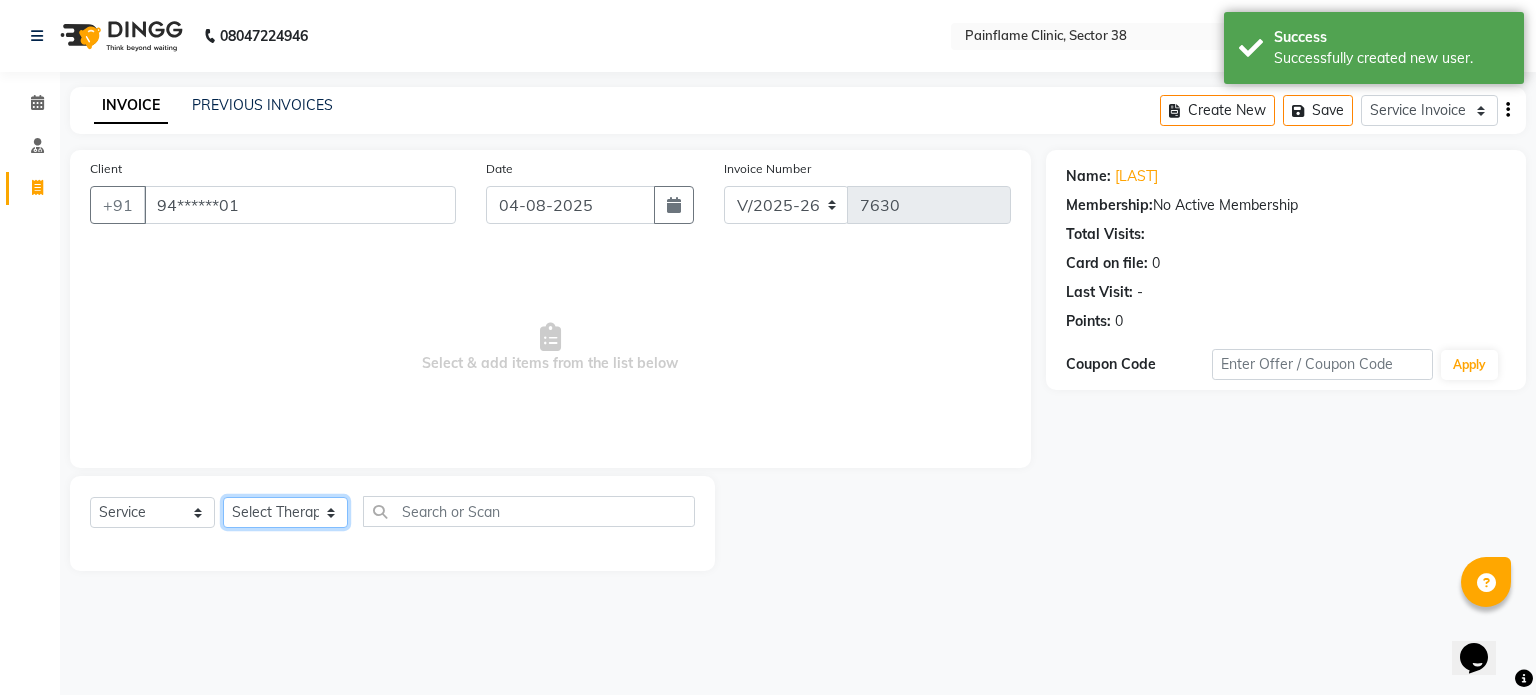 click on "Select Therapist Dr Durgesh Dr Harish Dr Ranjana Dr Saurabh Dr. Suraj Dr. Tejpal Mehlawat KUSHAL MOHIT SEMWAL Nancy Singhai Reception 1  Reception 2 Reception 3" 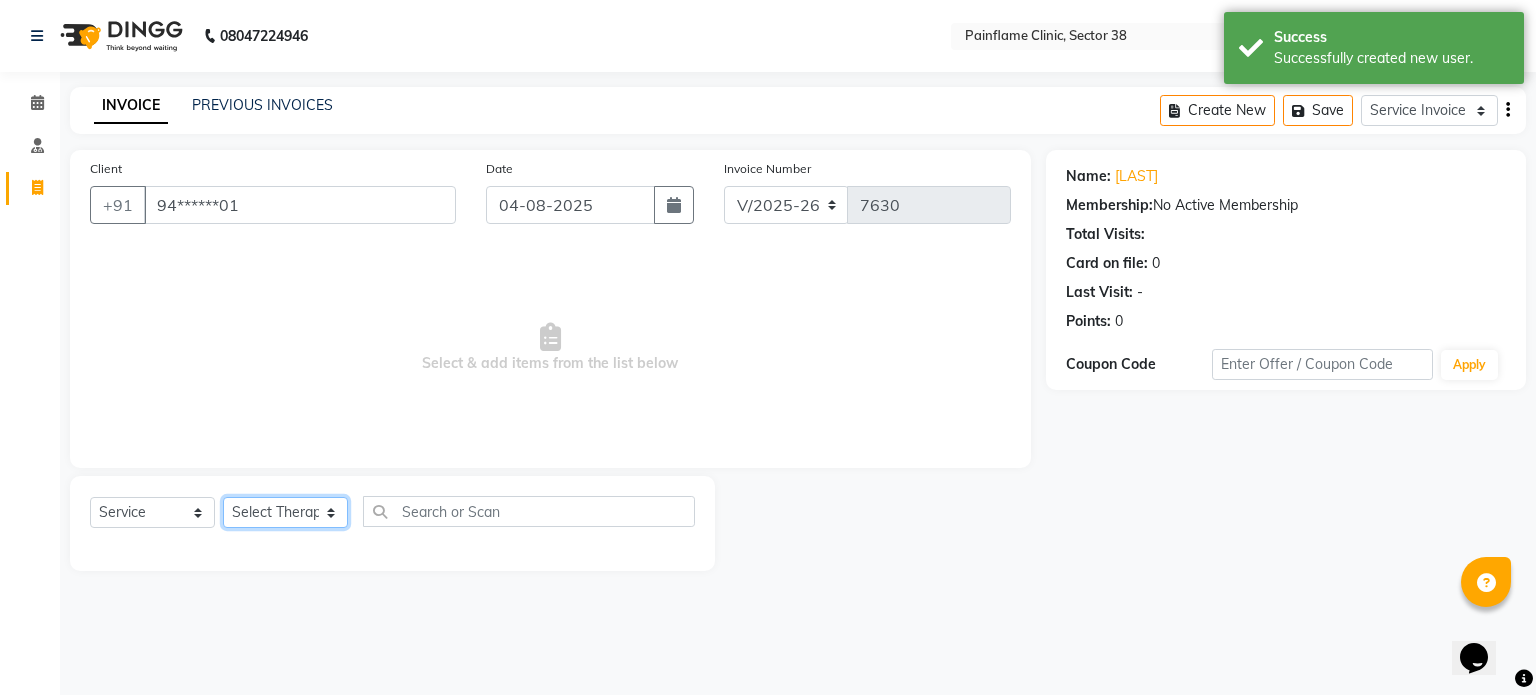 select on "20209" 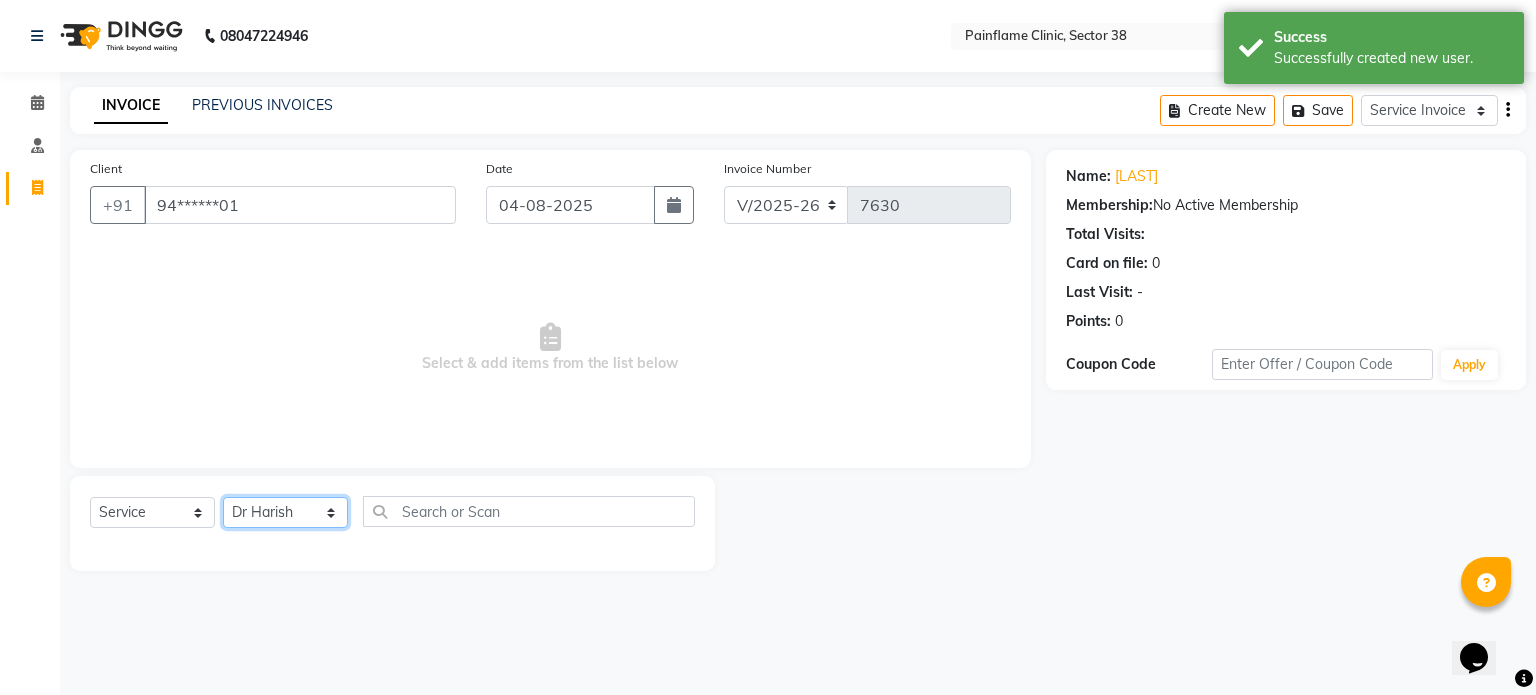 click on "Select Therapist Dr Durgesh Dr Harish Dr Ranjana Dr Saurabh Dr. Suraj Dr. Tejpal Mehlawat KUSHAL MOHIT SEMWAL Nancy Singhai Reception 1  Reception 2 Reception 3" 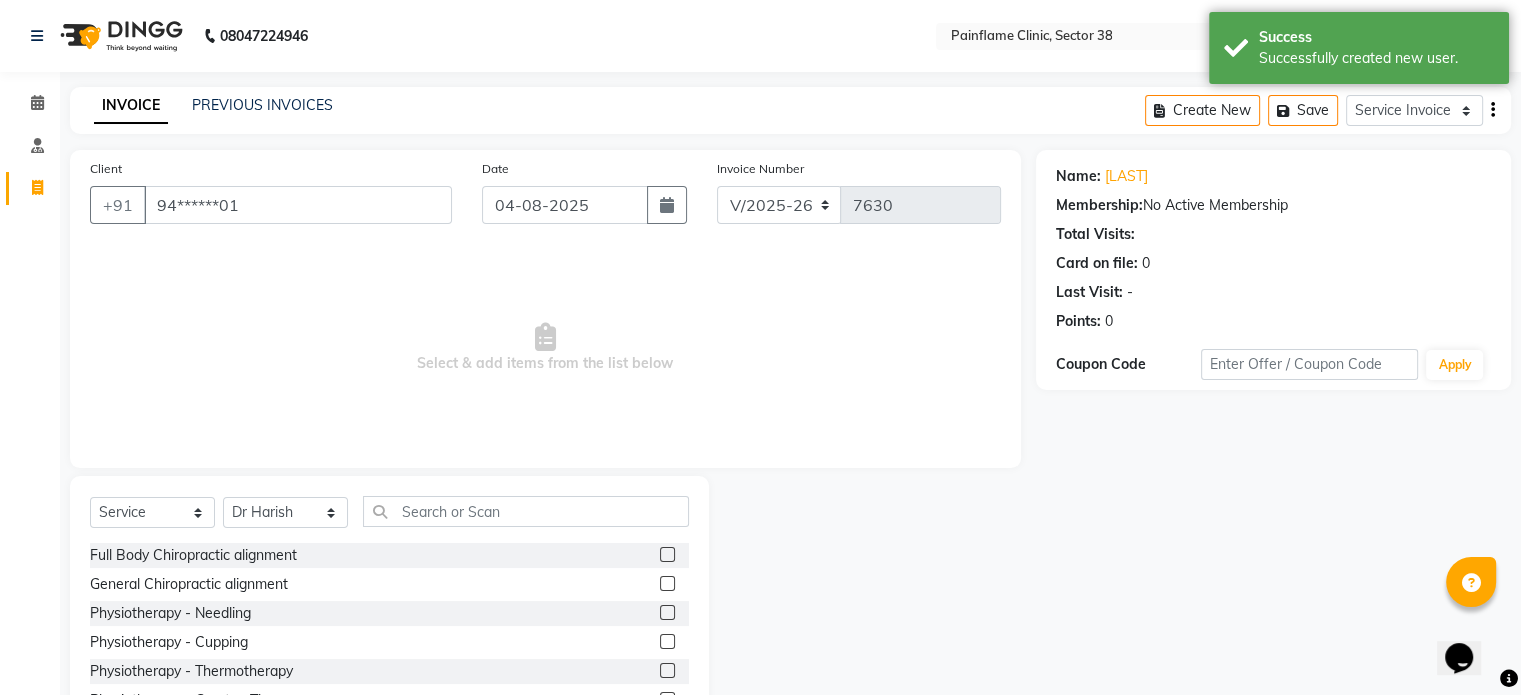 click 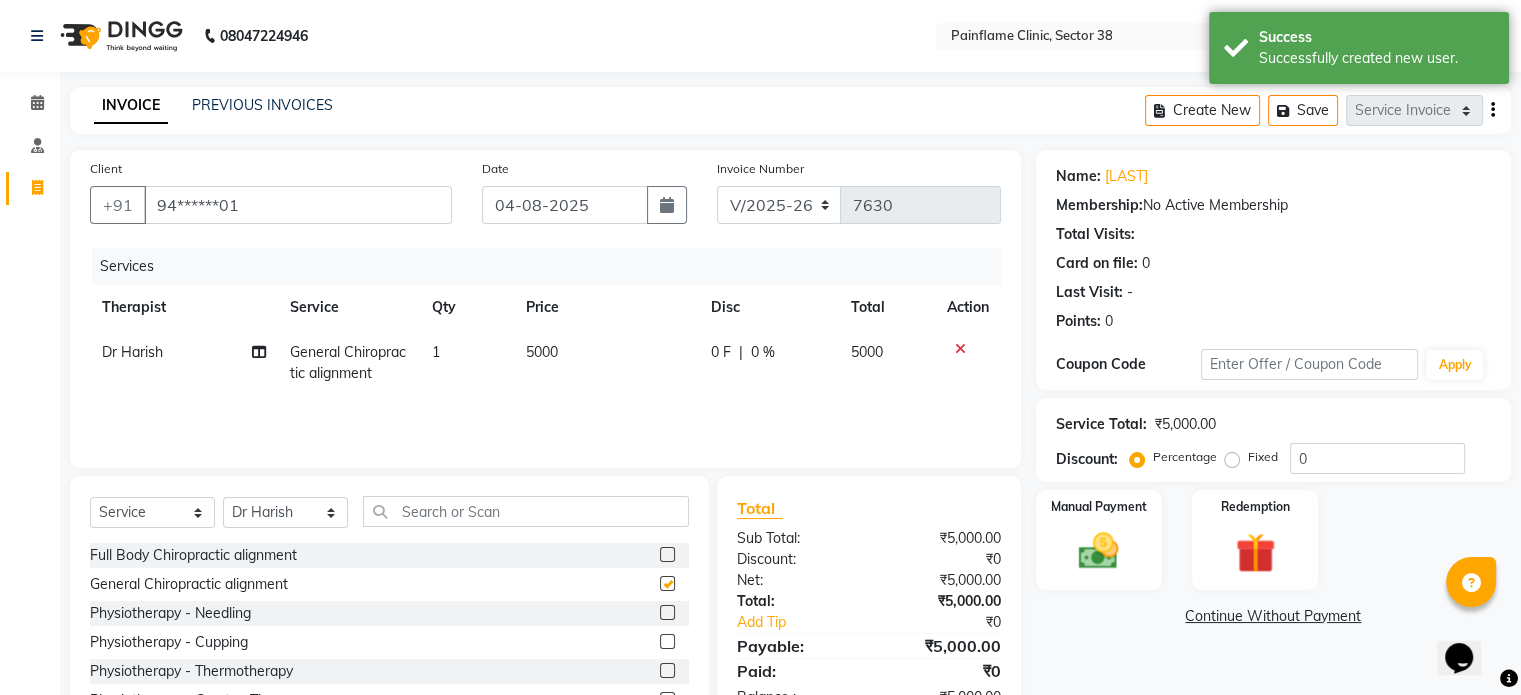 checkbox on "false" 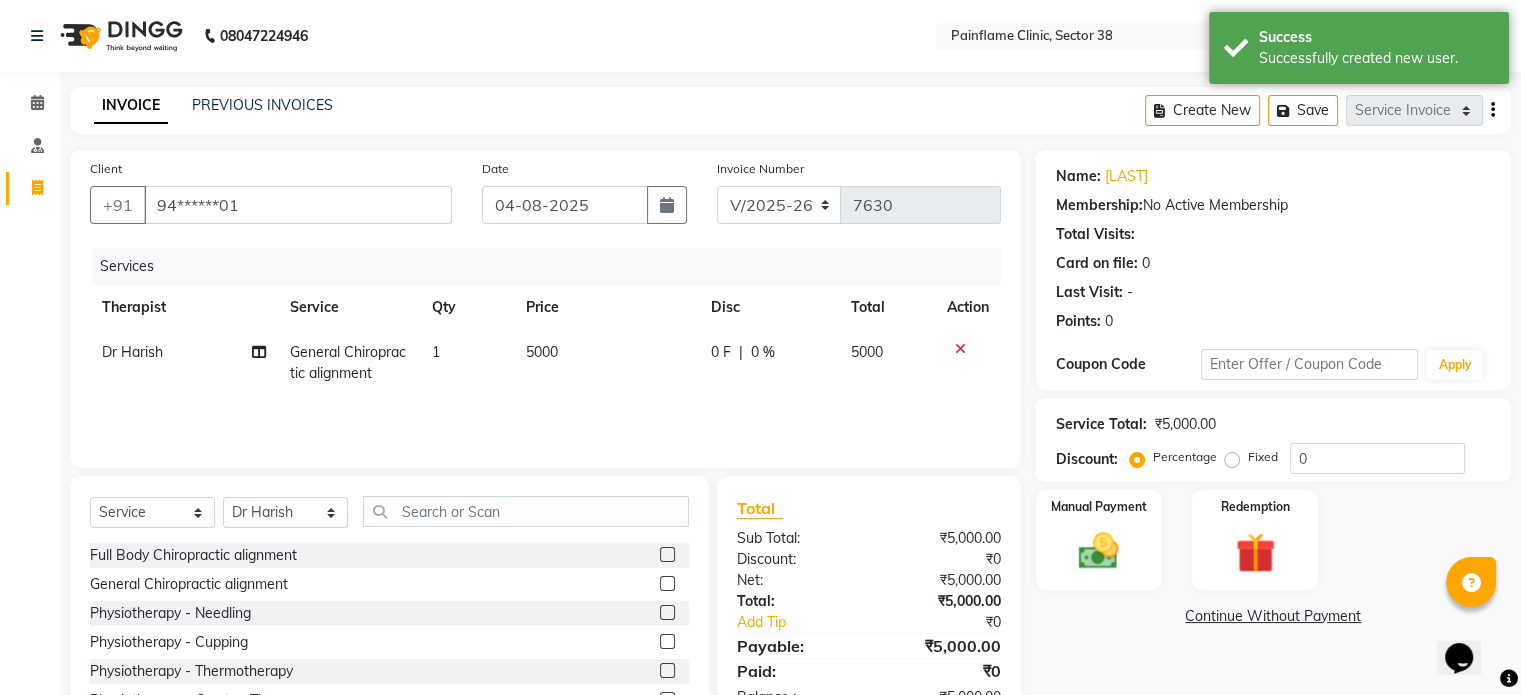 scroll, scrollTop: 119, scrollLeft: 0, axis: vertical 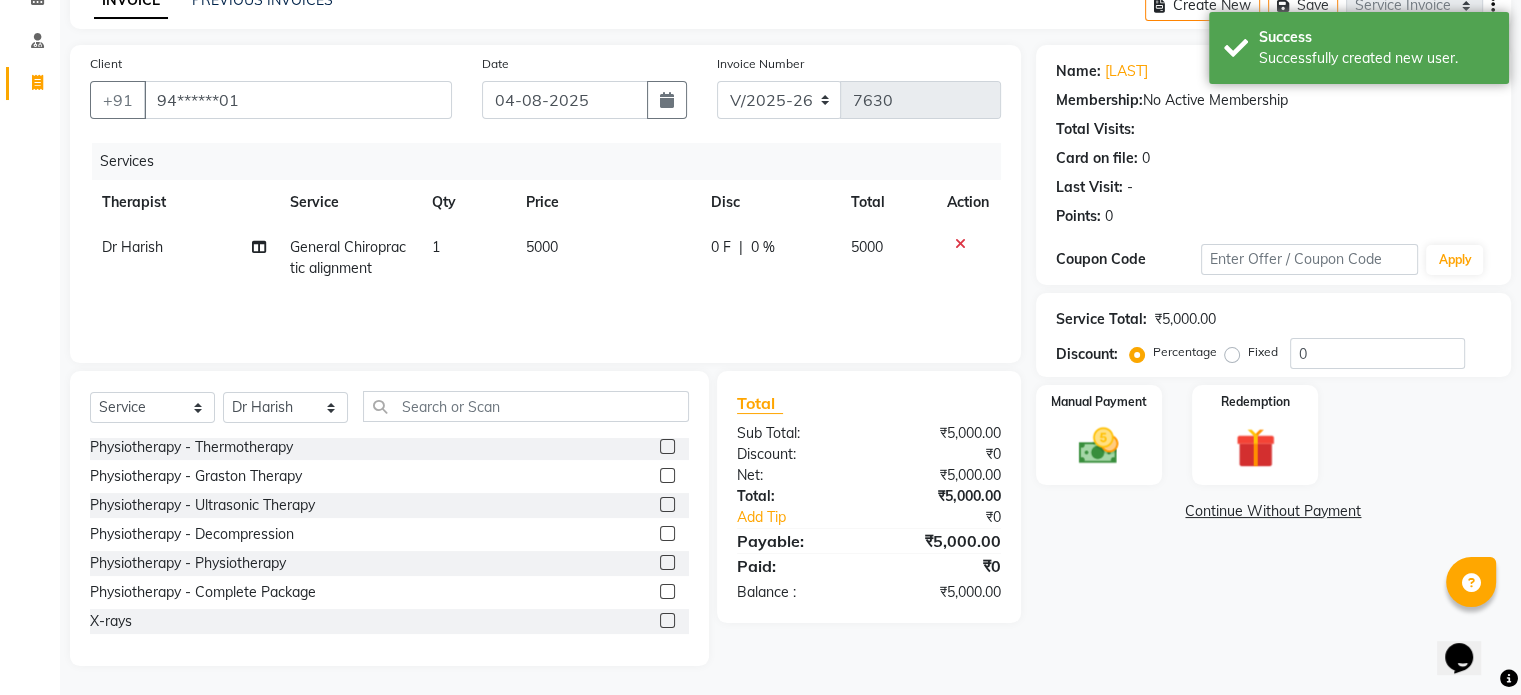 click 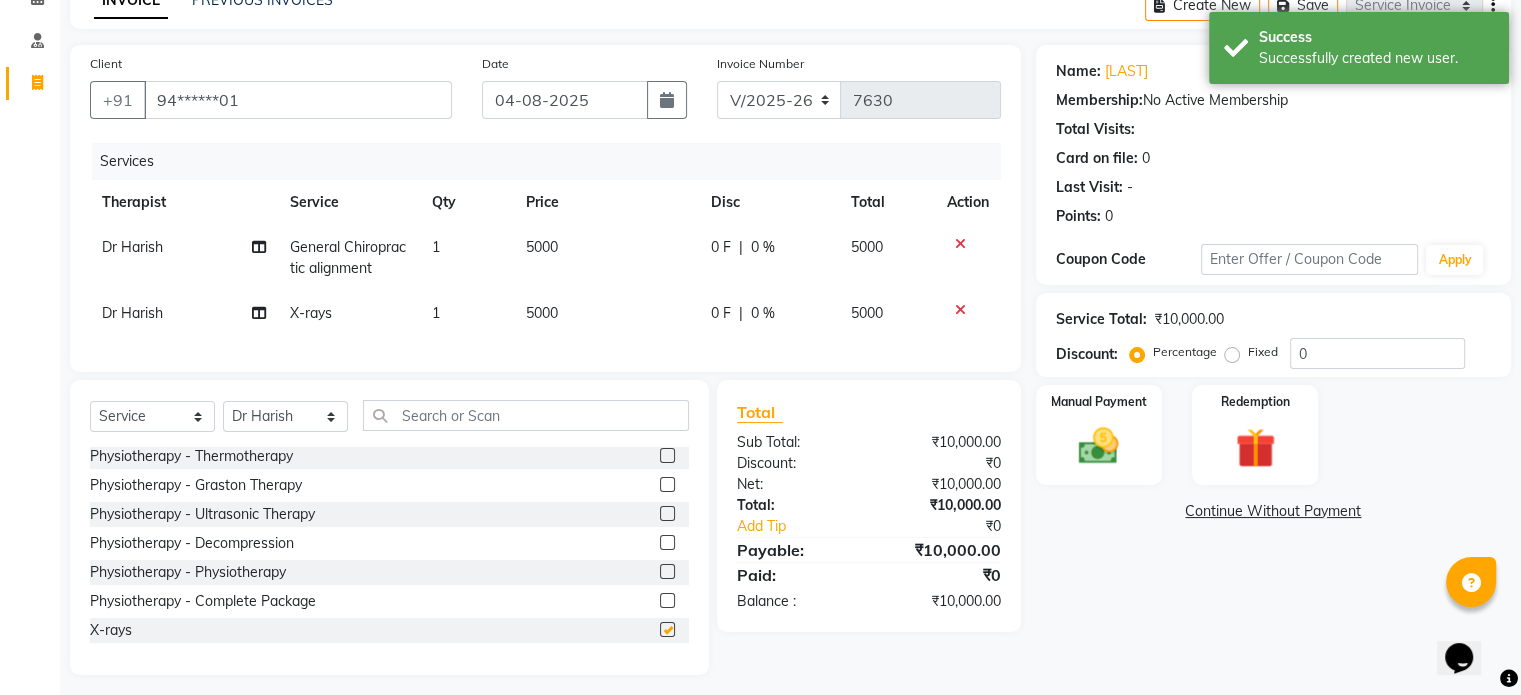 checkbox on "false" 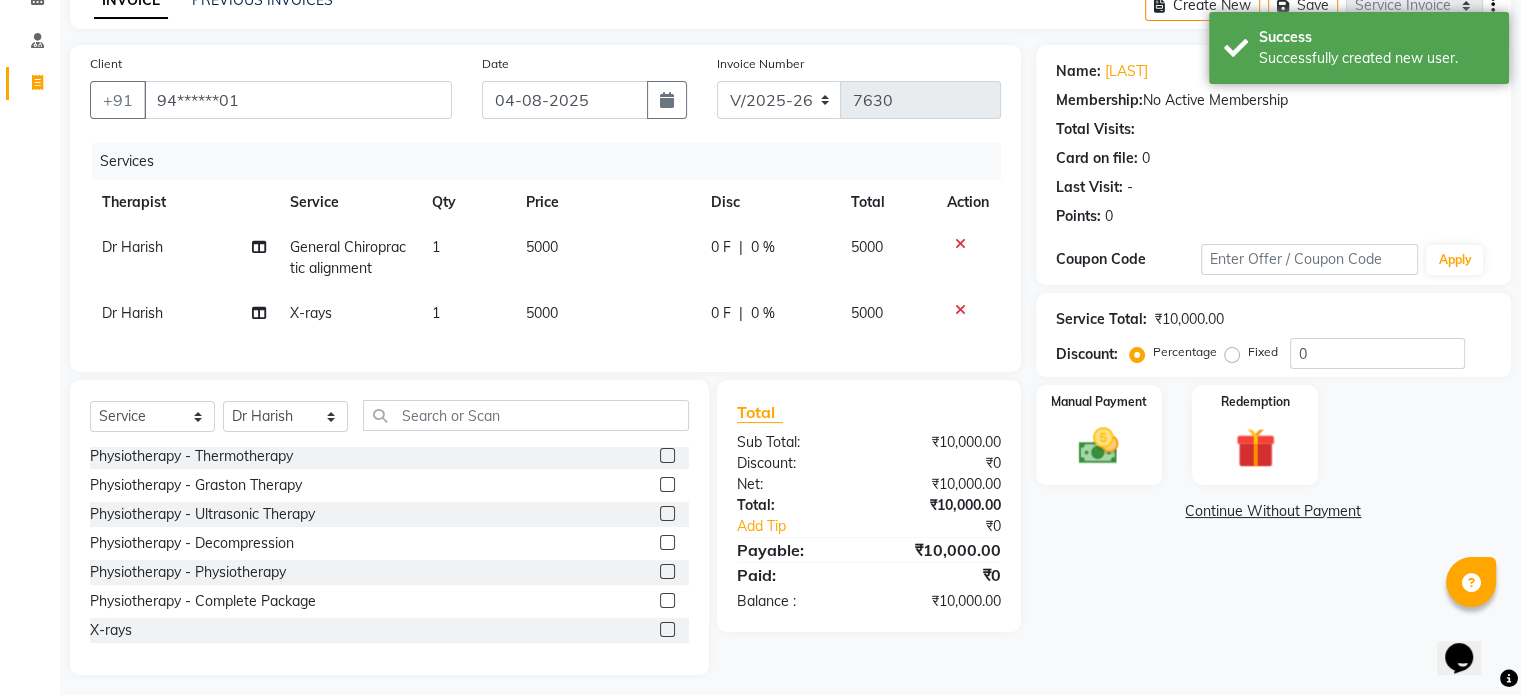 click on "5000" 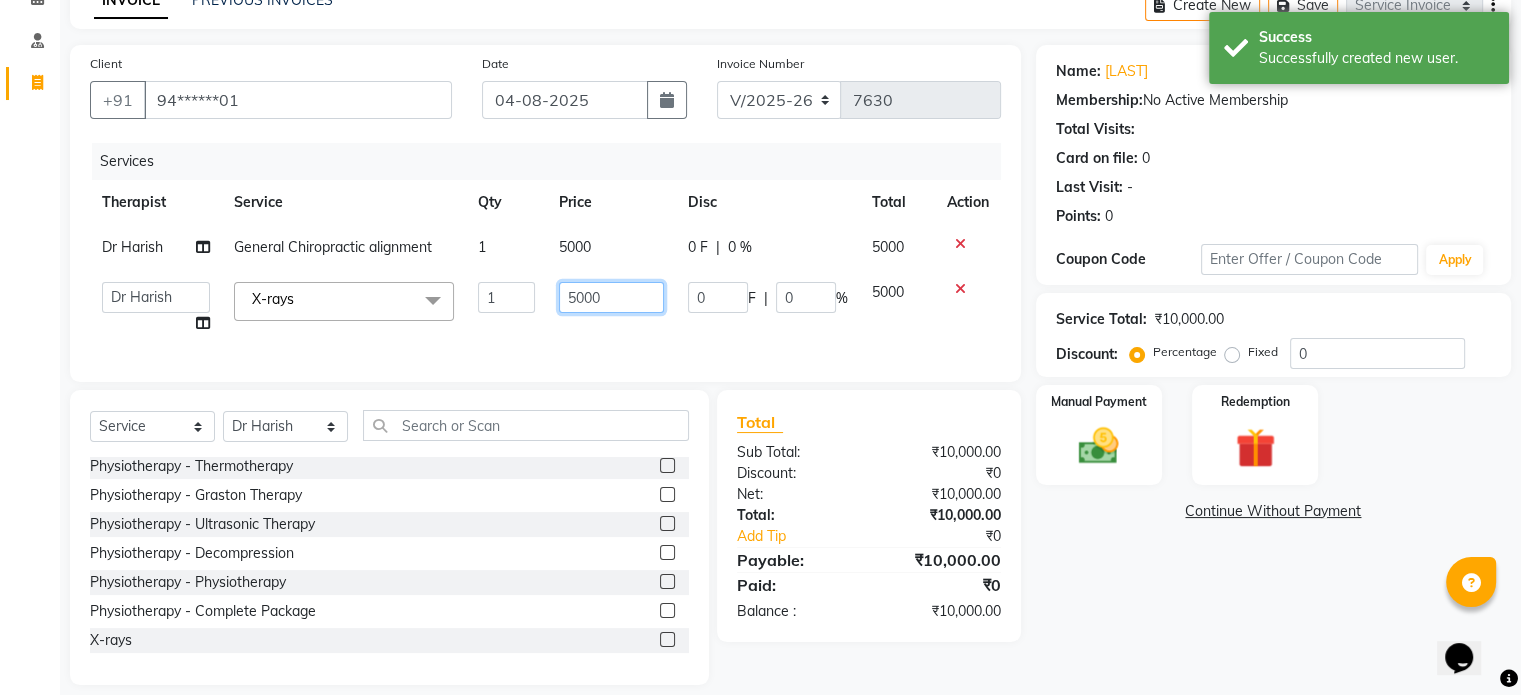 click on "5000" 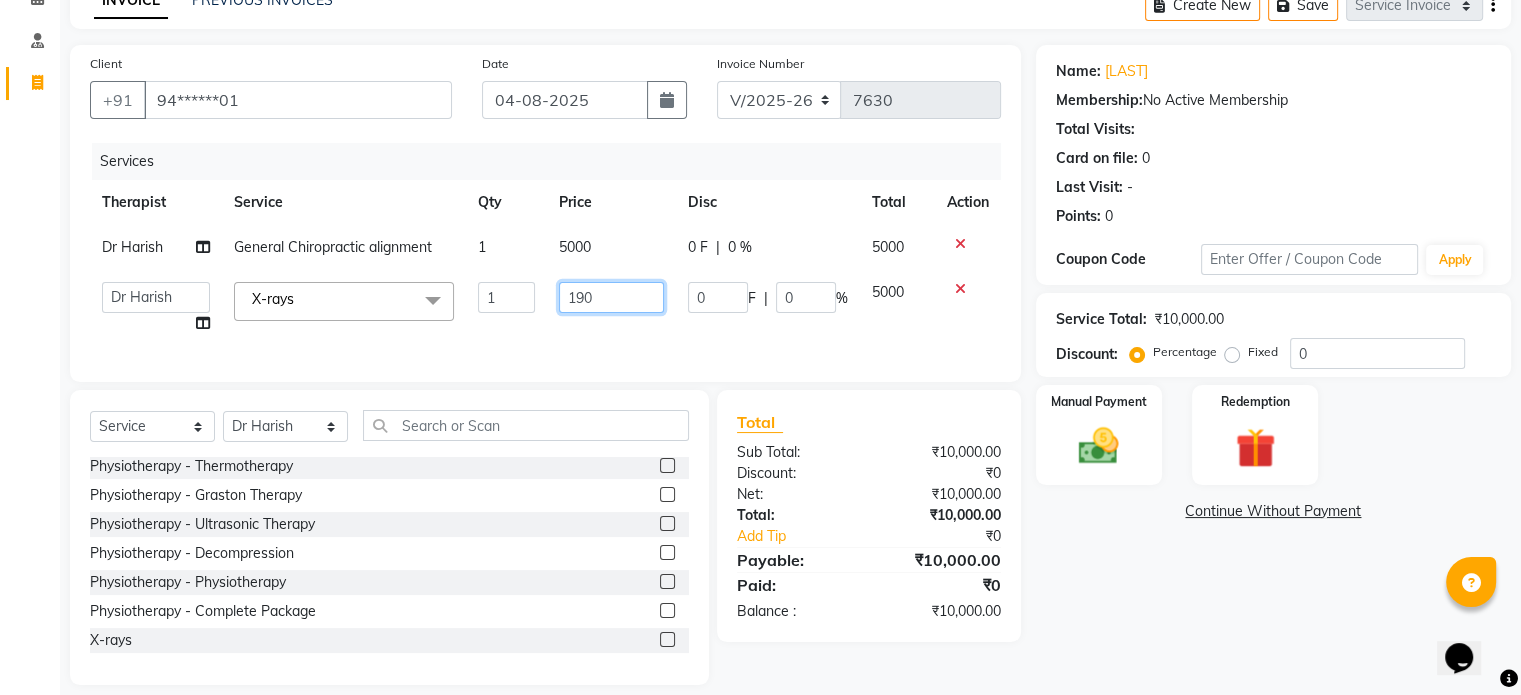 type on "1900" 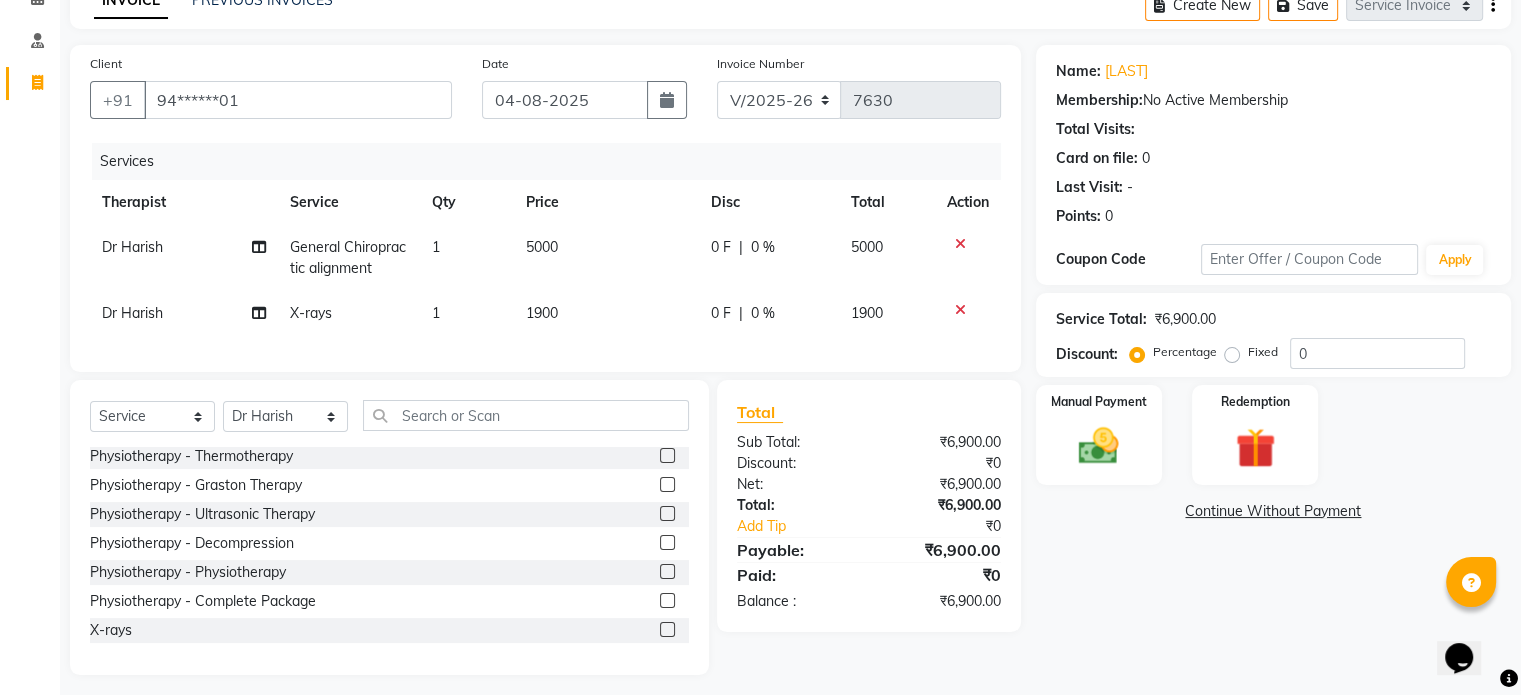 click on "Fixed" 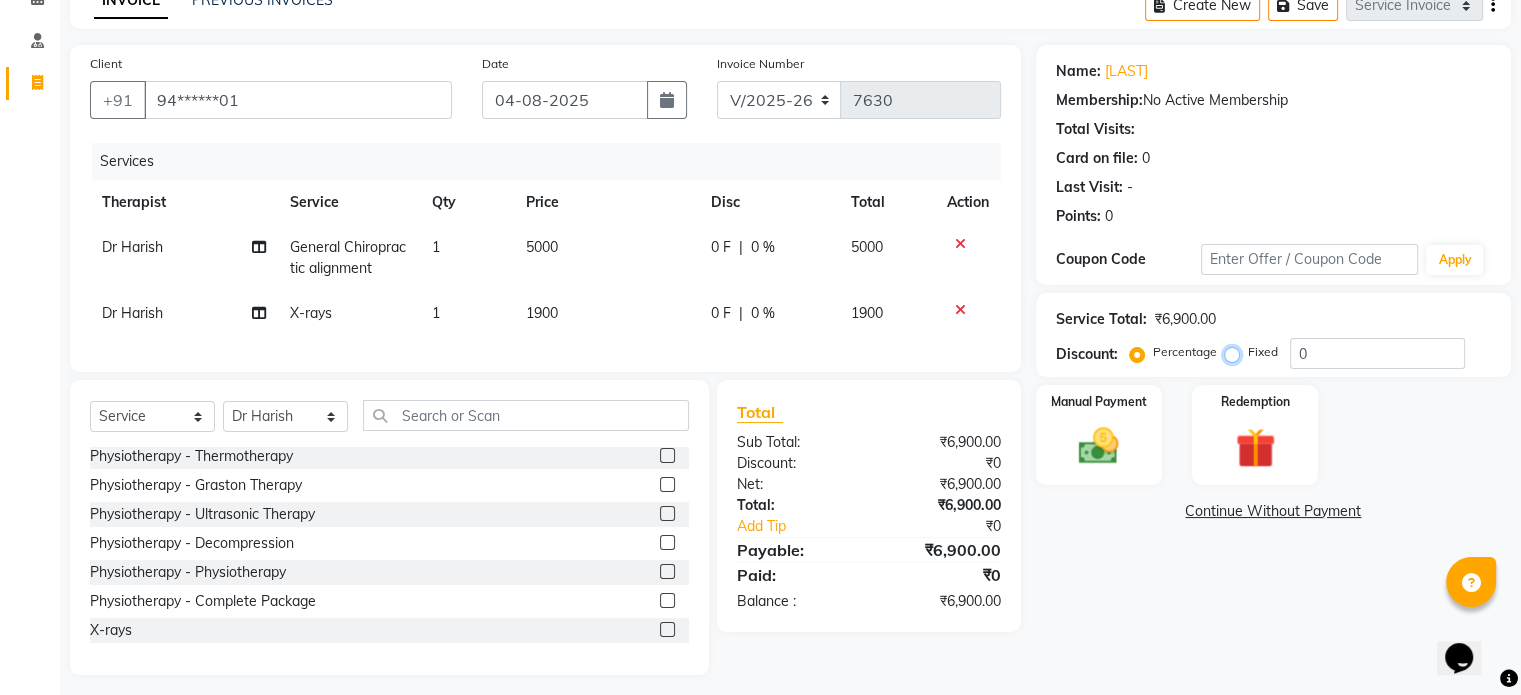 click on "Fixed" at bounding box center (1236, 352) 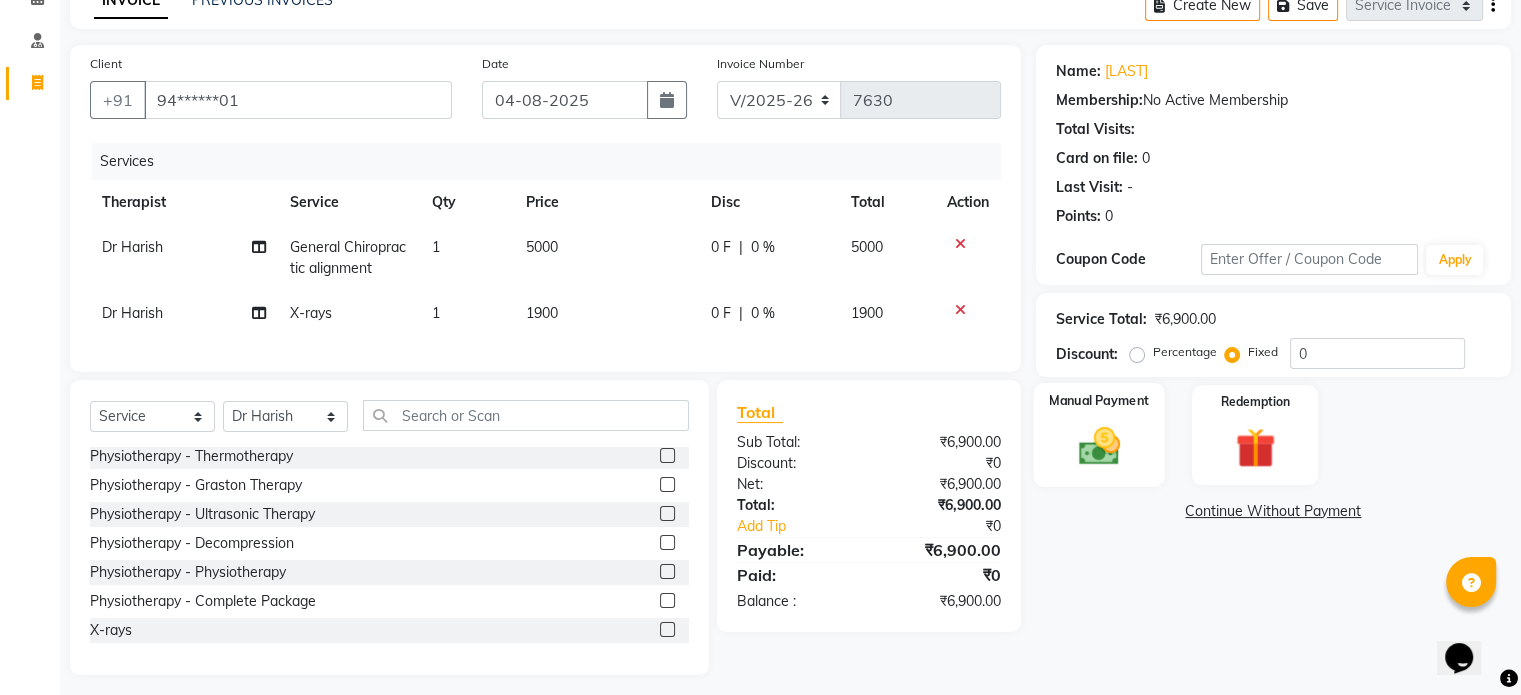 click on "Manual Payment" 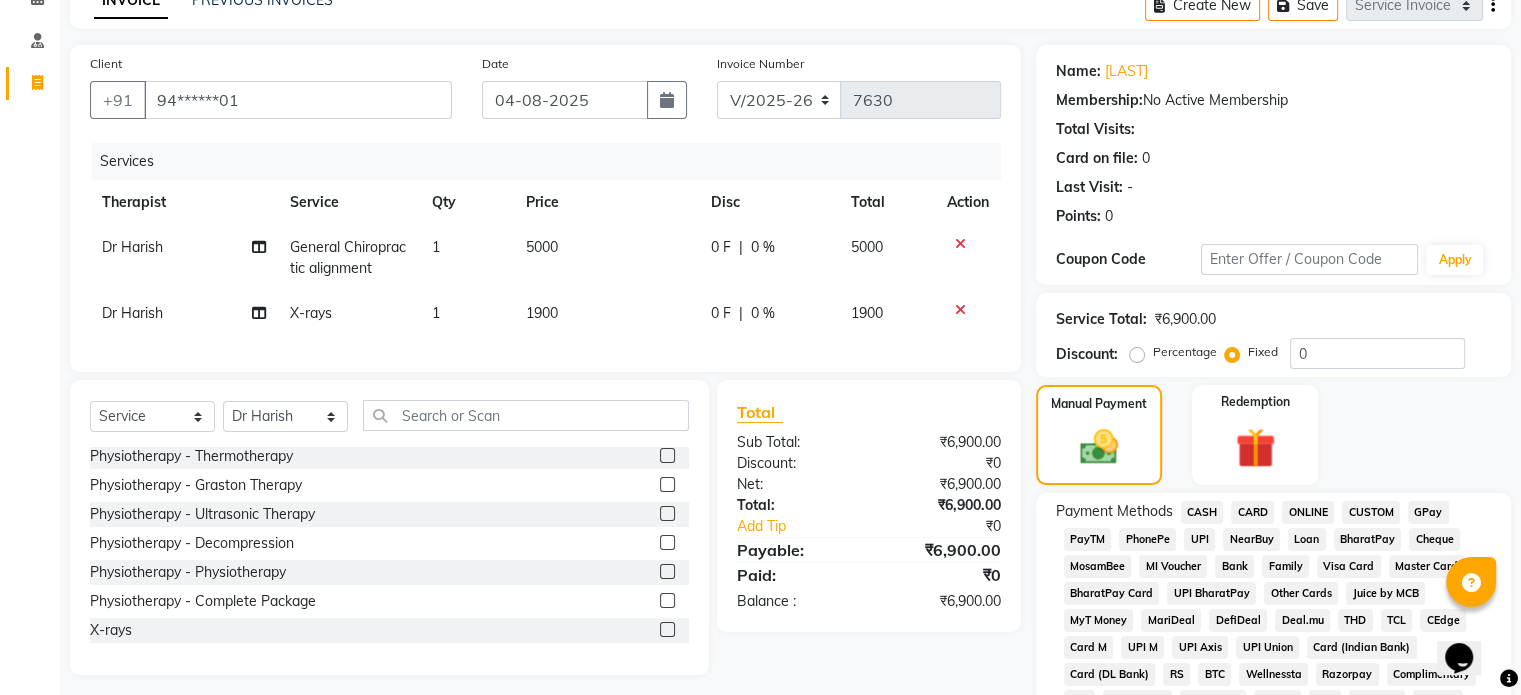 click on "UPI" 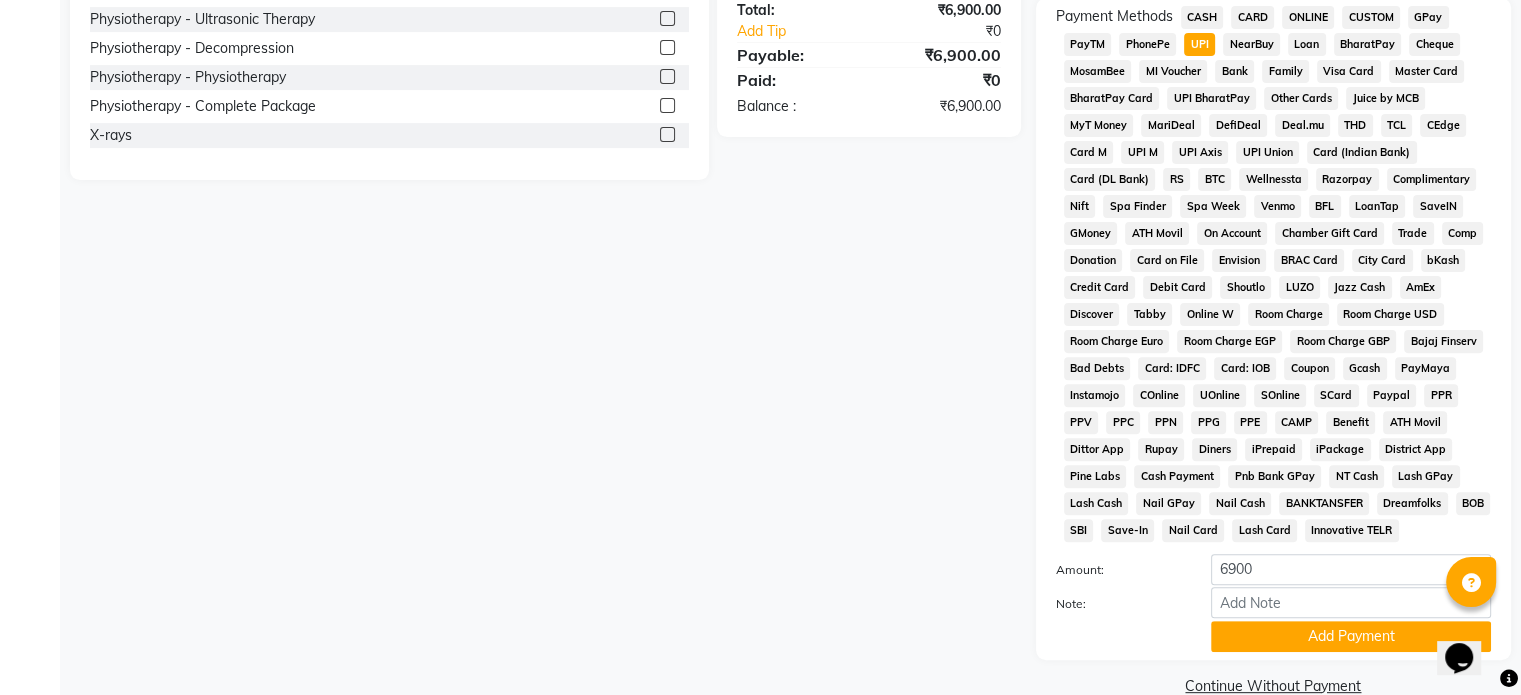 scroll, scrollTop: 652, scrollLeft: 0, axis: vertical 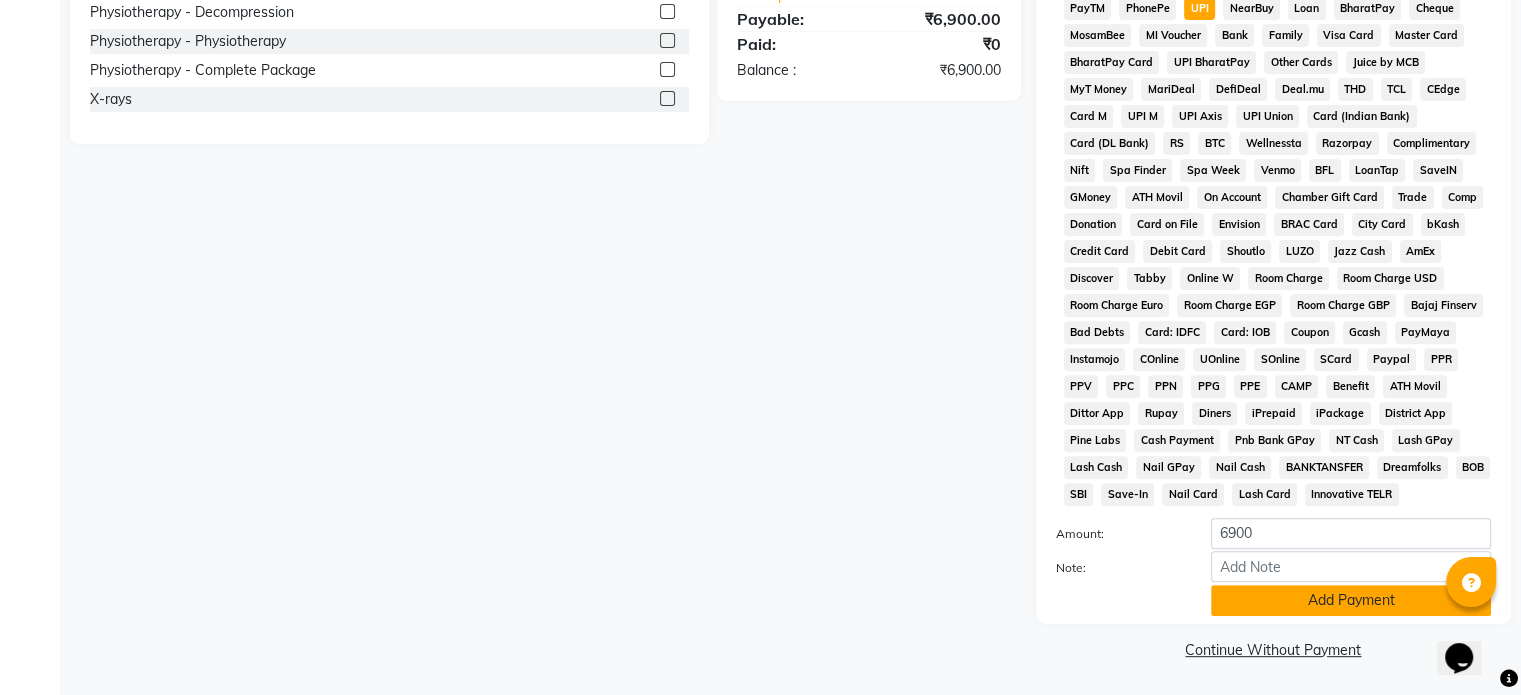 click on "Add Payment" 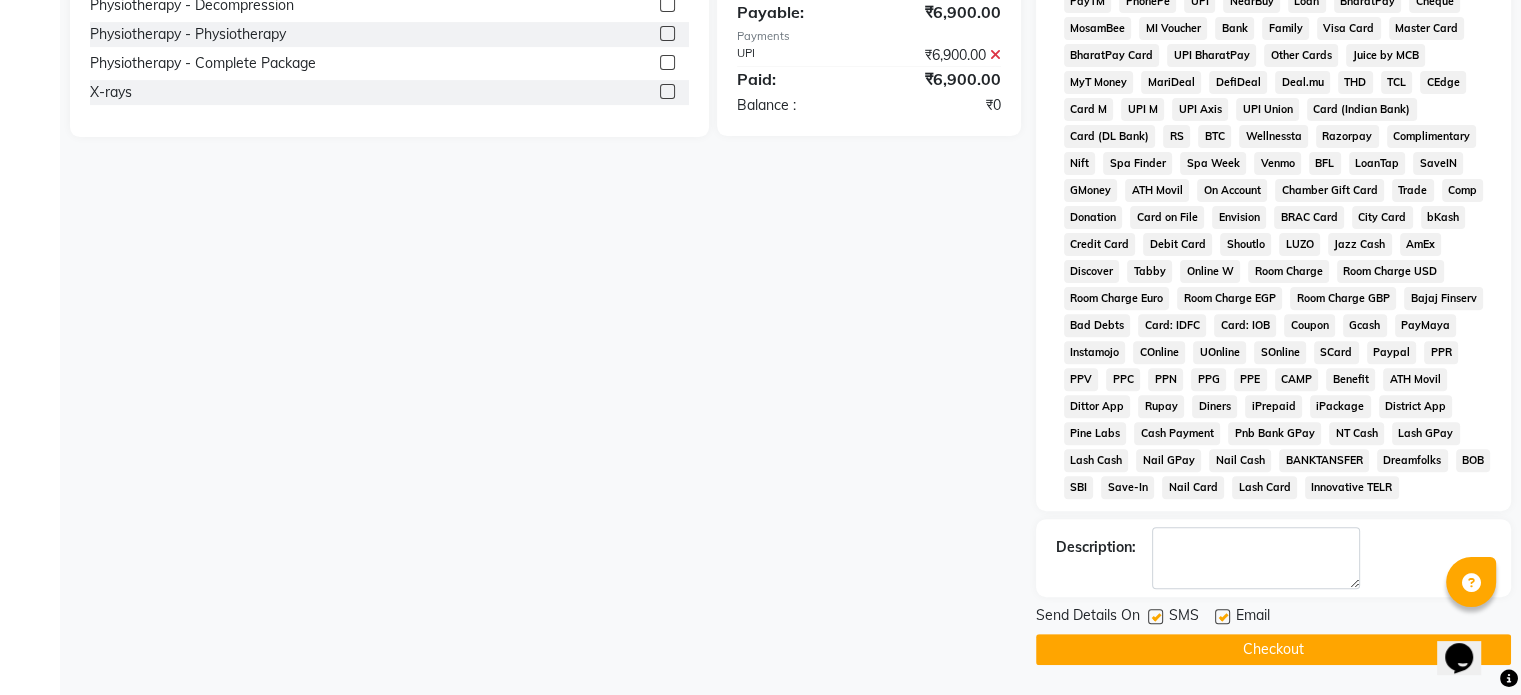 click 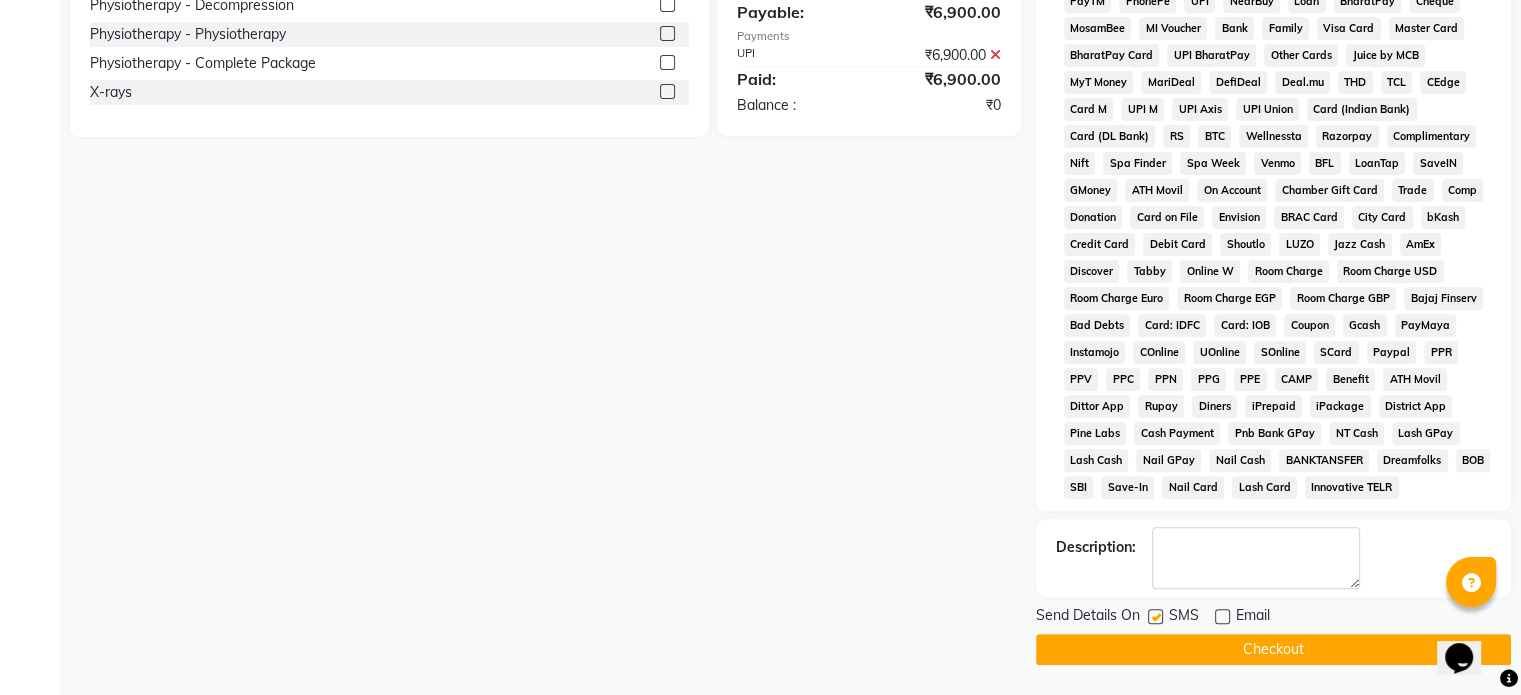 click 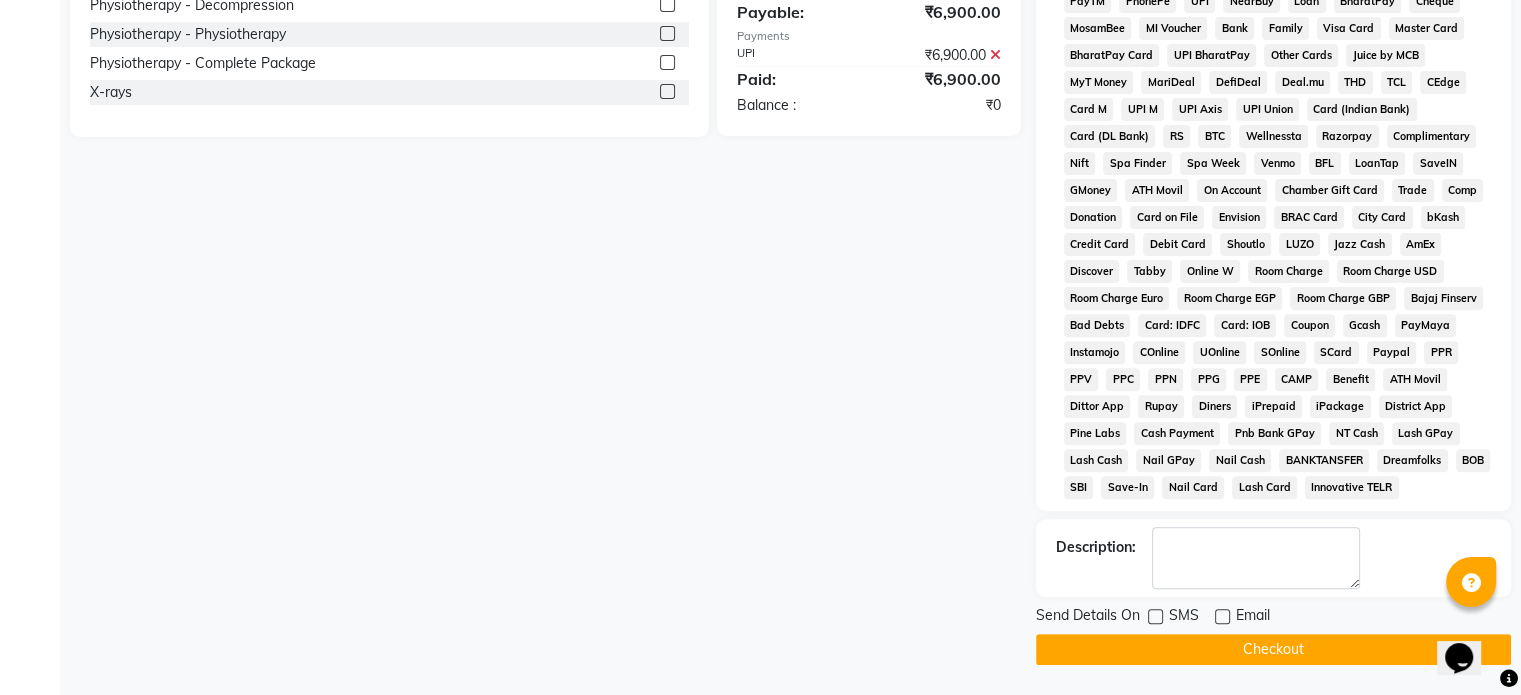 click on "Checkout" 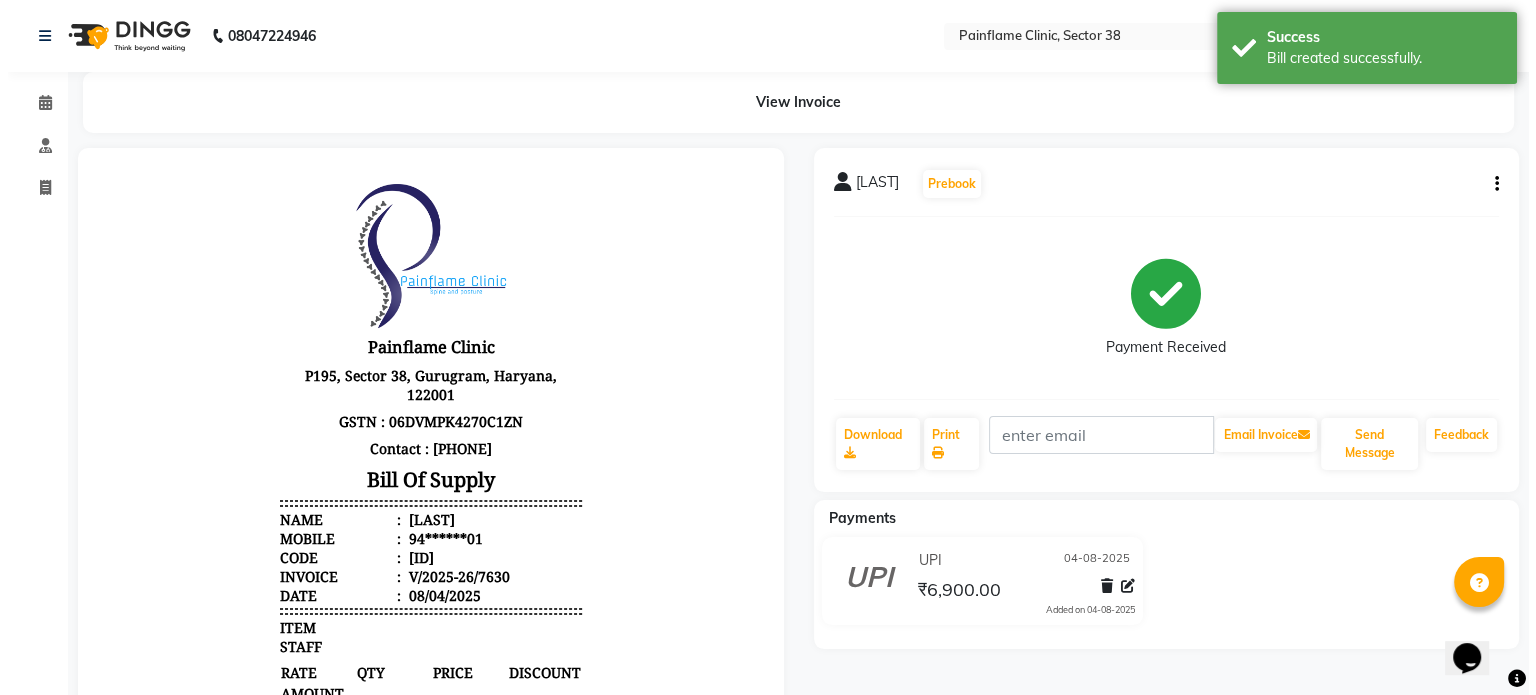 scroll, scrollTop: 0, scrollLeft: 0, axis: both 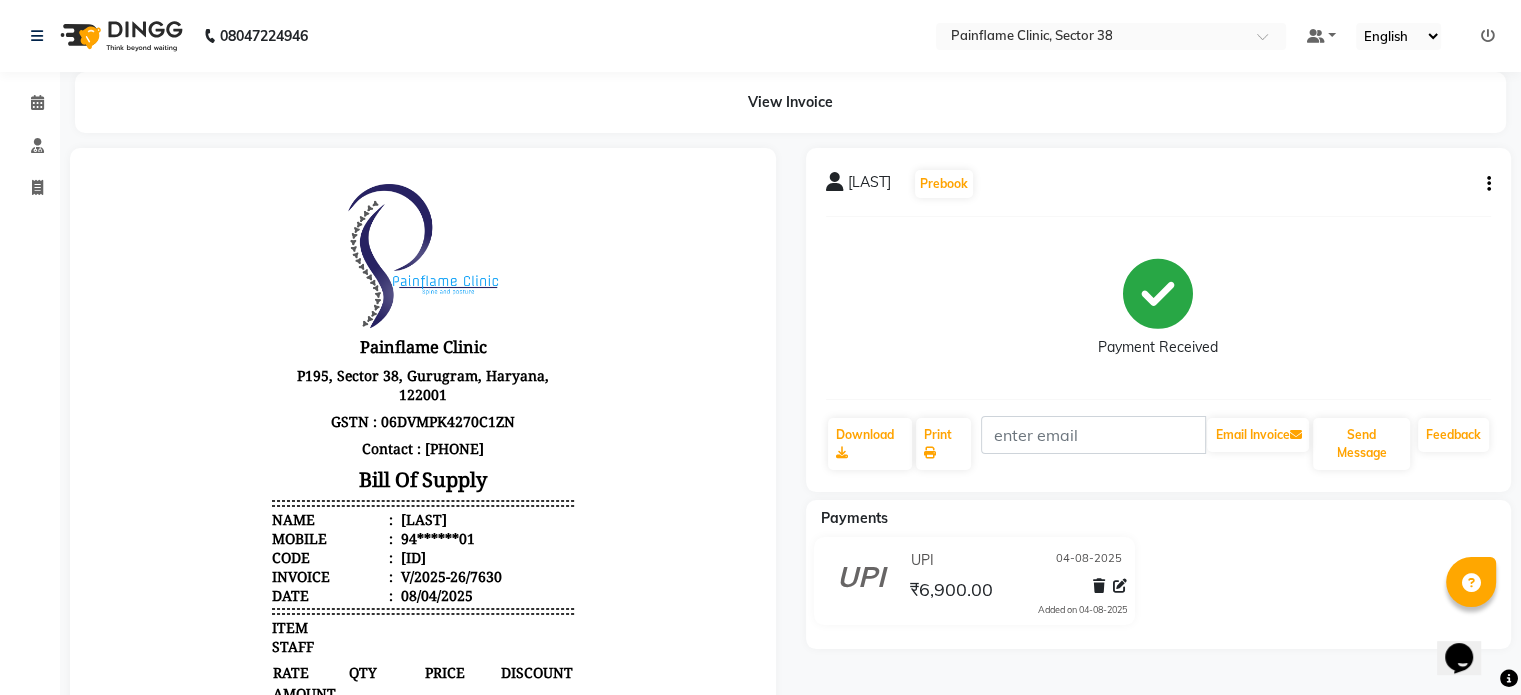 select on "service" 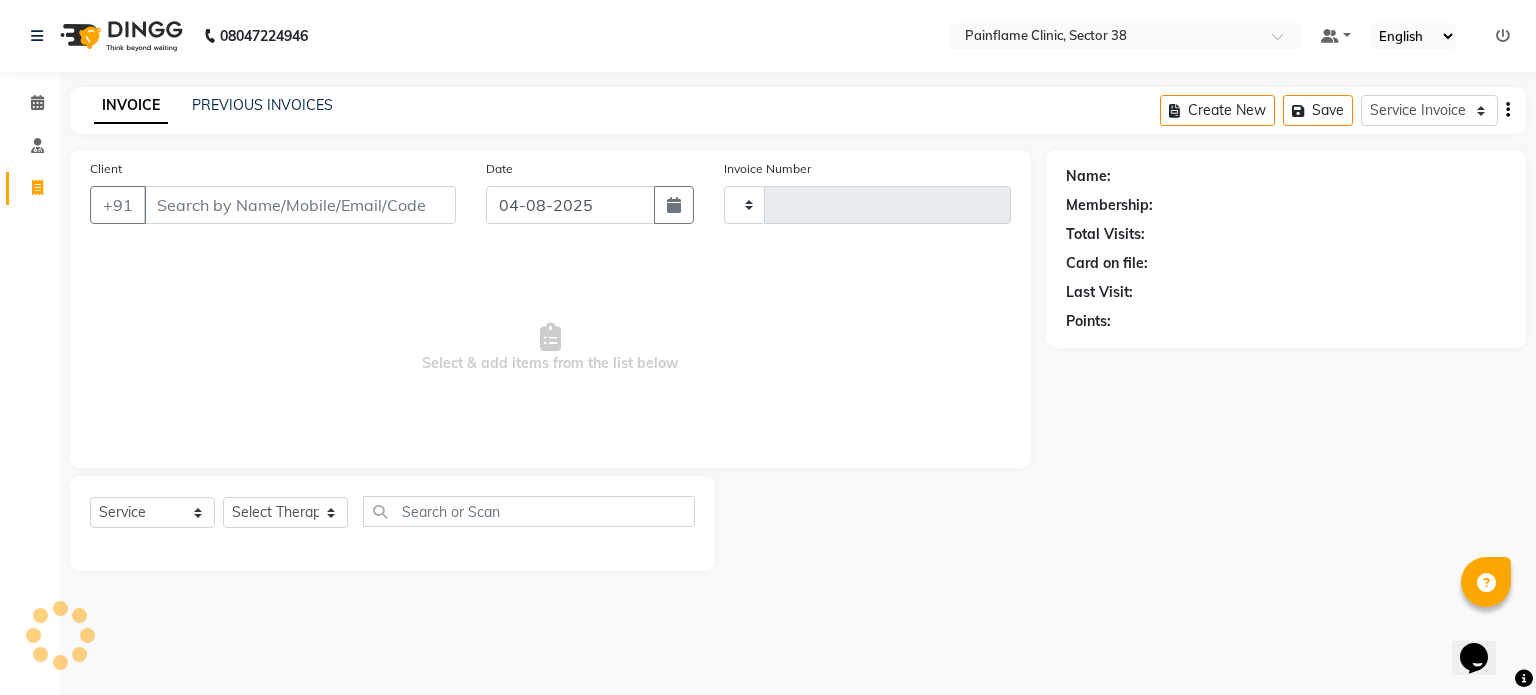 type on "7631" 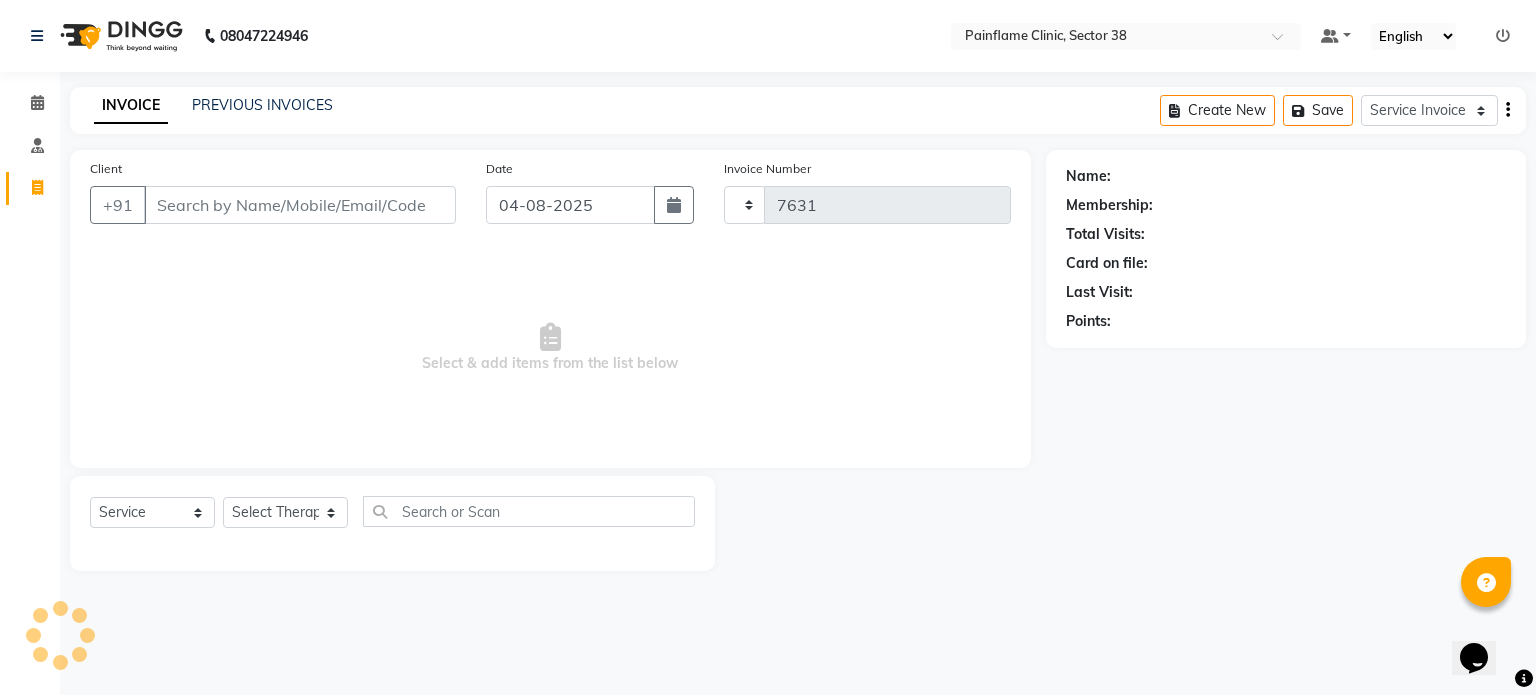 select on "3964" 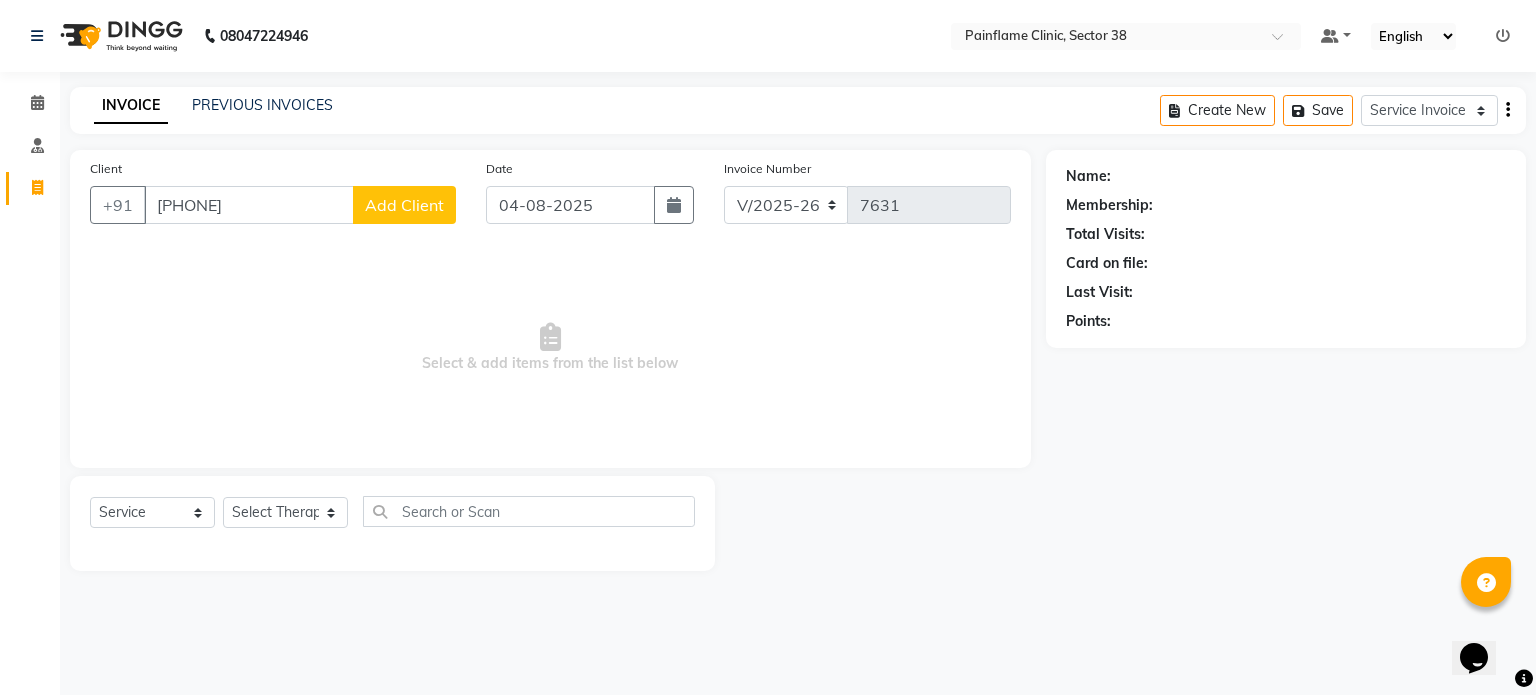 type on "9205083661" 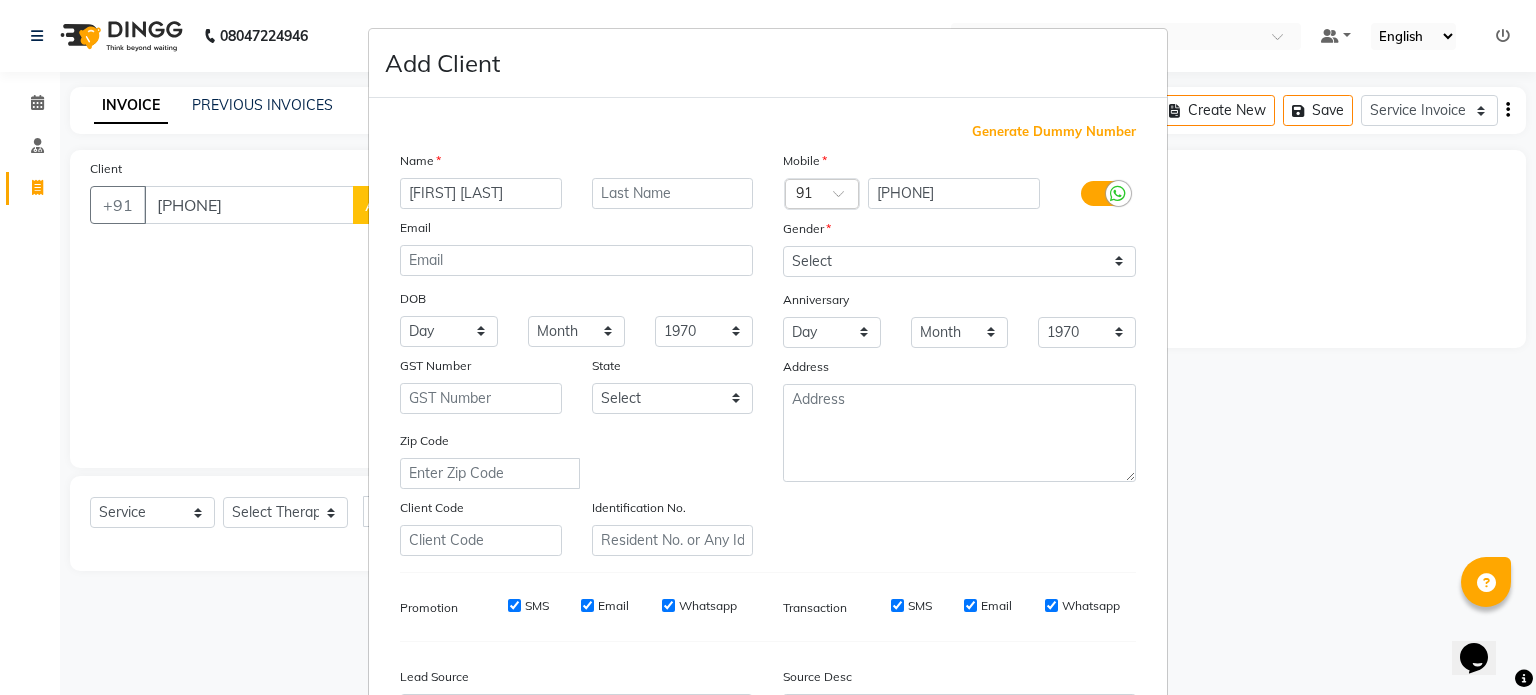 type on "[FIRST] [LAST]" 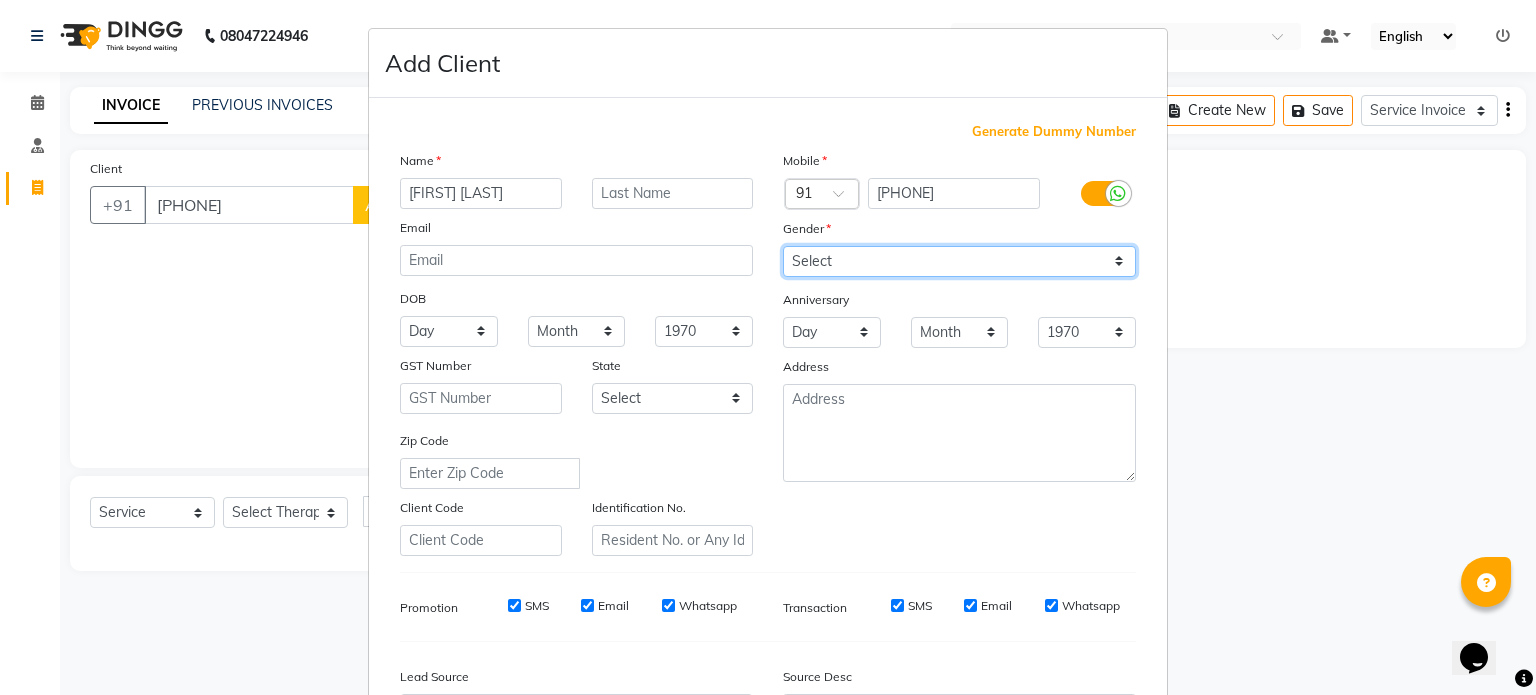 click on "Select Male Female Other Prefer Not To Say" at bounding box center [959, 261] 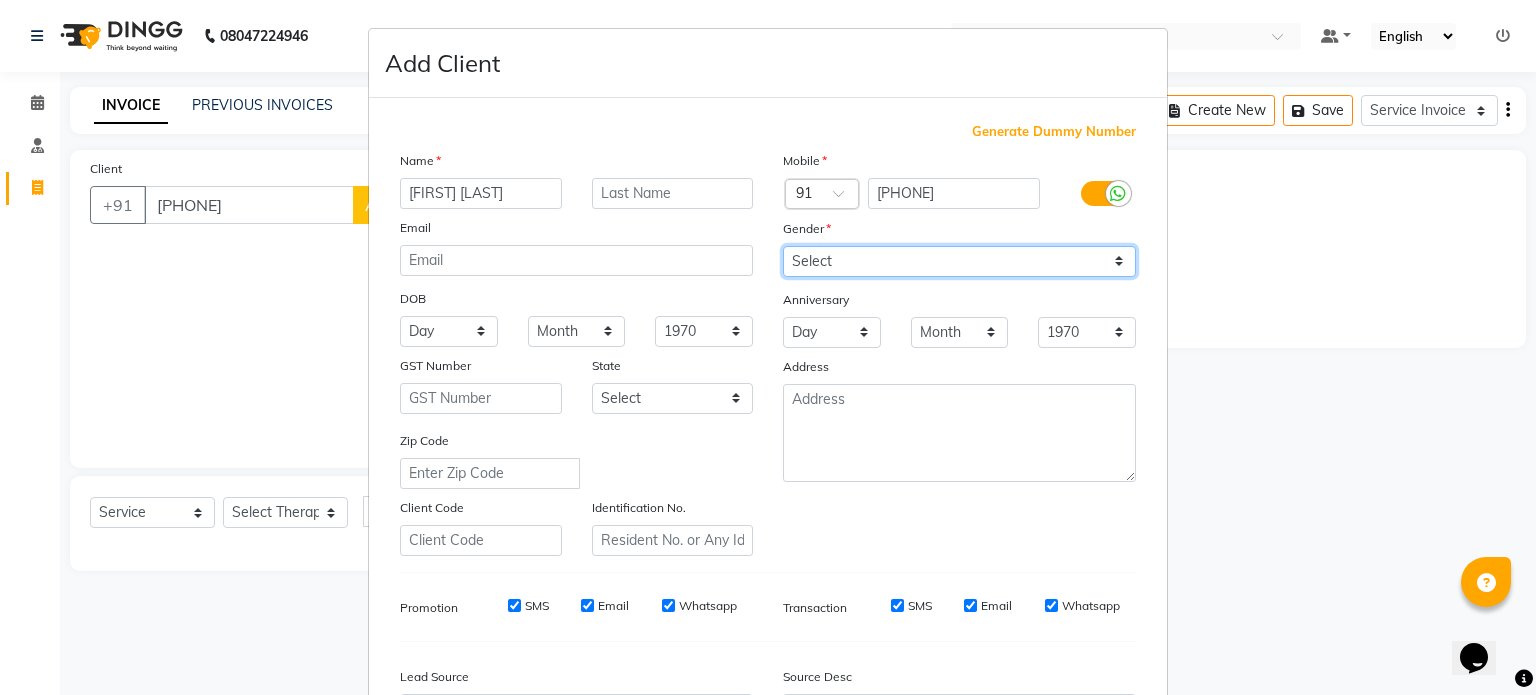 select on "female" 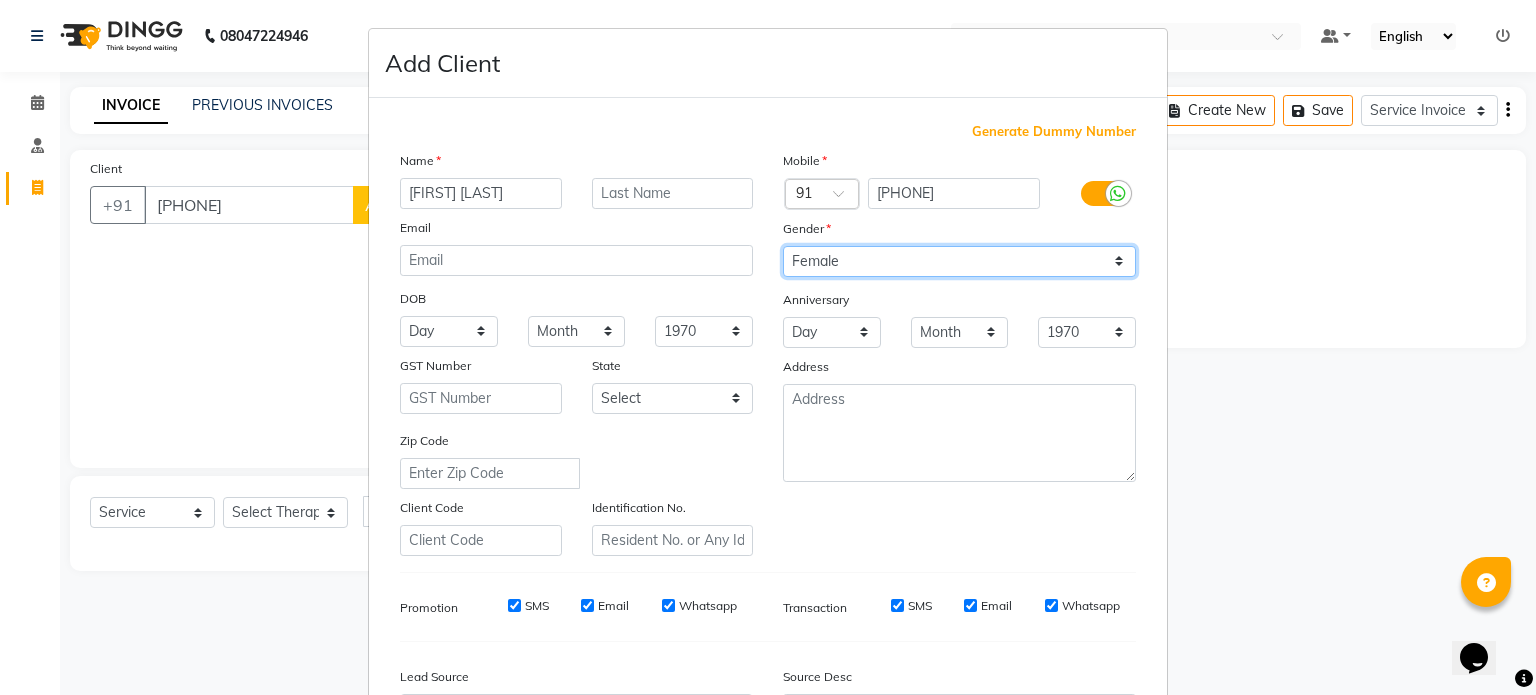 click on "Select Male Female Other Prefer Not To Say" at bounding box center (959, 261) 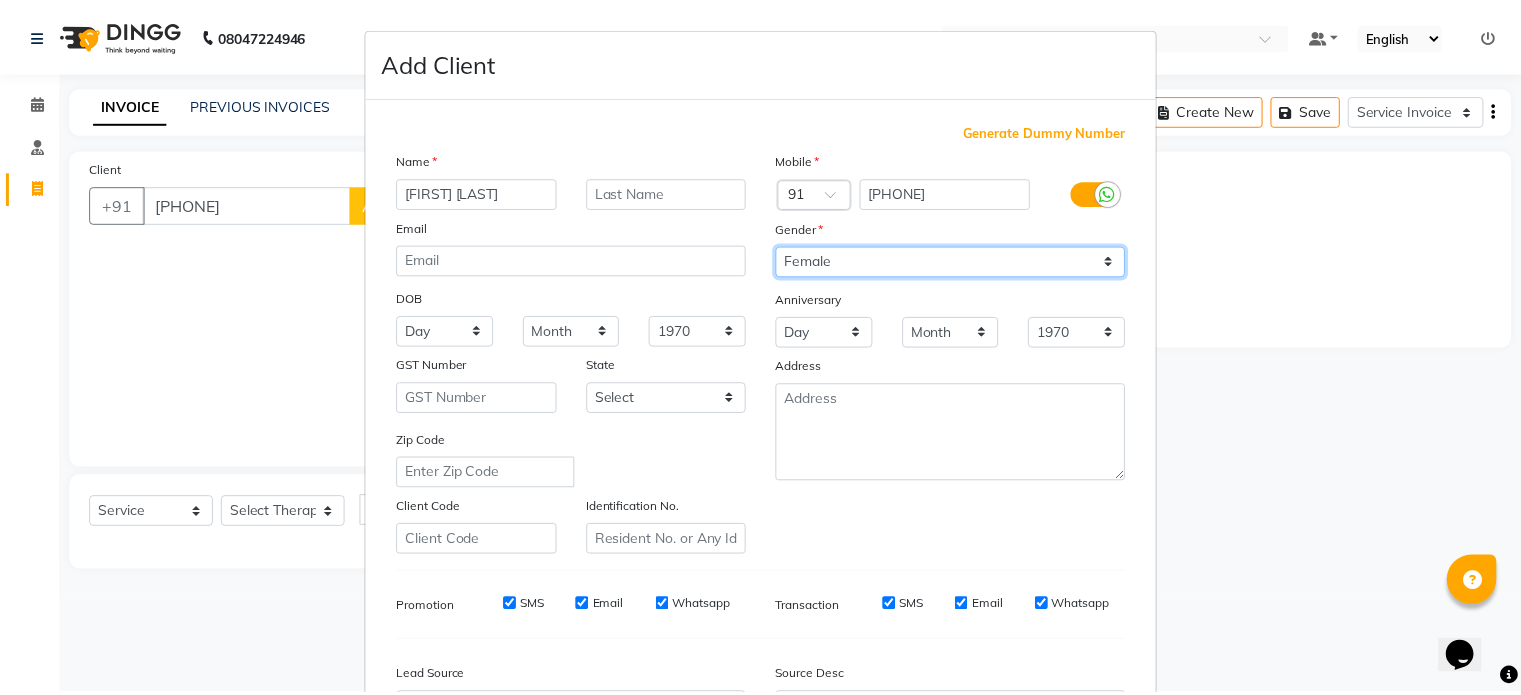 scroll, scrollTop: 237, scrollLeft: 0, axis: vertical 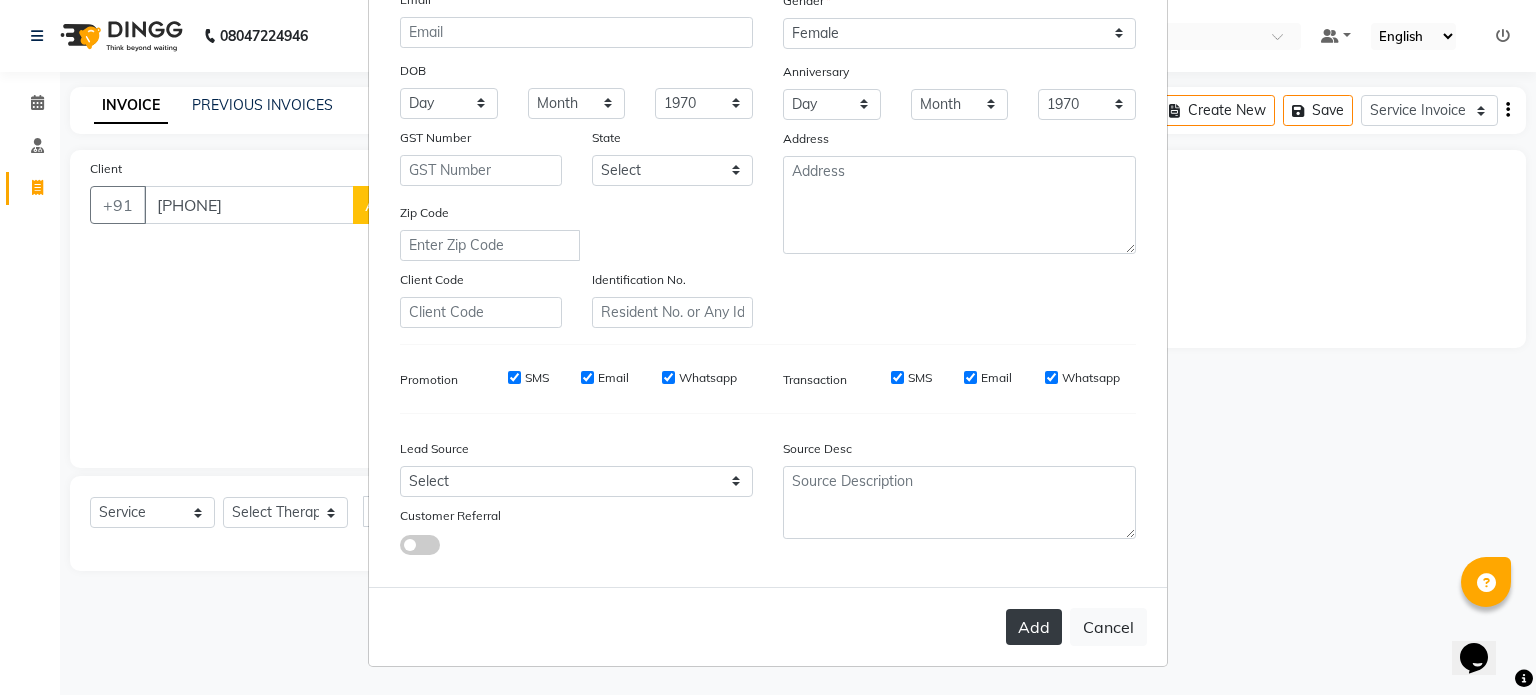 click on "Add" at bounding box center [1034, 627] 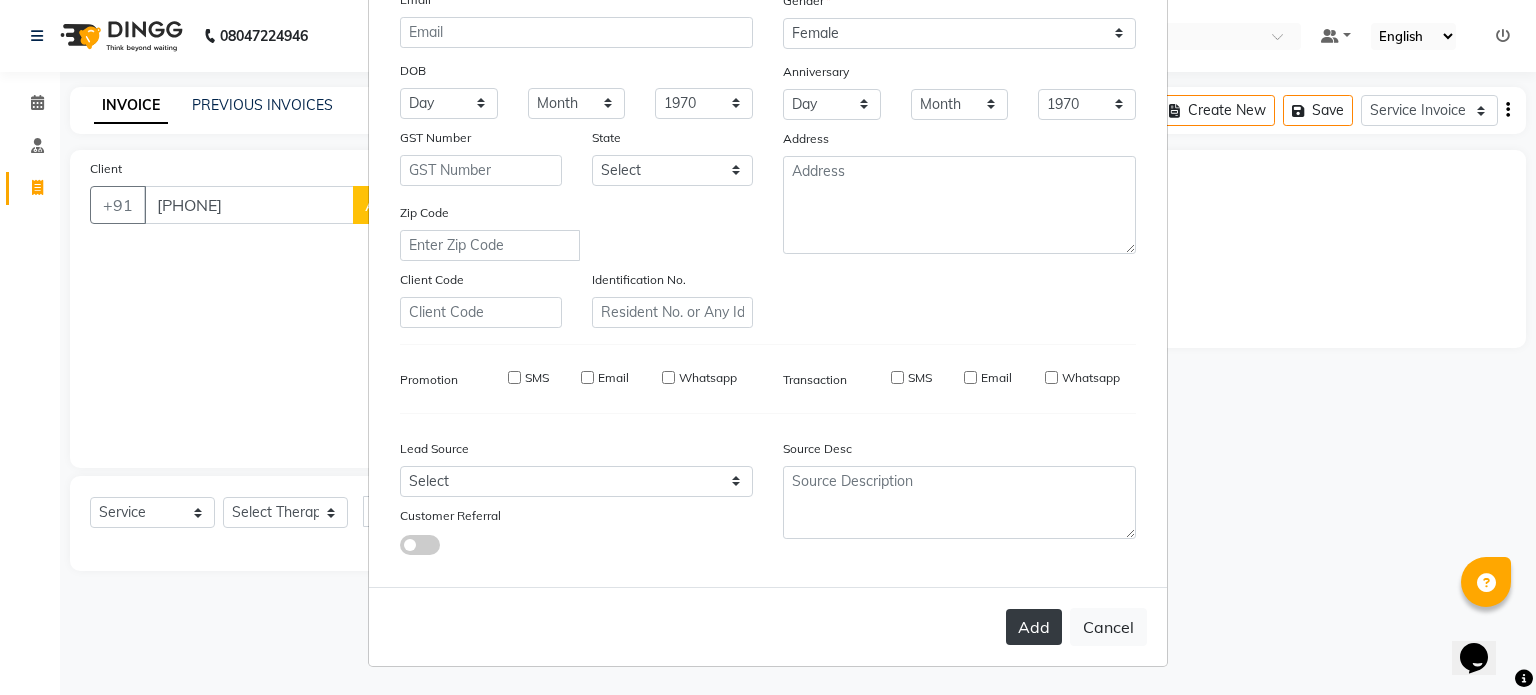 type on "92******61" 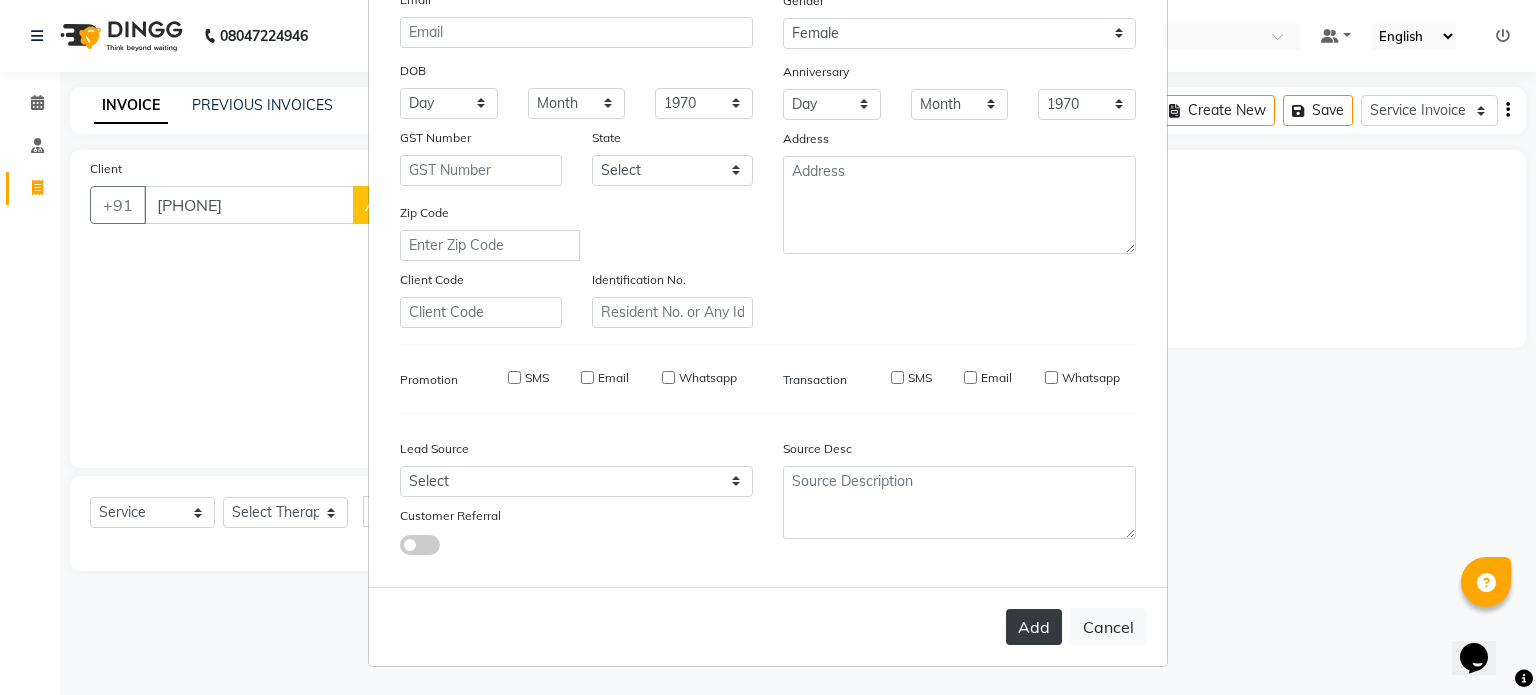 type 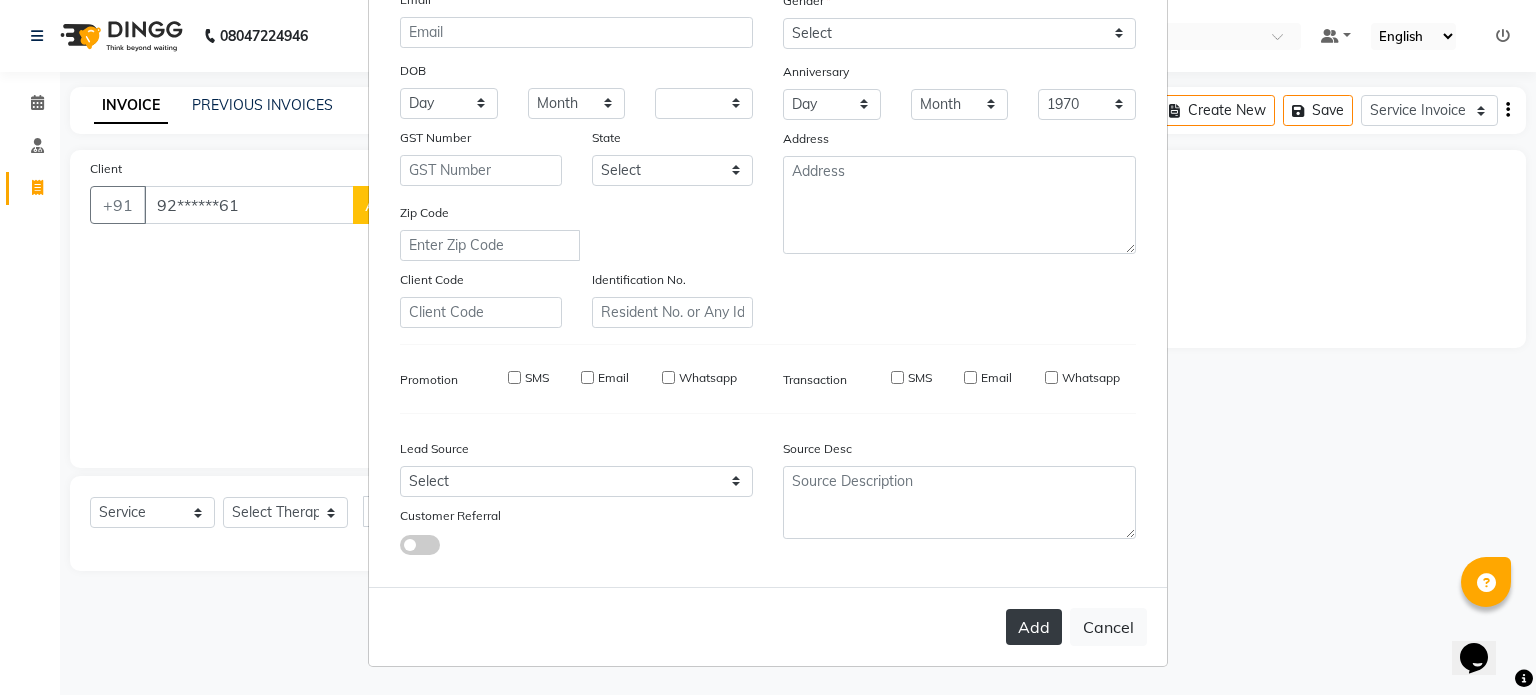 select 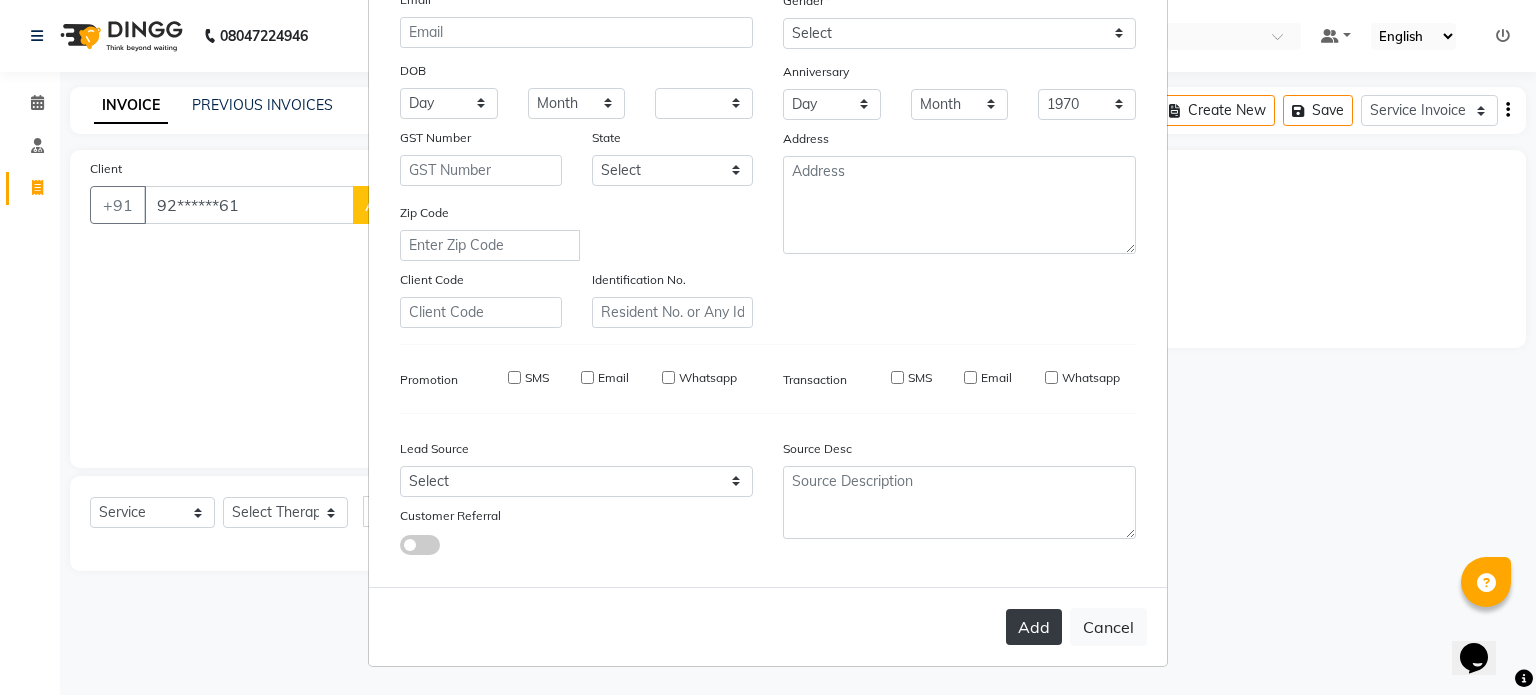select 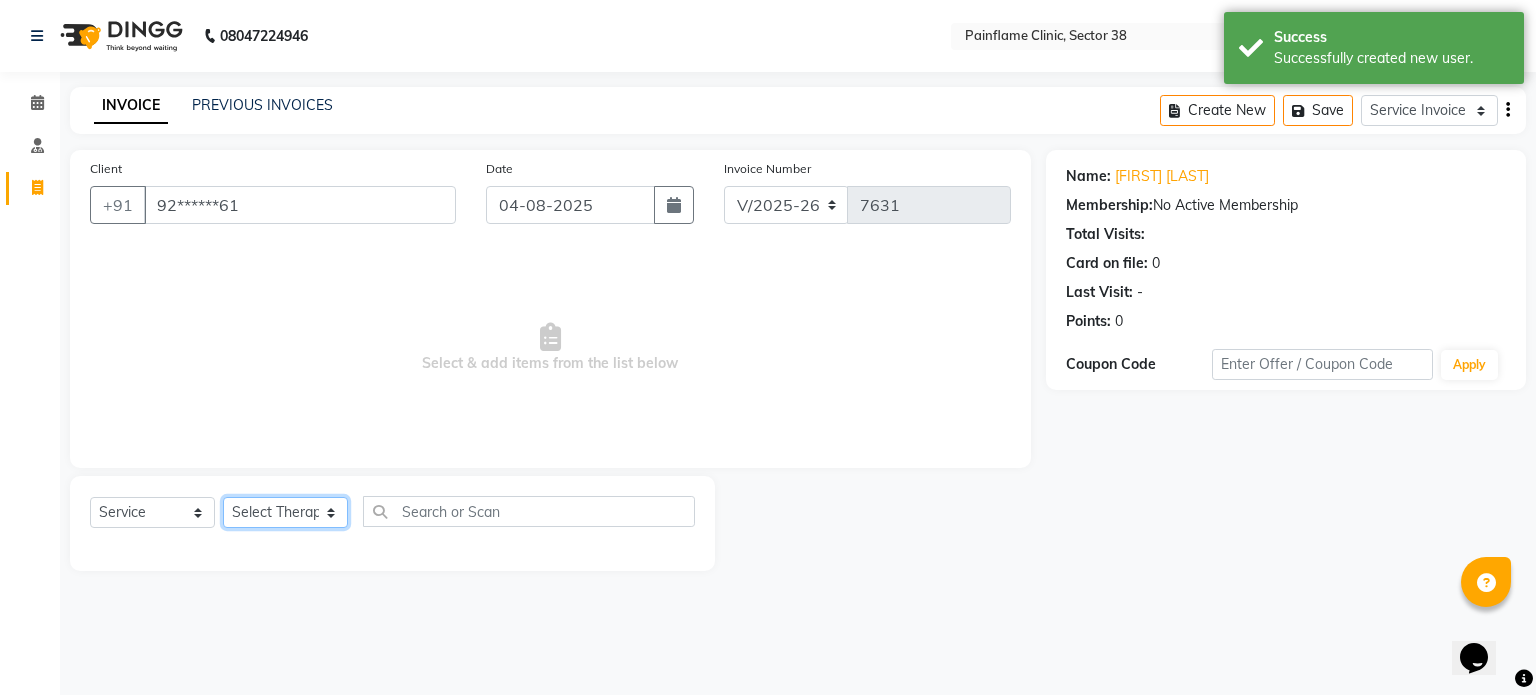 click on "Select Therapist Dr Durgesh Dr Harish Dr Ranjana Dr Saurabh Dr. Suraj Dr. Tejpal Mehlawat KUSHAL MOHIT SEMWAL Nancy Singhai Reception 1  Reception 2 Reception 3" 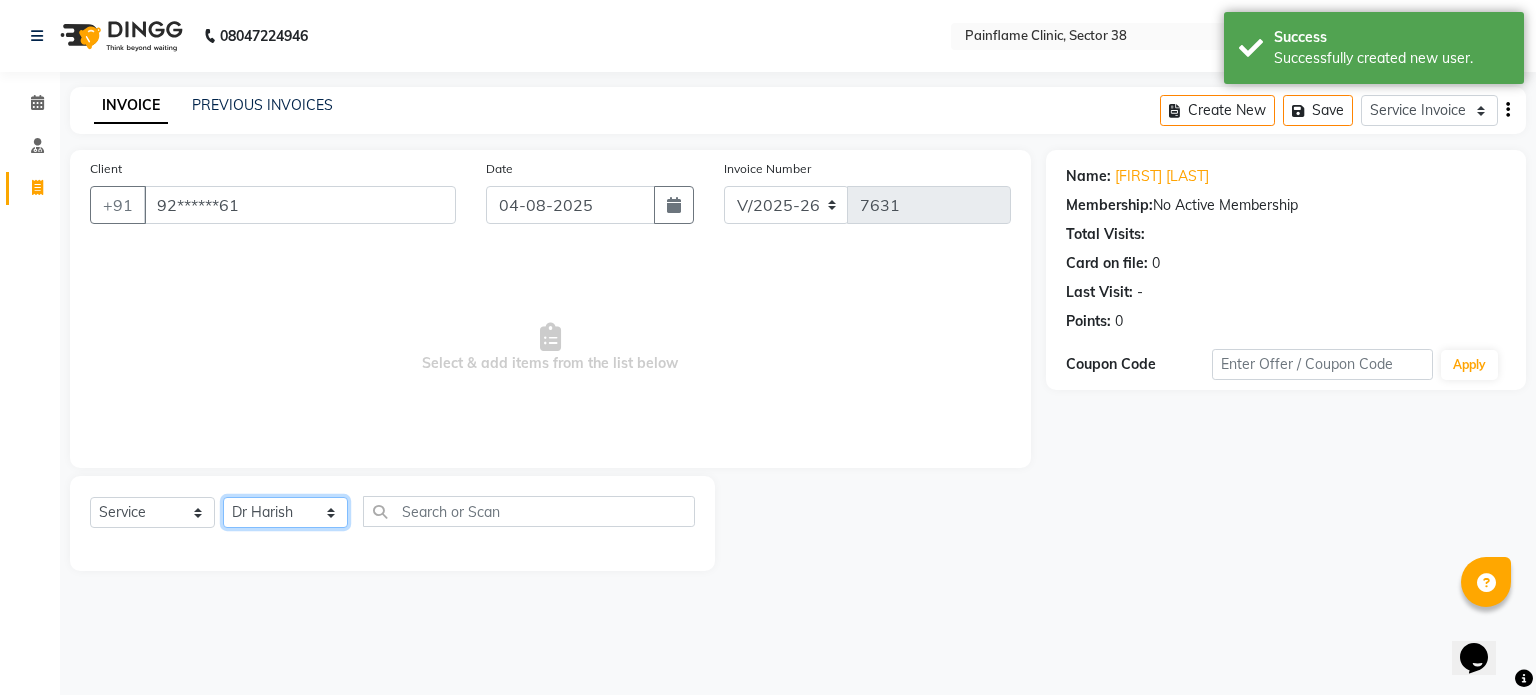click on "Select Therapist Dr Durgesh Dr Harish Dr Ranjana Dr Saurabh Dr. Suraj Dr. Tejpal Mehlawat KUSHAL MOHIT SEMWAL Nancy Singhai Reception 1  Reception 2 Reception 3" 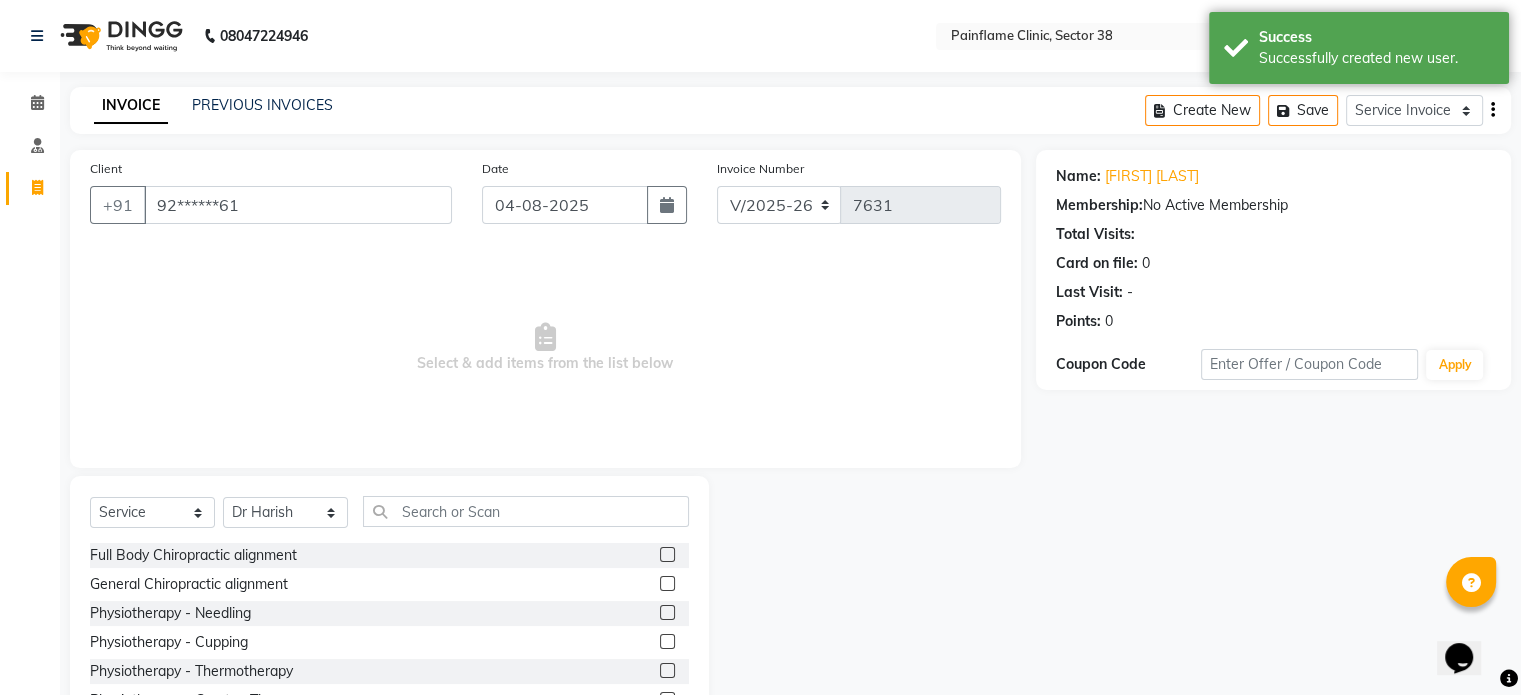 click 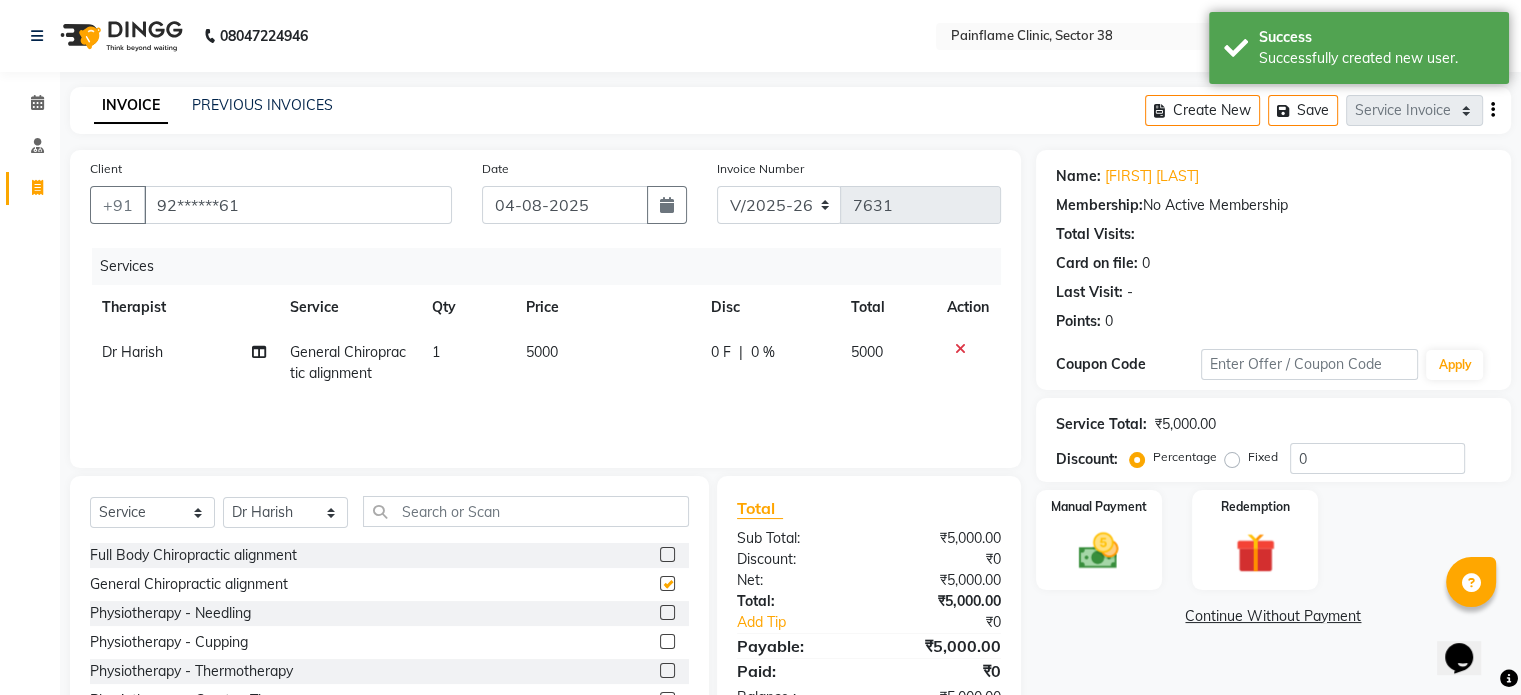 checkbox on "false" 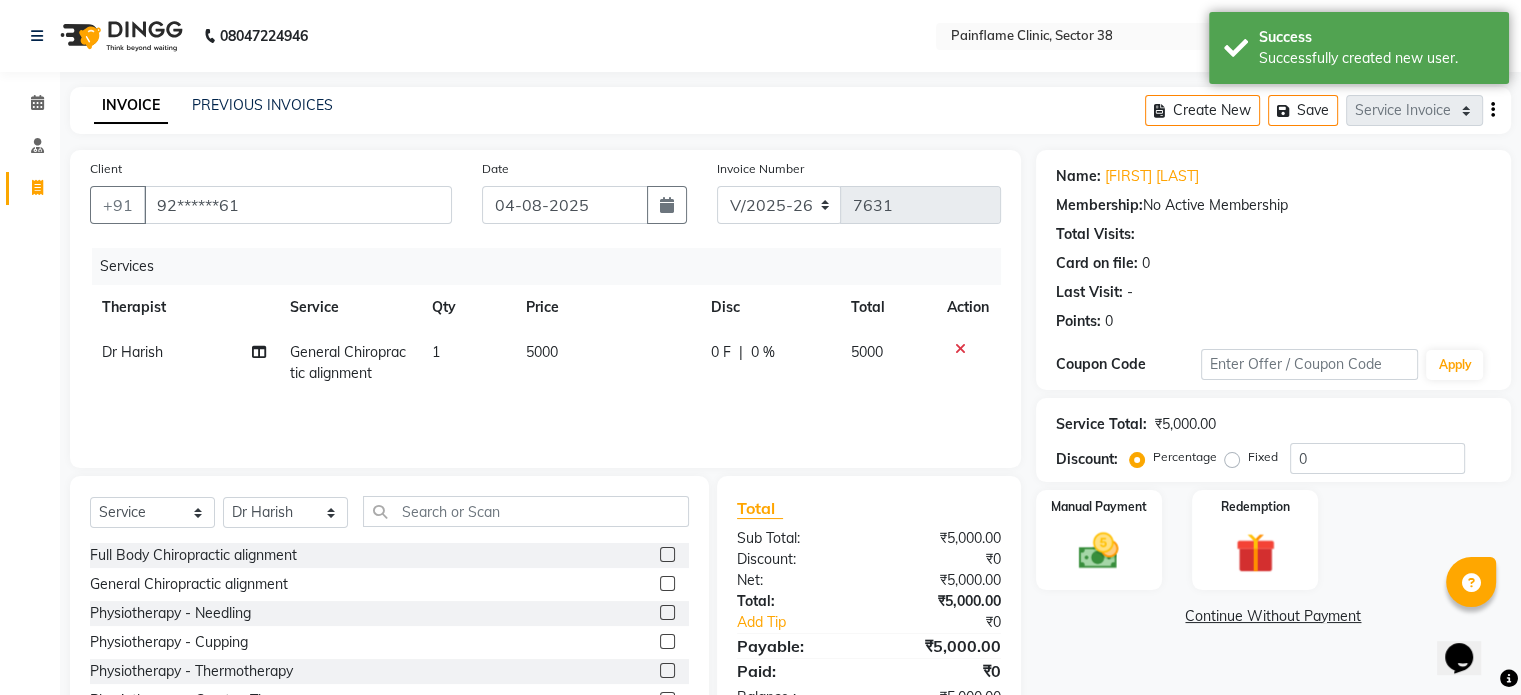 click on "Fixed" 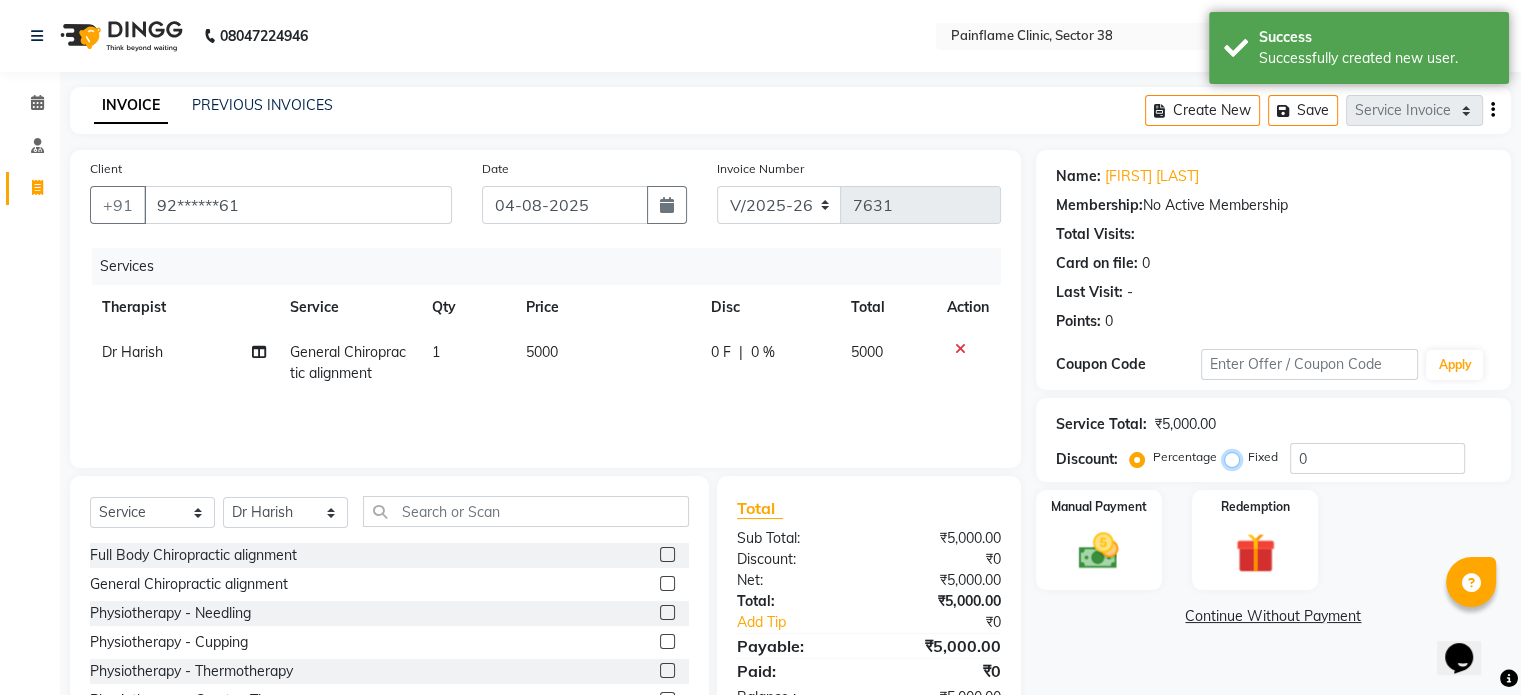 click on "Fixed" at bounding box center (1236, 457) 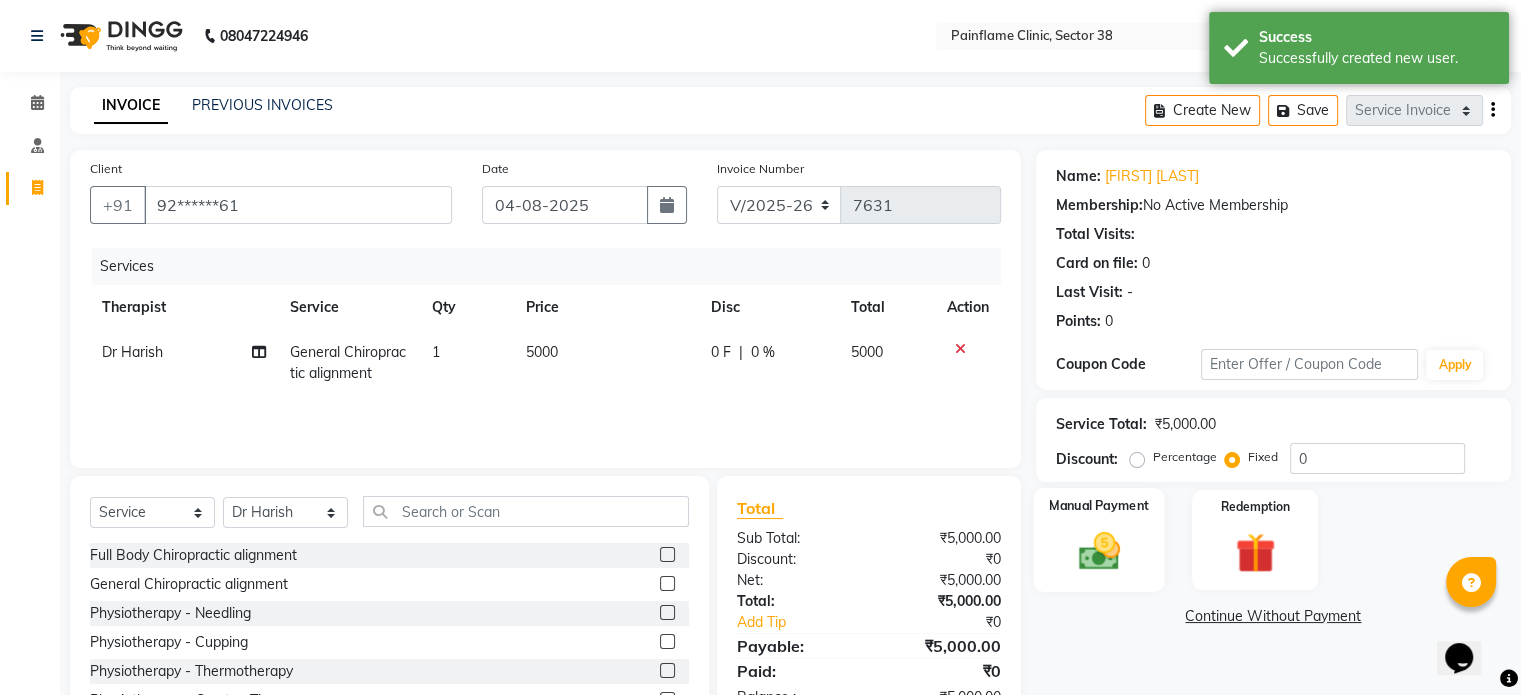 click 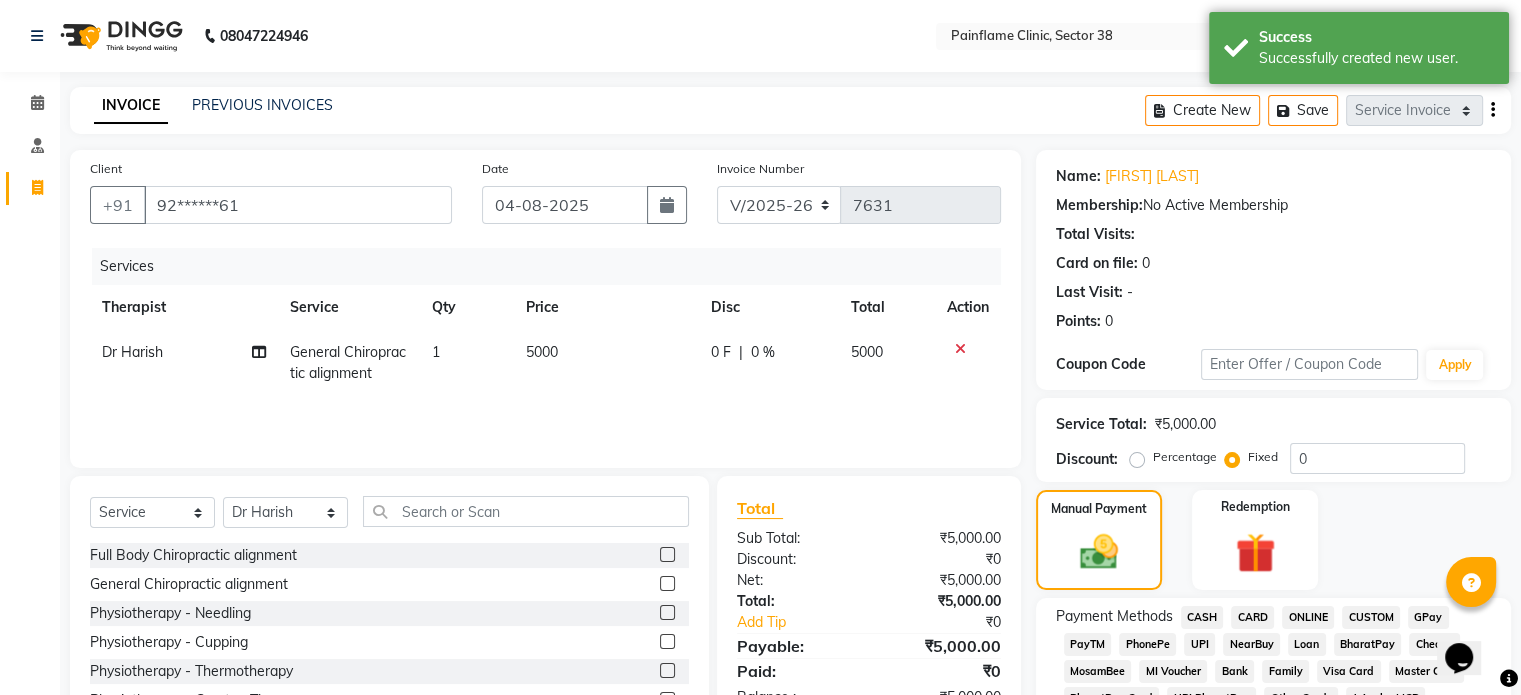 click on "UPI" 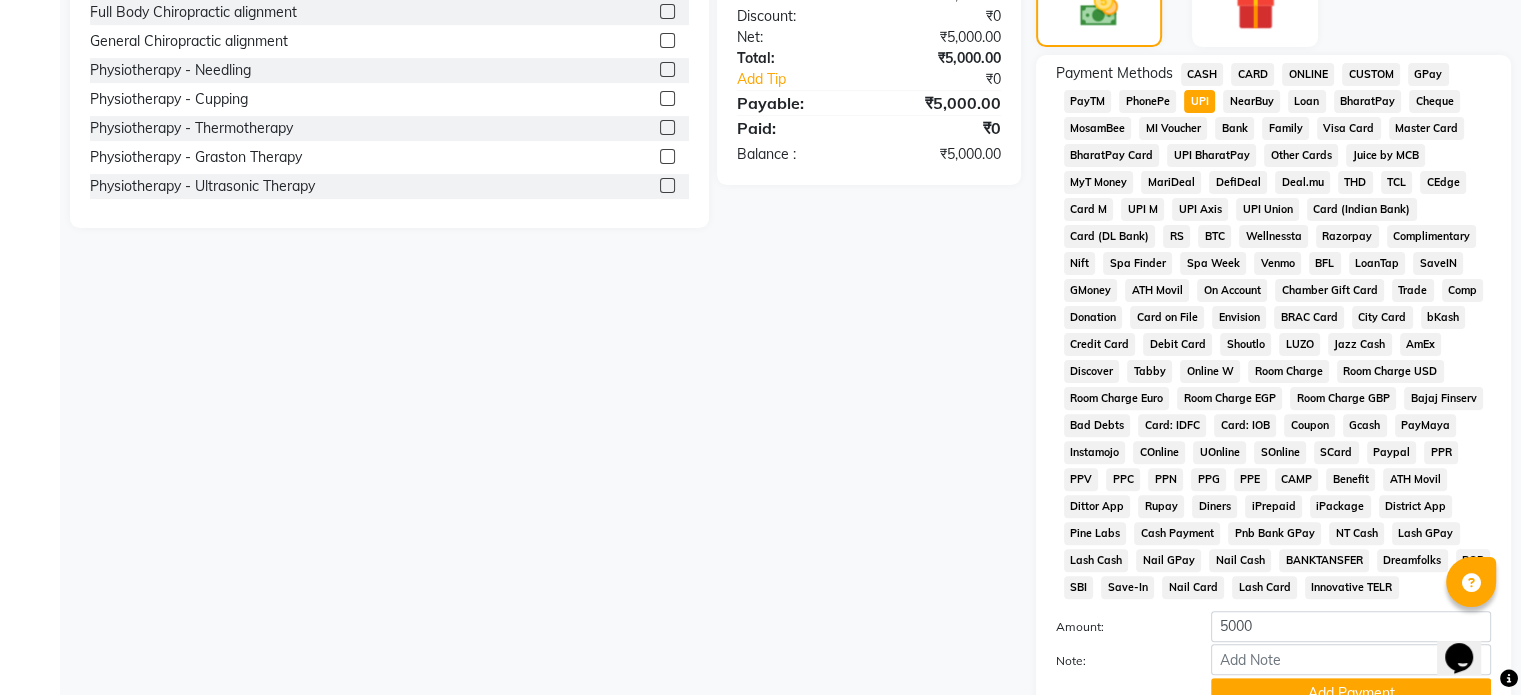 scroll, scrollTop: 652, scrollLeft: 0, axis: vertical 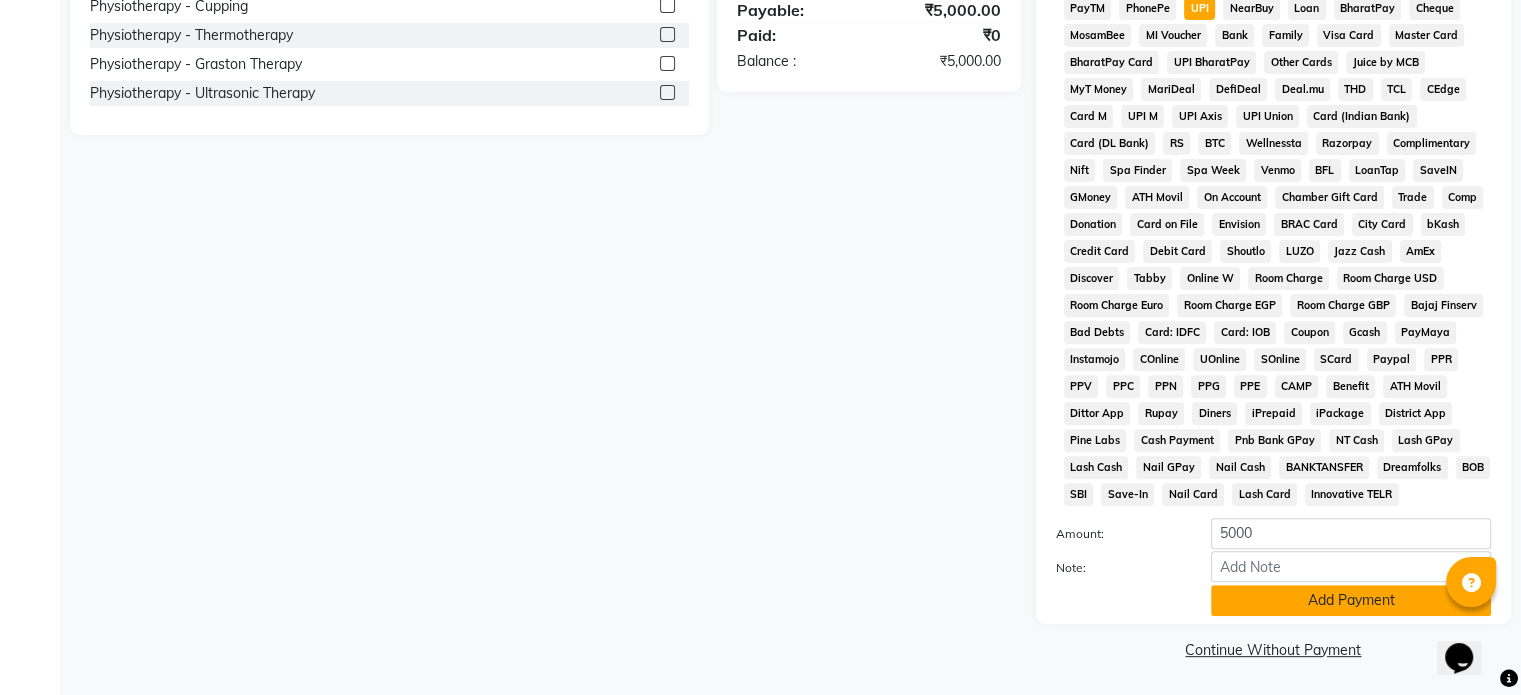 click on "Add Payment" 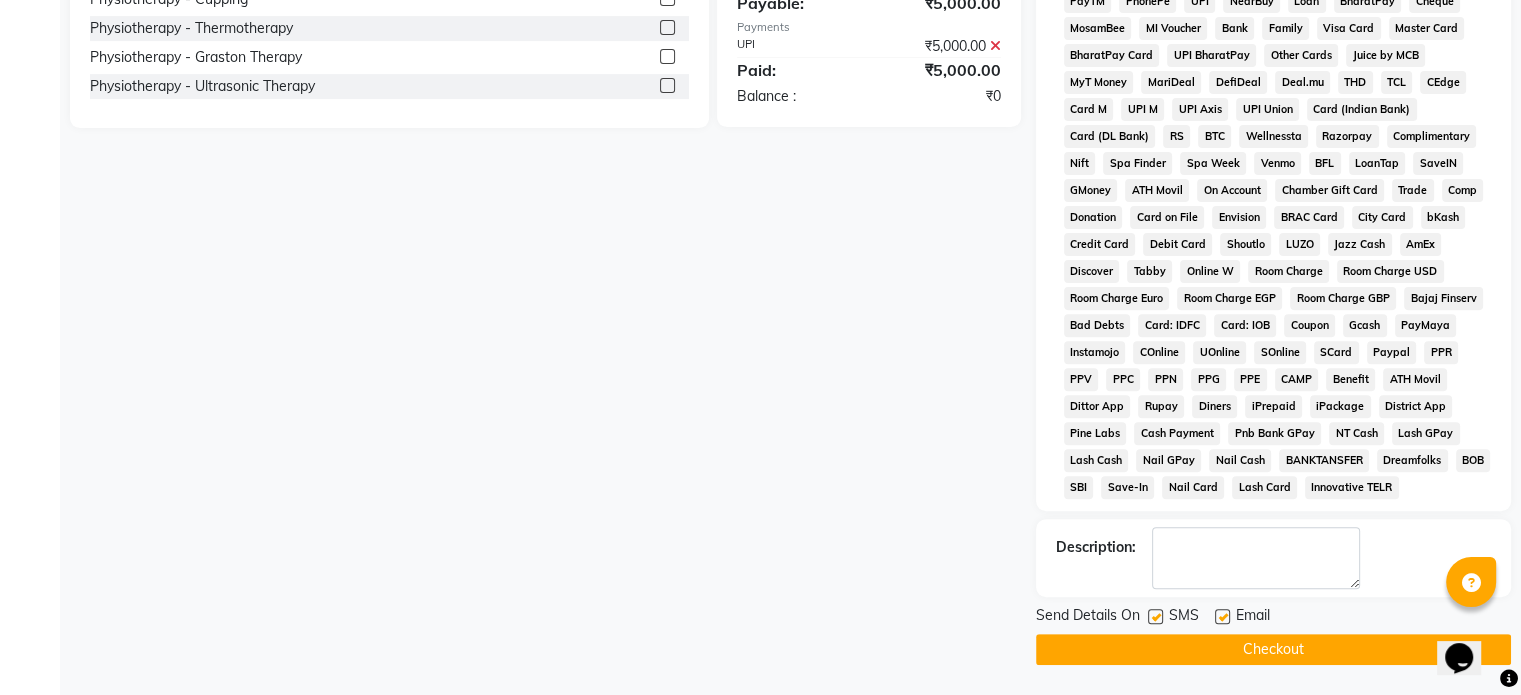click 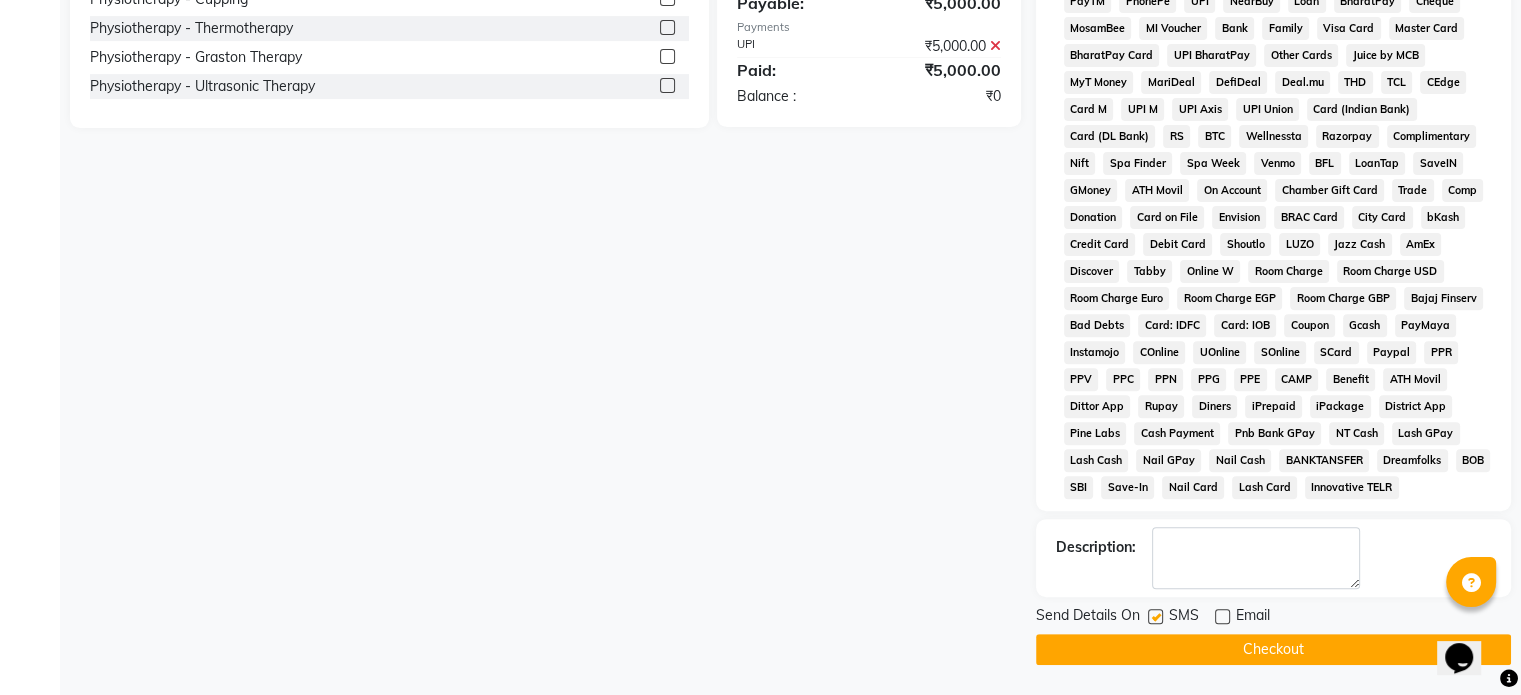 click 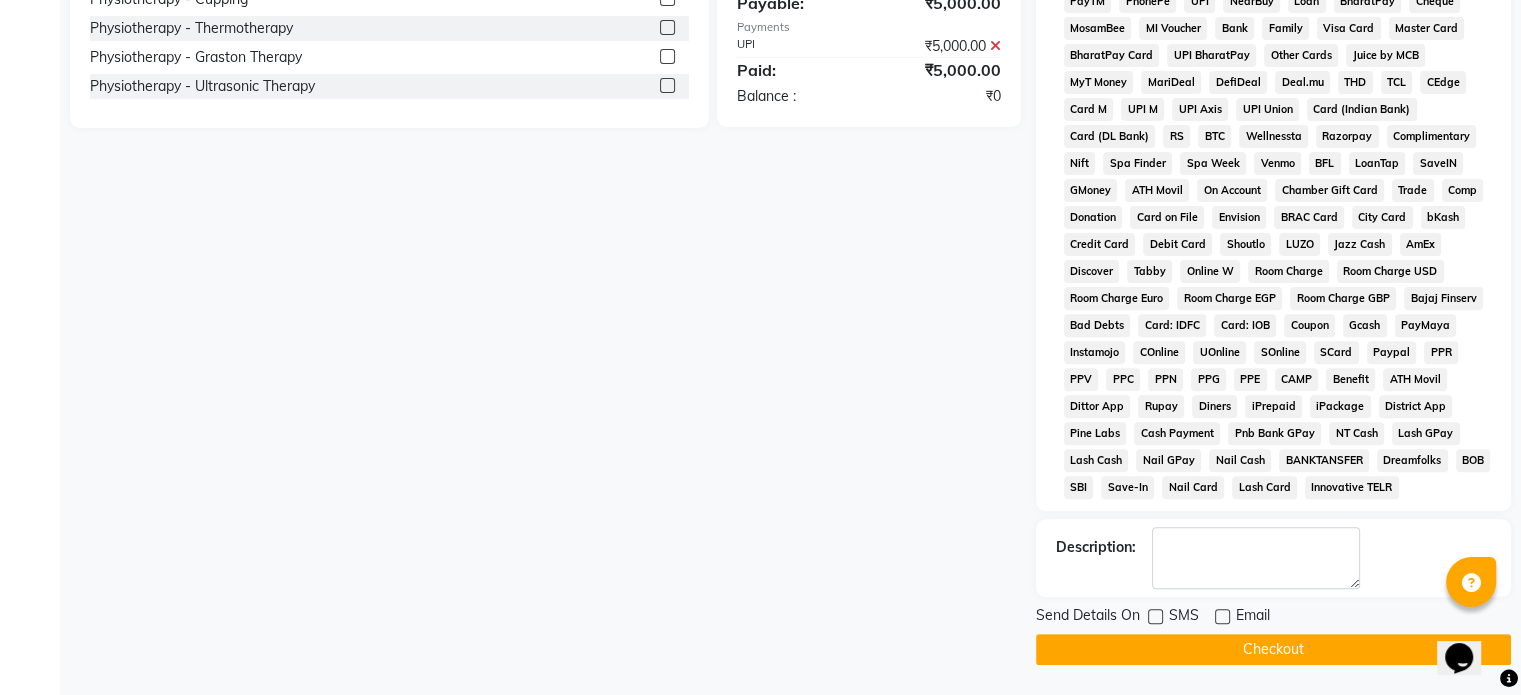 click on "Checkout" 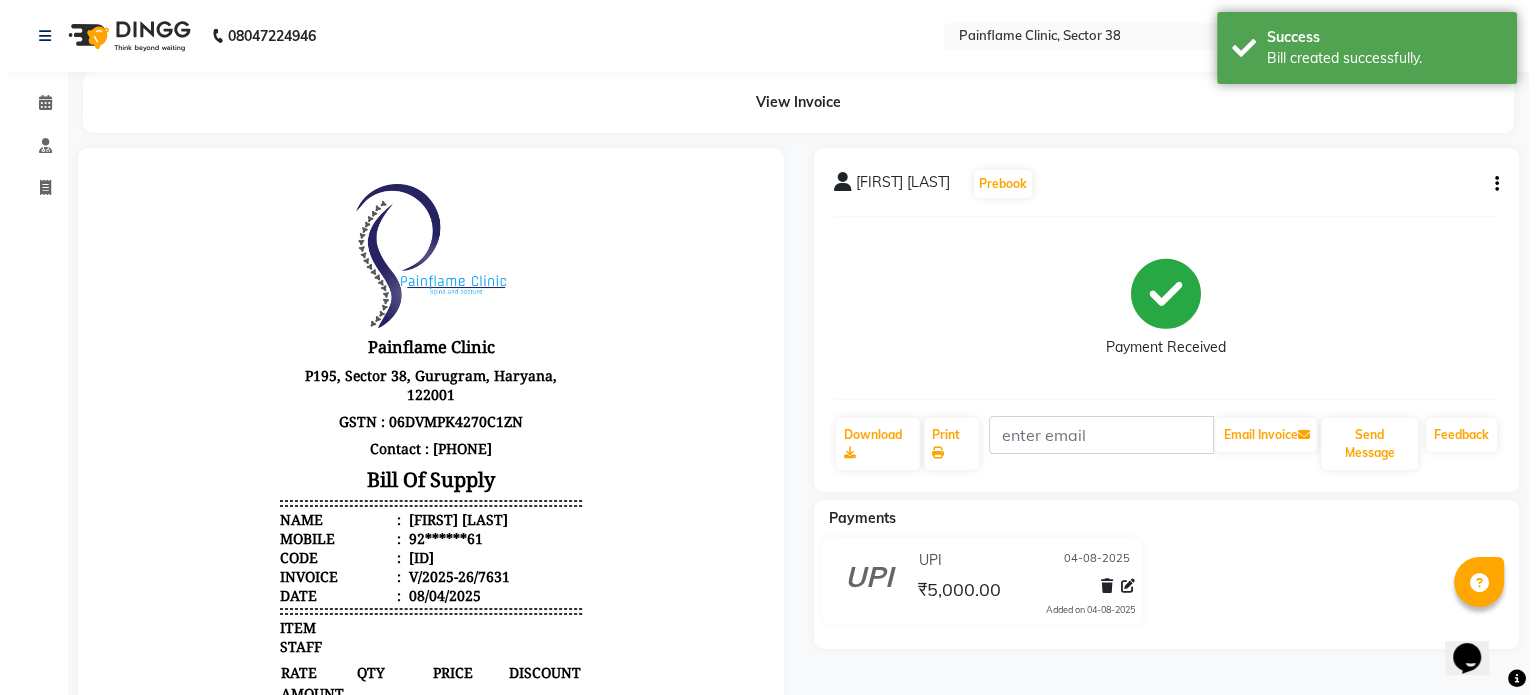 scroll, scrollTop: 0, scrollLeft: 0, axis: both 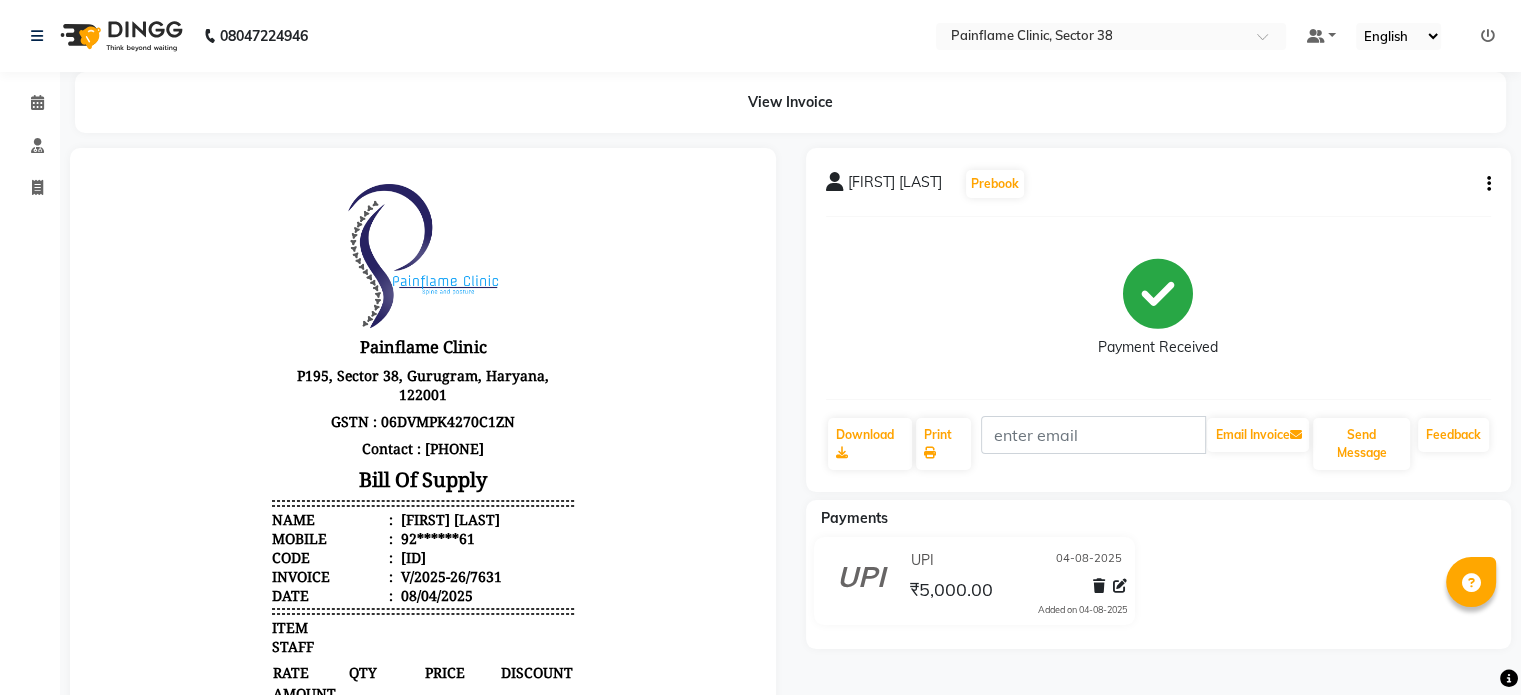 select on "service" 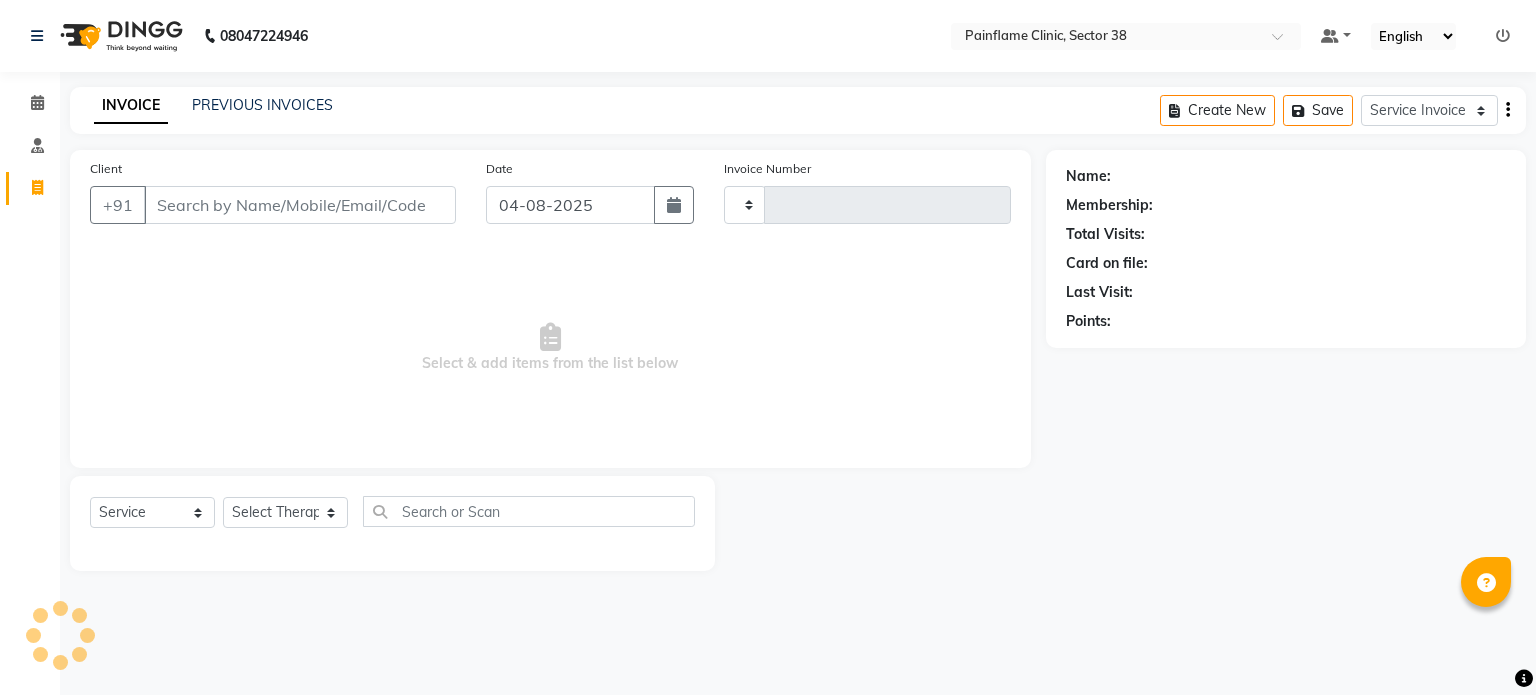 type on "7634" 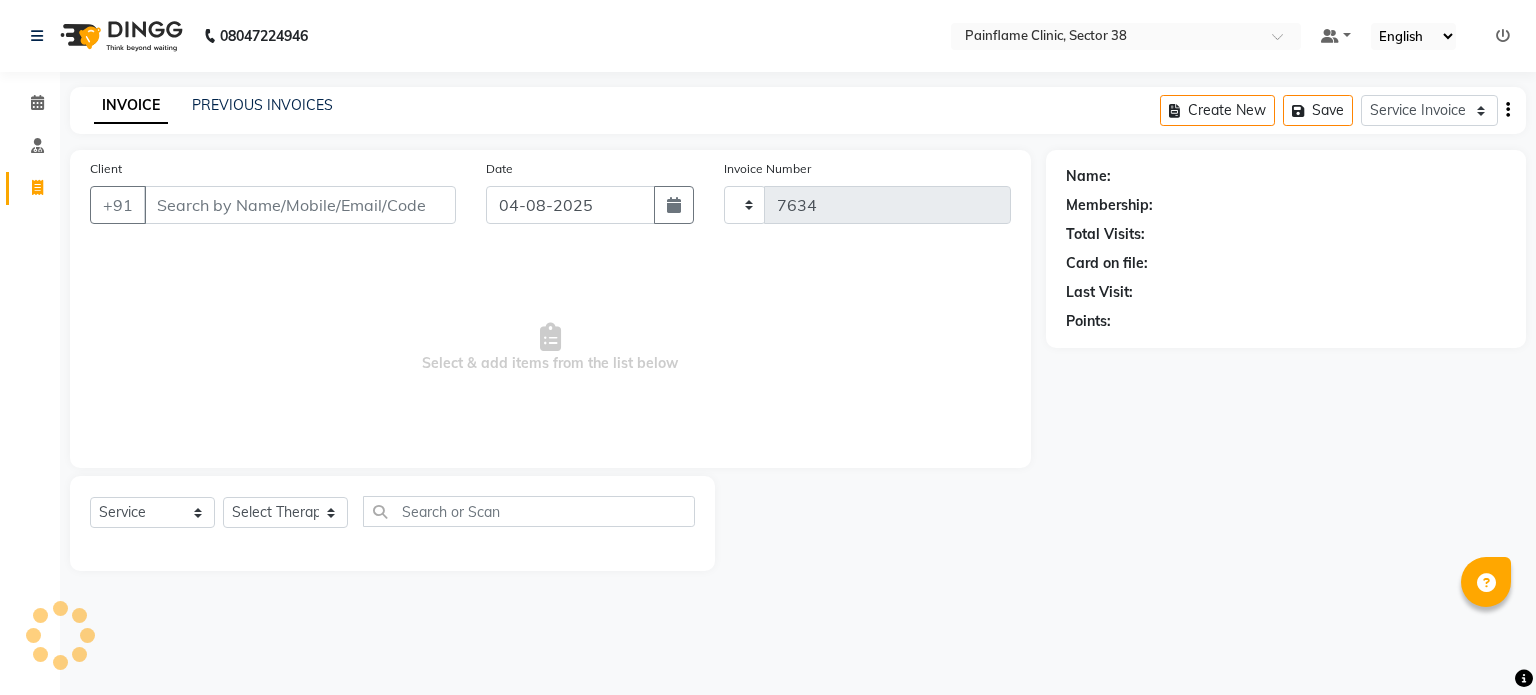 select on "3964" 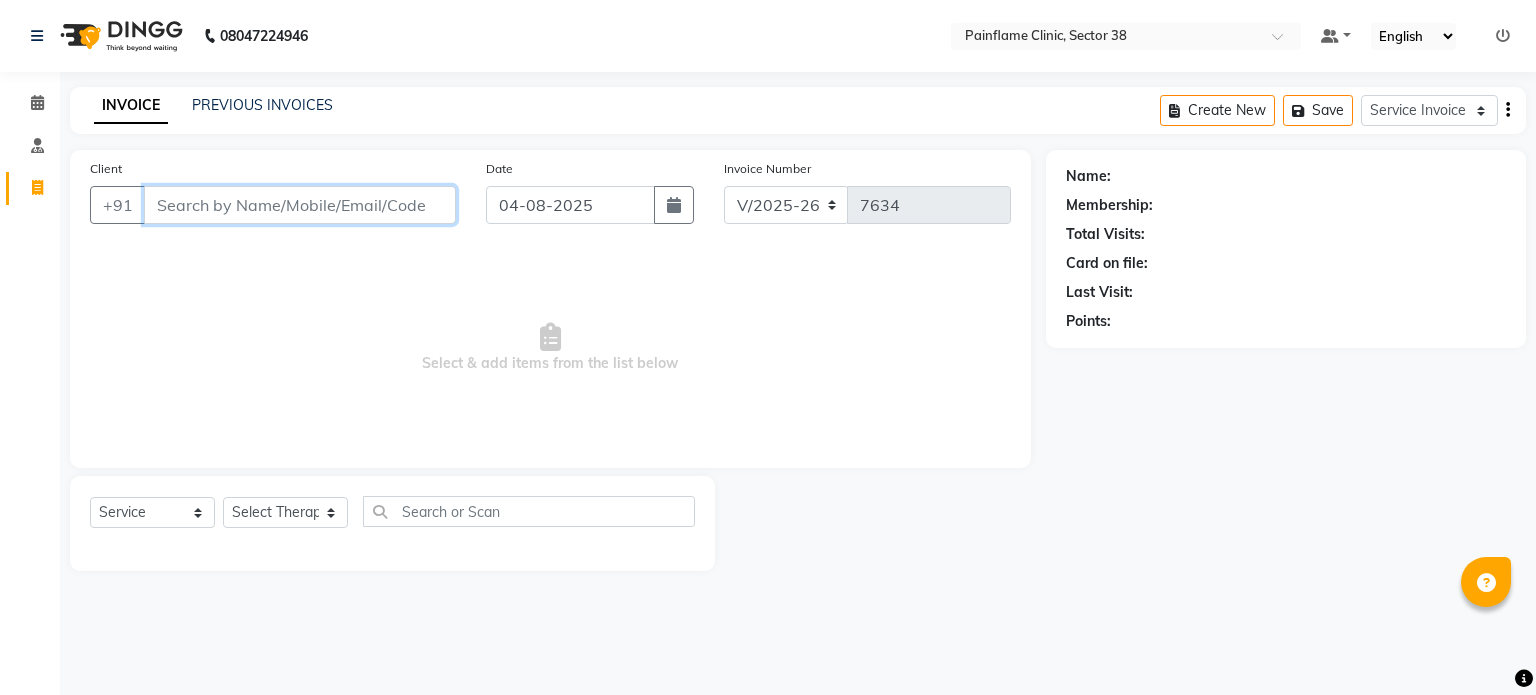 paste on "9891330966" 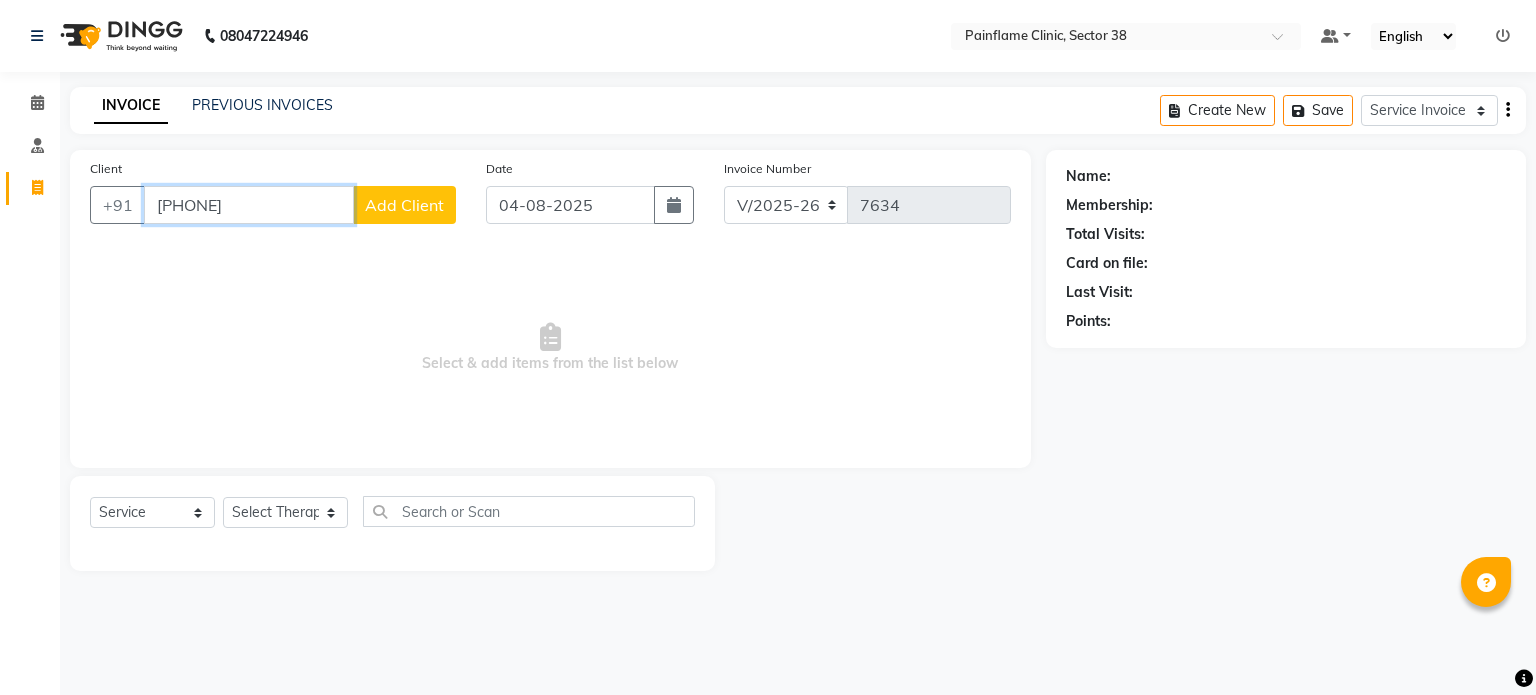type on "9891330966" 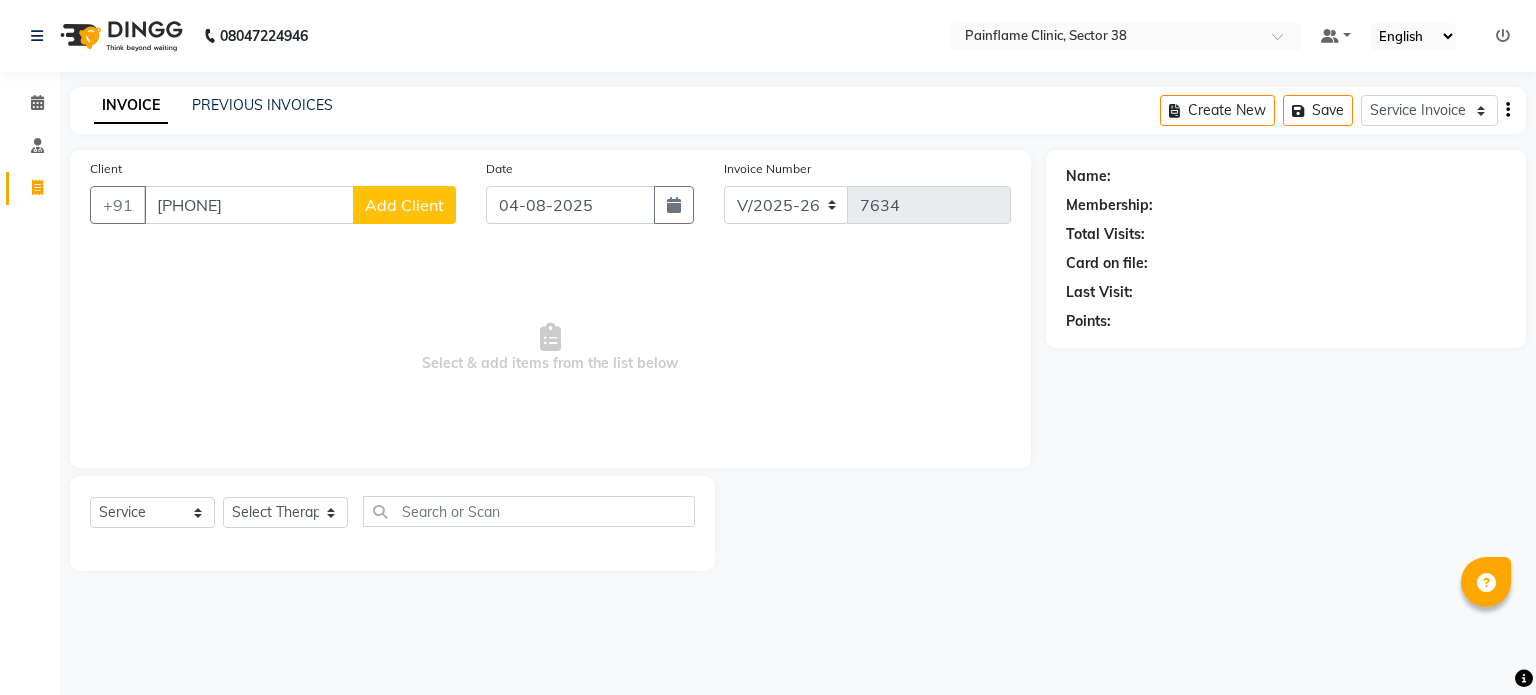 click on "Add Client" 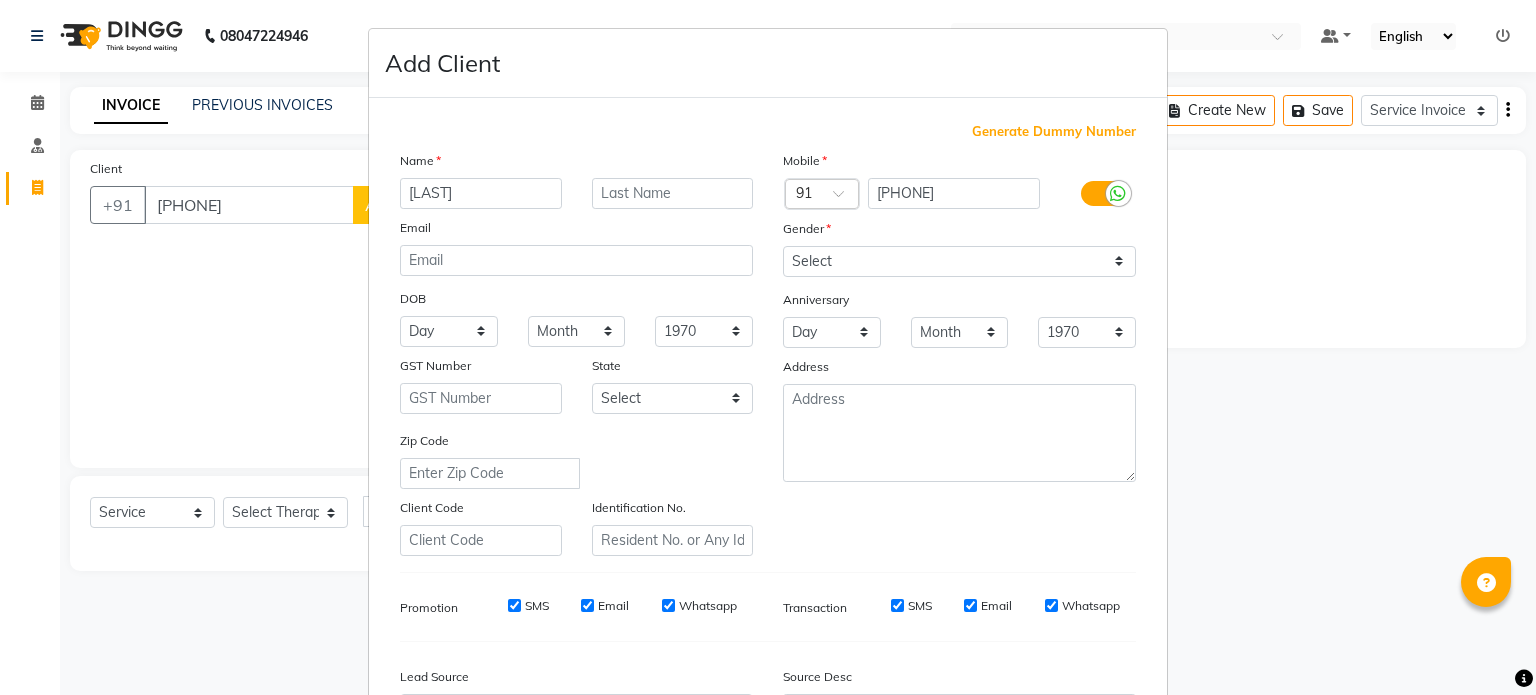 type on "[LAST]" 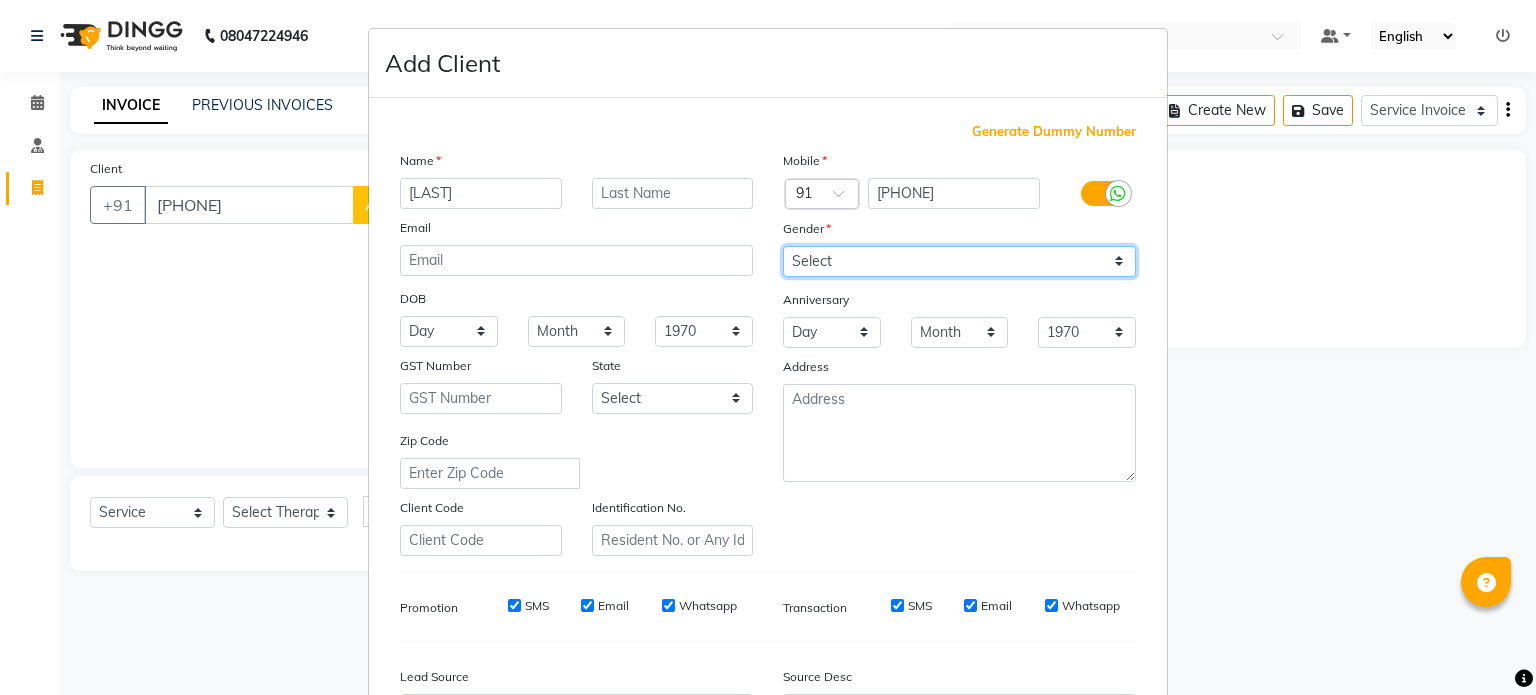 drag, startPoint x: 887, startPoint y: 260, endPoint x: 860, endPoint y: 324, distance: 69.46222 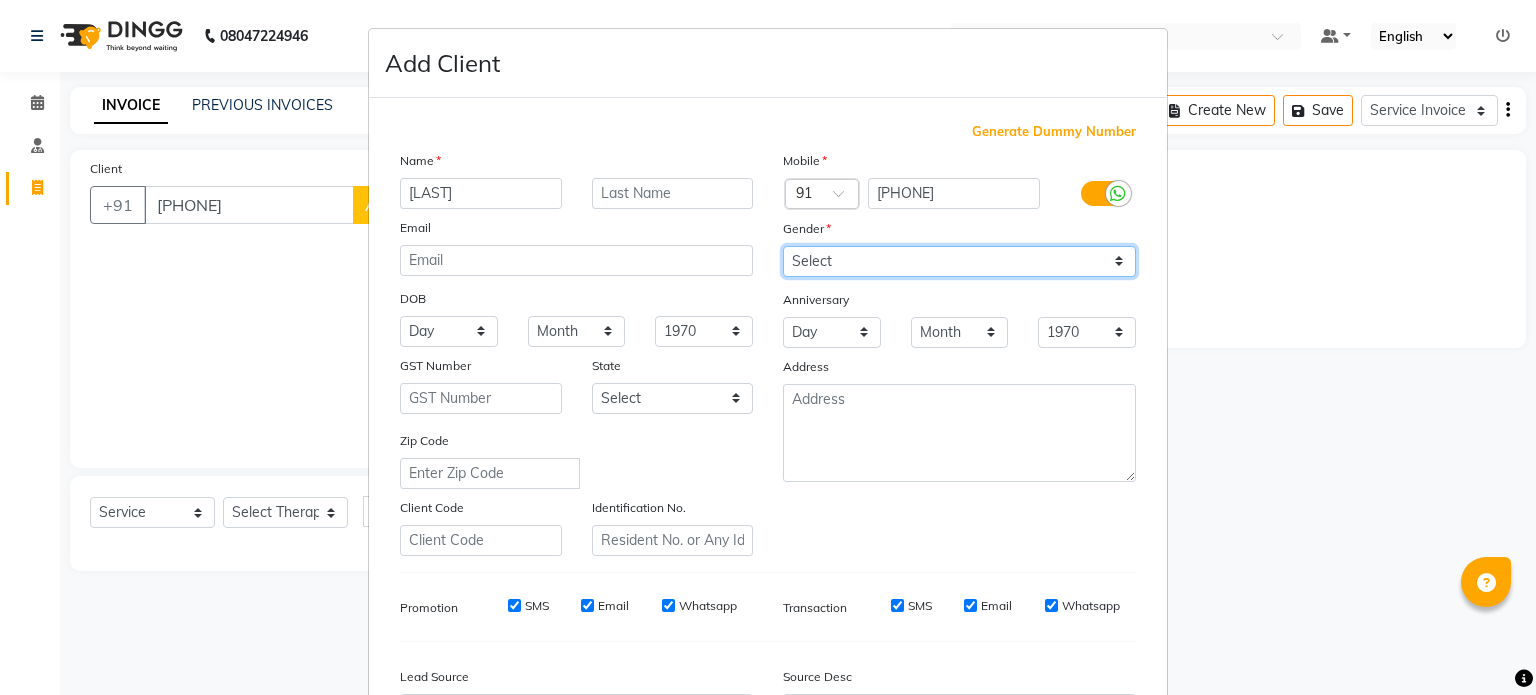click on "Mobile Country Code × 91 9891330966 Gender Select Male Female Other Prefer Not To Say Anniversary Day 01 02 03 04 05 06 07 08 09 10 11 12 13 14 15 16 17 18 19 20 21 22 23 24 25 26 27 28 29 30 31 Month January February March April May June July August September October November December 1970 1971 1972 1973 1974 1975 1976 1977 1978 1979 1980 1981 1982 1983 1984 1985 1986 1987 1988 1989 1990 1991 1992 1993 1994 1995 1996 1997 1998 1999 2000 2001 2002 2003 2004 2005 2006 2007 2008 2009 2010 2011 2012 2013 2014 2015 2016 2017 2018 2019 2020 2021 2022 2023 2024 2025 Address" at bounding box center (959, 353) 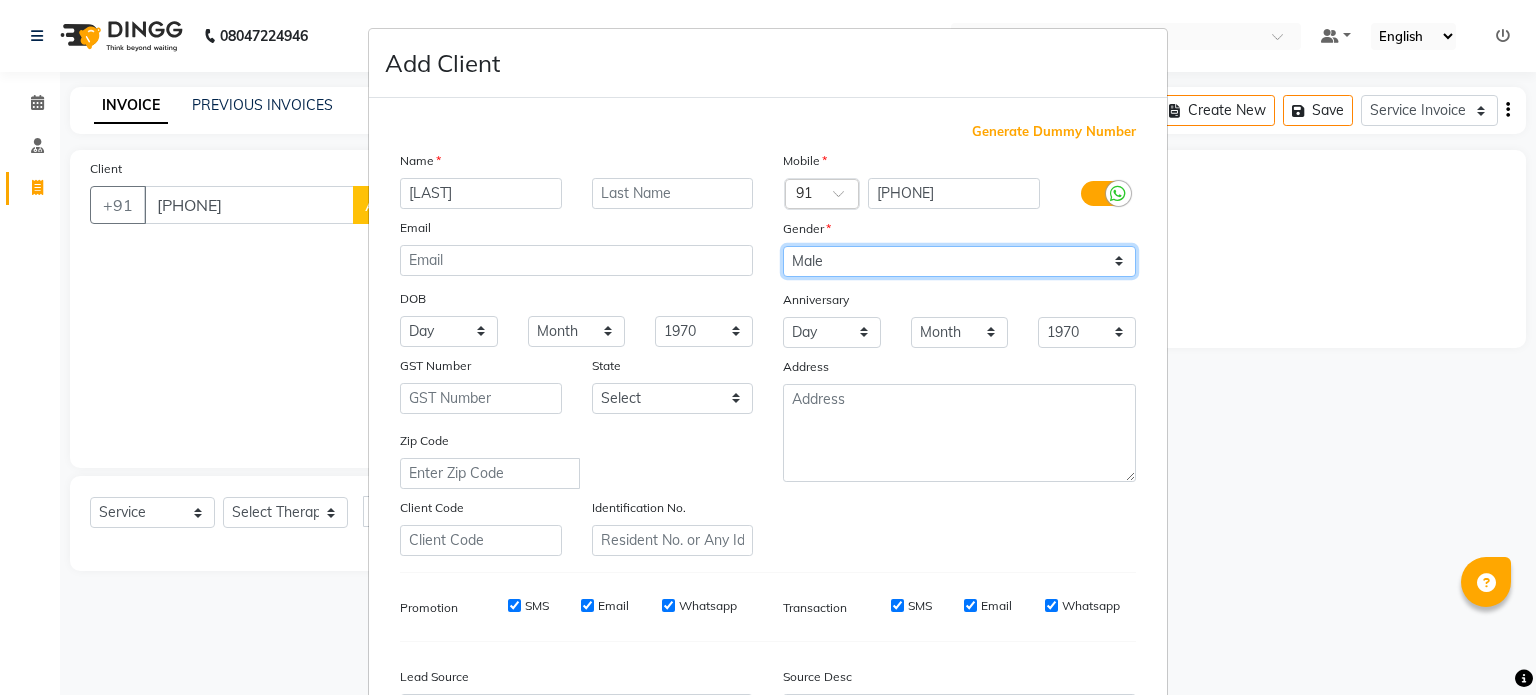click on "Select Male Female Other Prefer Not To Say" at bounding box center [959, 261] 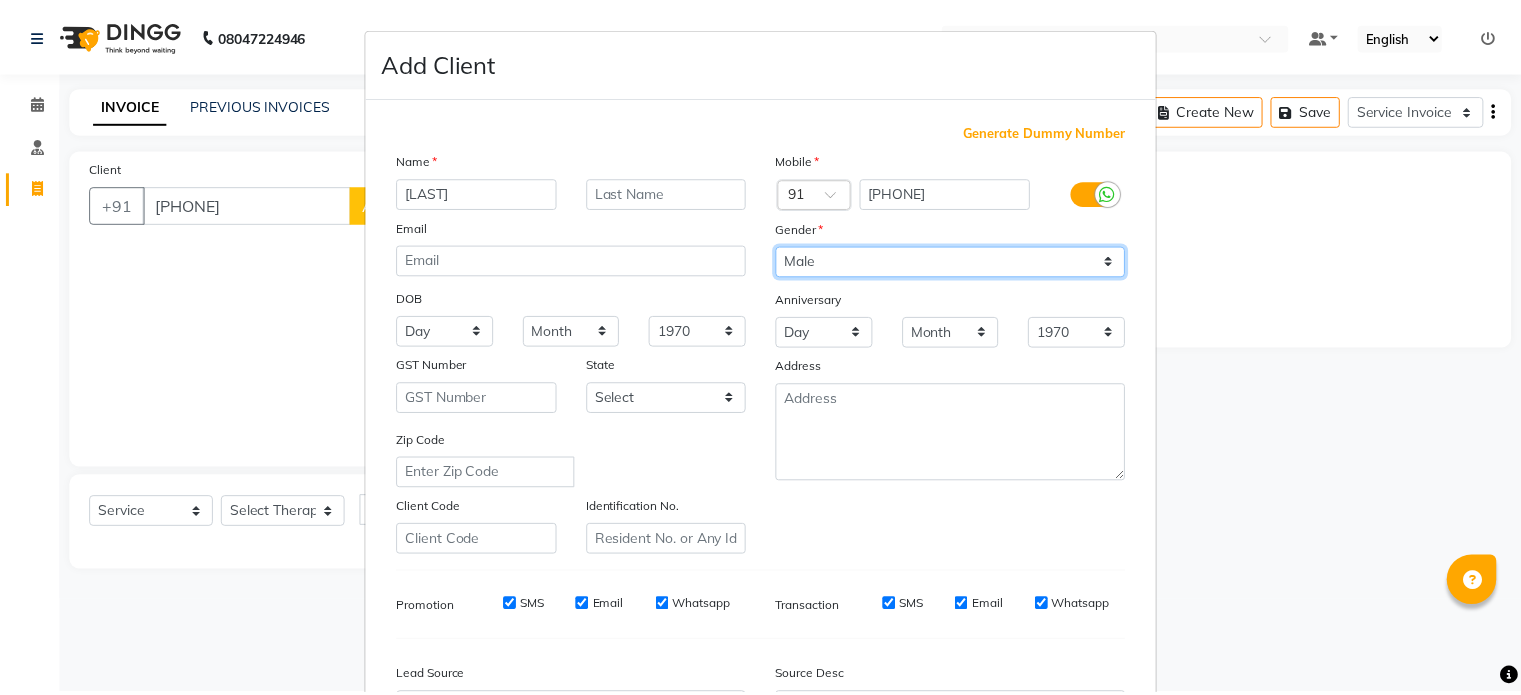 scroll, scrollTop: 237, scrollLeft: 0, axis: vertical 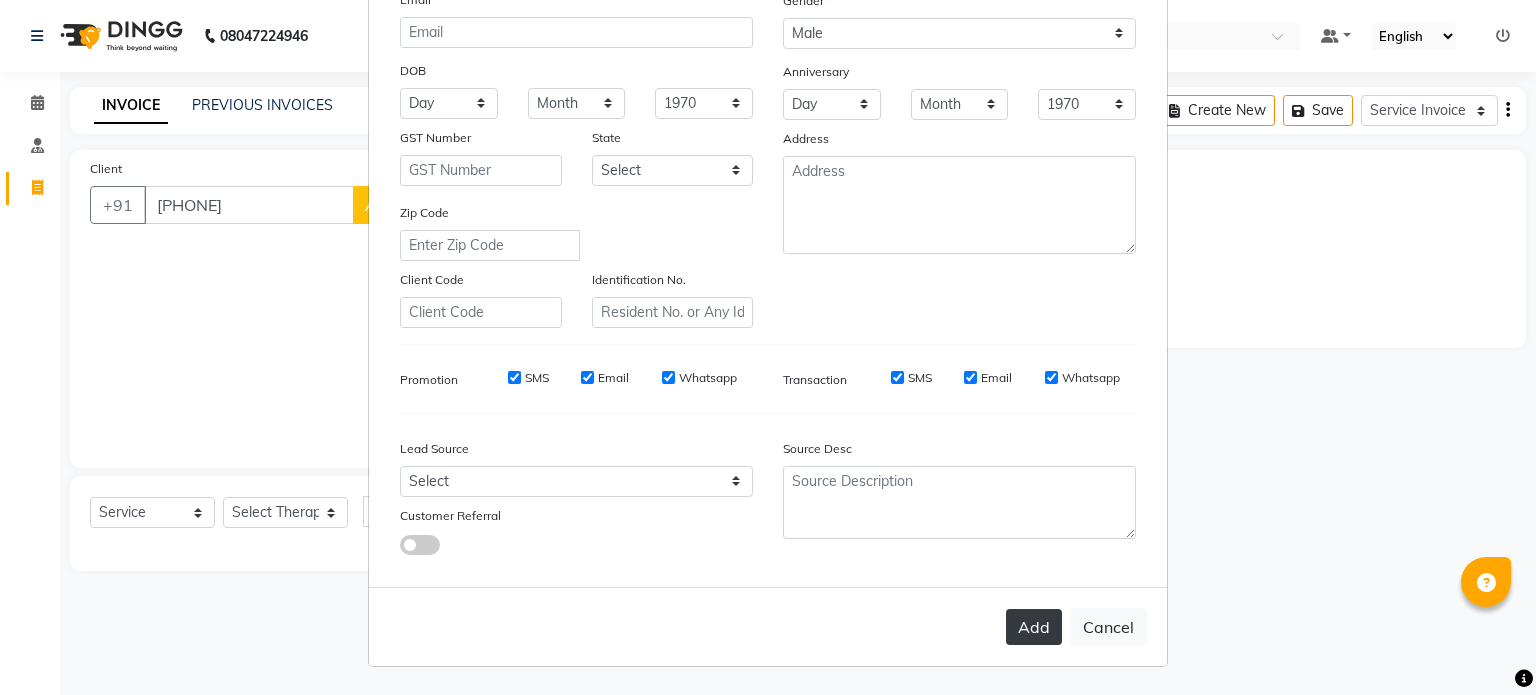 click on "Add" at bounding box center (1034, 627) 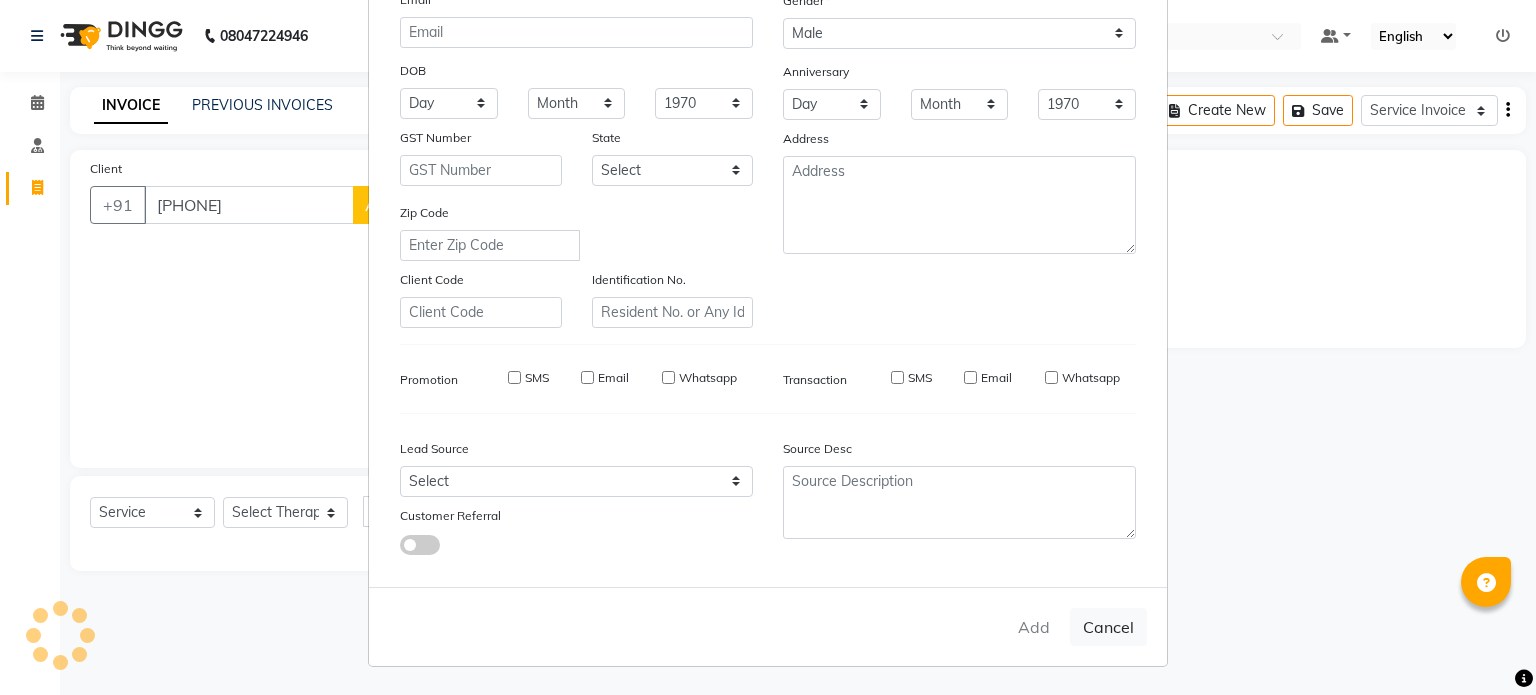 type on "98******66" 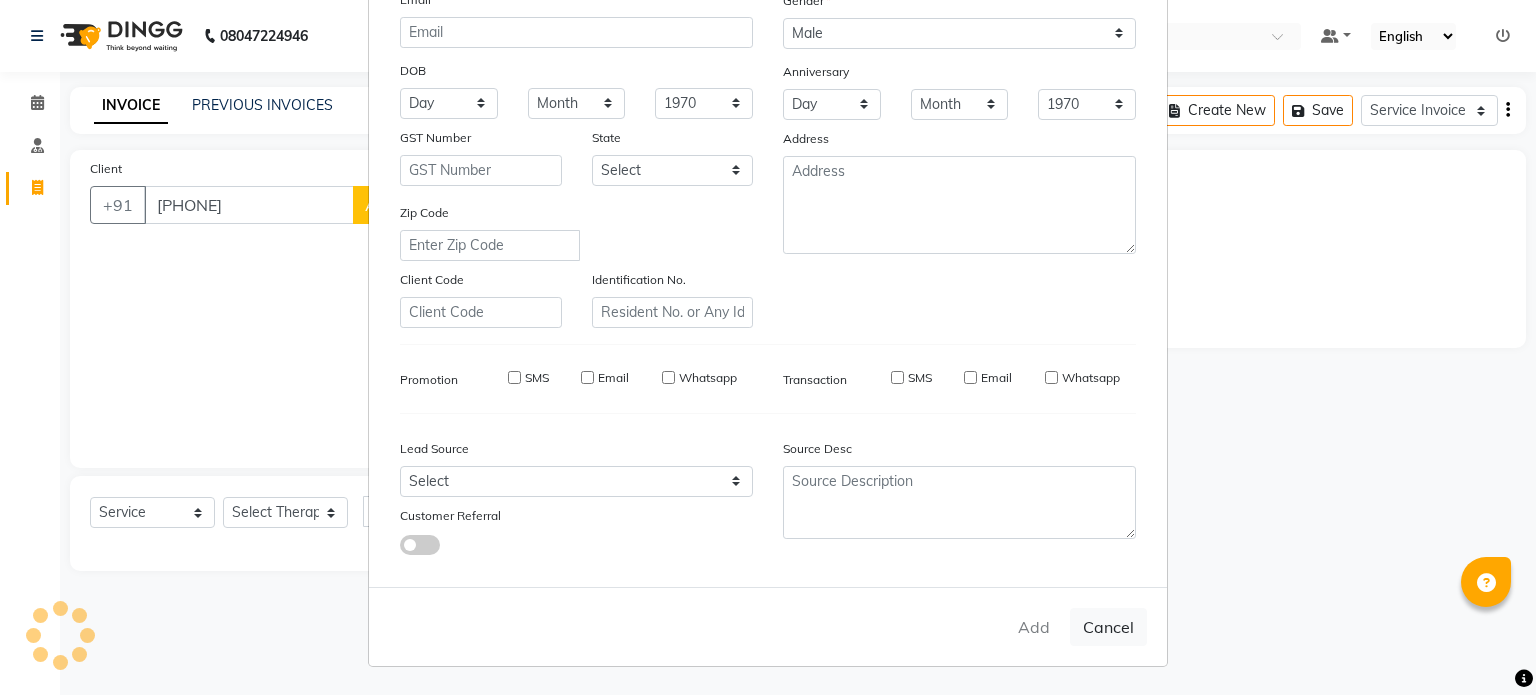 type 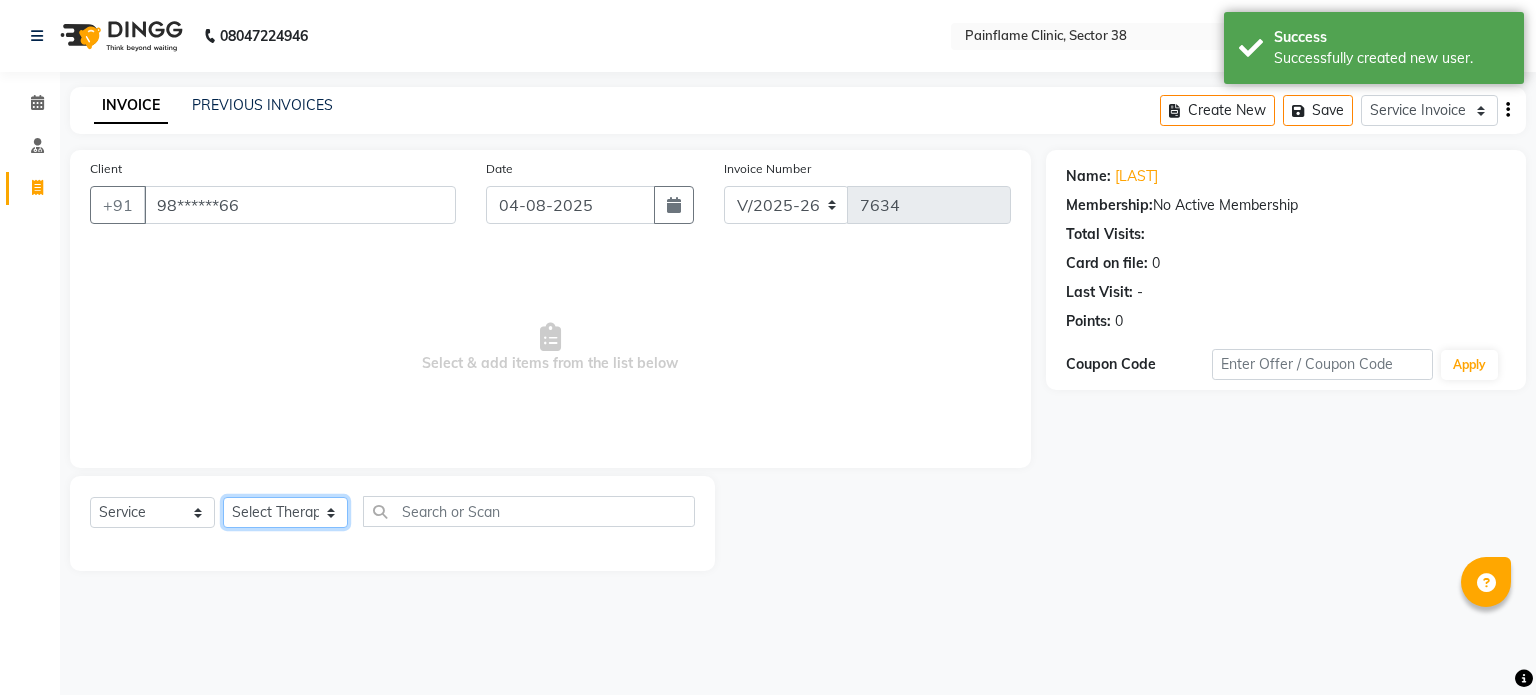 click on "Select Therapist Dr Durgesh Dr Harish Dr Ranjana Dr Saurabh Dr. Suraj Dr. Tejpal Mehlawat KUSHAL MOHIT SEMWAL Nancy Singhai Reception 1  Reception 2 Reception 3" 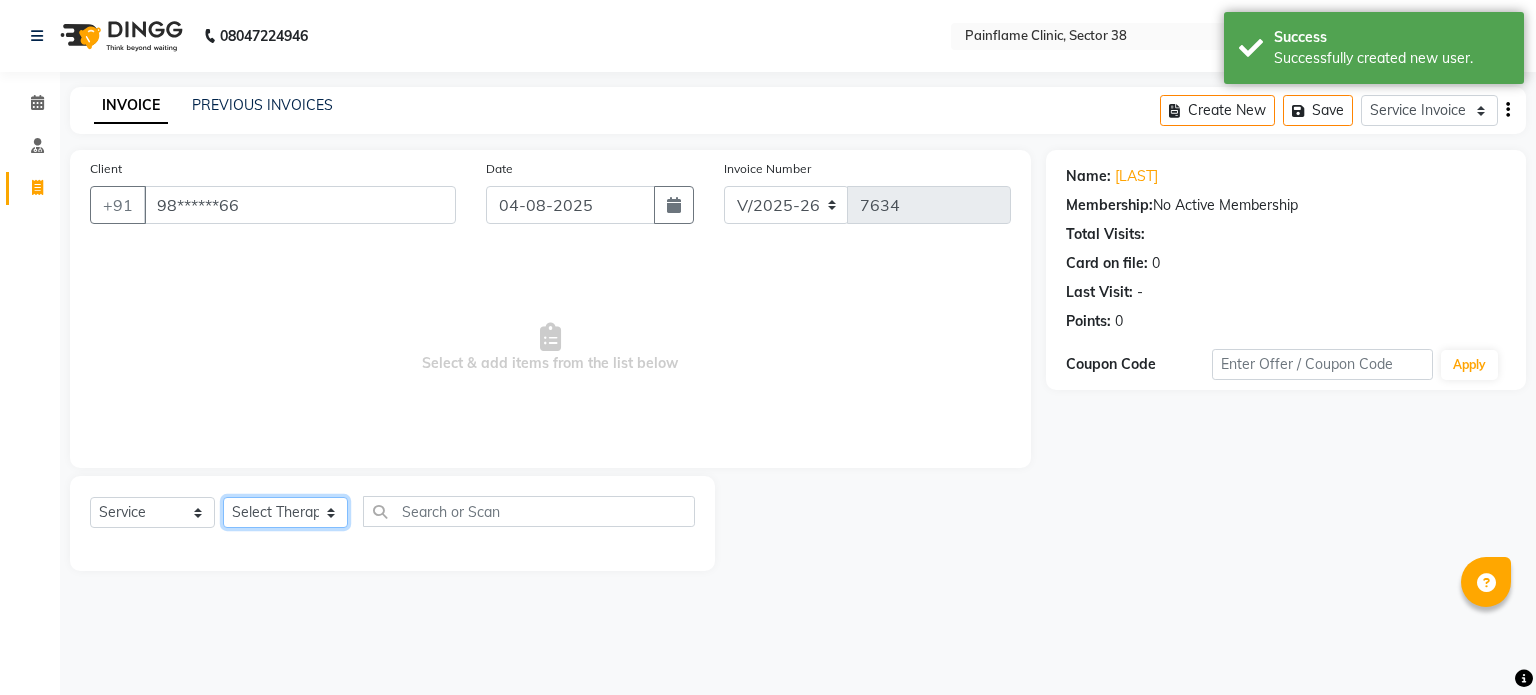 select on "20209" 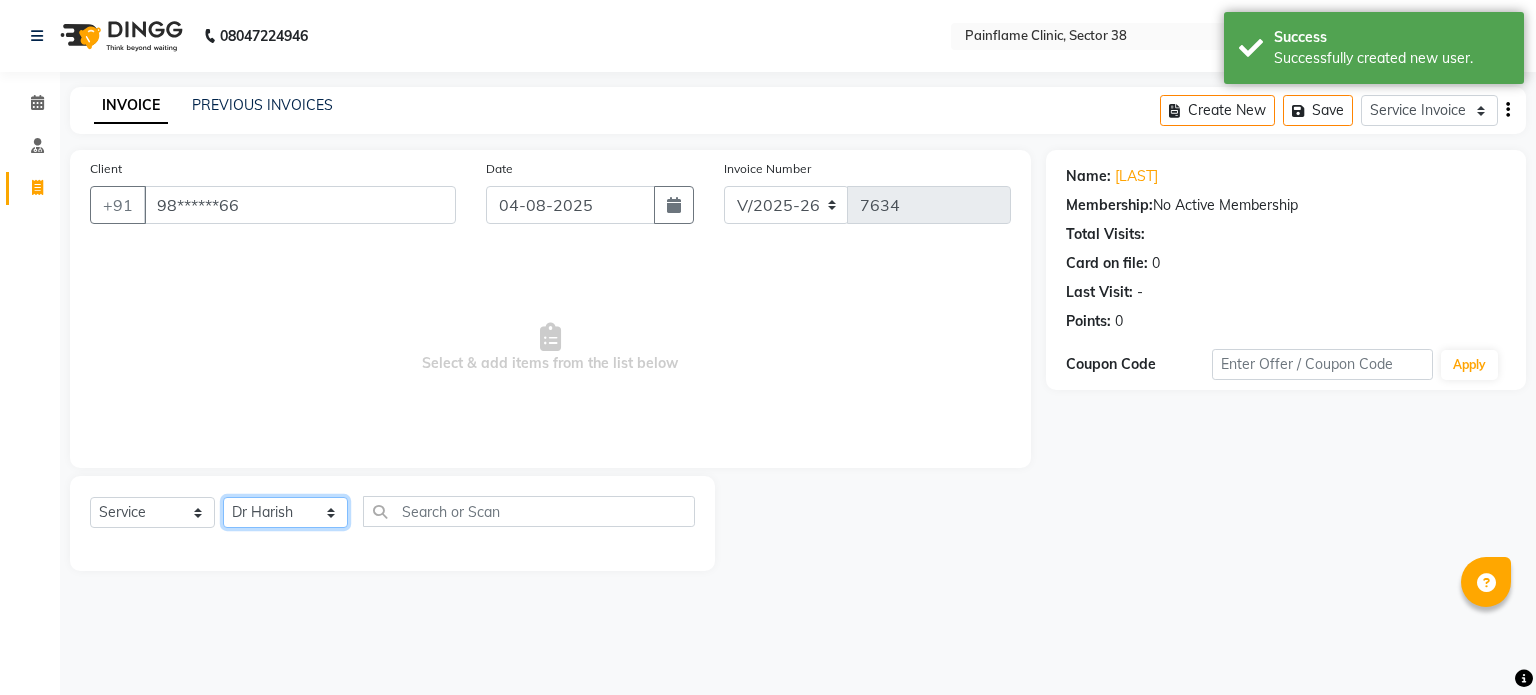 click on "Select Therapist Dr Durgesh Dr Harish Dr Ranjana Dr Saurabh Dr. Suraj Dr. Tejpal Mehlawat KUSHAL MOHIT SEMWAL Nancy Singhai Reception 1  Reception 2 Reception 3" 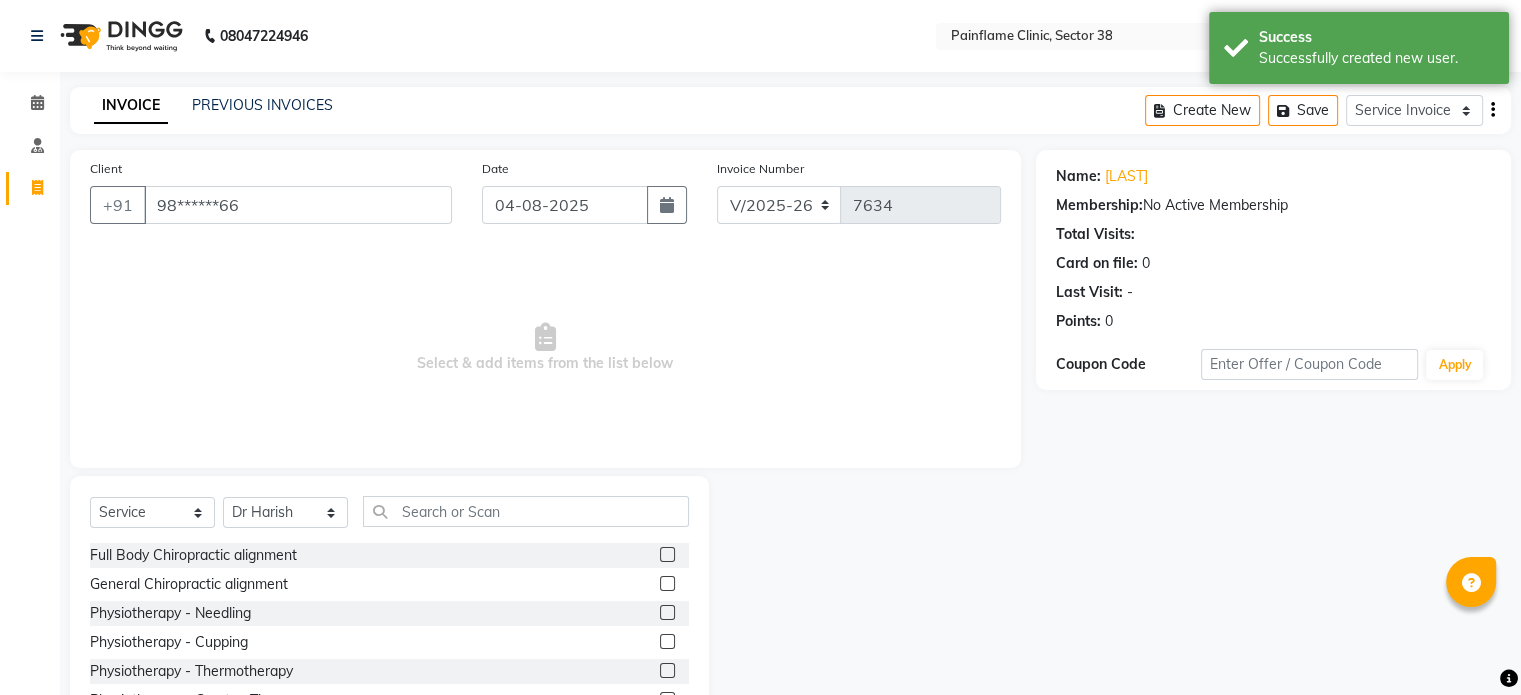 click 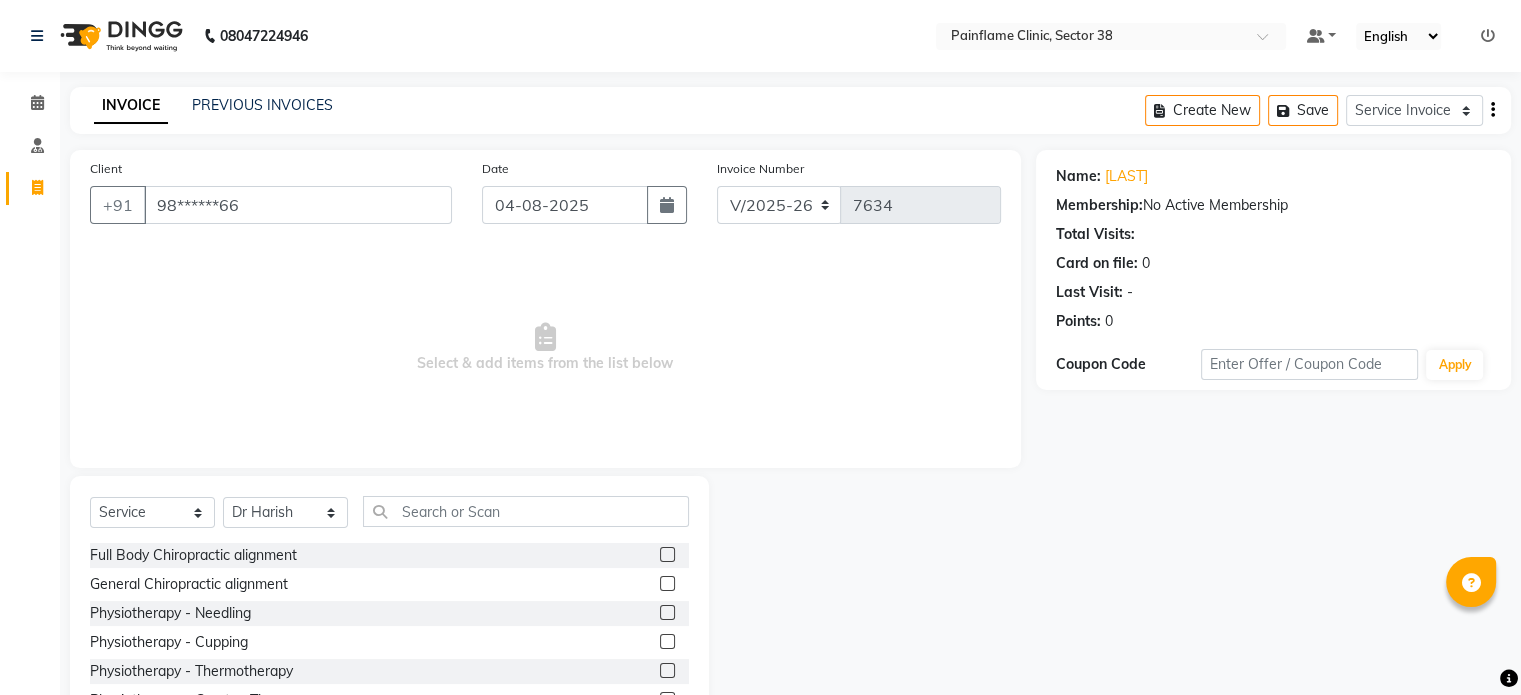 click 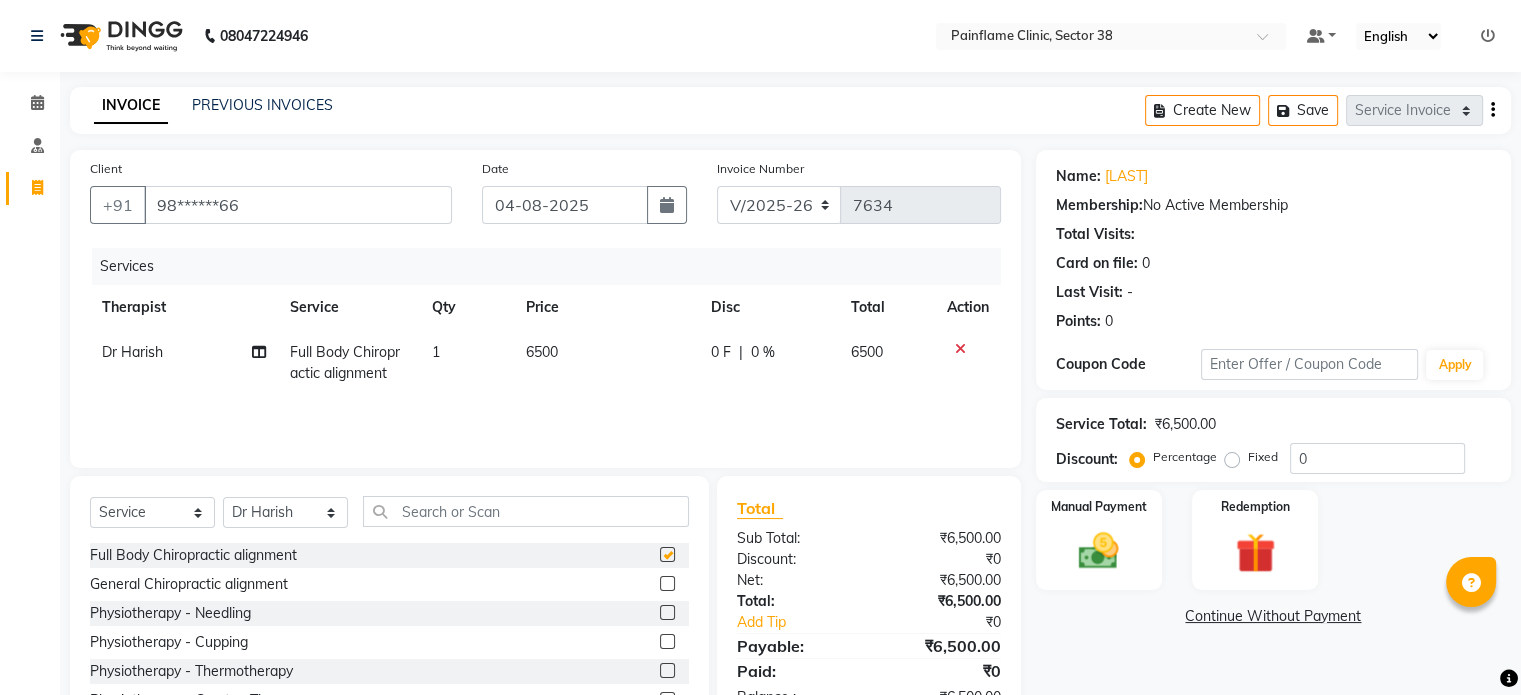 checkbox on "false" 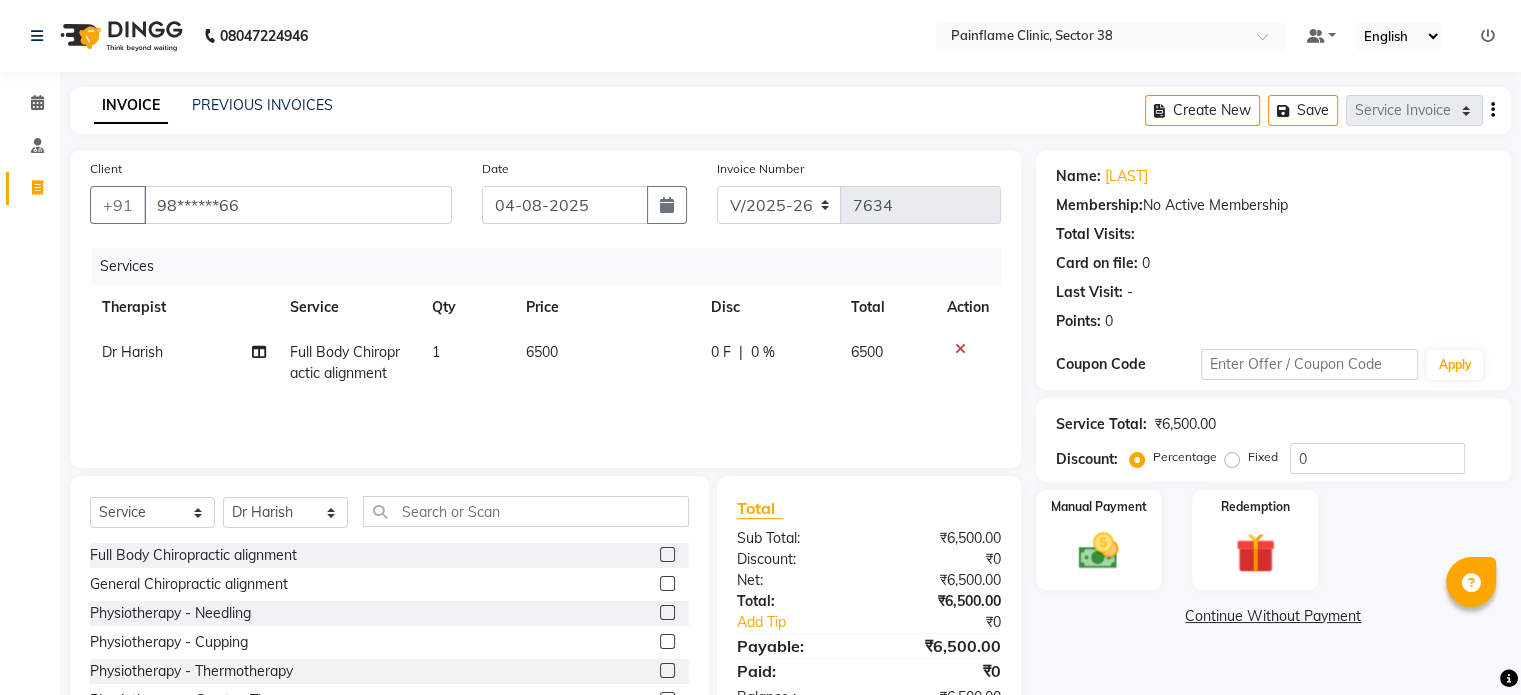 click on "6500" 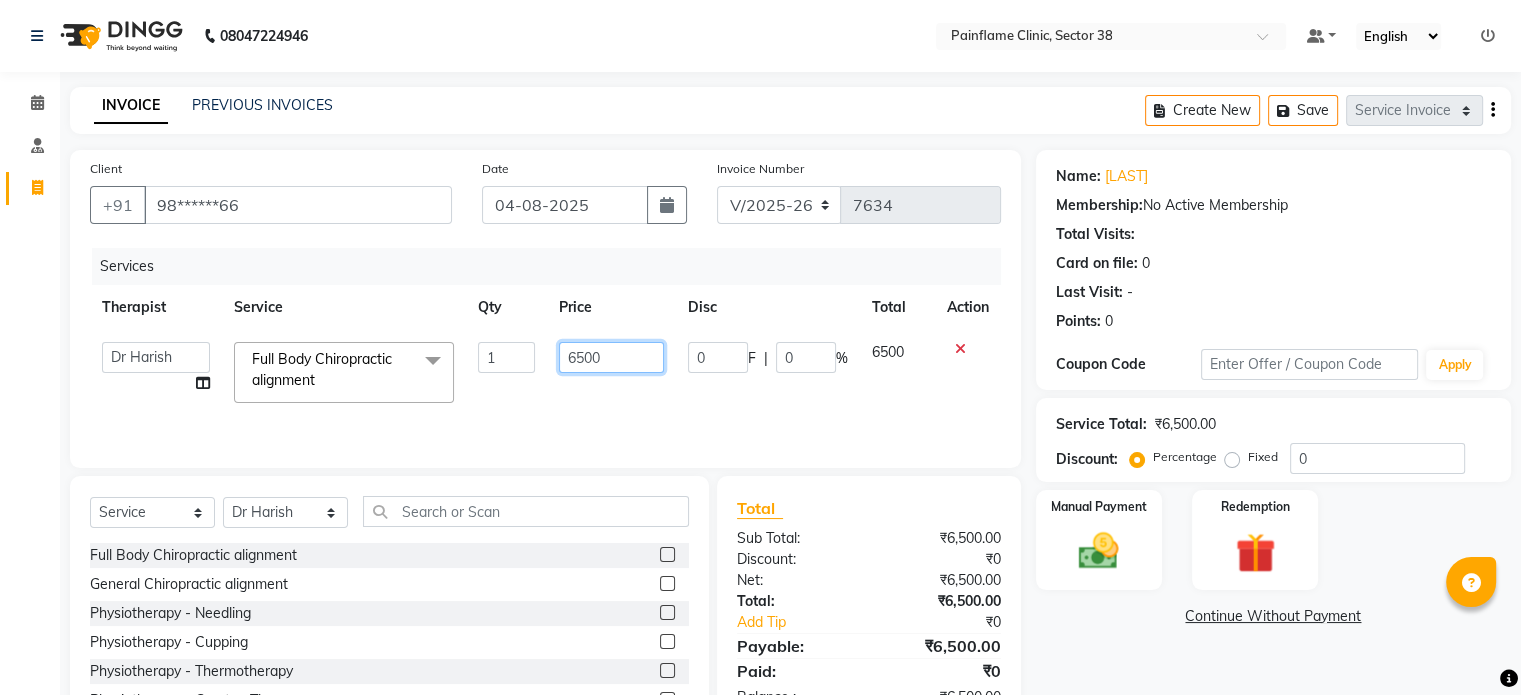 click on "6500" 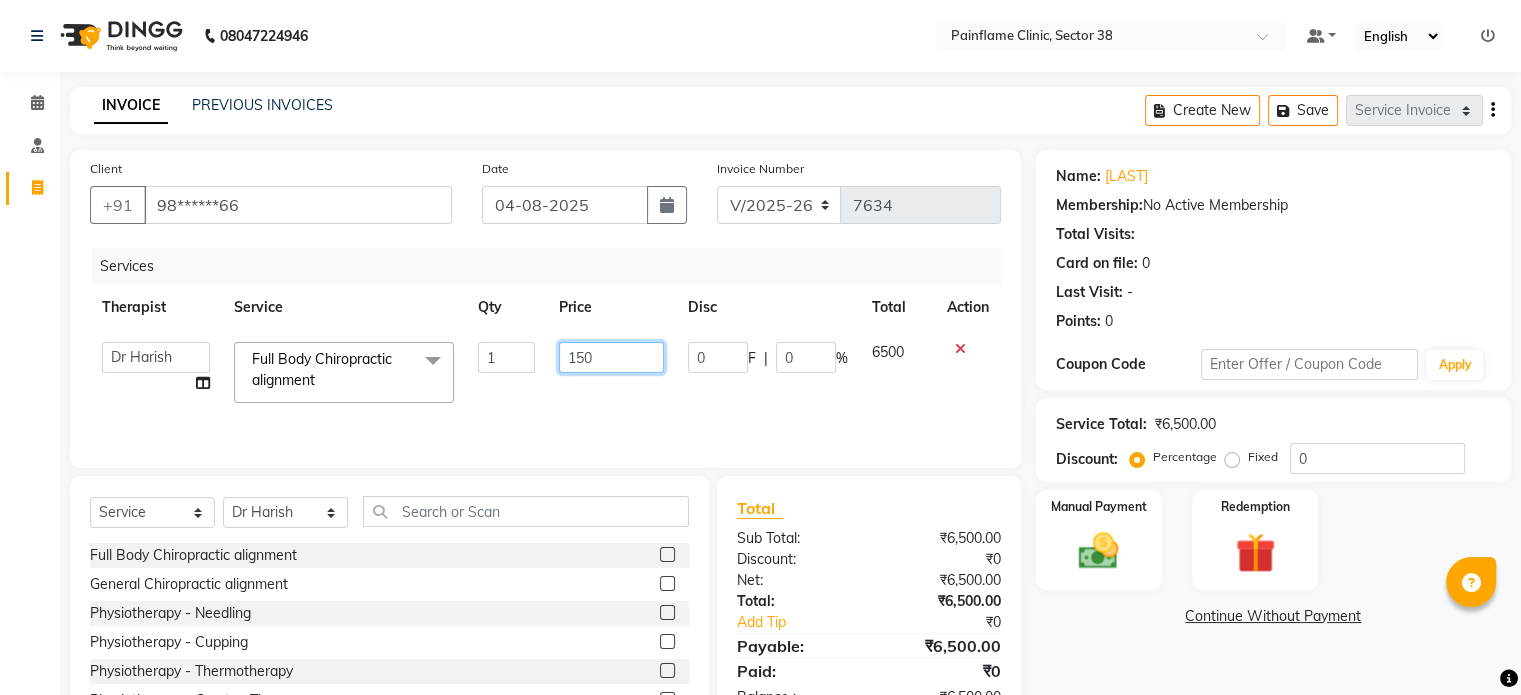 type on "1500" 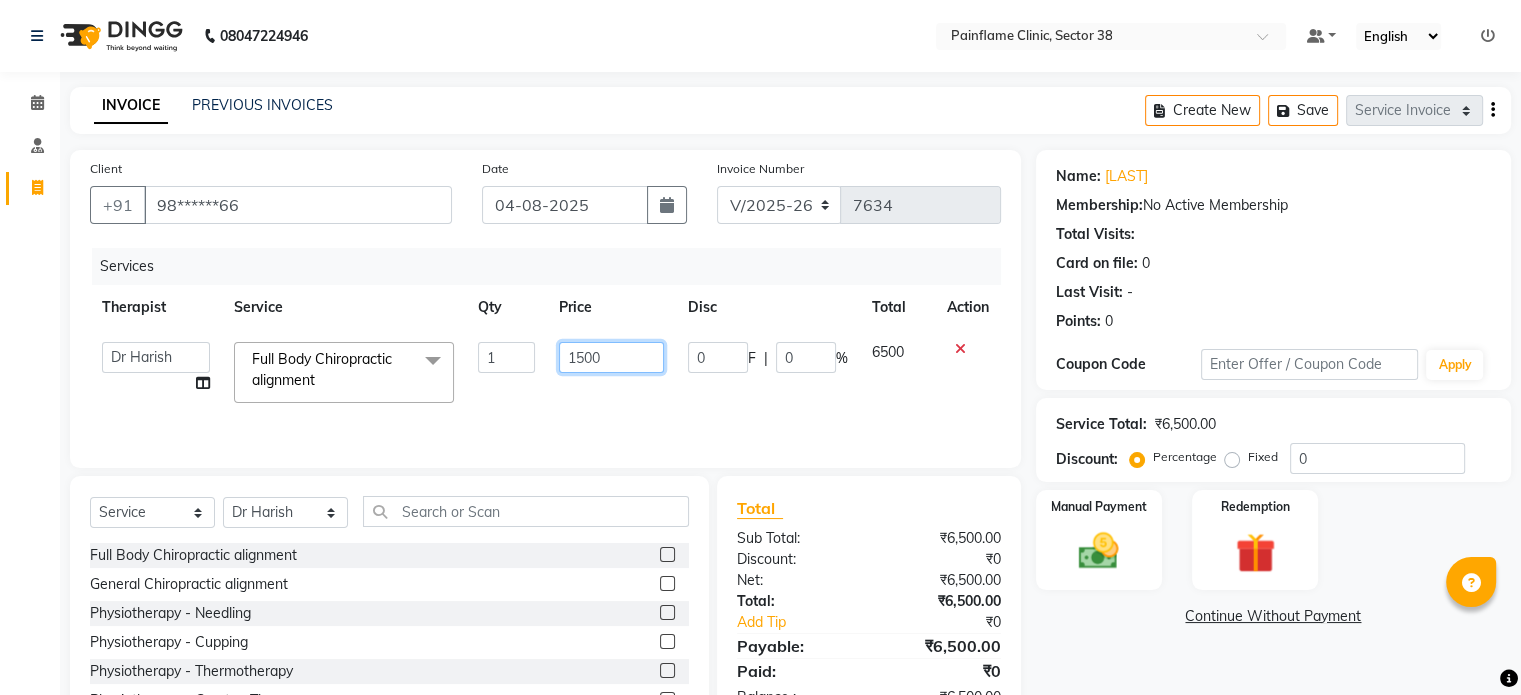scroll, scrollTop: 119, scrollLeft: 0, axis: vertical 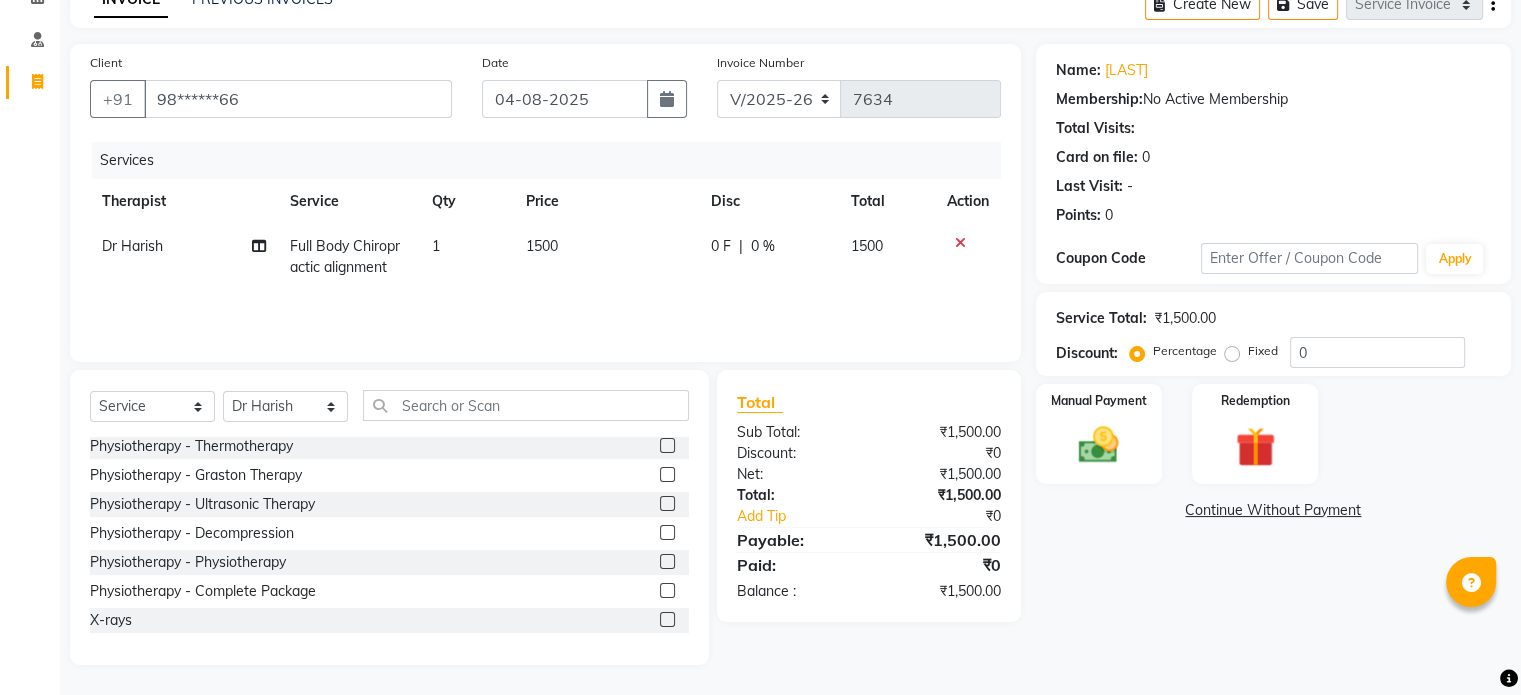 click 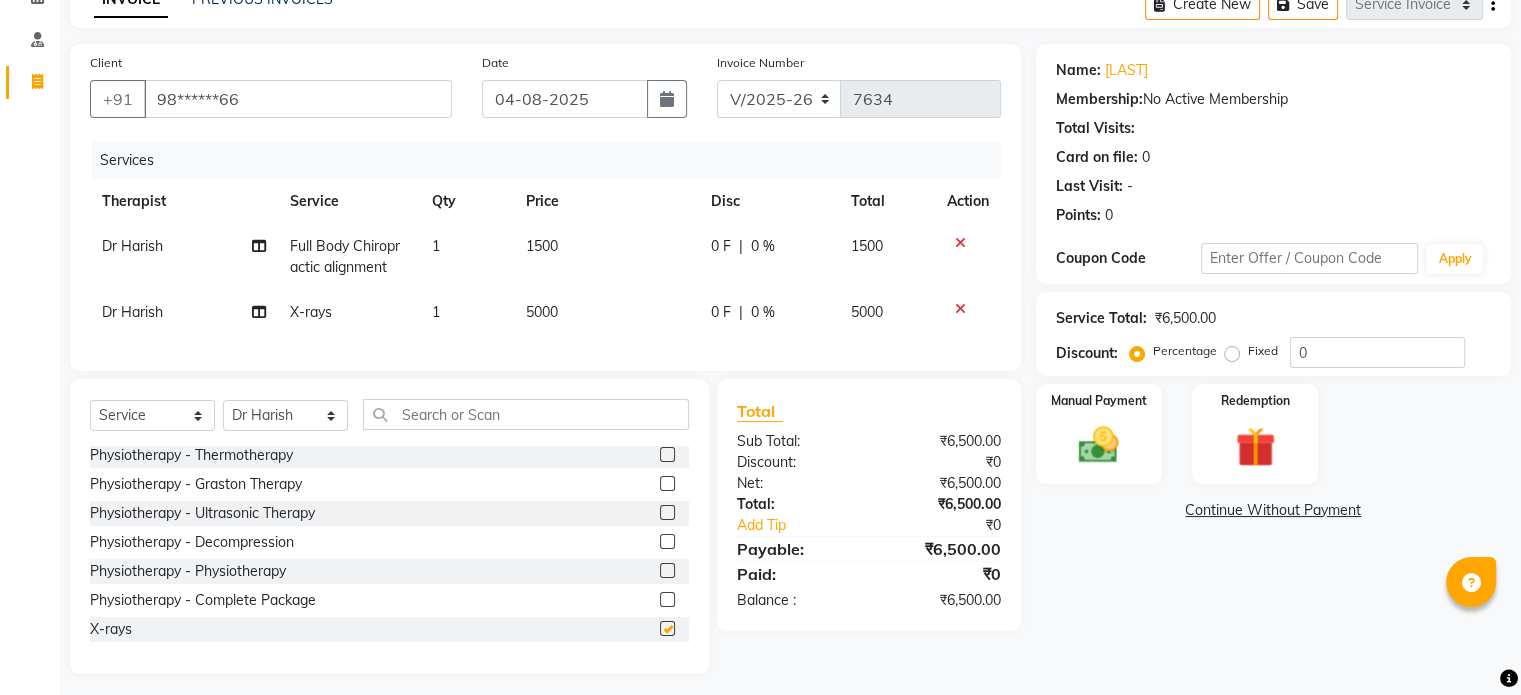 checkbox on "false" 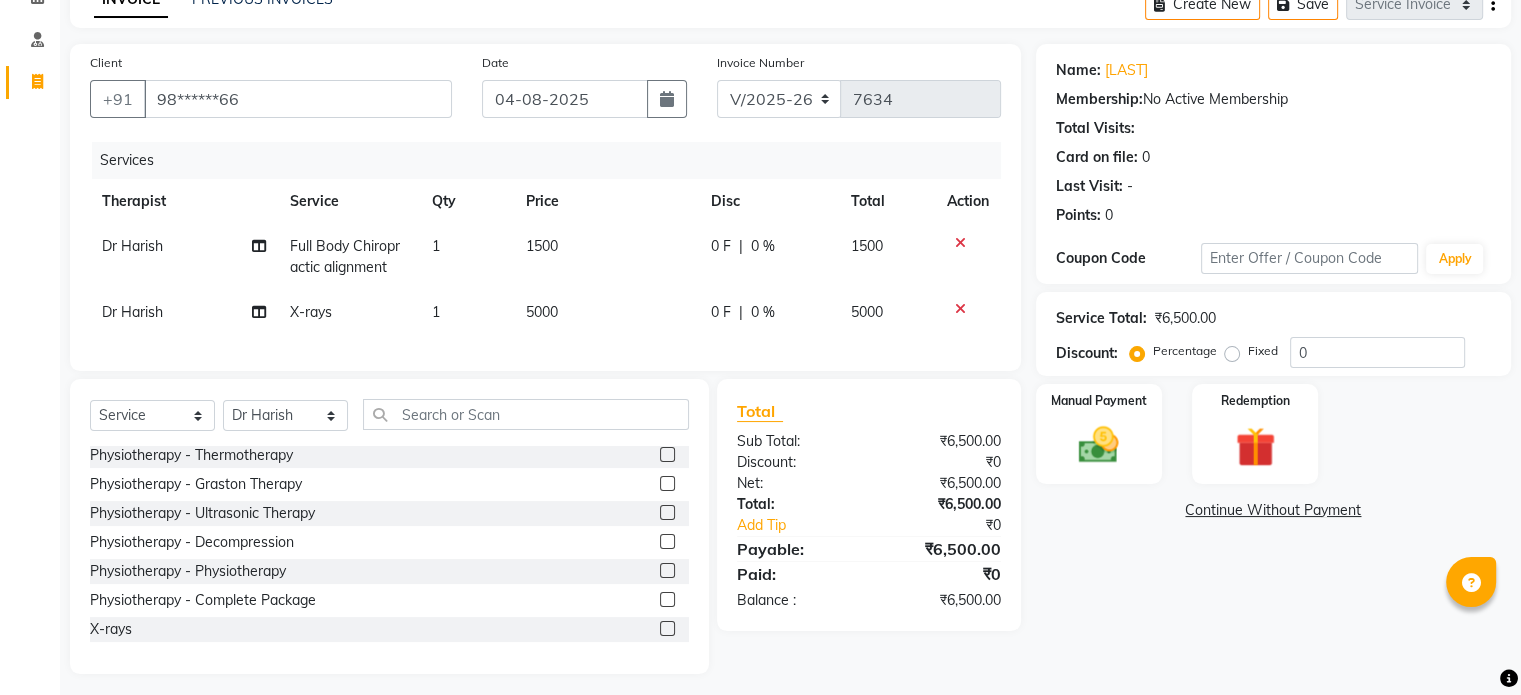 click on "5000" 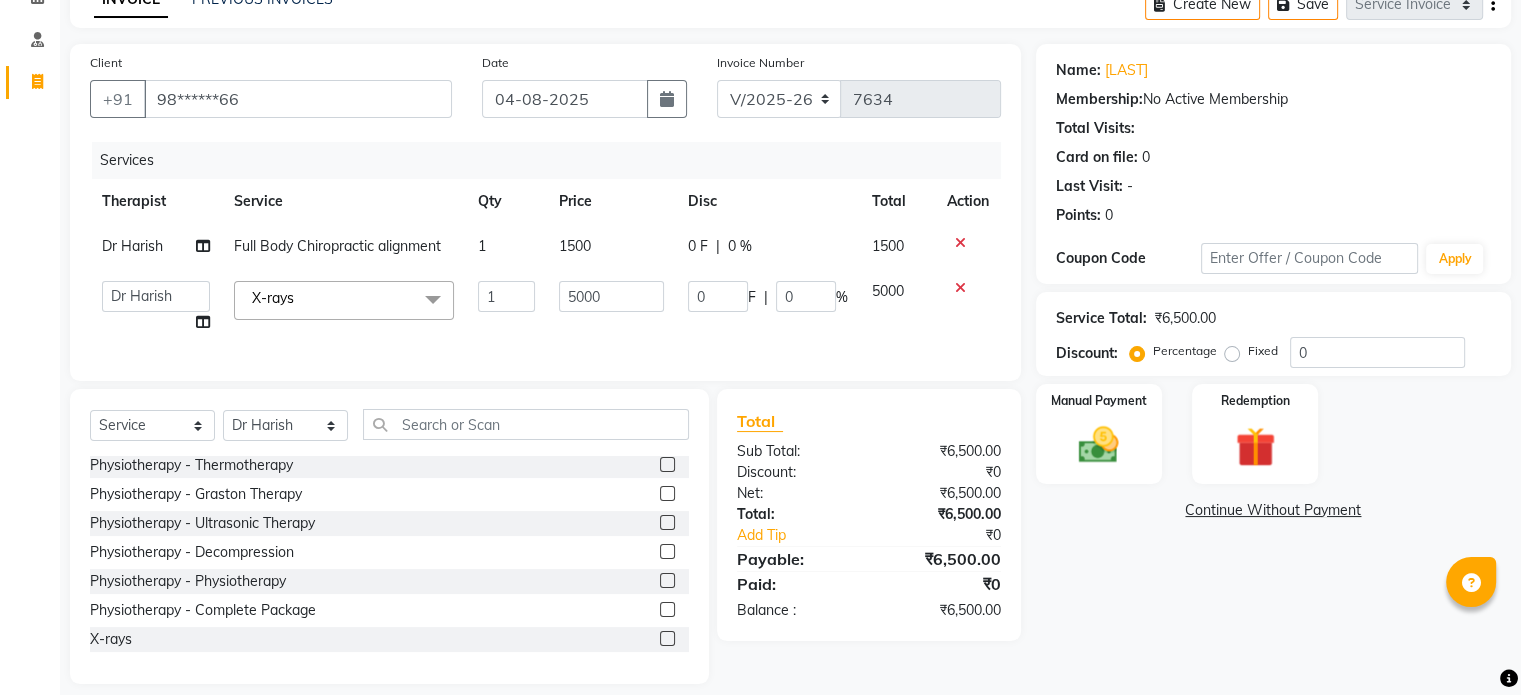 click on "5000" 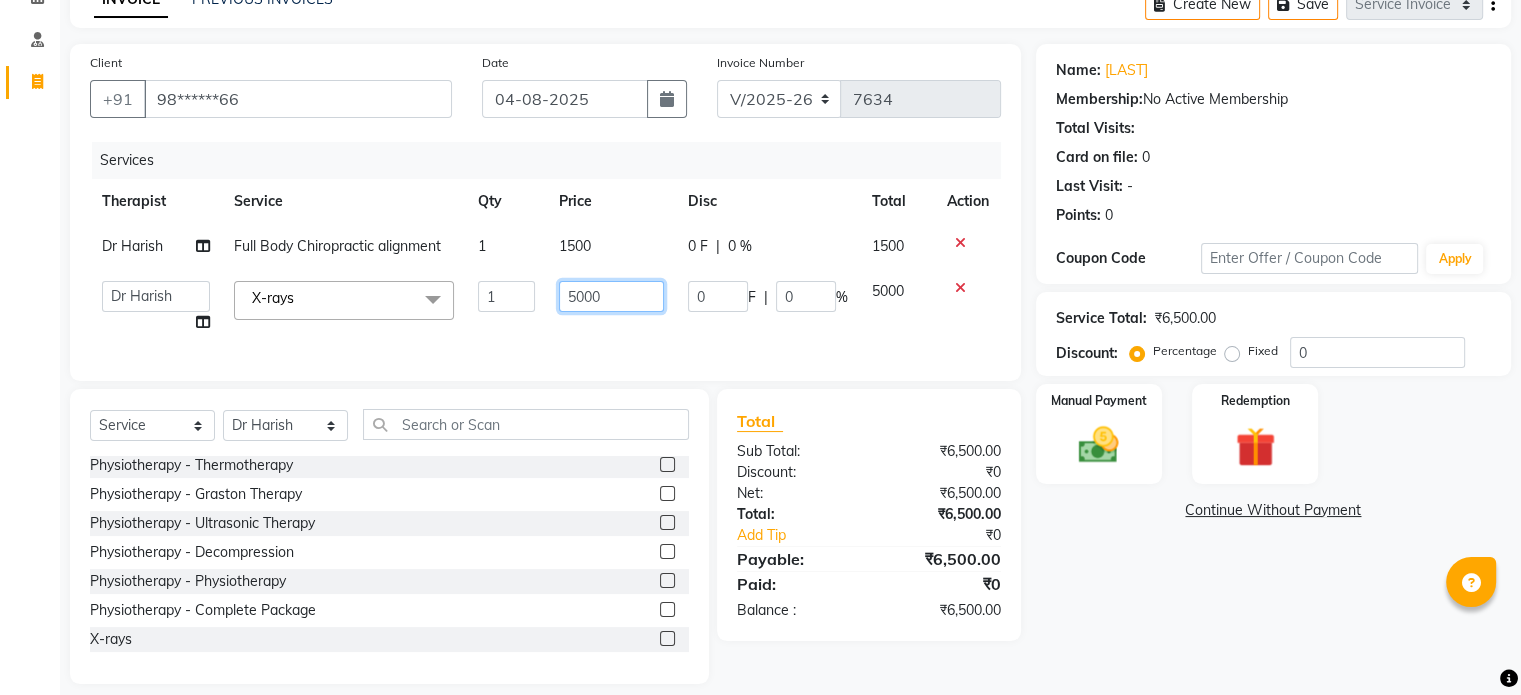 click on "5000" 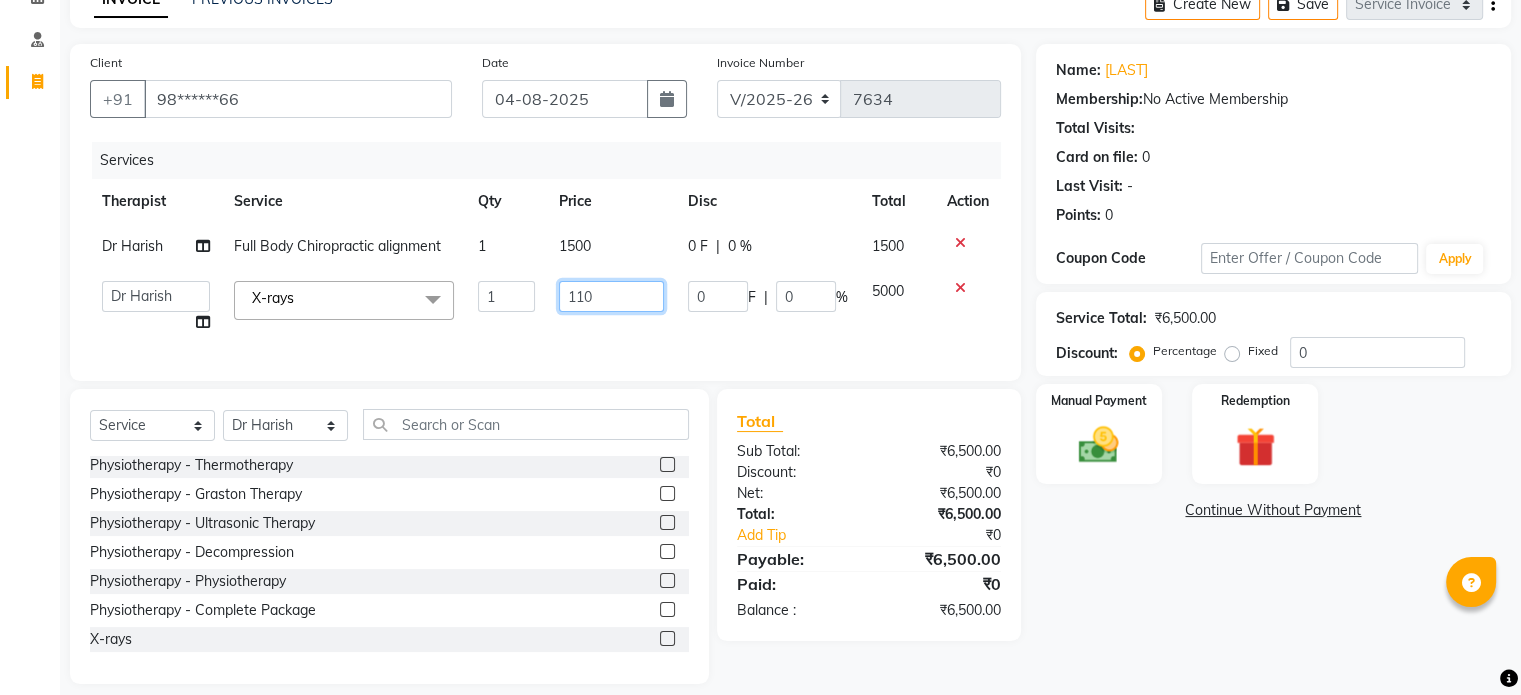 type on "1100" 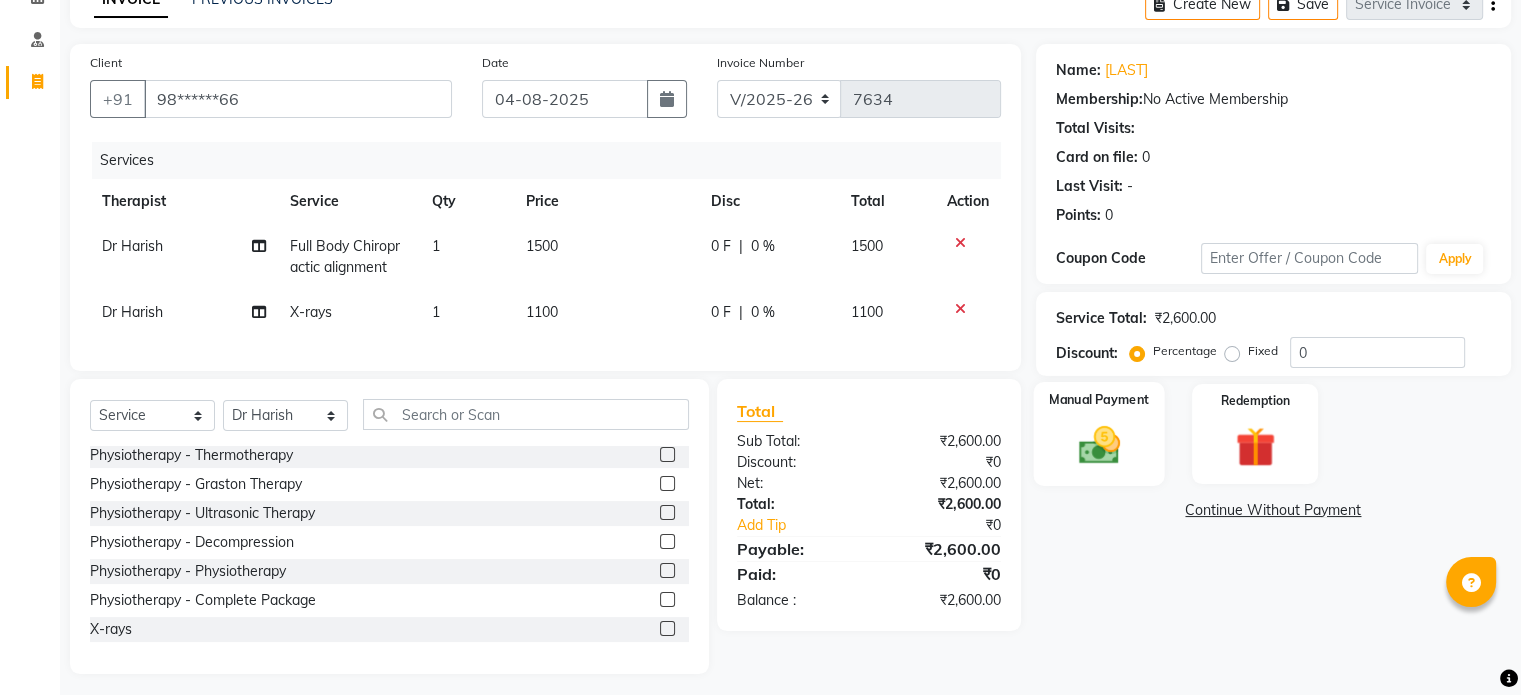 drag, startPoint x: 1232, startPoint y: 356, endPoint x: 1126, endPoint y: 461, distance: 149.2012 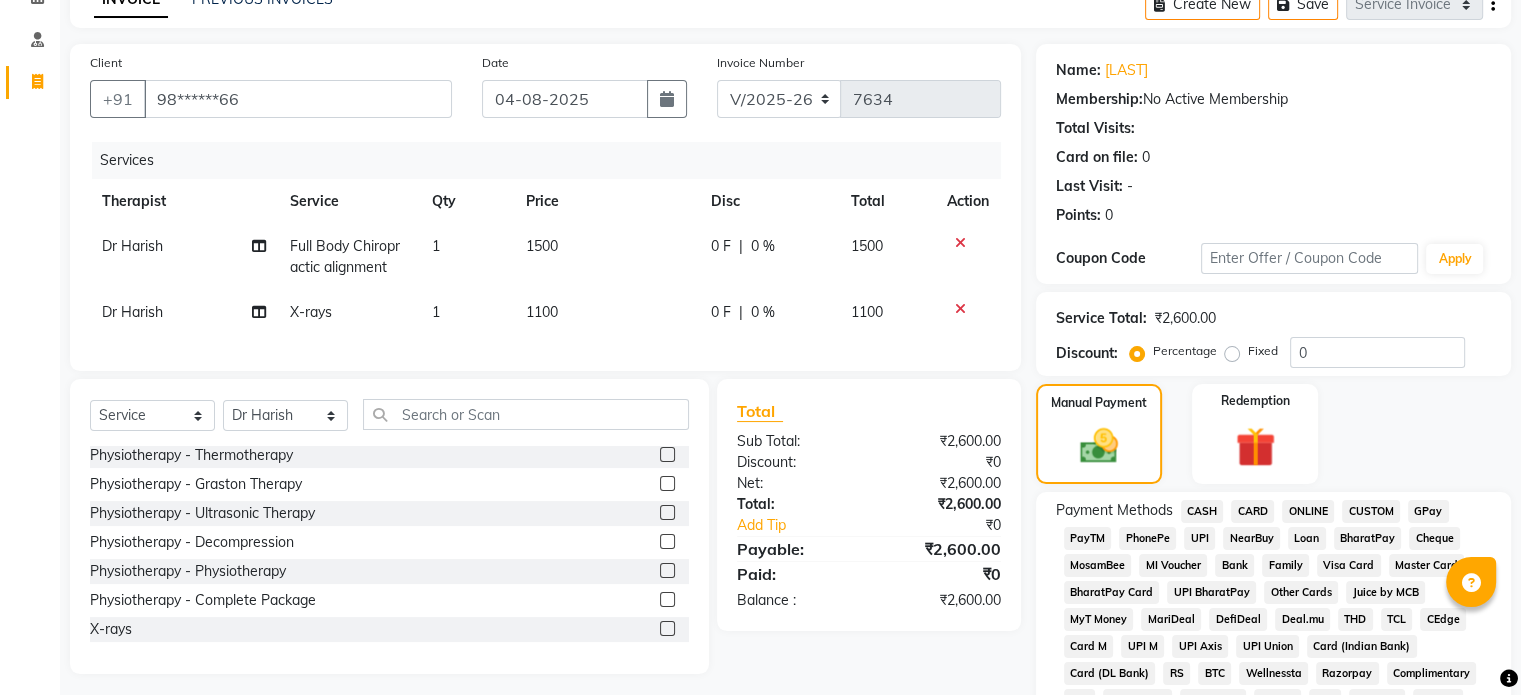 click on "UPI" 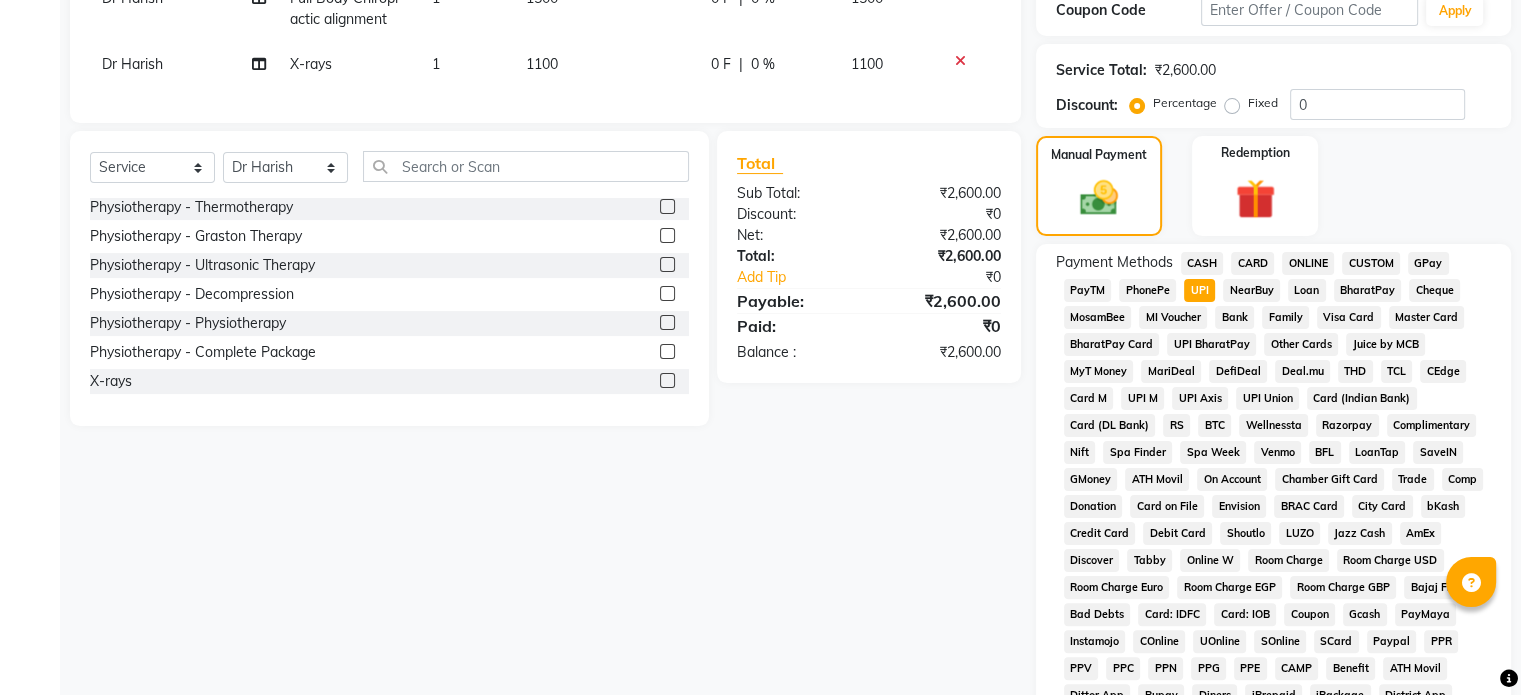 scroll, scrollTop: 652, scrollLeft: 0, axis: vertical 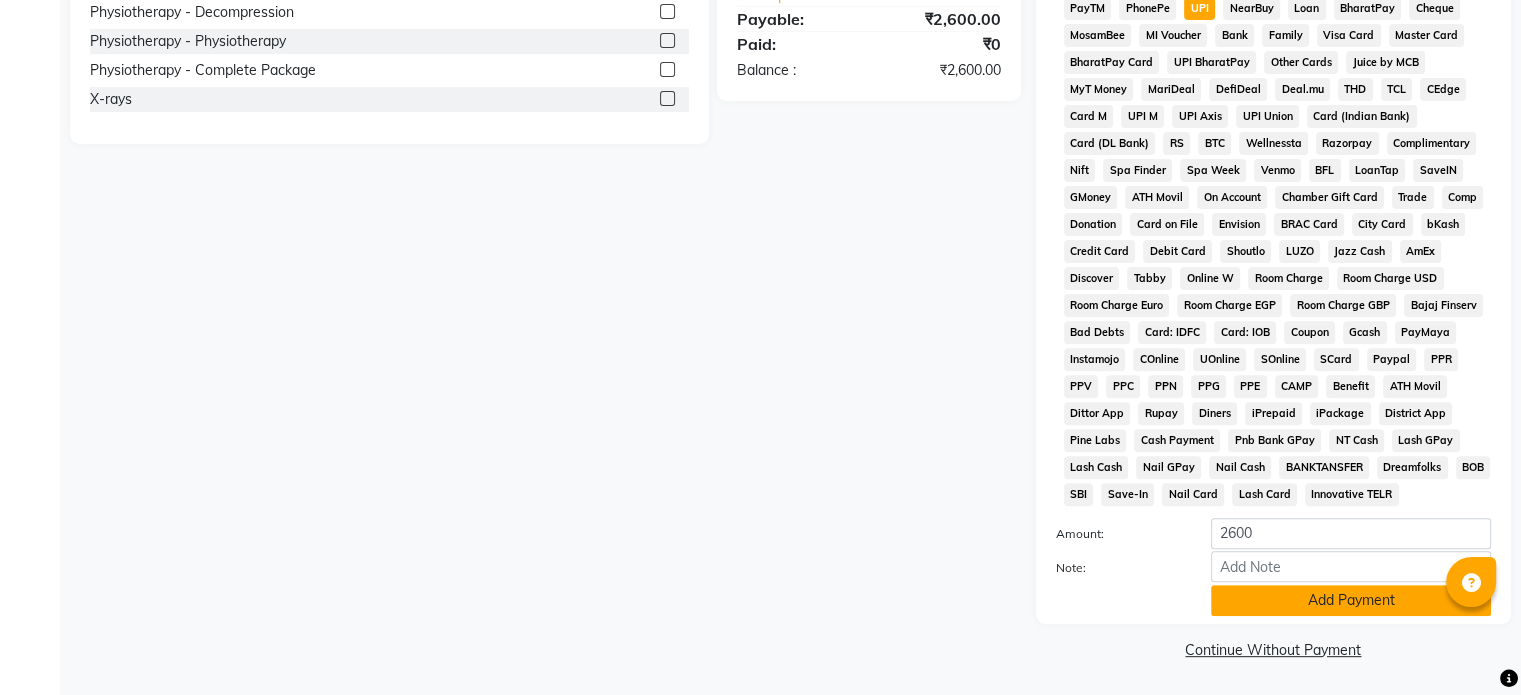 click on "Add Payment" 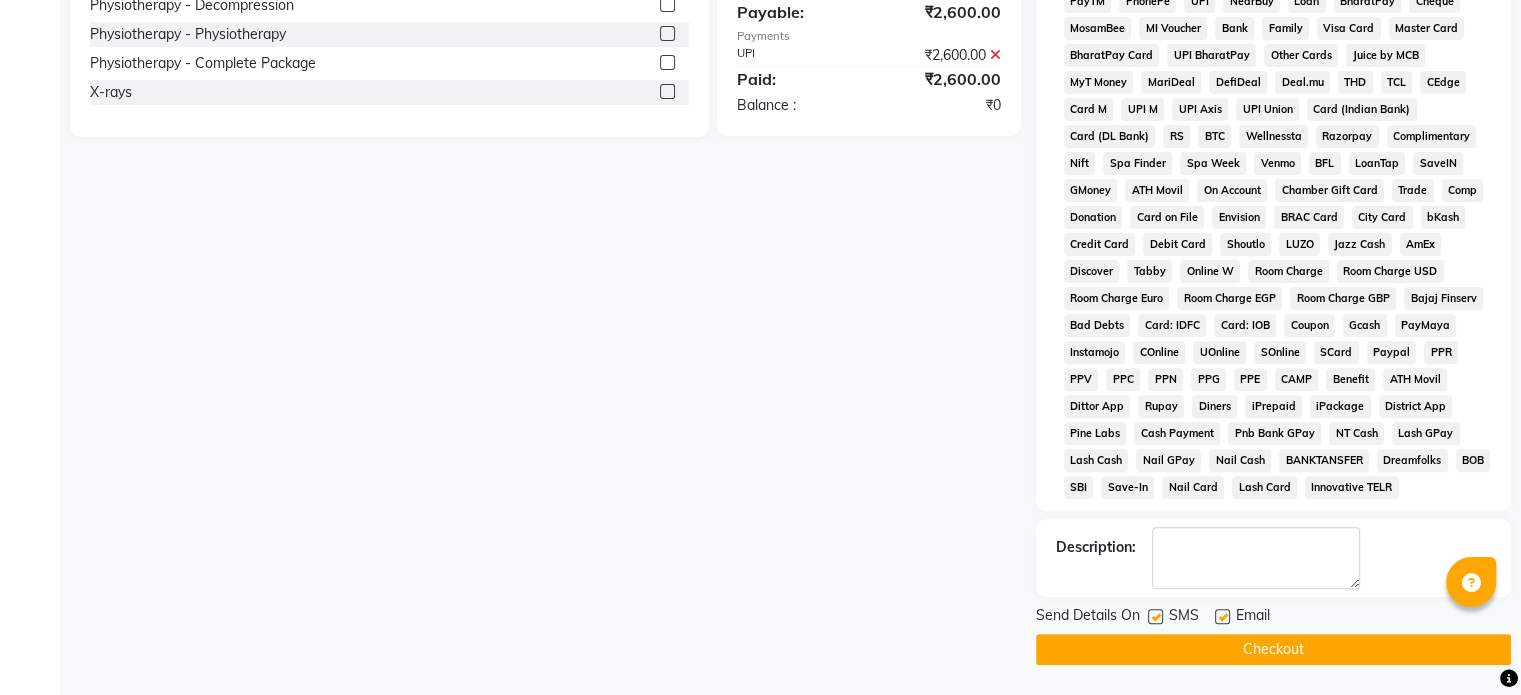 click 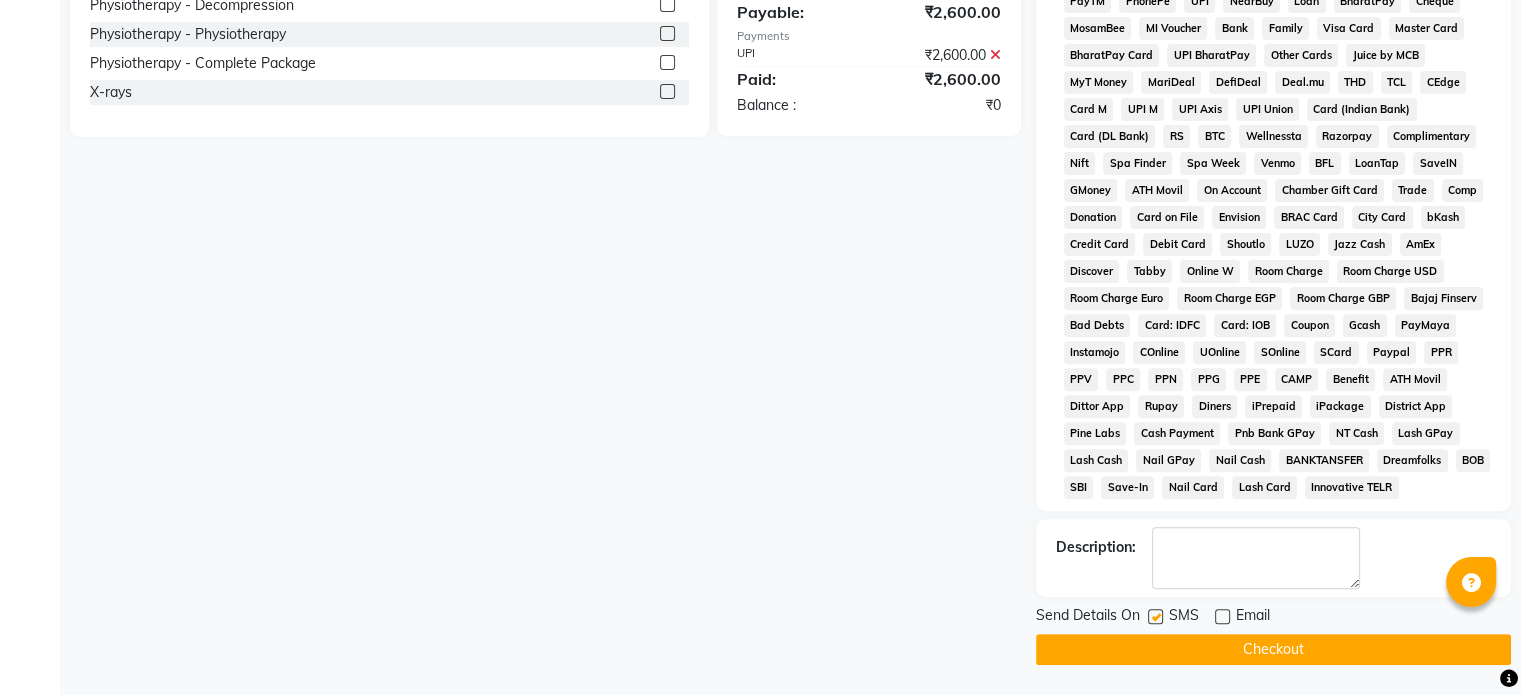 click 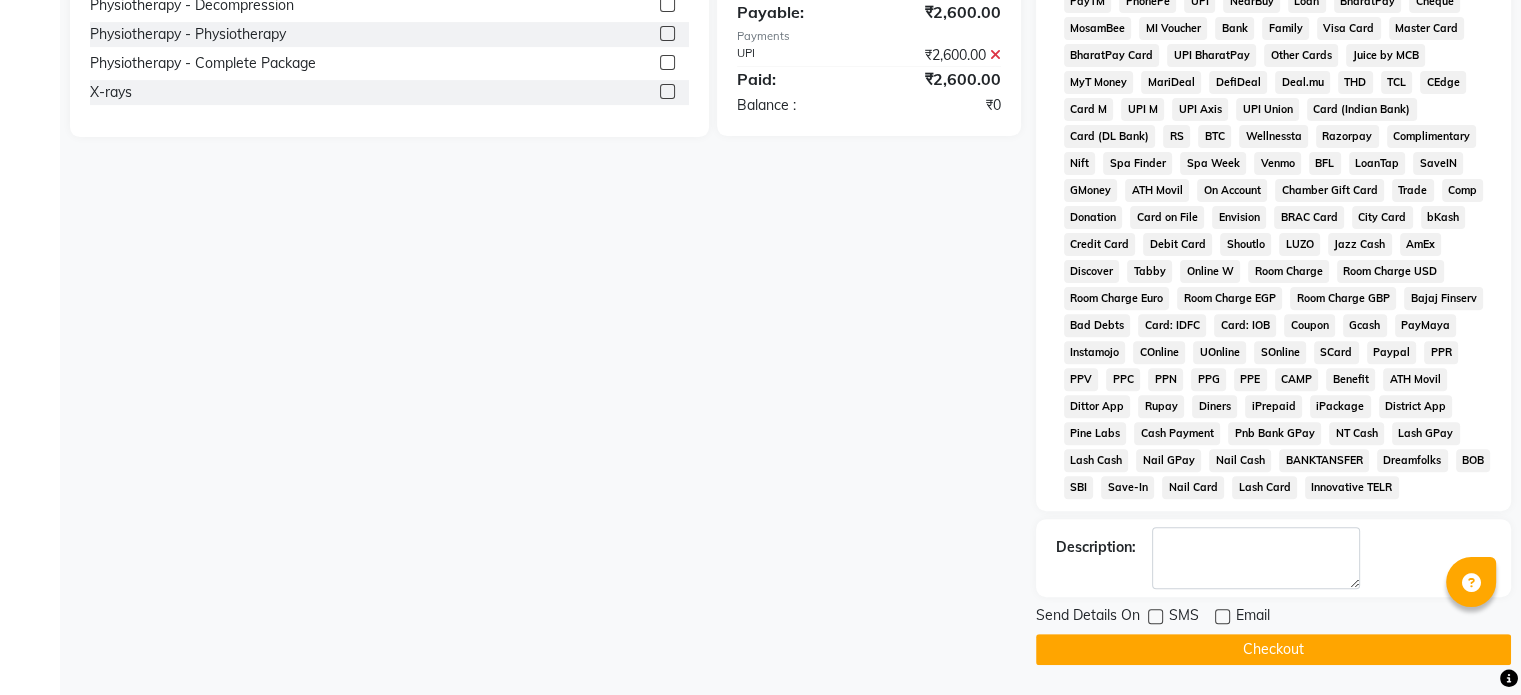 click on "Checkout" 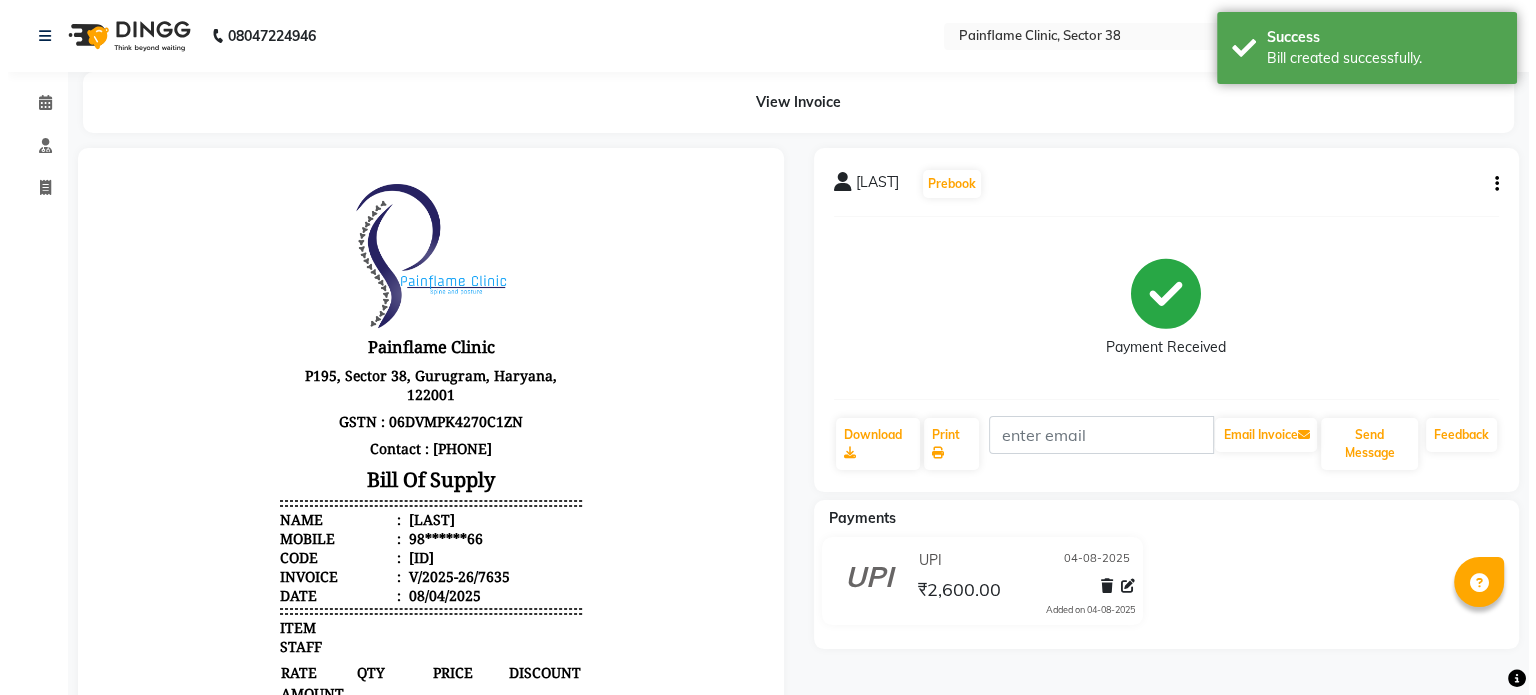 scroll, scrollTop: 0, scrollLeft: 0, axis: both 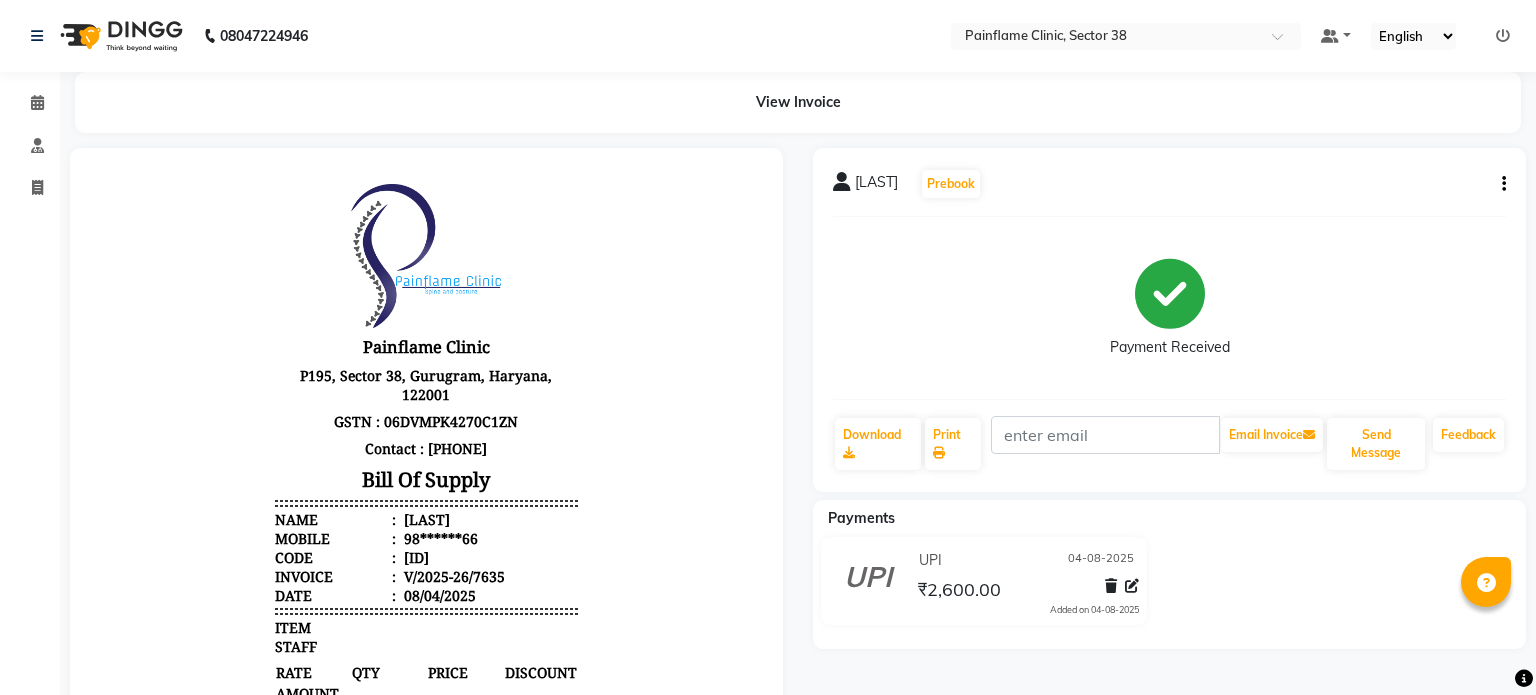 select on "service" 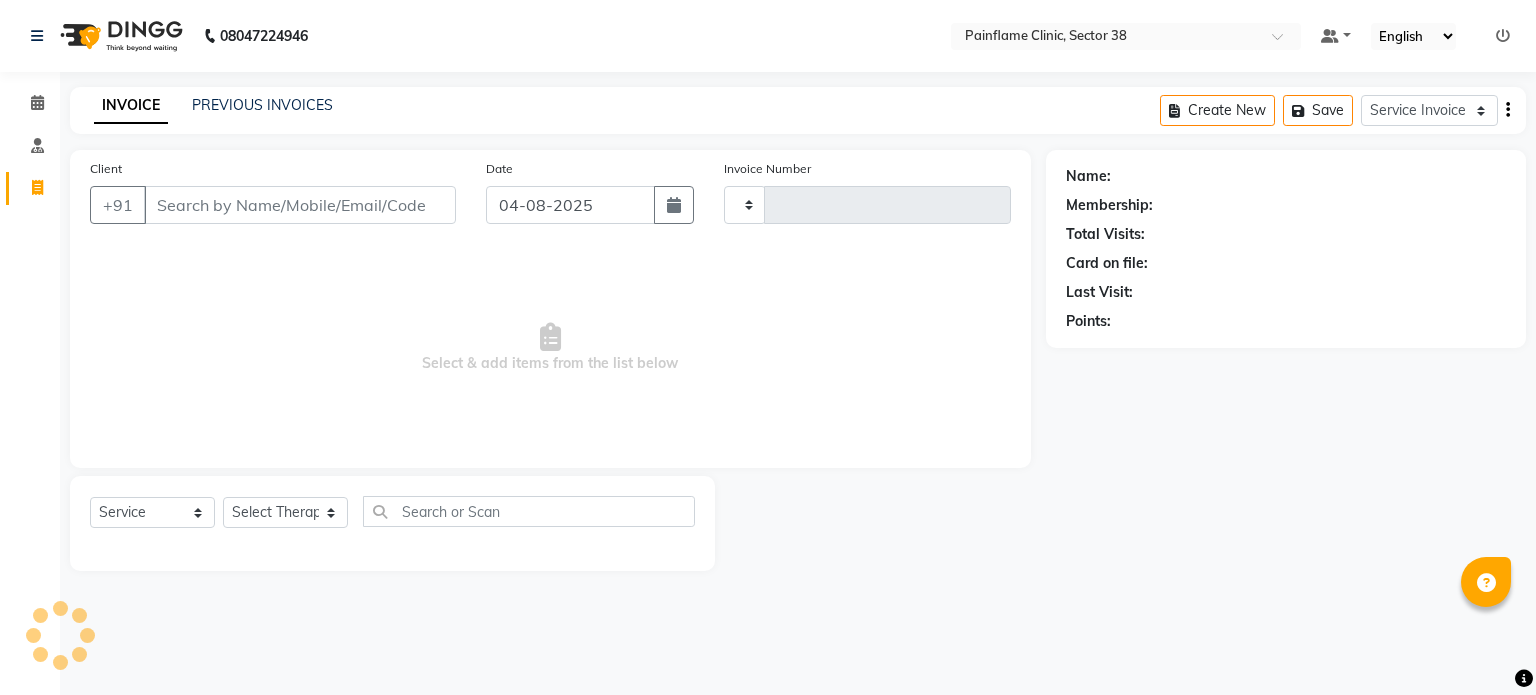 type on "7636" 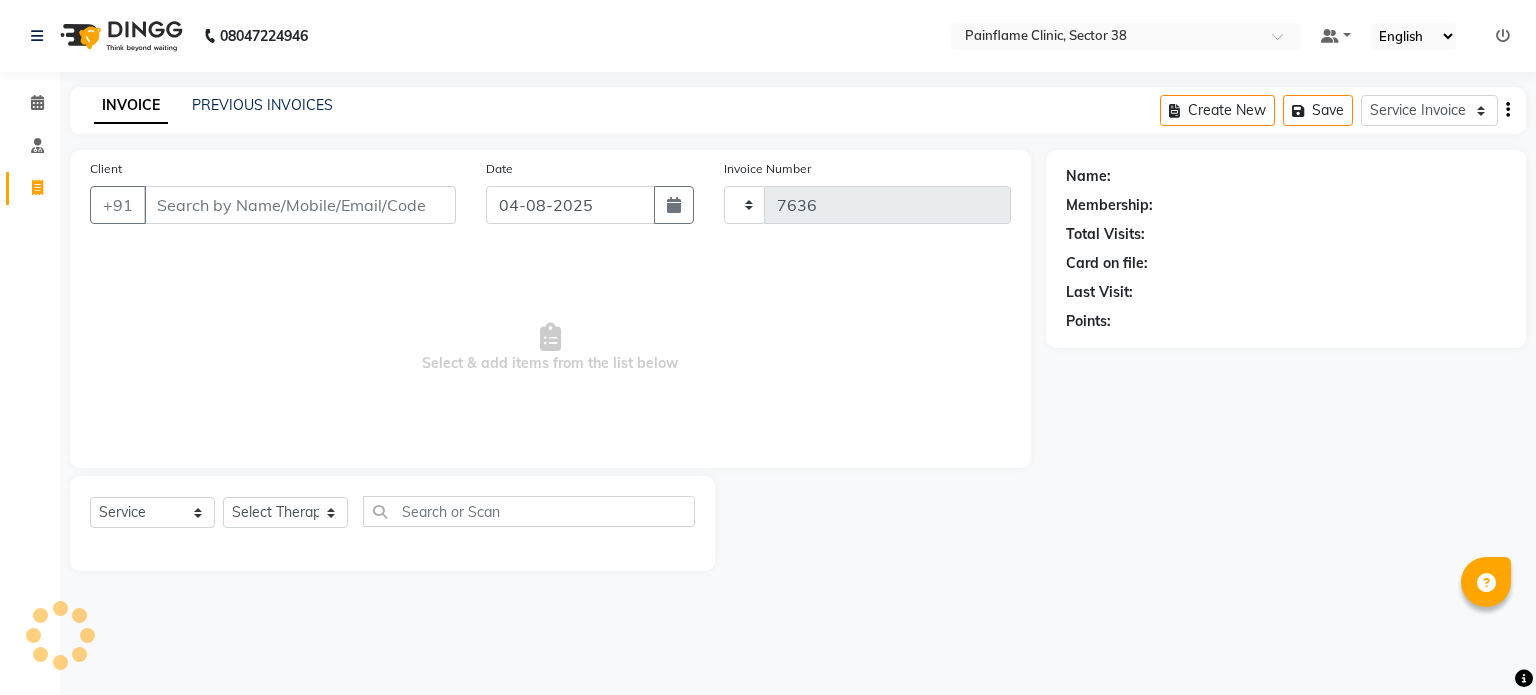 select on "3964" 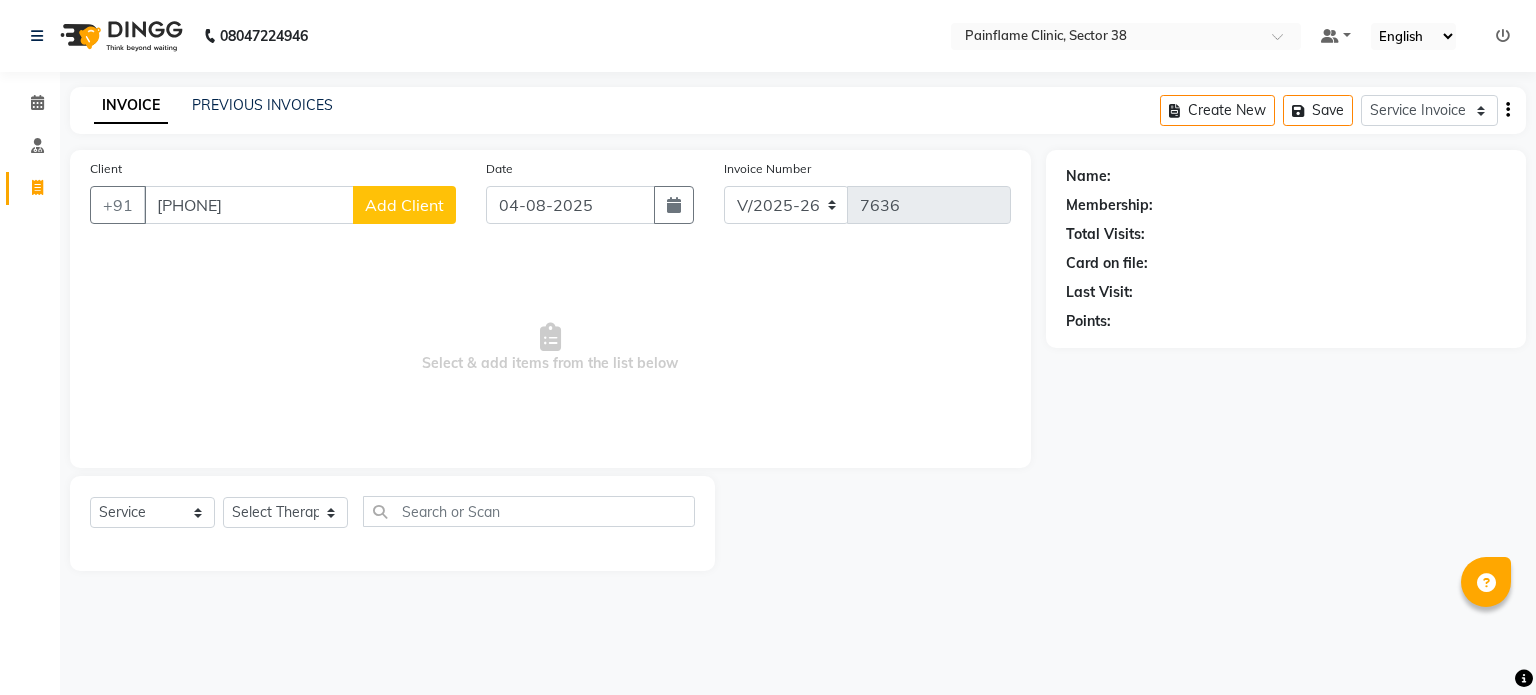 type on "7891455913" 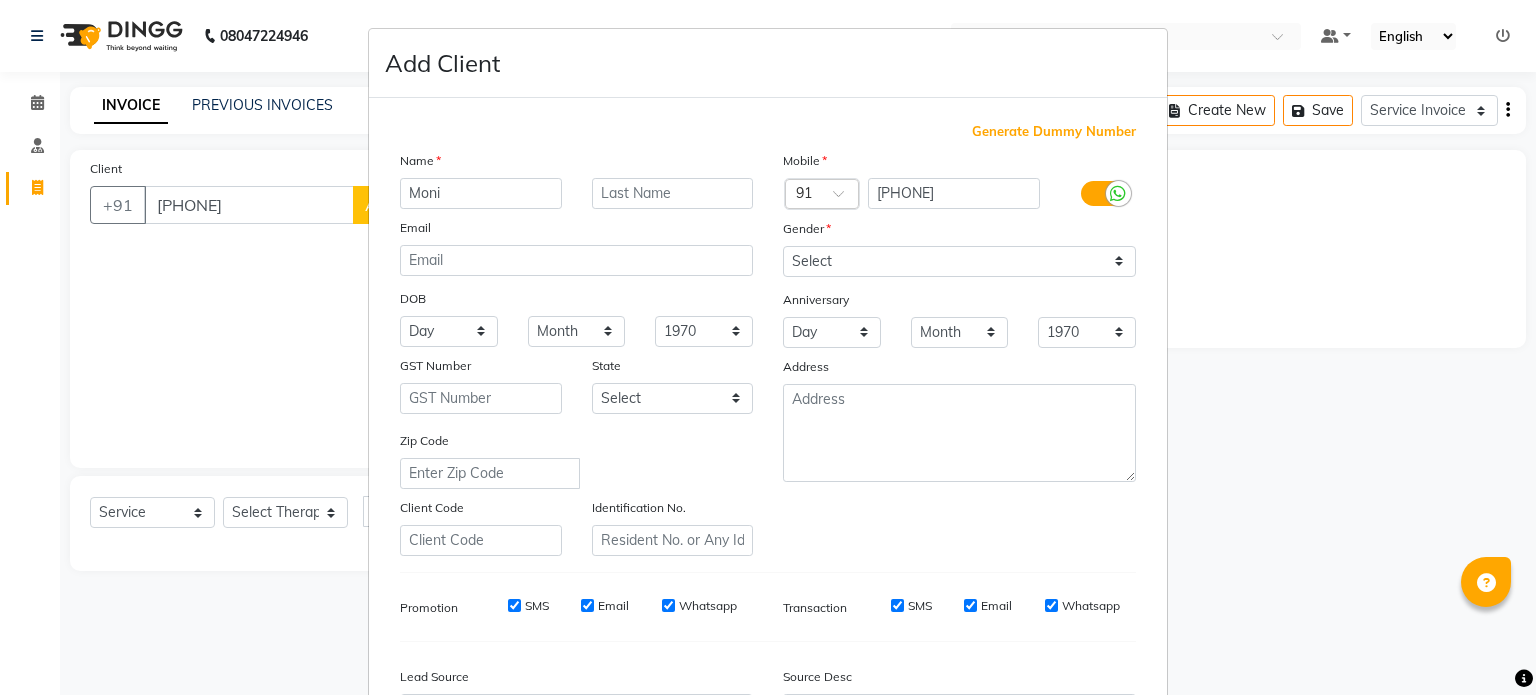 type on "Moni" 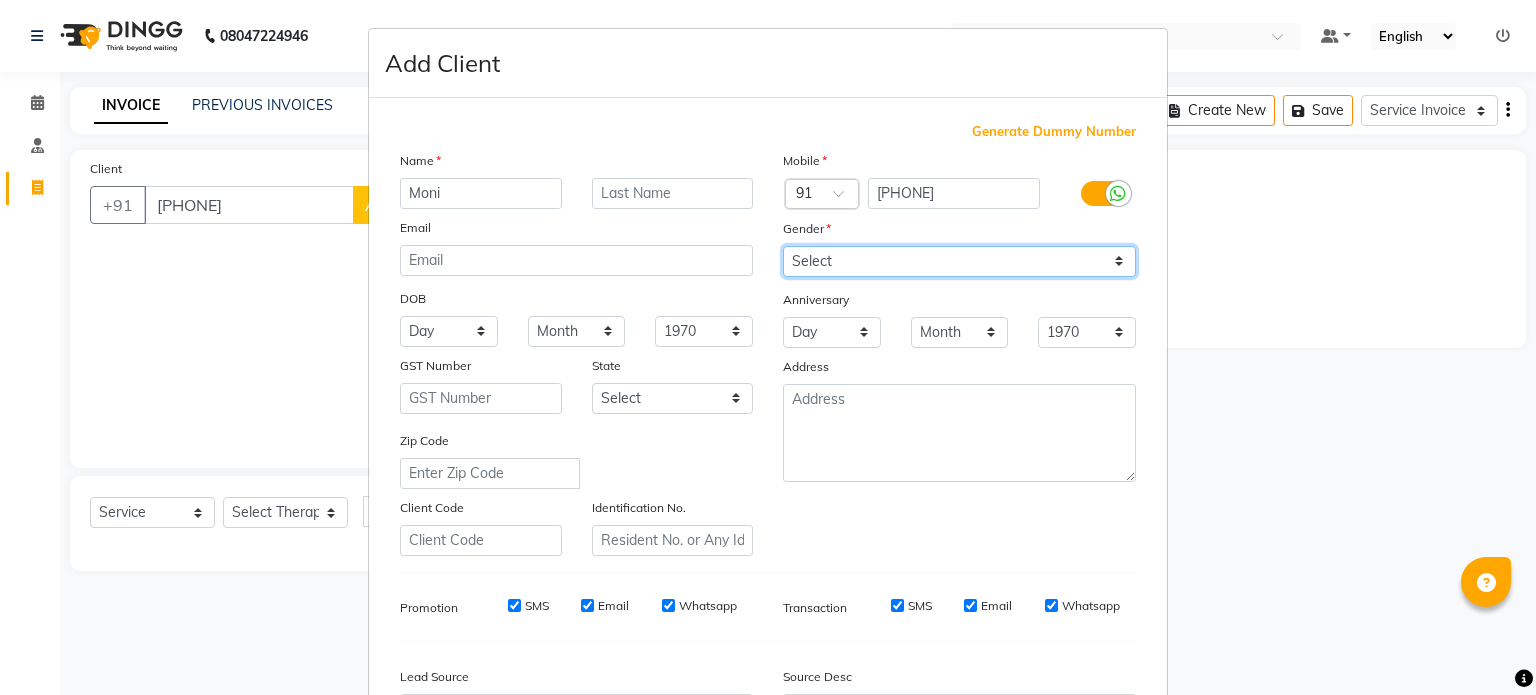 click on "Select Male Female Other Prefer Not To Say" at bounding box center [959, 261] 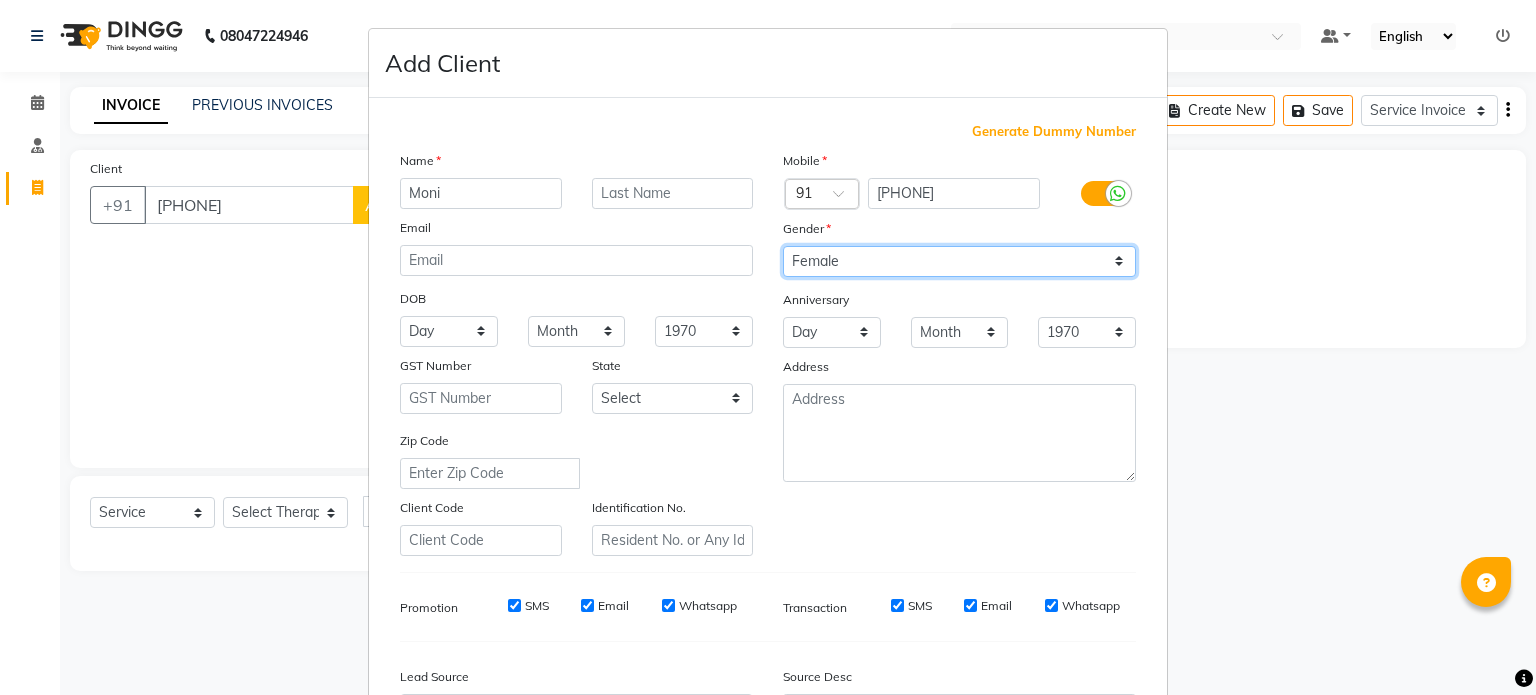 click on "Select Male Female Other Prefer Not To Say" at bounding box center (959, 261) 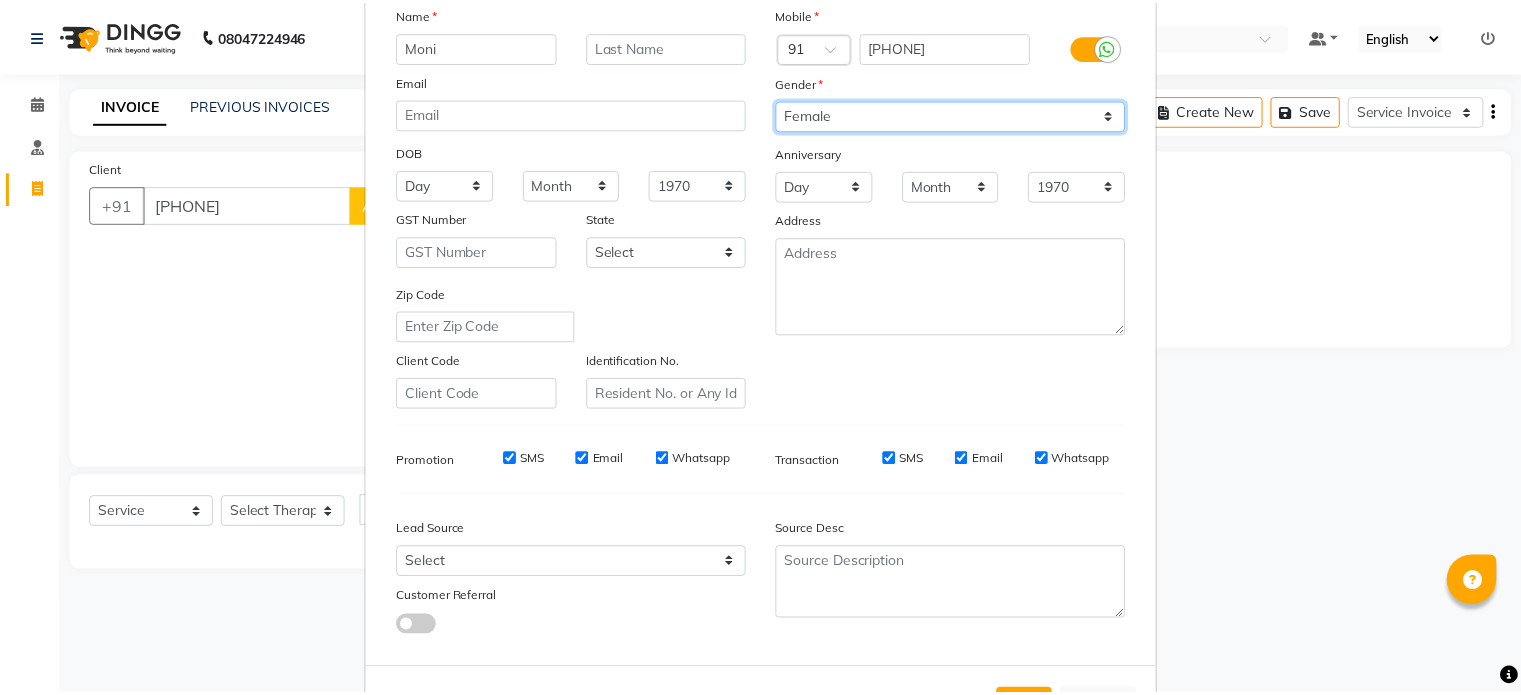 scroll, scrollTop: 237, scrollLeft: 0, axis: vertical 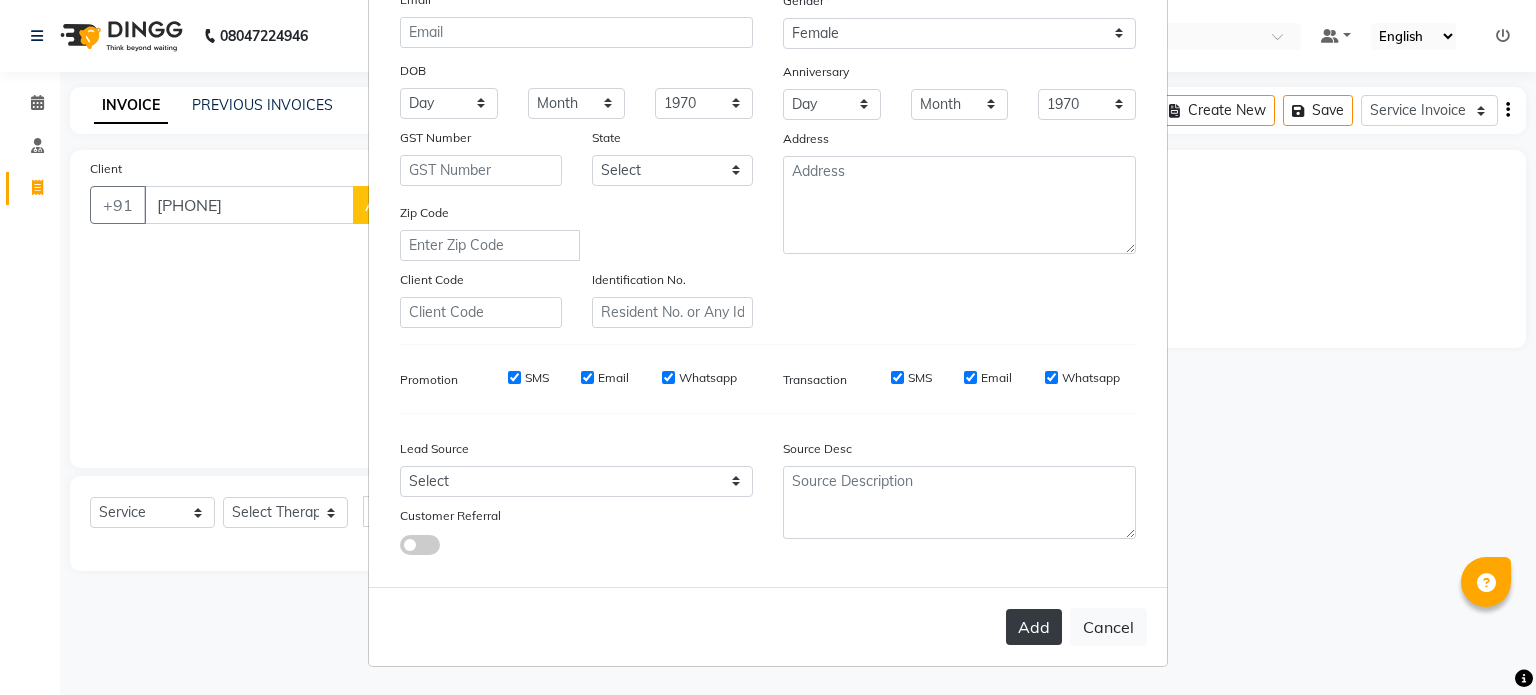 click on "Add" at bounding box center [1034, 627] 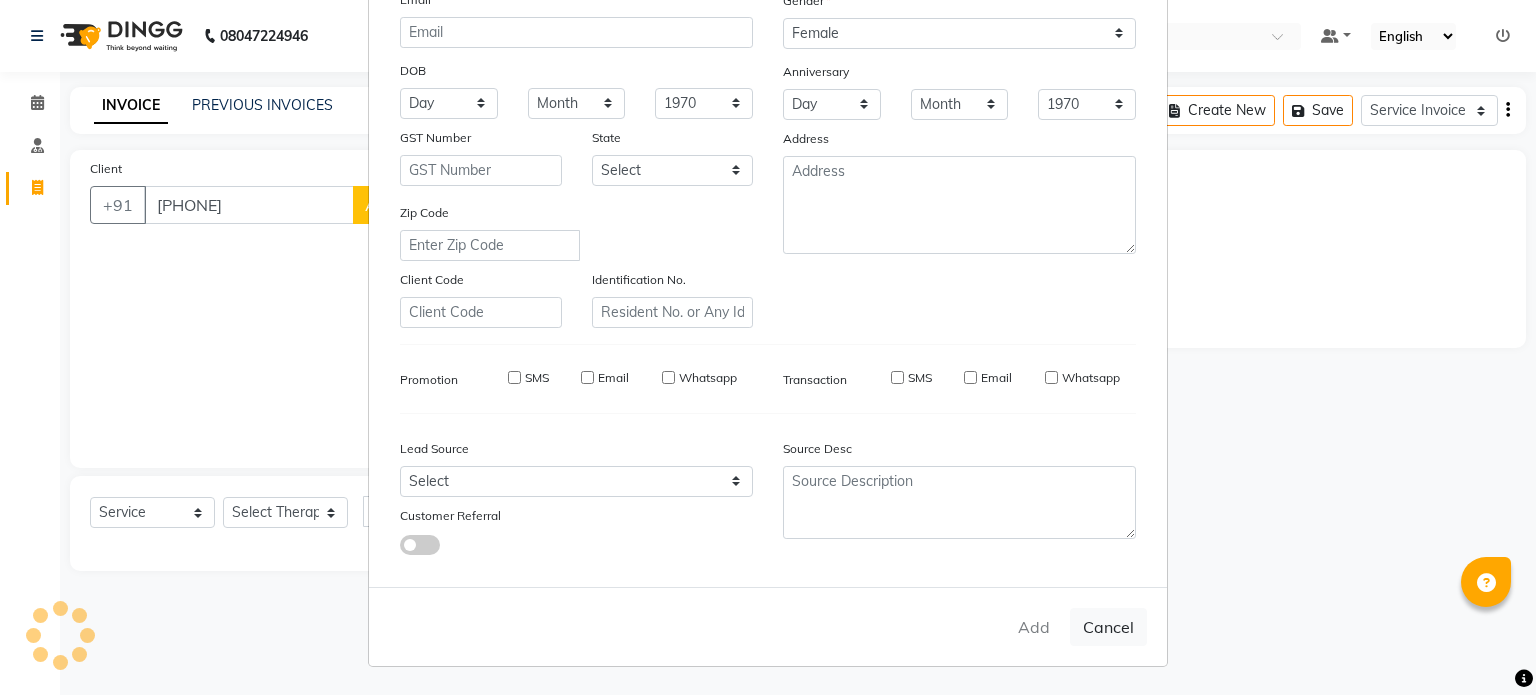 type on "78******13" 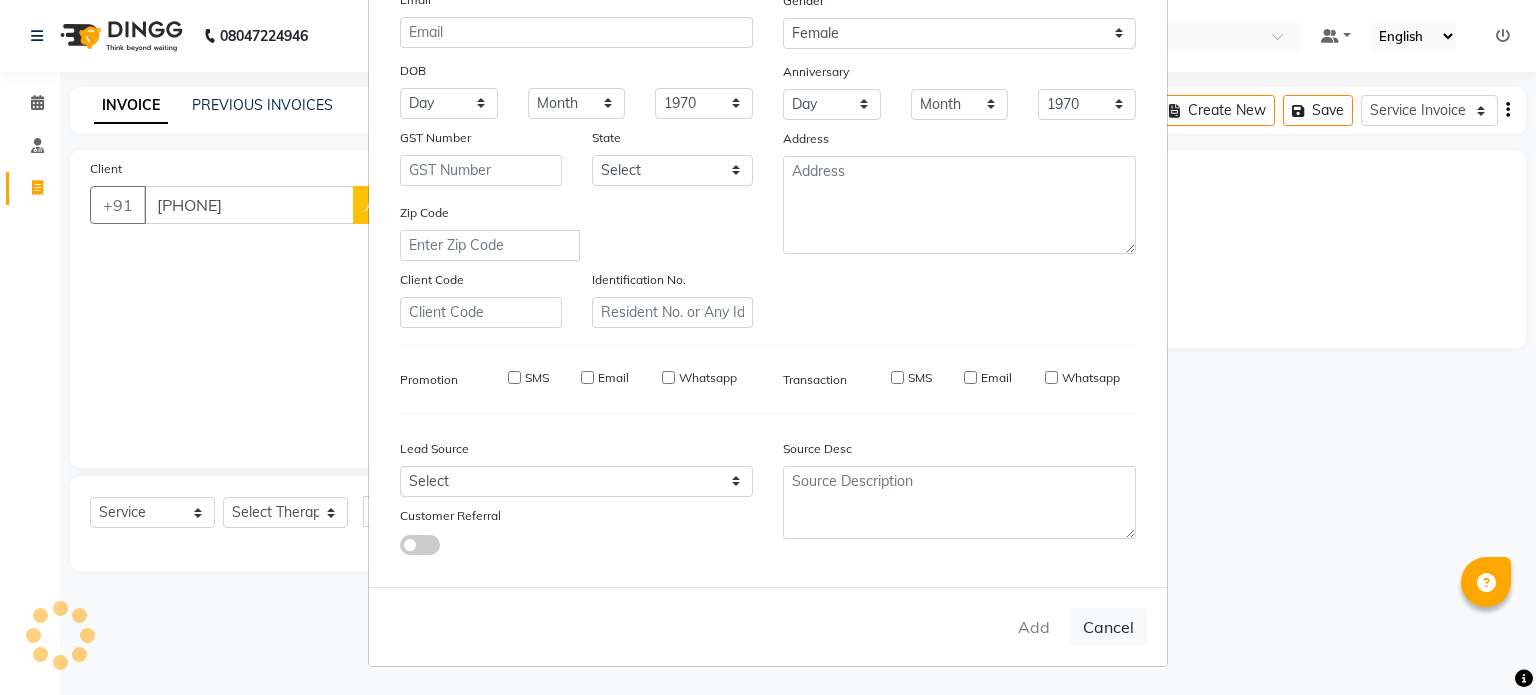 type 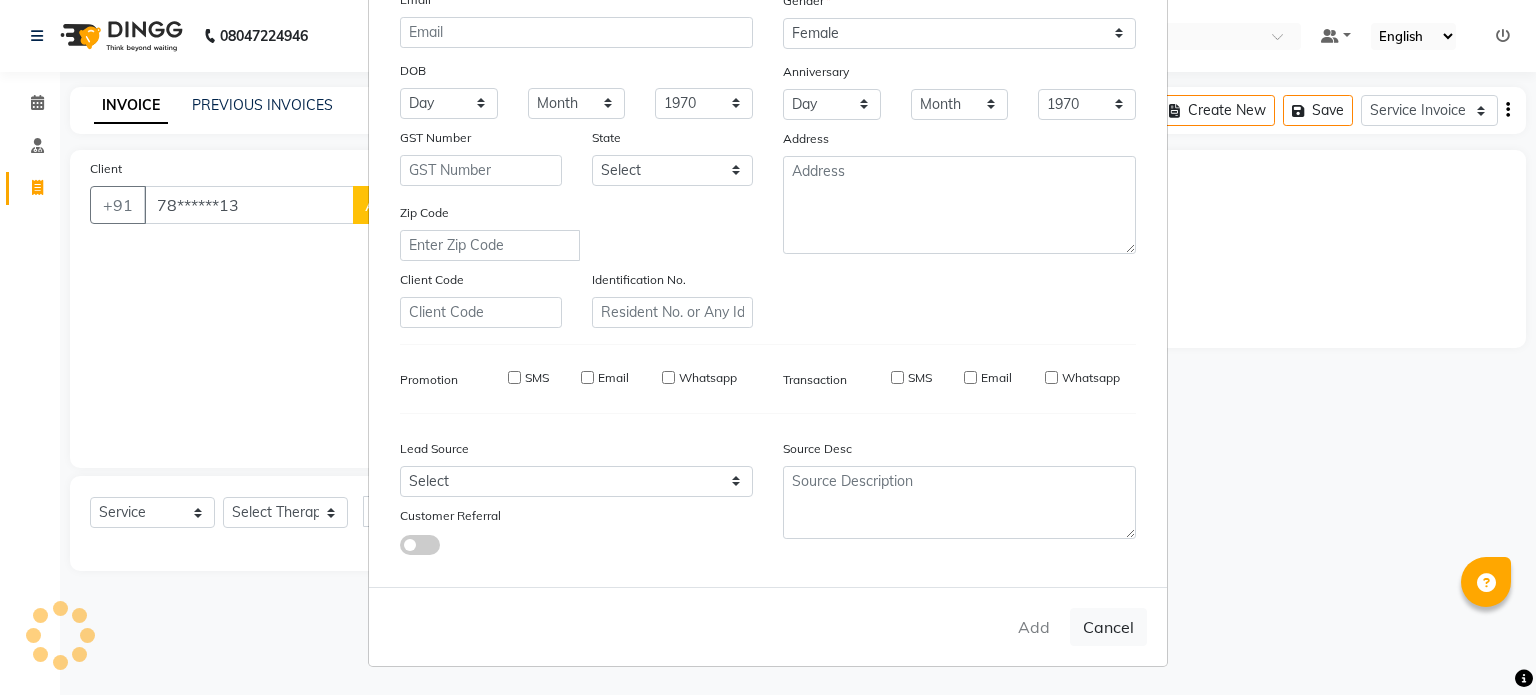 select 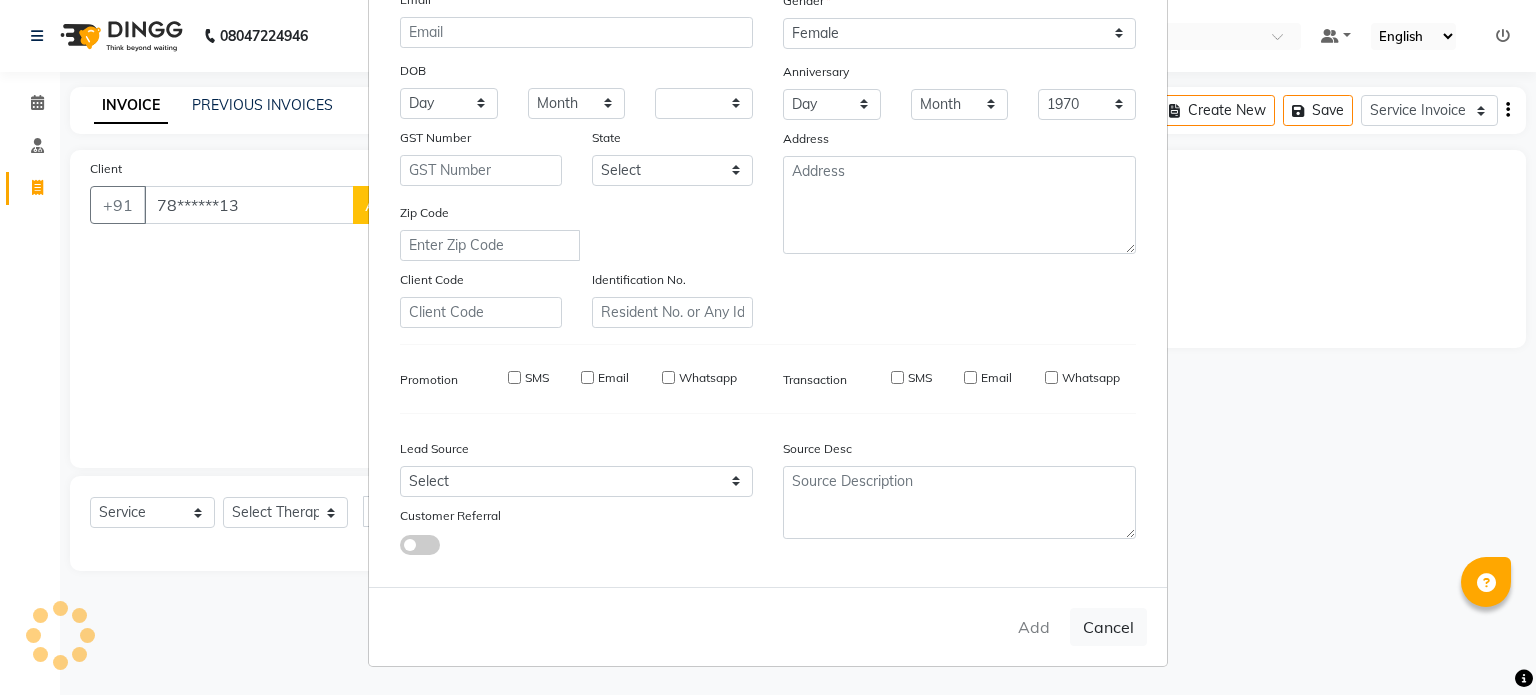 select 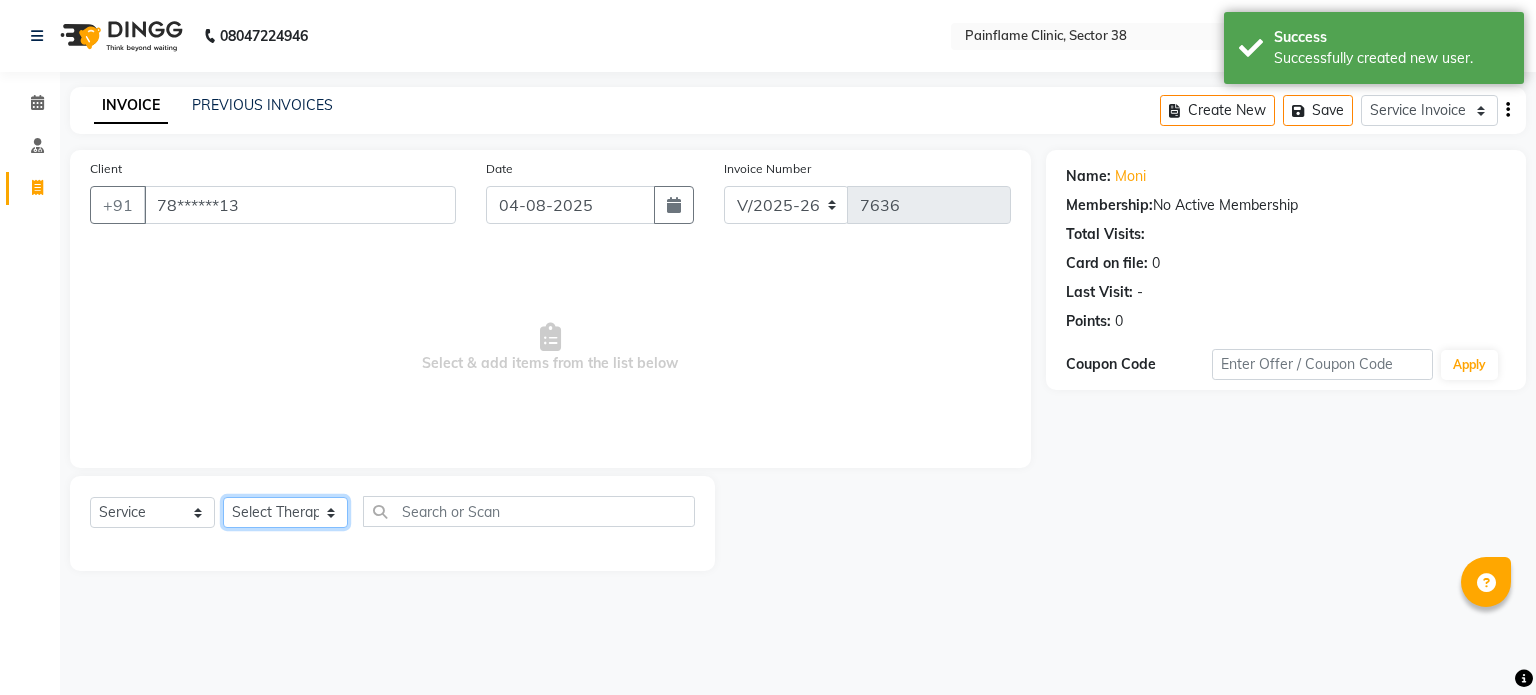 click on "Select Therapist Dr Durgesh Dr Harish Dr Ranjana Dr Saurabh Dr. Suraj Dr. Tejpal Mehlawat KUSHAL MOHIT SEMWAL Nancy Singhai Reception 1  Reception 2 Reception 3" 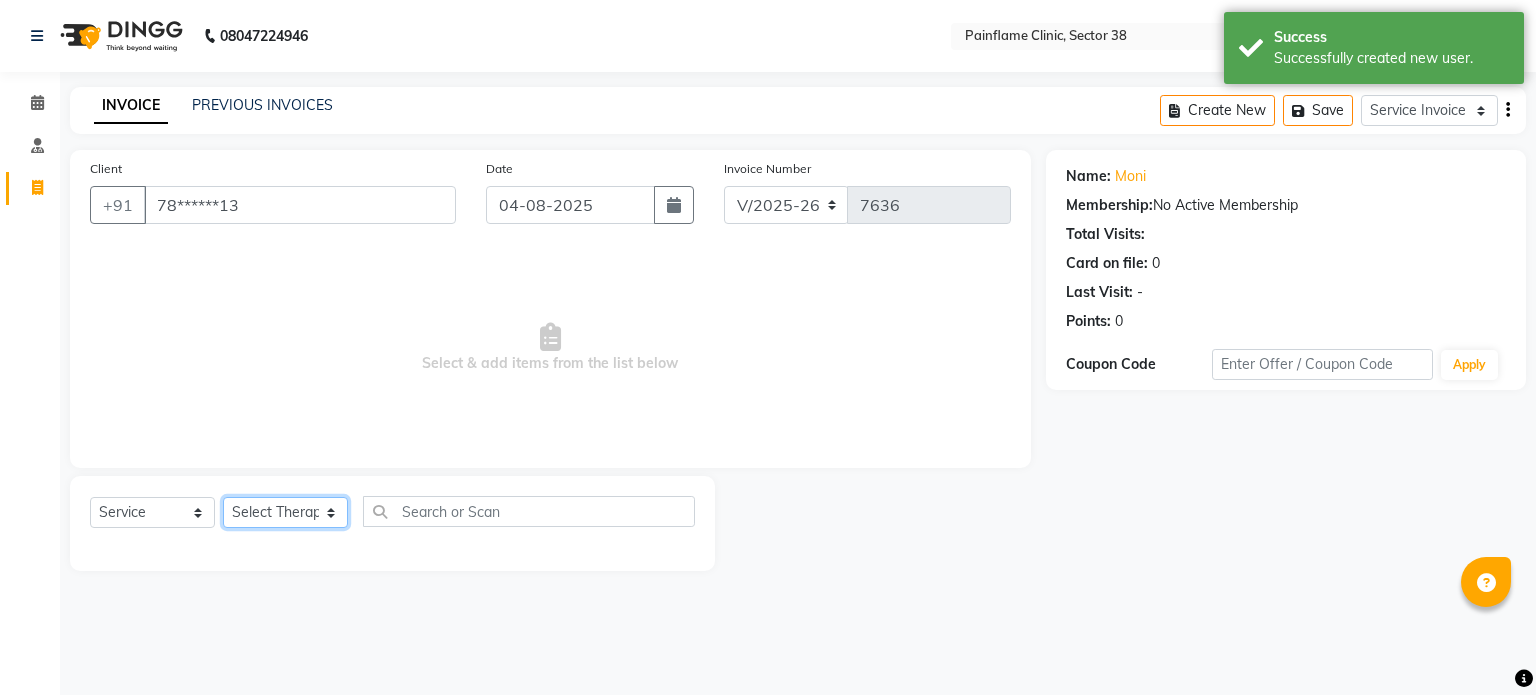 select on "20209" 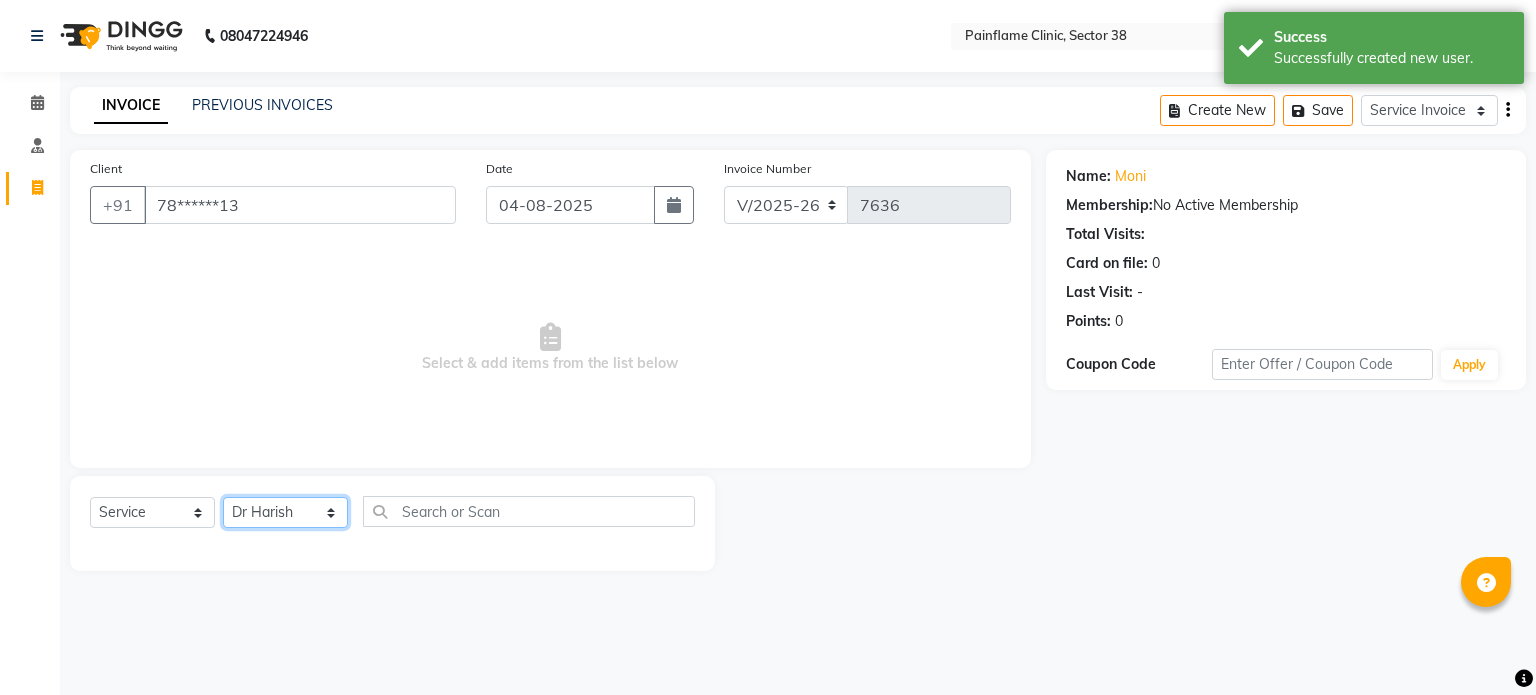 click on "Select Therapist Dr Durgesh Dr Harish Dr Ranjana Dr Saurabh Dr. Suraj Dr. Tejpal Mehlawat KUSHAL MOHIT SEMWAL Nancy Singhai Reception 1  Reception 2 Reception 3" 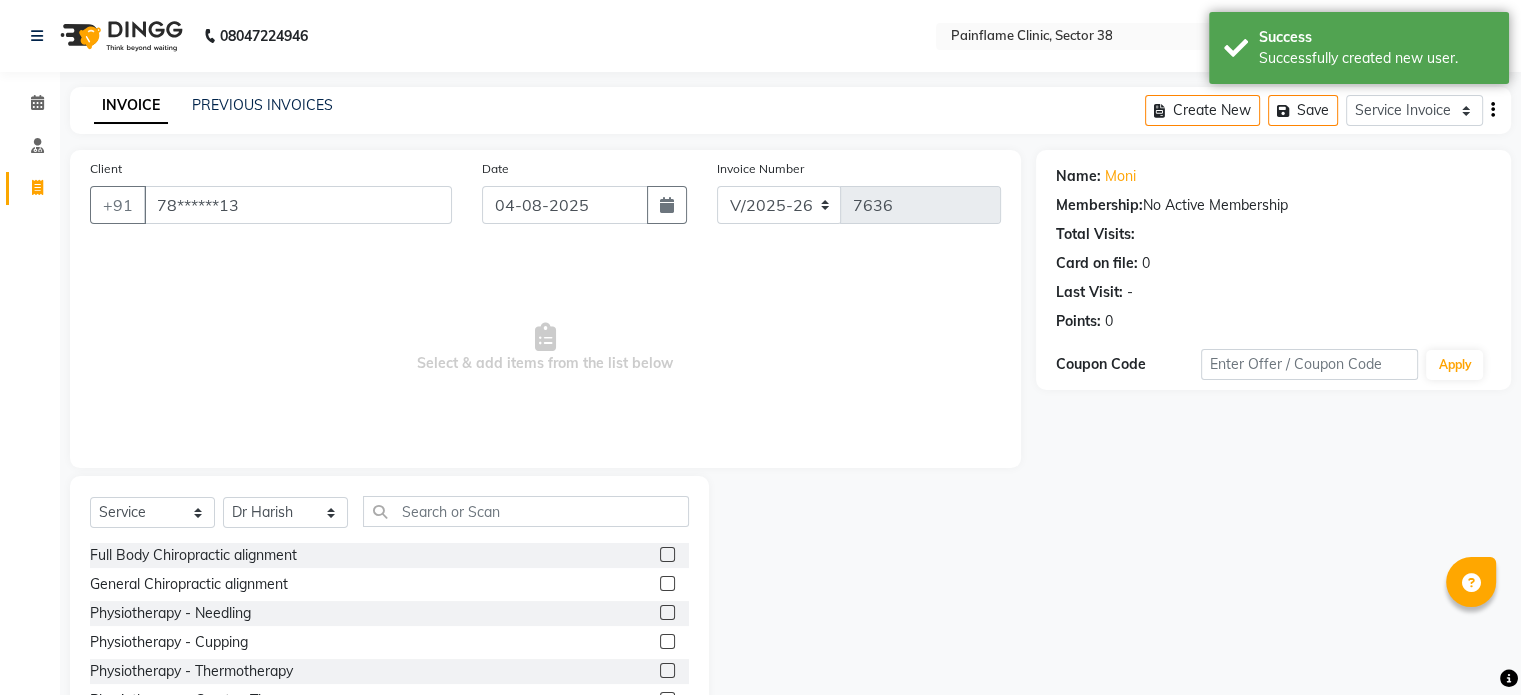 click 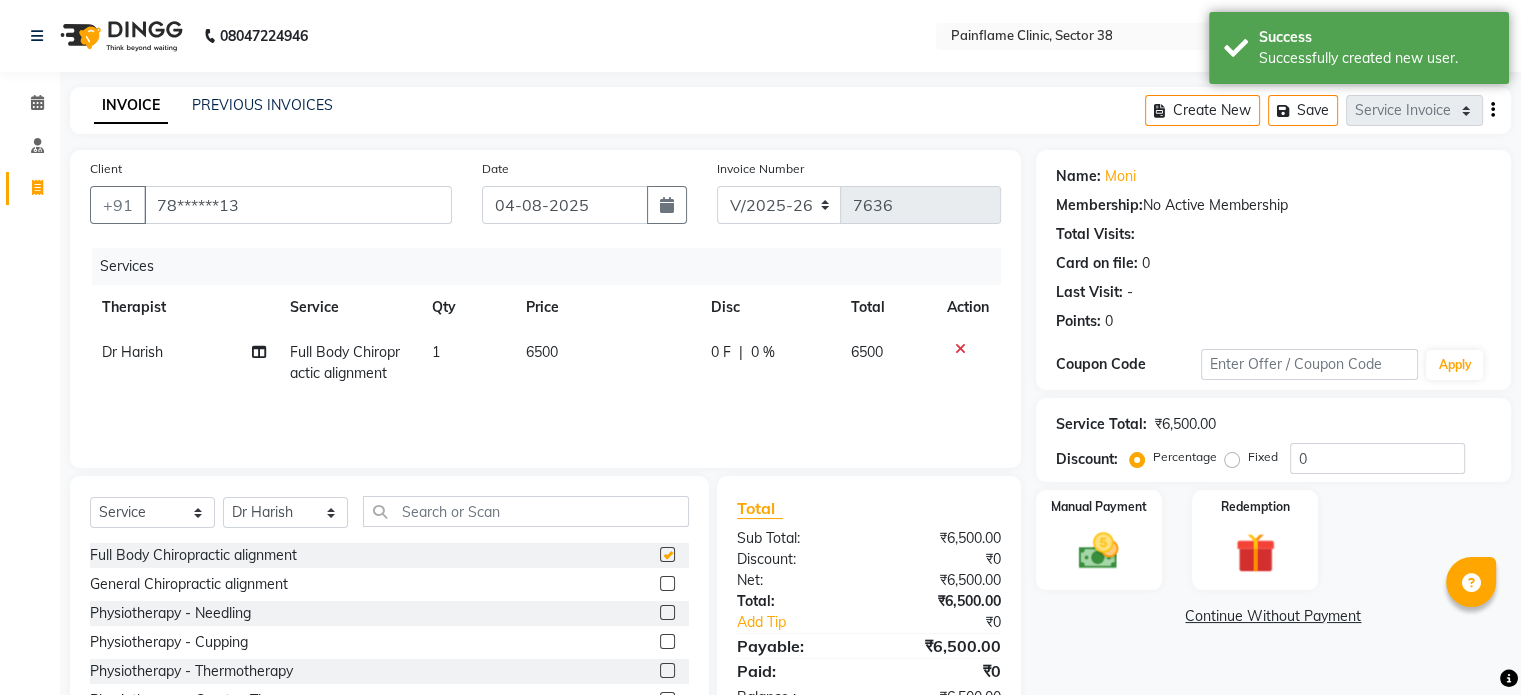 checkbox on "false" 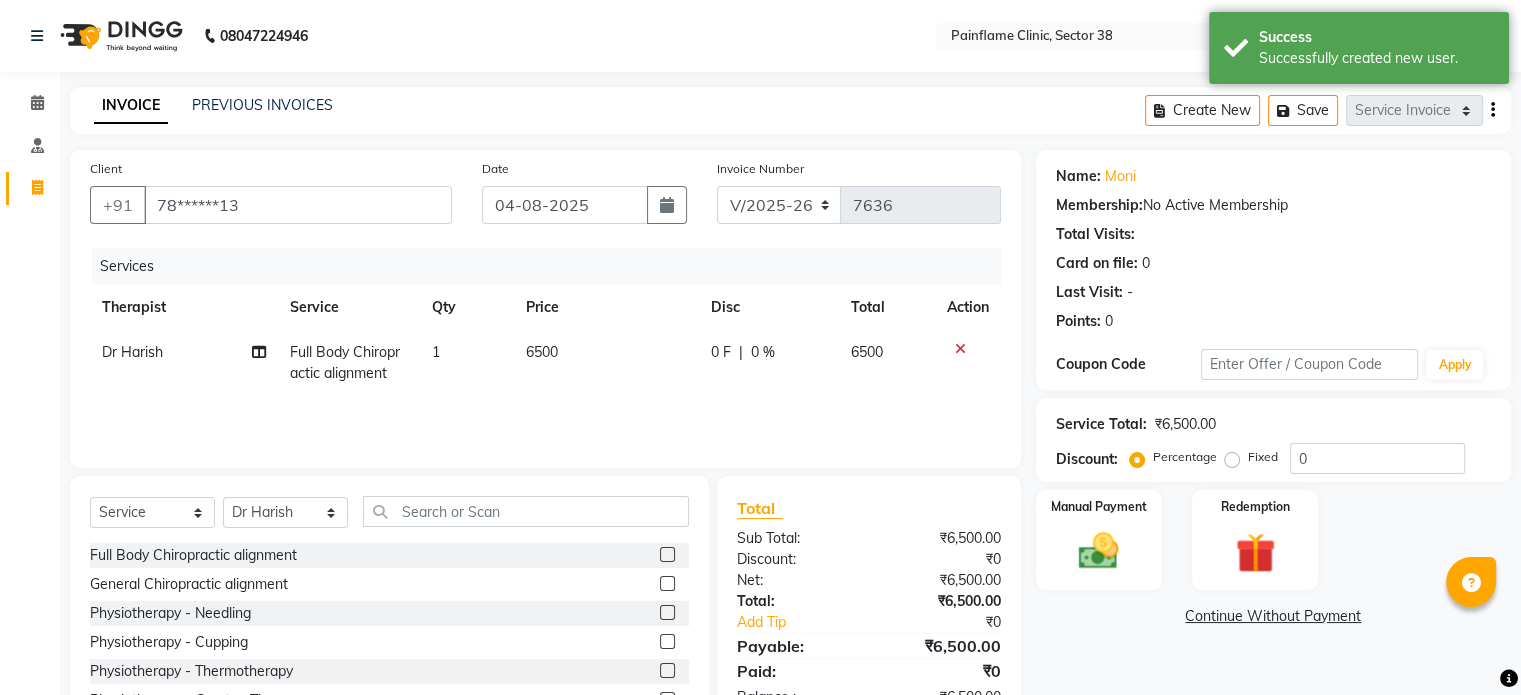 click on "6500" 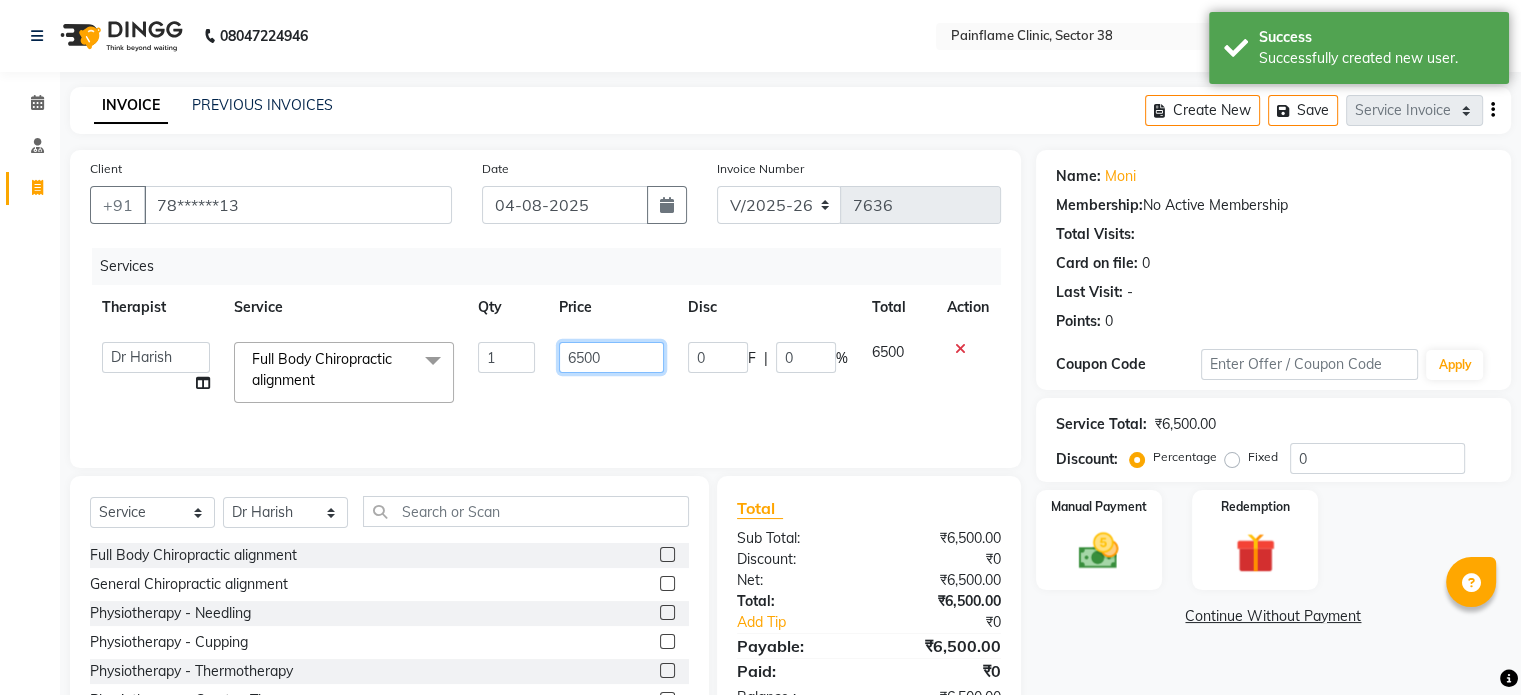 click on "6500" 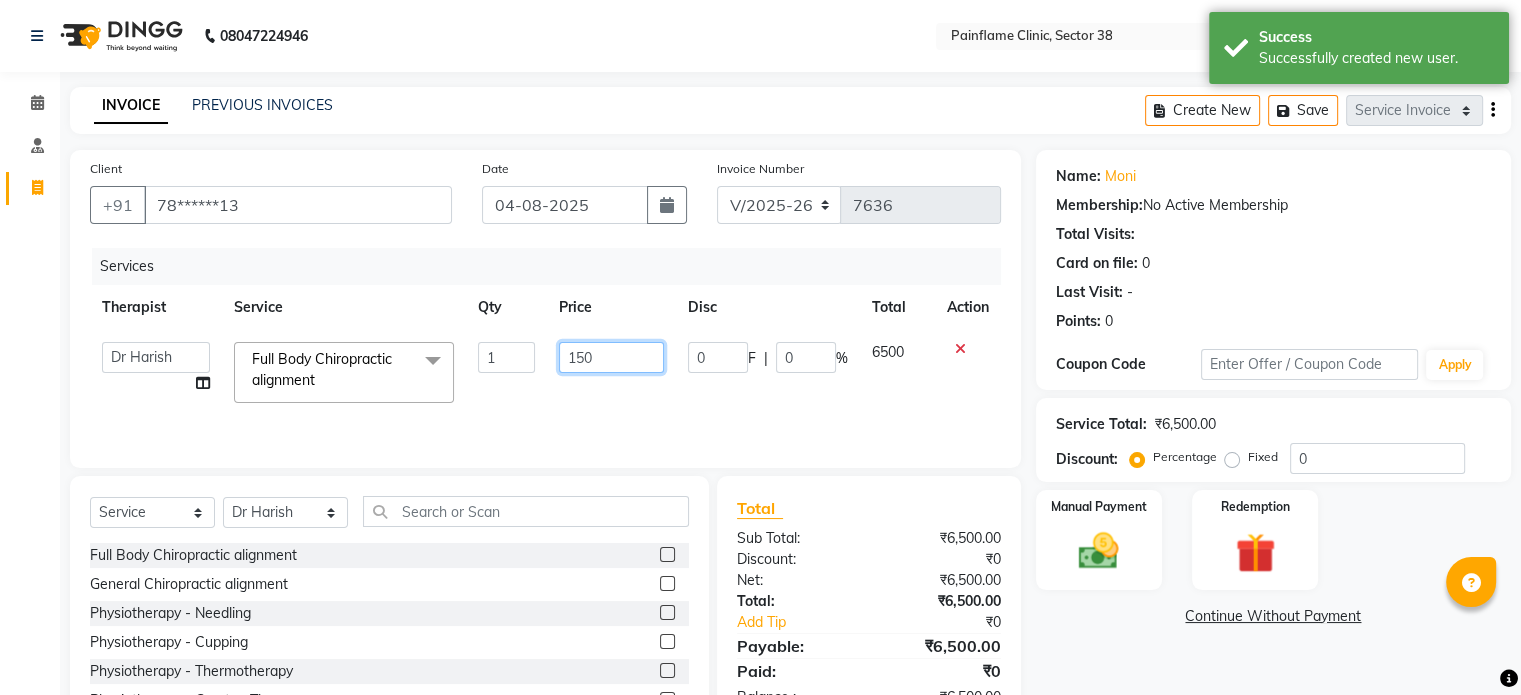 type on "1500" 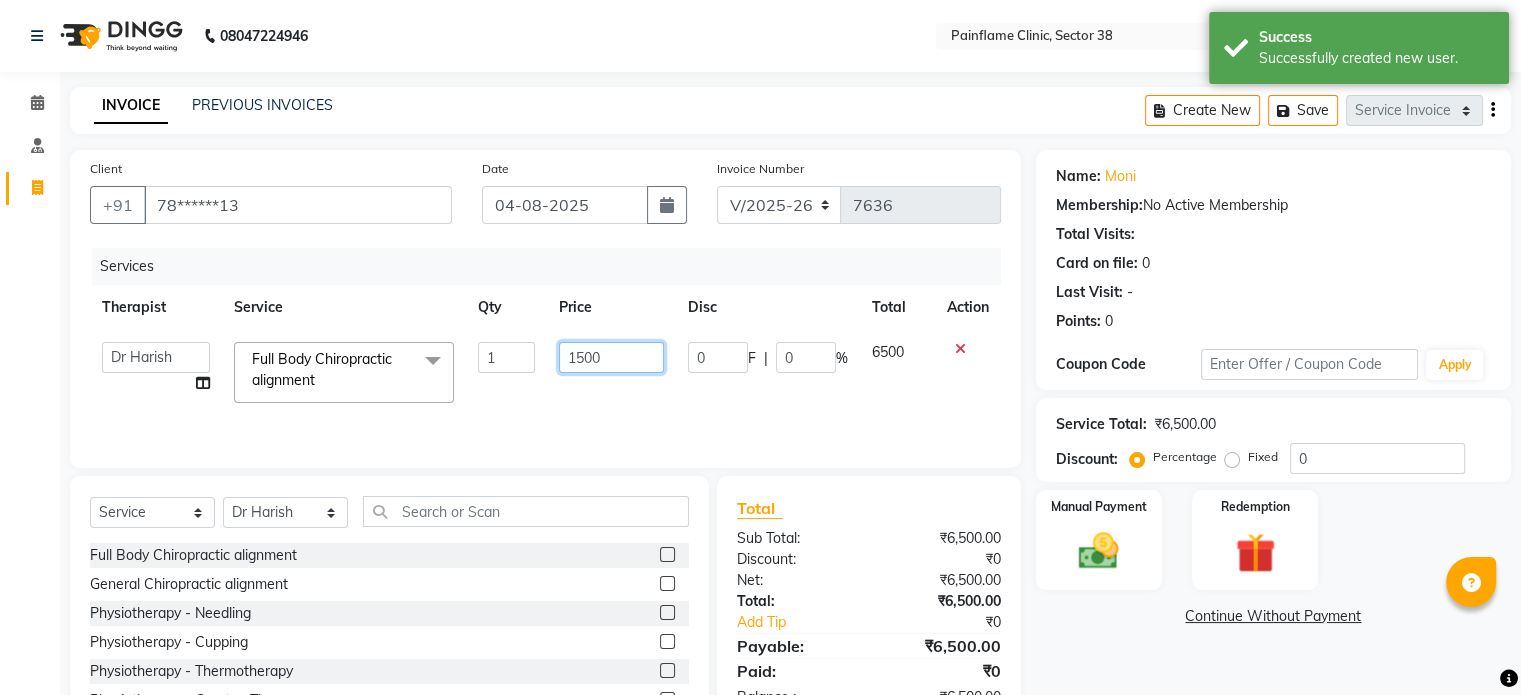 scroll, scrollTop: 119, scrollLeft: 0, axis: vertical 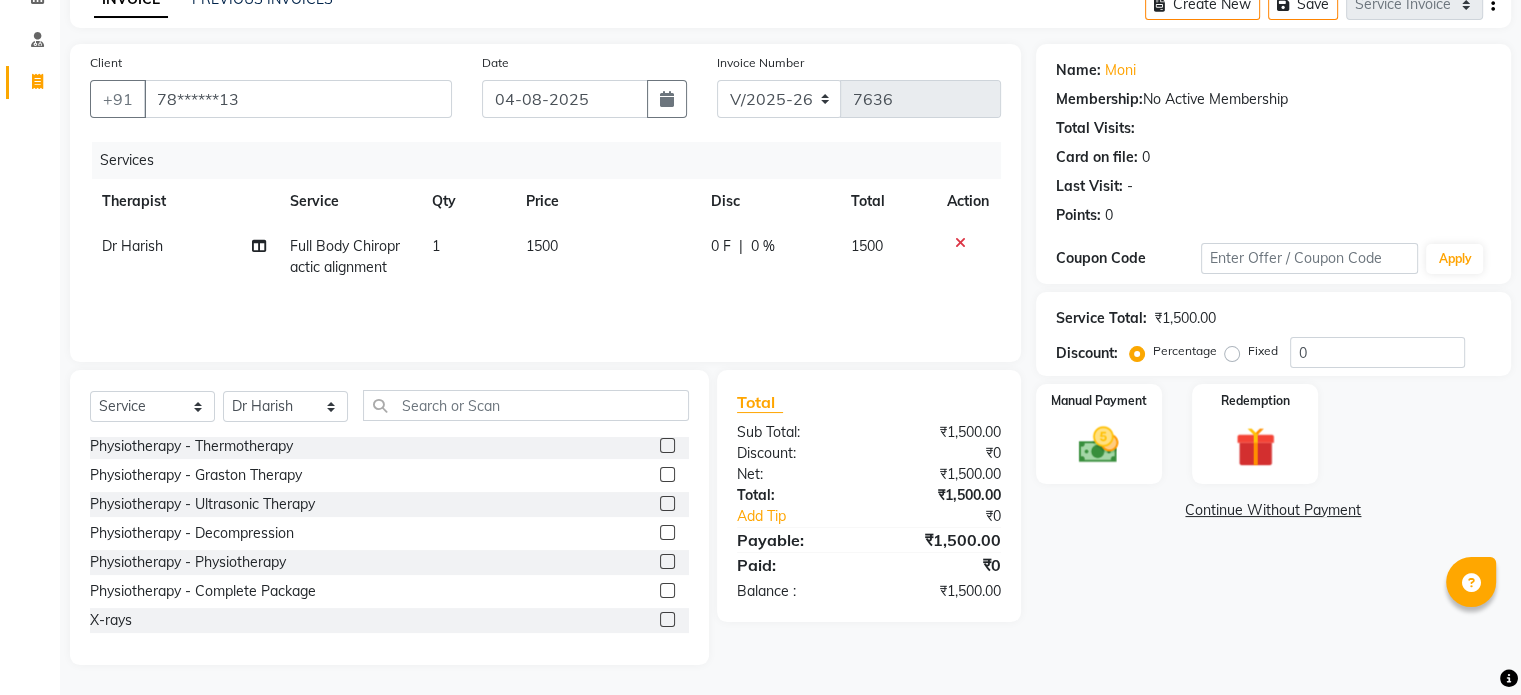 click 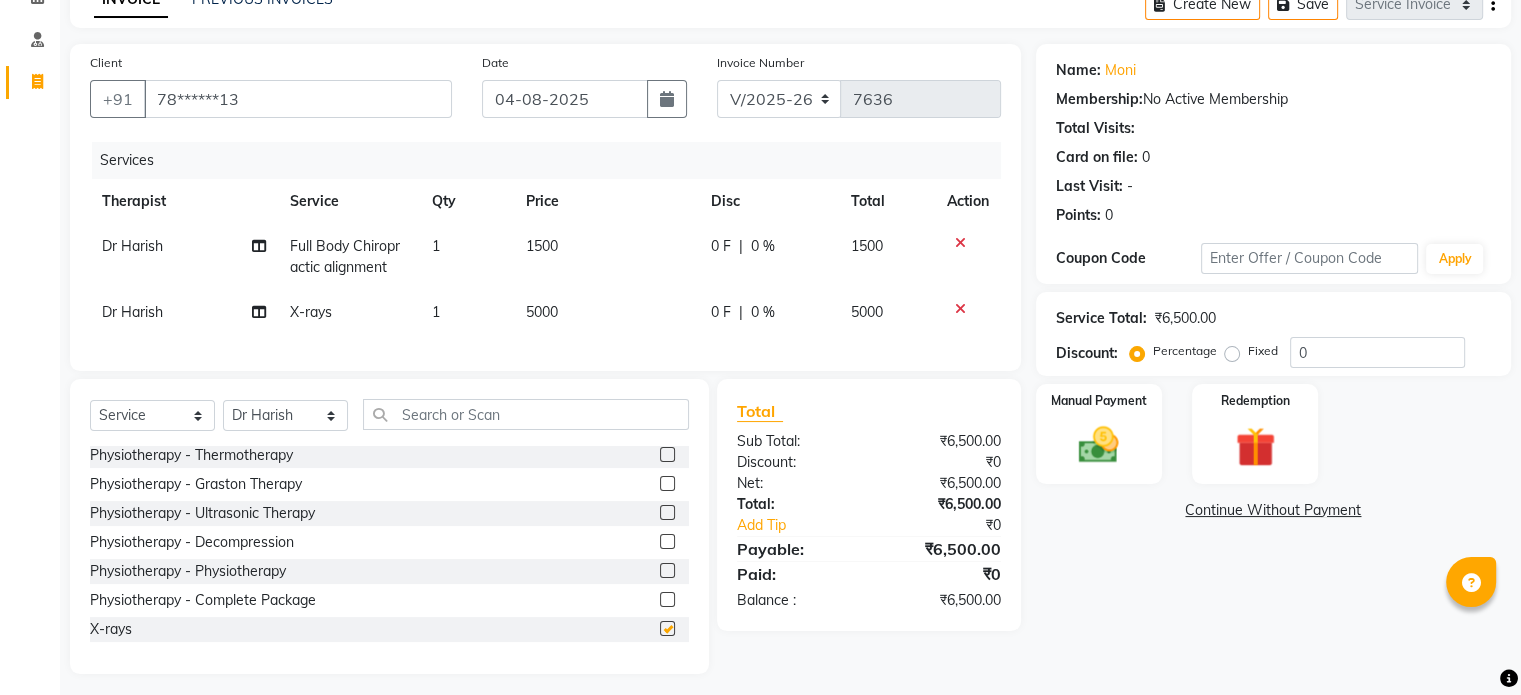 checkbox on "false" 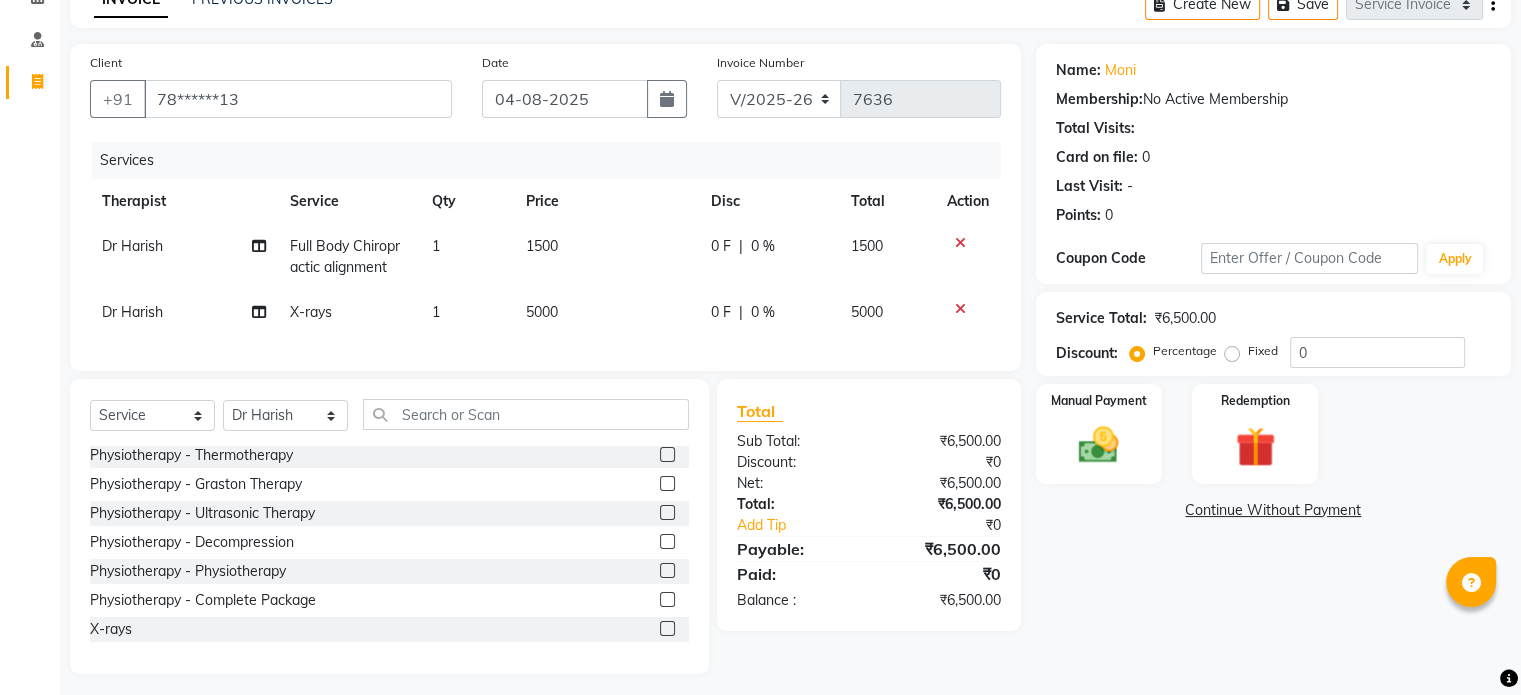 click on "5000" 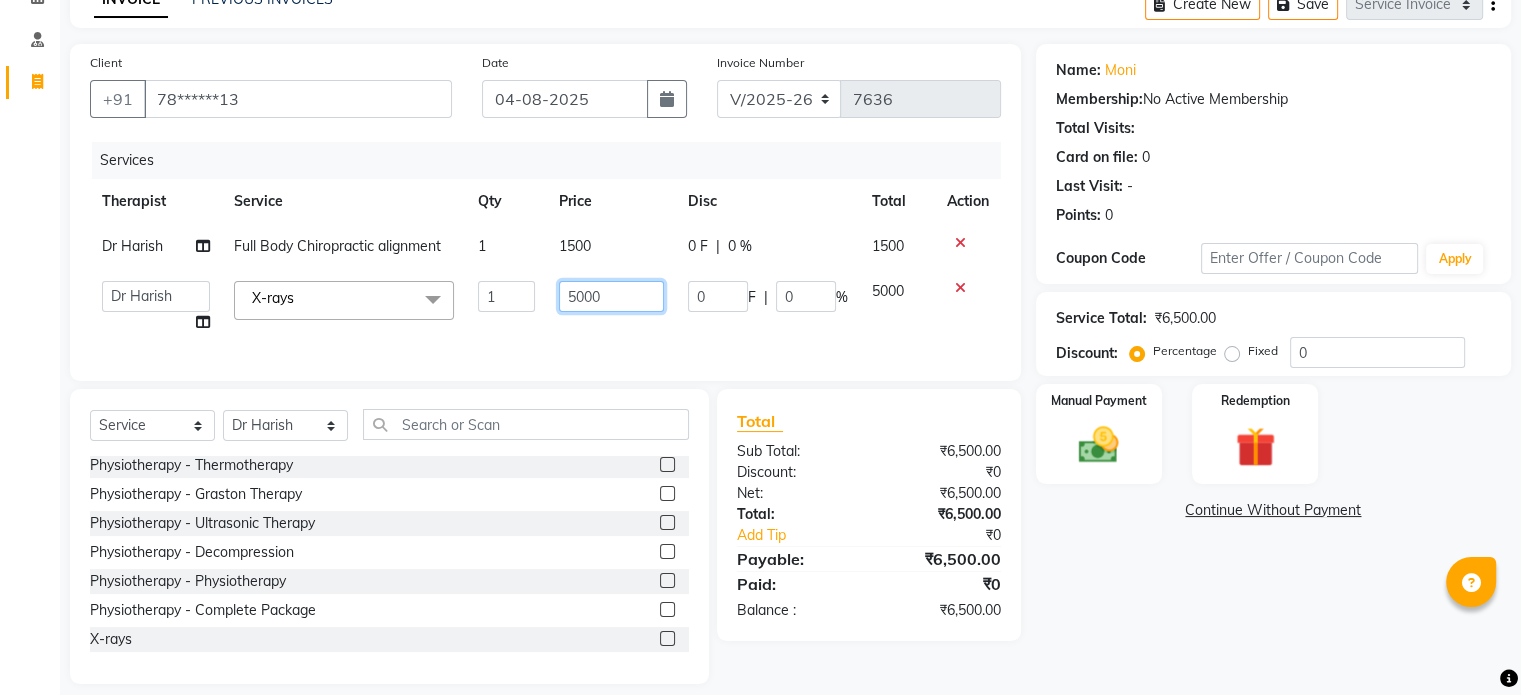 click on "5000" 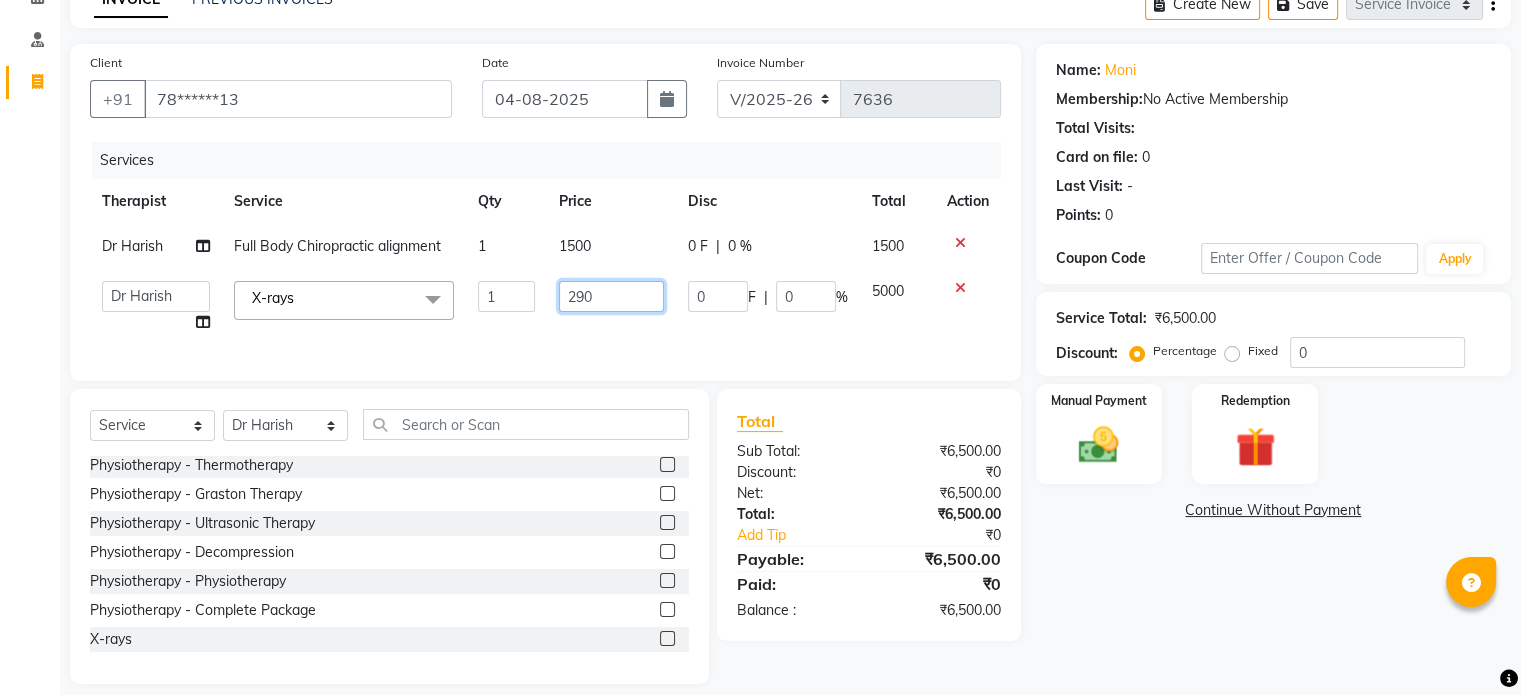 type on "2900" 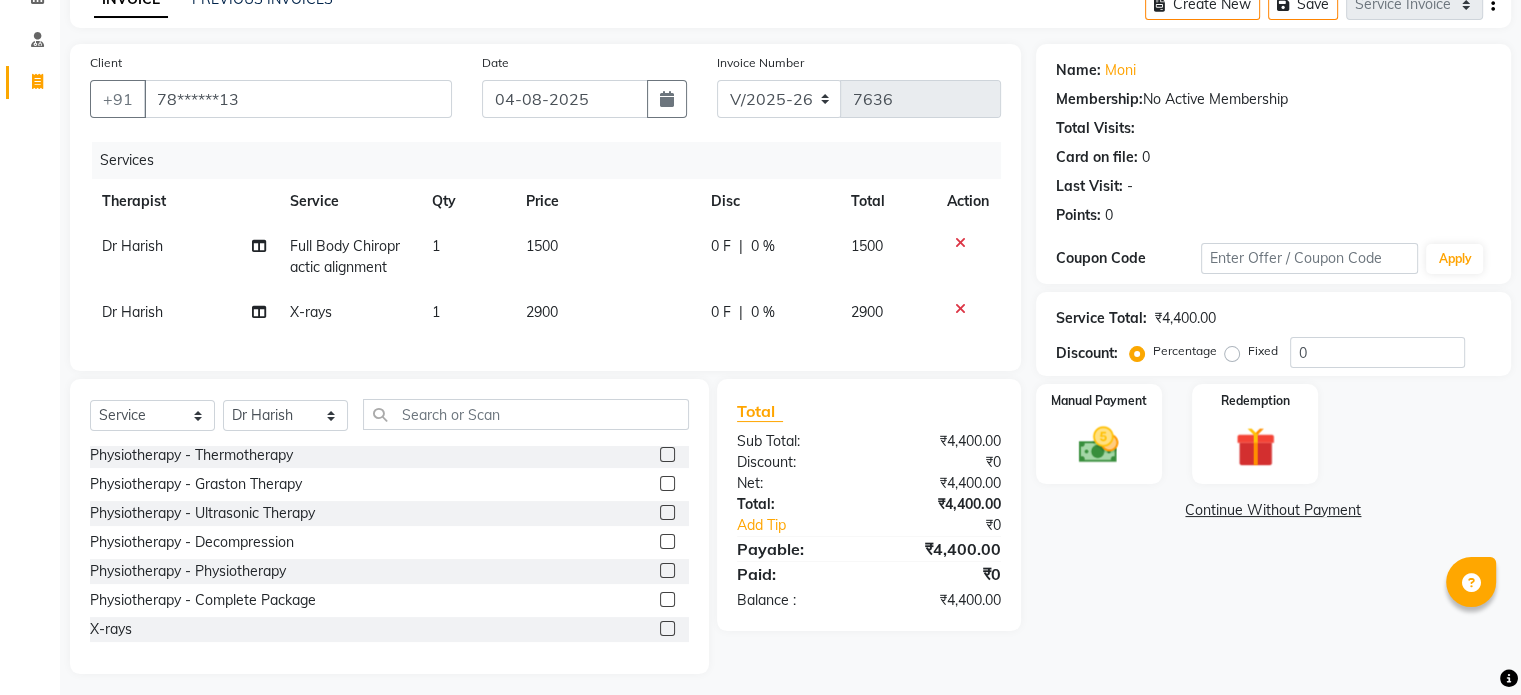 click on "Fixed" 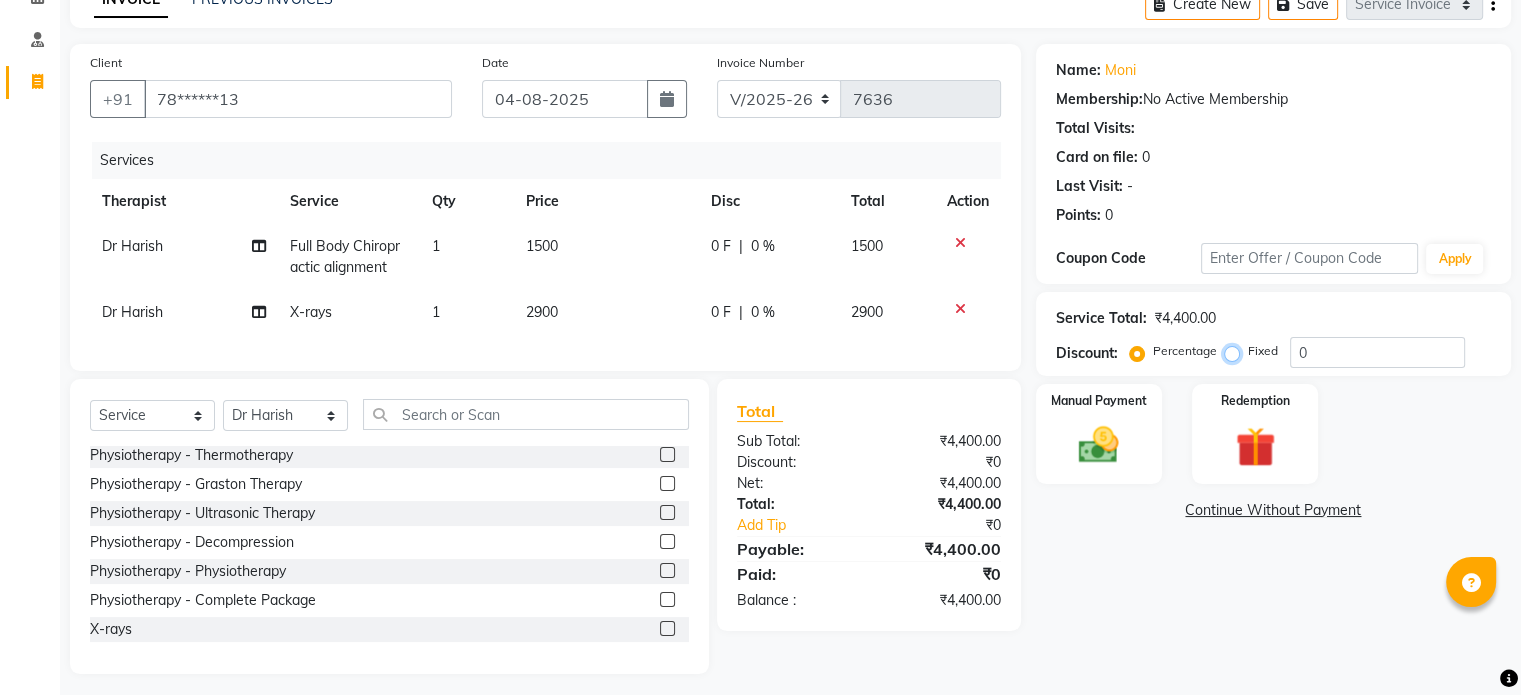 click on "Fixed" at bounding box center (1236, 351) 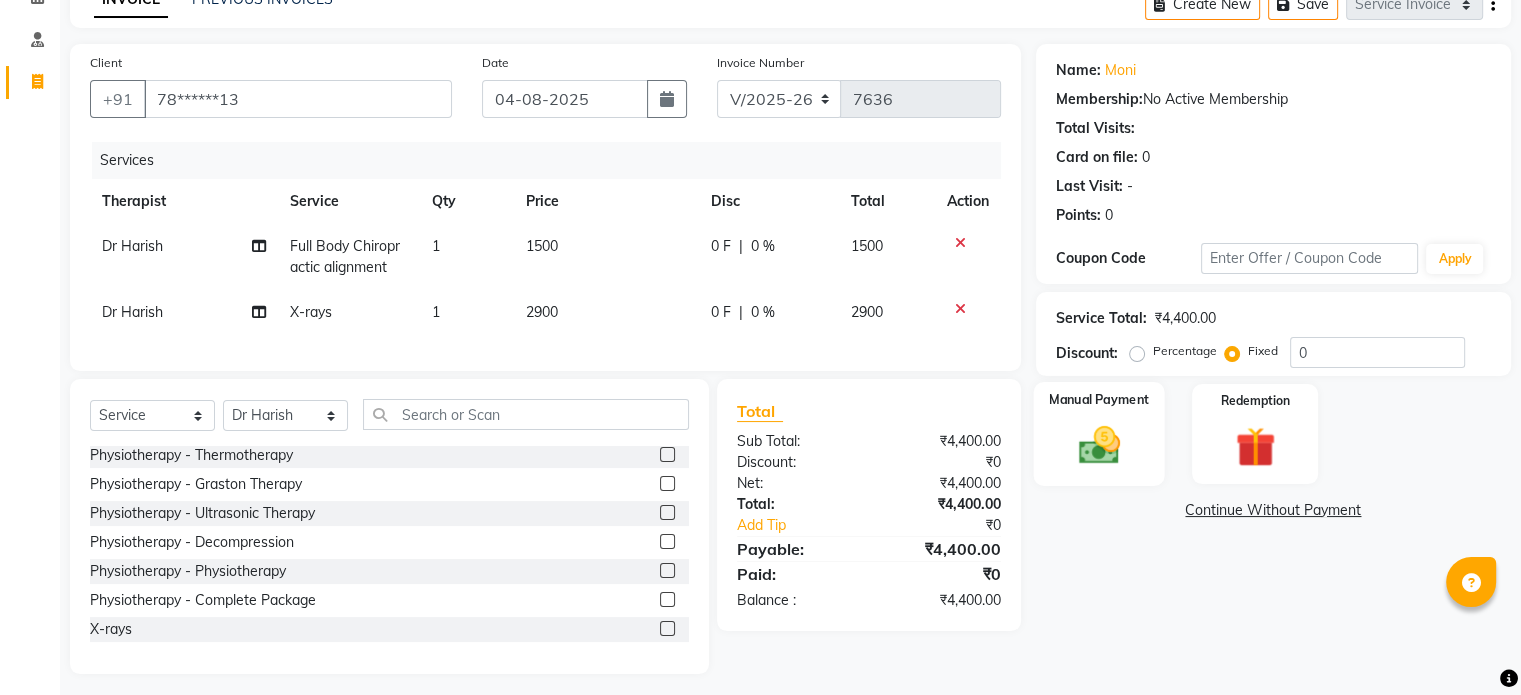click 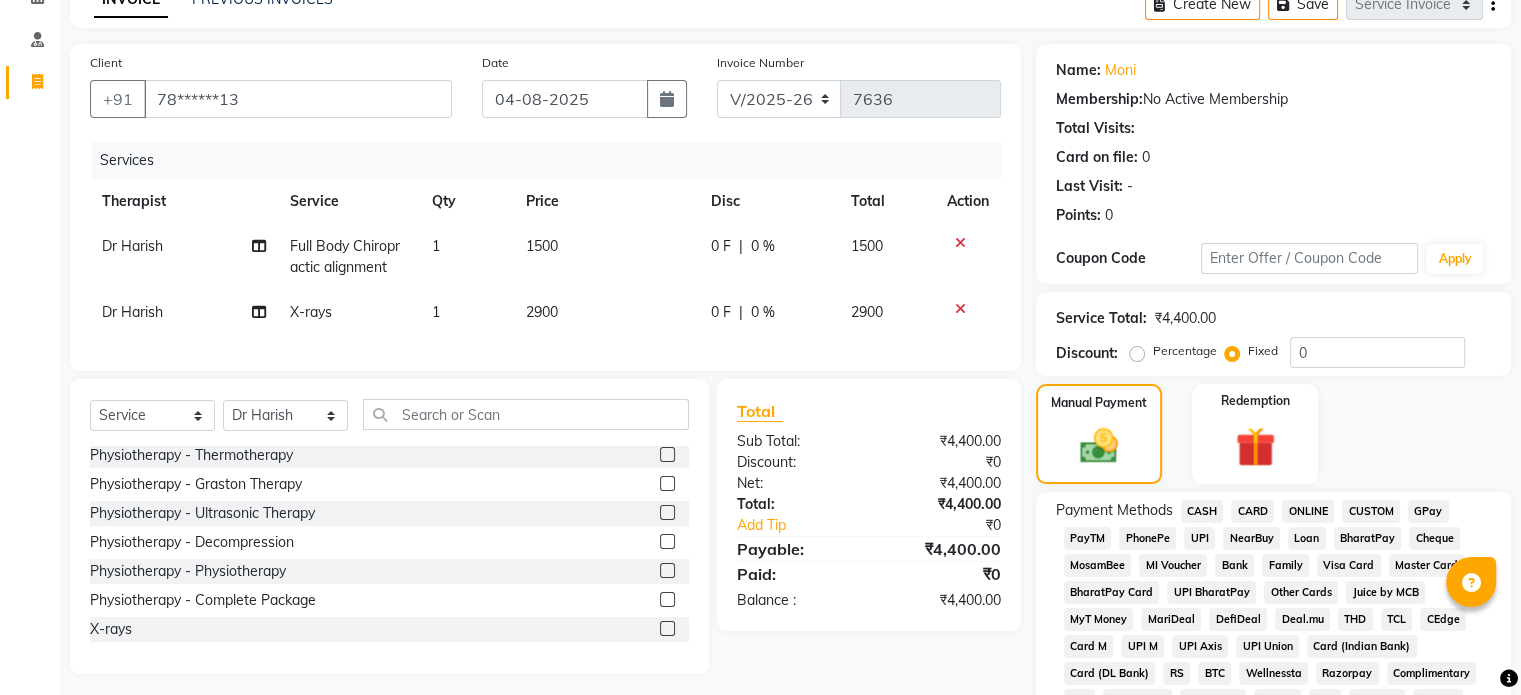 click on "UPI" 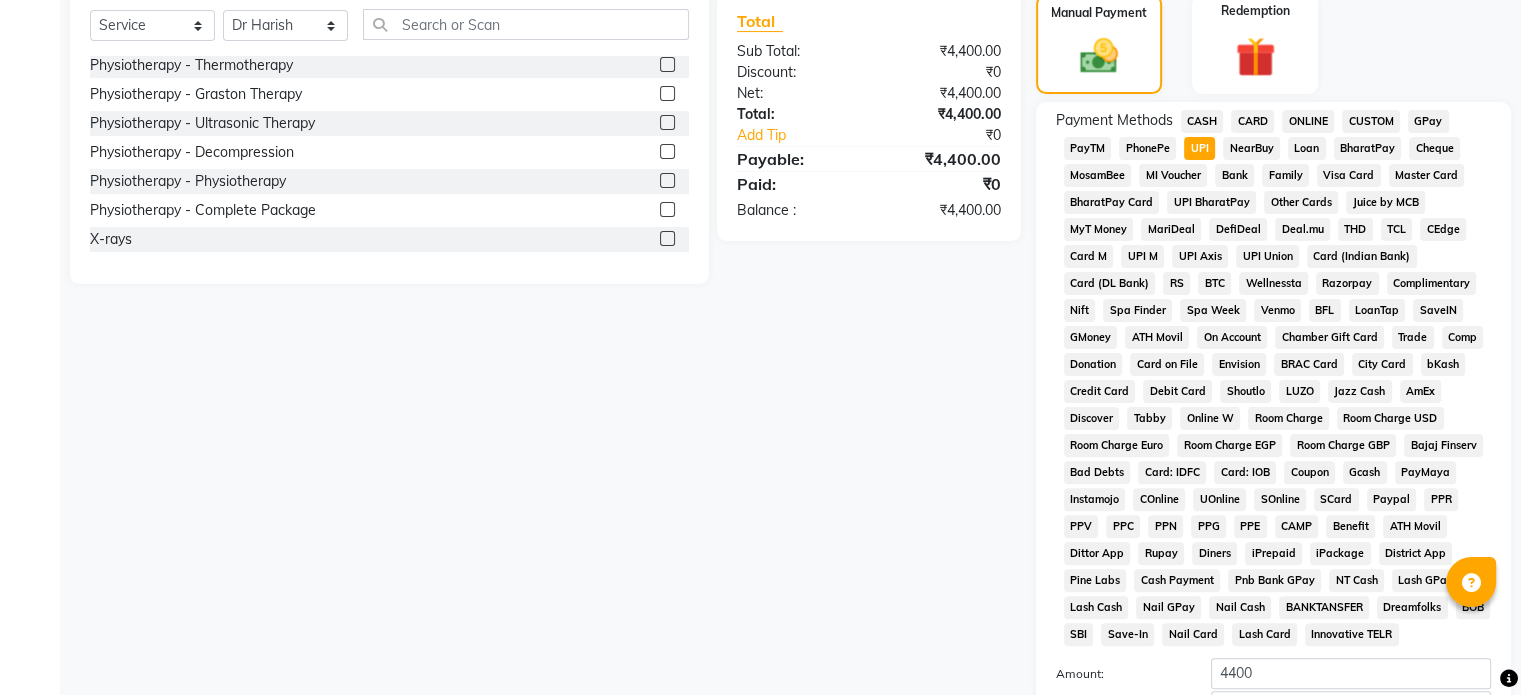 scroll, scrollTop: 652, scrollLeft: 0, axis: vertical 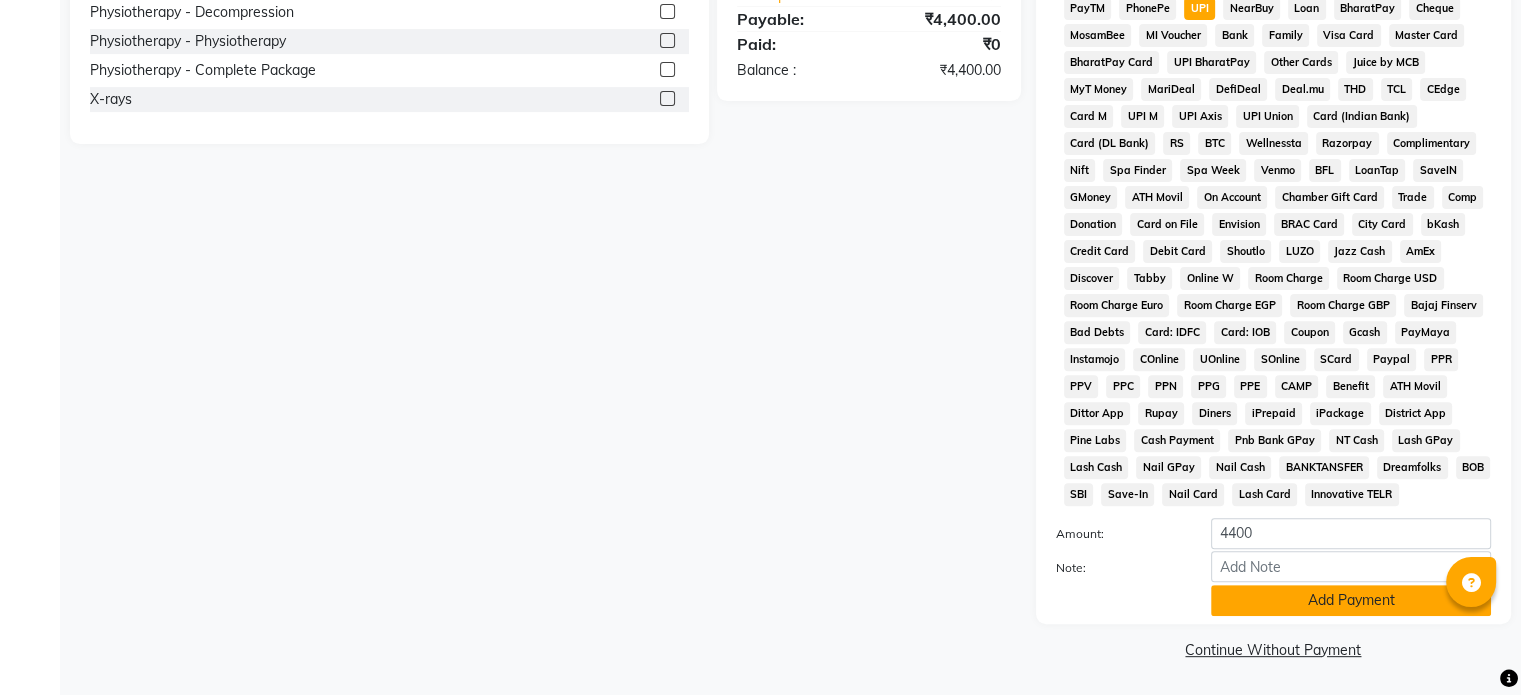 click on "Add Payment" 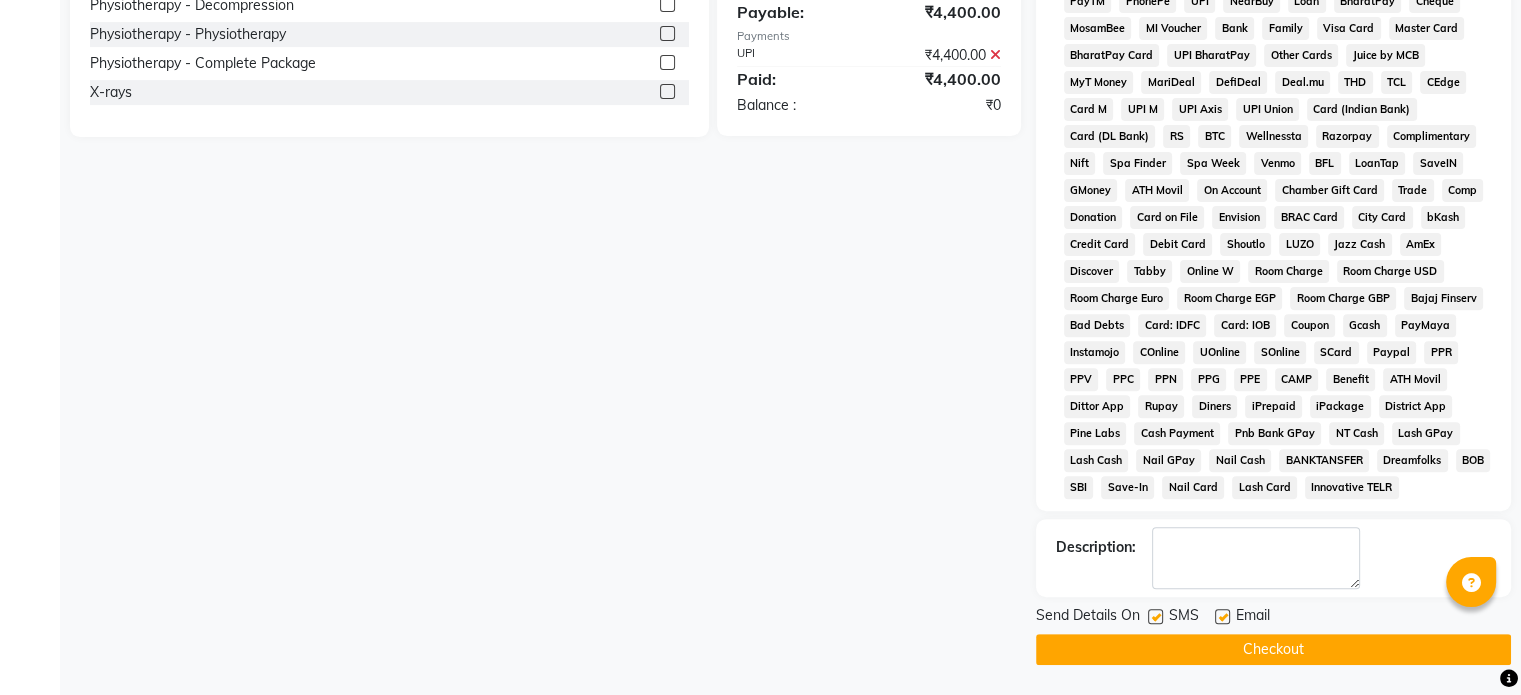 click 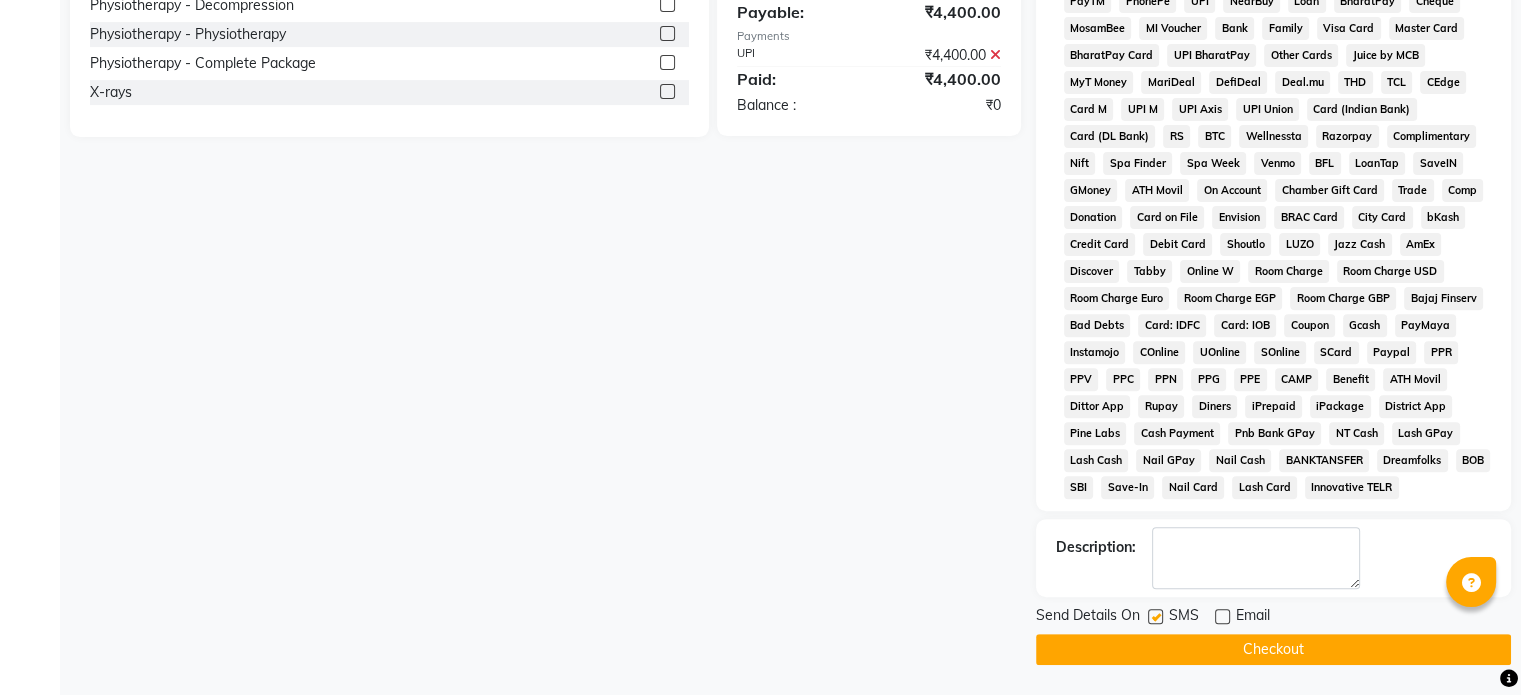 click 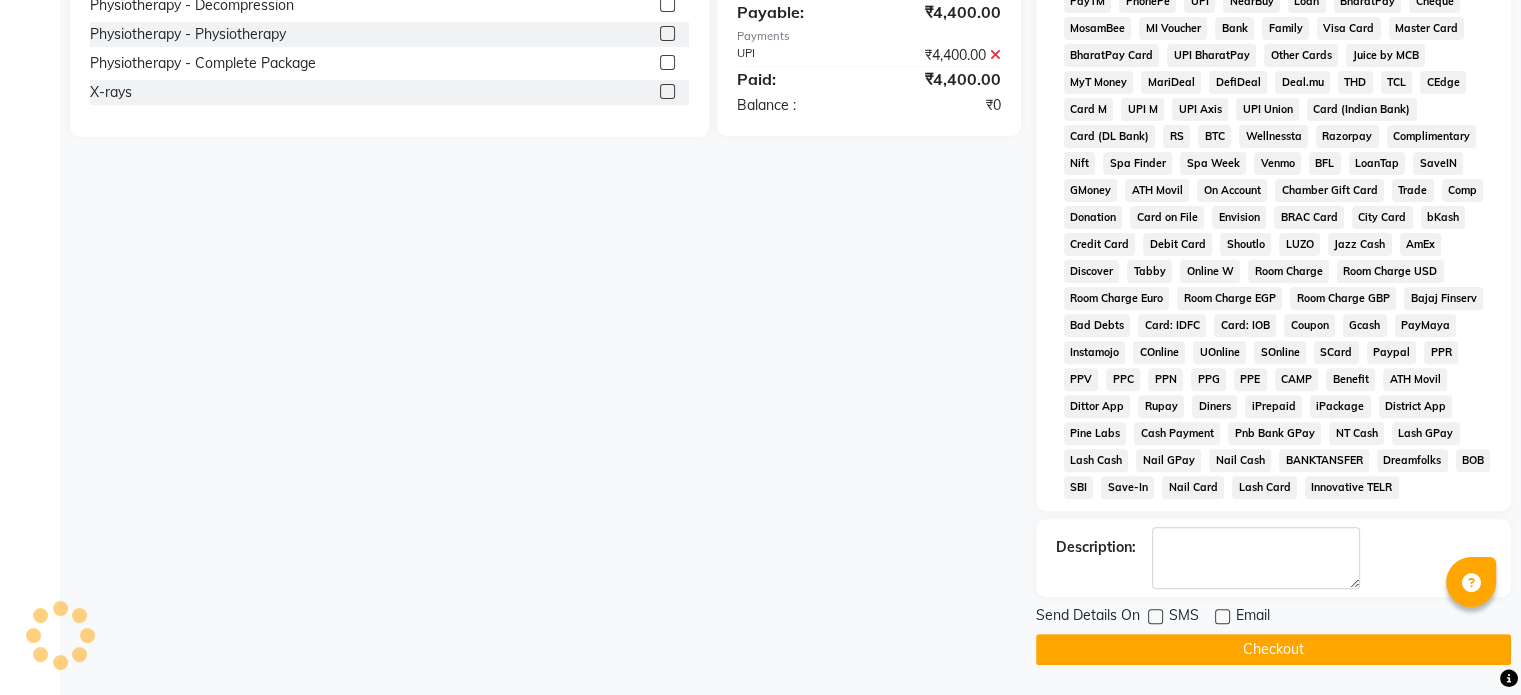 click on "Checkout" 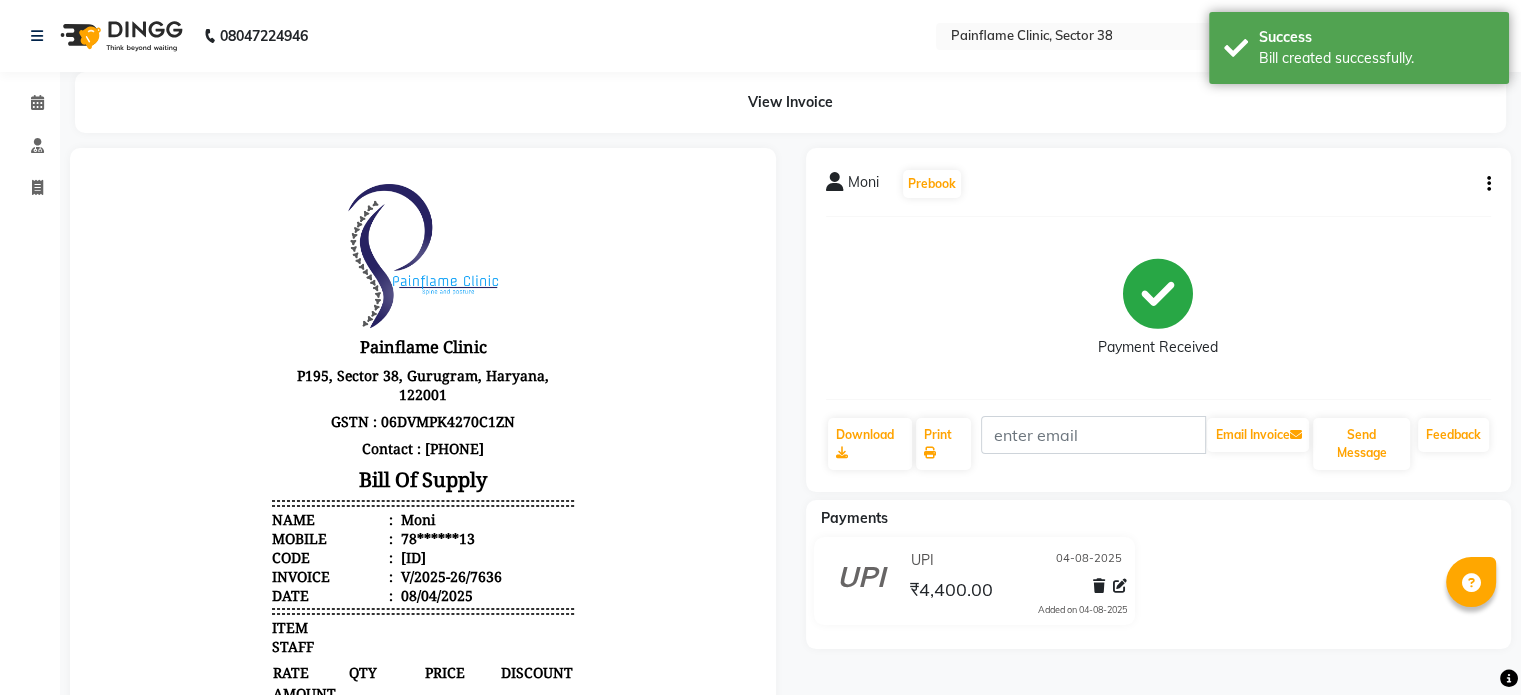 scroll, scrollTop: 0, scrollLeft: 0, axis: both 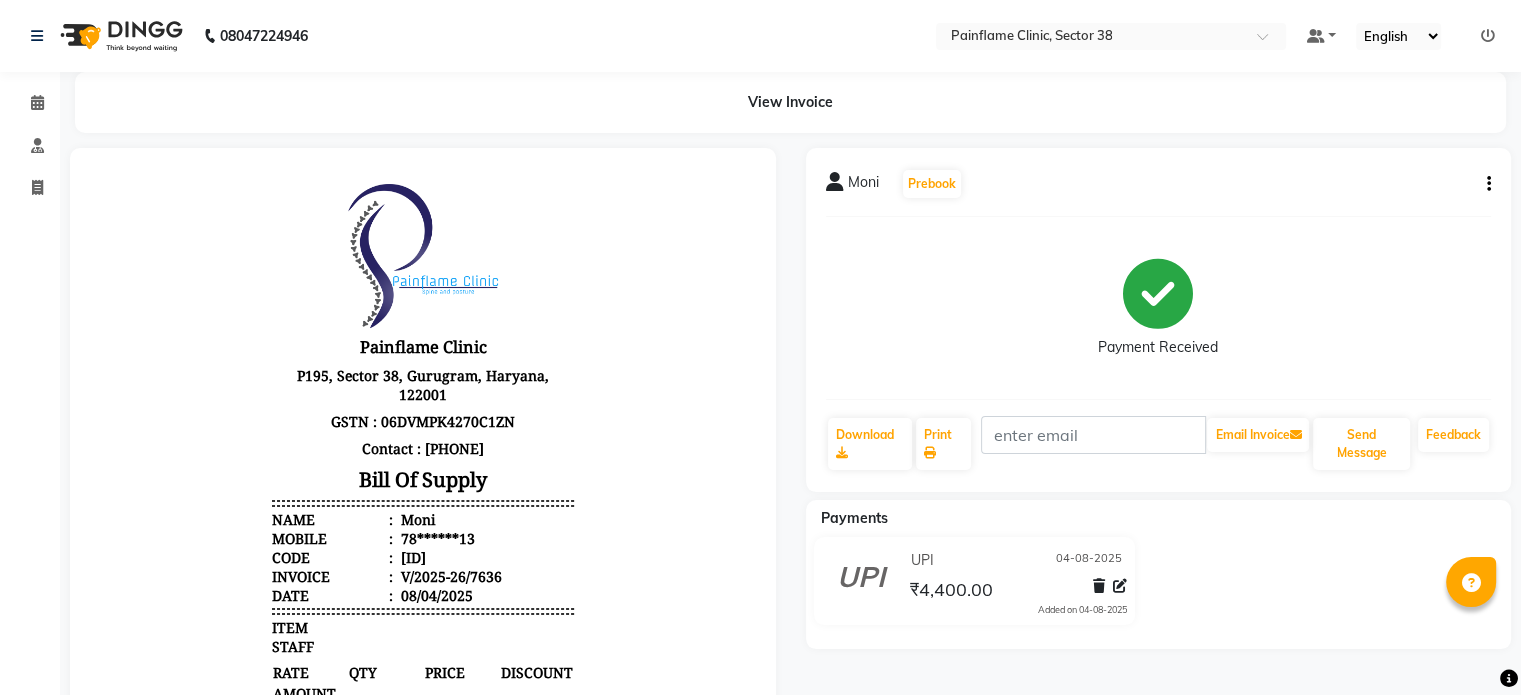 click 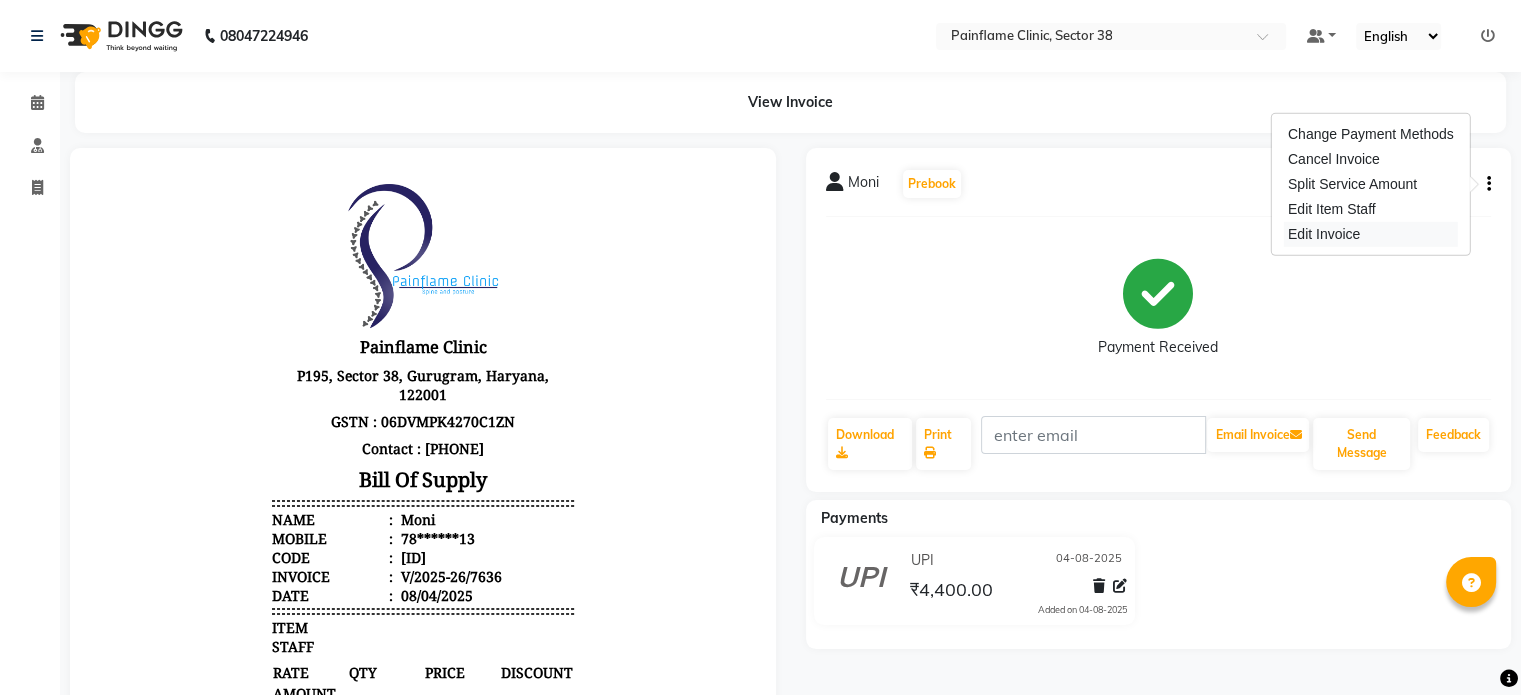 click on "Edit Invoice" at bounding box center [1371, 234] 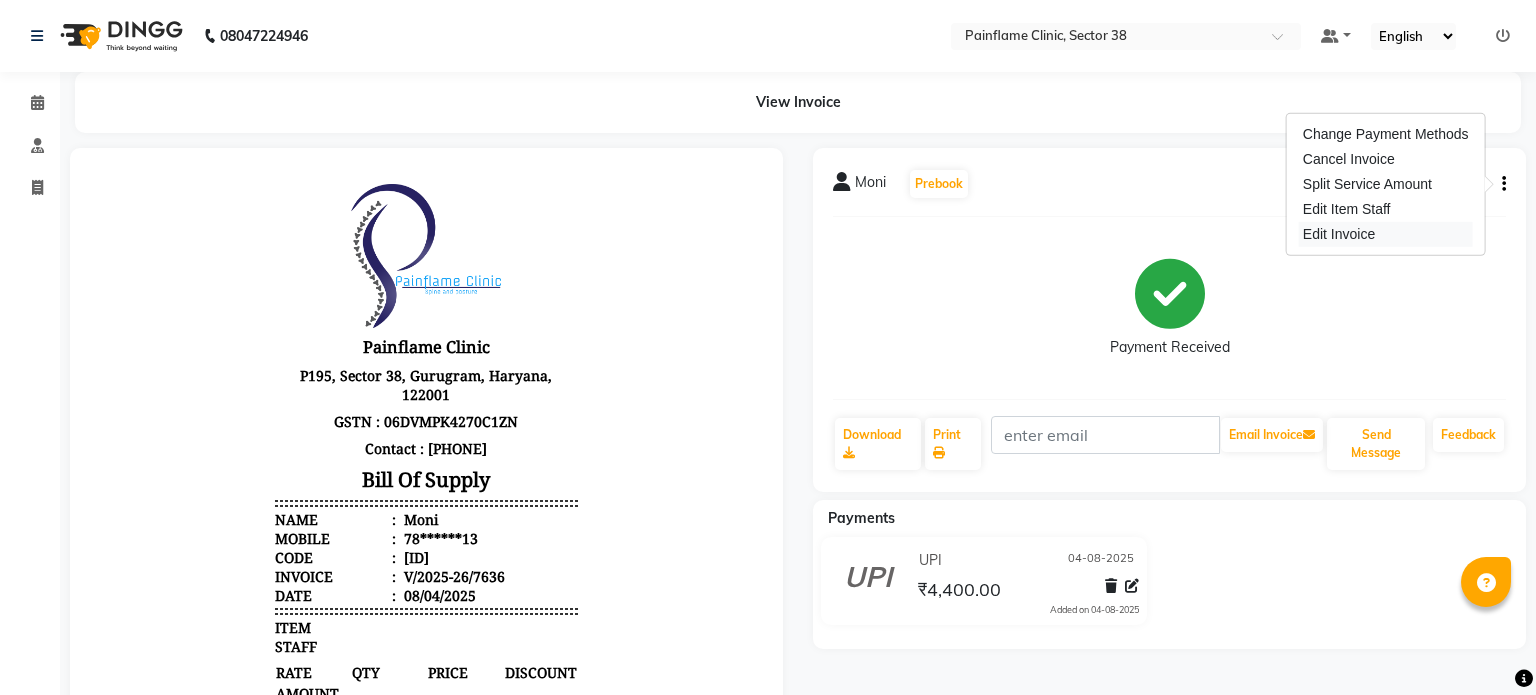 select on "service" 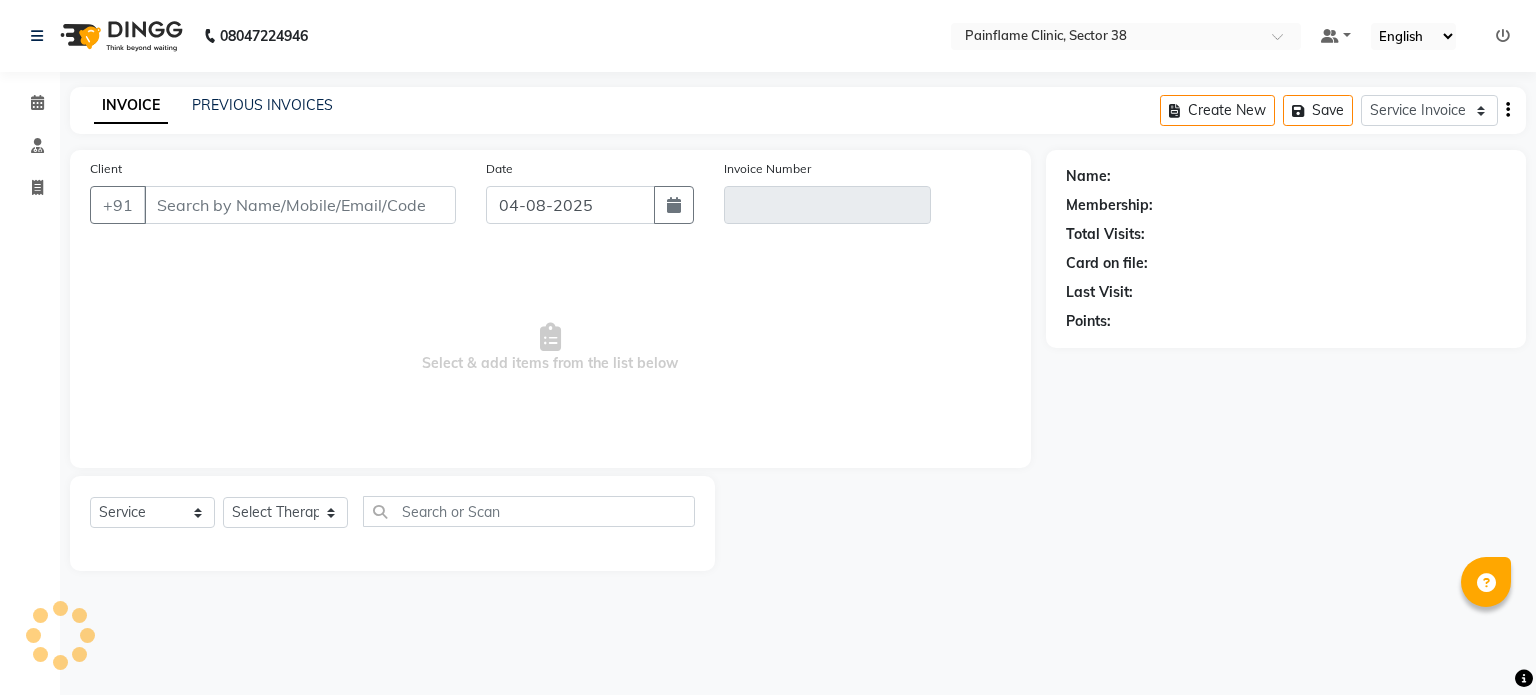 type on "78******13" 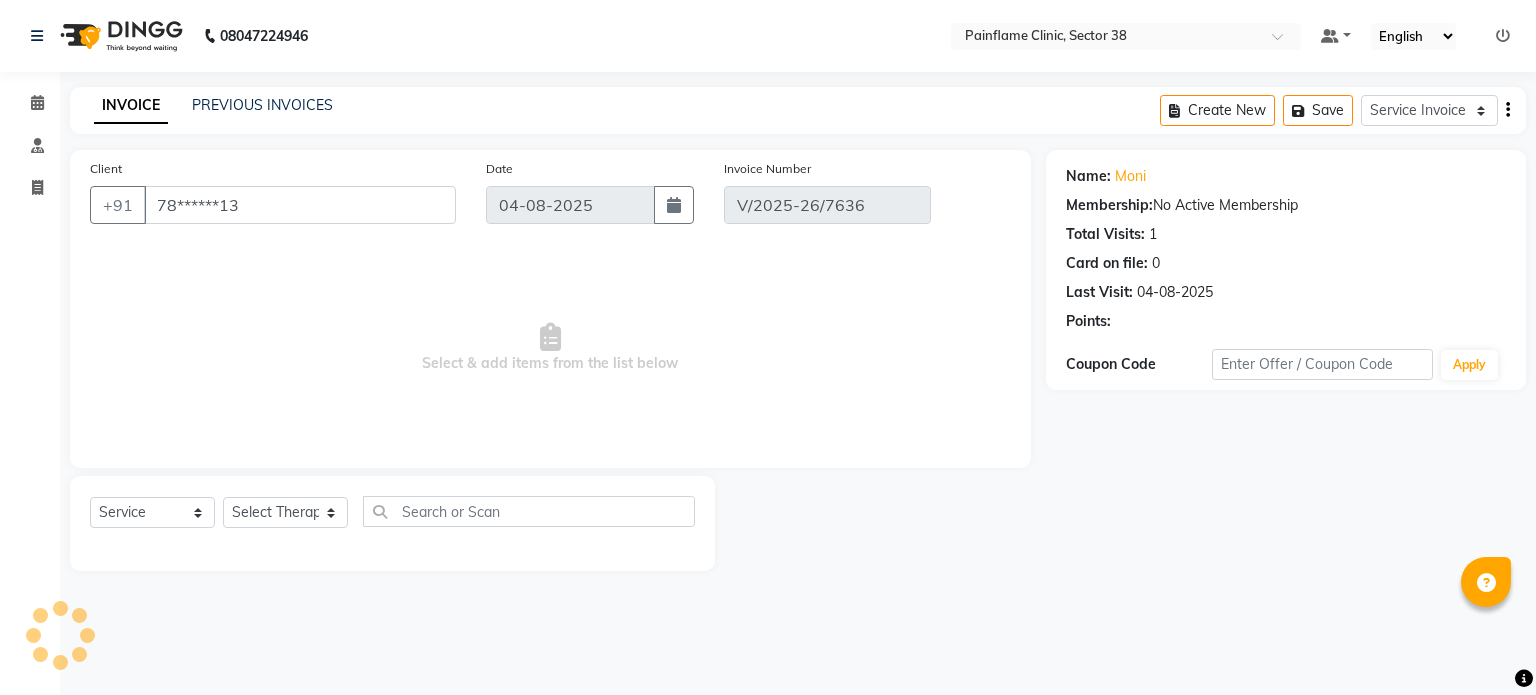 select on "select" 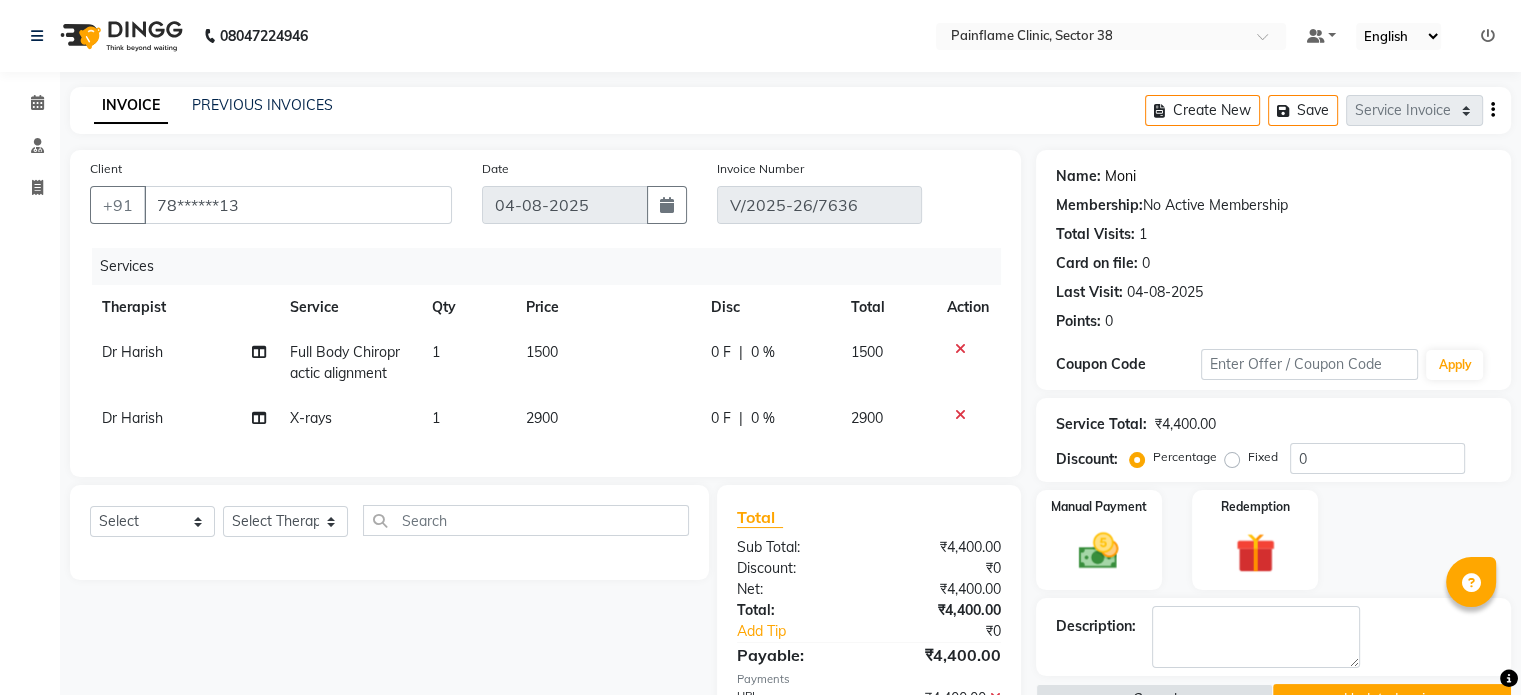 click on "Moni" 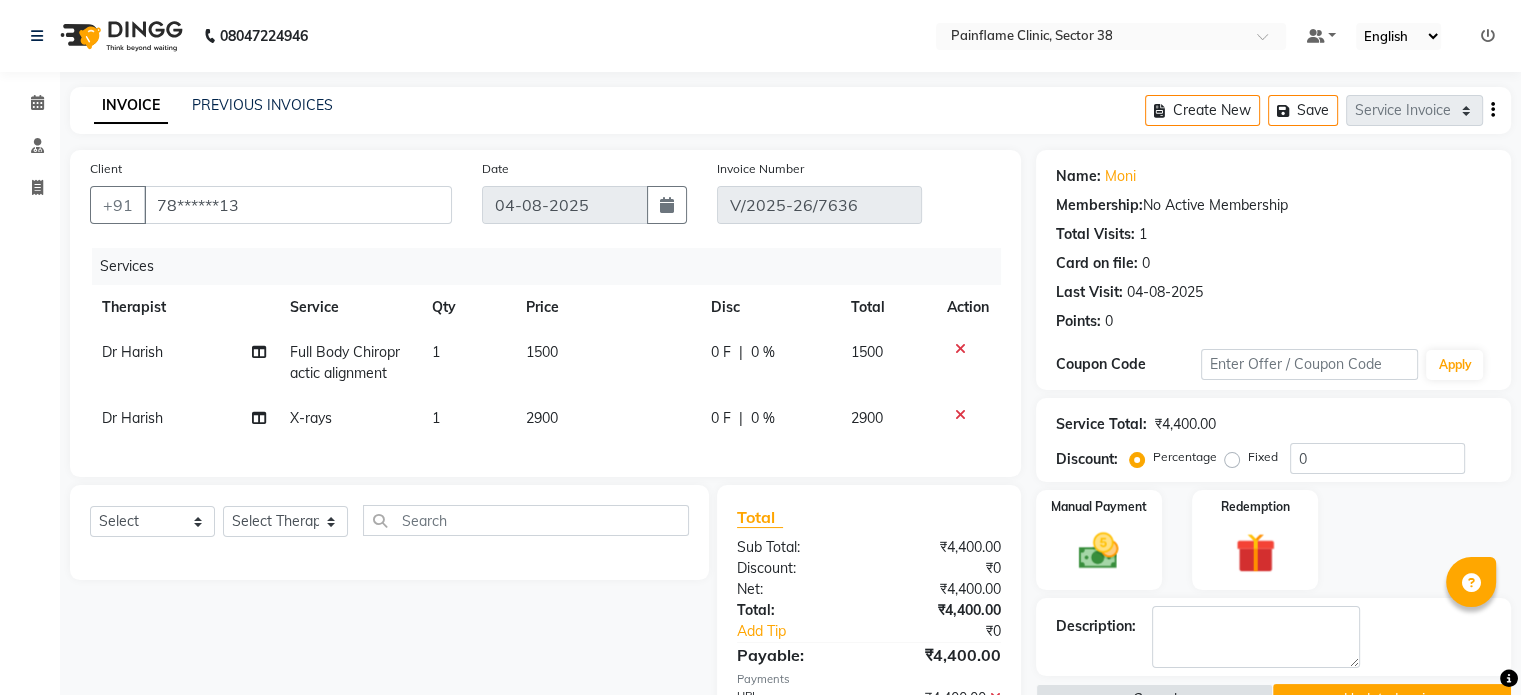 click on "INVOICE" 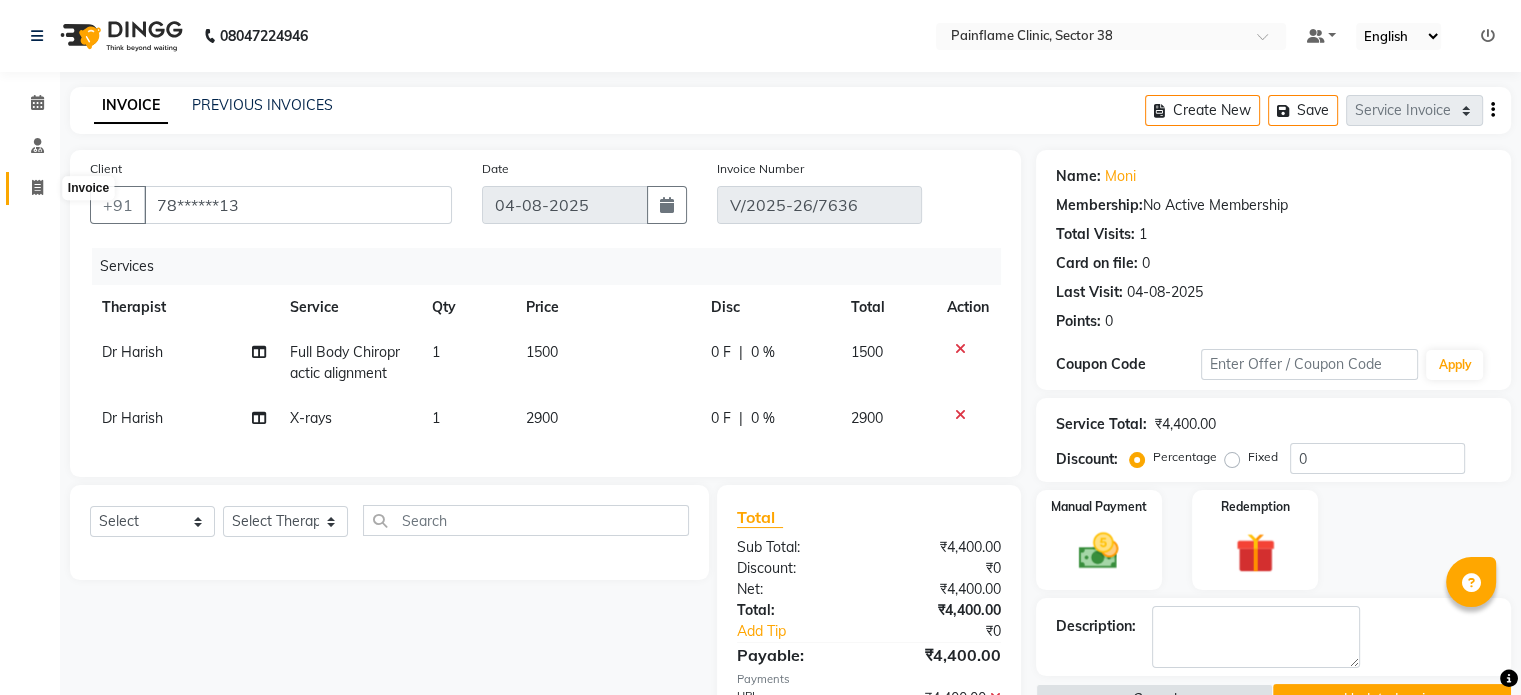 click 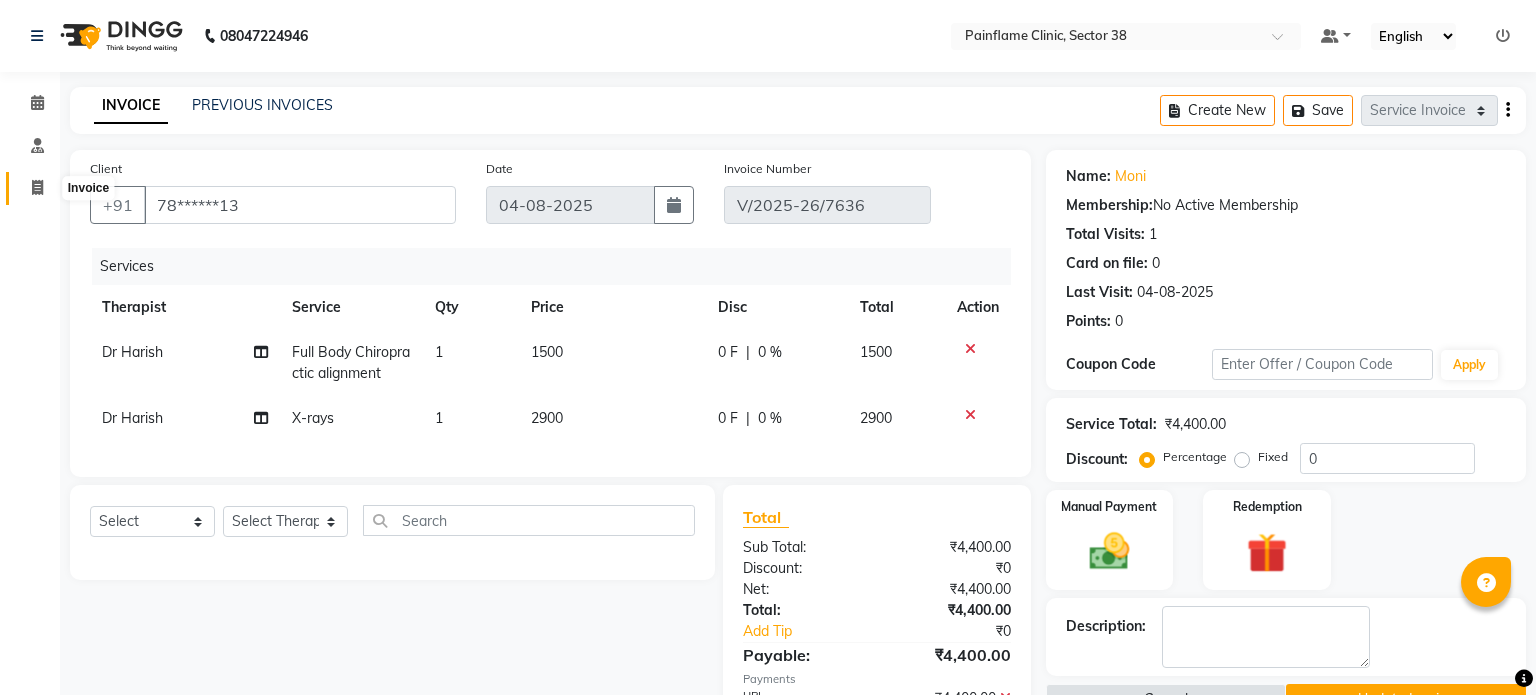 select on "3964" 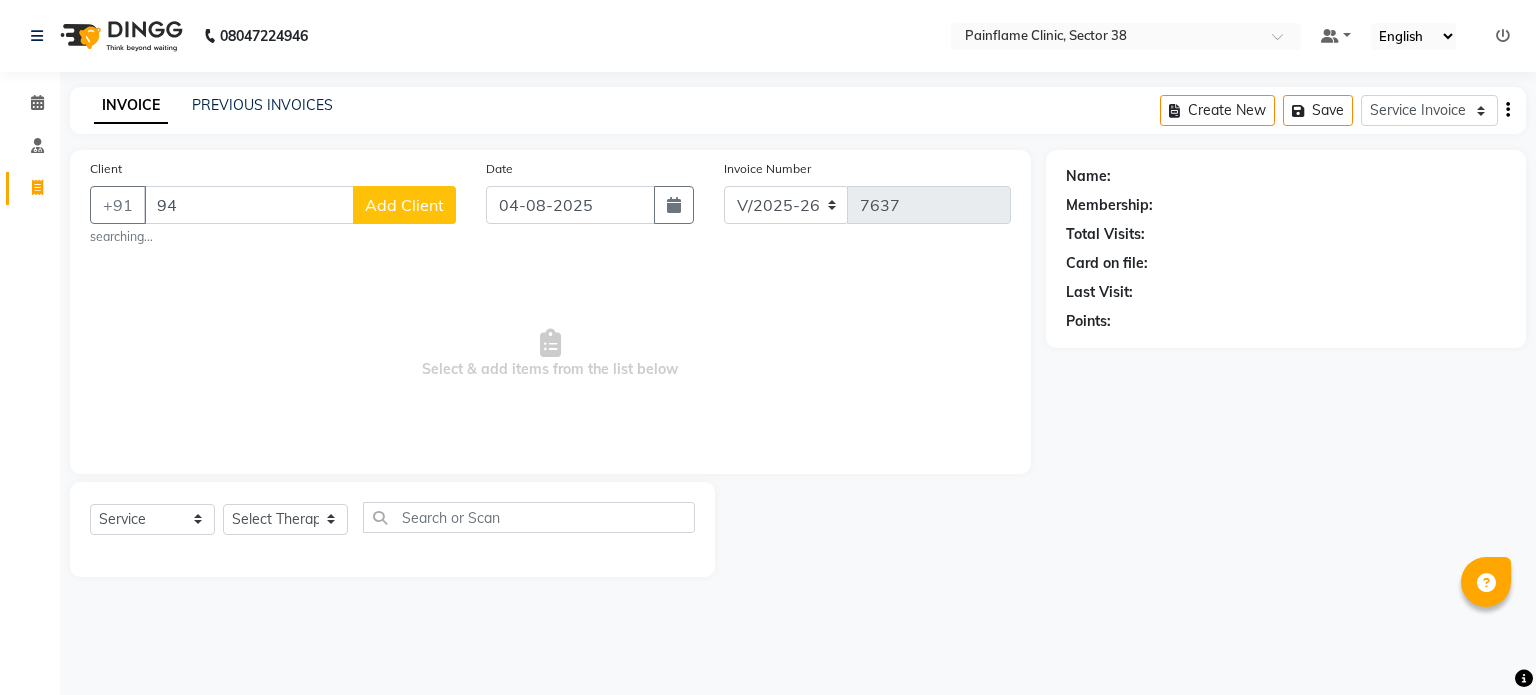 type on "9" 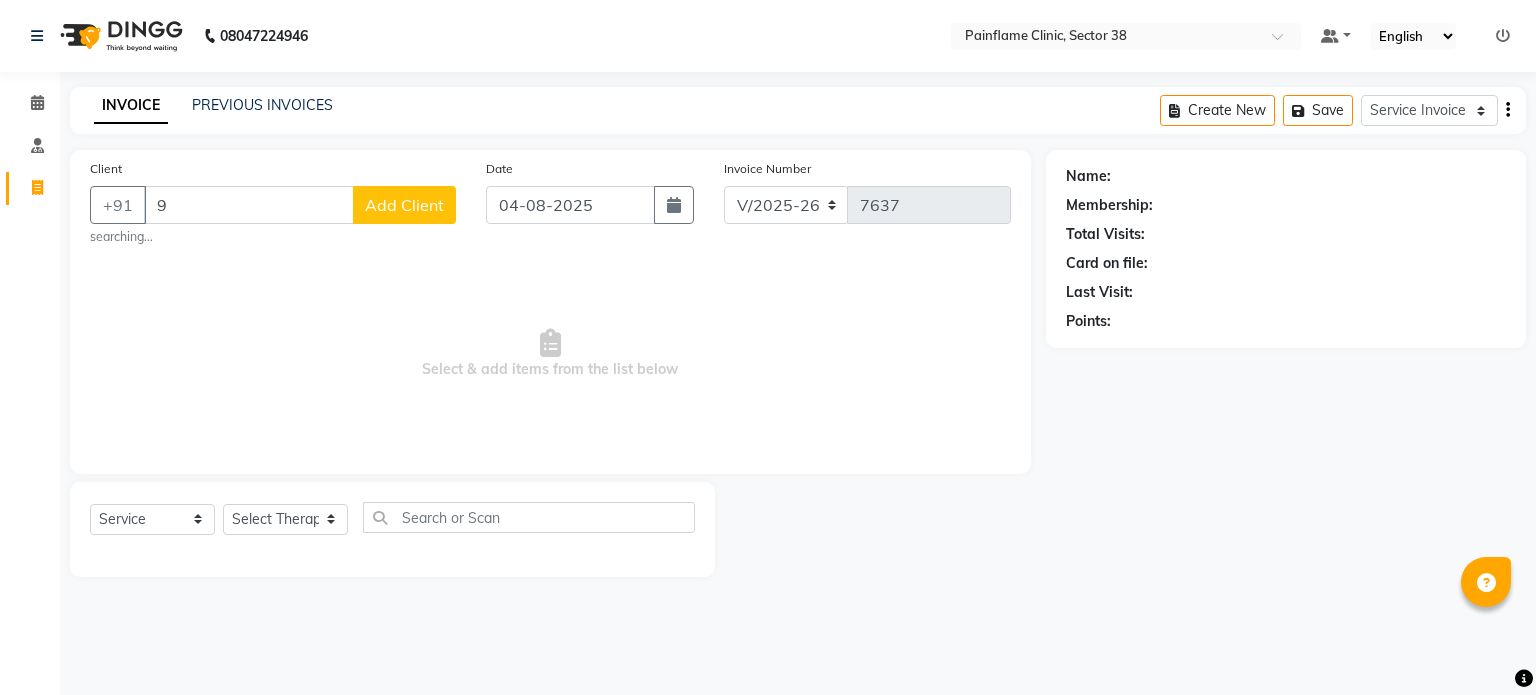 type 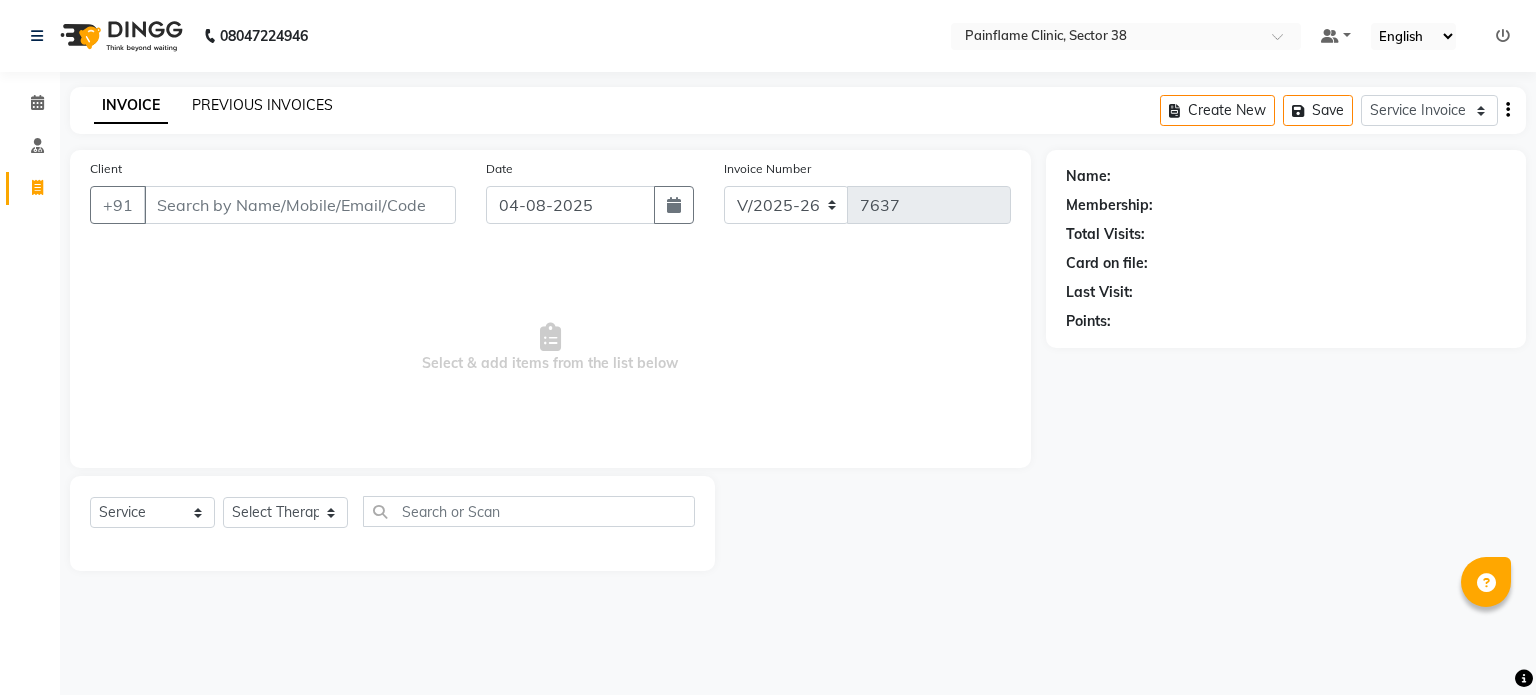 click on "PREVIOUS INVOICES" 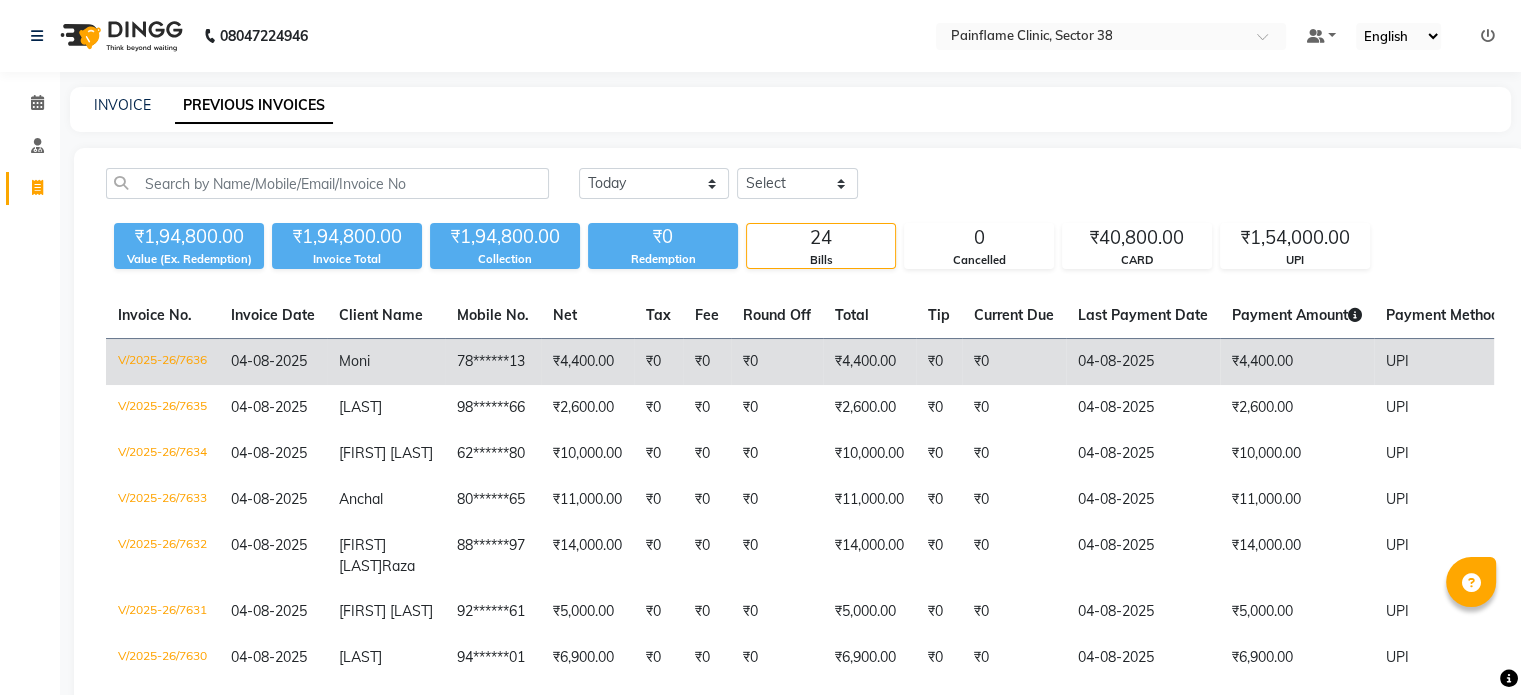 click on "78******13" 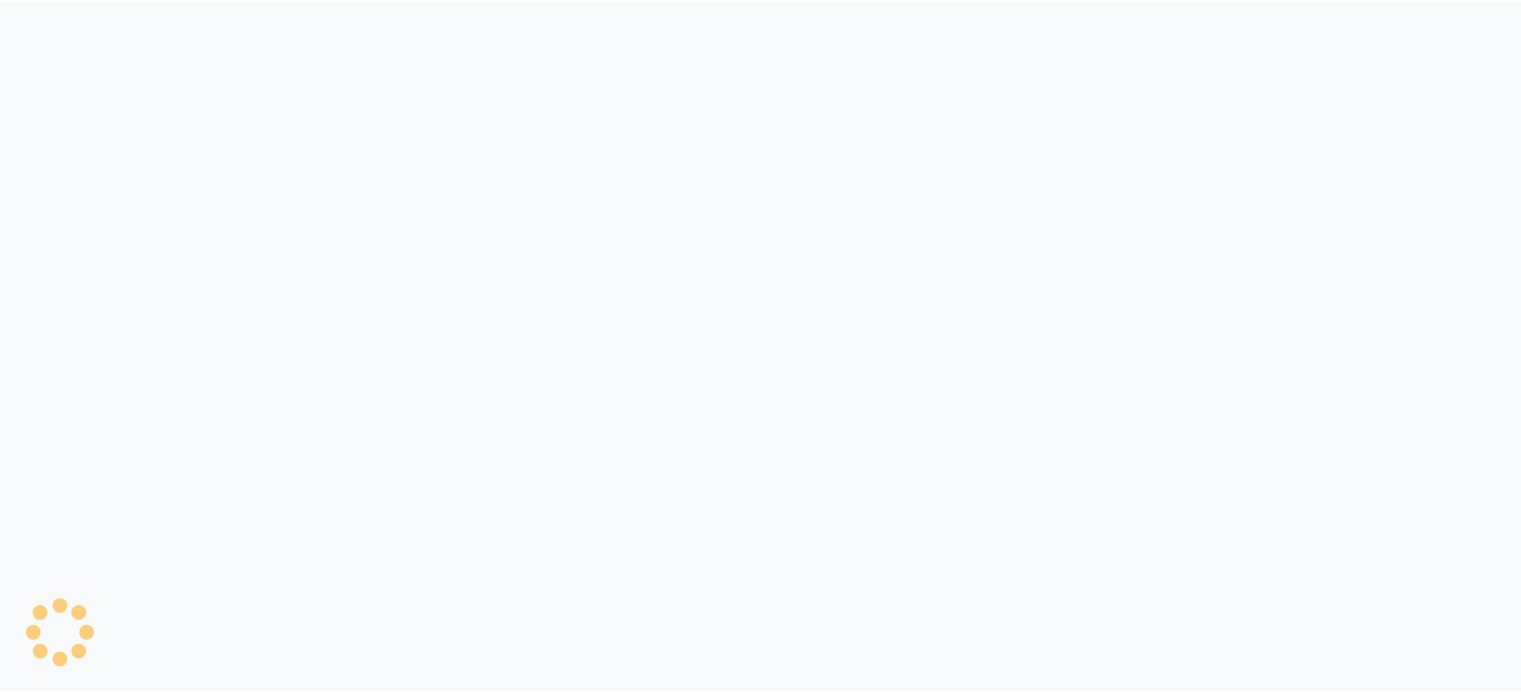 scroll, scrollTop: 0, scrollLeft: 0, axis: both 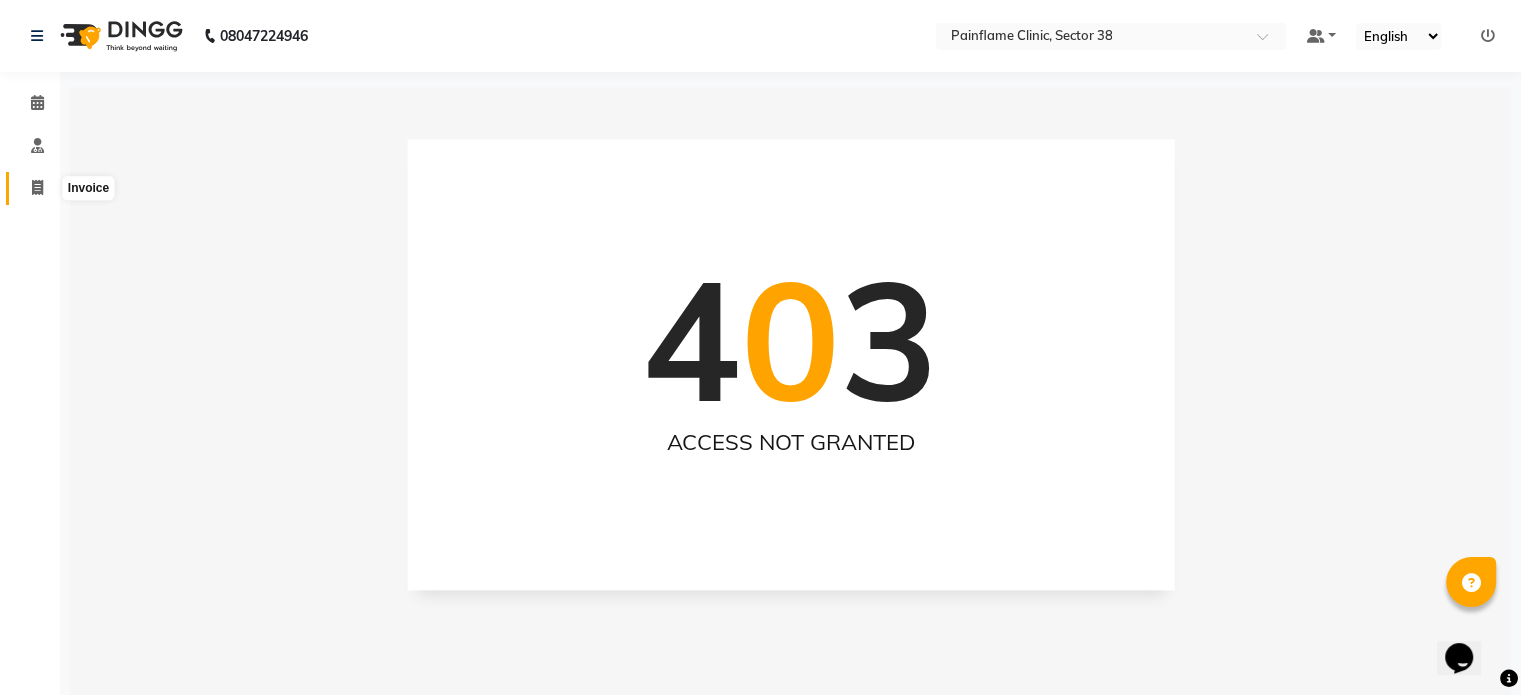 click 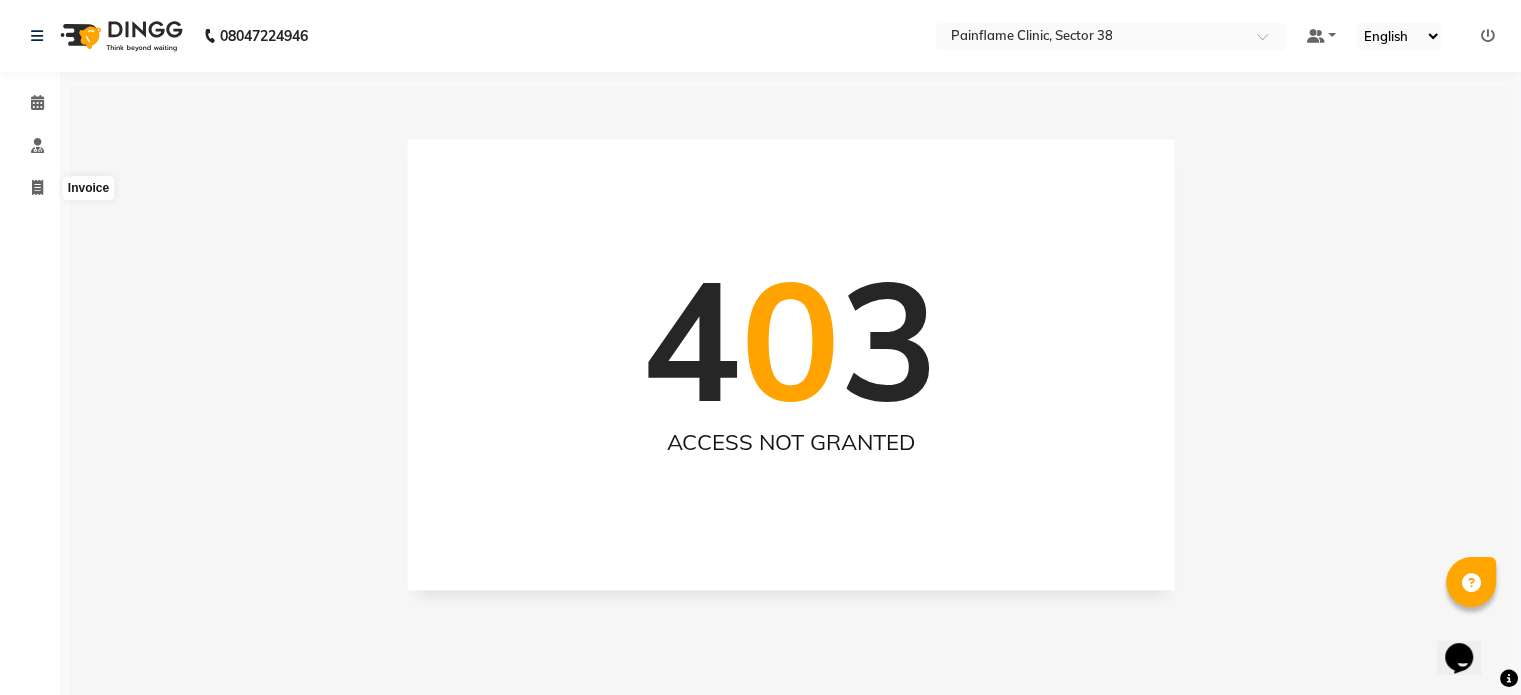 select on "3964" 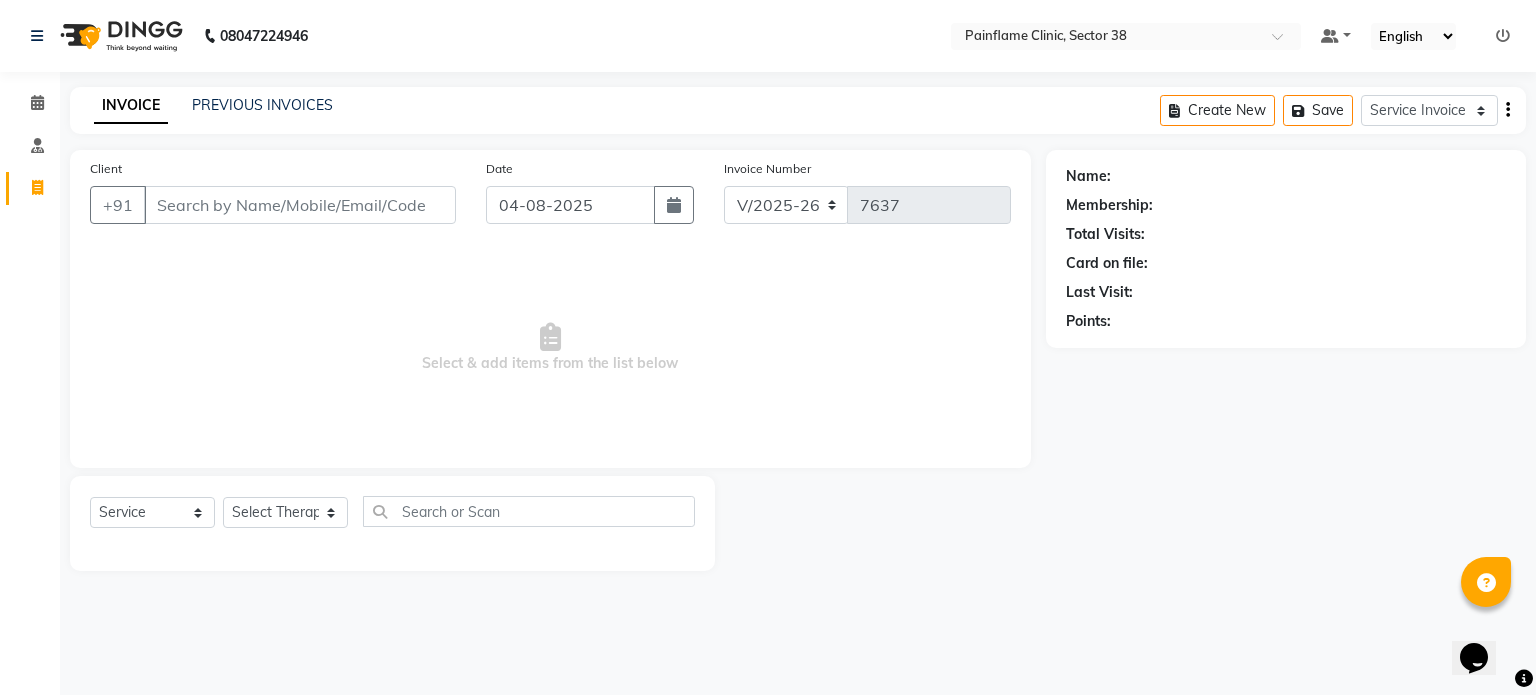 click on "INVOICE PREVIOUS INVOICES Create New   Save  Service Invoice Product Invoice" 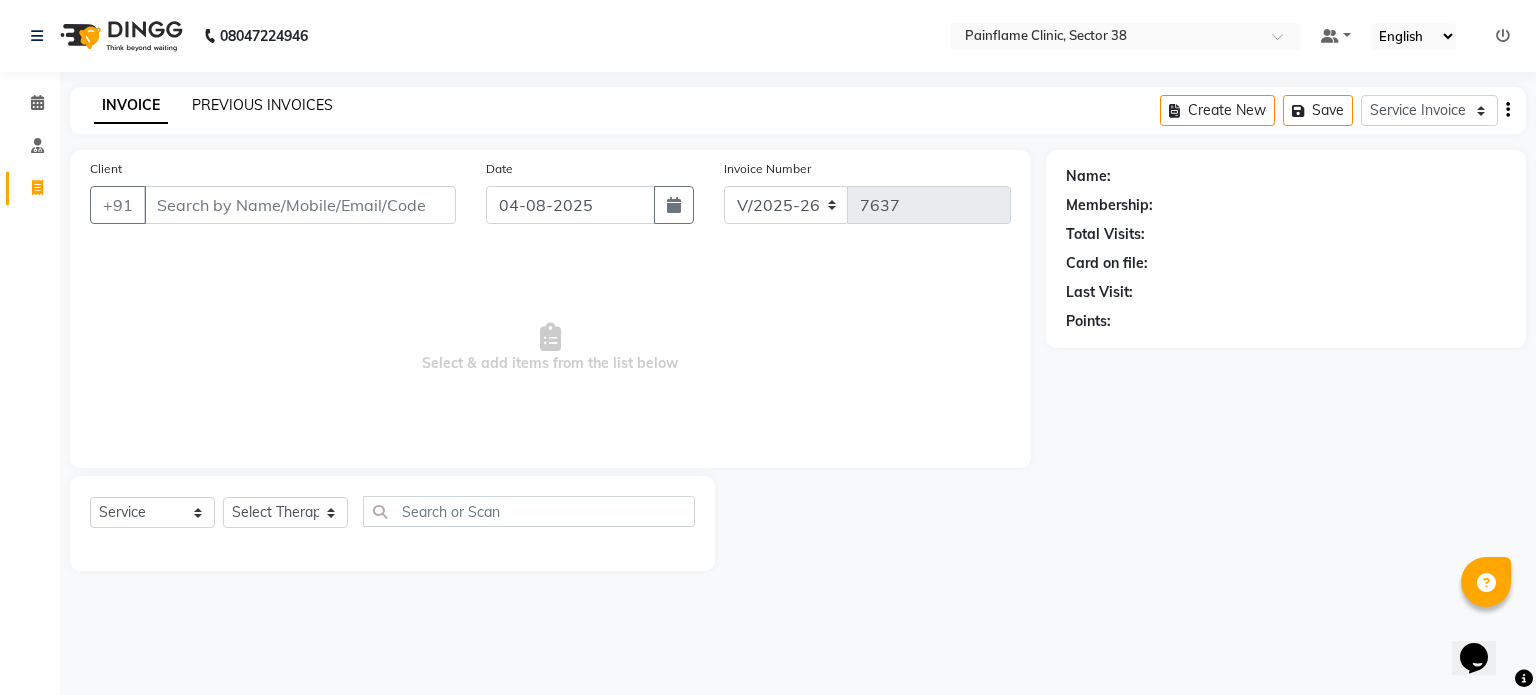 click on "PREVIOUS INVOICES" 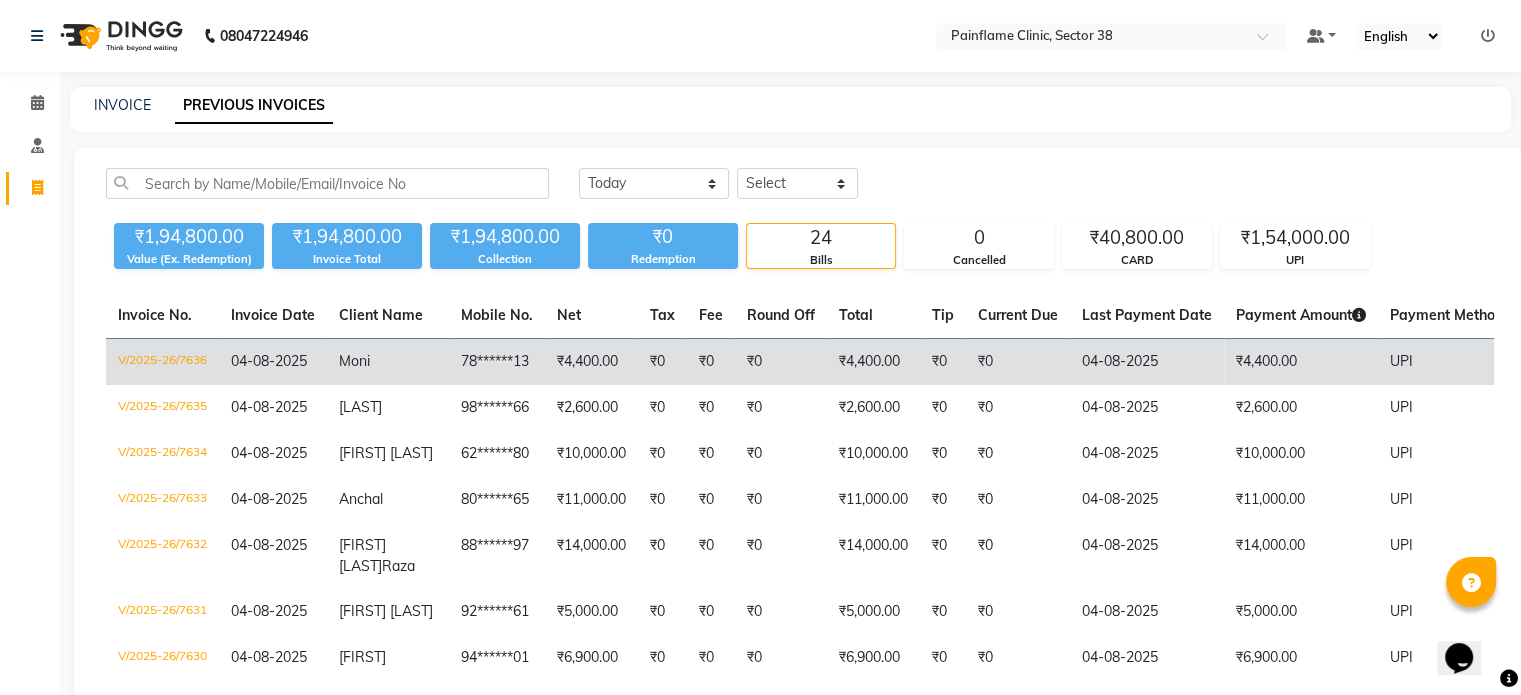 click on "₹4,400.00" 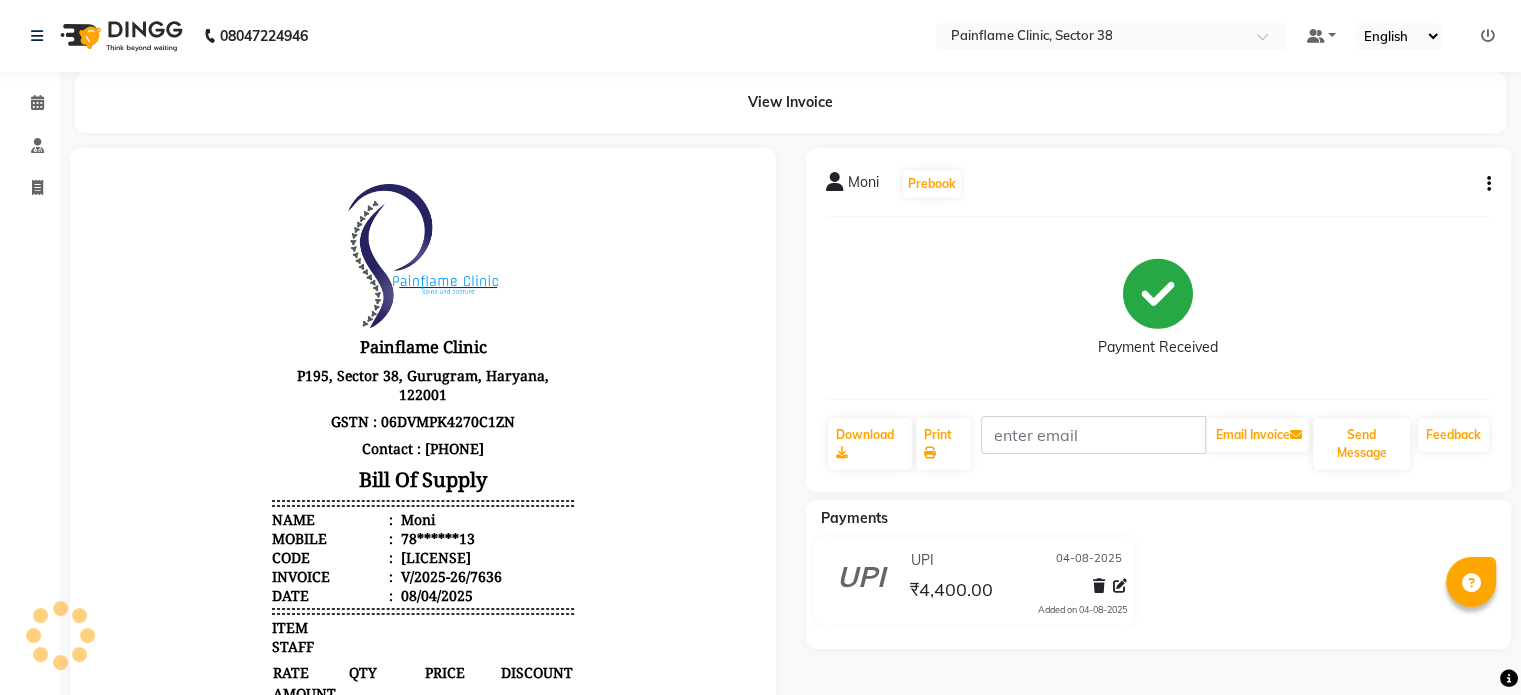 scroll, scrollTop: 0, scrollLeft: 0, axis: both 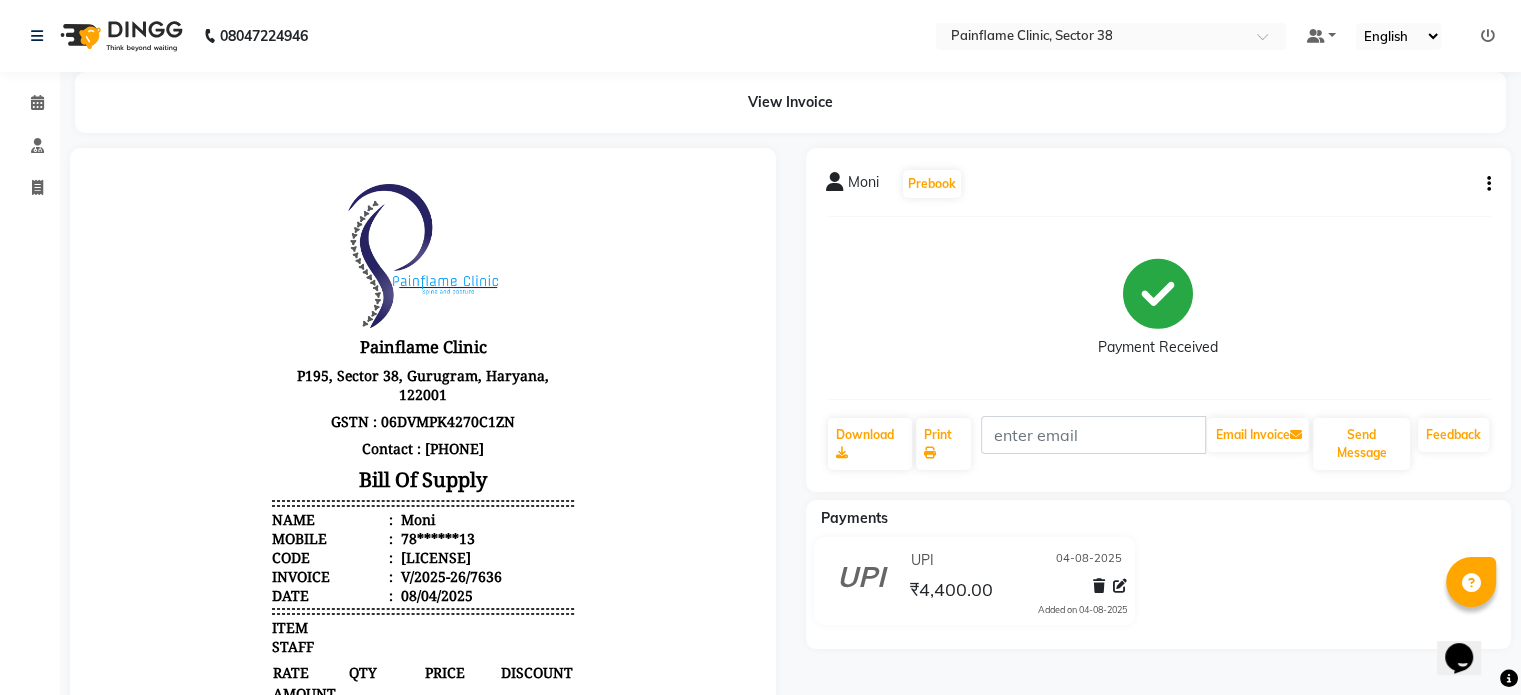 click on "Moni" 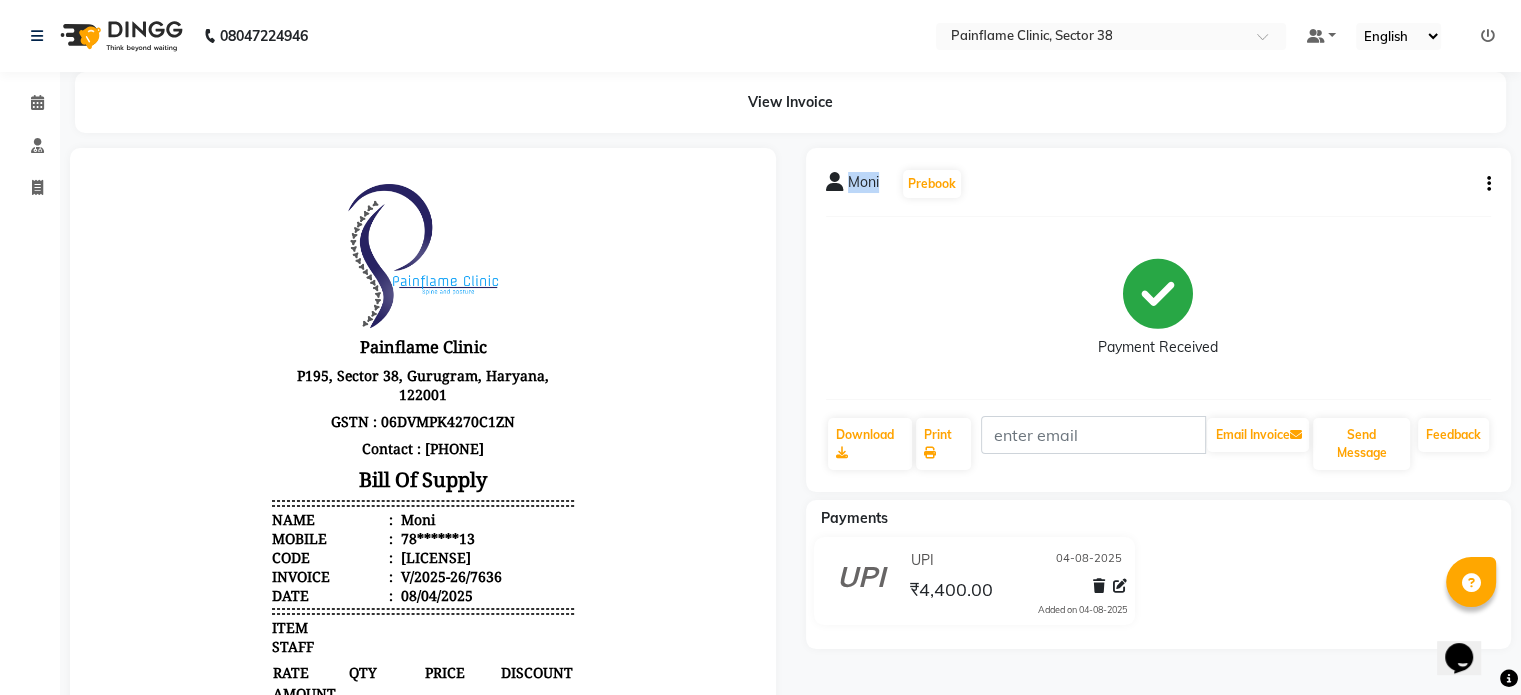 click on "Moni" 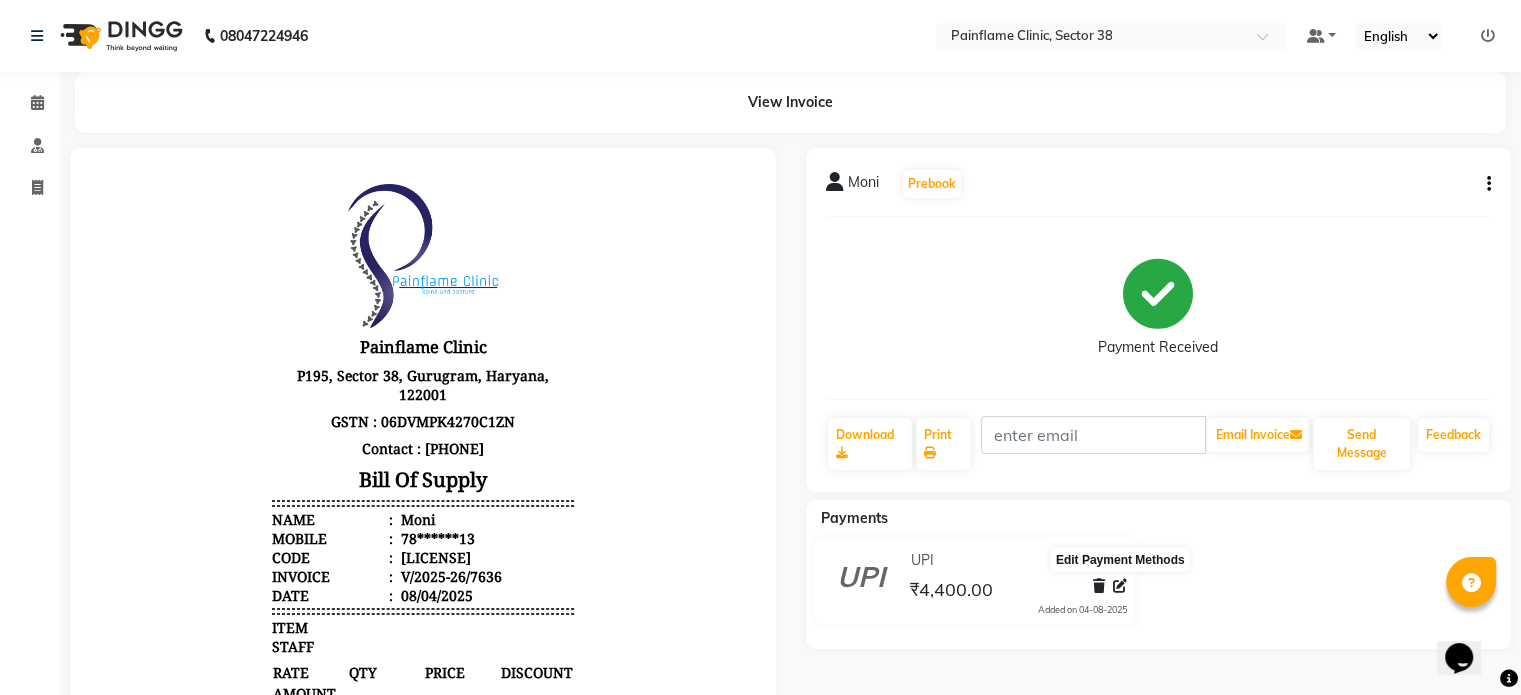click 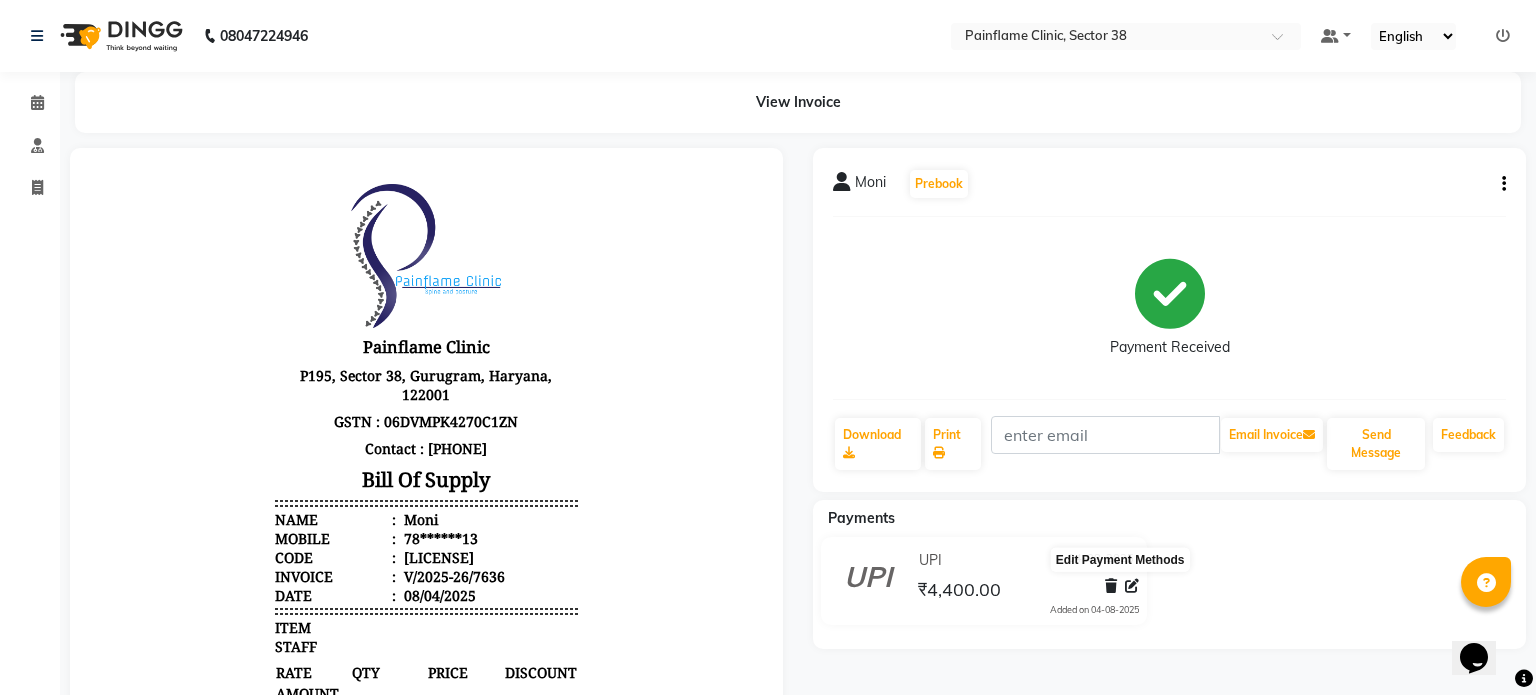 select on "8" 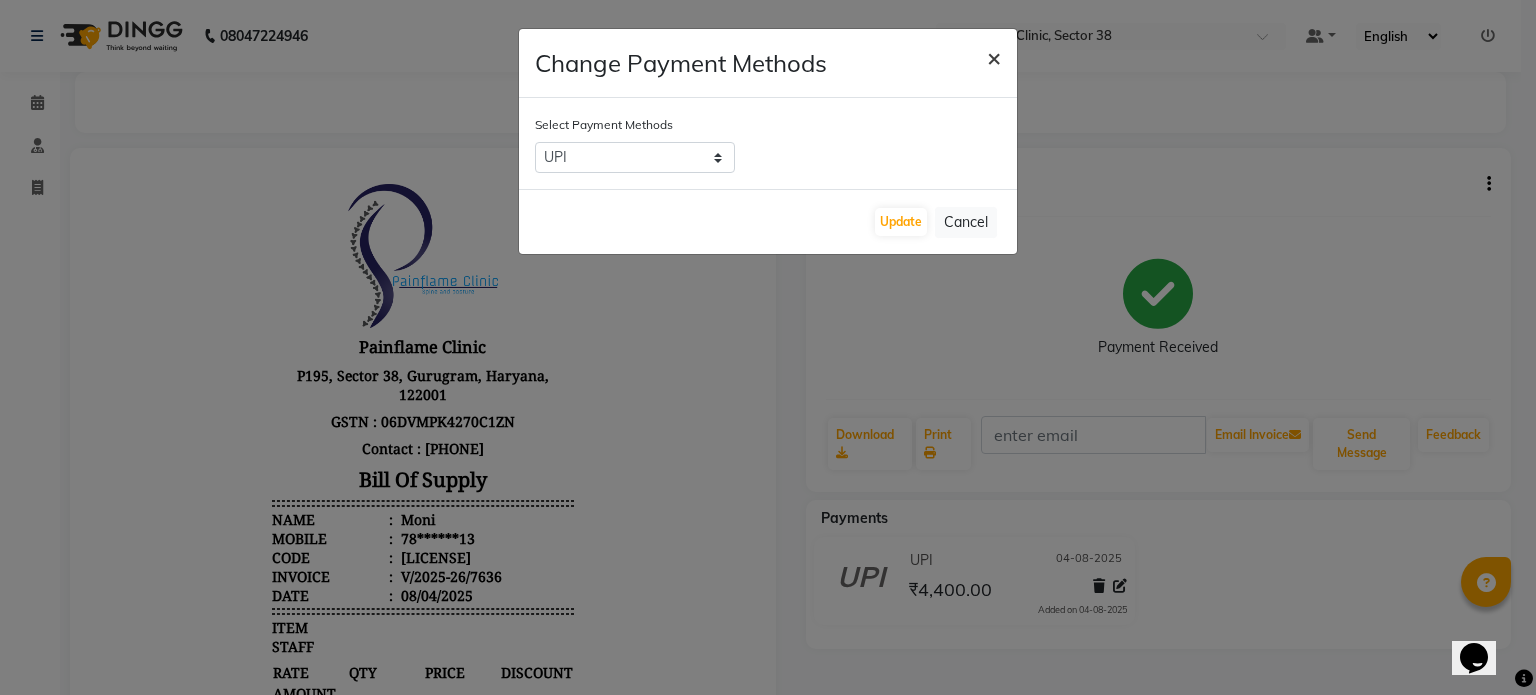 click on "×" 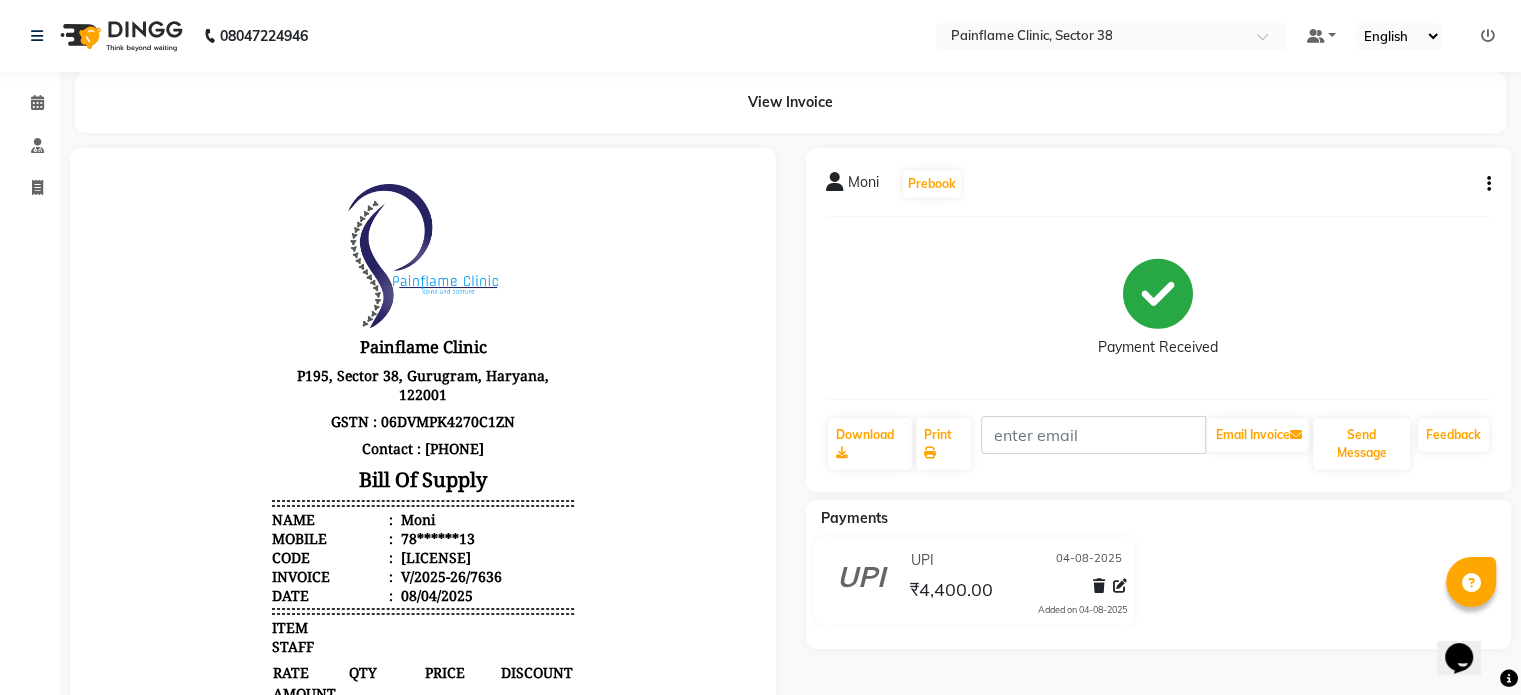 click 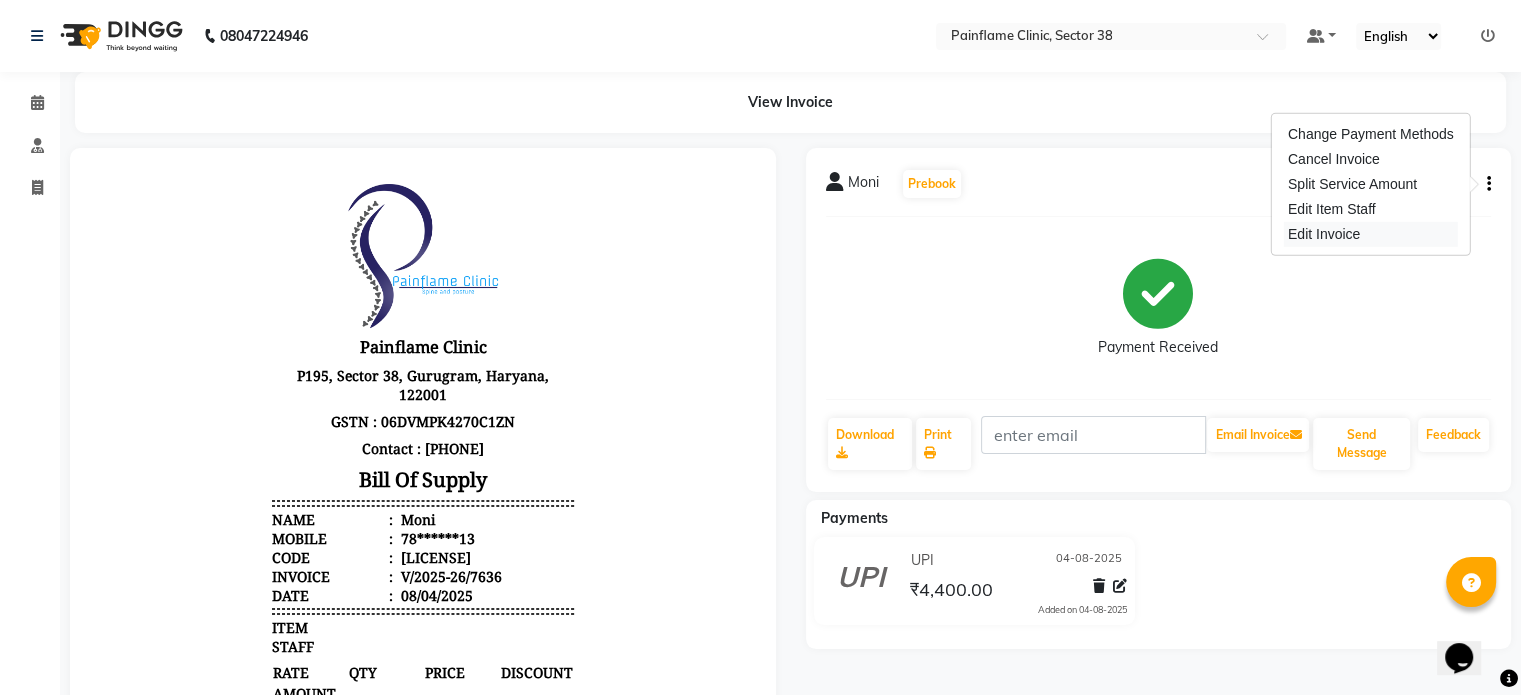 click on "Edit Invoice" at bounding box center (1371, 234) 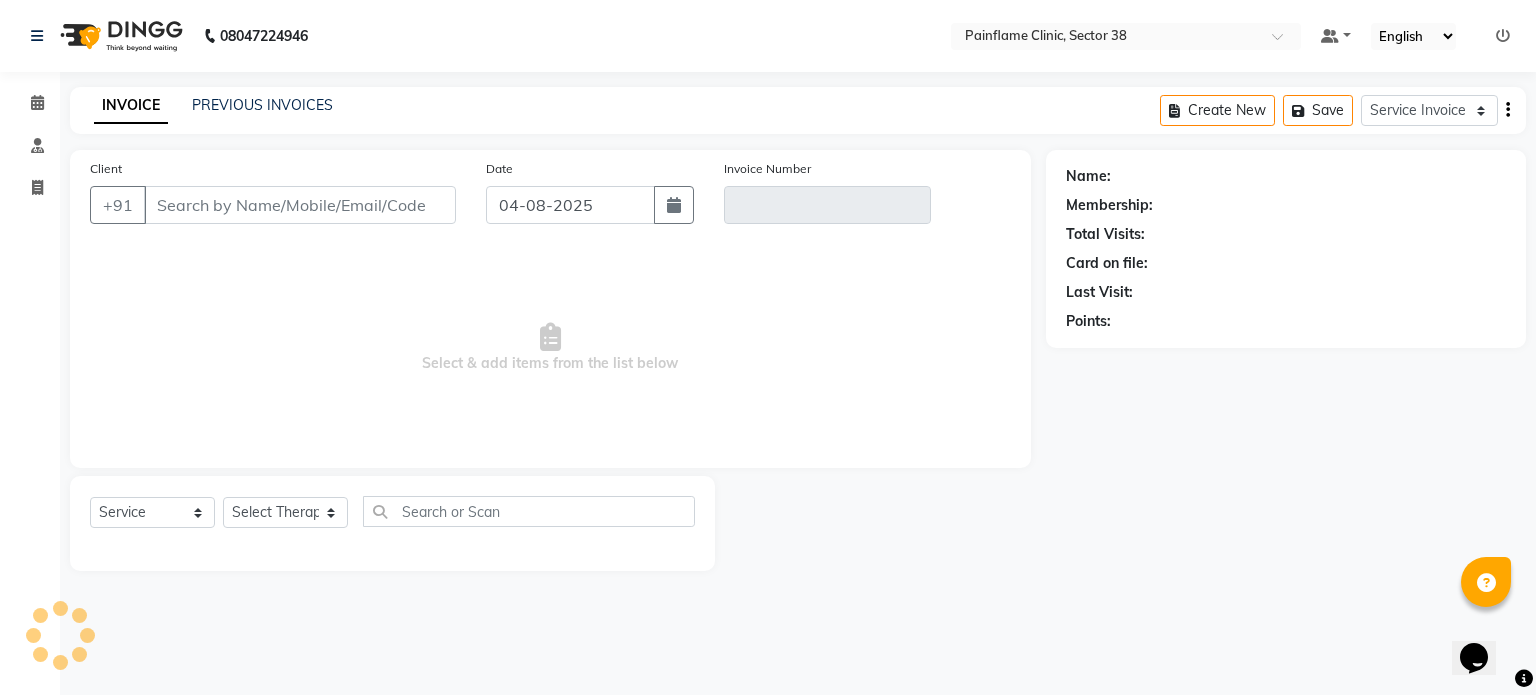 type on "78******13" 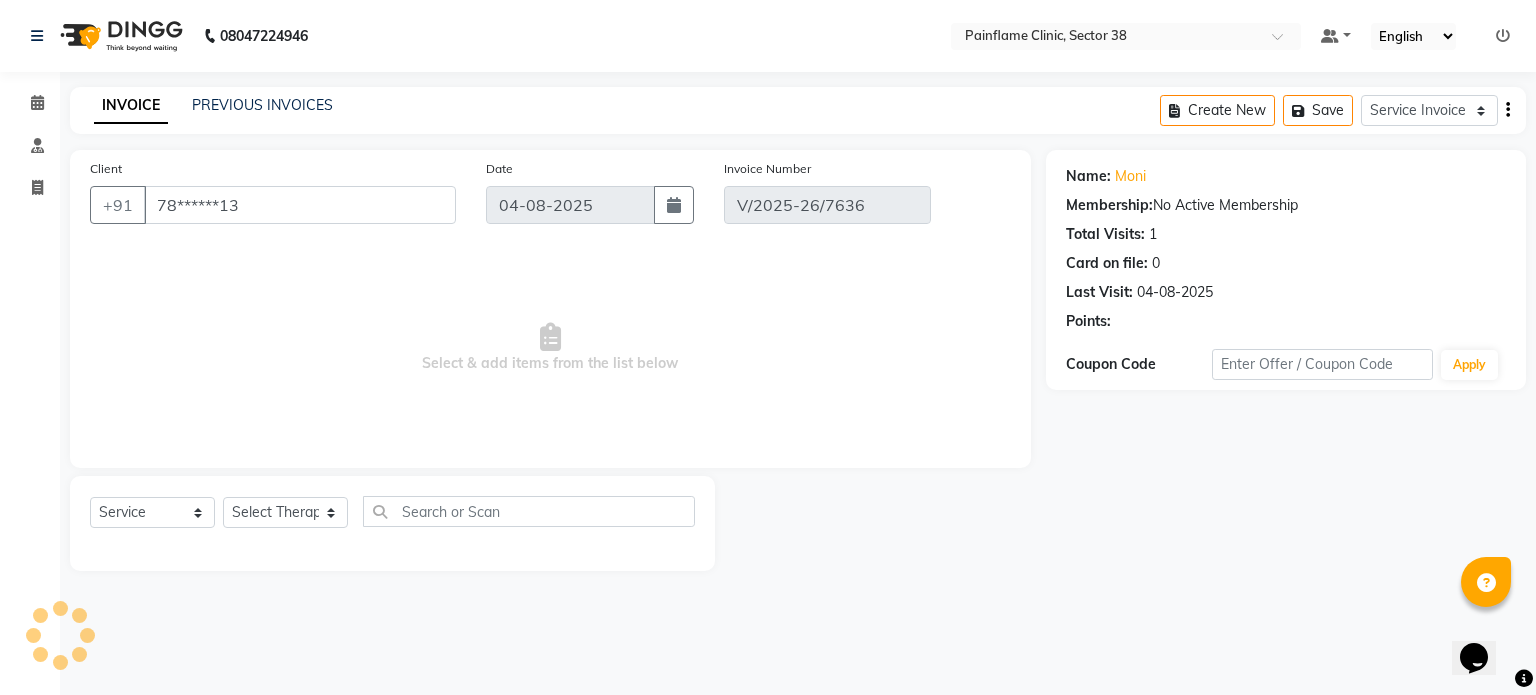 select on "select" 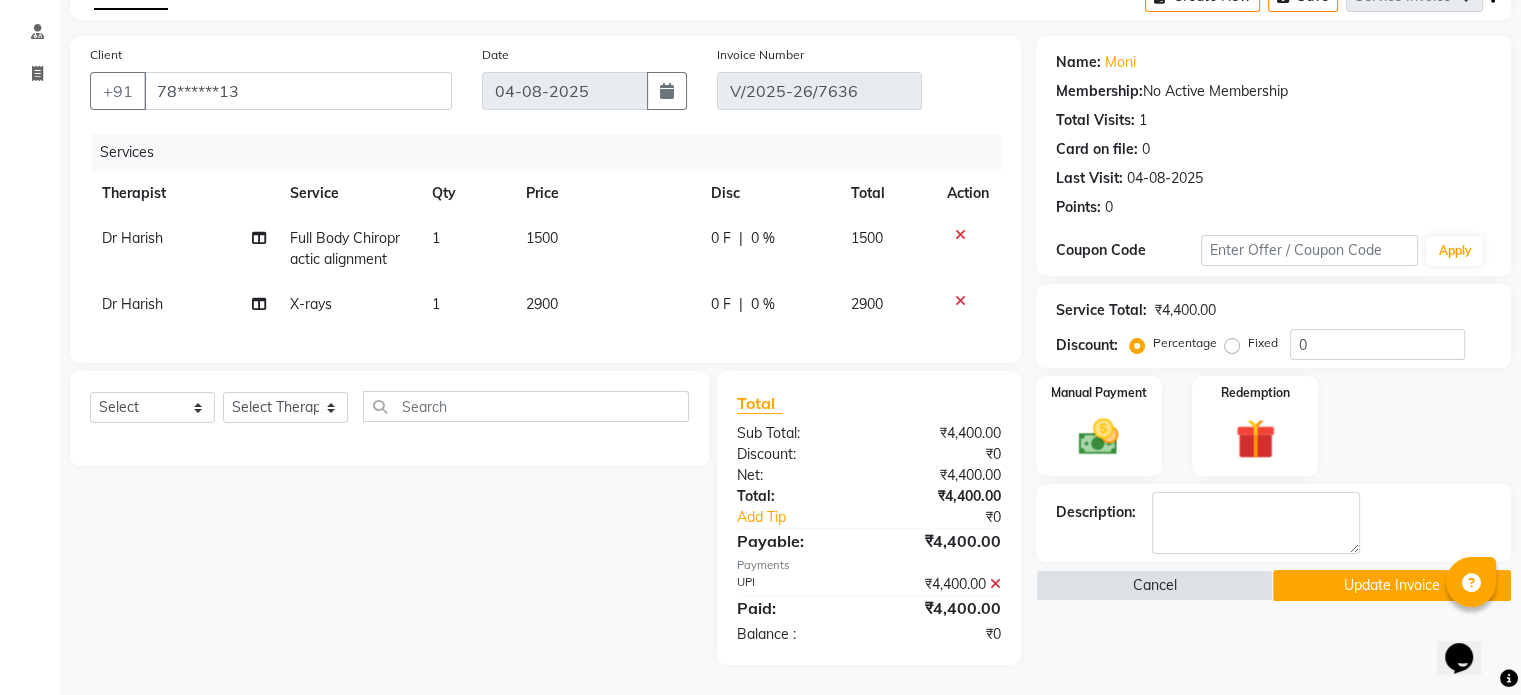 scroll, scrollTop: 0, scrollLeft: 0, axis: both 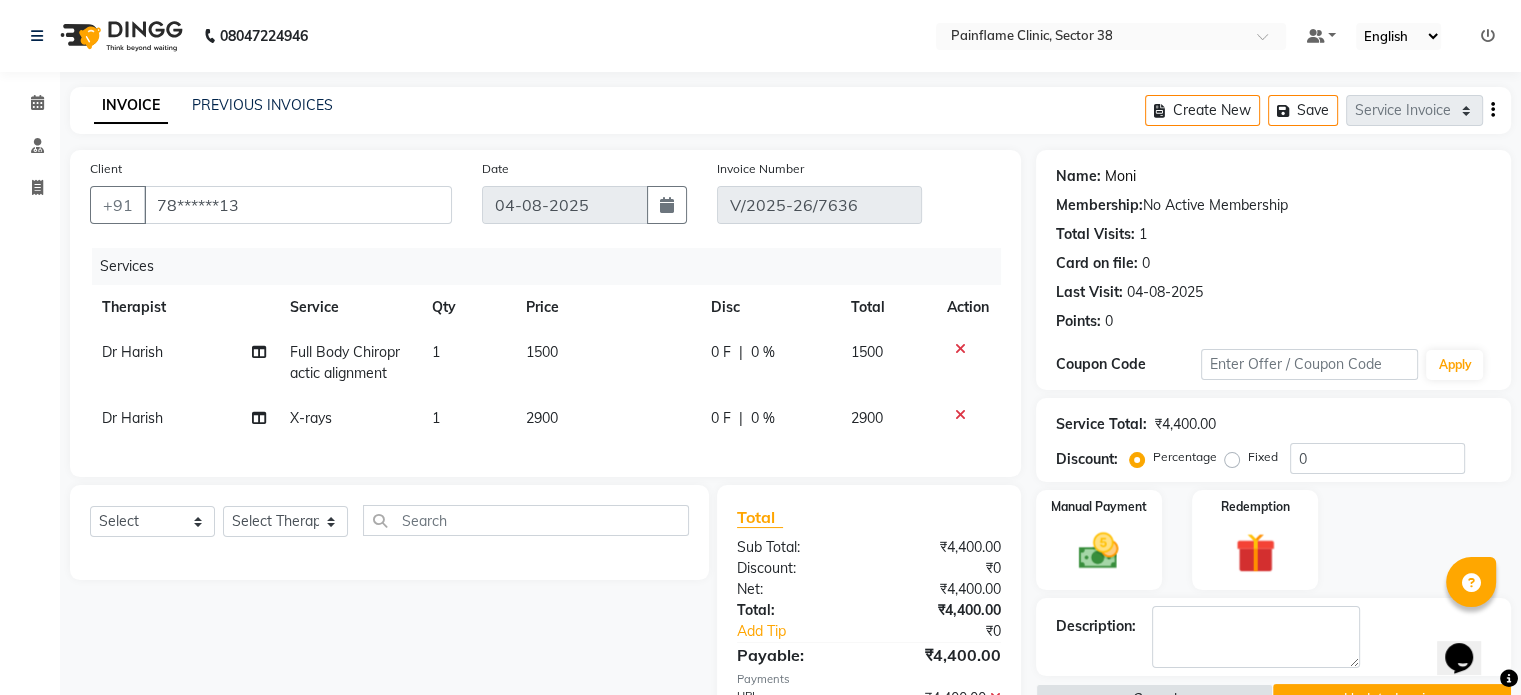 click on "Moni" 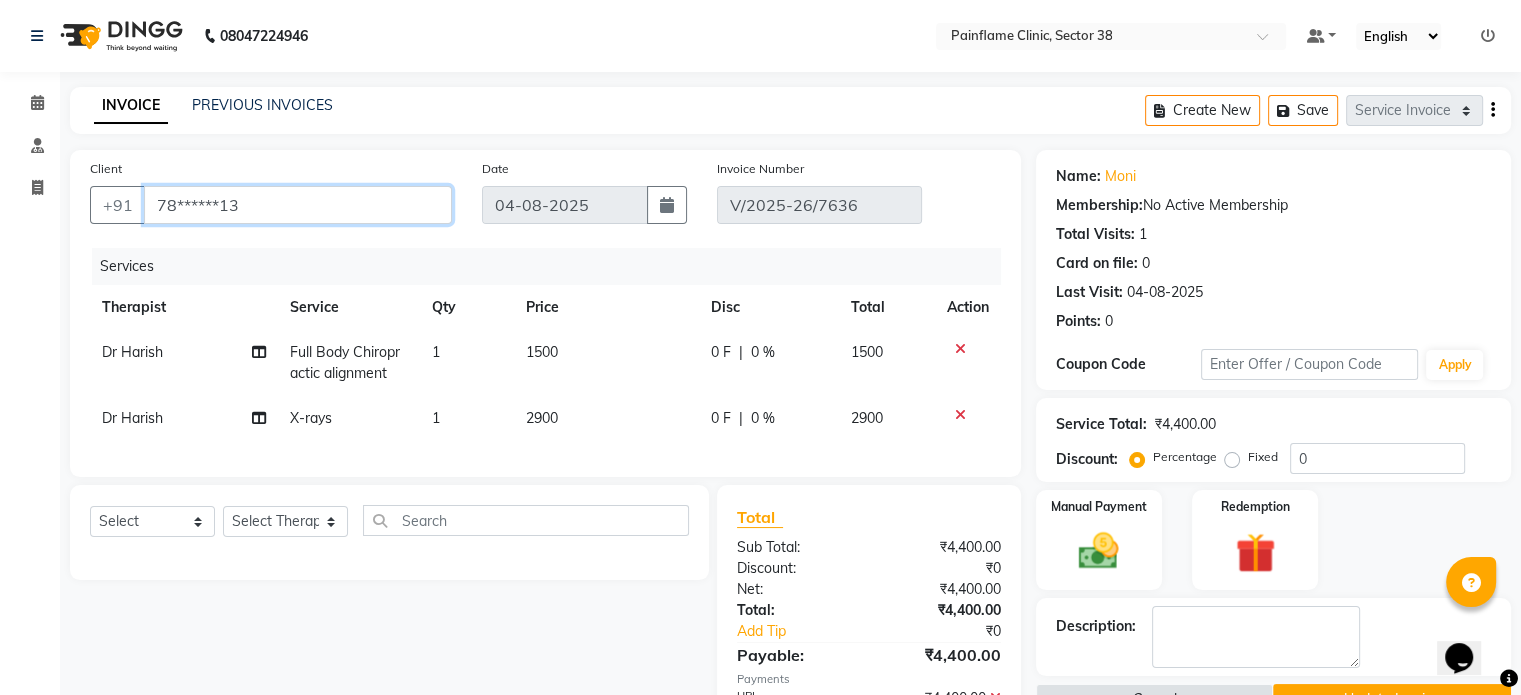 click on "78******13" at bounding box center [298, 205] 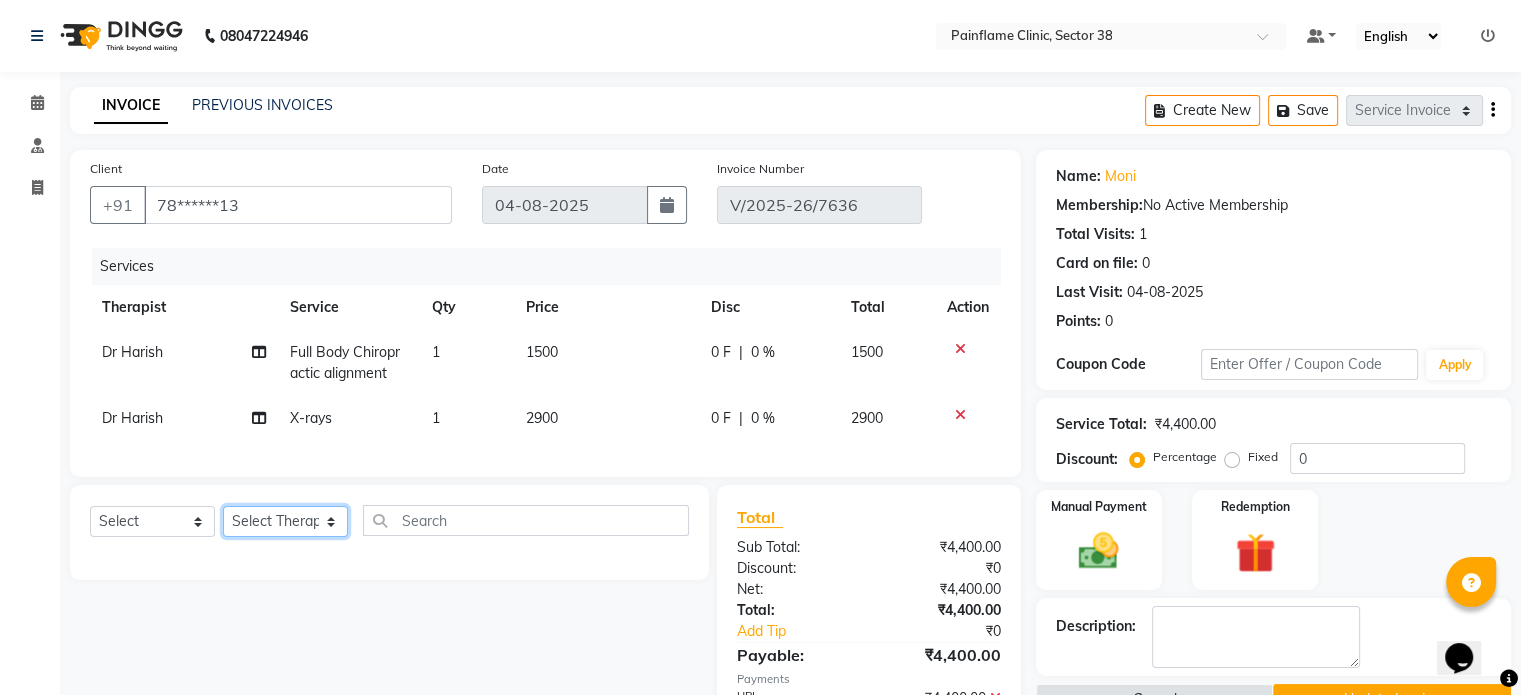 click on "Select Therapist Dr Durgesh Dr Harish Dr Ranjana Dr Saurabh Dr. Suraj Dr. Tejpal Mehlawat KUSHAL MOHIT SEMWAL Nancy Singhai Reception 1  Reception 2 Reception 3" 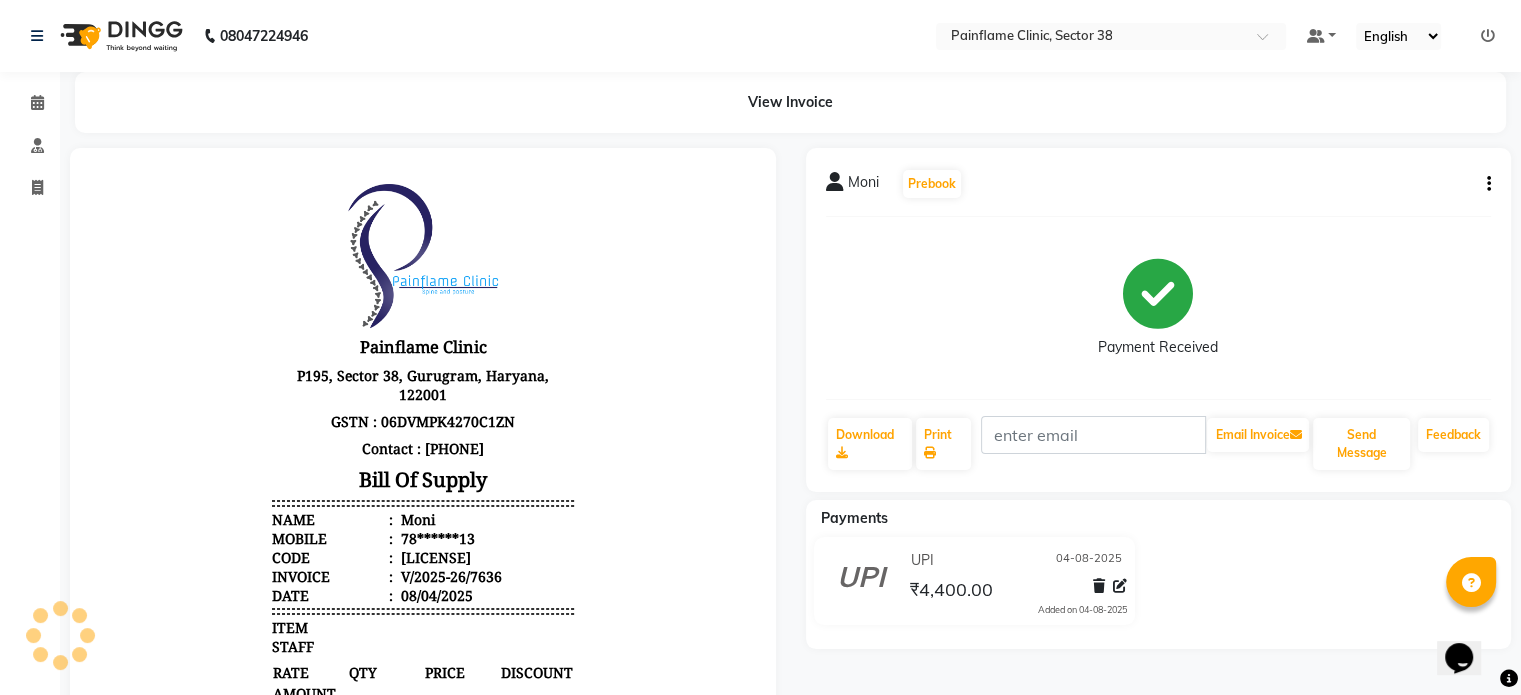 scroll, scrollTop: 0, scrollLeft: 0, axis: both 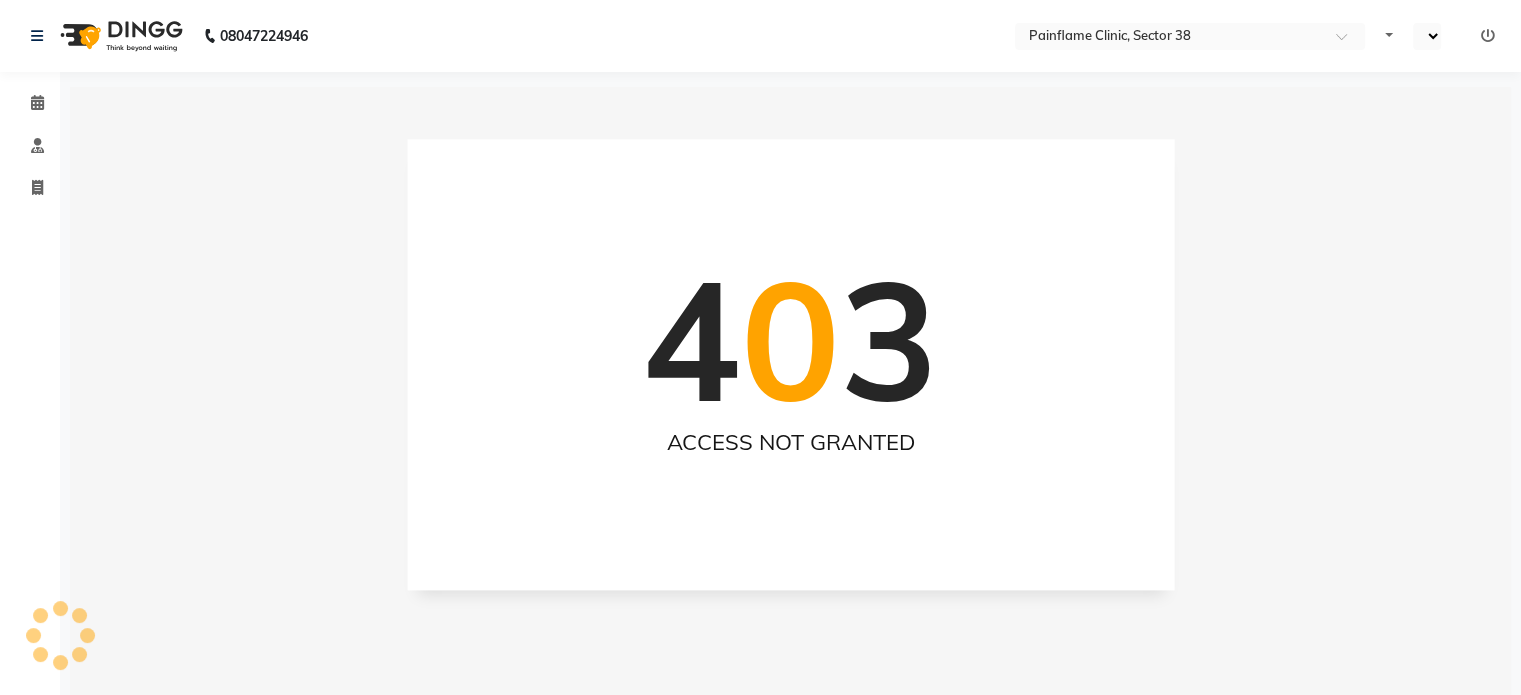 select on "en" 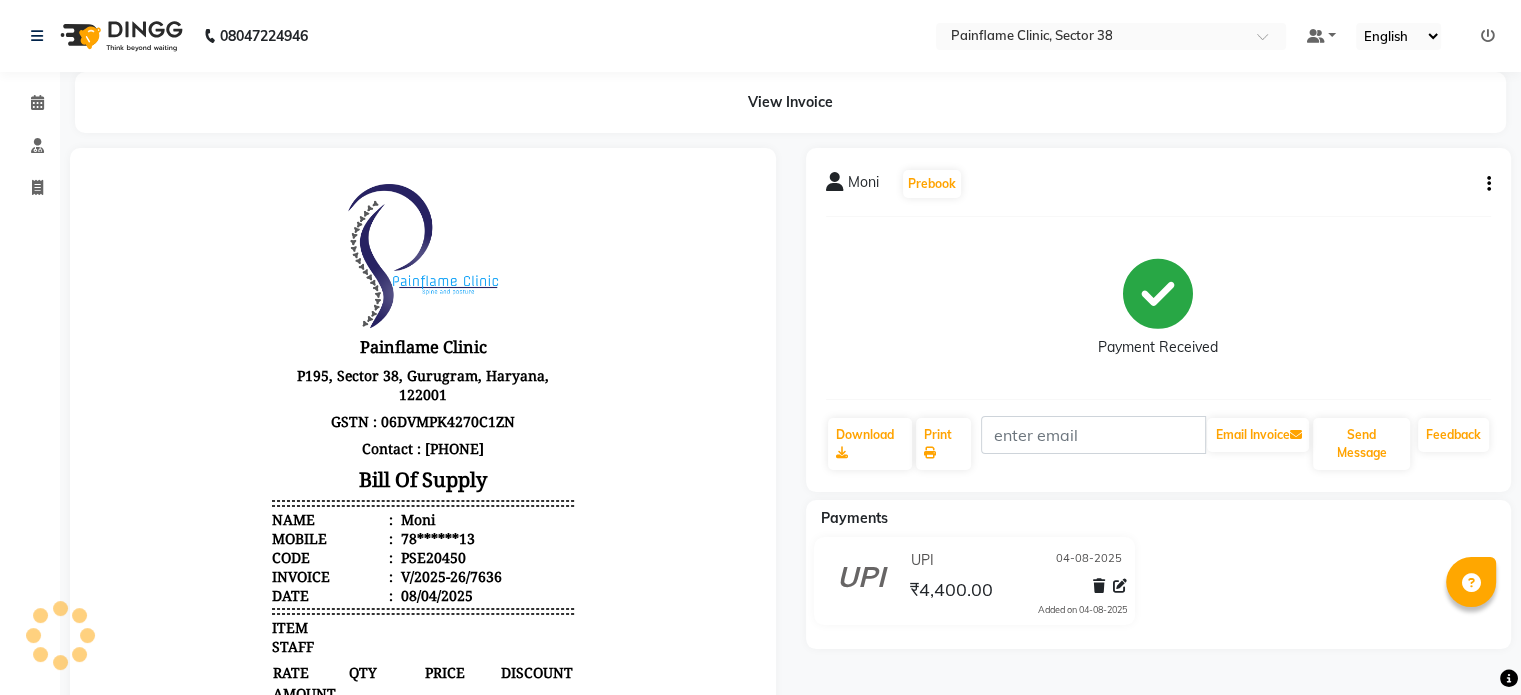 scroll, scrollTop: 0, scrollLeft: 0, axis: both 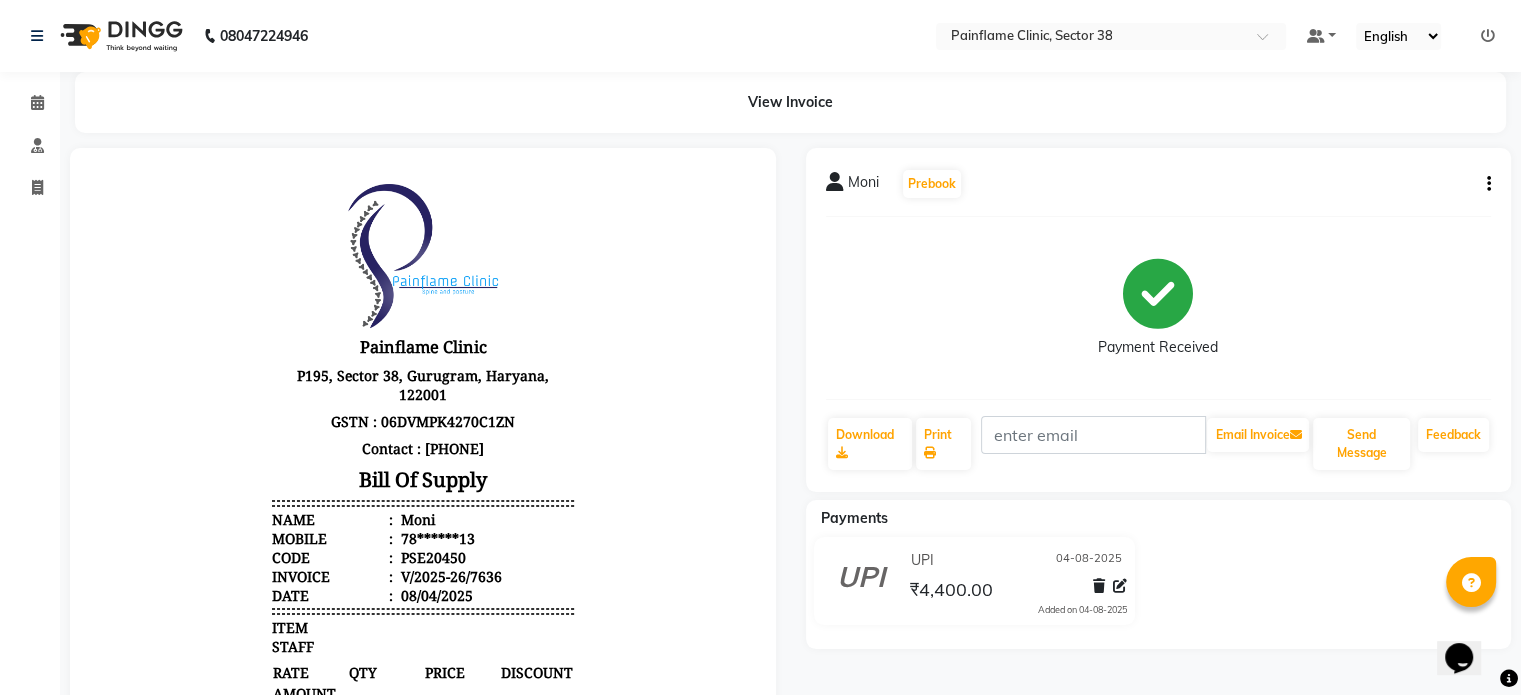 click on "Moni   Prebook   Payment Received  Download  Print   Email Invoice   Send Message Feedback" 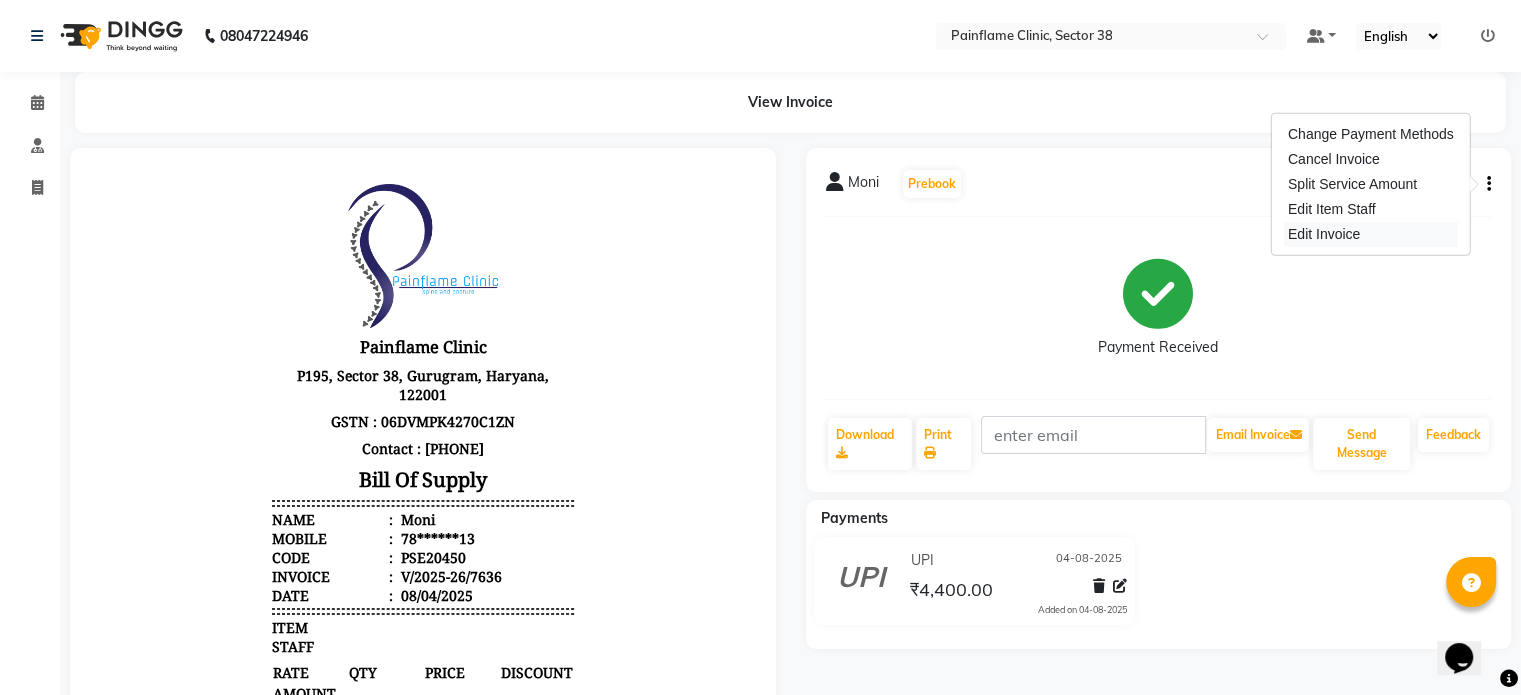 click on "Edit Invoice" at bounding box center (1371, 234) 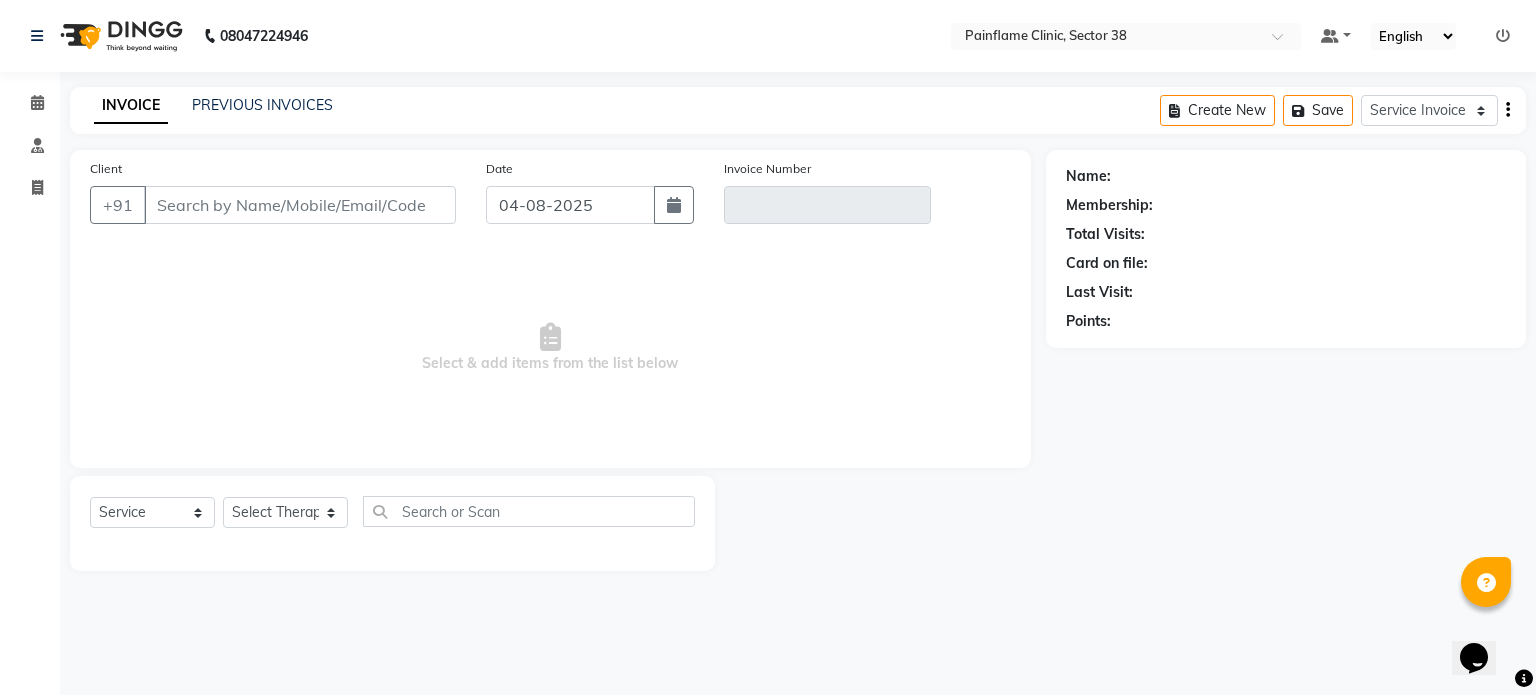 type on "78******13" 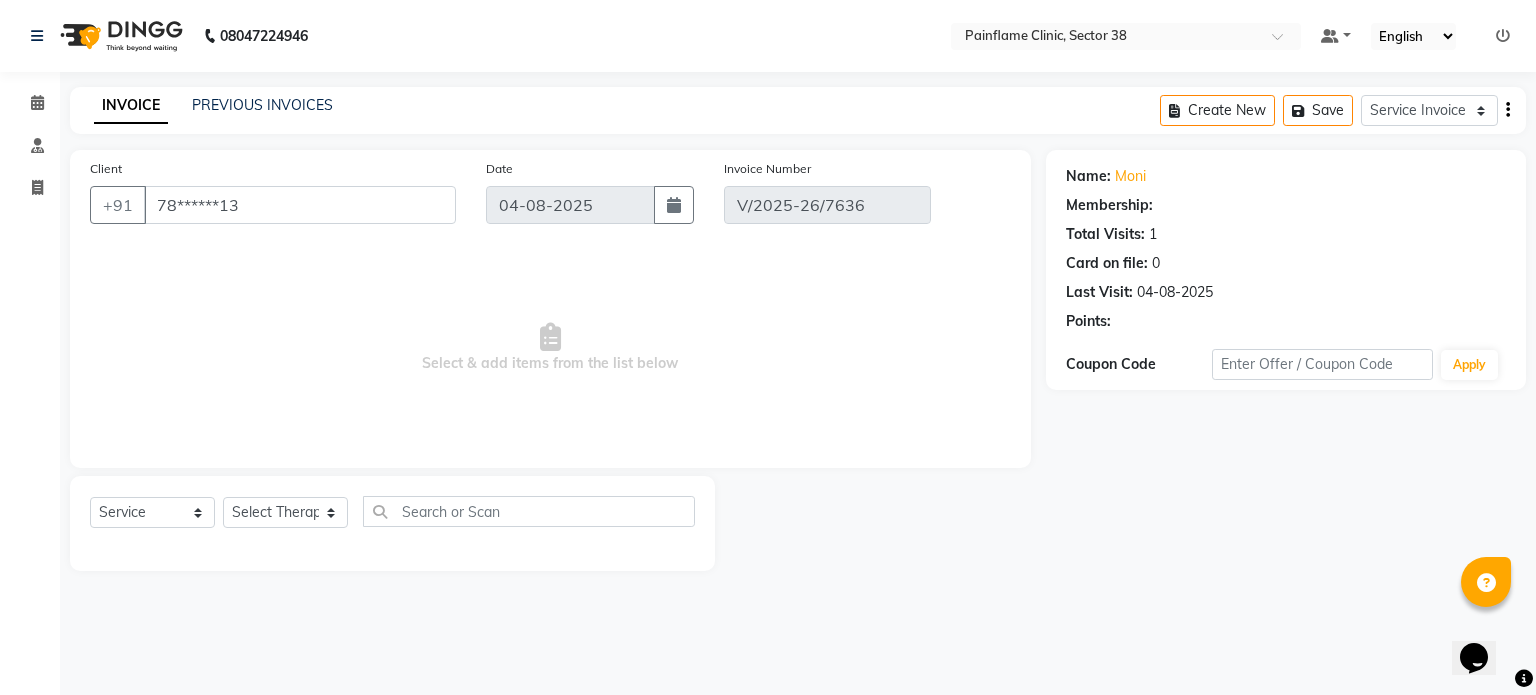 select on "select" 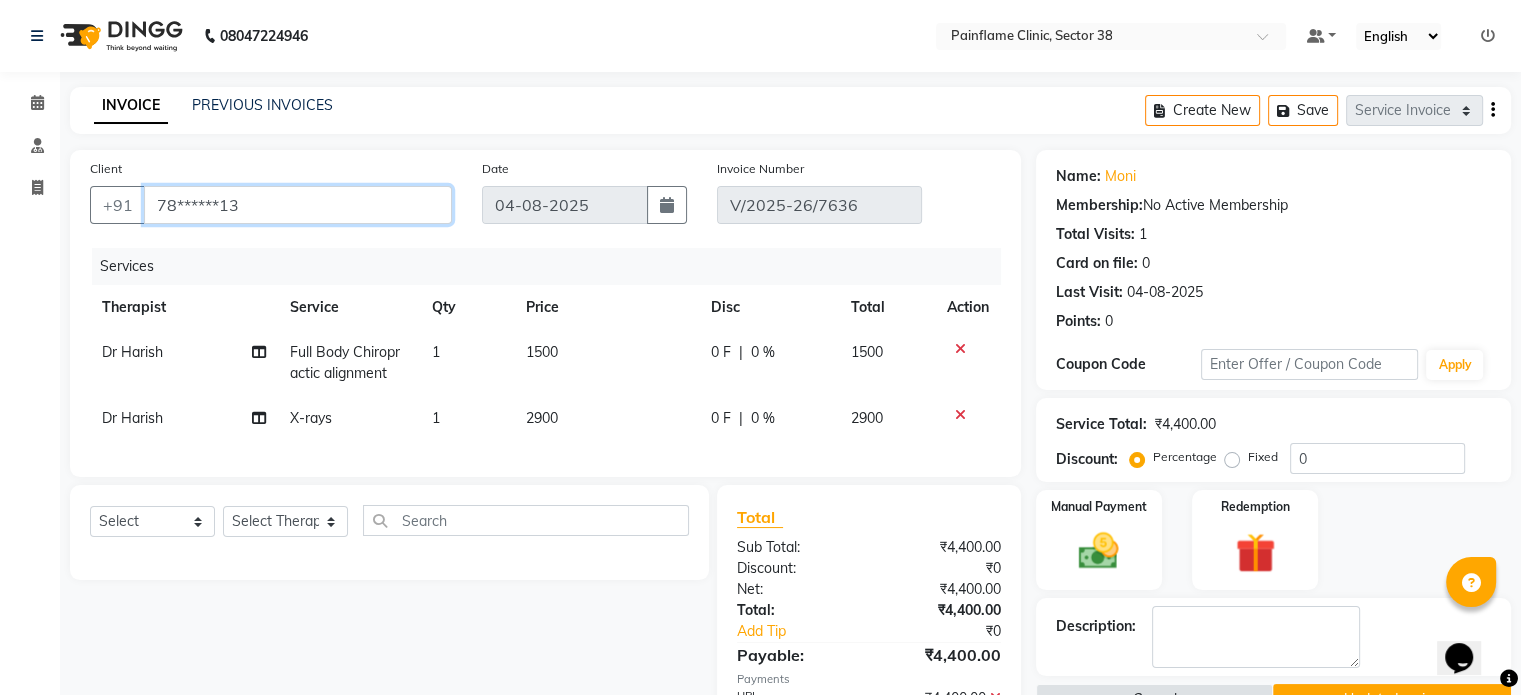 click on "78******13" at bounding box center (298, 205) 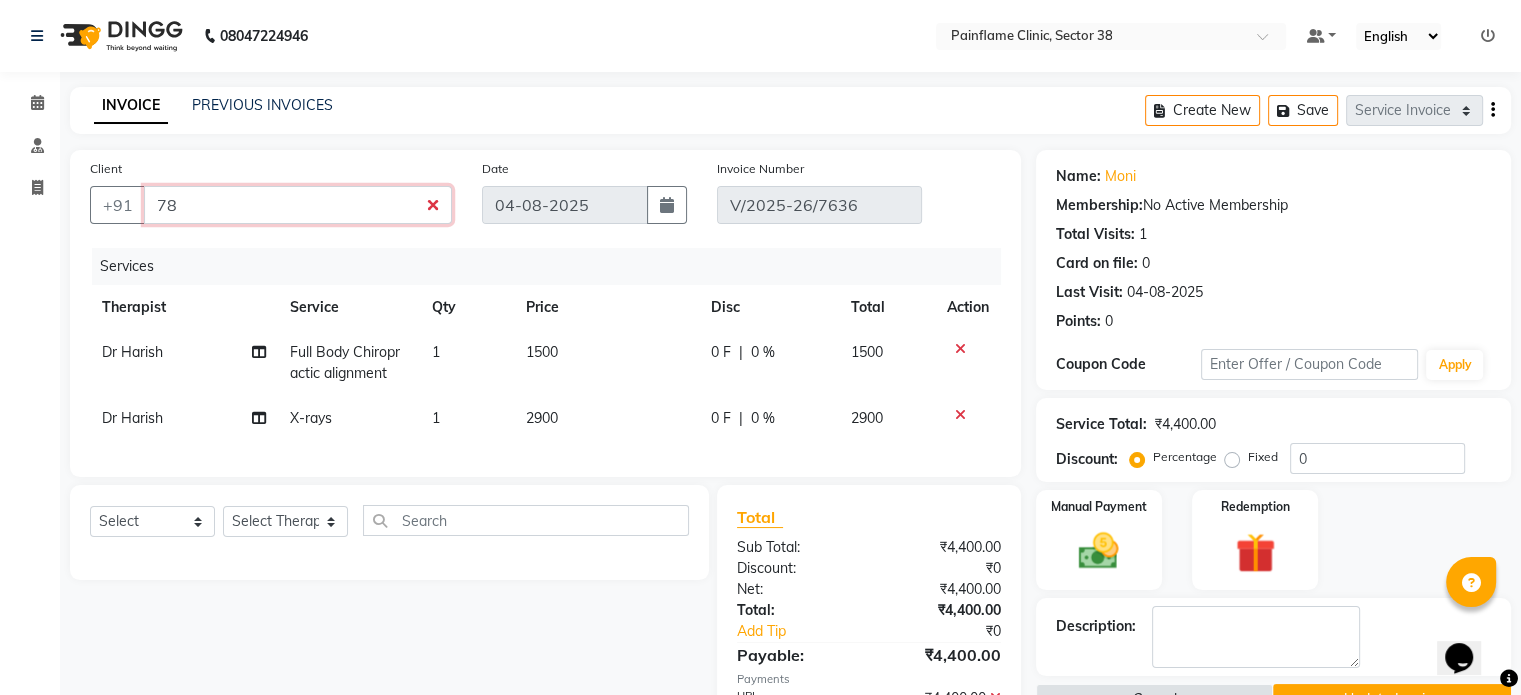 type on "7" 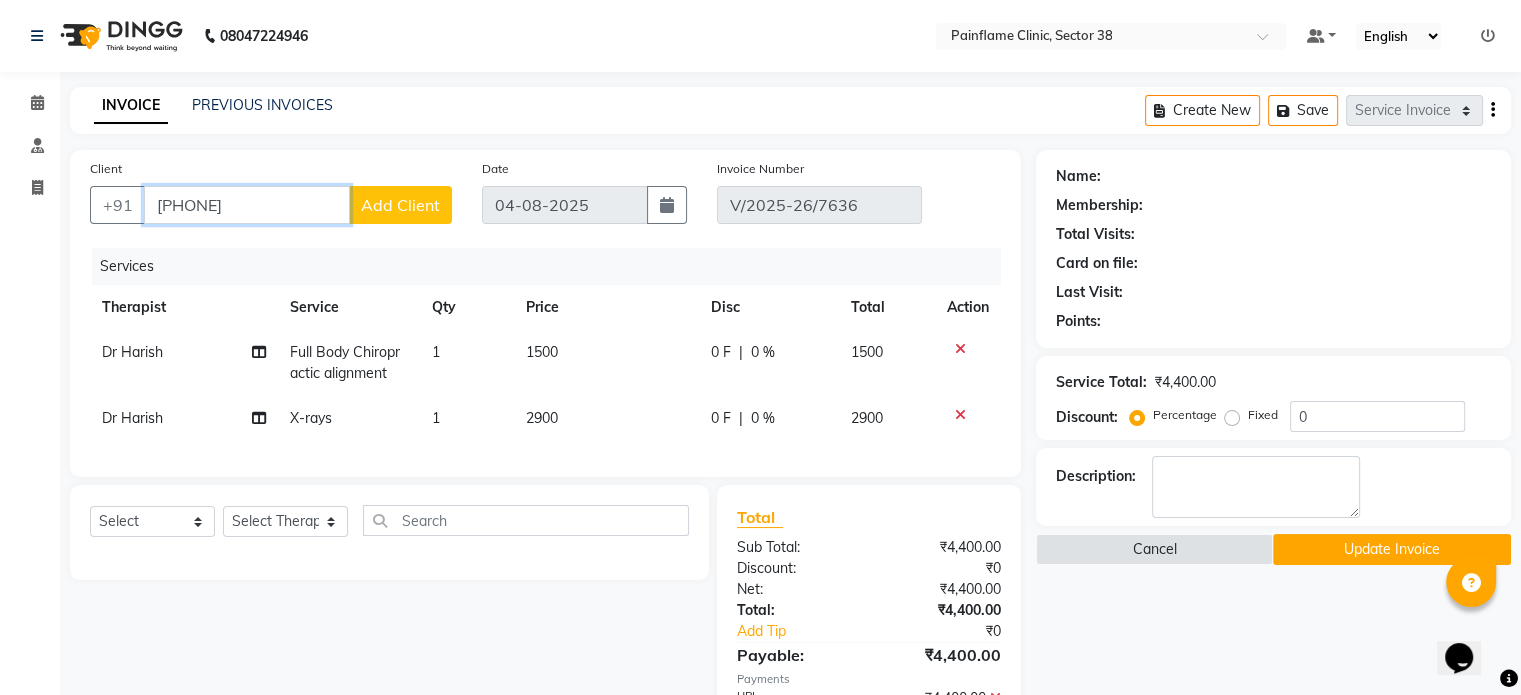 type on "9457337591" 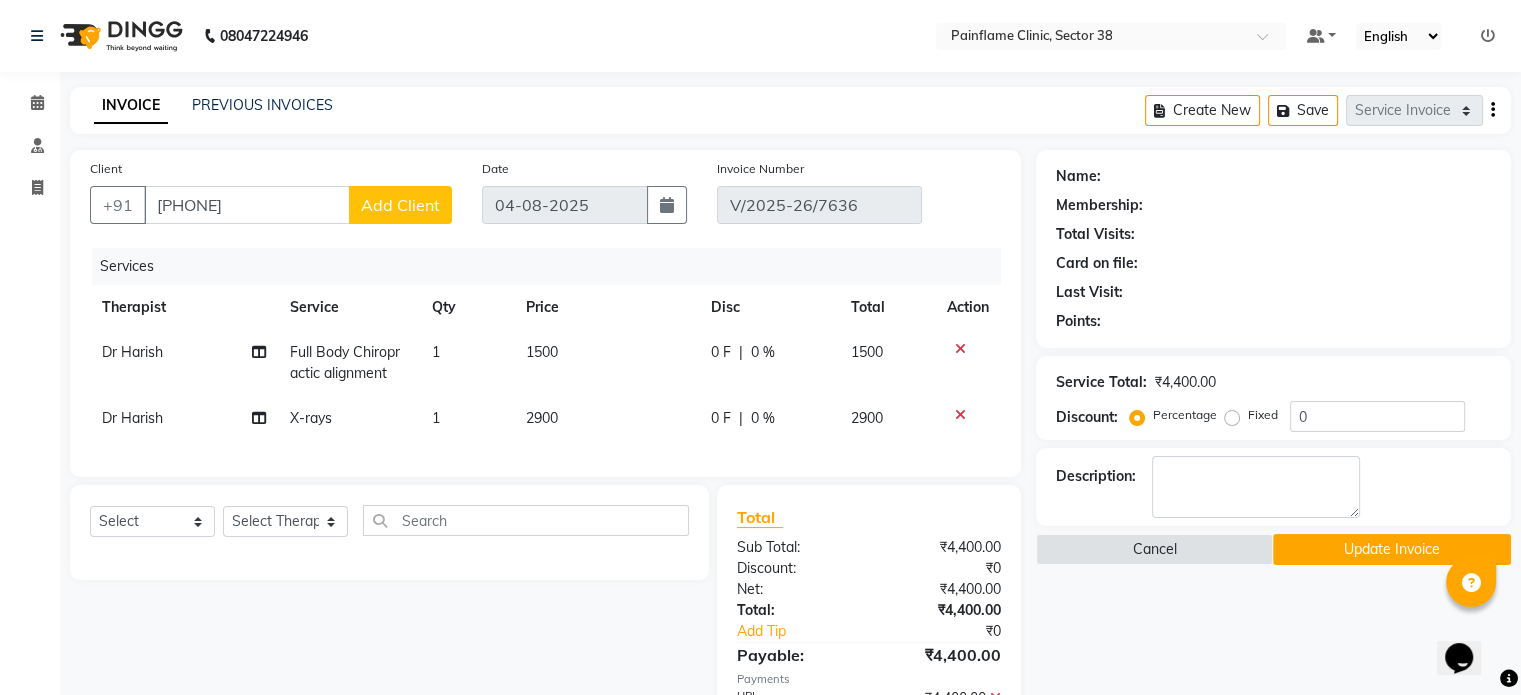 click on "Add Client" 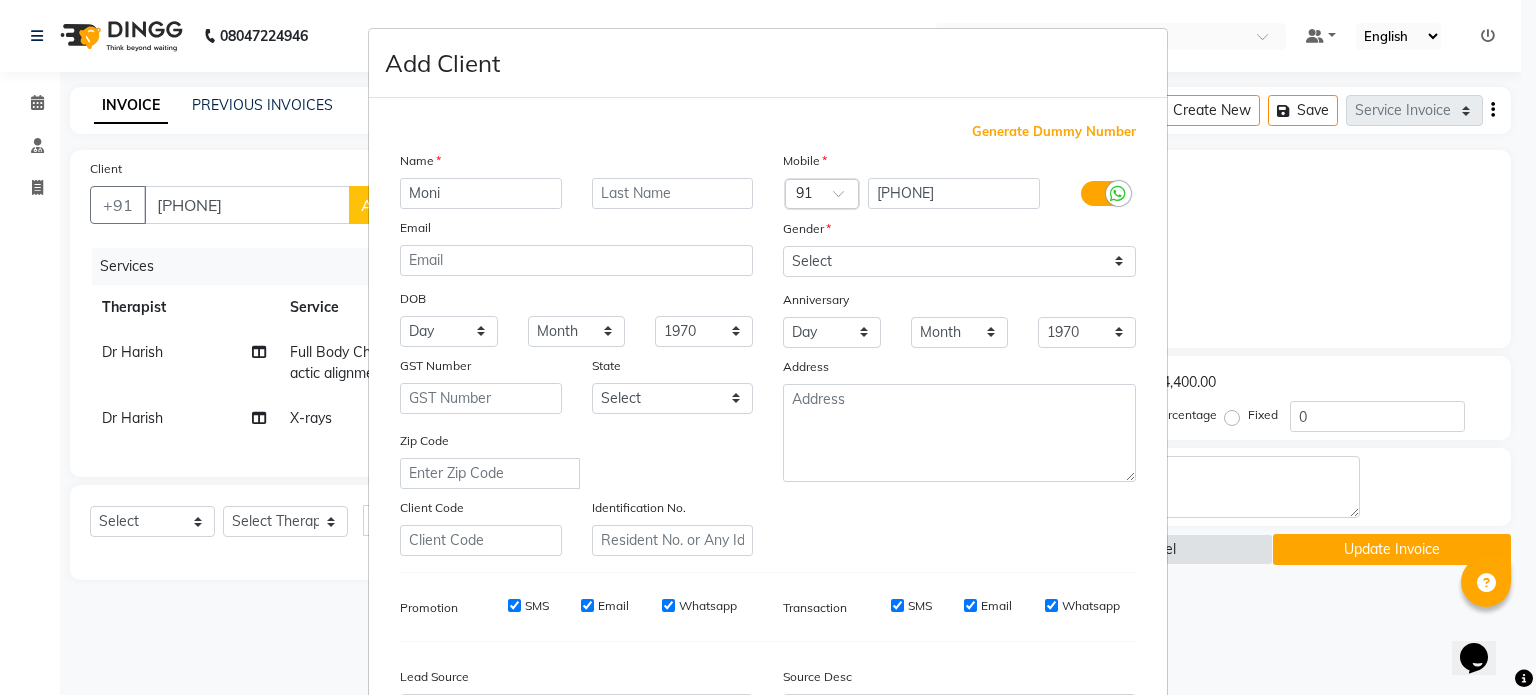 type on "Moni" 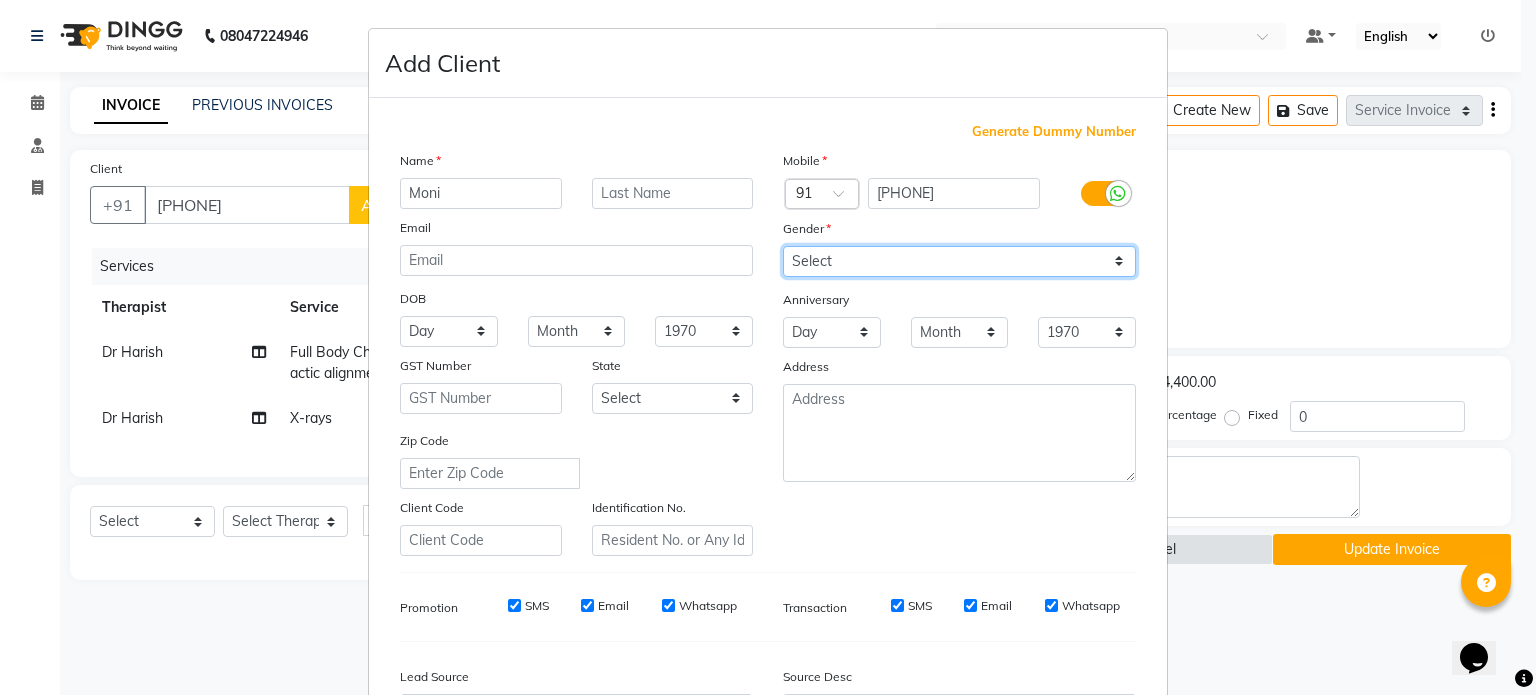 click on "Select Male Female Other Prefer Not To Say" at bounding box center (959, 261) 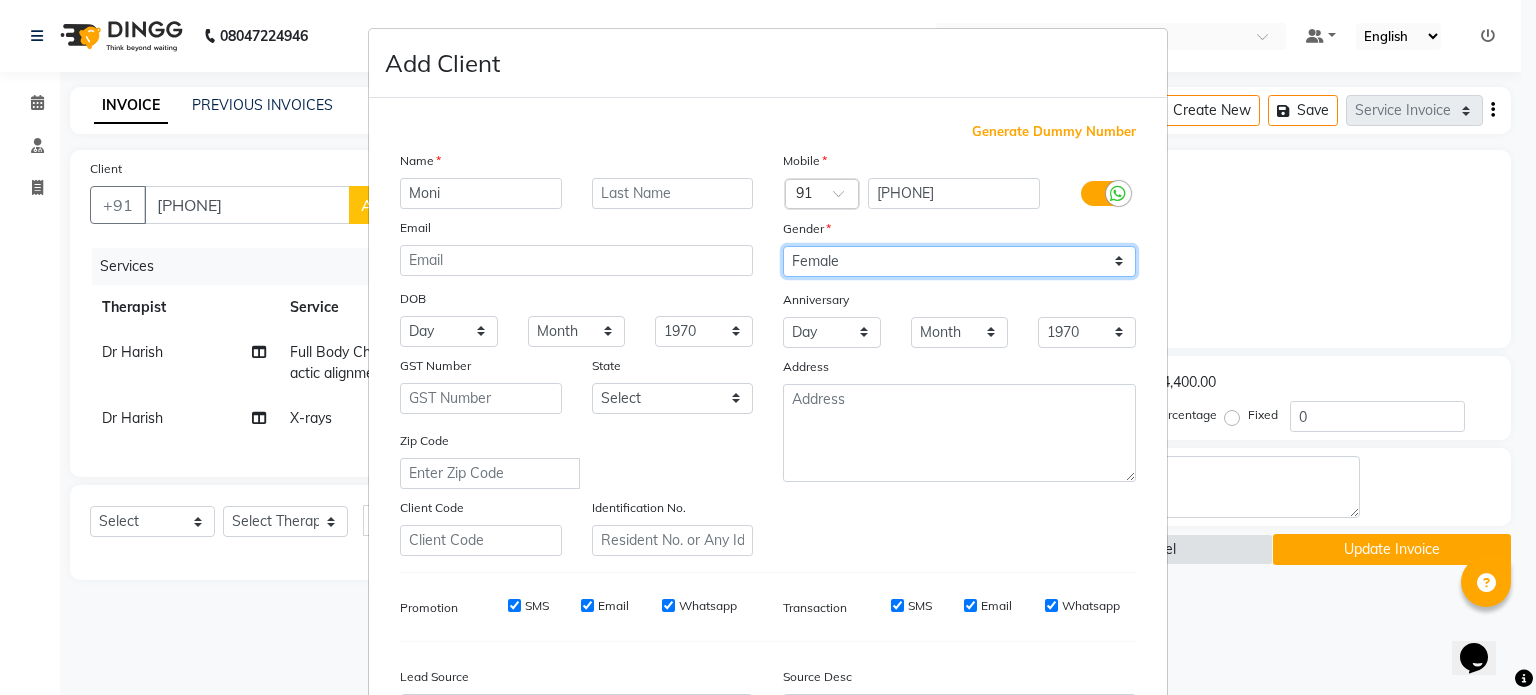 click on "Select Male Female Other Prefer Not To Say" at bounding box center [959, 261] 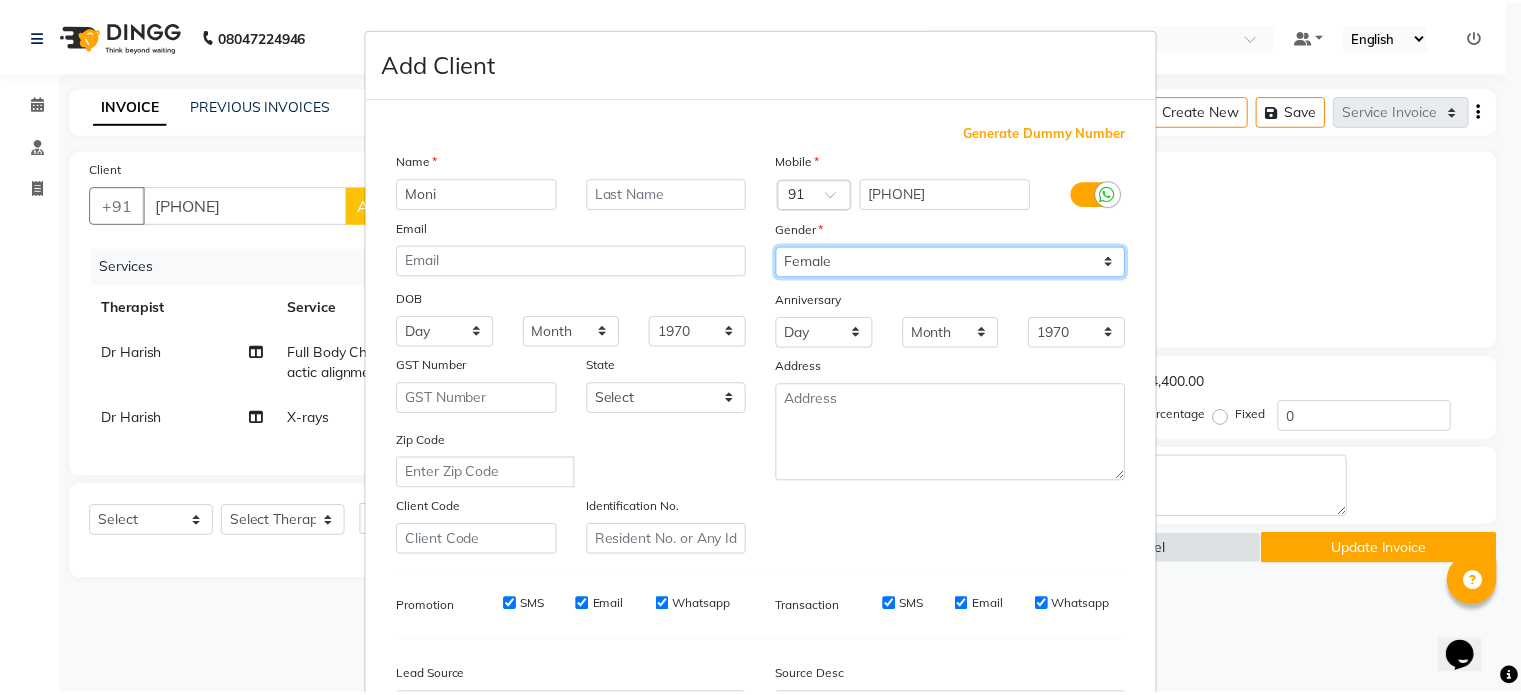 scroll, scrollTop: 237, scrollLeft: 0, axis: vertical 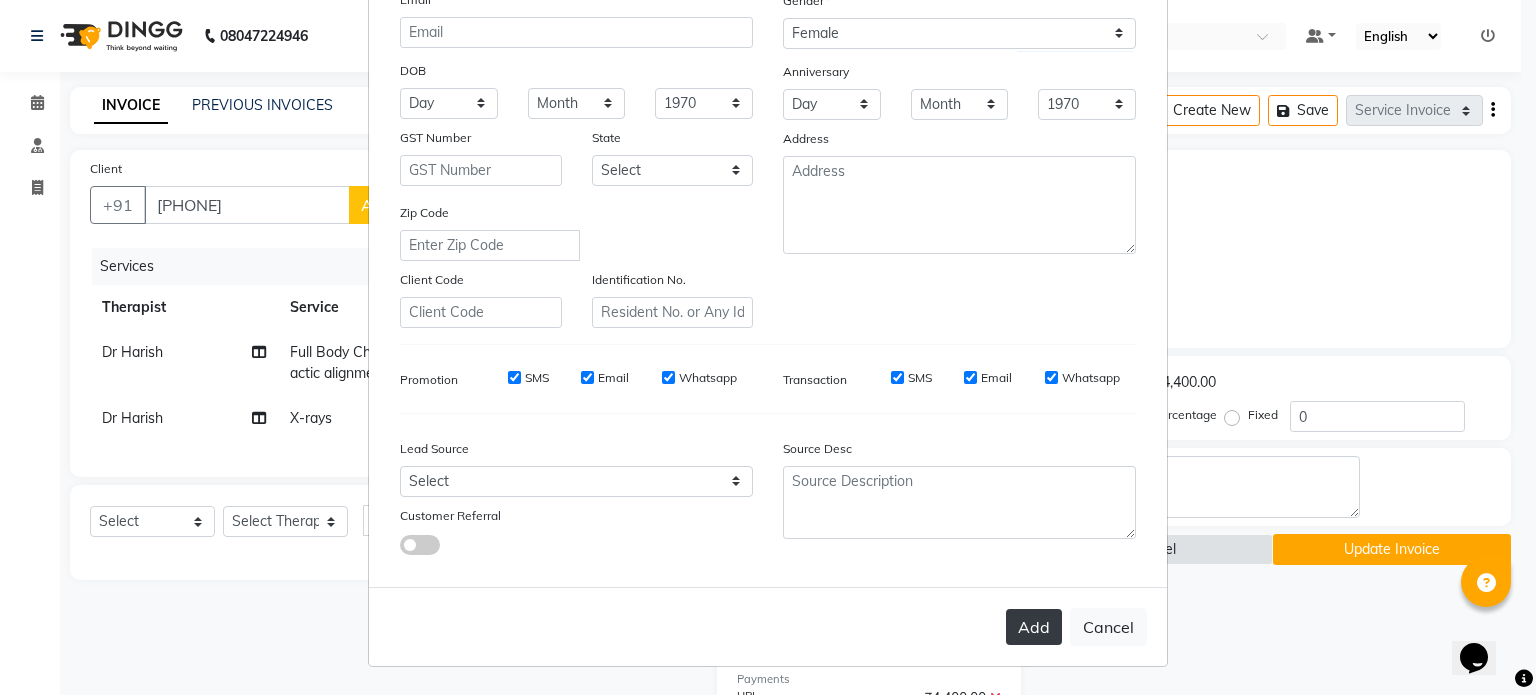 click on "Add" at bounding box center [1034, 627] 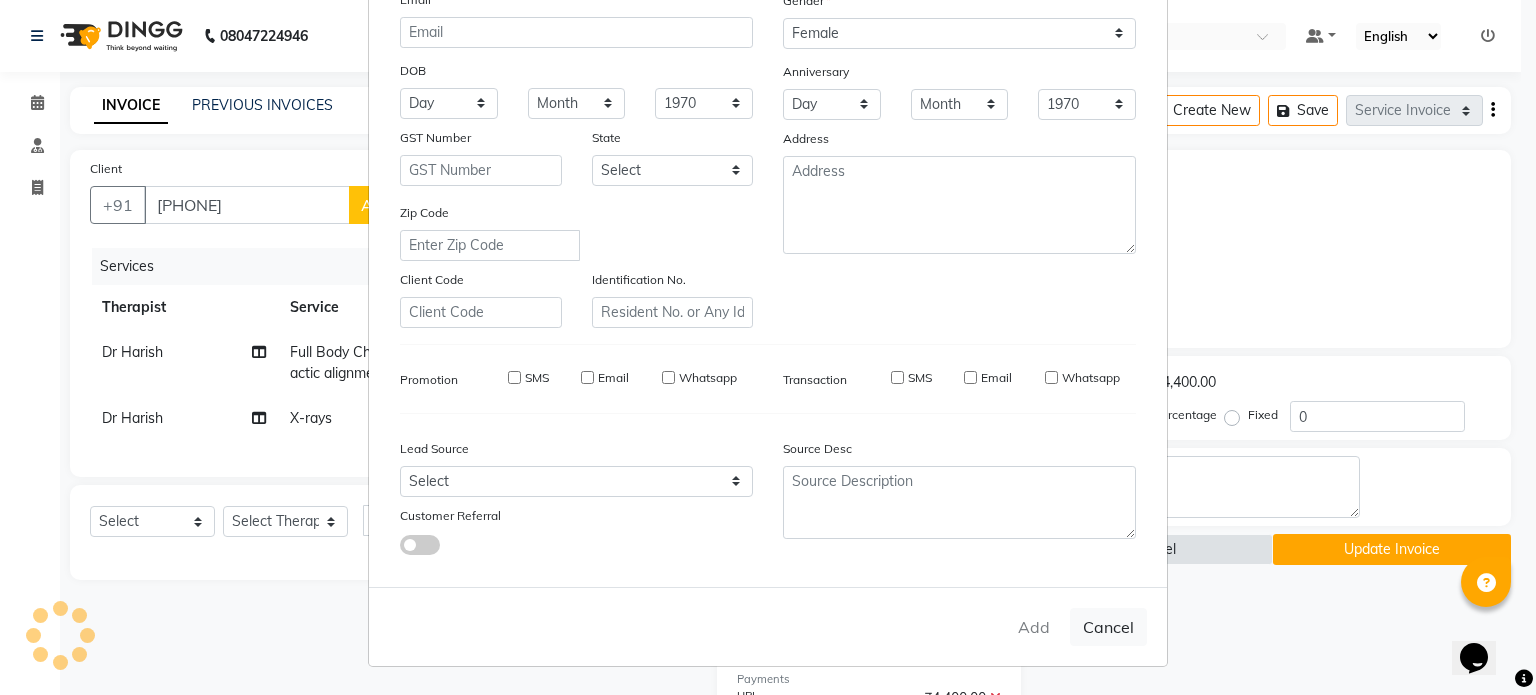 type on "94******91" 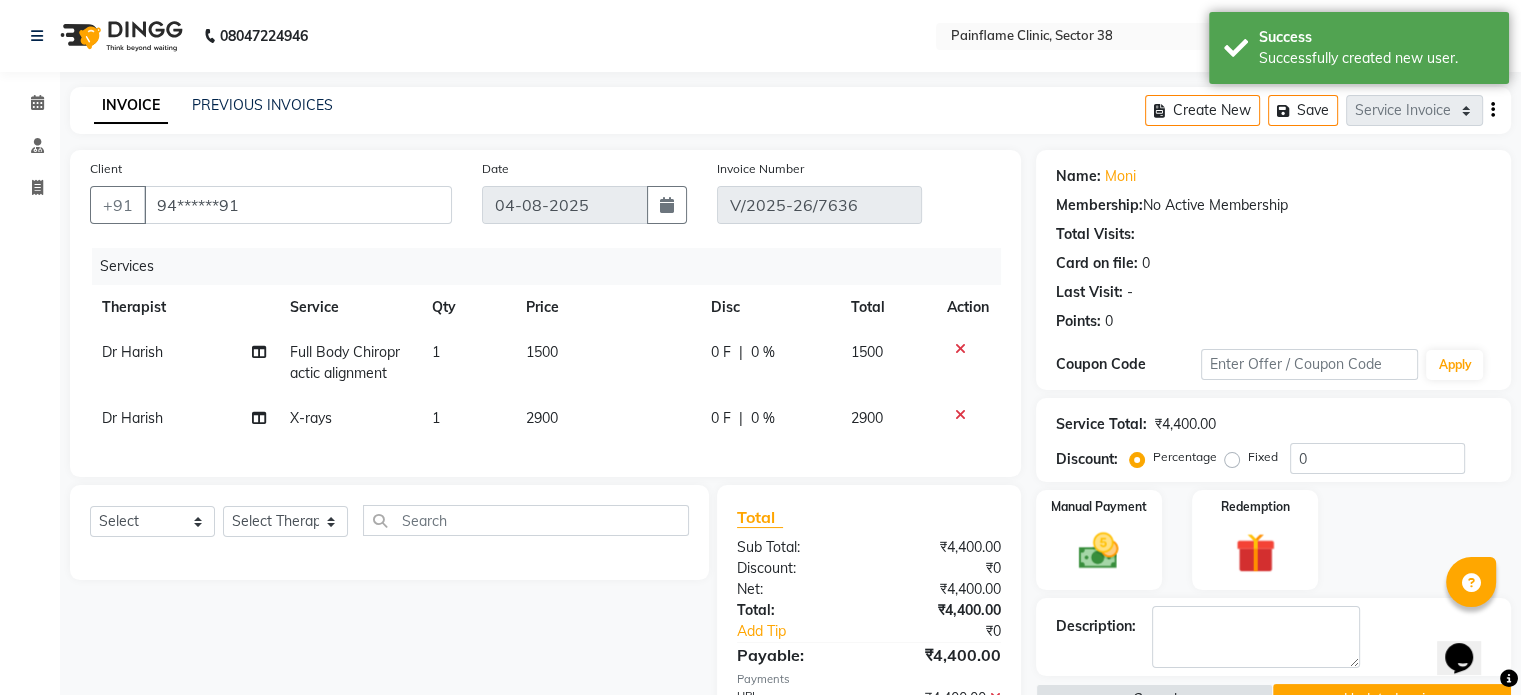 click on "1500" 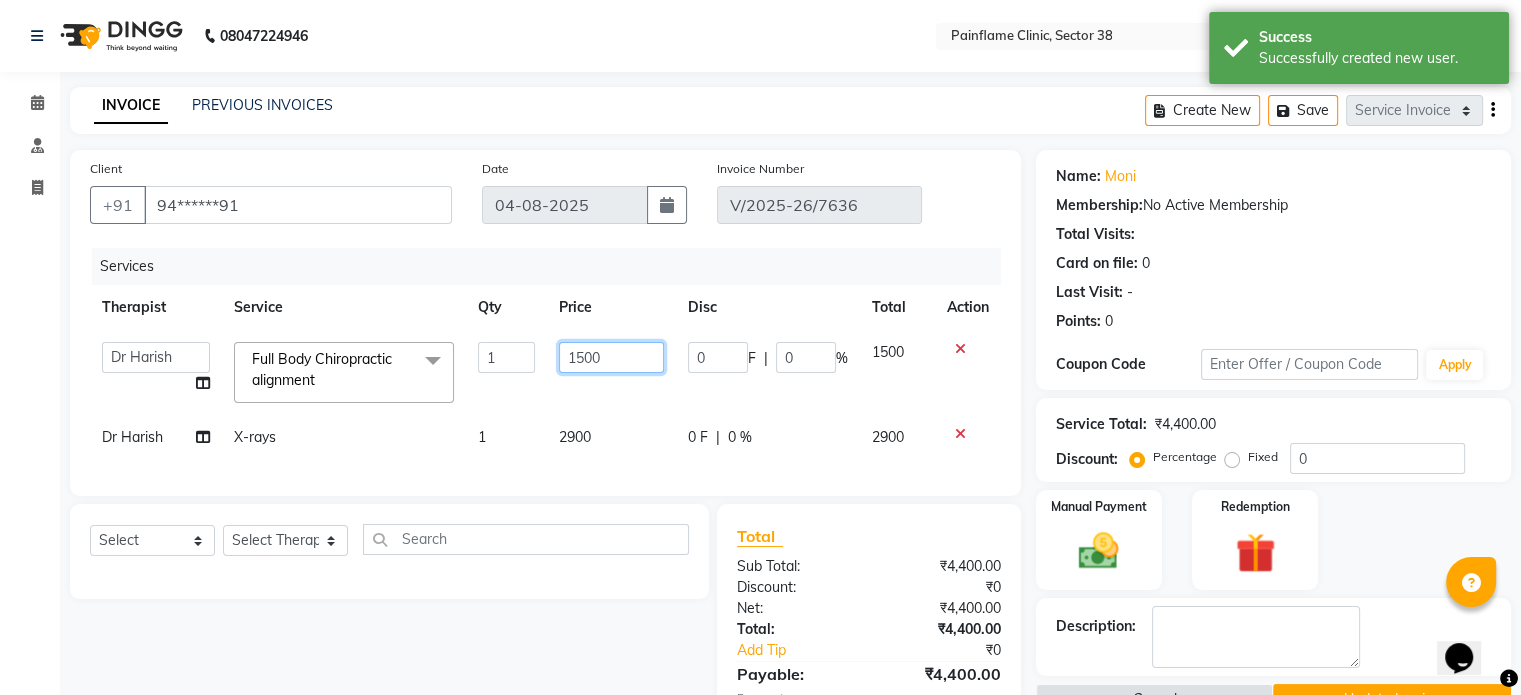 click on "1500" 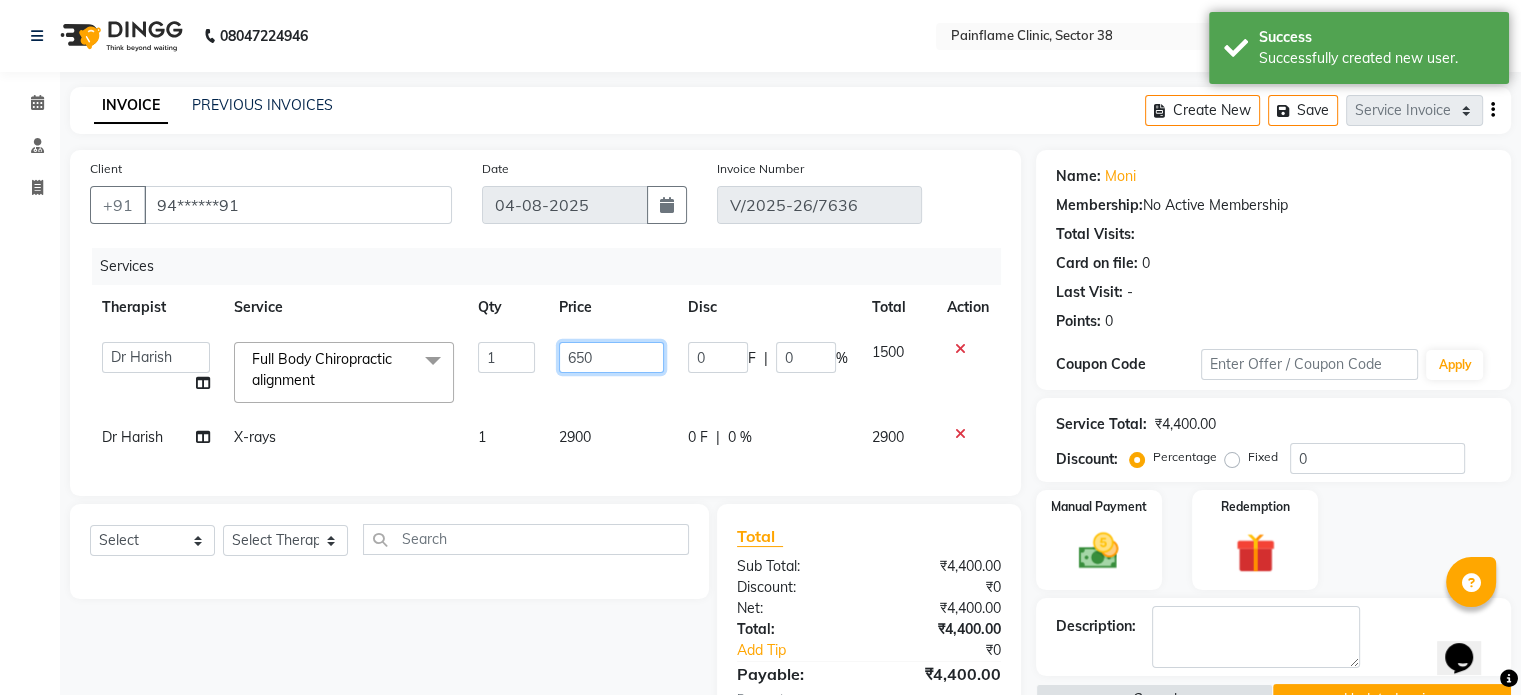type on "6500" 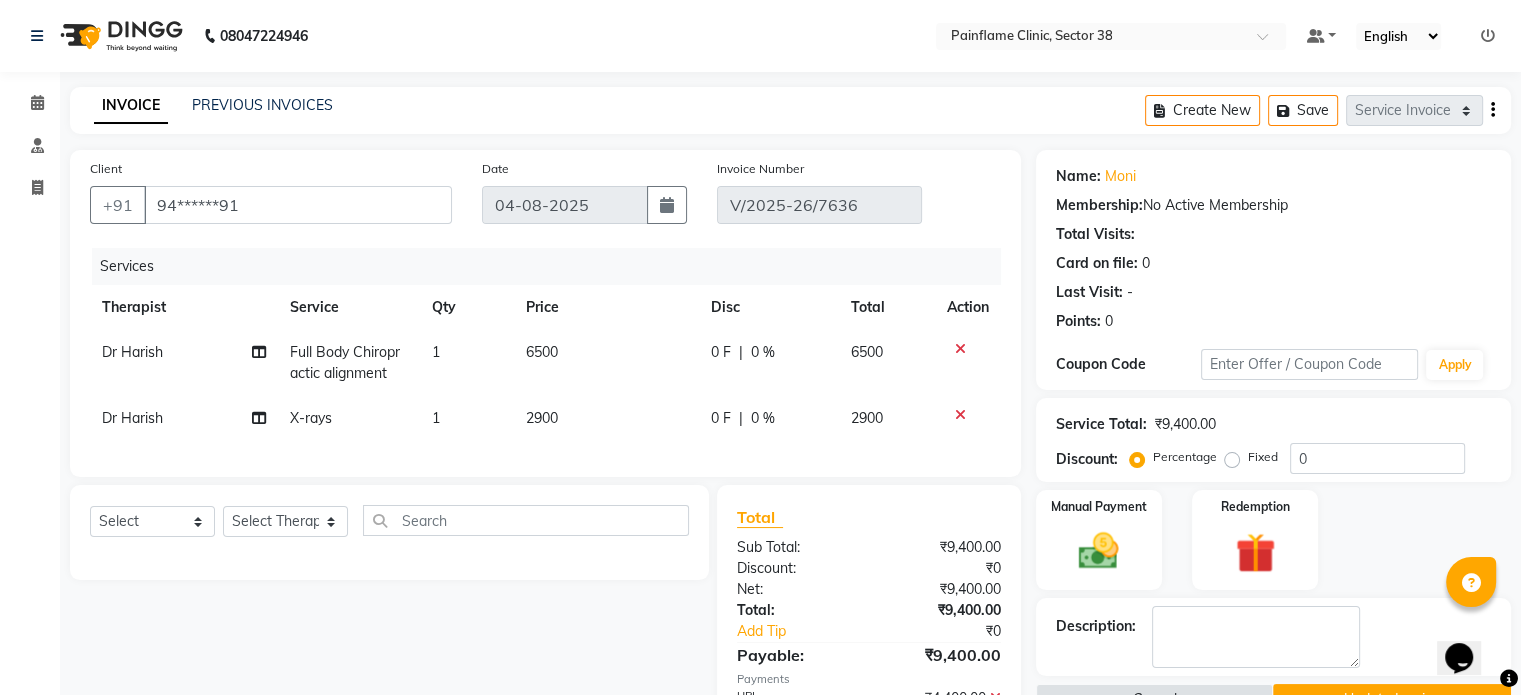 click on "Fixed" 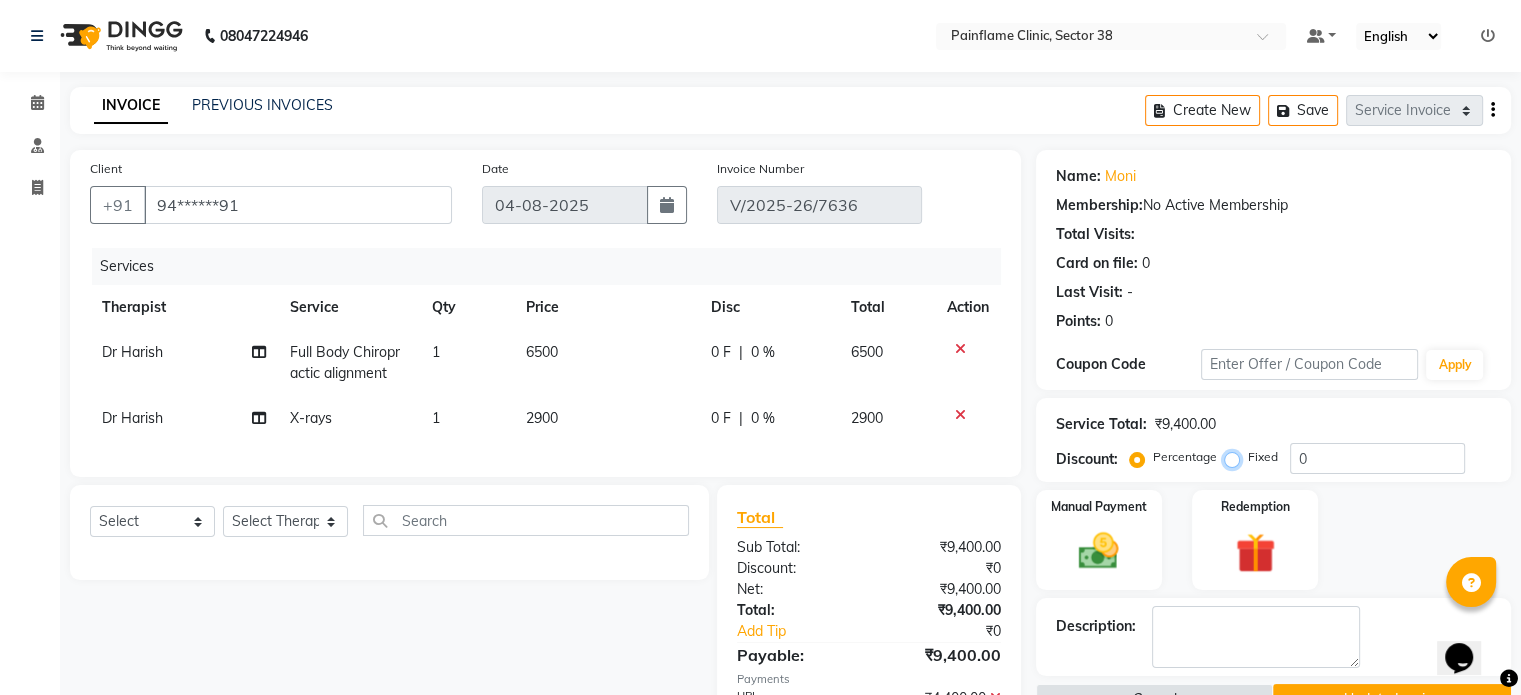 click on "Fixed" at bounding box center (1236, 457) 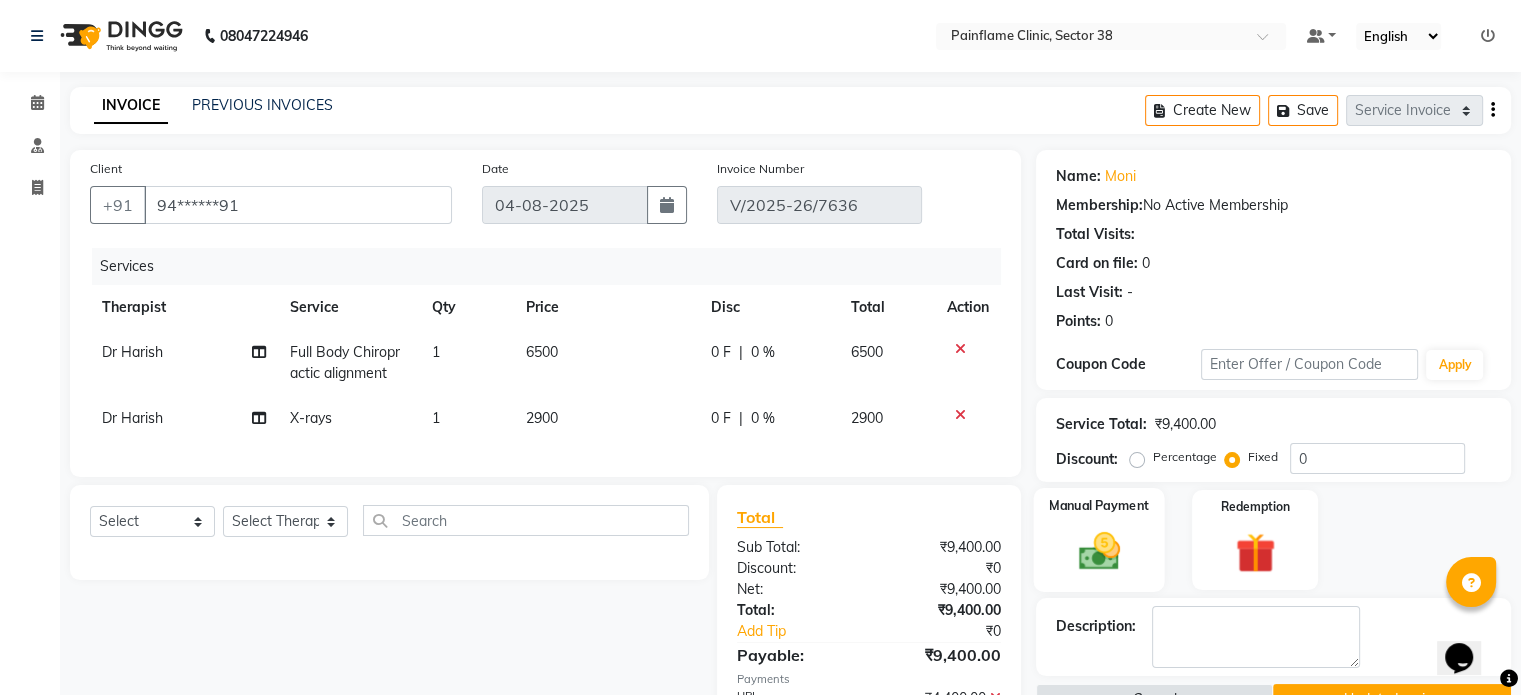 click on "Manual Payment" 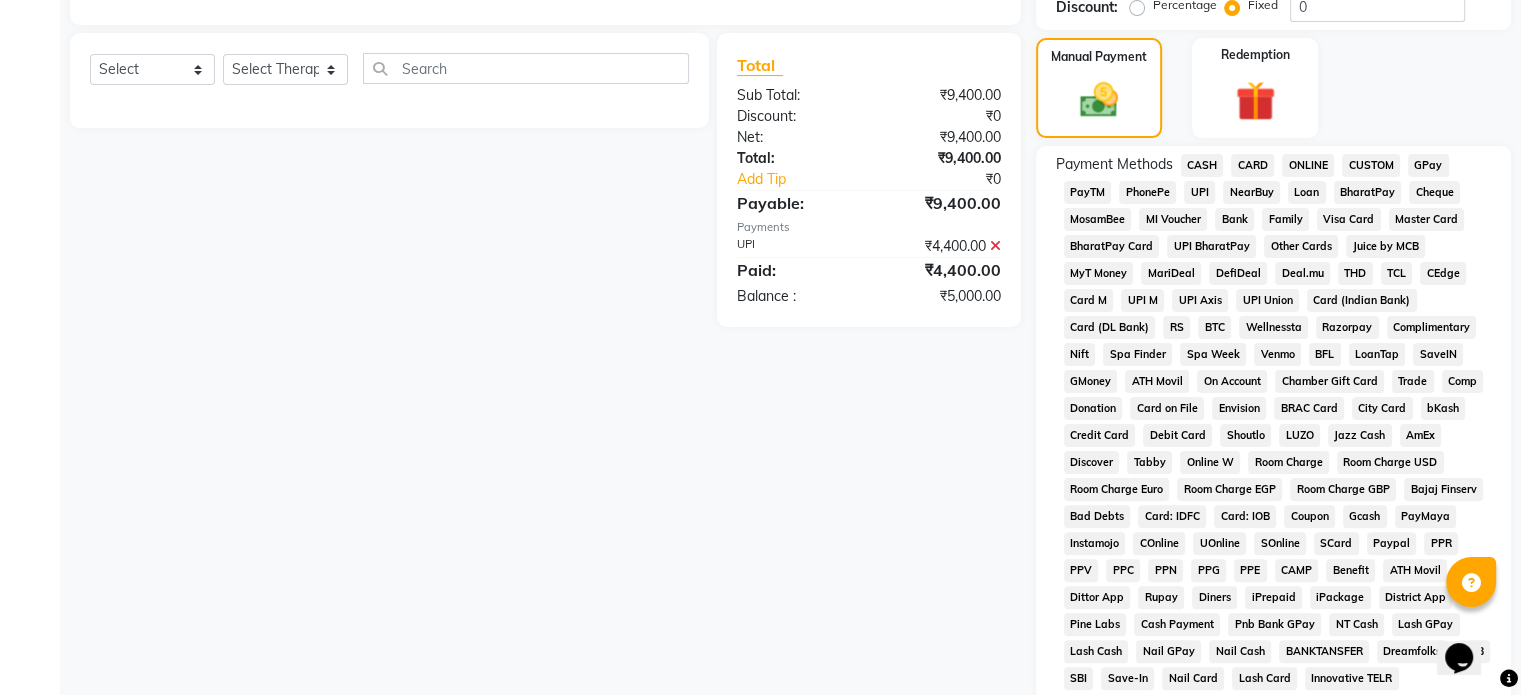 scroll, scrollTop: 460, scrollLeft: 0, axis: vertical 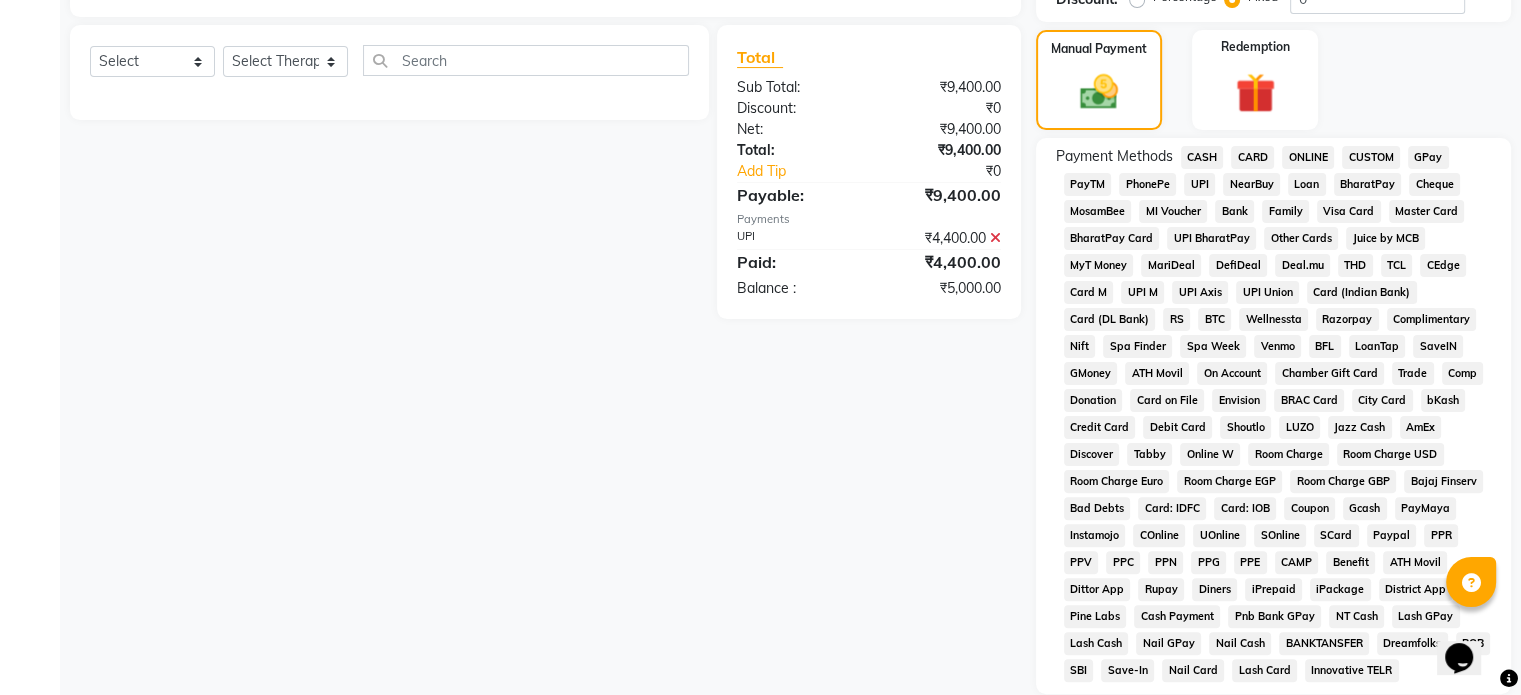 click on "UPI" 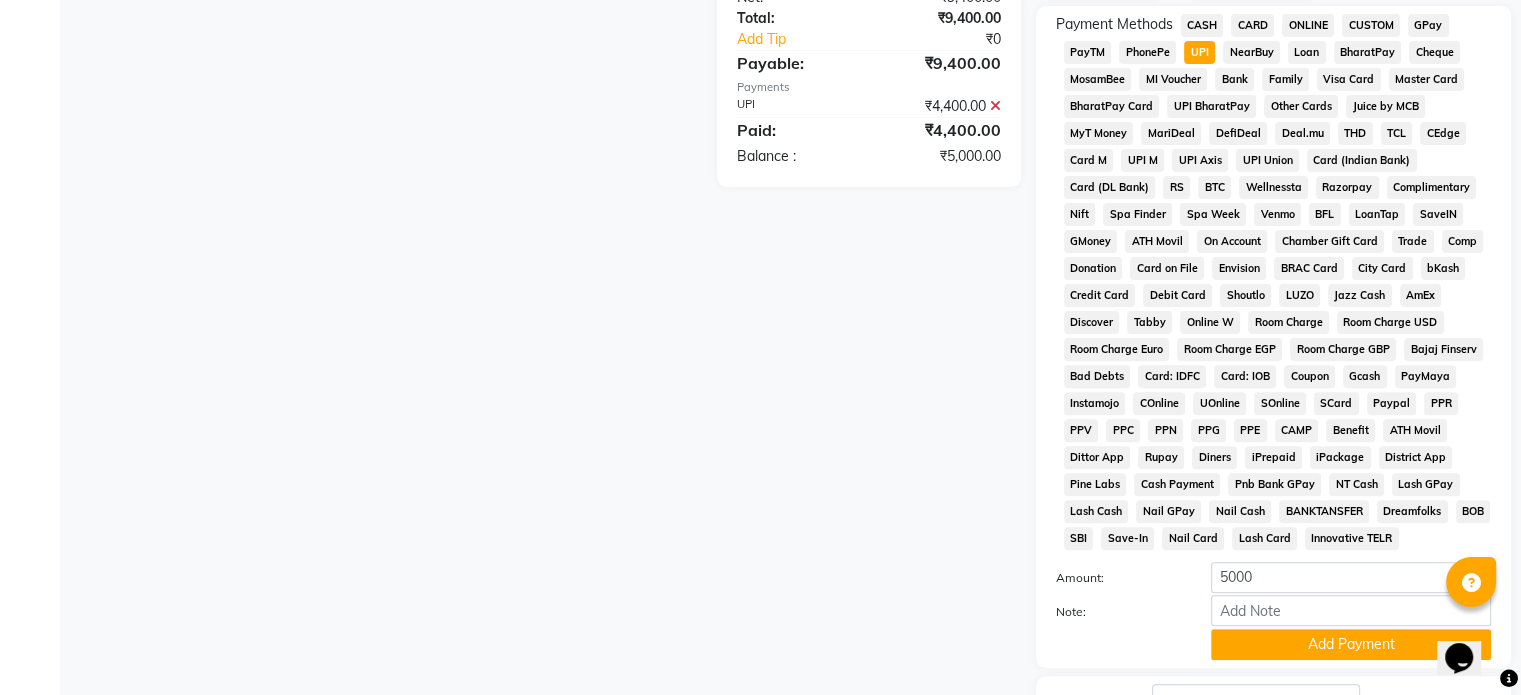 scroll, scrollTop: 735, scrollLeft: 0, axis: vertical 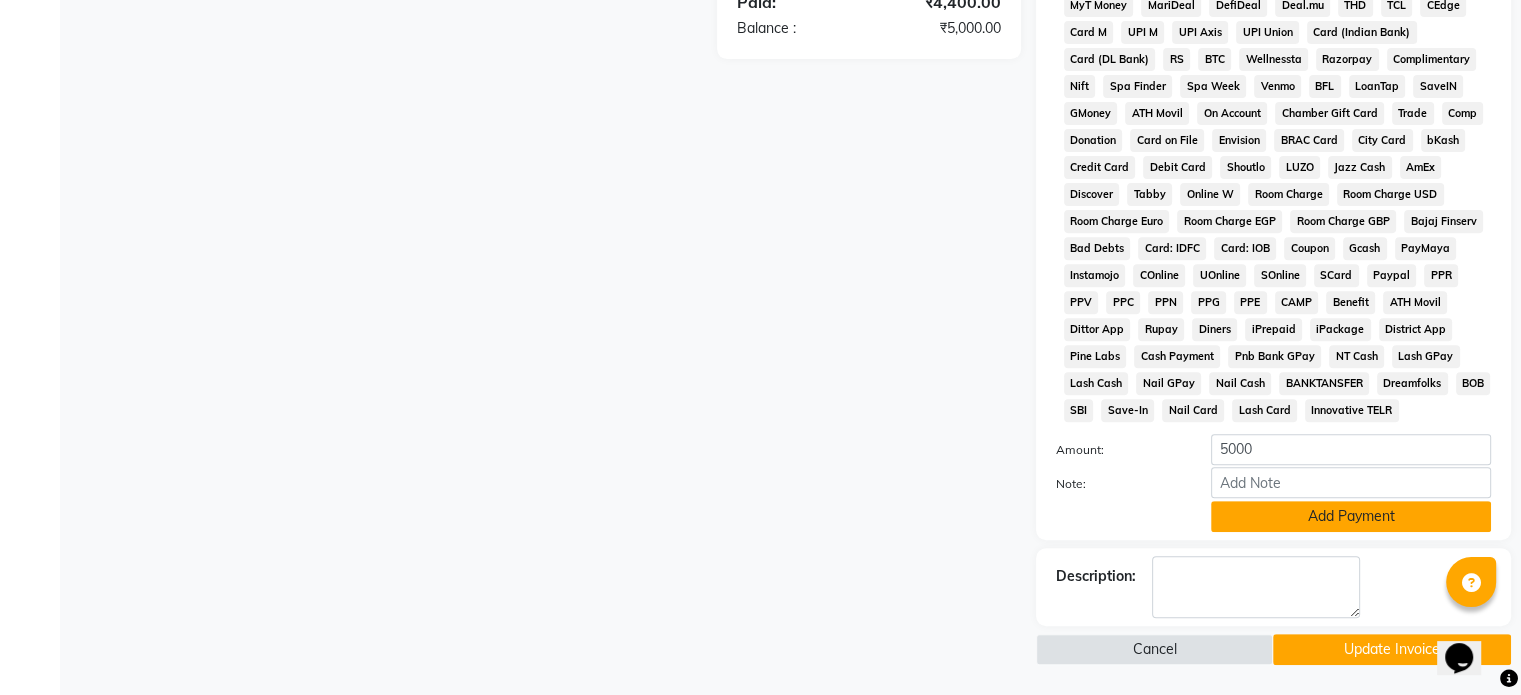 click on "Add Payment" 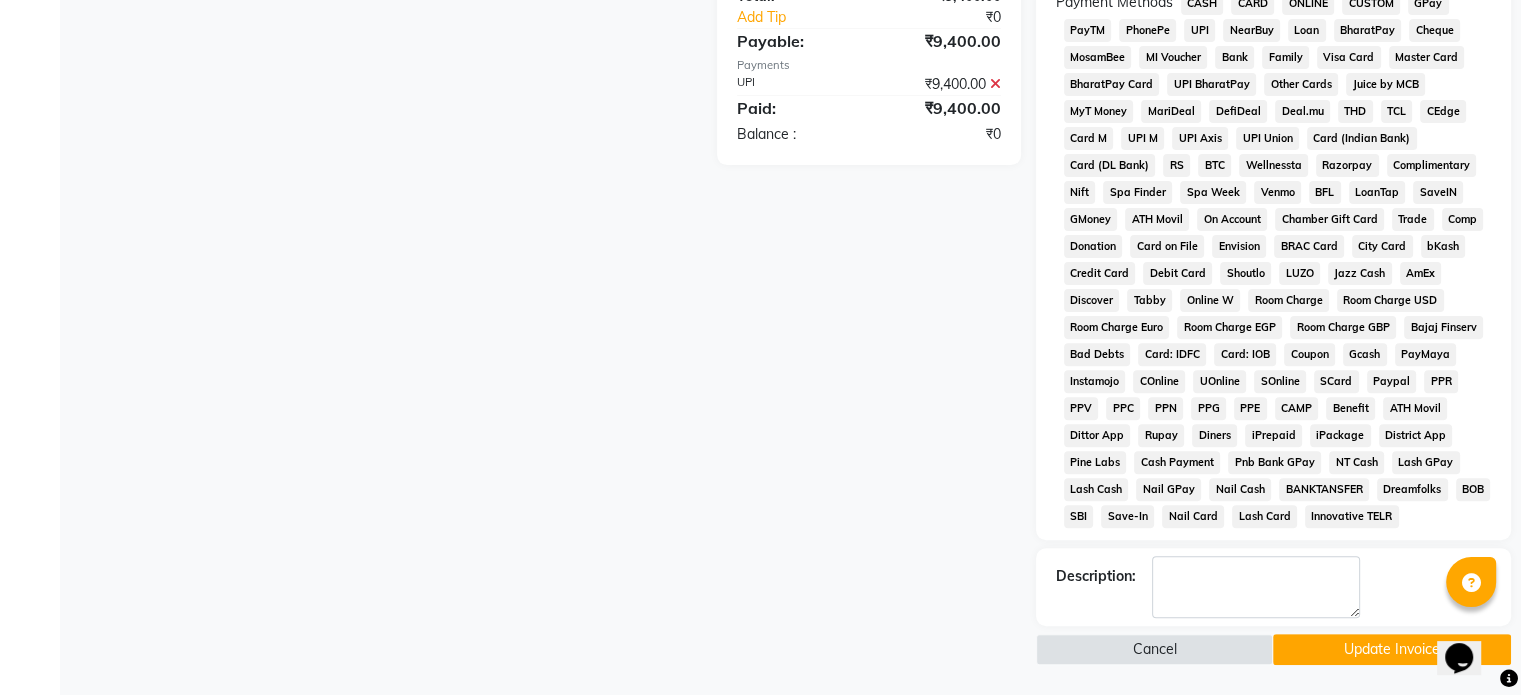 scroll, scrollTop: 627, scrollLeft: 0, axis: vertical 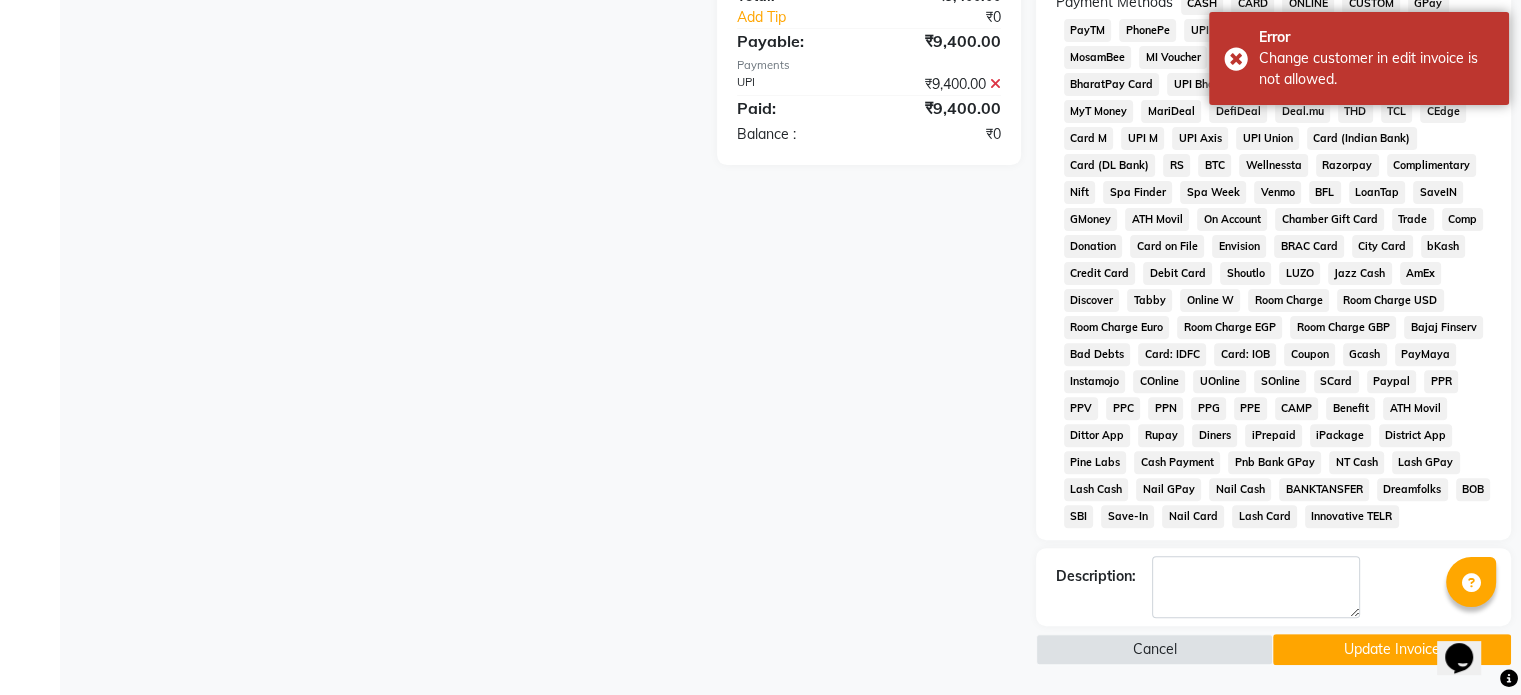 click on "Update Invoice" 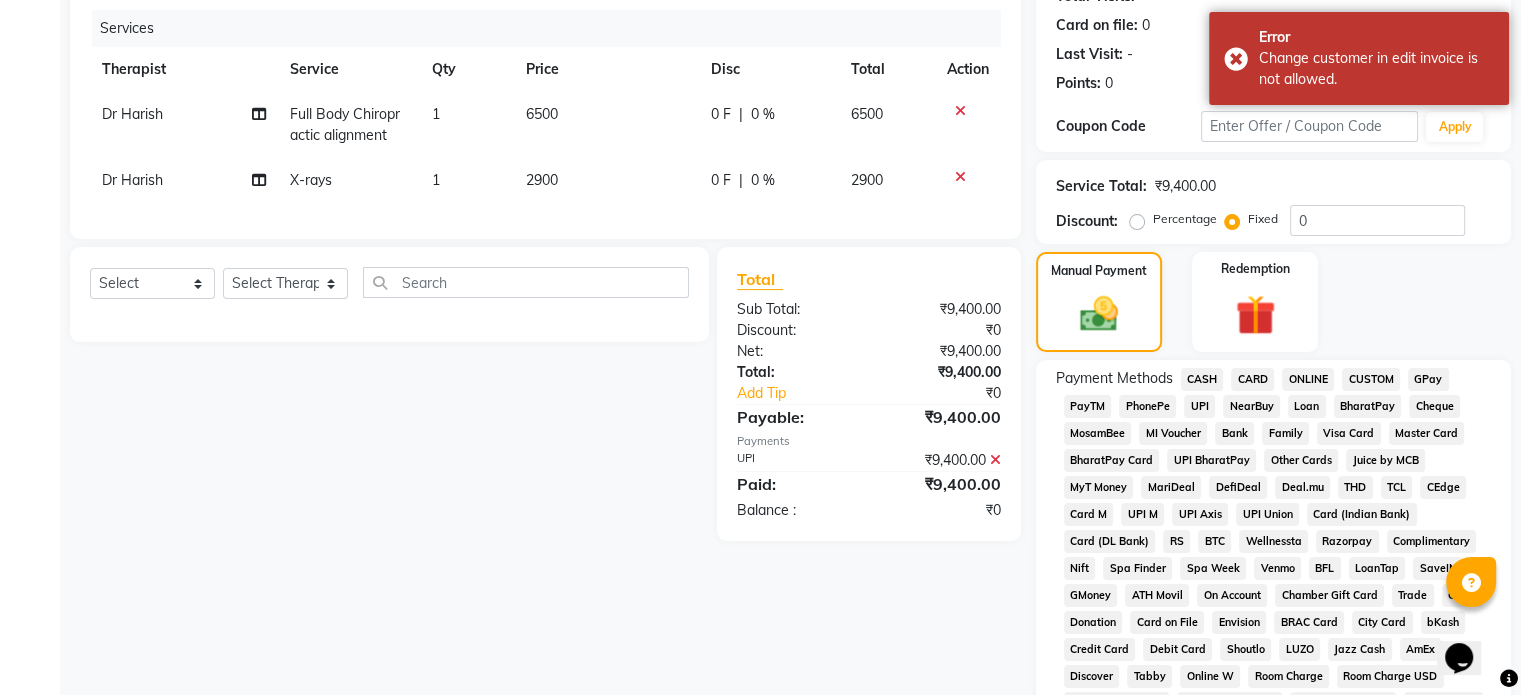 scroll, scrollTop: 236, scrollLeft: 0, axis: vertical 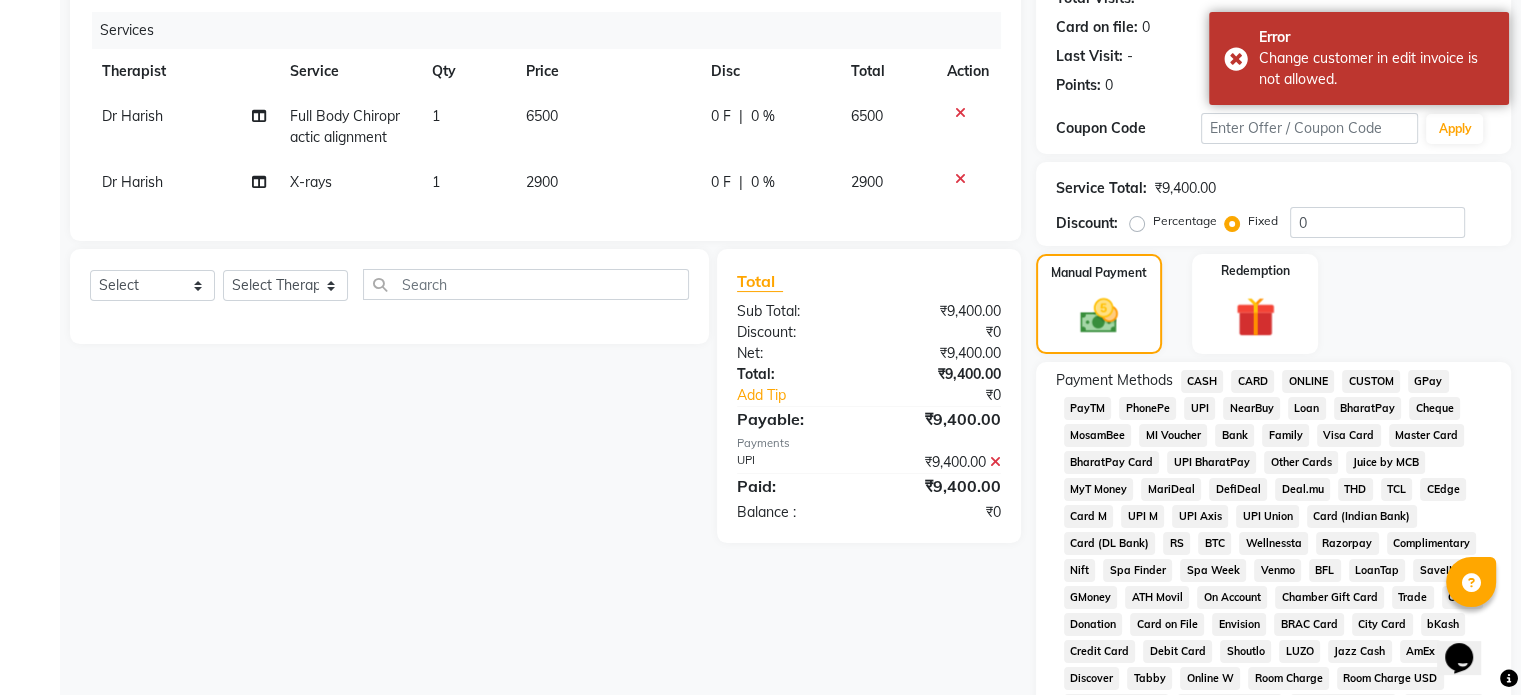 click on "UPI" 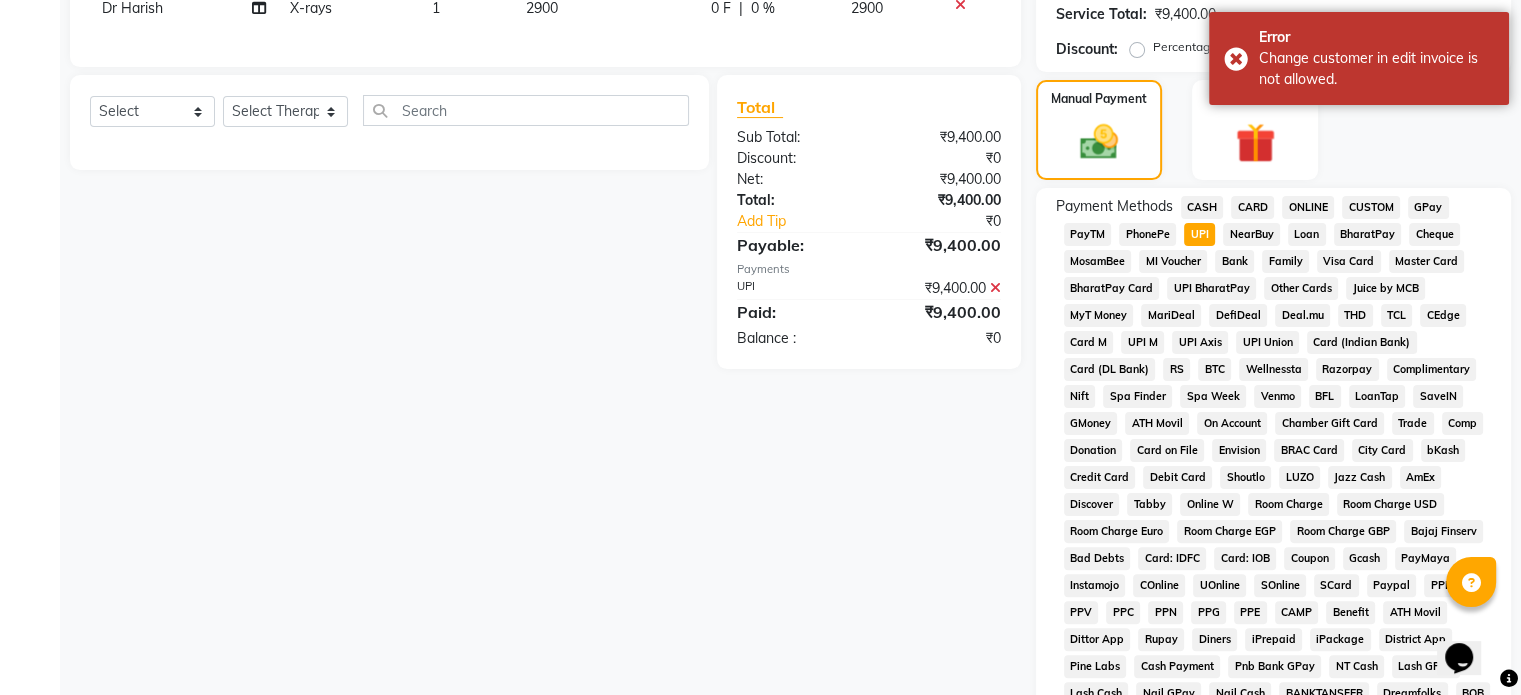 scroll, scrollTop: 735, scrollLeft: 0, axis: vertical 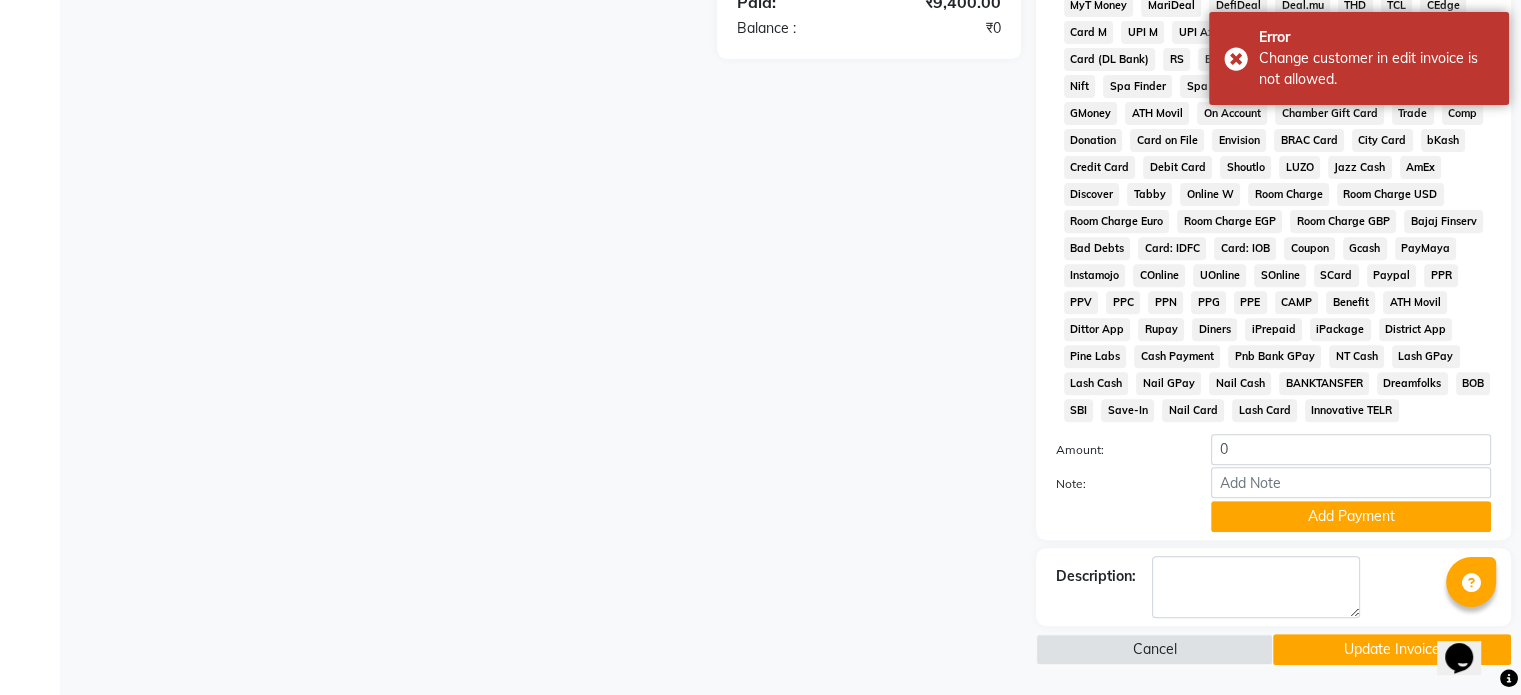 click on "Update Invoice" 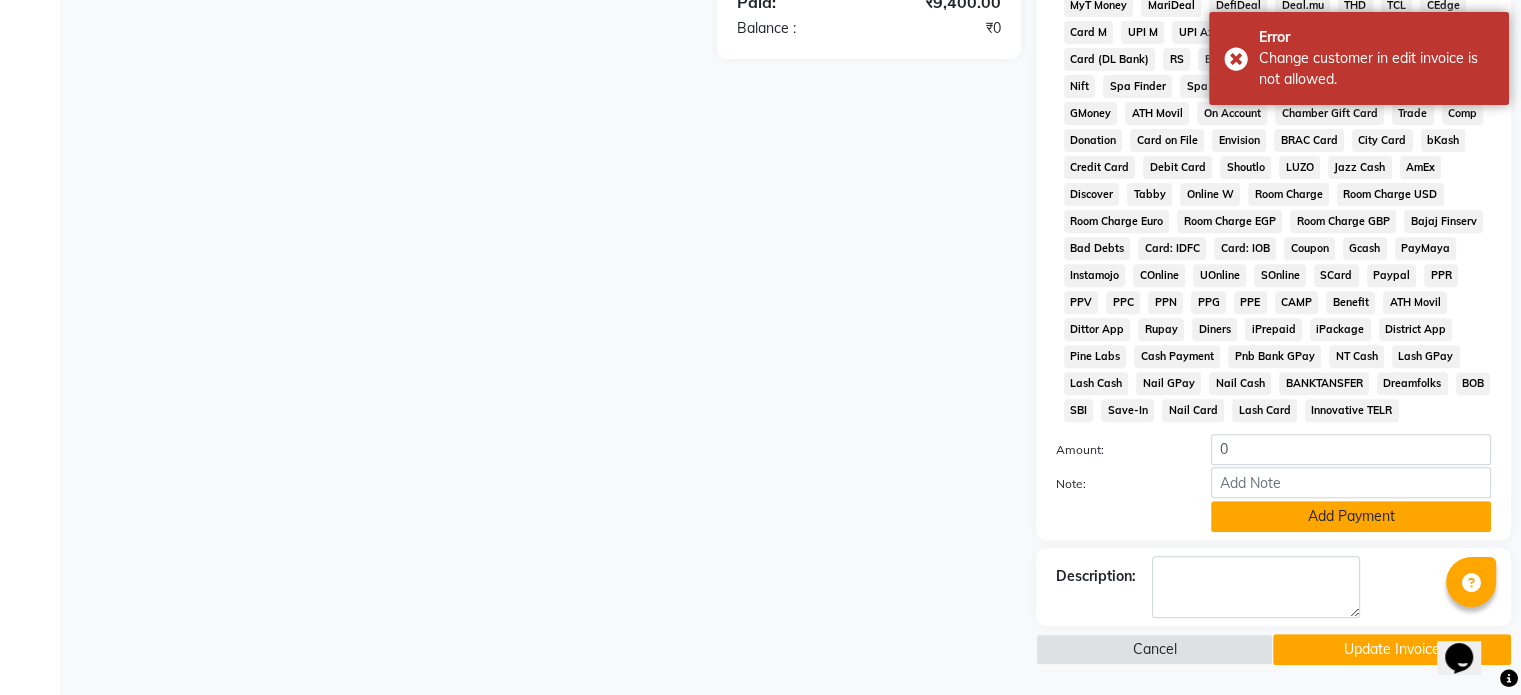 click on "Add Payment" 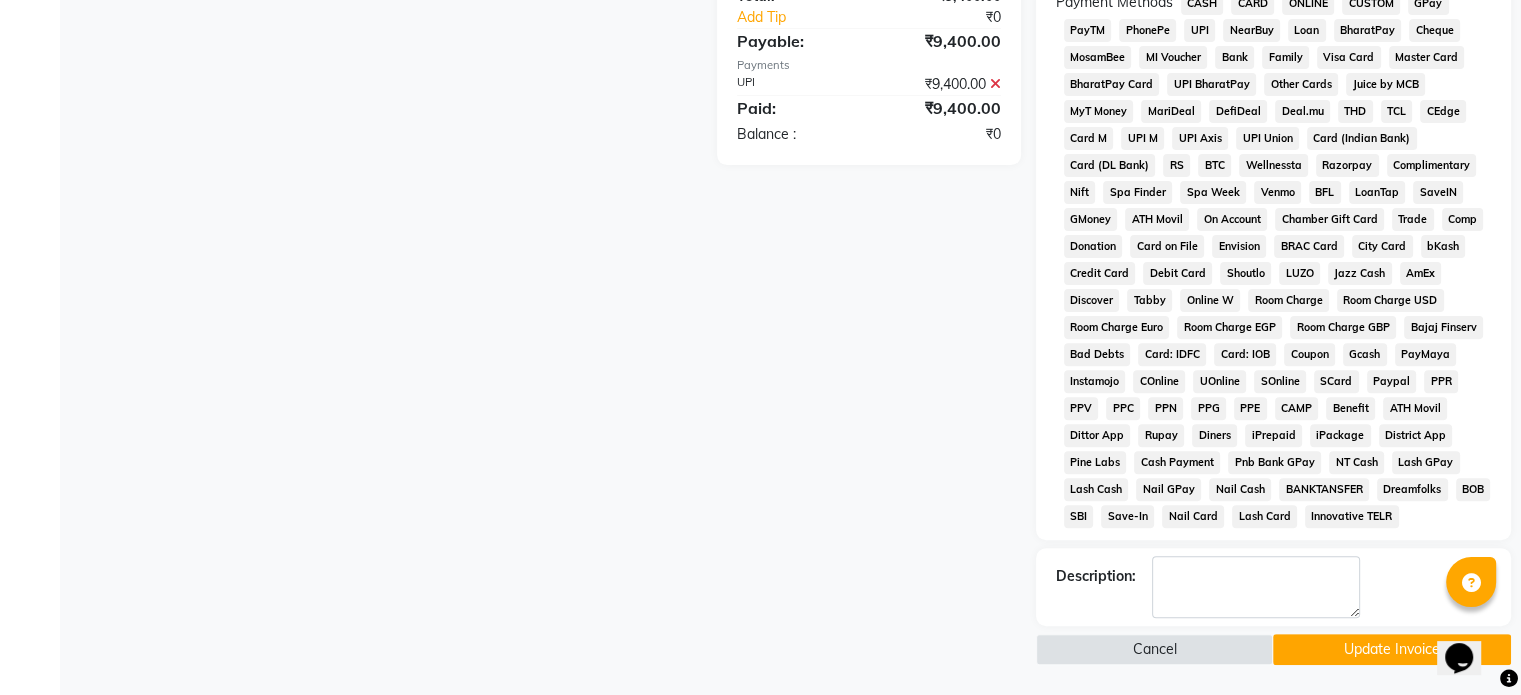 click on "Update Invoice" 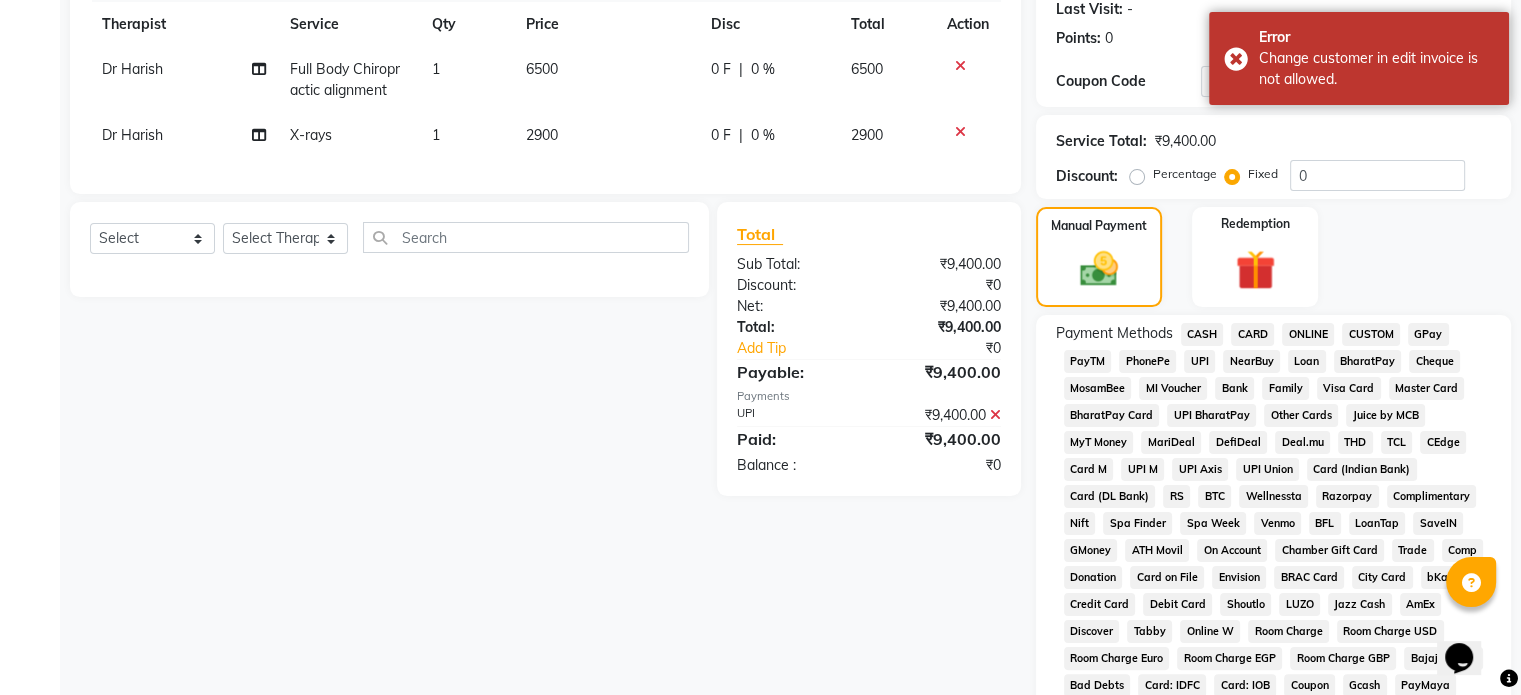 scroll, scrollTop: 0, scrollLeft: 0, axis: both 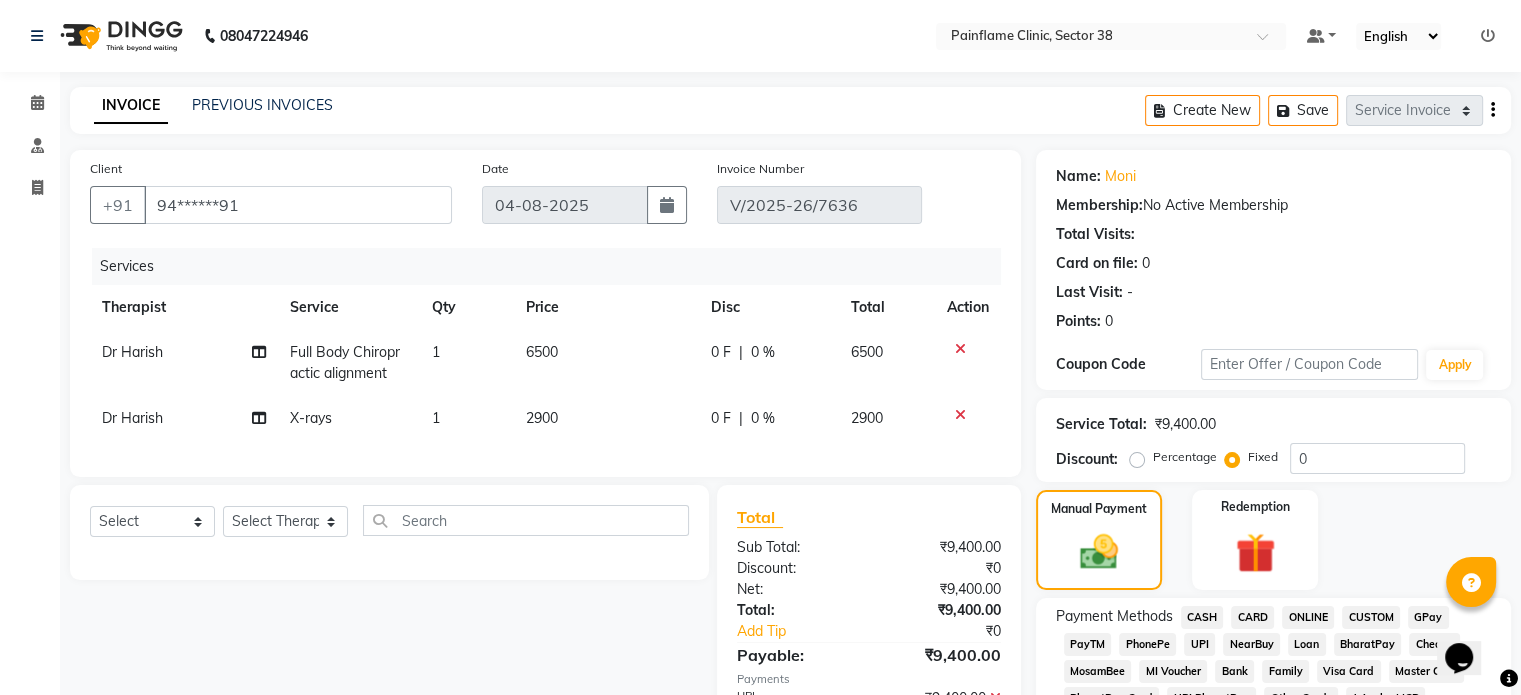 click on "Qty" 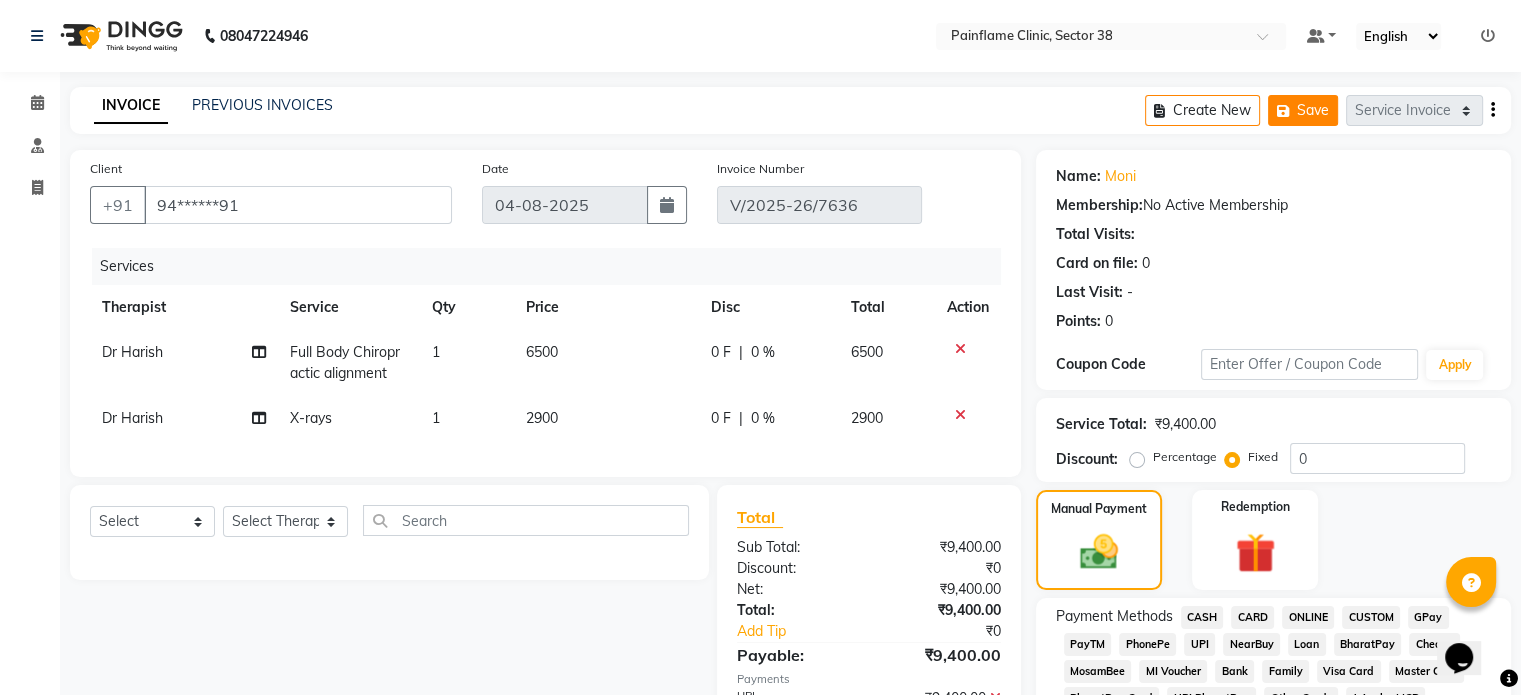 click on "Save" 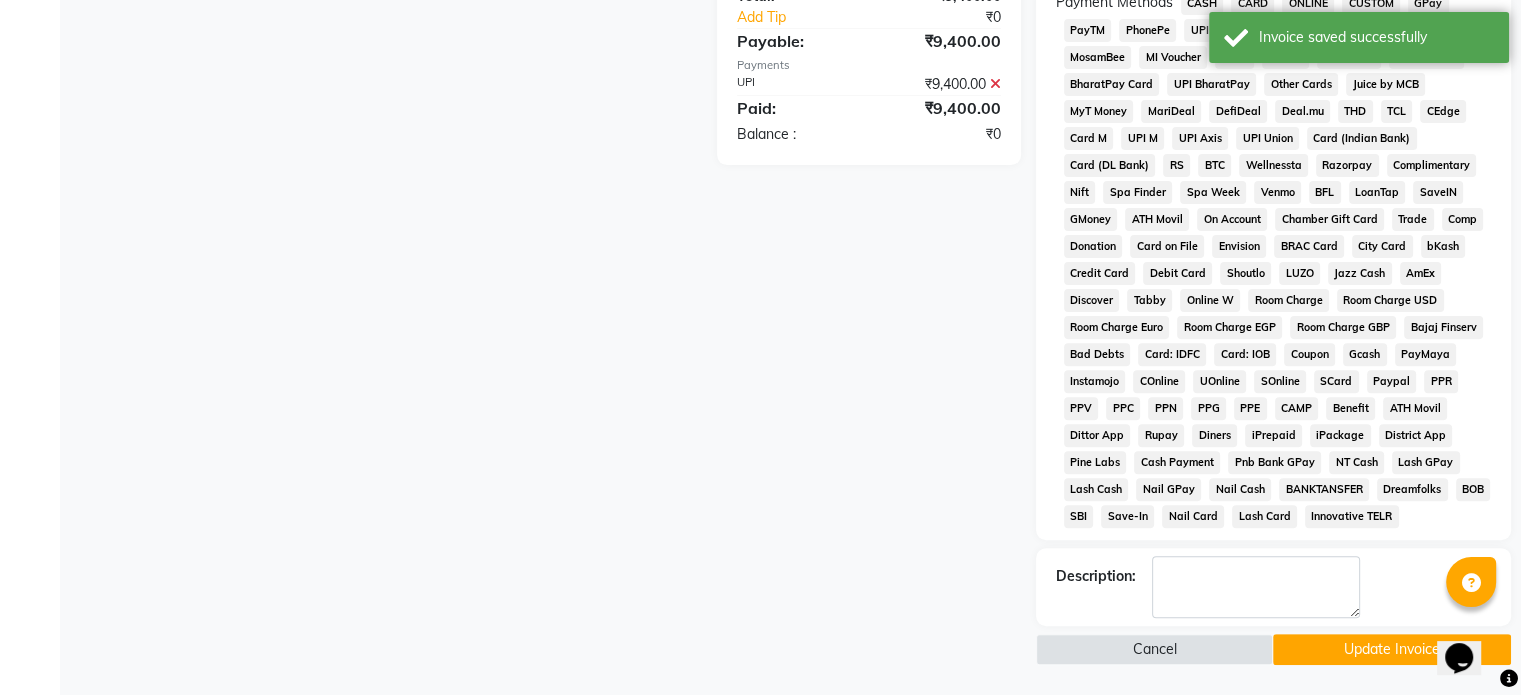 scroll, scrollTop: 628, scrollLeft: 0, axis: vertical 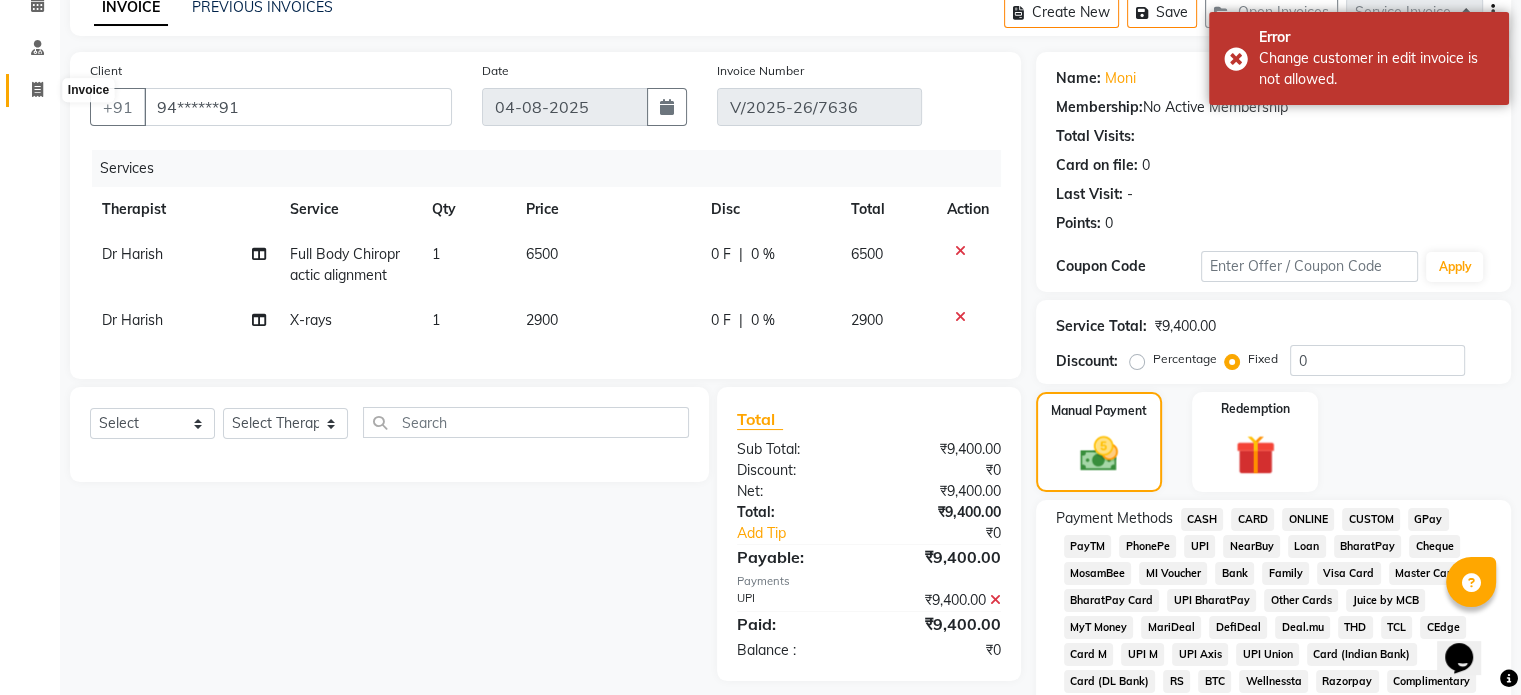 click 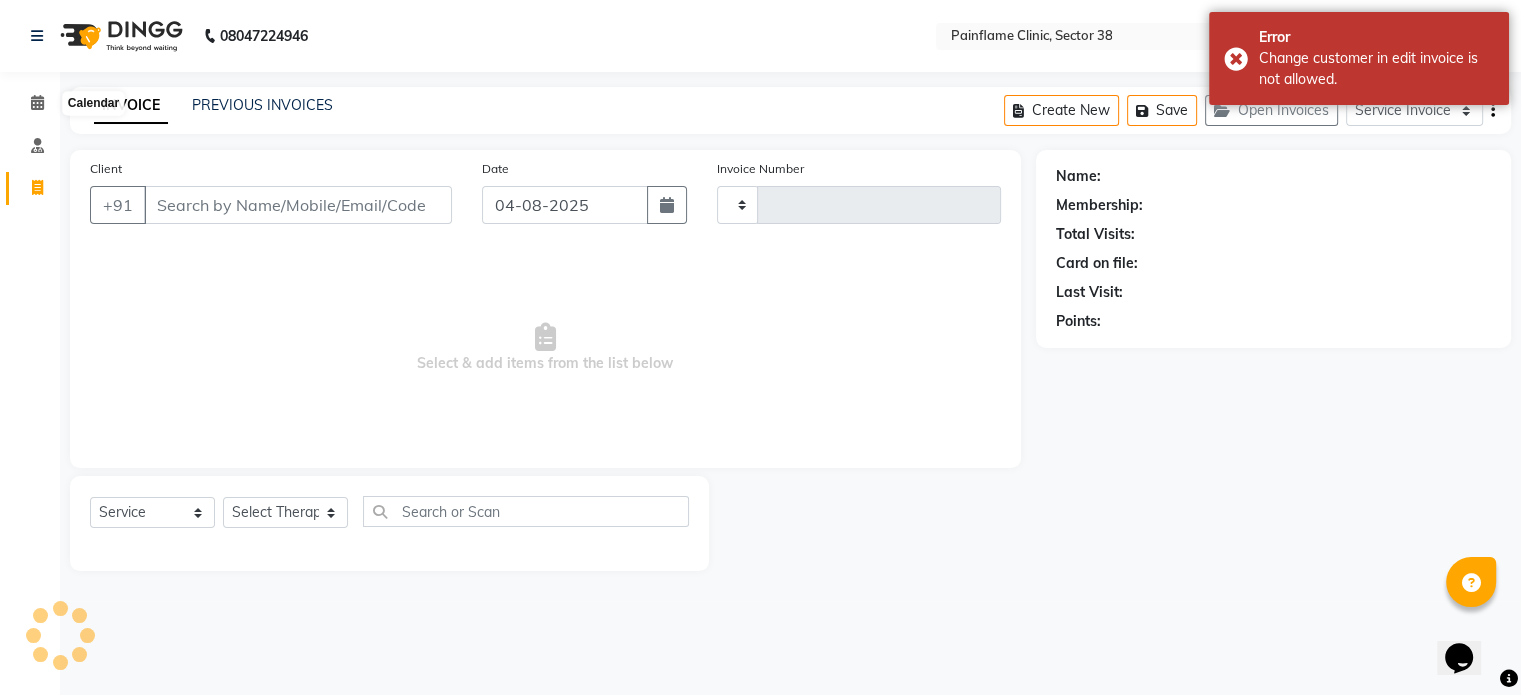 scroll, scrollTop: 0, scrollLeft: 0, axis: both 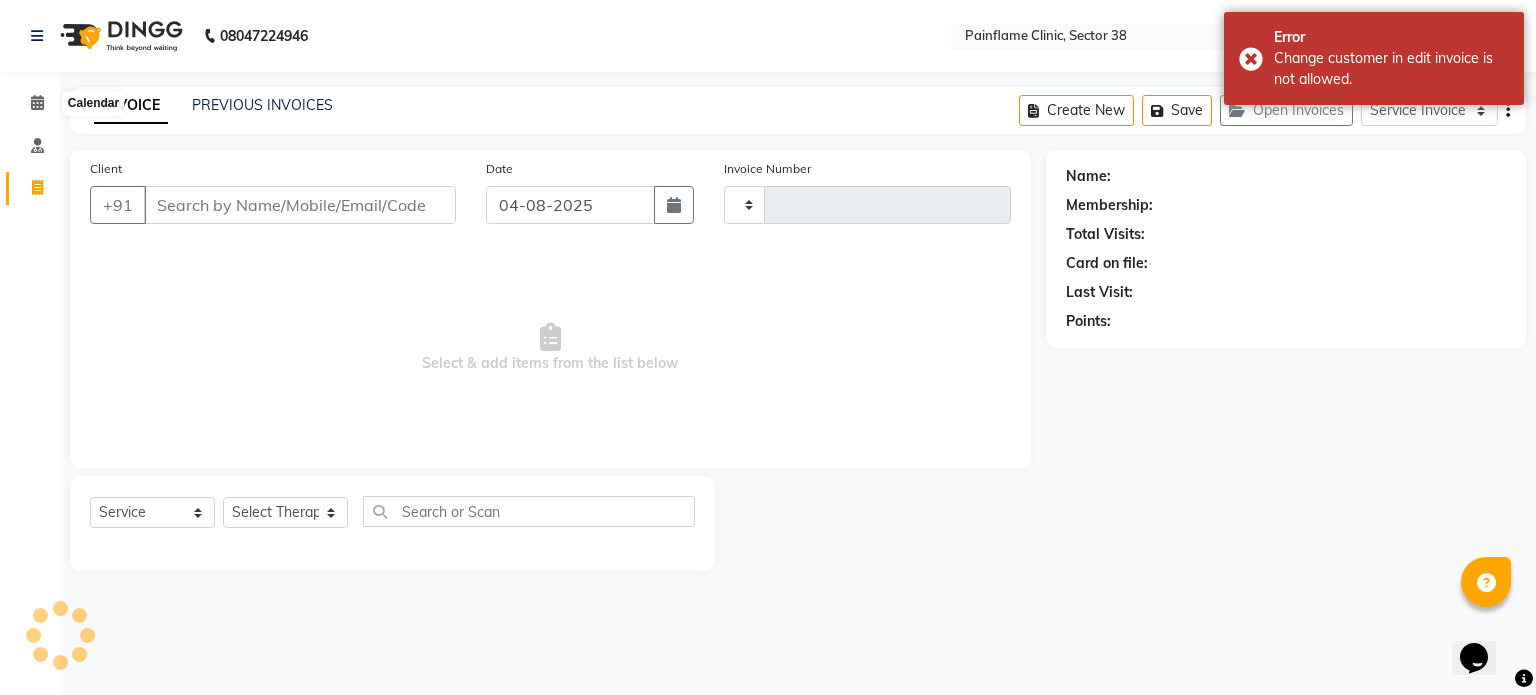 type on "7637" 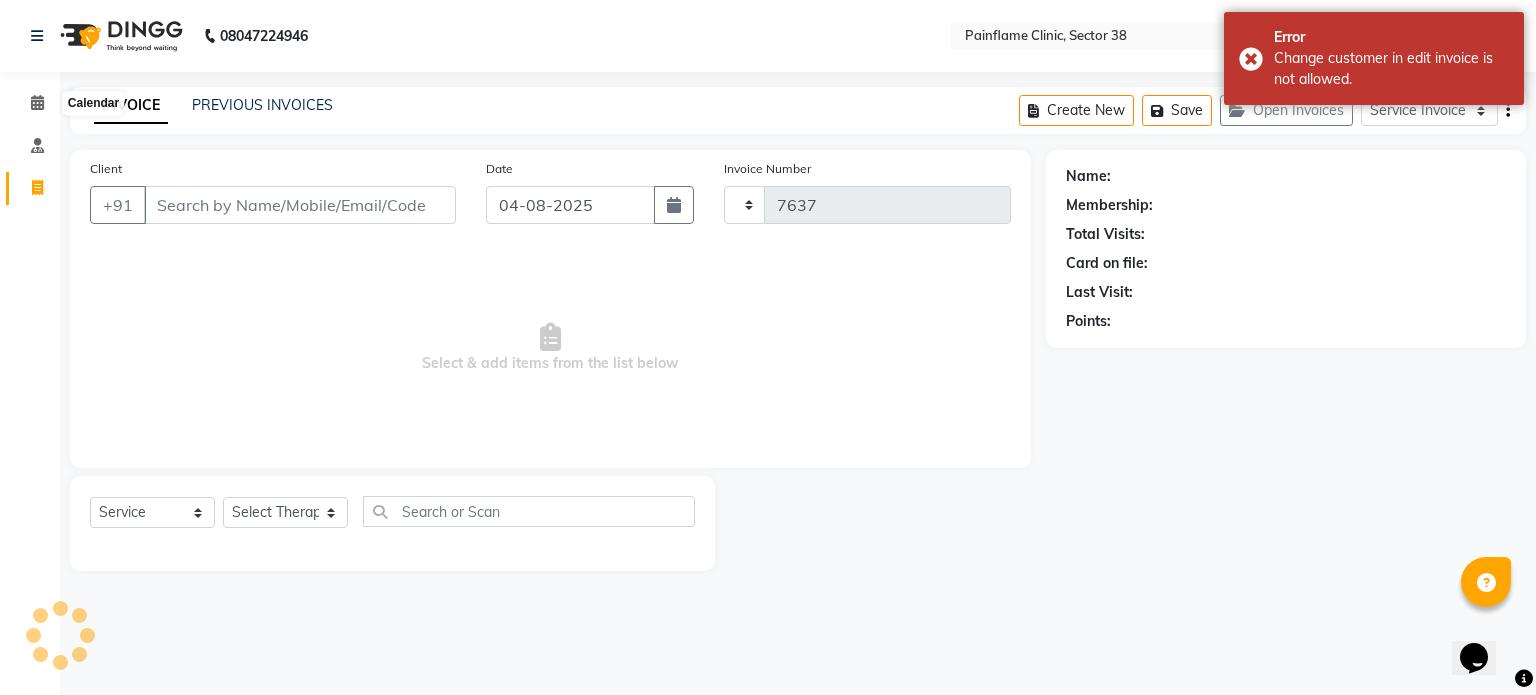 select on "3964" 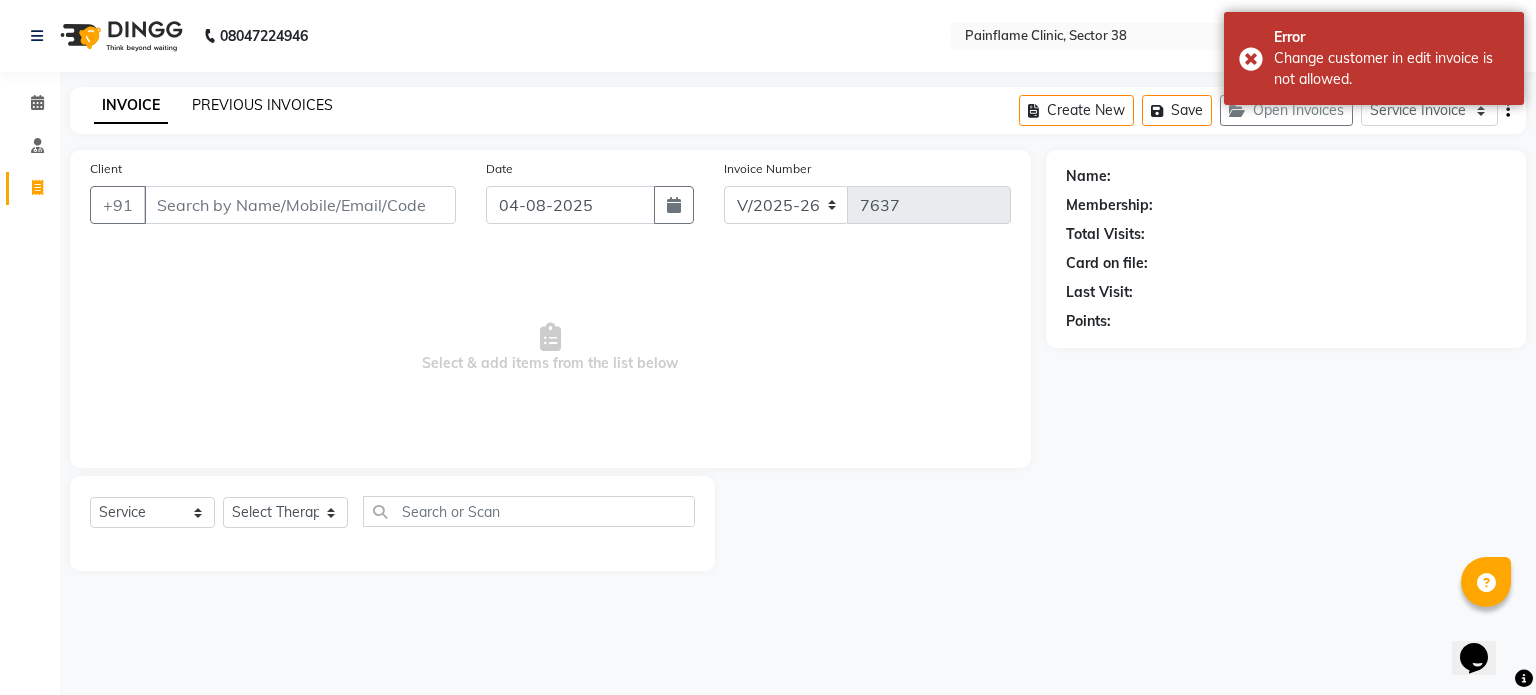 click on "PREVIOUS INVOICES" 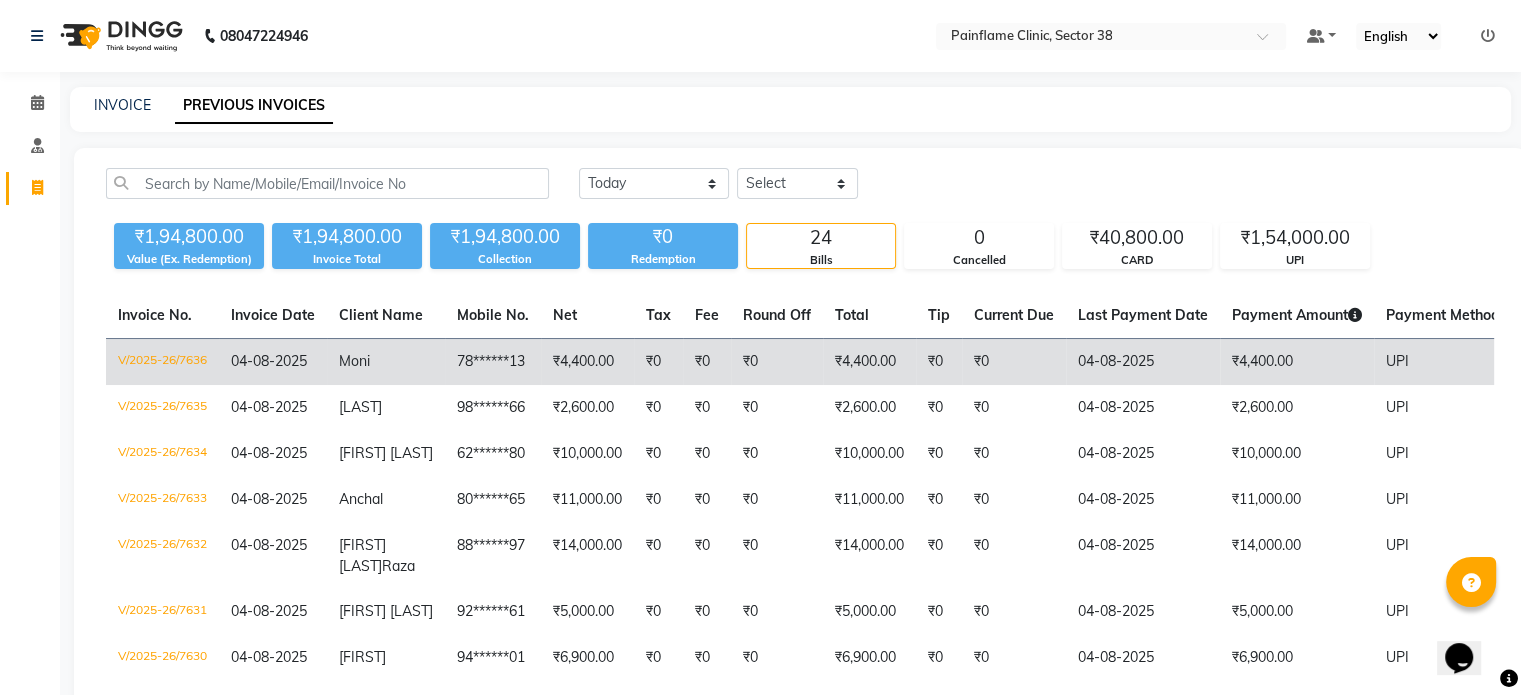 click on "₹4,400.00" 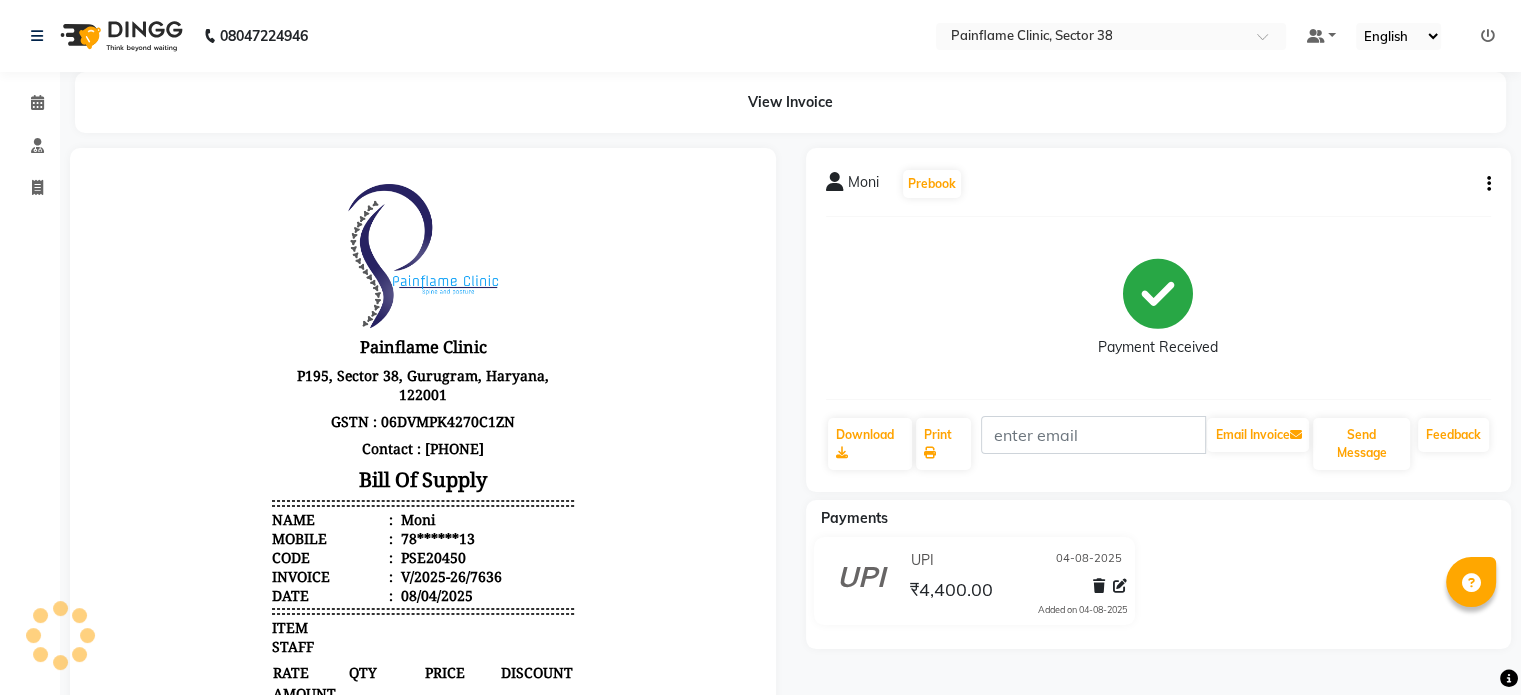 scroll, scrollTop: 0, scrollLeft: 0, axis: both 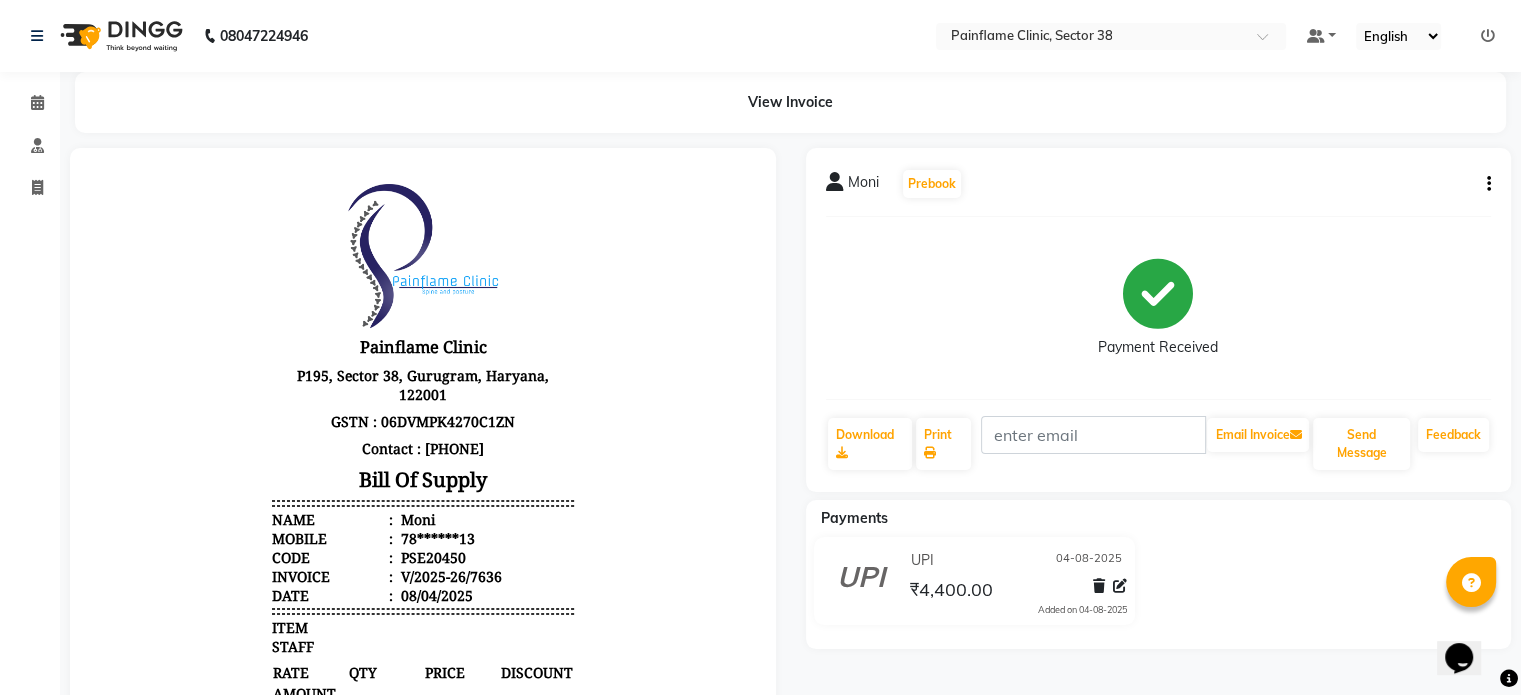 click 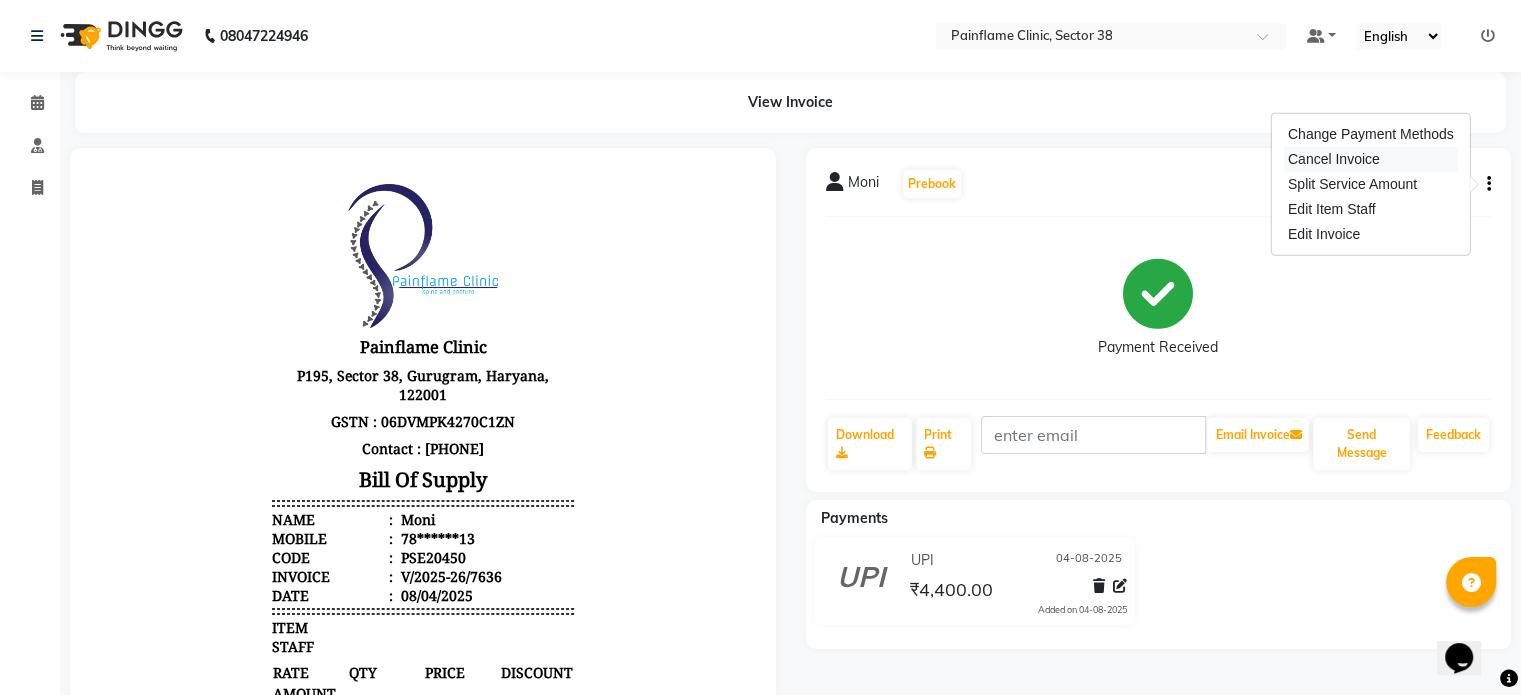 click on "Cancel Invoice" at bounding box center [1371, 159] 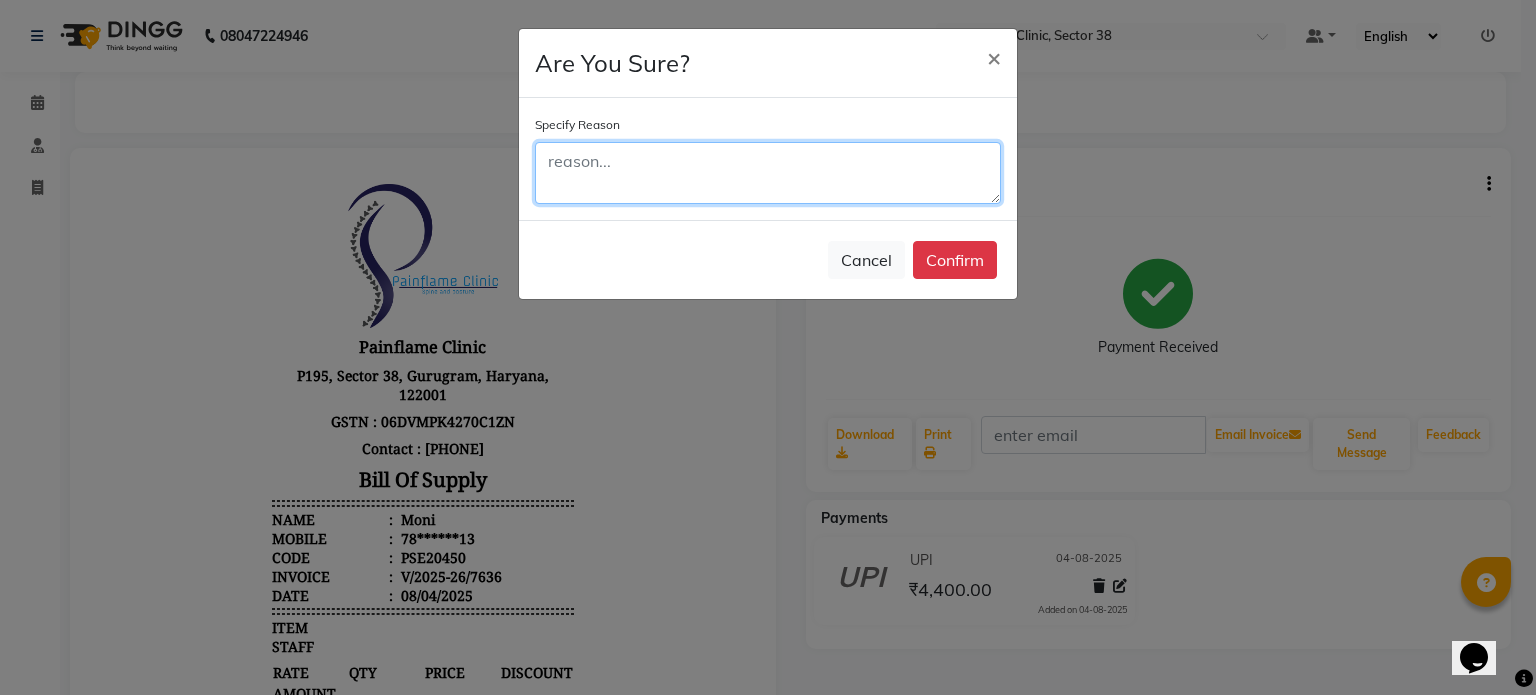 click 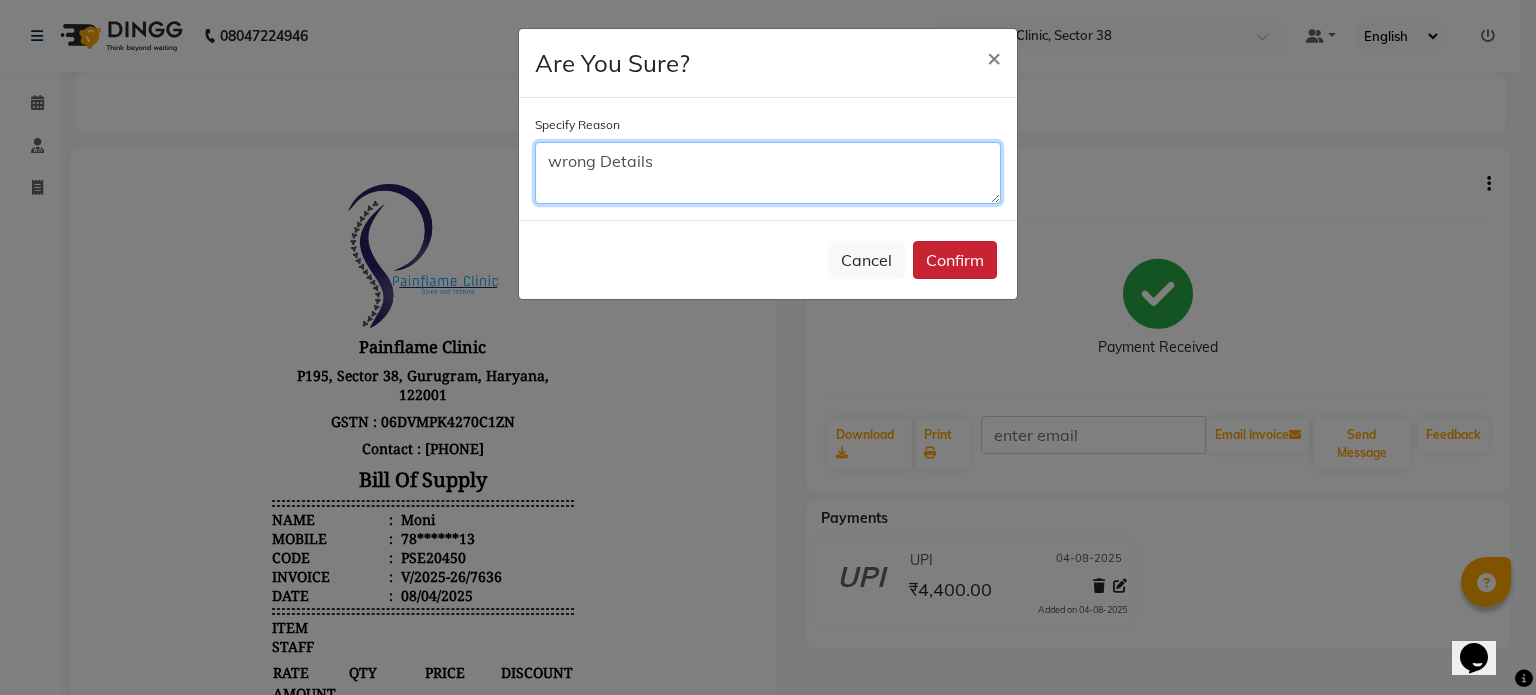 type on "wrong Details" 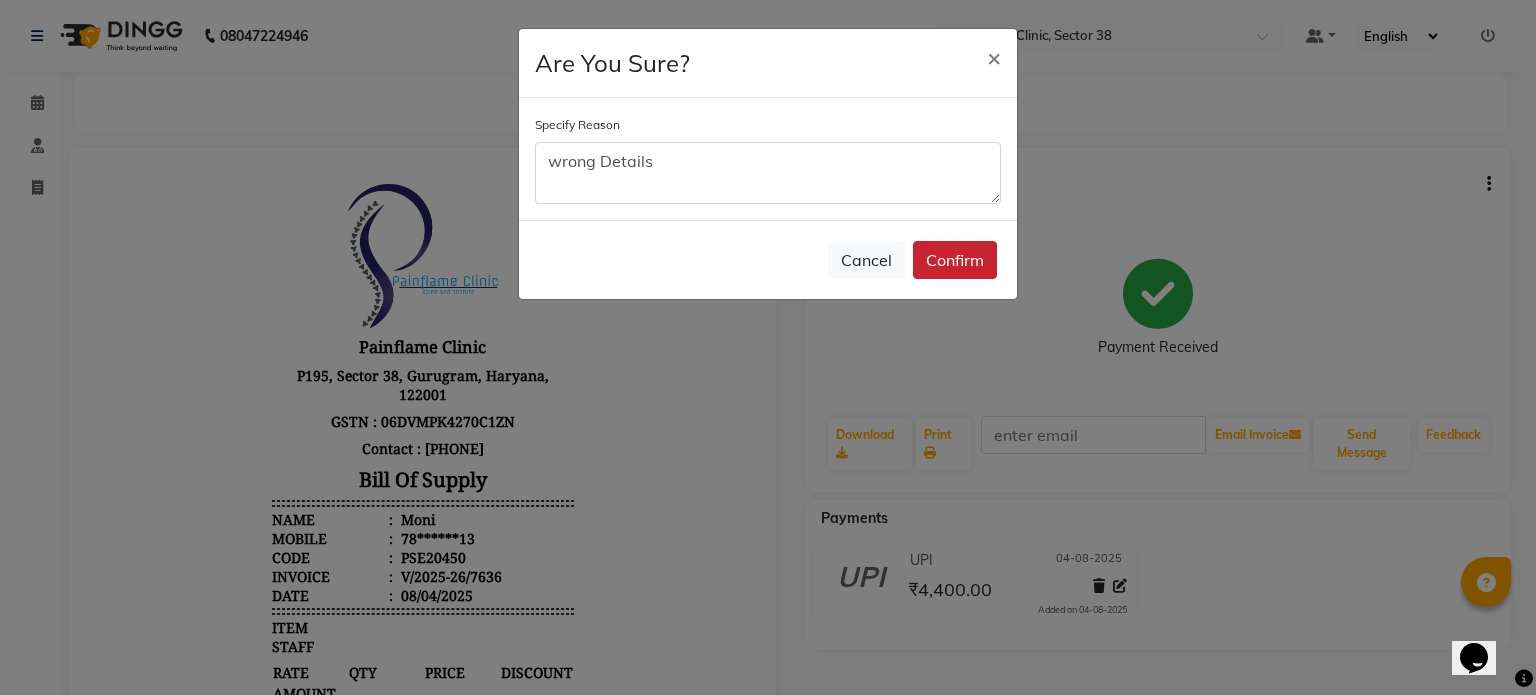 click on "Confirm" 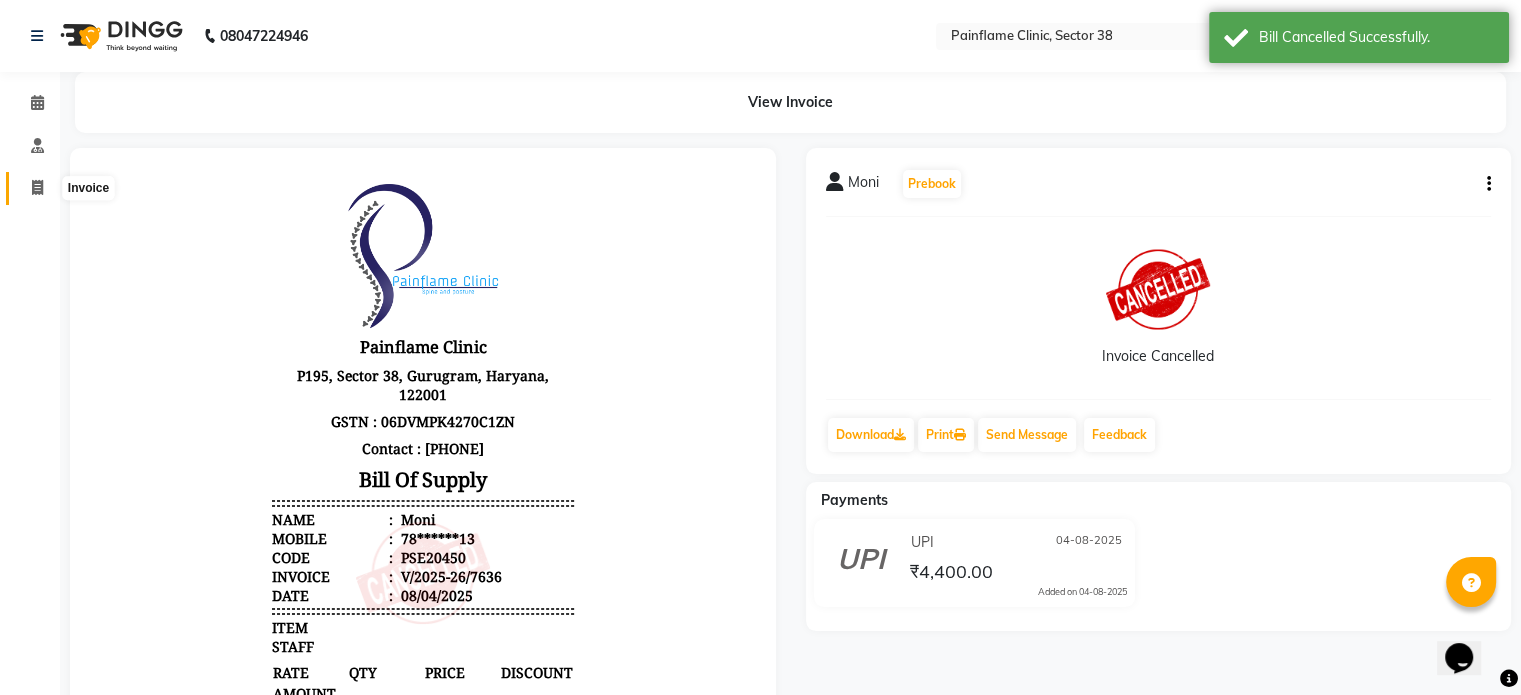 click 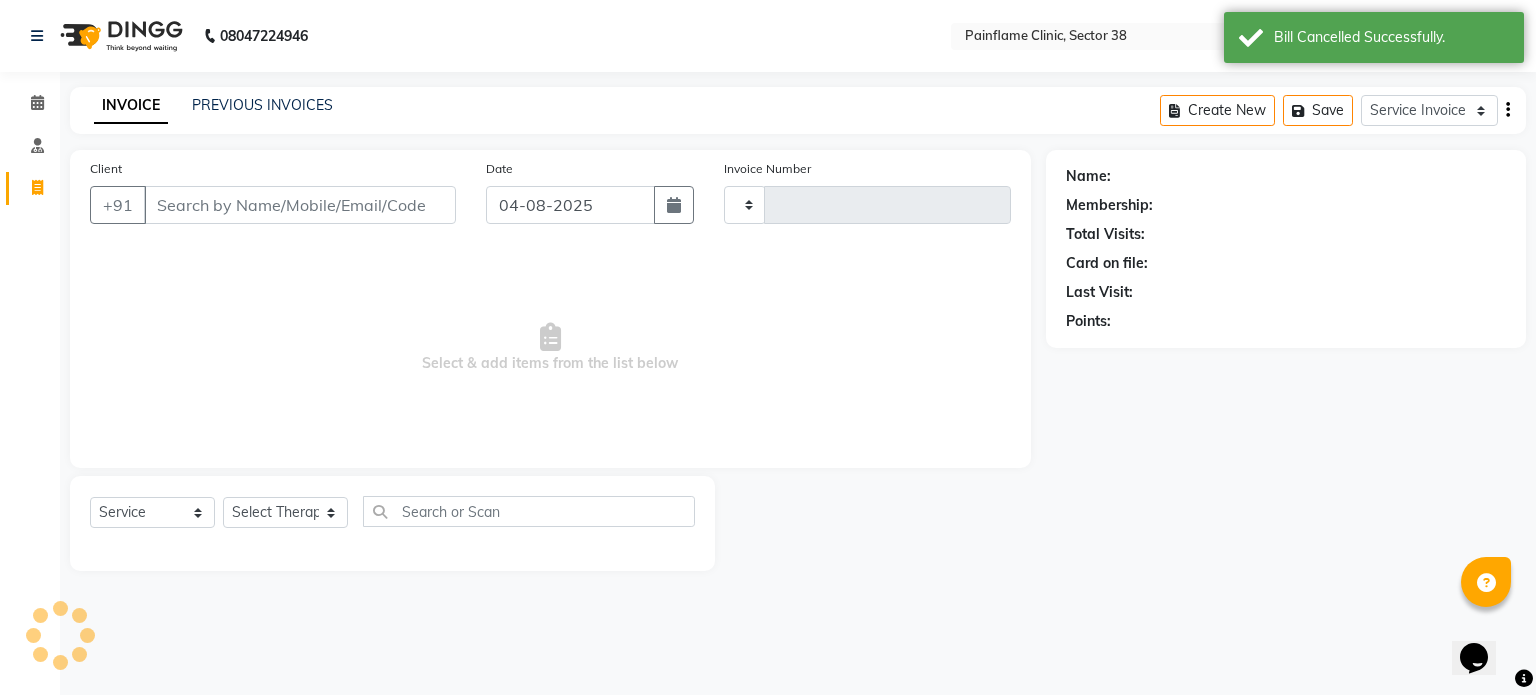 type on "7637" 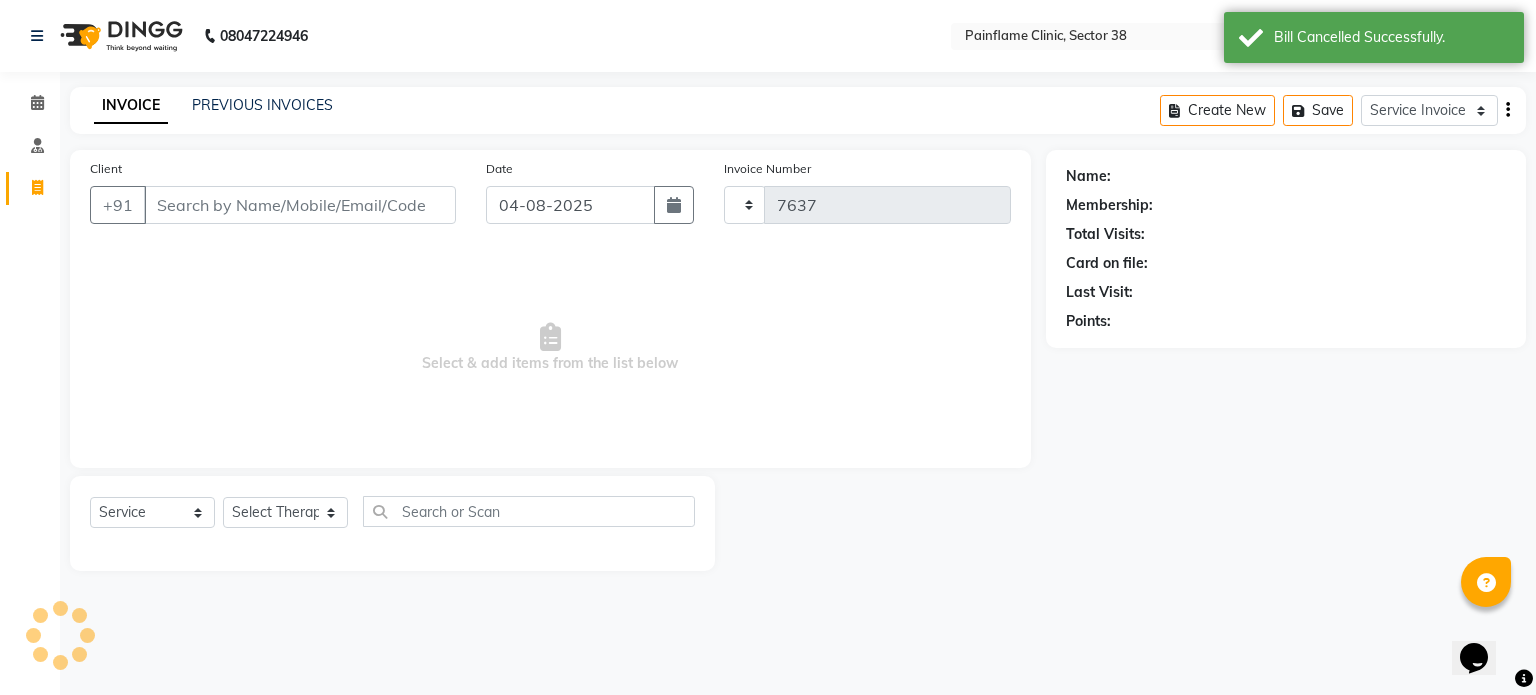 select on "3964" 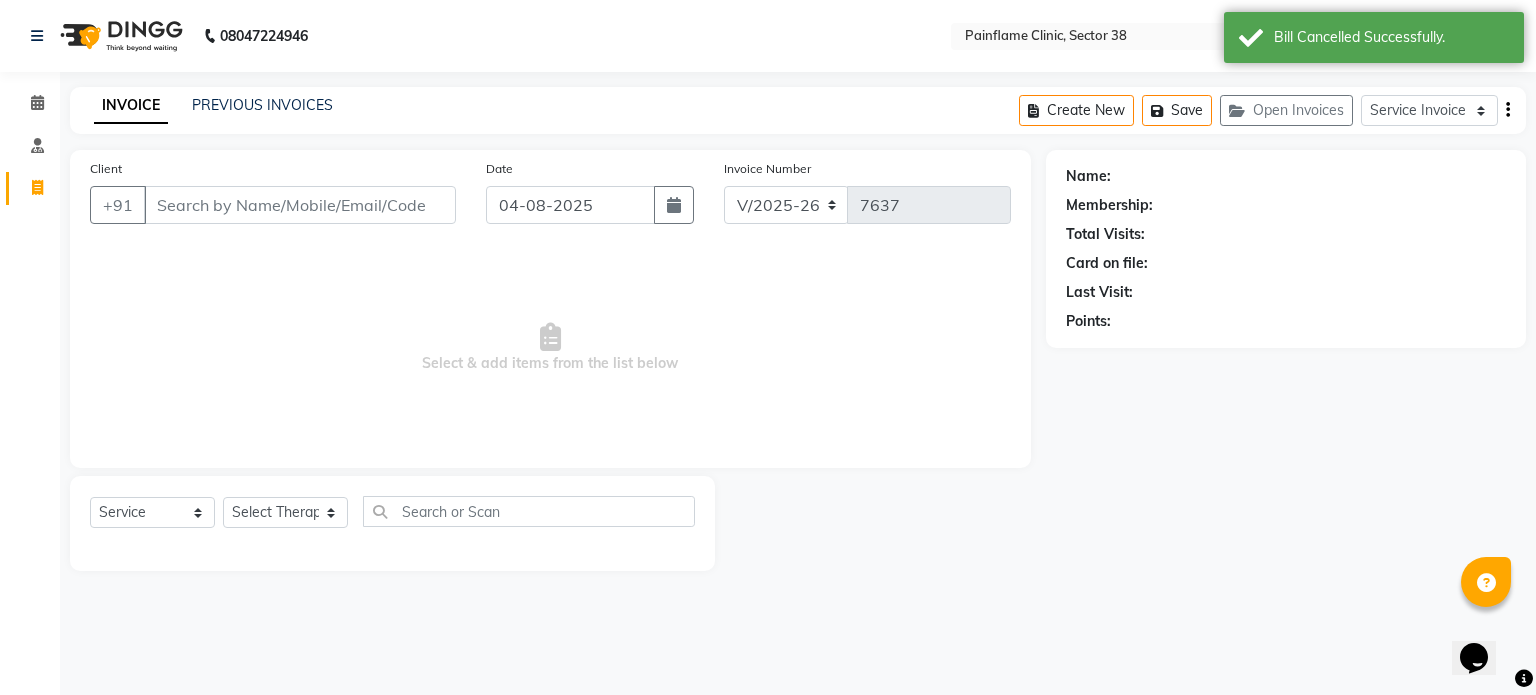 click on "INVOICE" 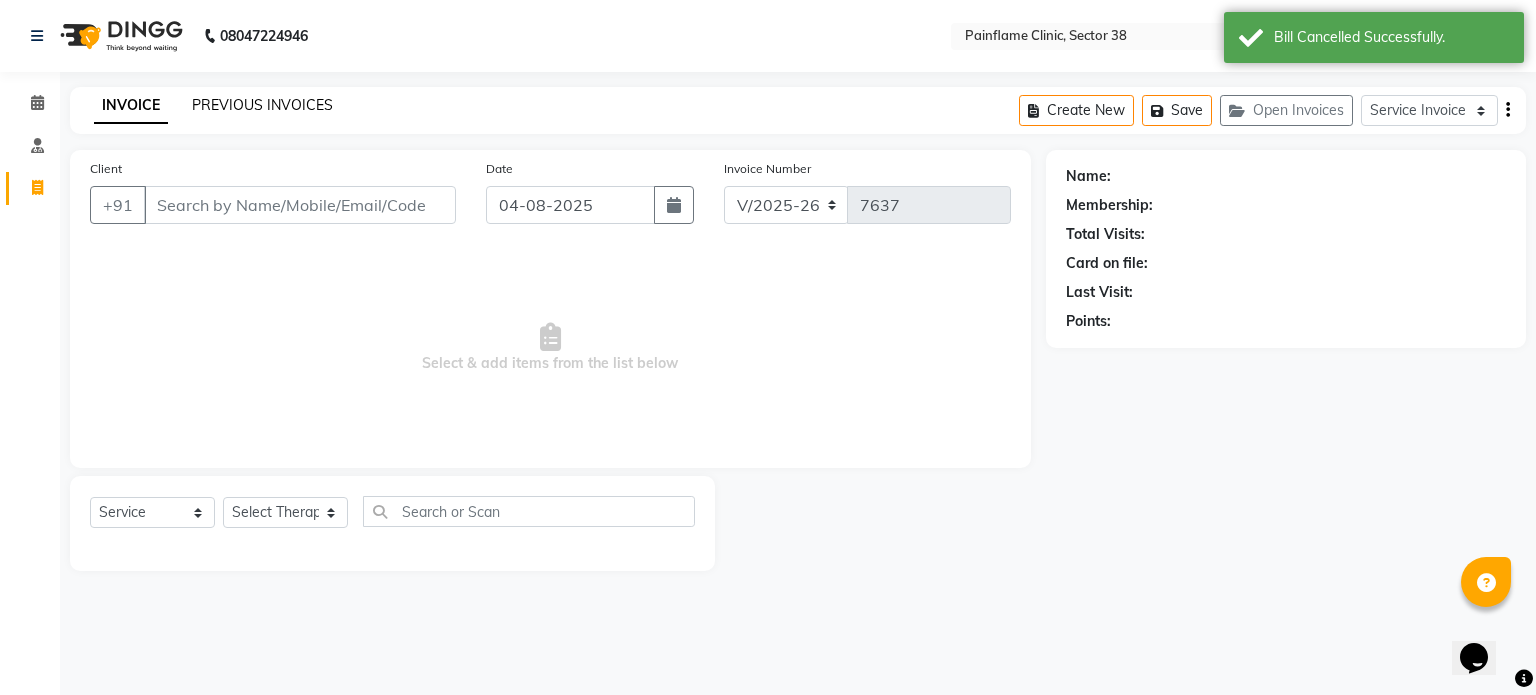 click on "PREVIOUS INVOICES" 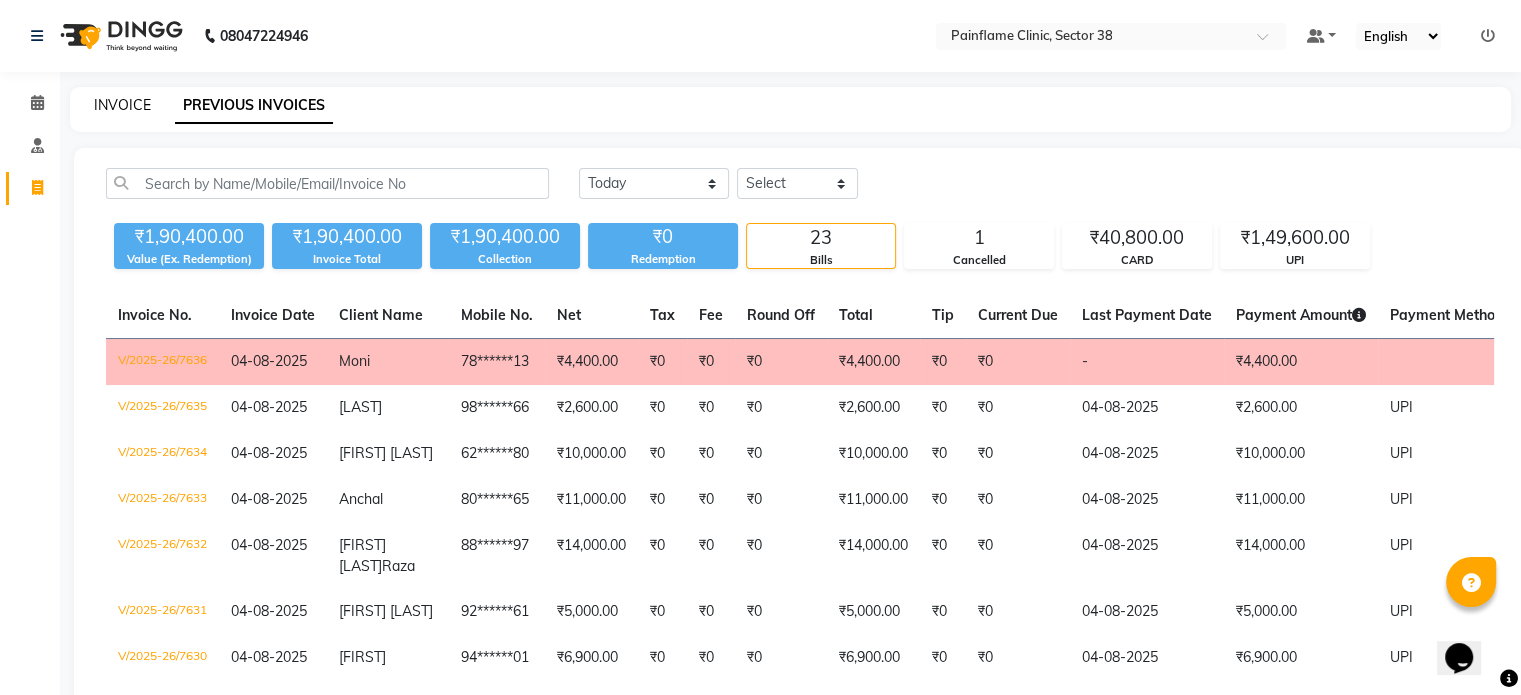 click on "INVOICE" 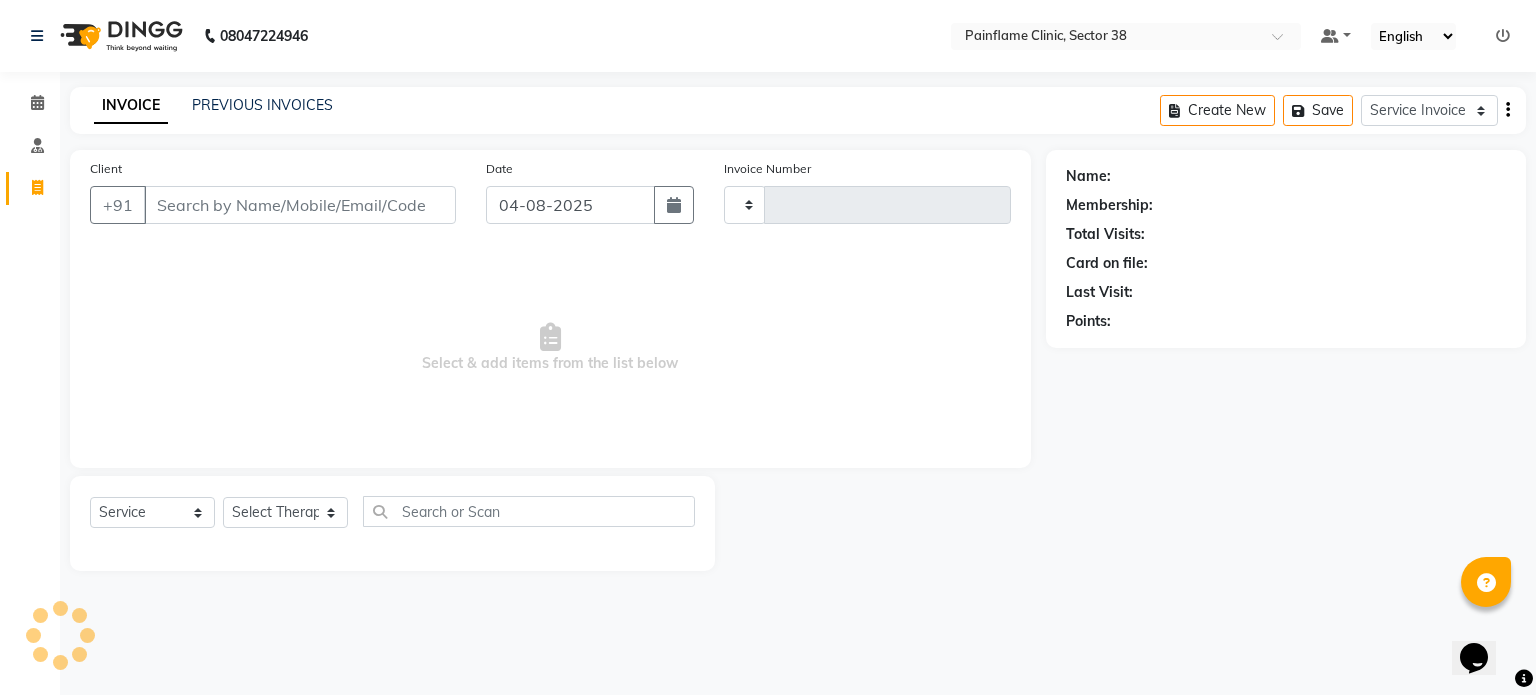 type on "7637" 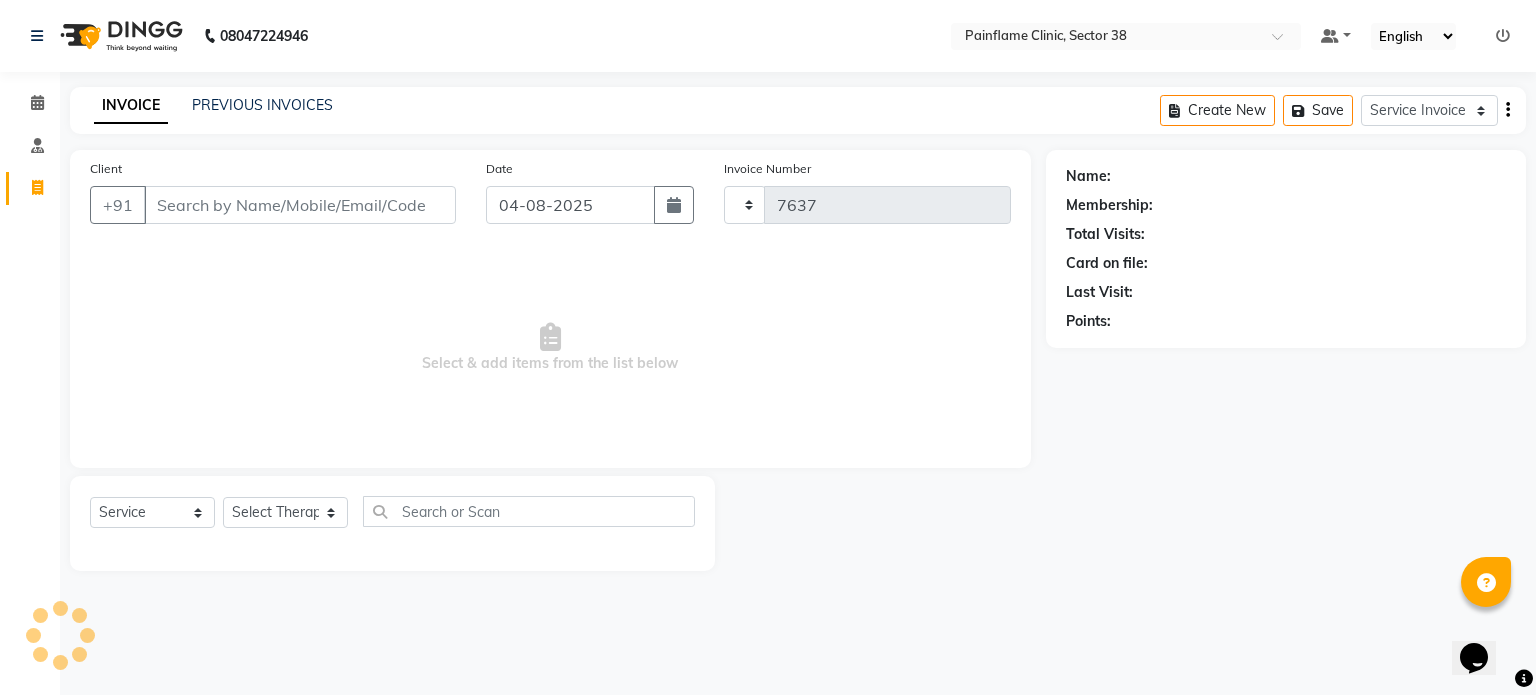 select on "3964" 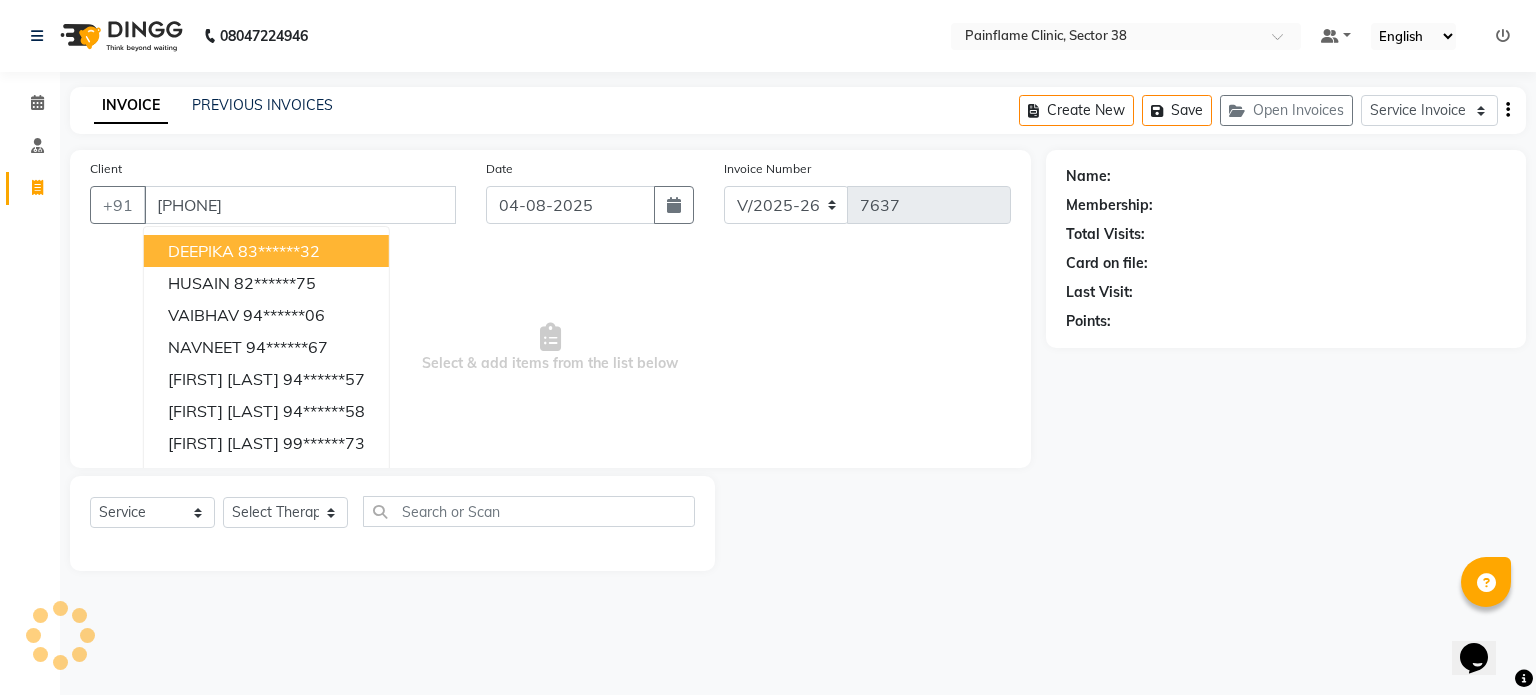 type on "[PHONE]" 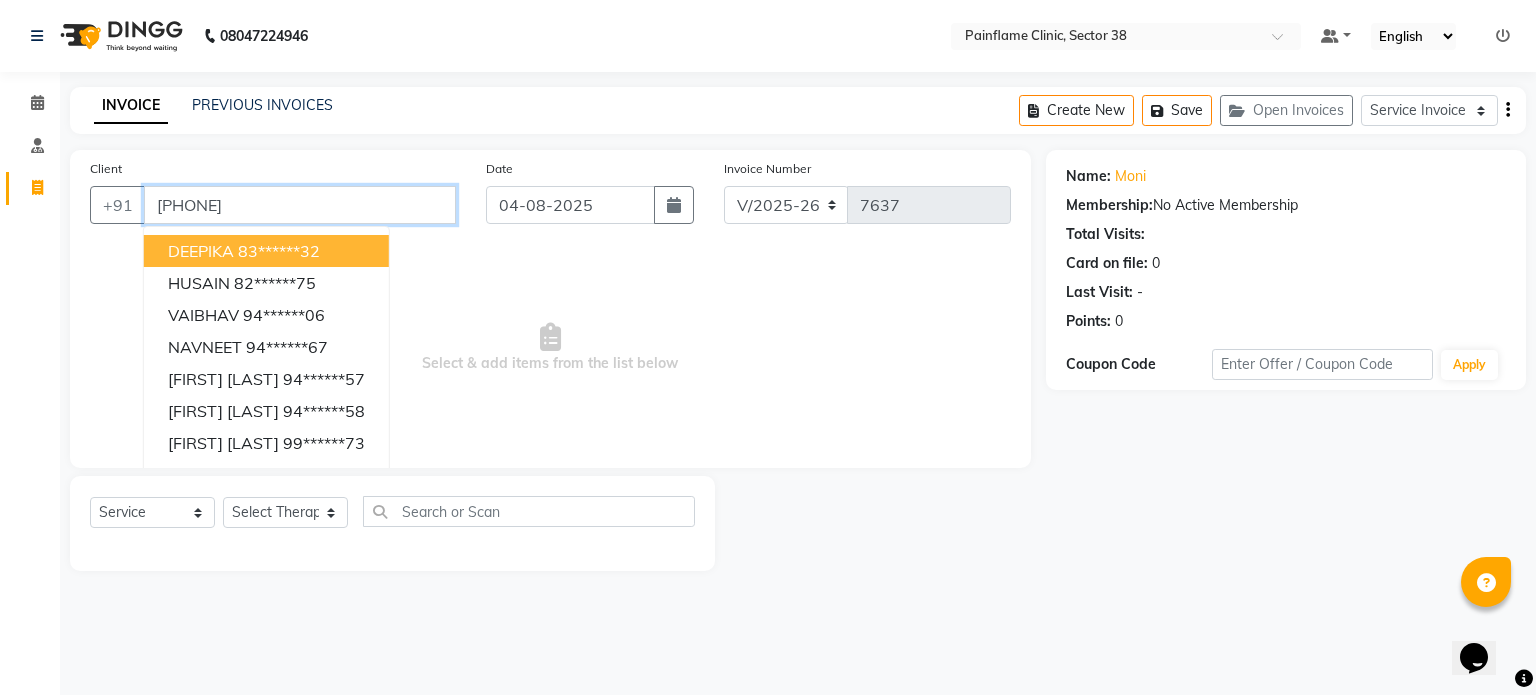 click on "[PHONE]" at bounding box center (300, 205) 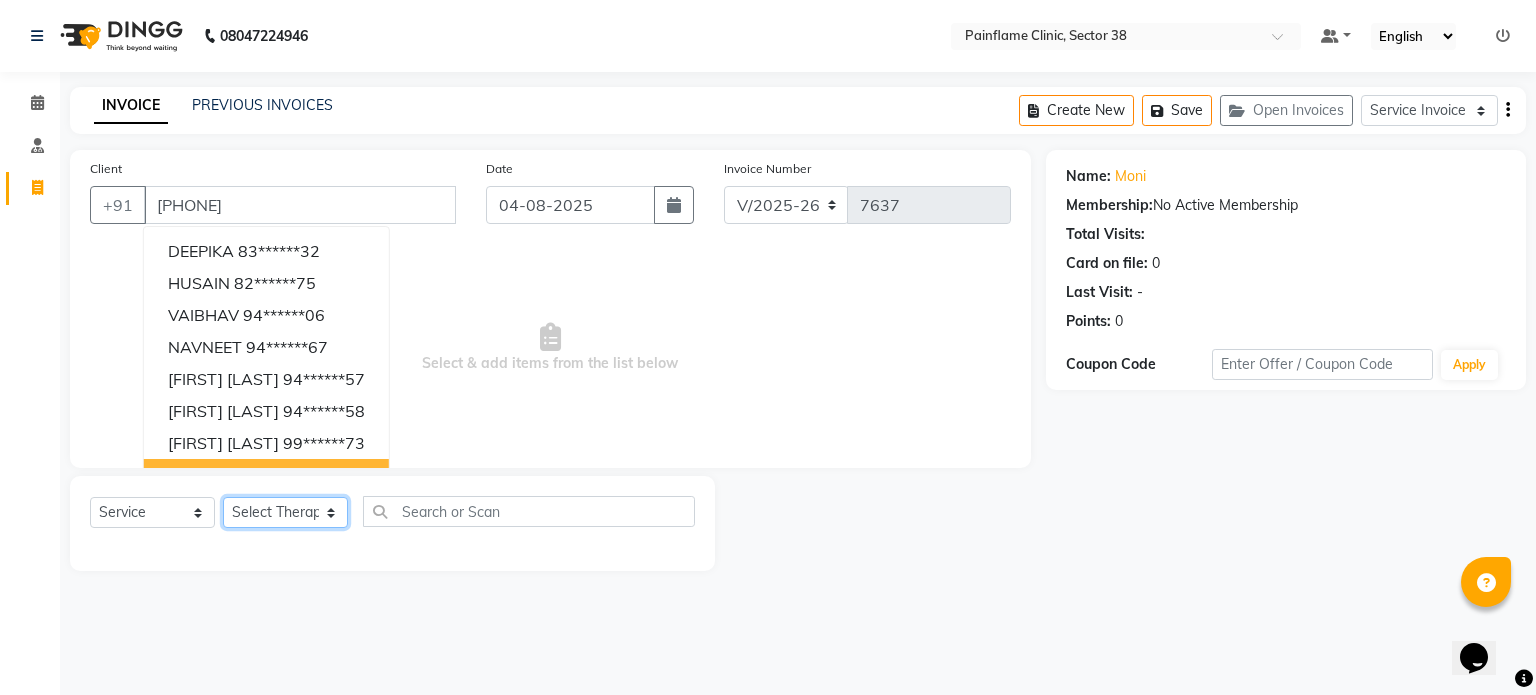 click on "Select Therapist Dr Durgesh Dr Harish Dr Ranjana Dr Saurabh Dr. Suraj Dr. Tejpal Mehlawat KUSHAL MOHIT SEMWAL Nancy Singhai Reception 1  Reception 2 Reception 3" 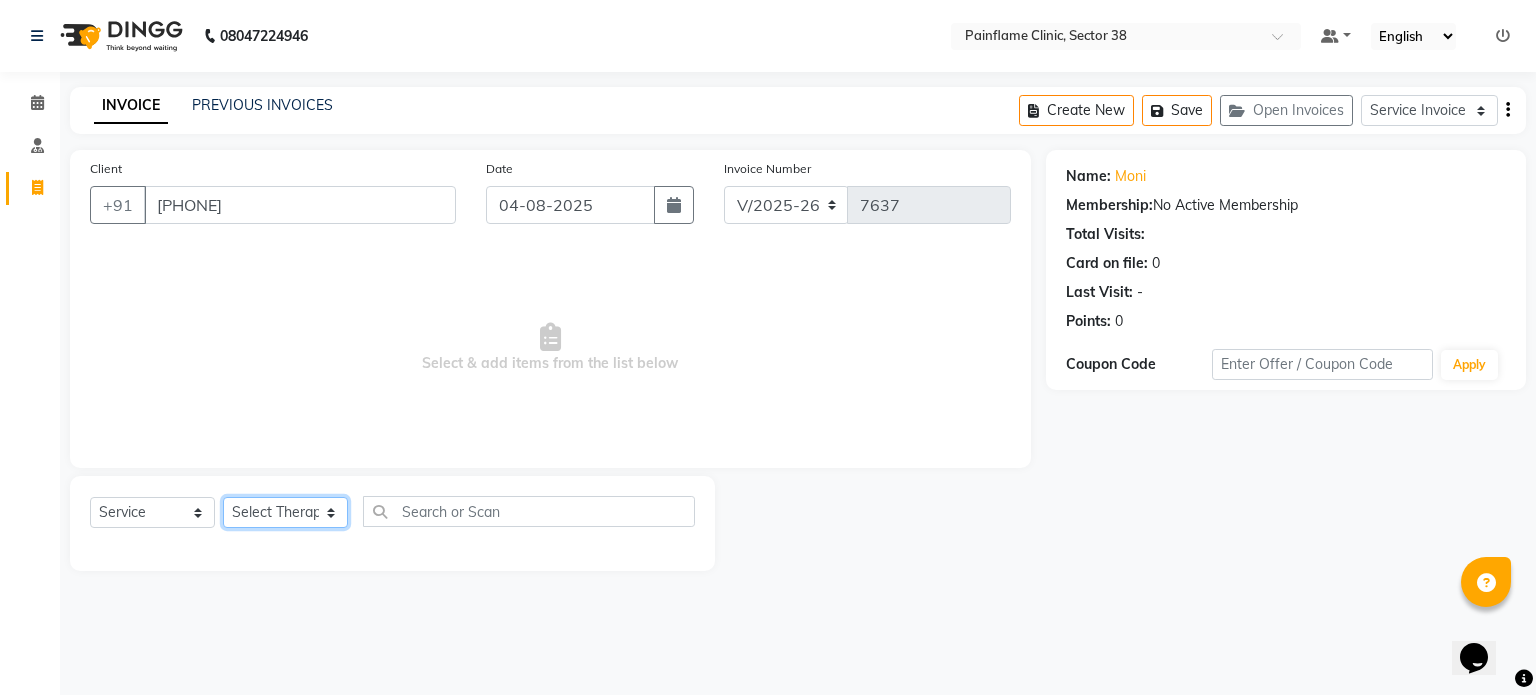 select on "20209" 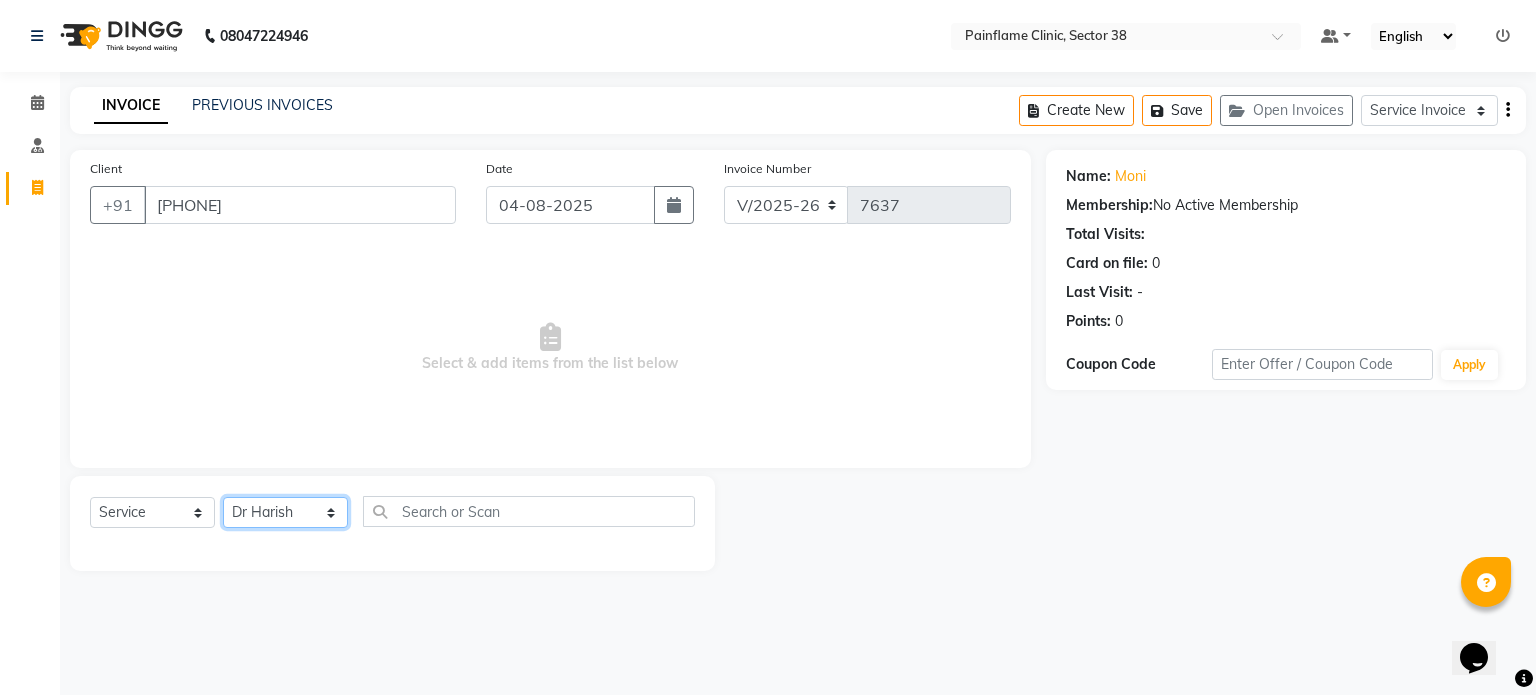 click on "Select Therapist Dr Durgesh Dr Harish Dr Ranjana Dr Saurabh Dr. Suraj Dr. Tejpal Mehlawat KUSHAL MOHIT SEMWAL Nancy Singhai Reception 1  Reception 2 Reception 3" 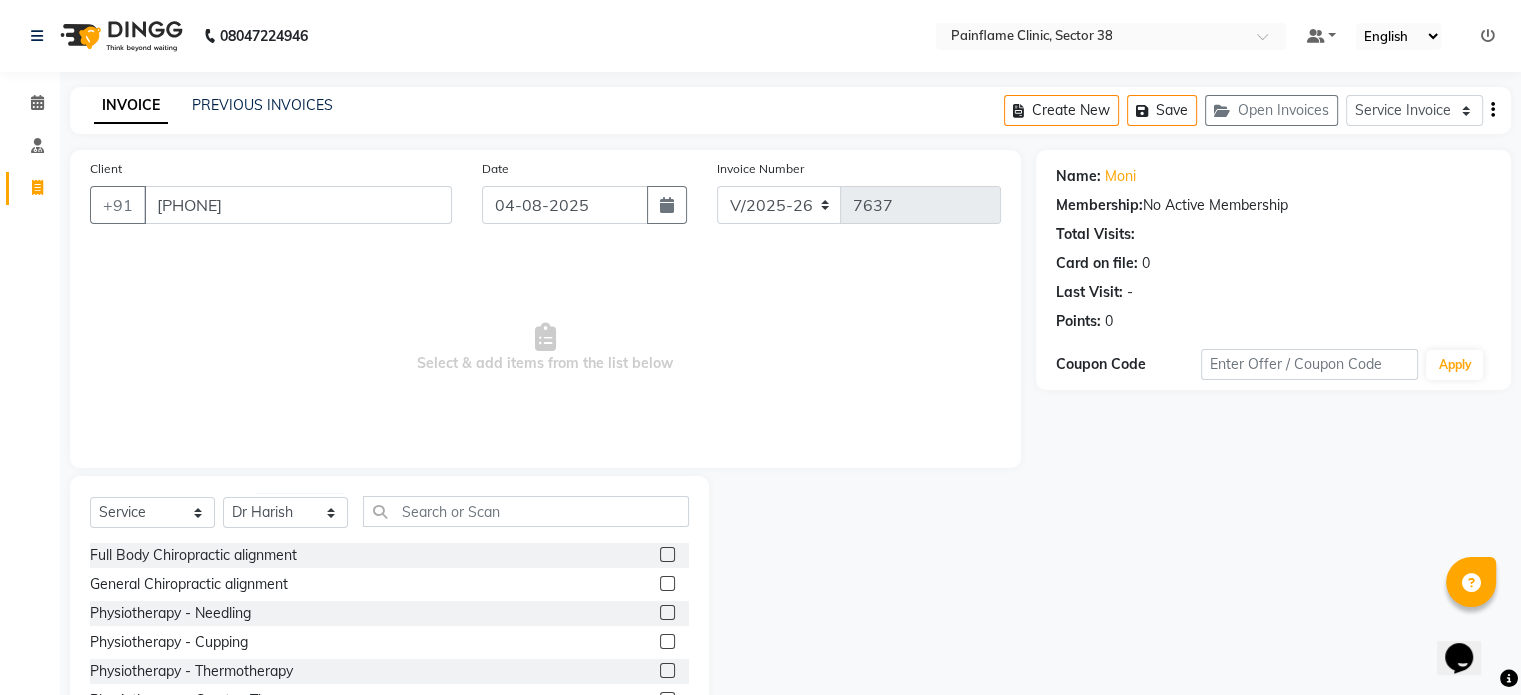 click 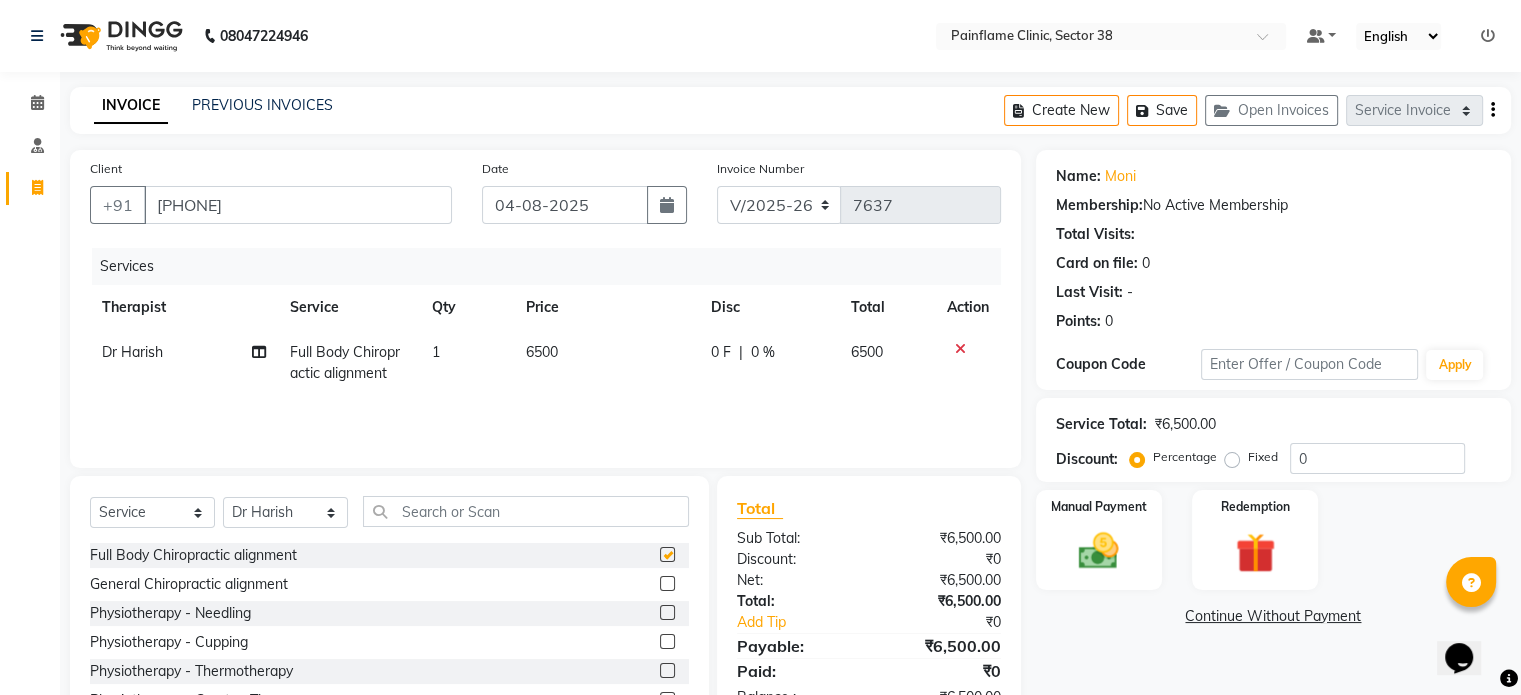 checkbox on "false" 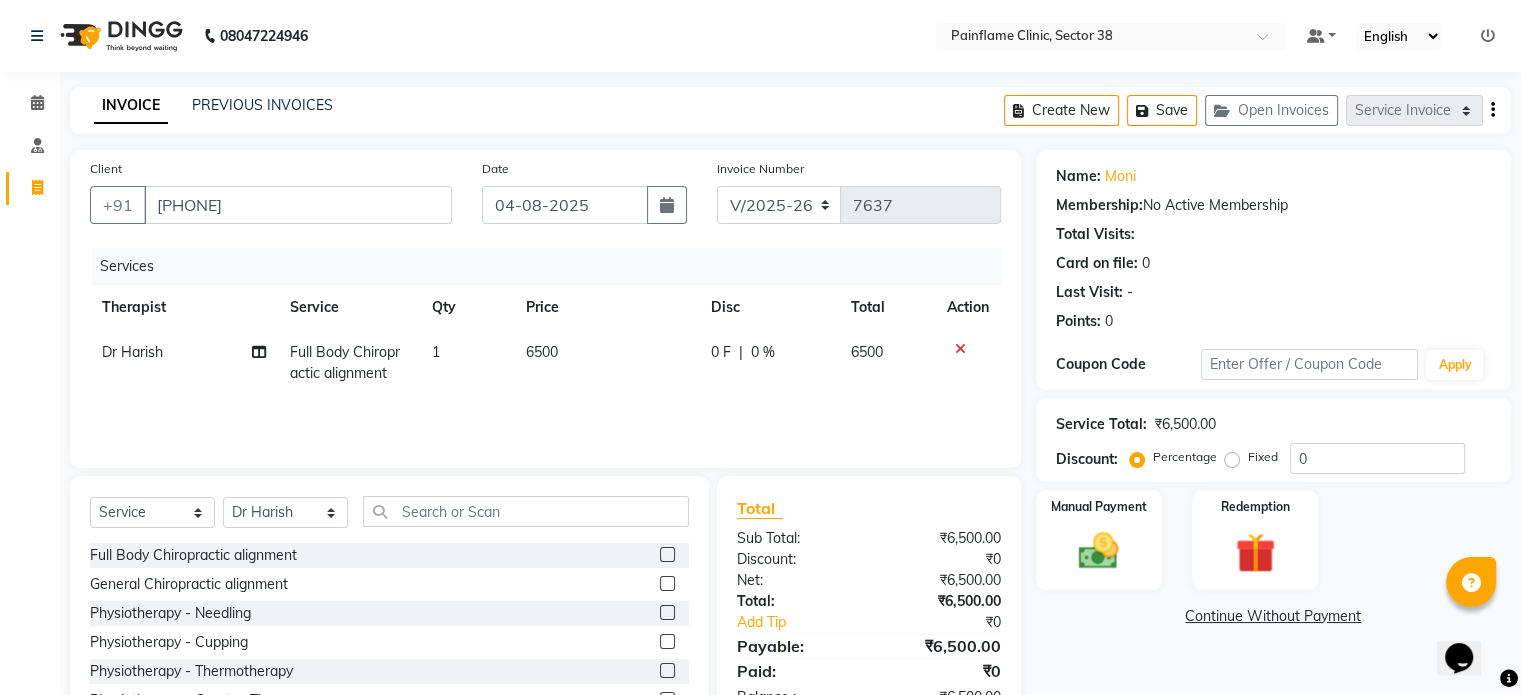 scroll, scrollTop: 119, scrollLeft: 0, axis: vertical 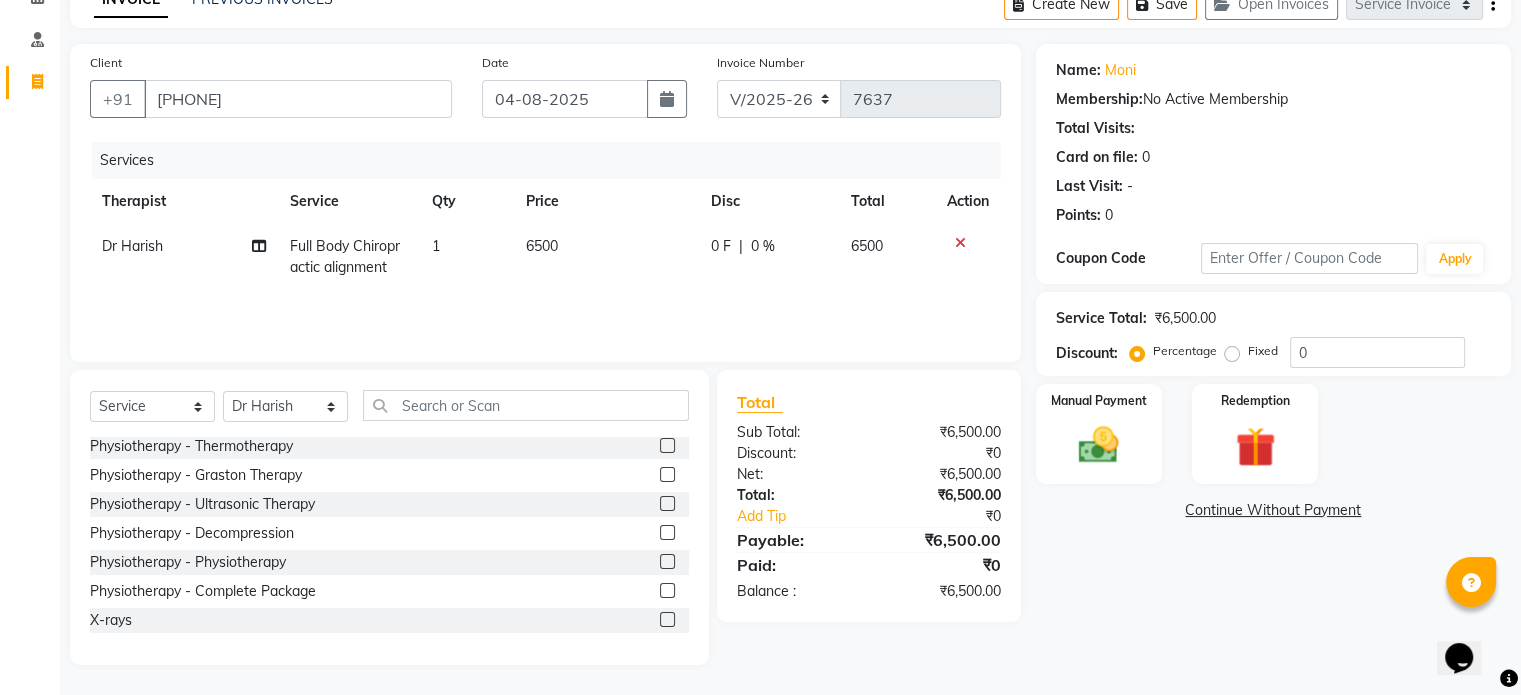 click 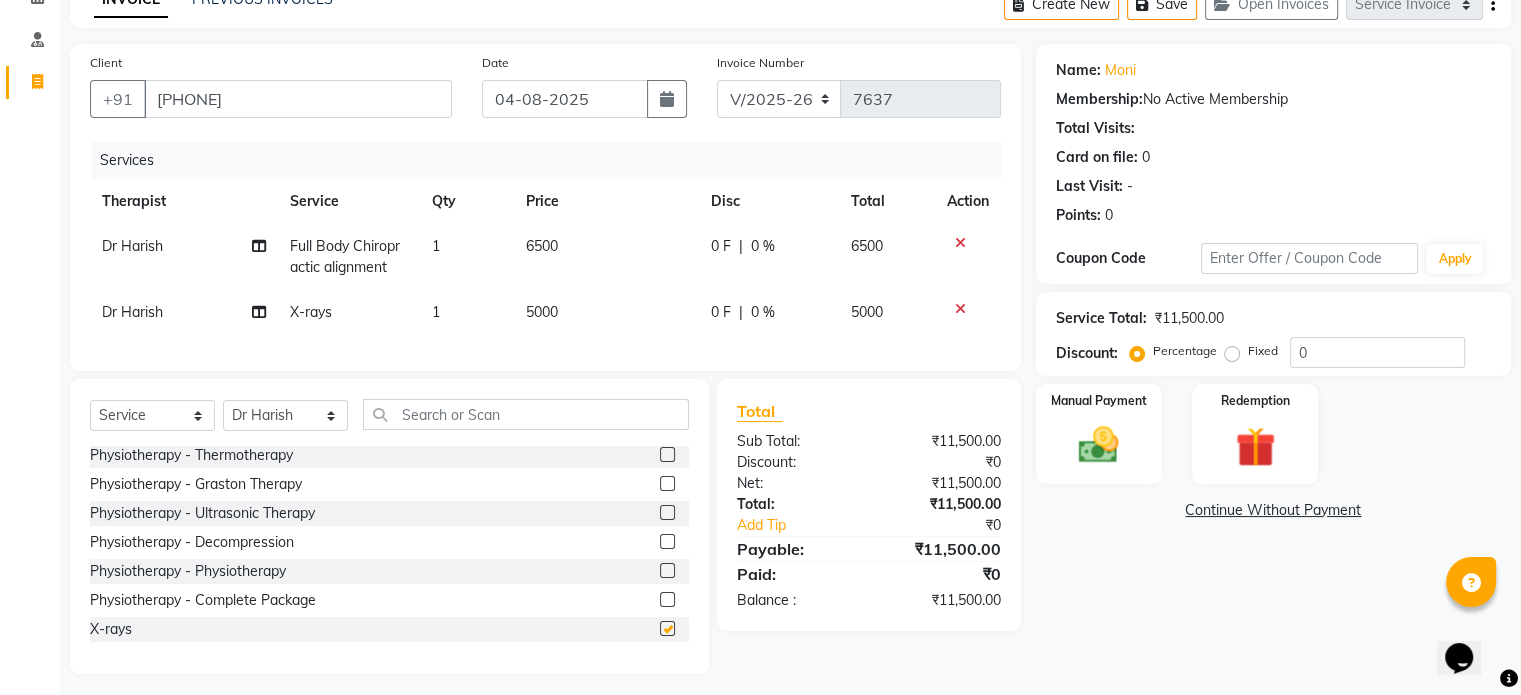 checkbox on "false" 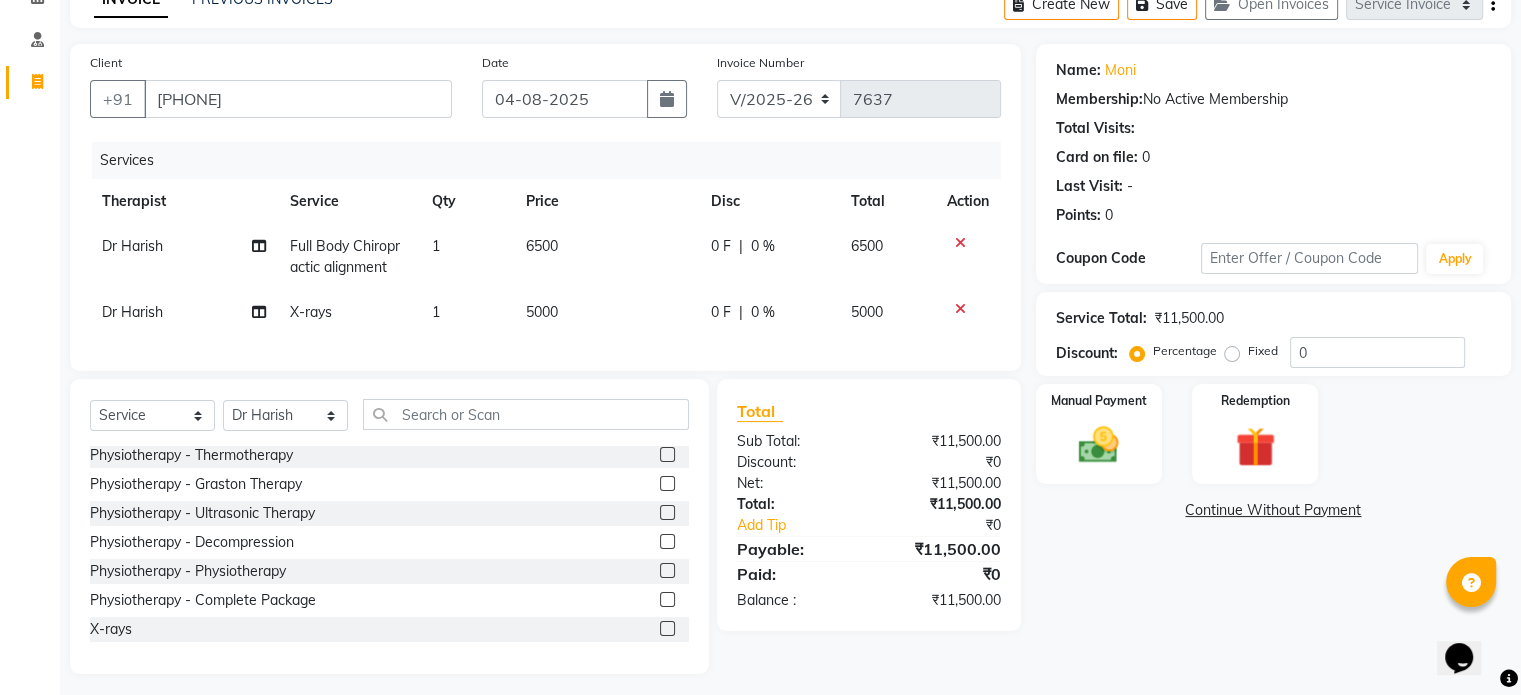 click on "5000" 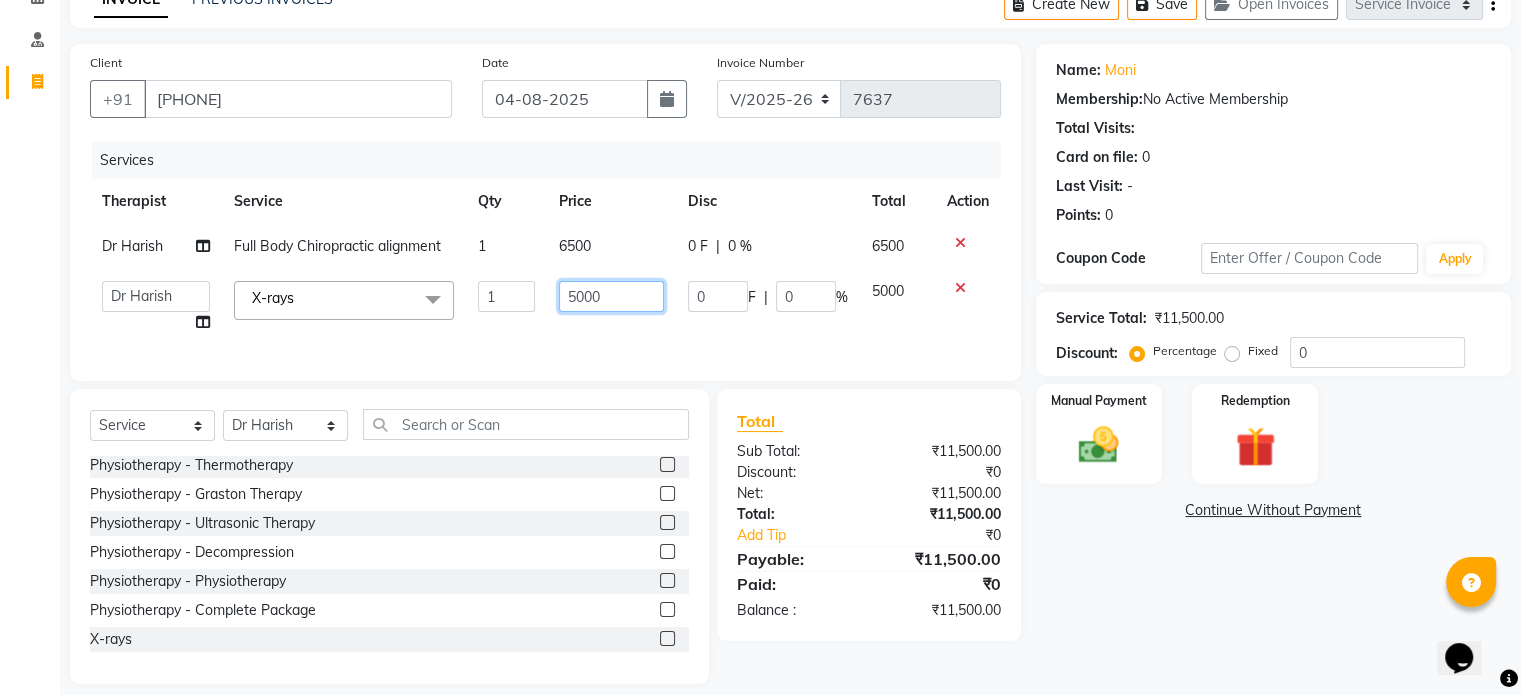 click on "5000" 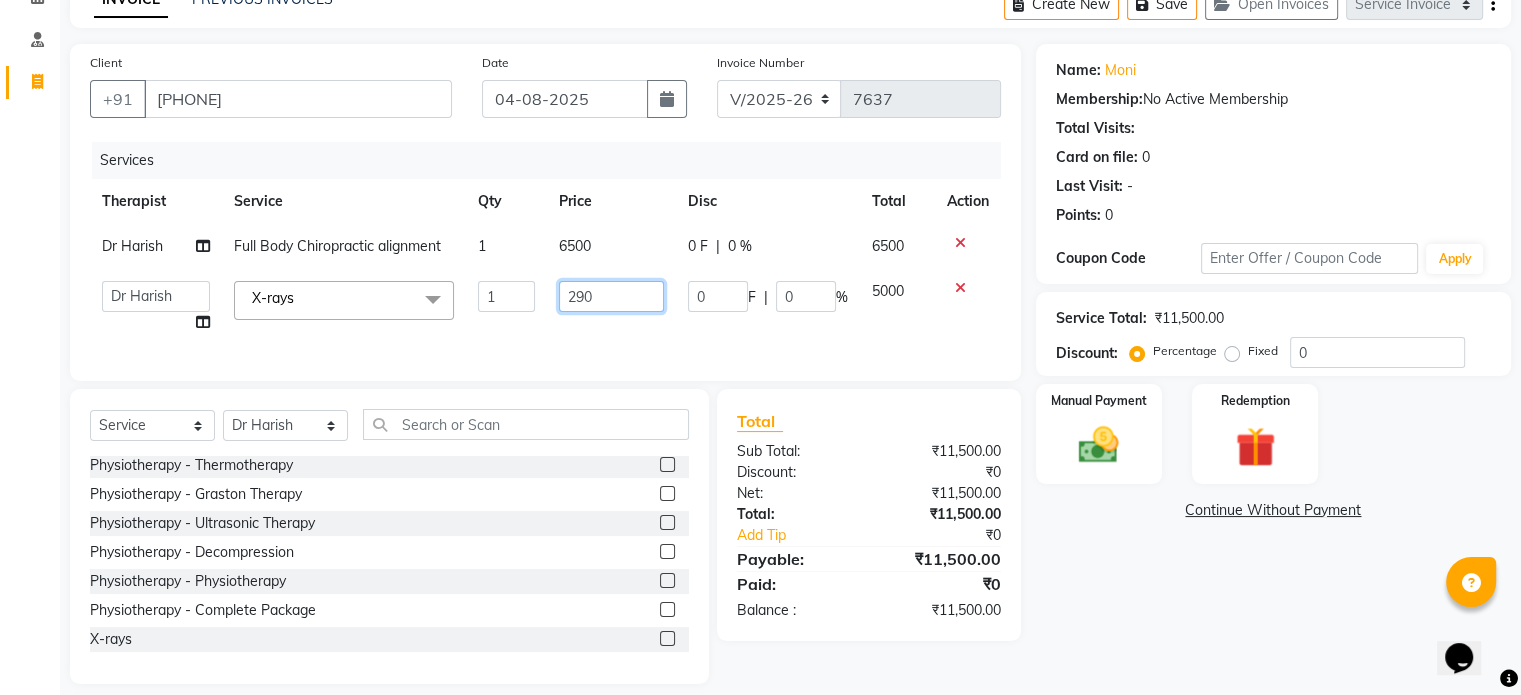 type on "2900" 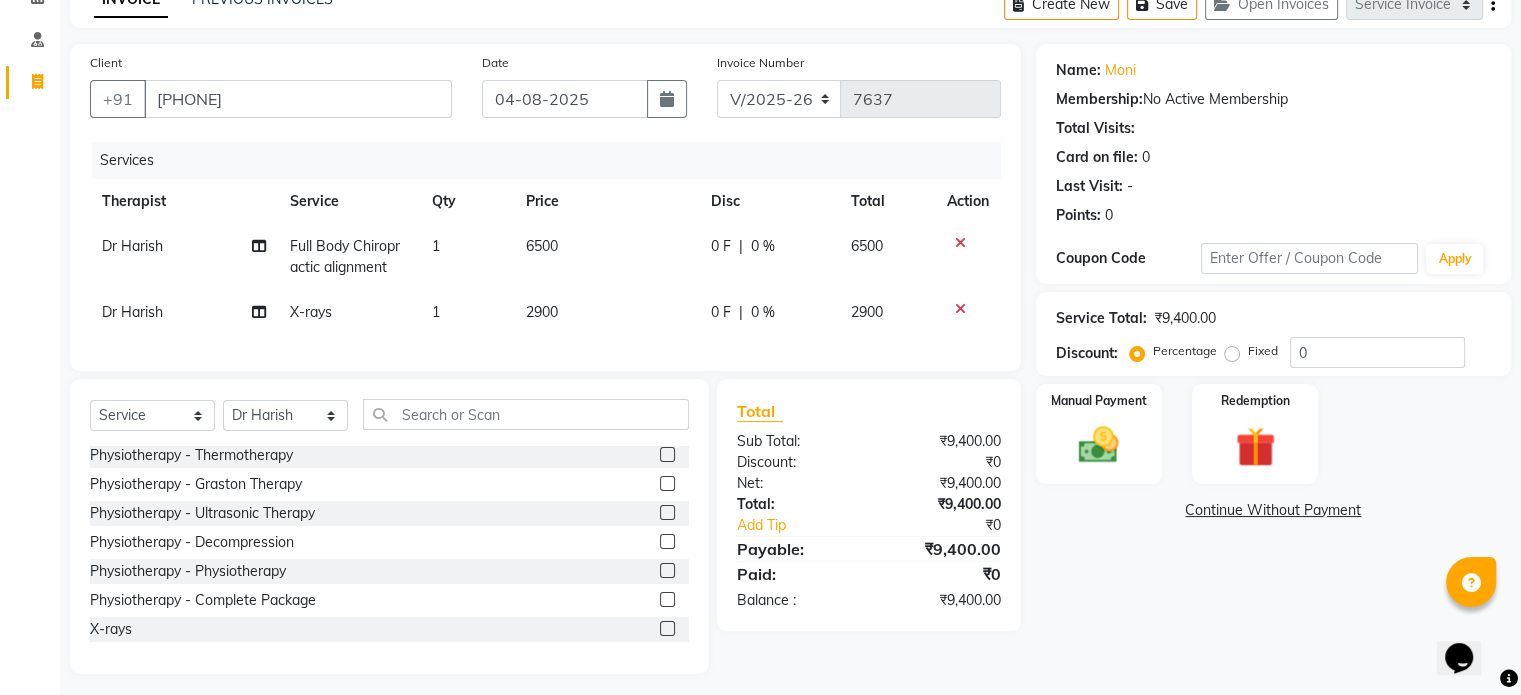click on "Fixed" 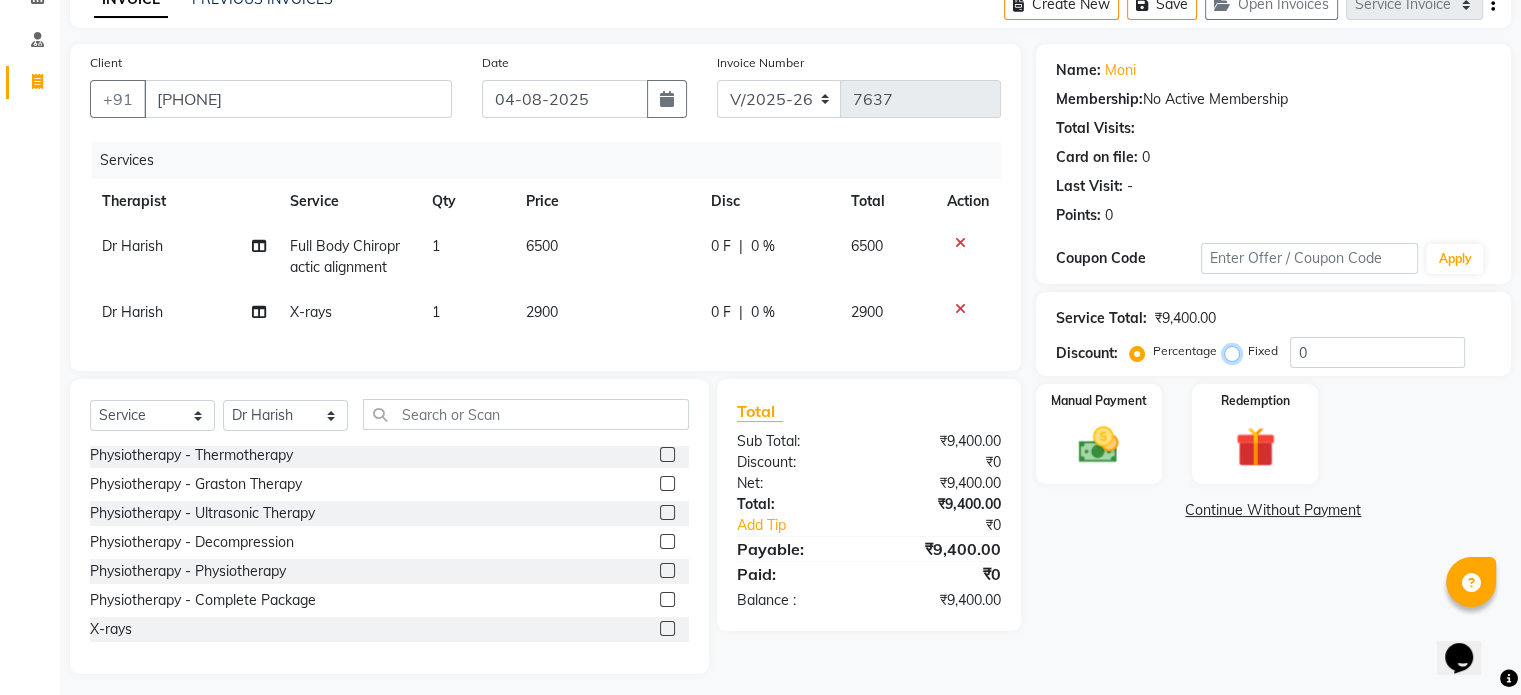 click on "Fixed" at bounding box center [1236, 351] 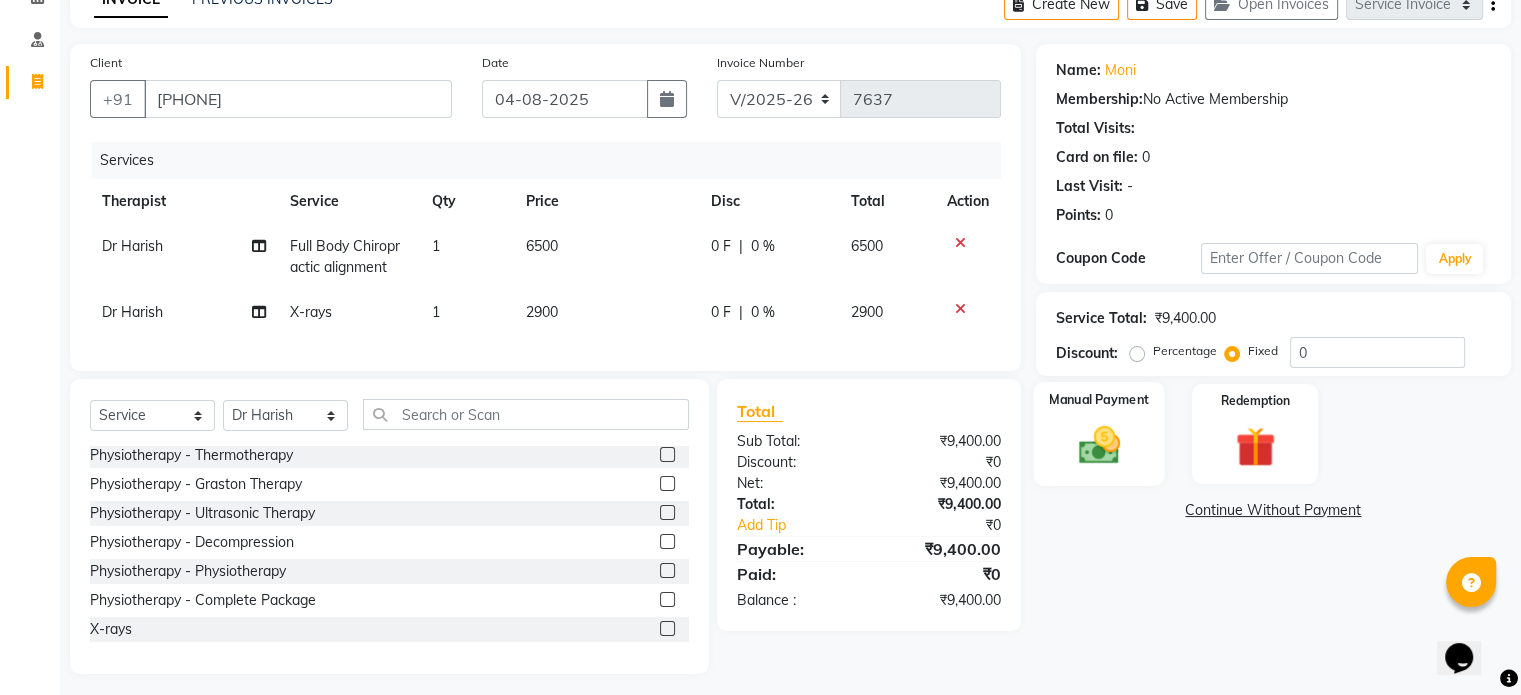click on "Manual Payment" 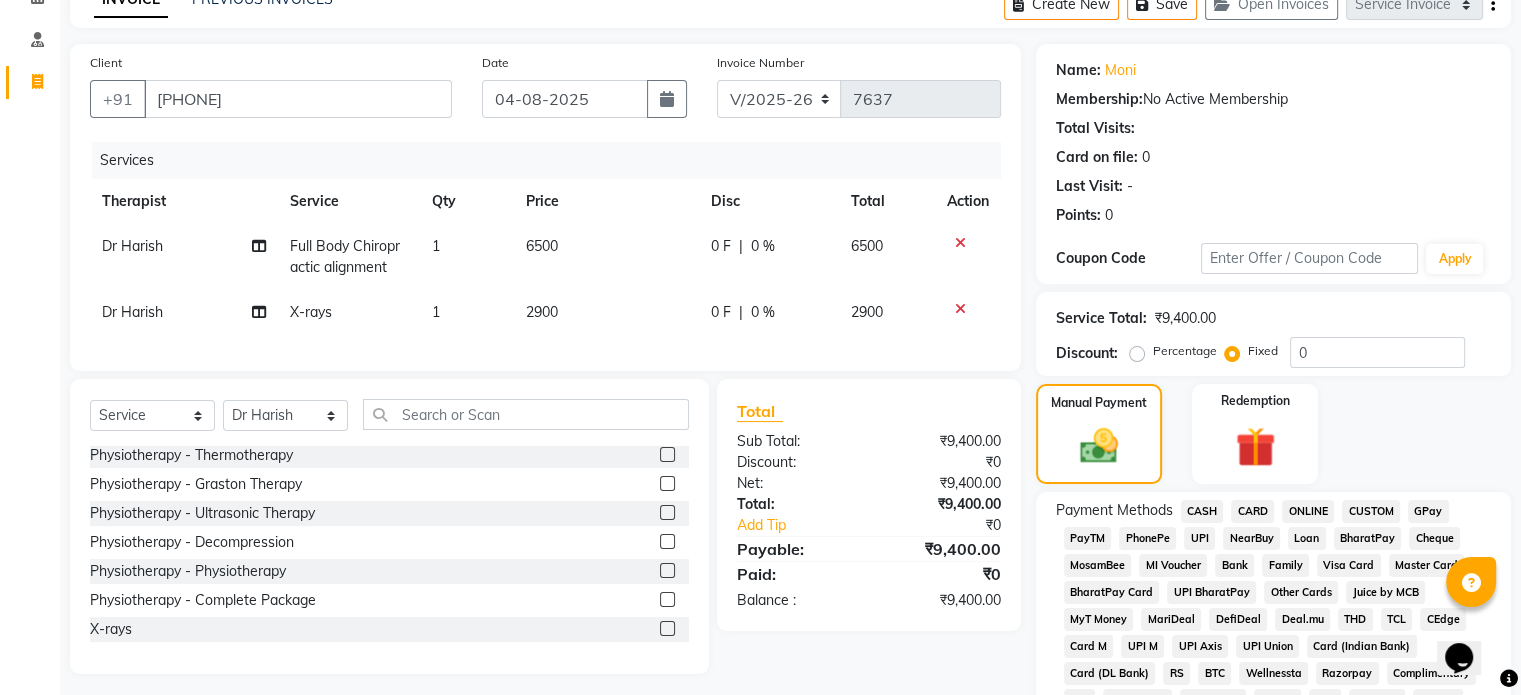 click on "UPI" 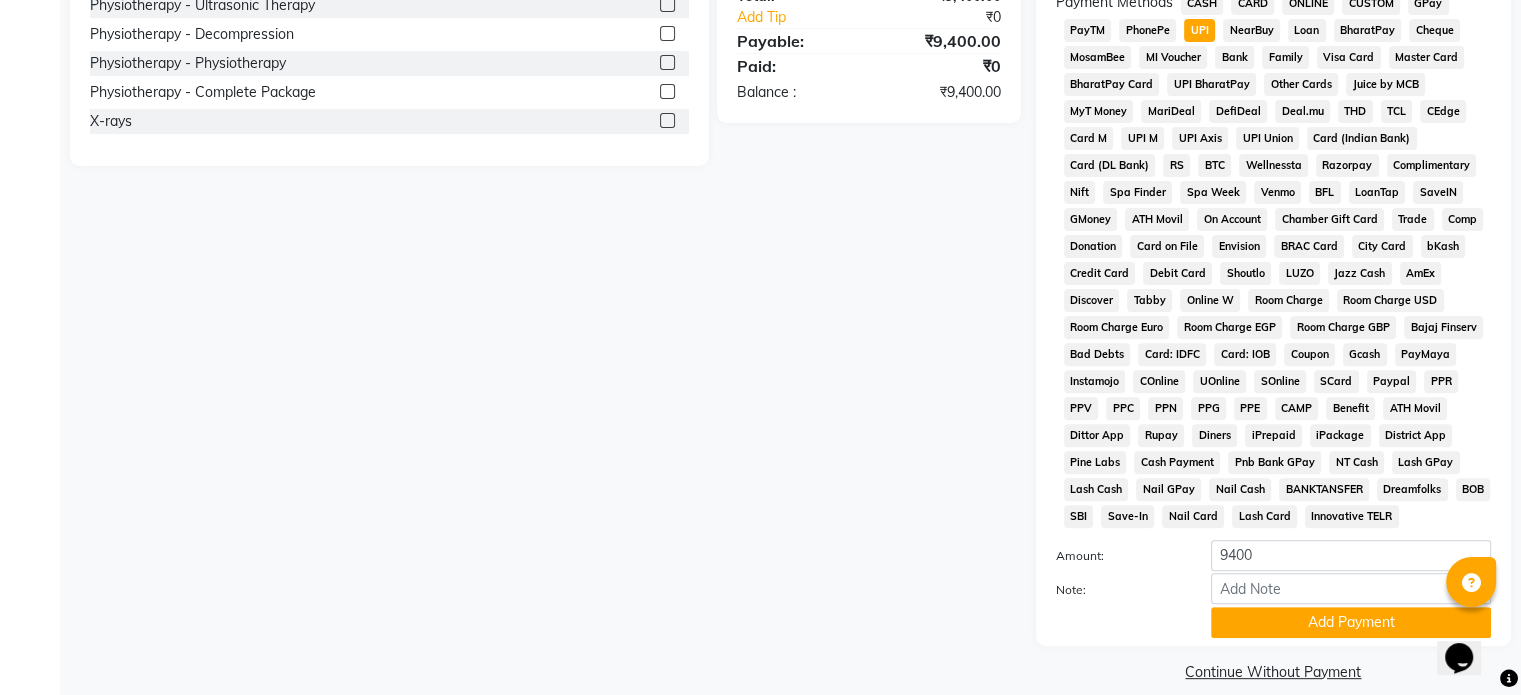 scroll, scrollTop: 652, scrollLeft: 0, axis: vertical 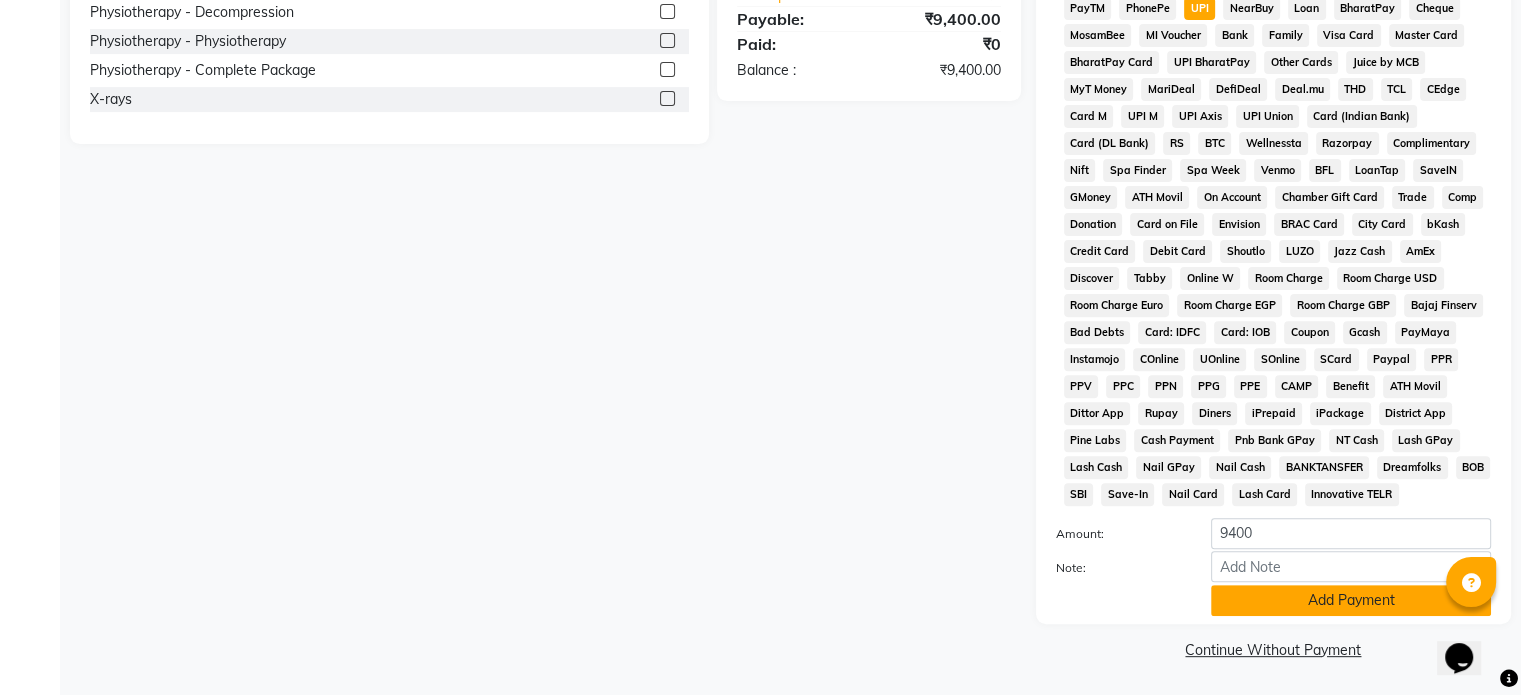 click on "Add Payment" 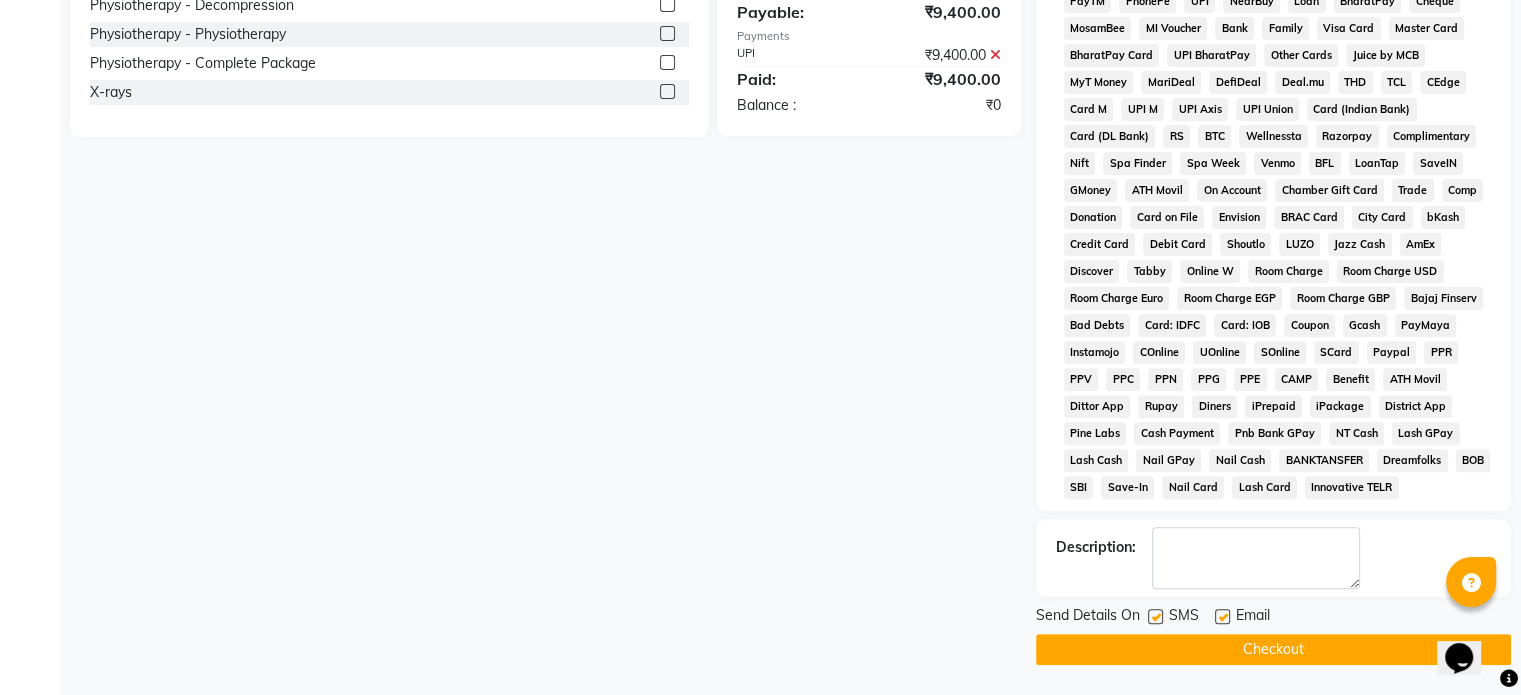 click 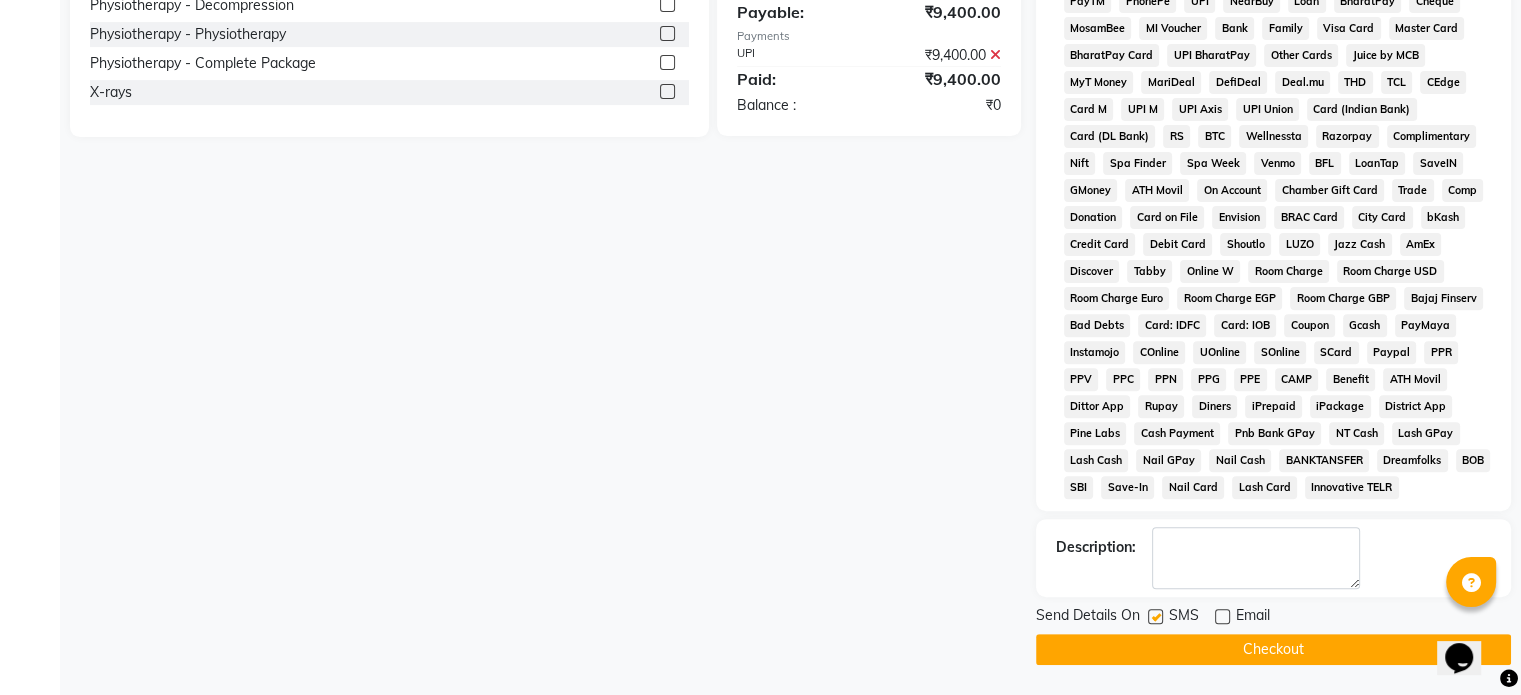 click 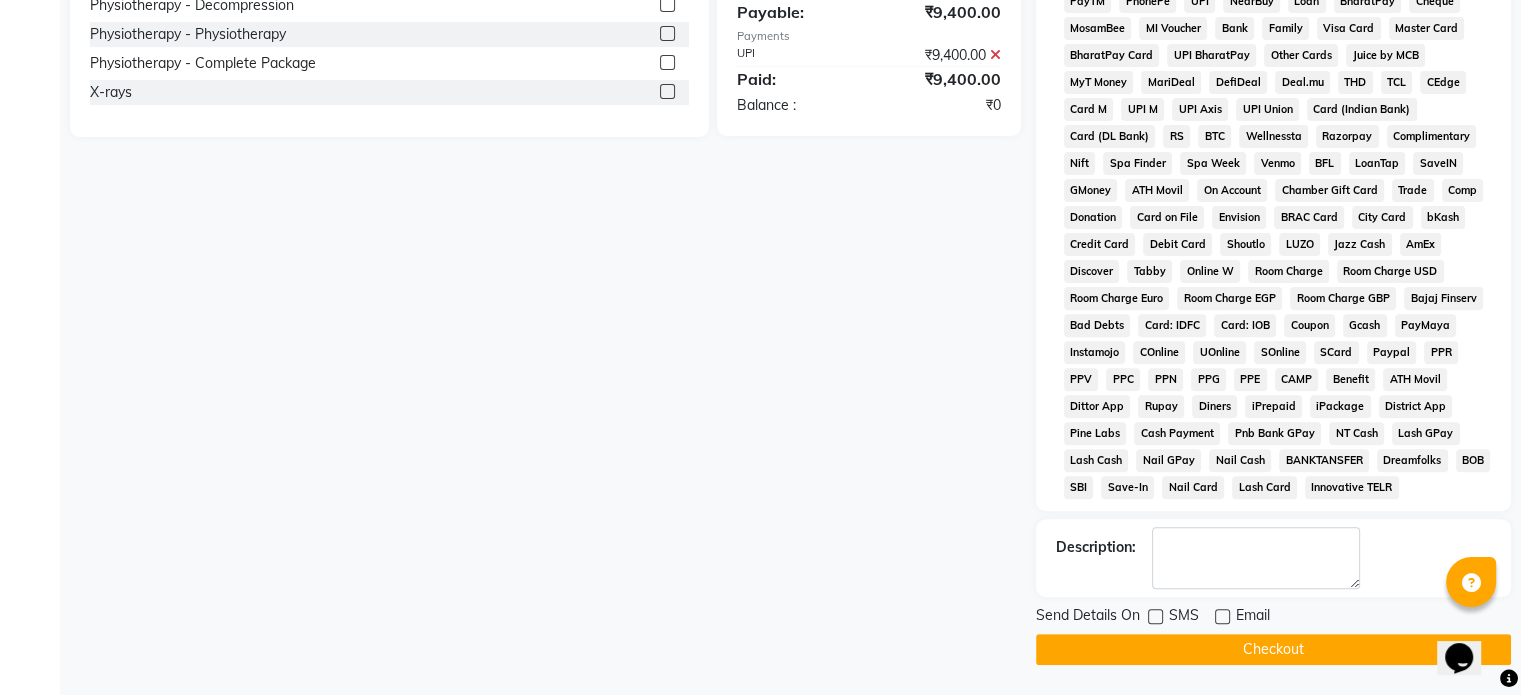 click 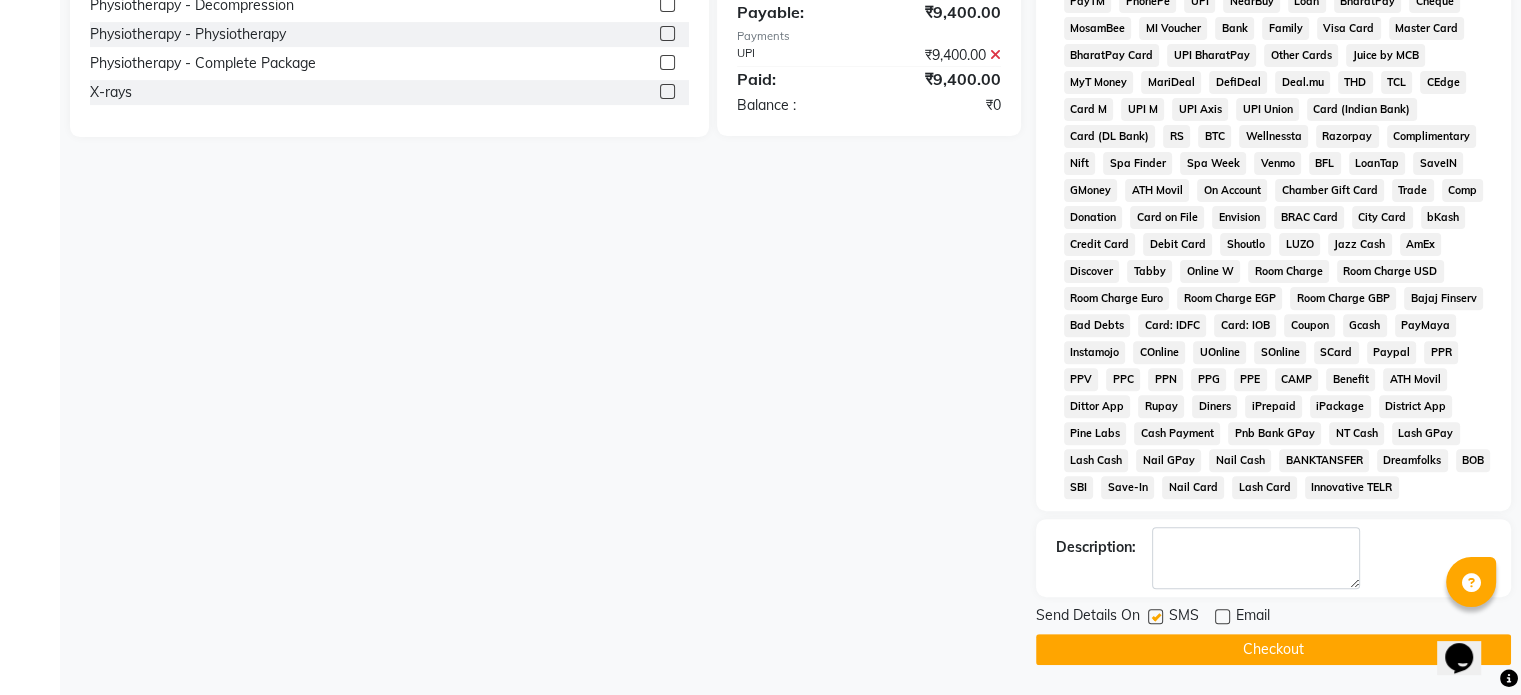 click 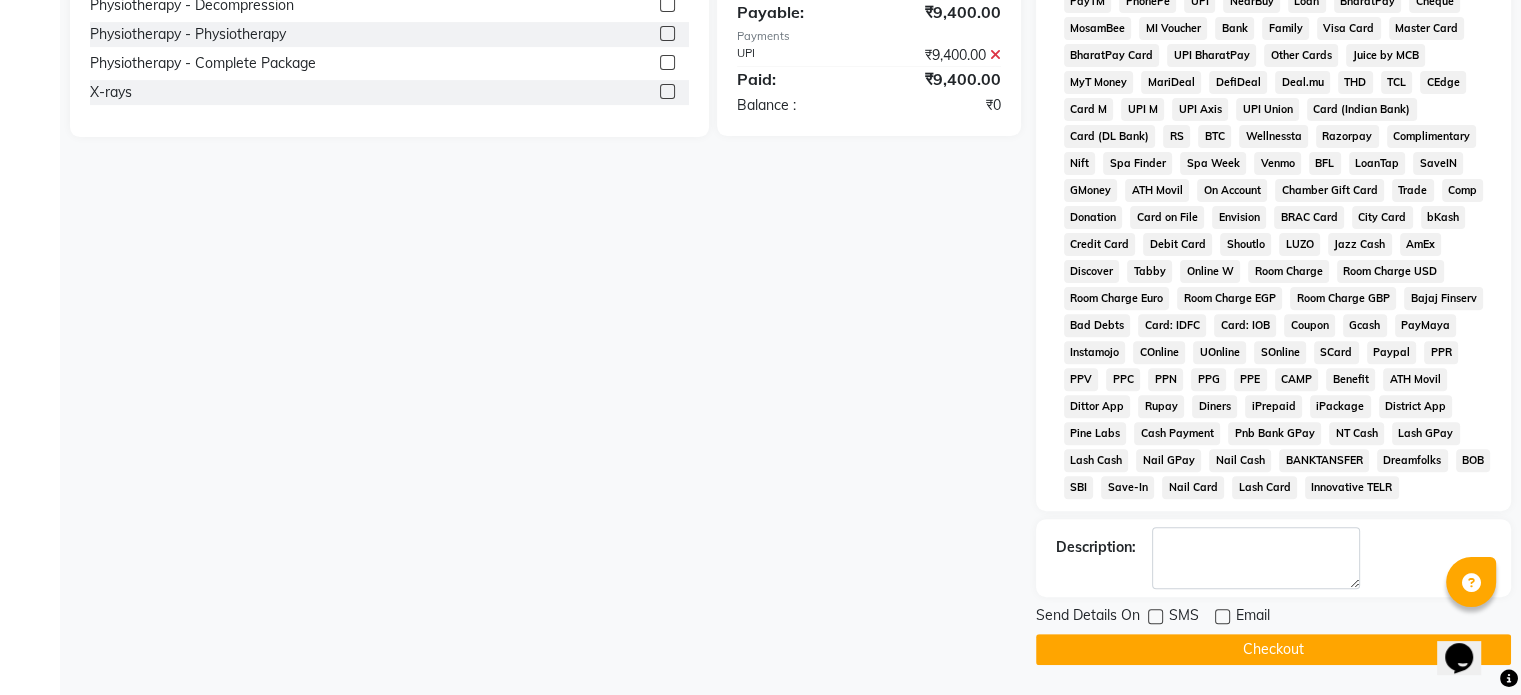 click on "Checkout" 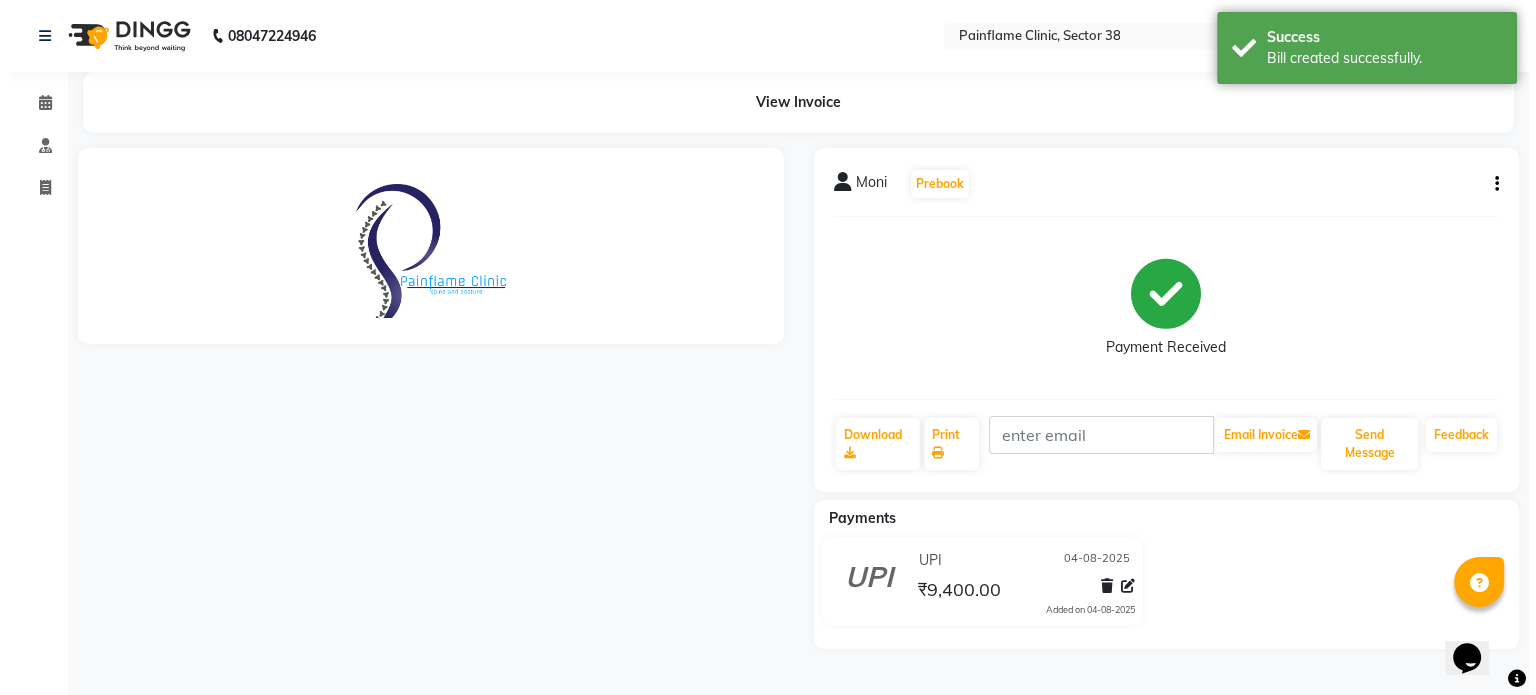 scroll, scrollTop: 0, scrollLeft: 0, axis: both 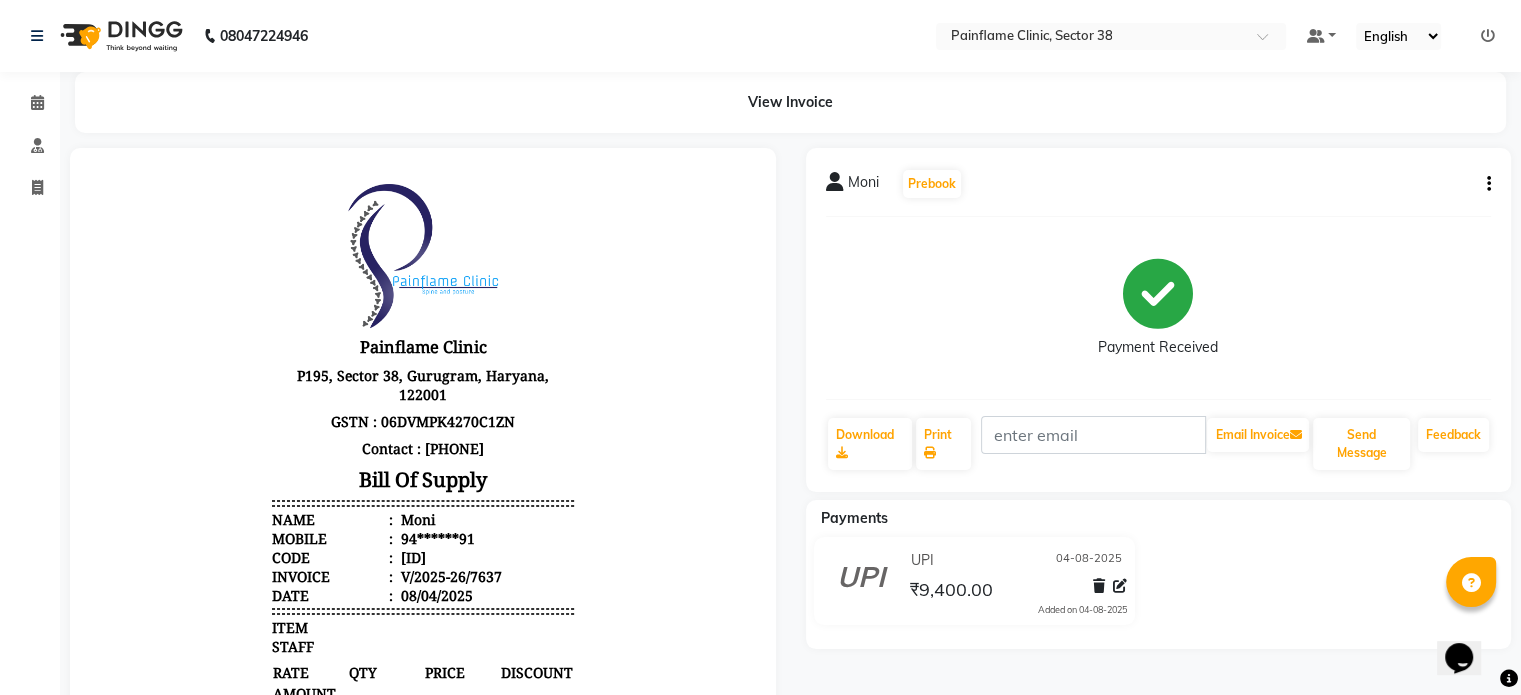 select on "service" 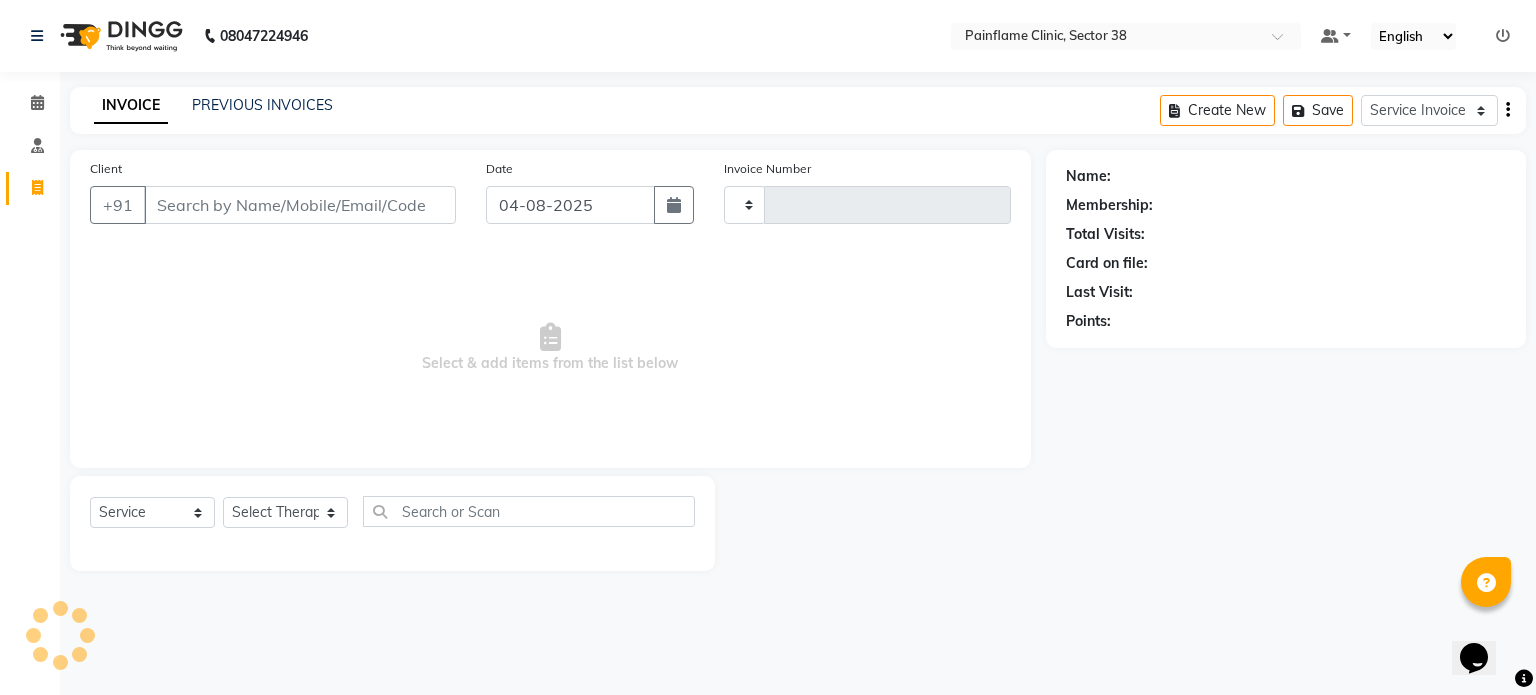 type on "7638" 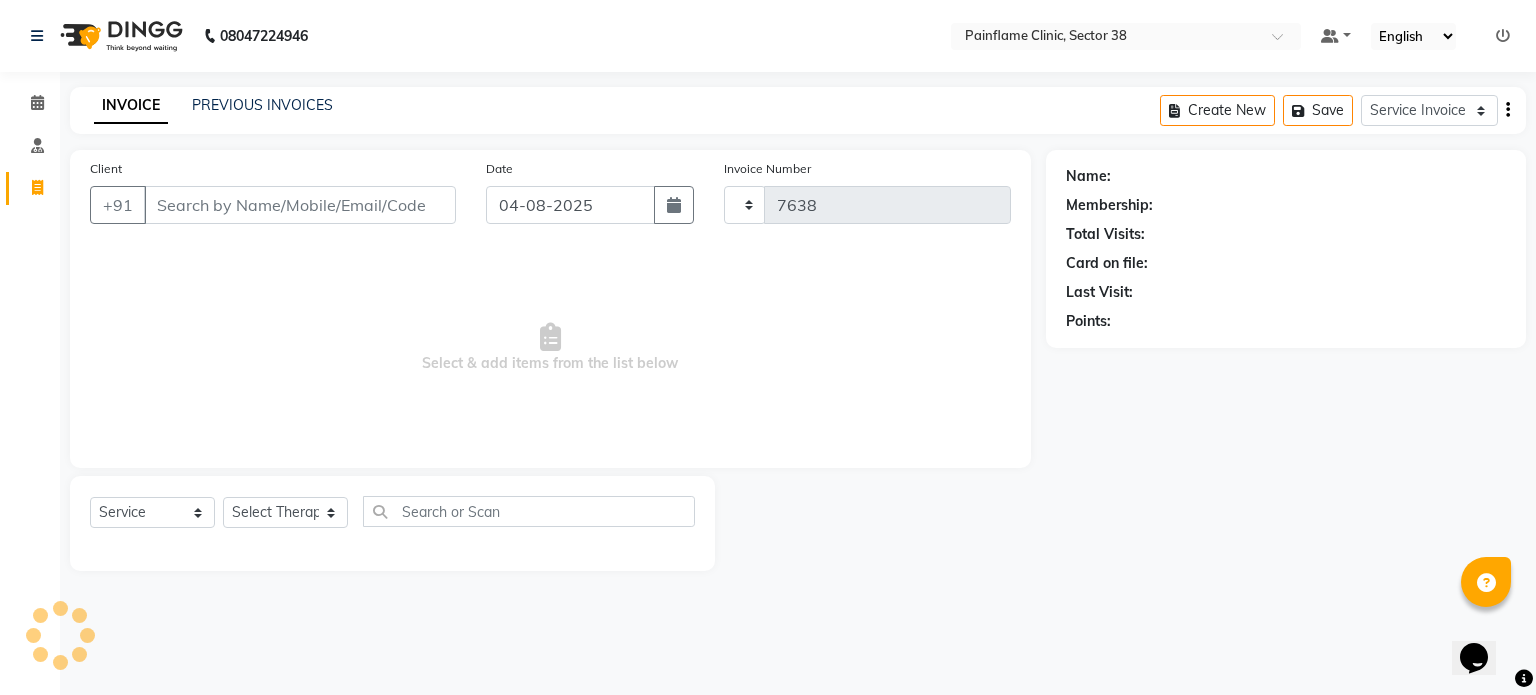 select on "3964" 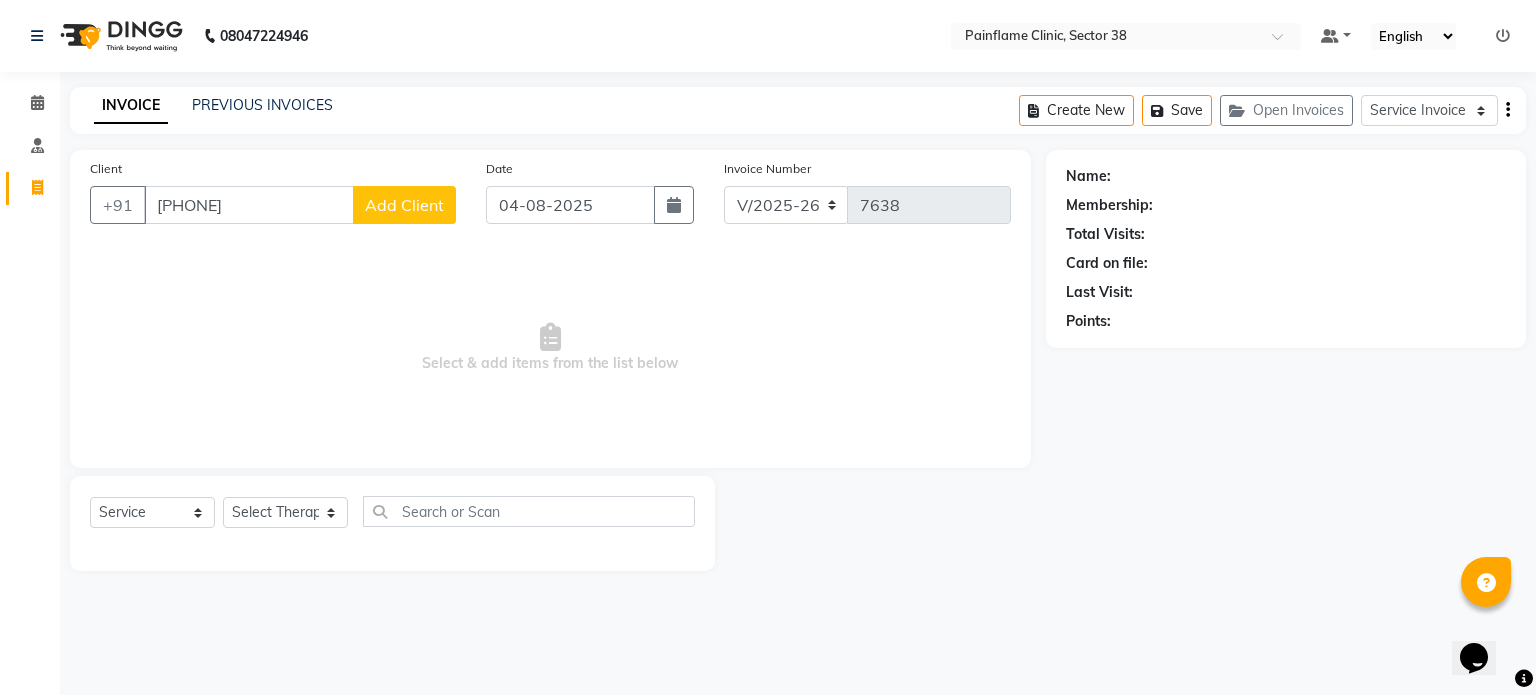 type on "[PHONE]" 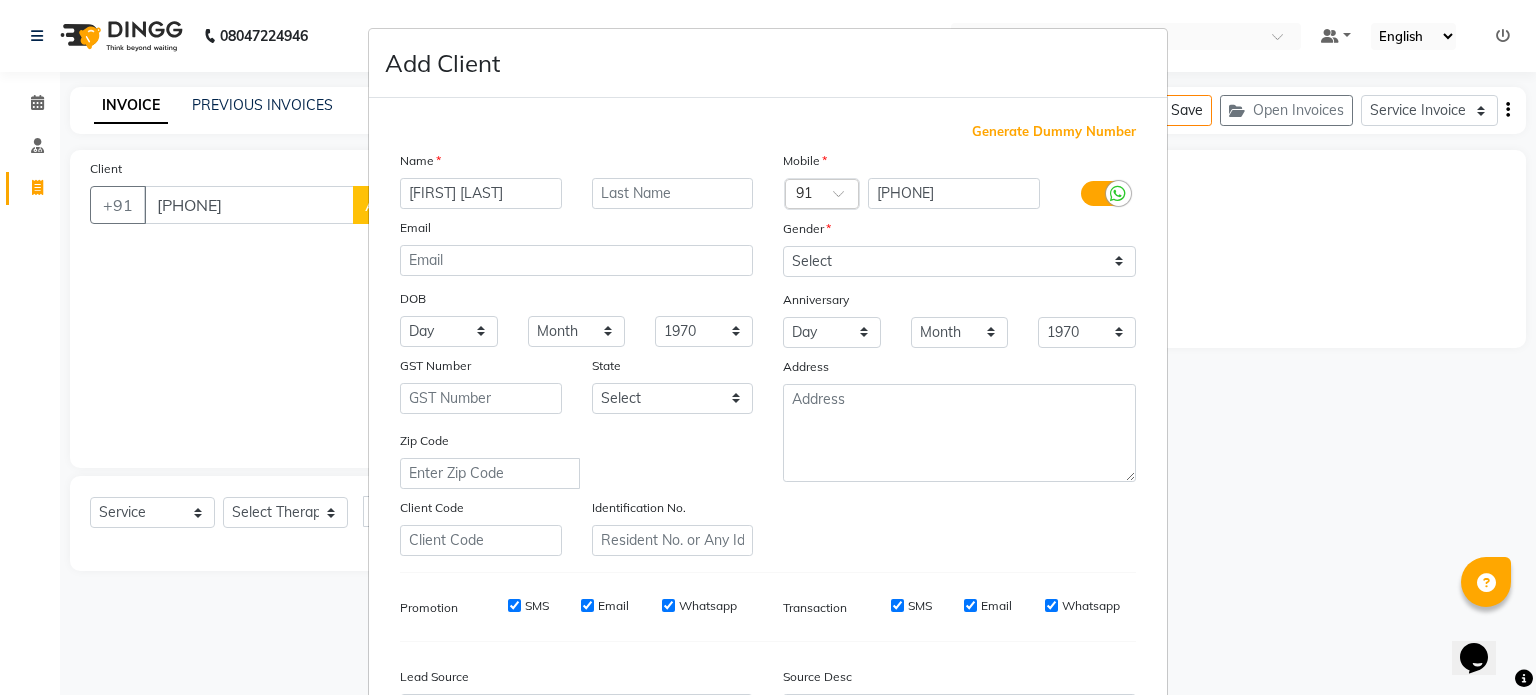 type on "[FIRST] [LAST]" 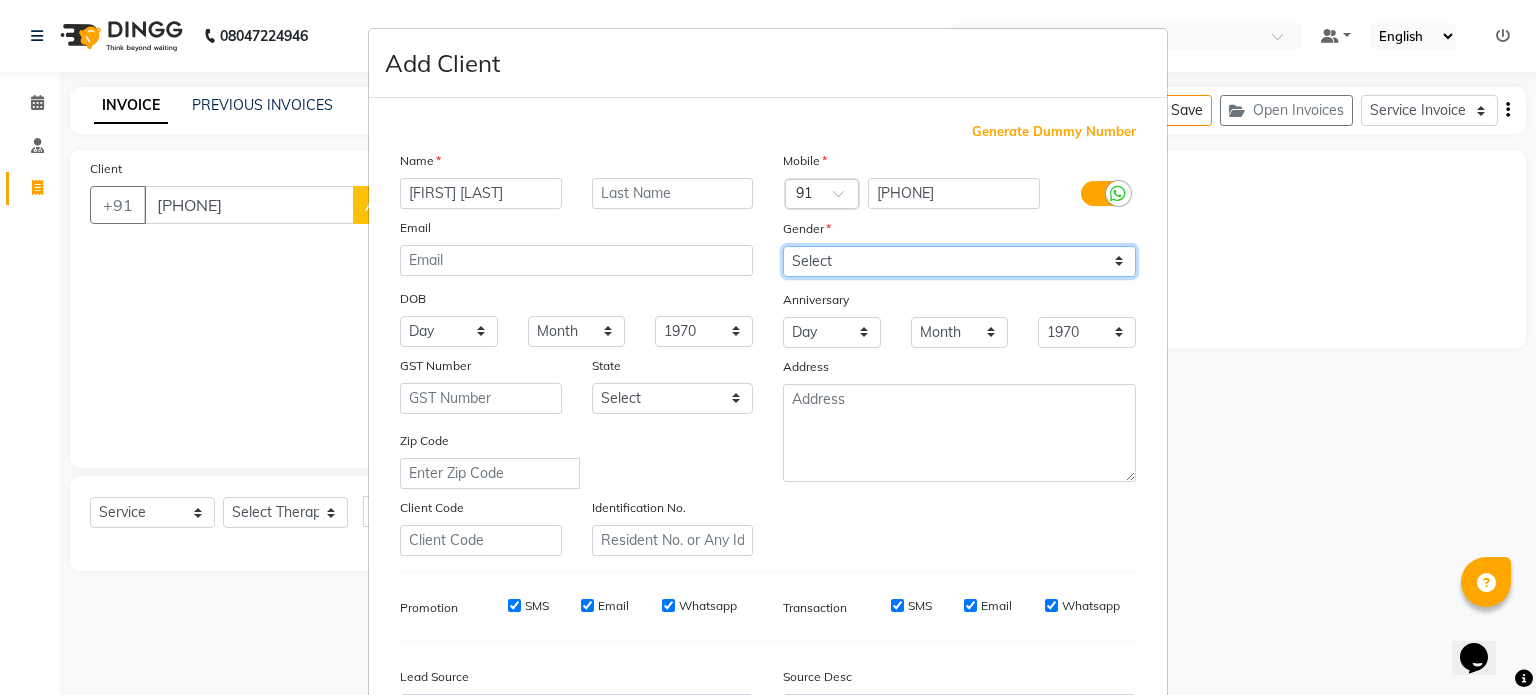 click on "Select Male Female Other Prefer Not To Say" at bounding box center [959, 261] 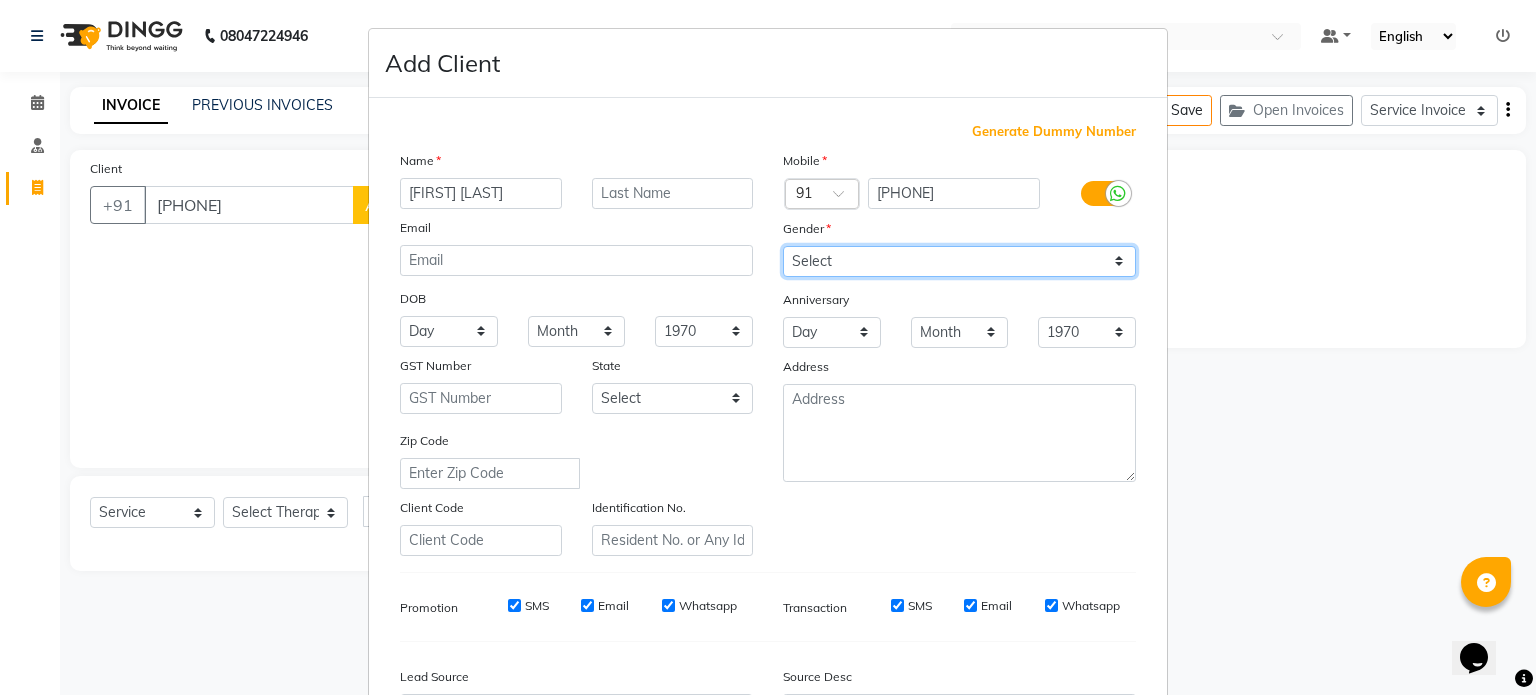 select on "male" 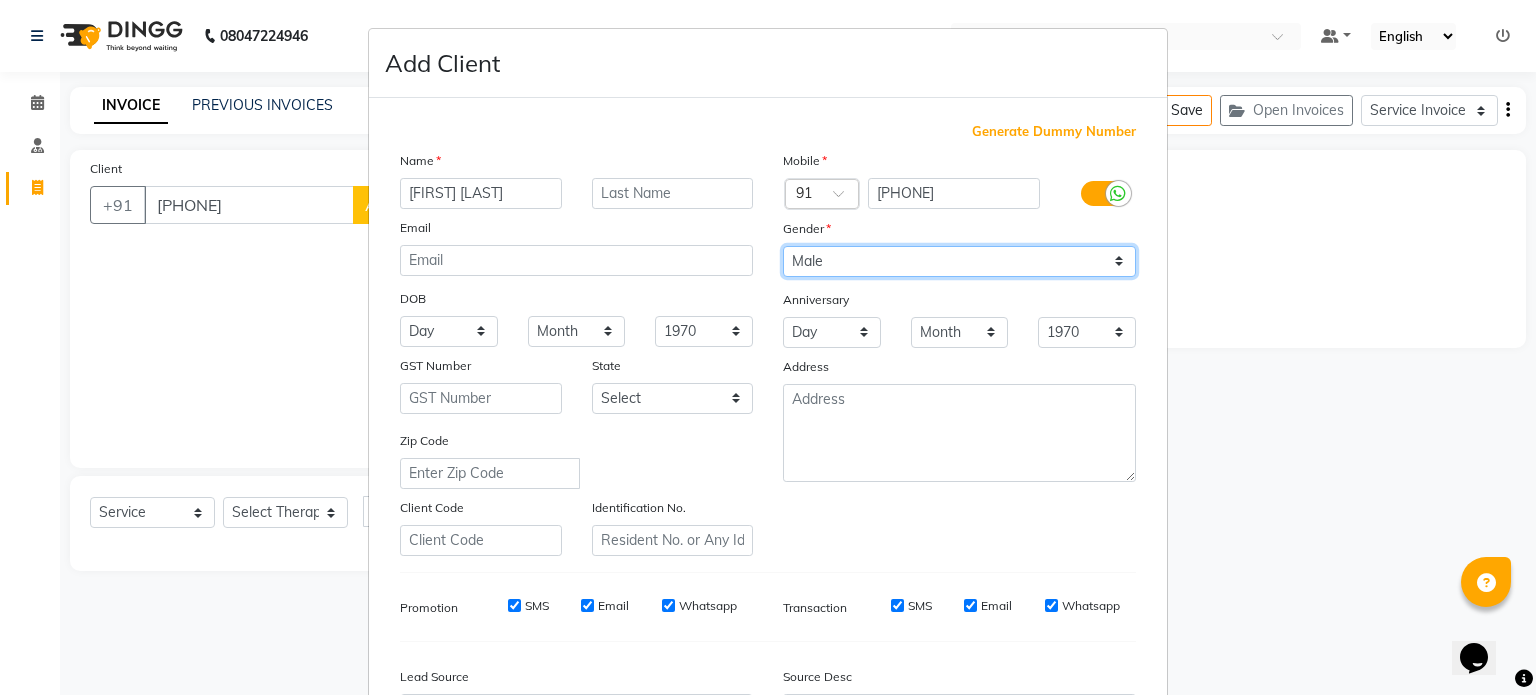 click on "Select Male Female Other Prefer Not To Say" at bounding box center (959, 261) 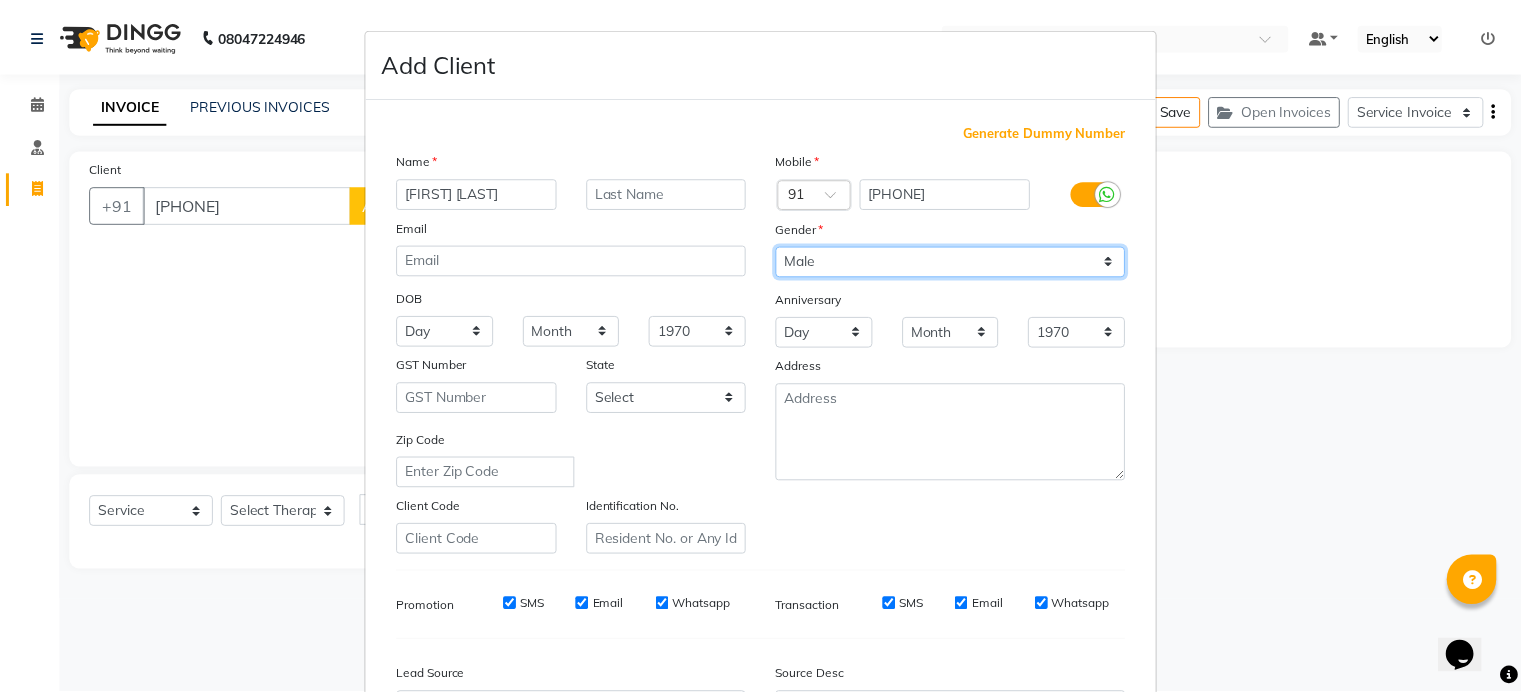 scroll, scrollTop: 237, scrollLeft: 0, axis: vertical 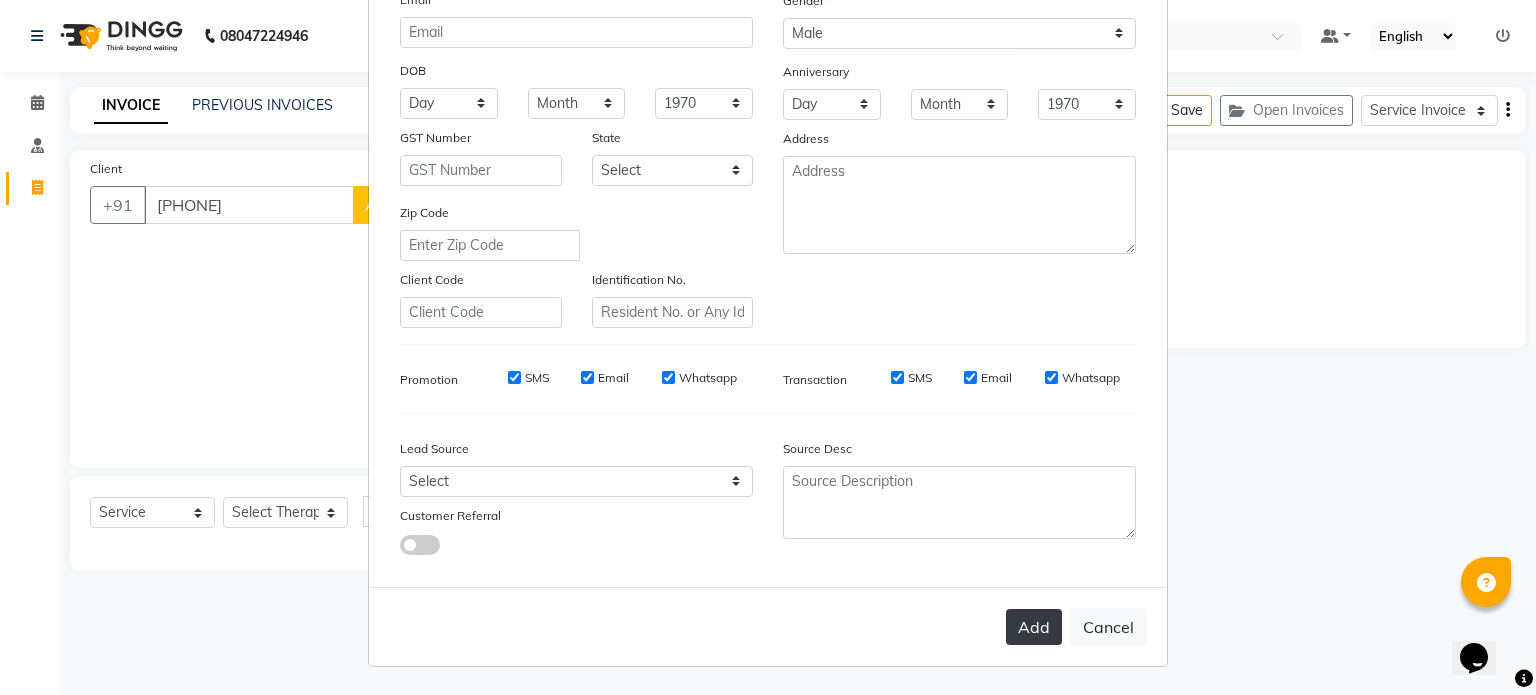 click on "Add" at bounding box center (1034, 627) 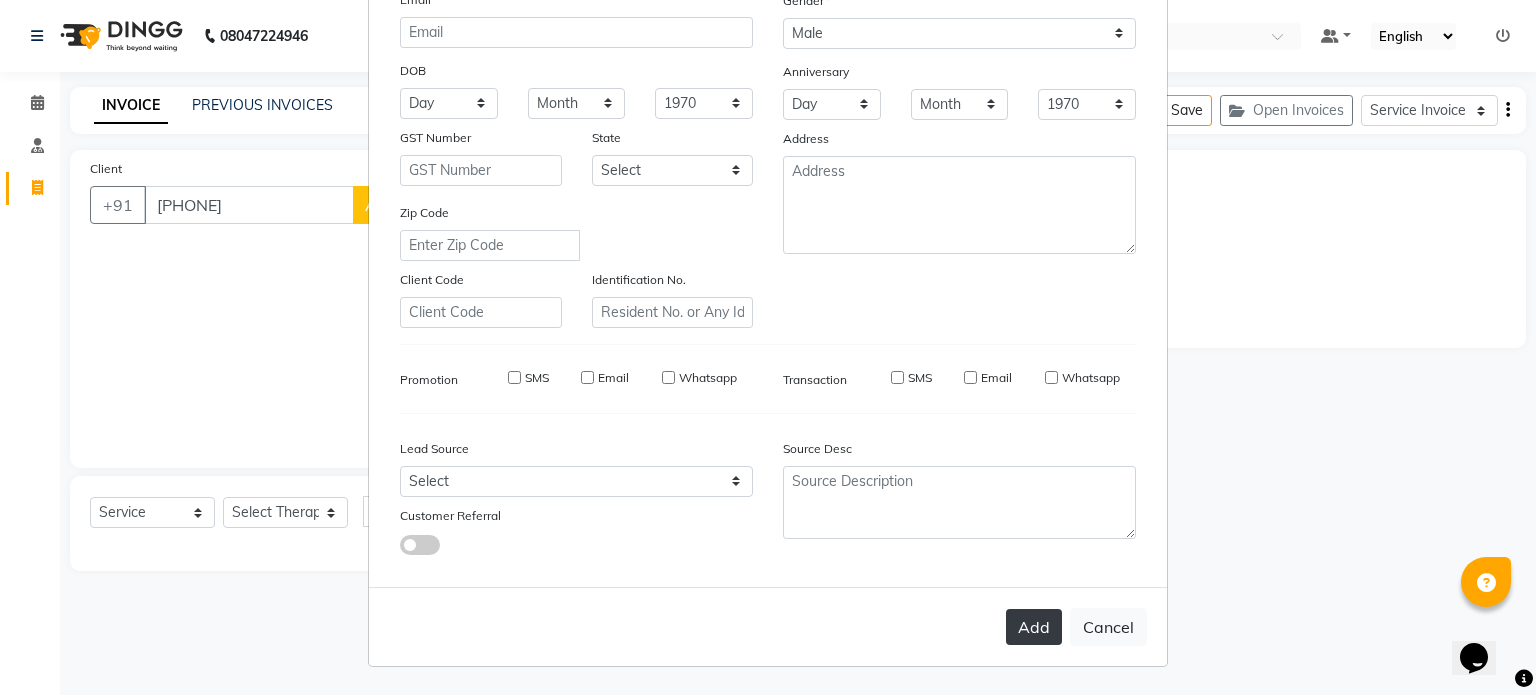 type on "98******75" 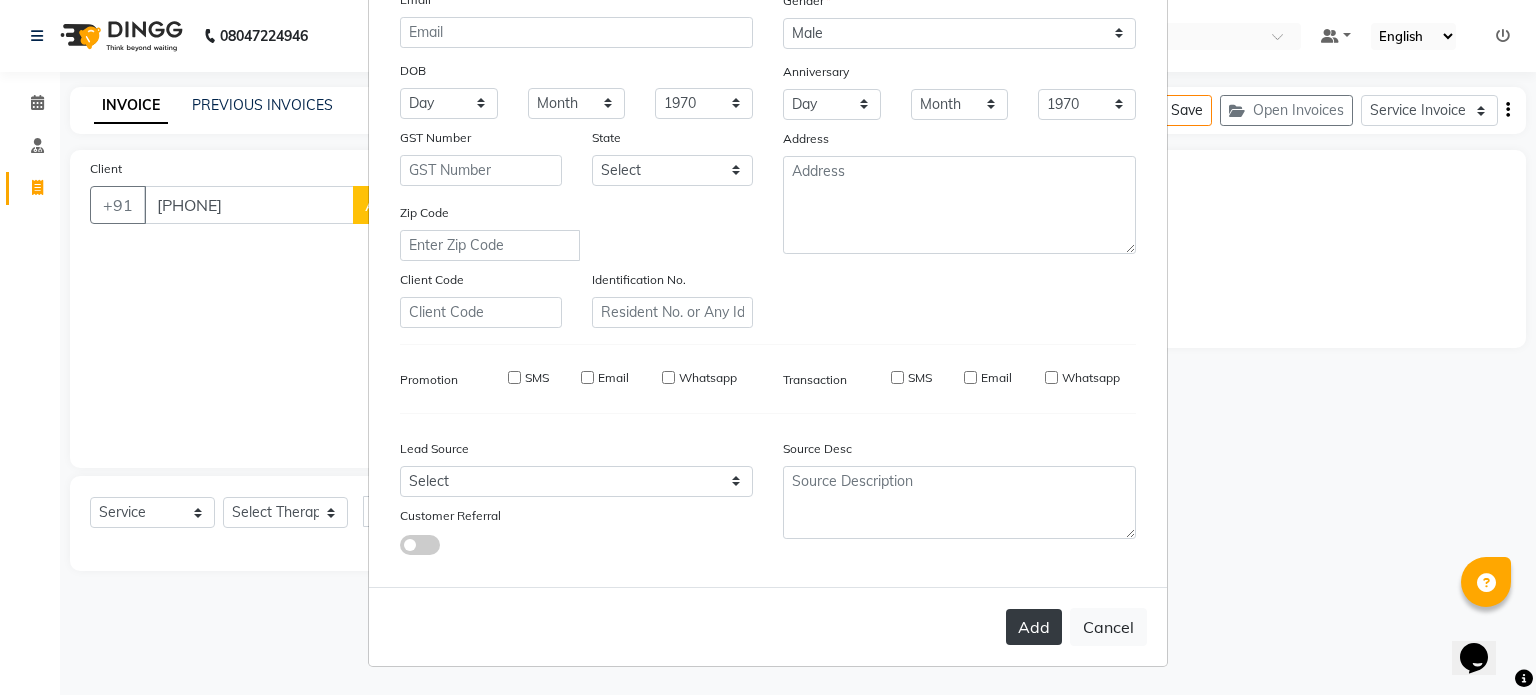 type 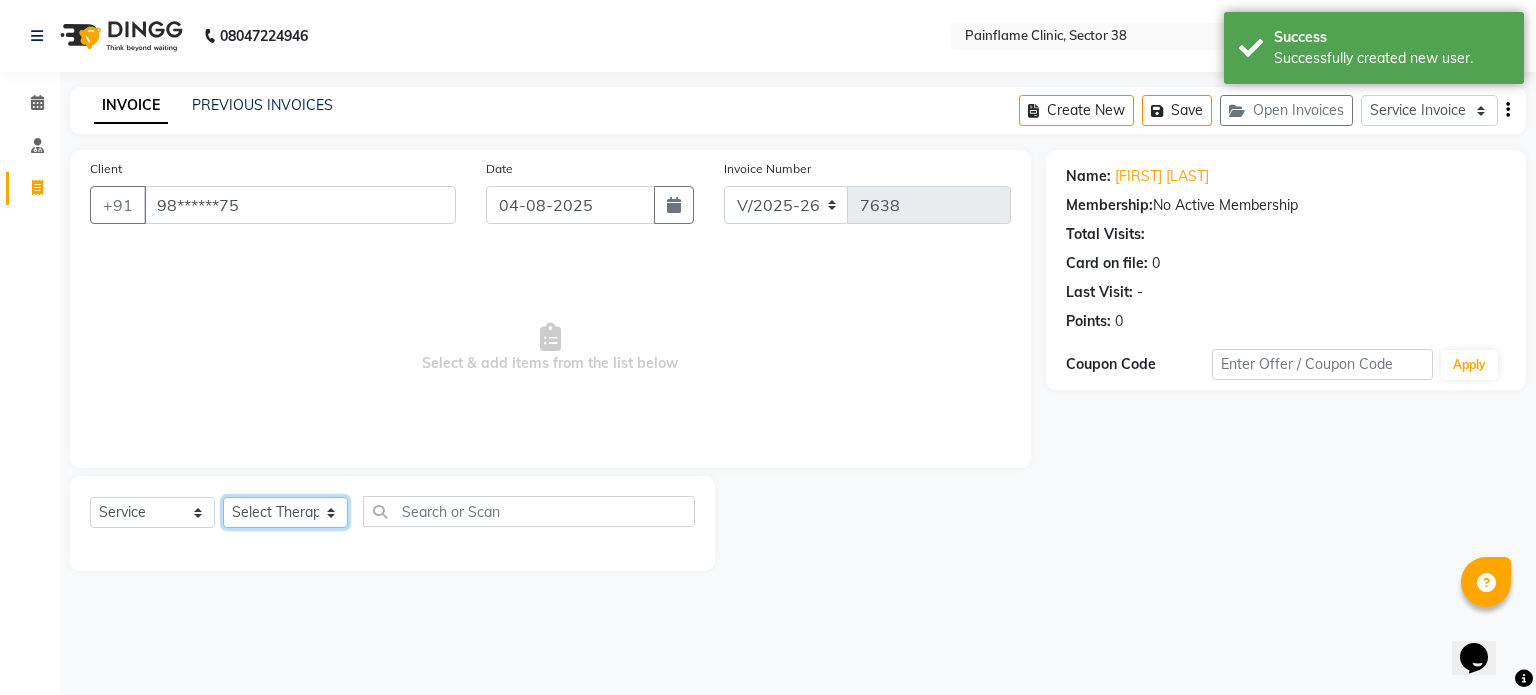 click on "Select Therapist Dr Durgesh Dr Harish Dr Ranjana Dr Saurabh Dr. Suraj Dr. Tejpal Mehlawat KUSHAL MOHIT SEMWAL Nancy Singhai Reception 1  Reception 2 Reception 3" 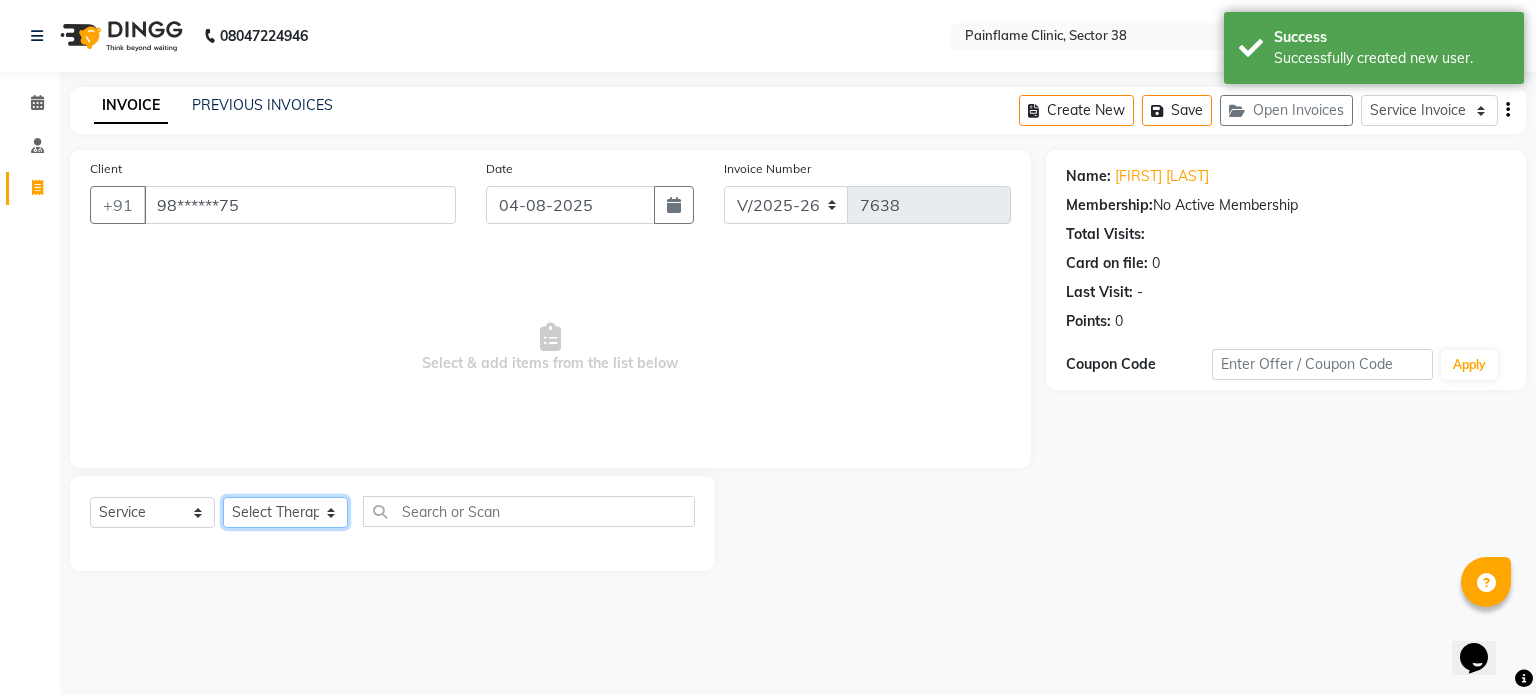 select on "20209" 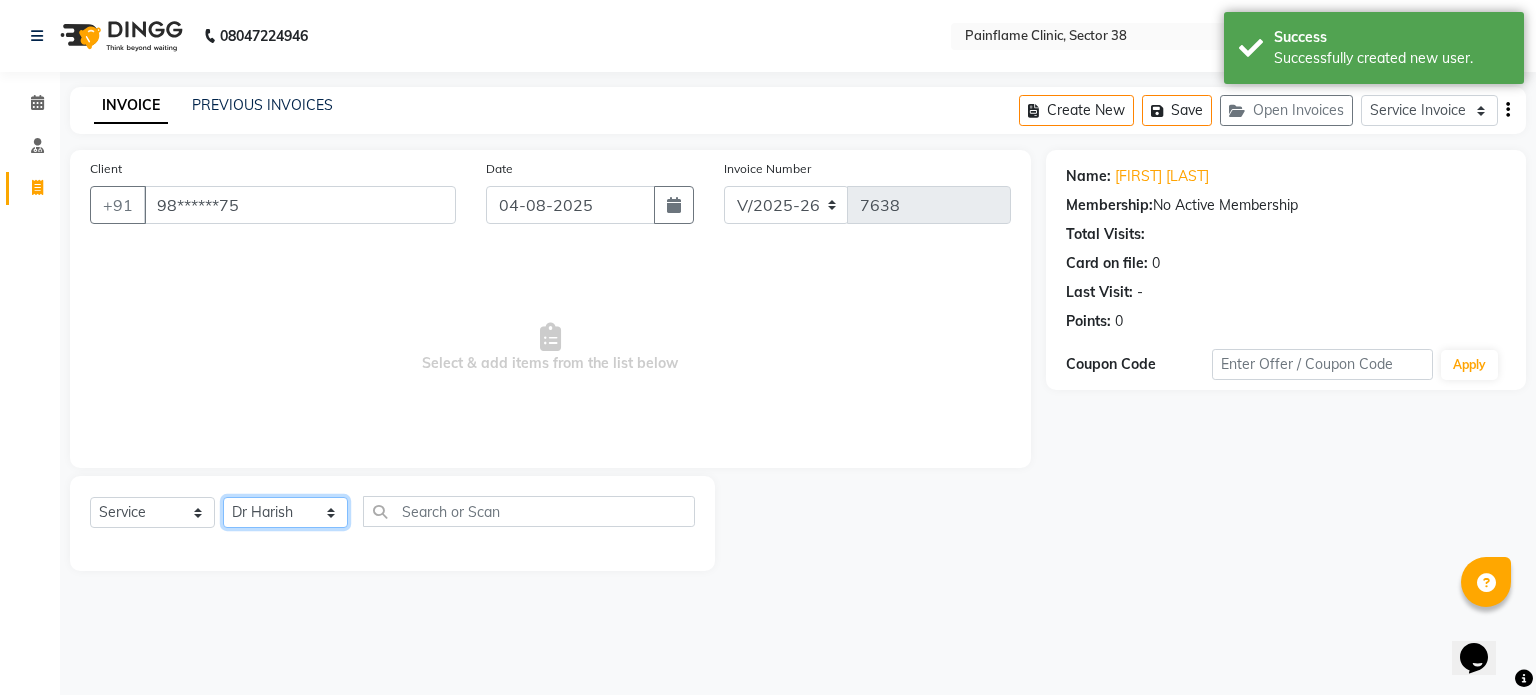 click on "Select Therapist Dr Durgesh Dr Harish Dr Ranjana Dr Saurabh Dr. Suraj Dr. Tejpal Mehlawat KUSHAL MOHIT SEMWAL Nancy Singhai Reception 1  Reception 2 Reception 3" 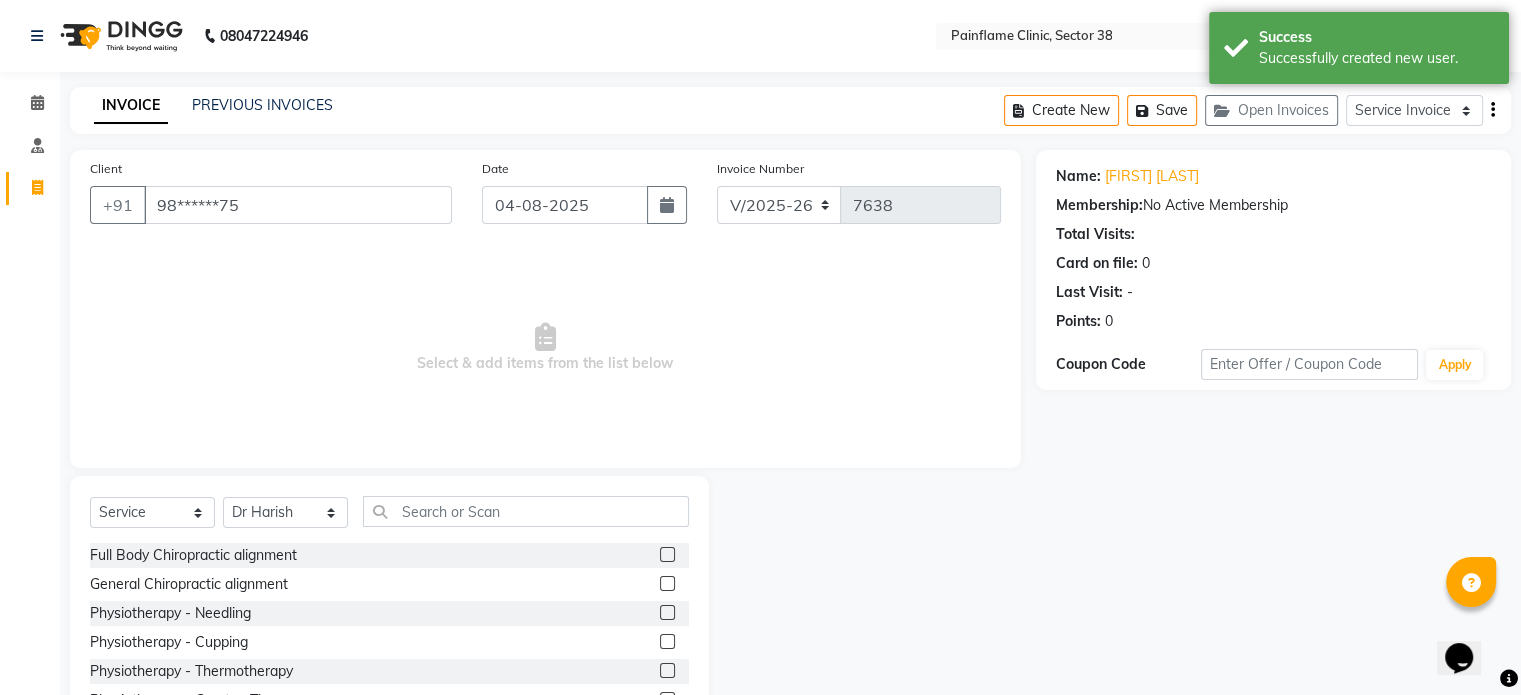 click 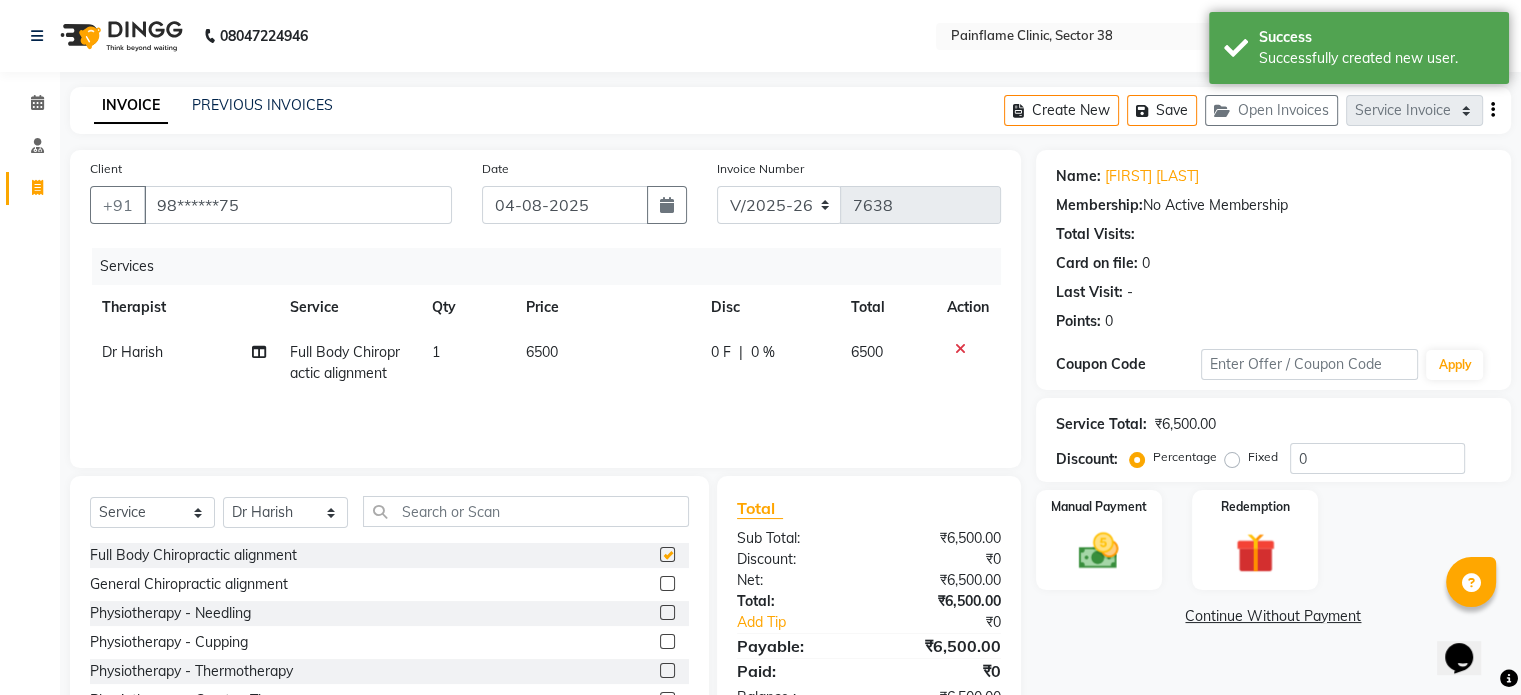 checkbox on "false" 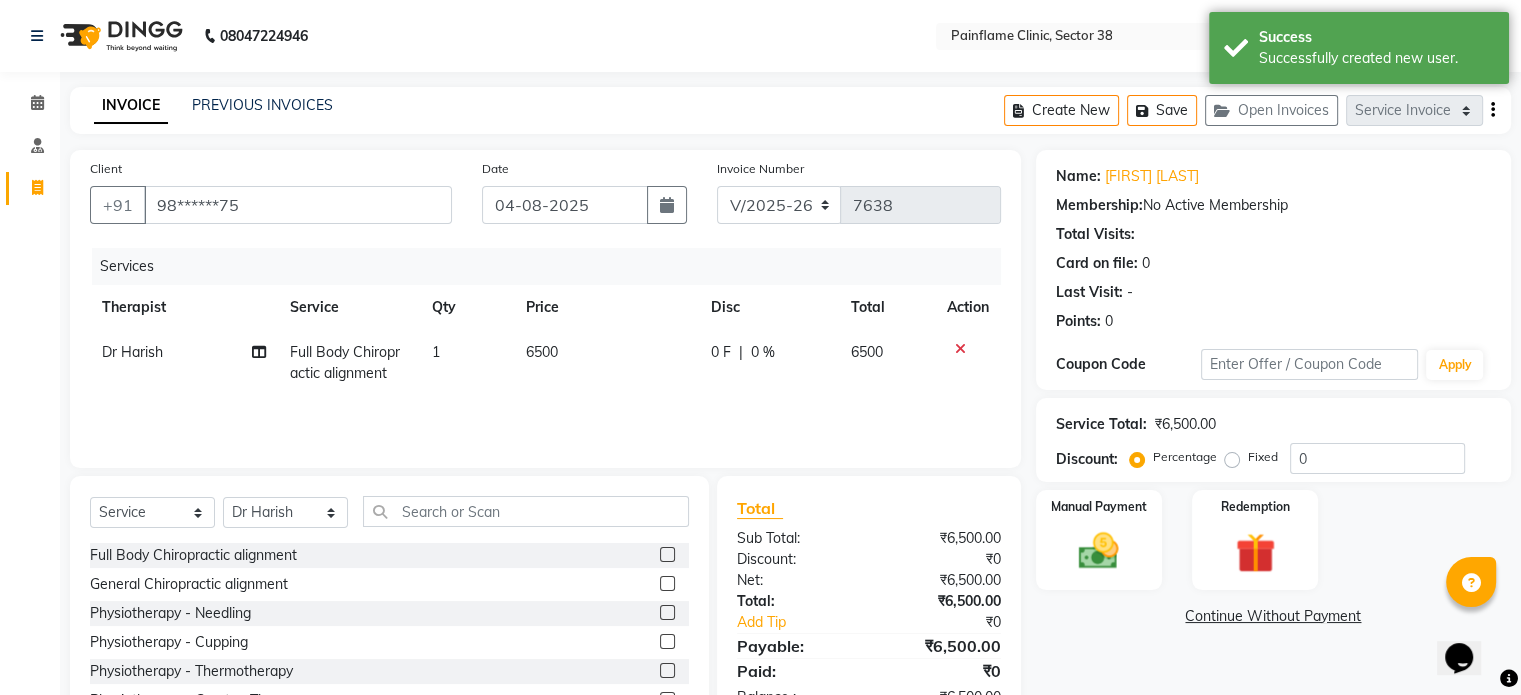 click on "6500" 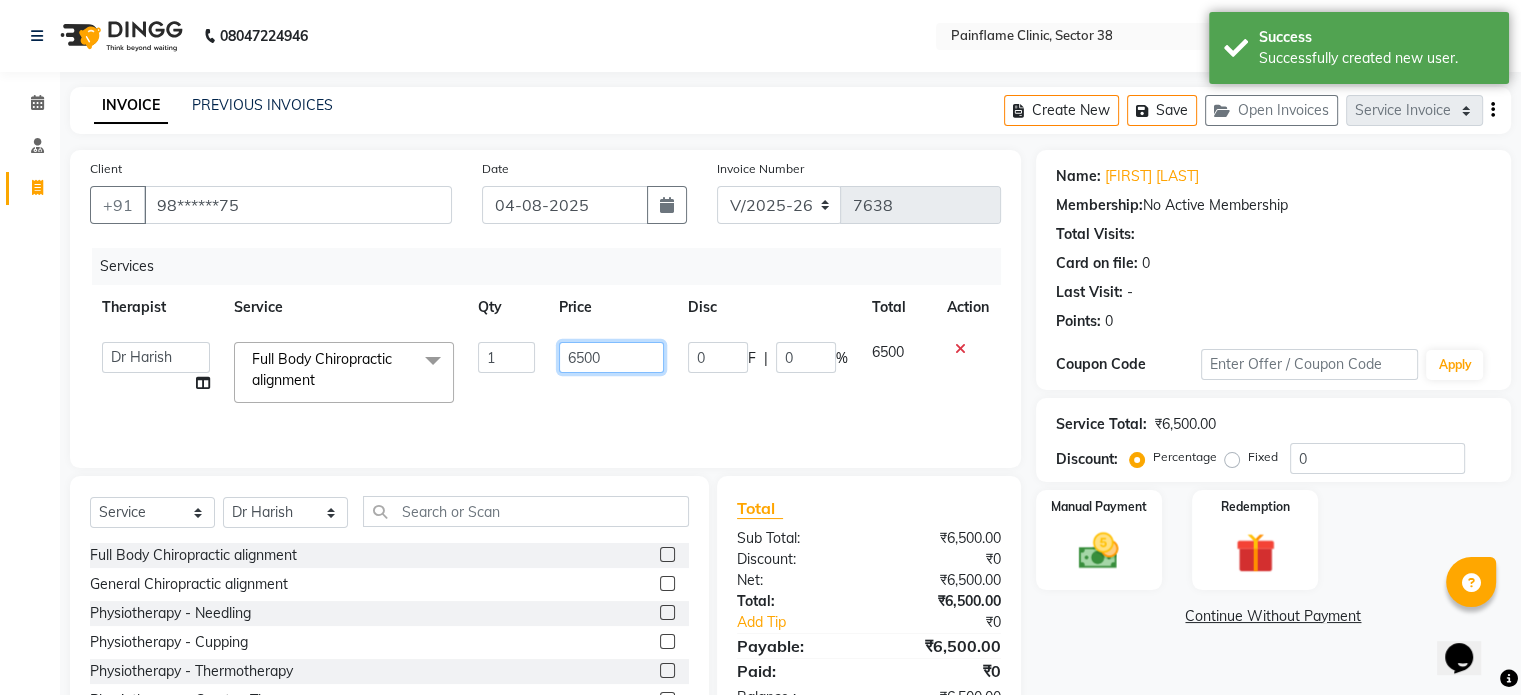click on "6500" 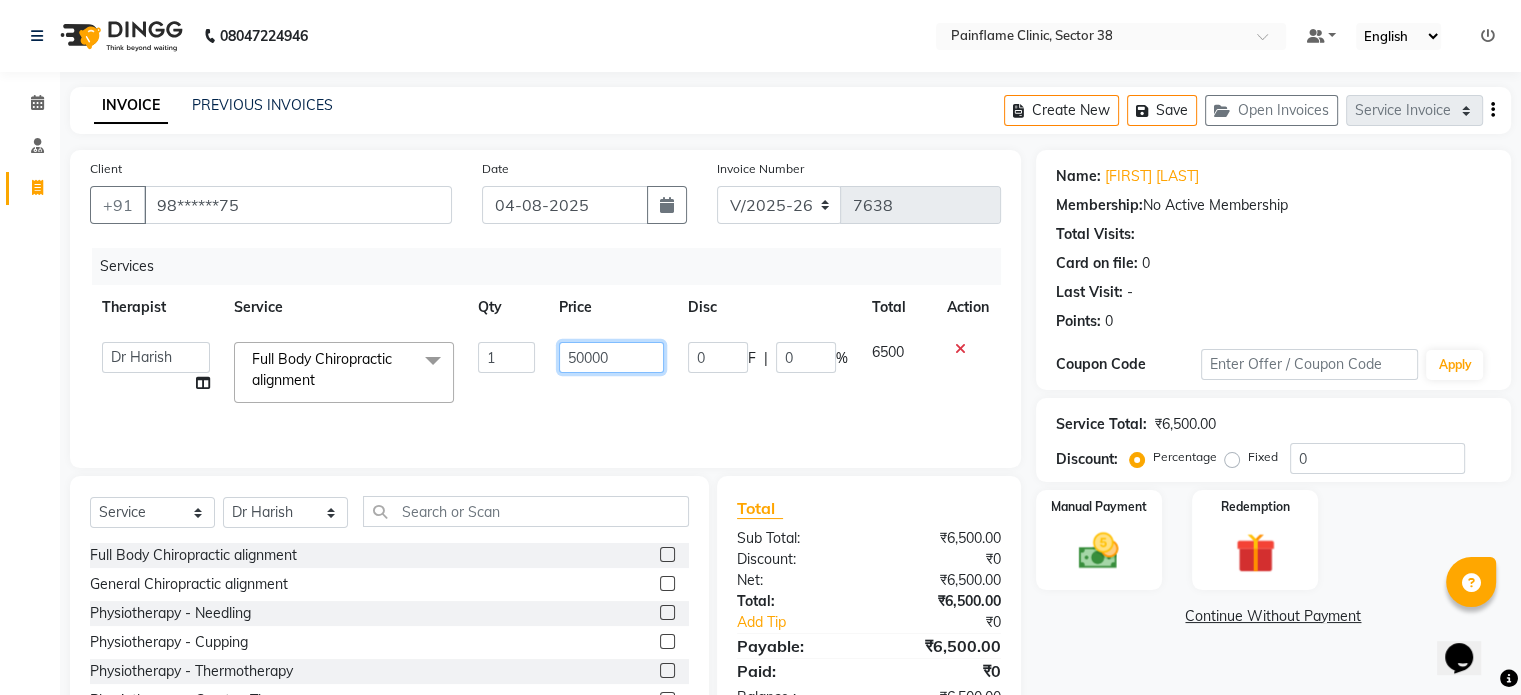 type on "5000" 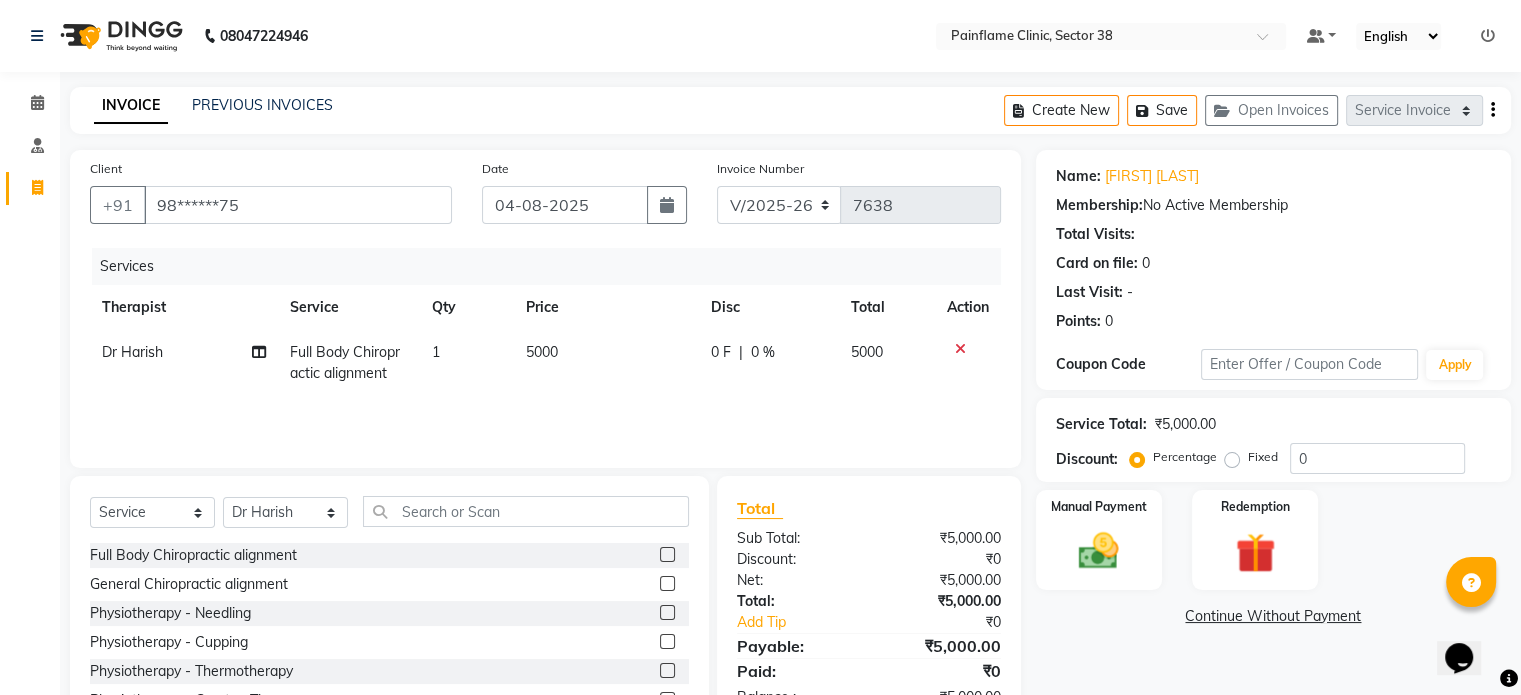 click on "Fixed" 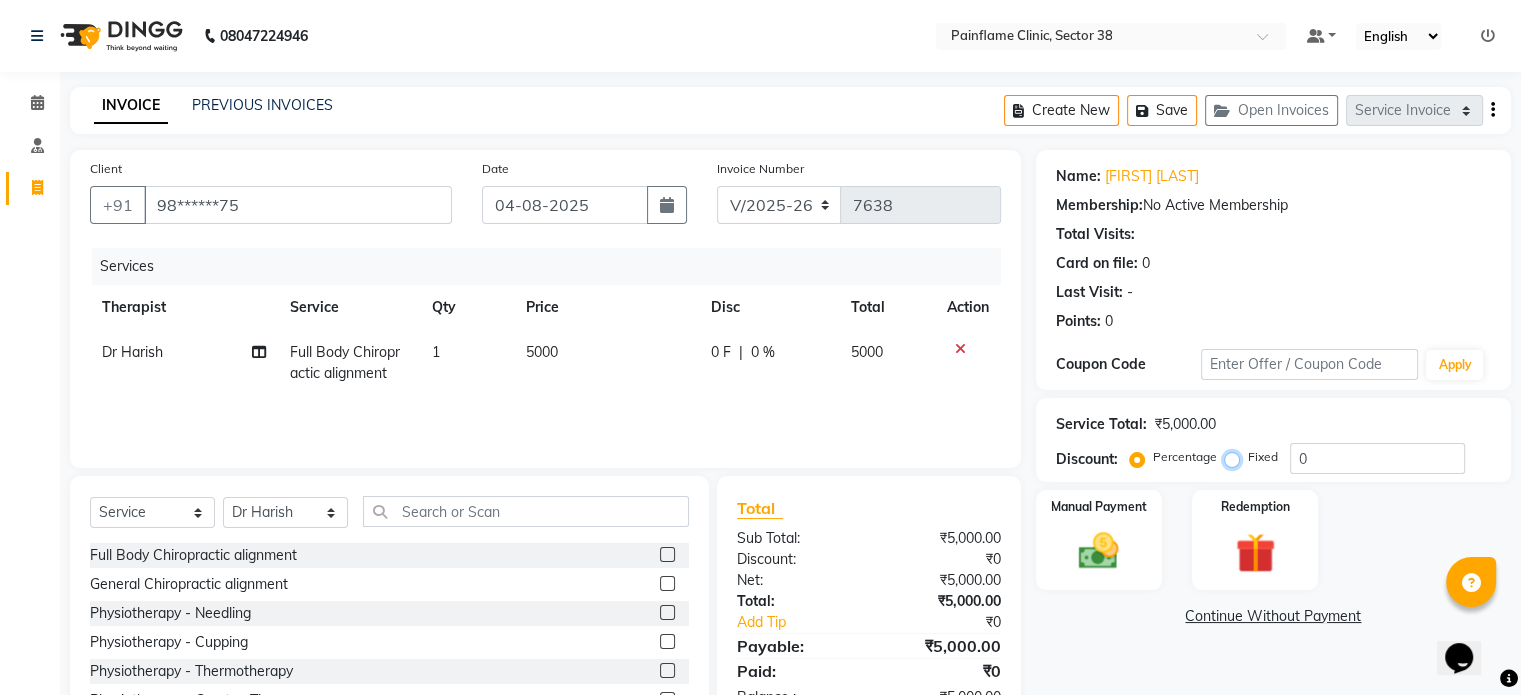 click on "Fixed" at bounding box center [1236, 457] 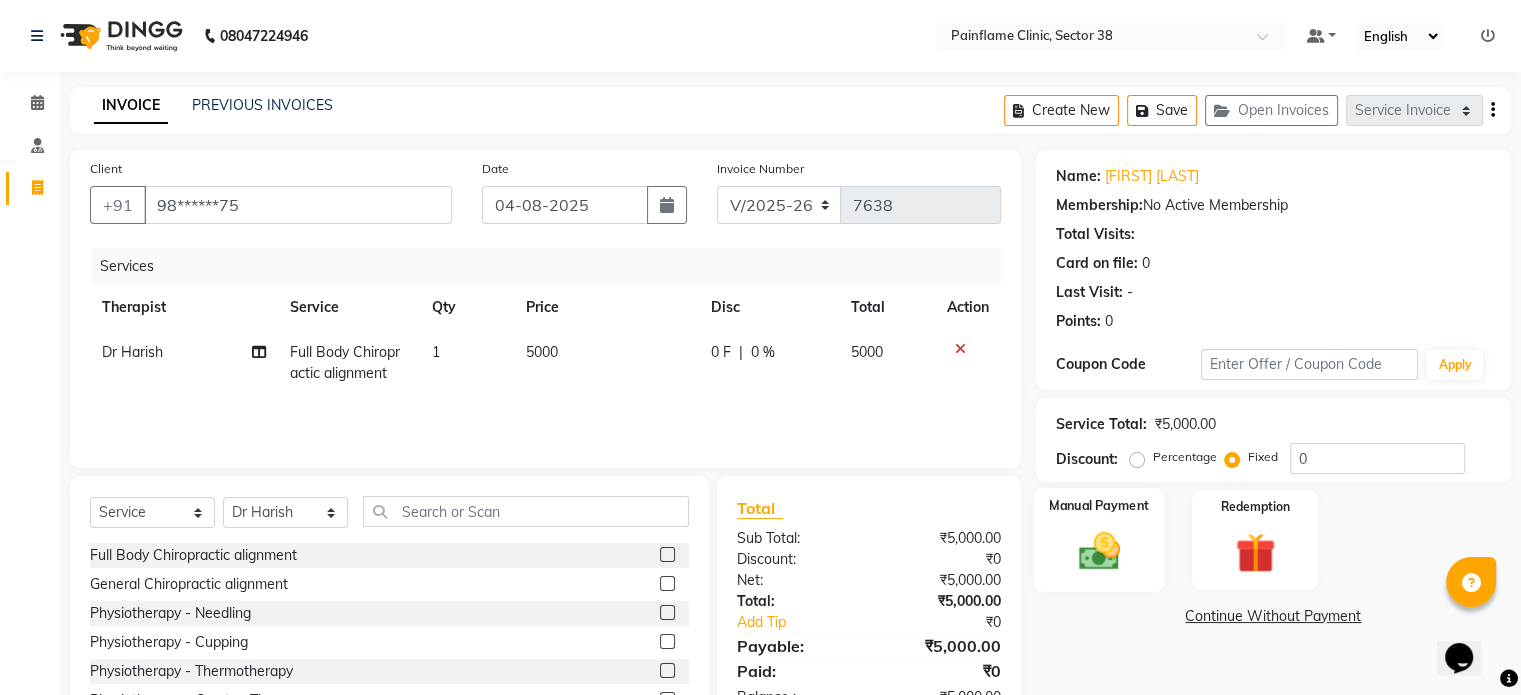 click 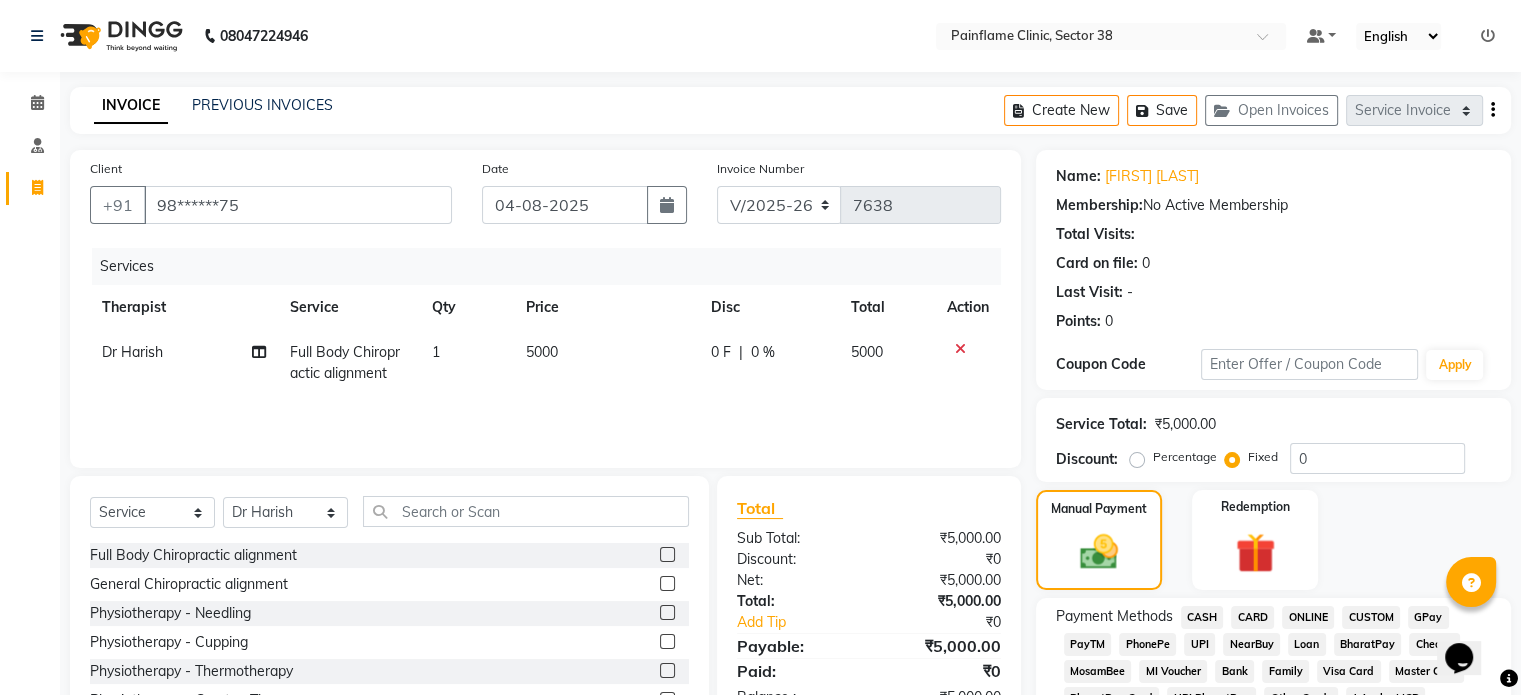 click on "UPI" 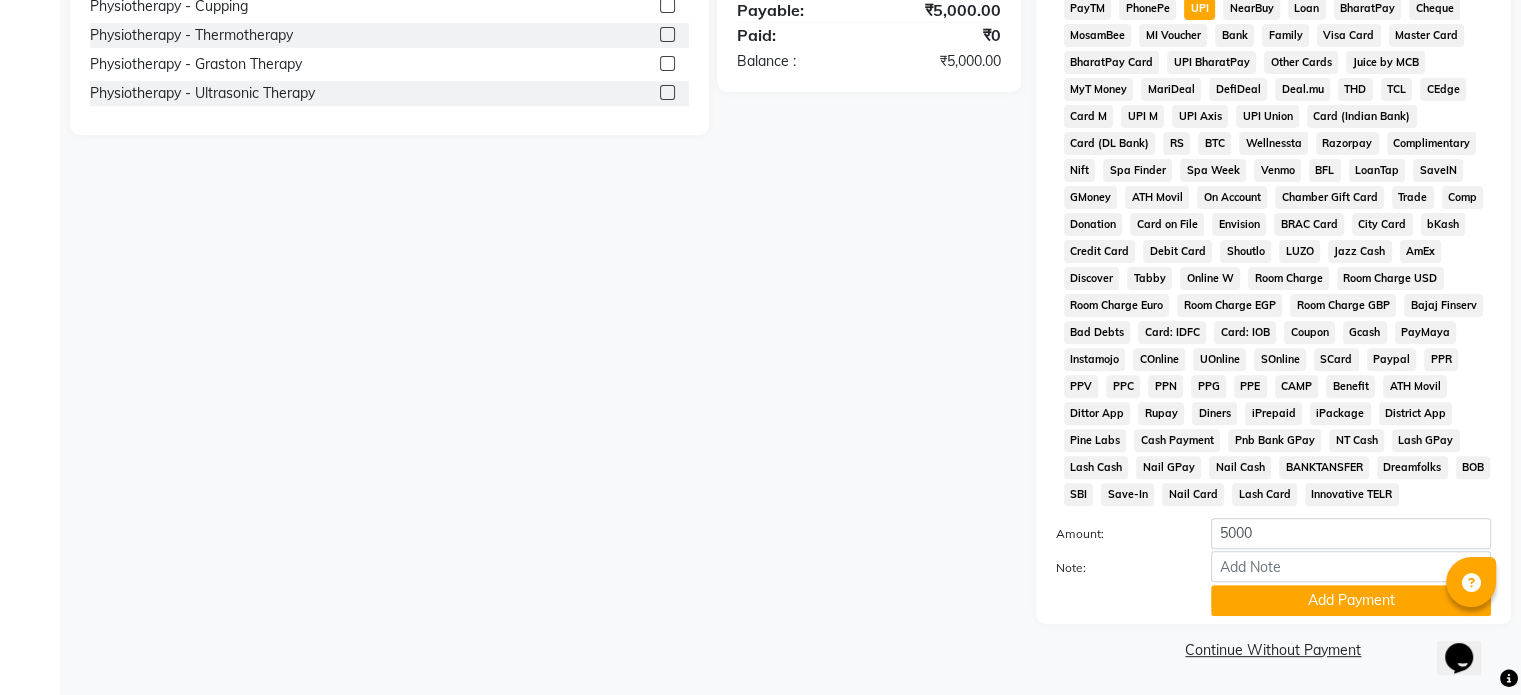 scroll, scrollTop: 651, scrollLeft: 0, axis: vertical 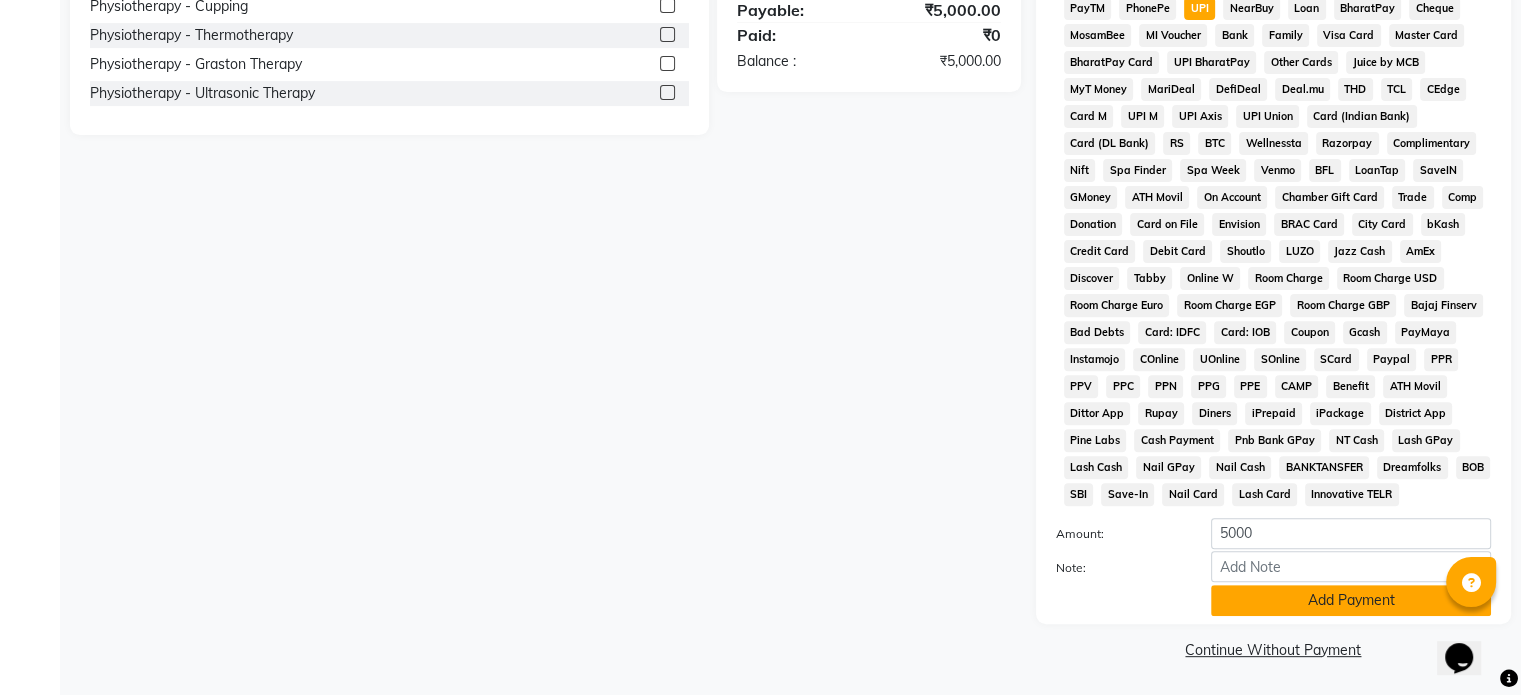 click on "Add Payment" 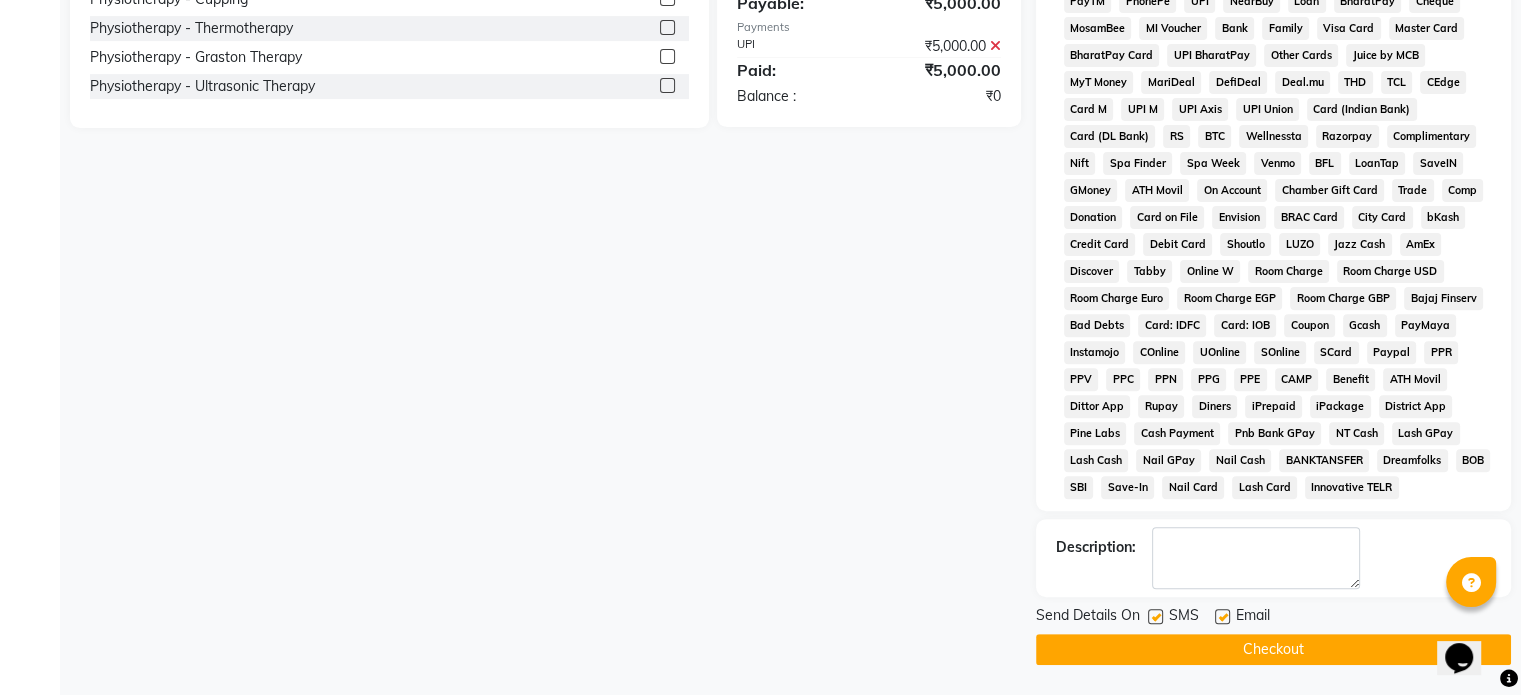 click 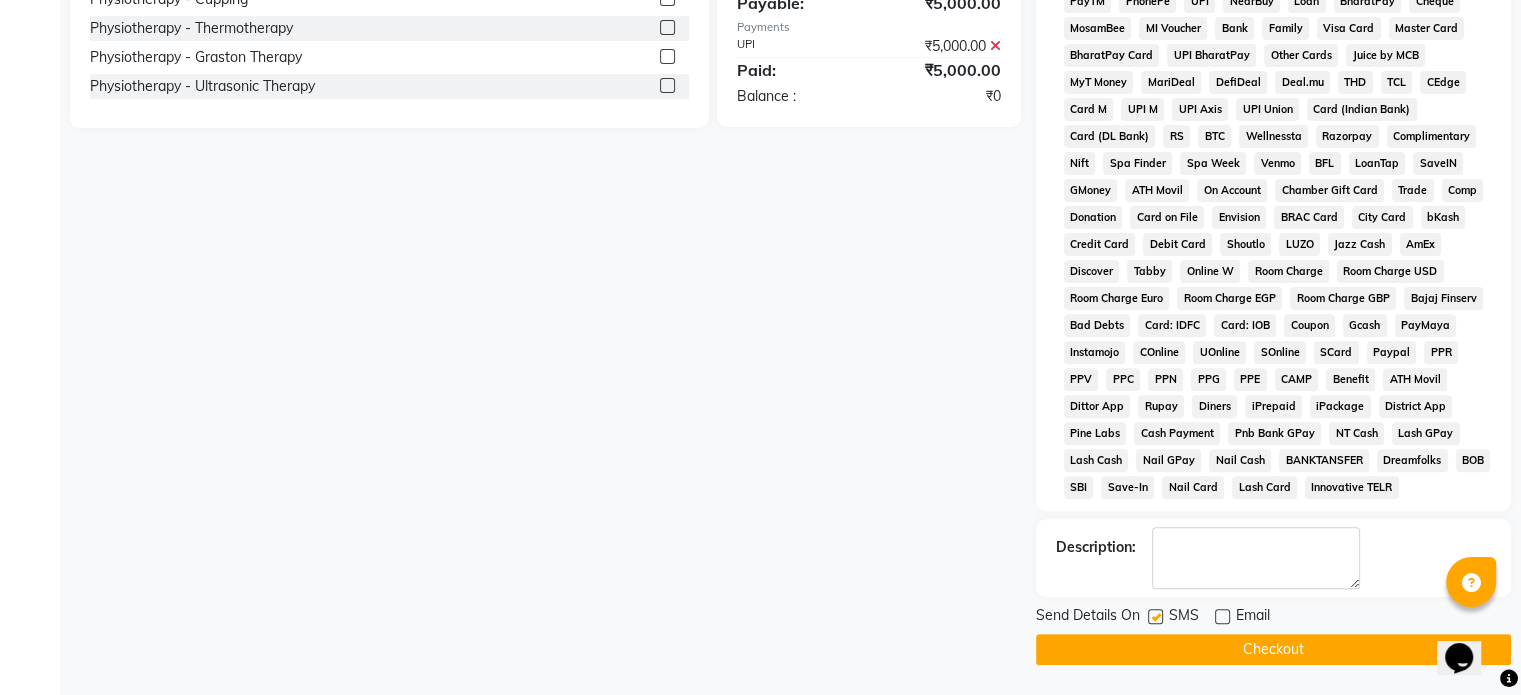 click 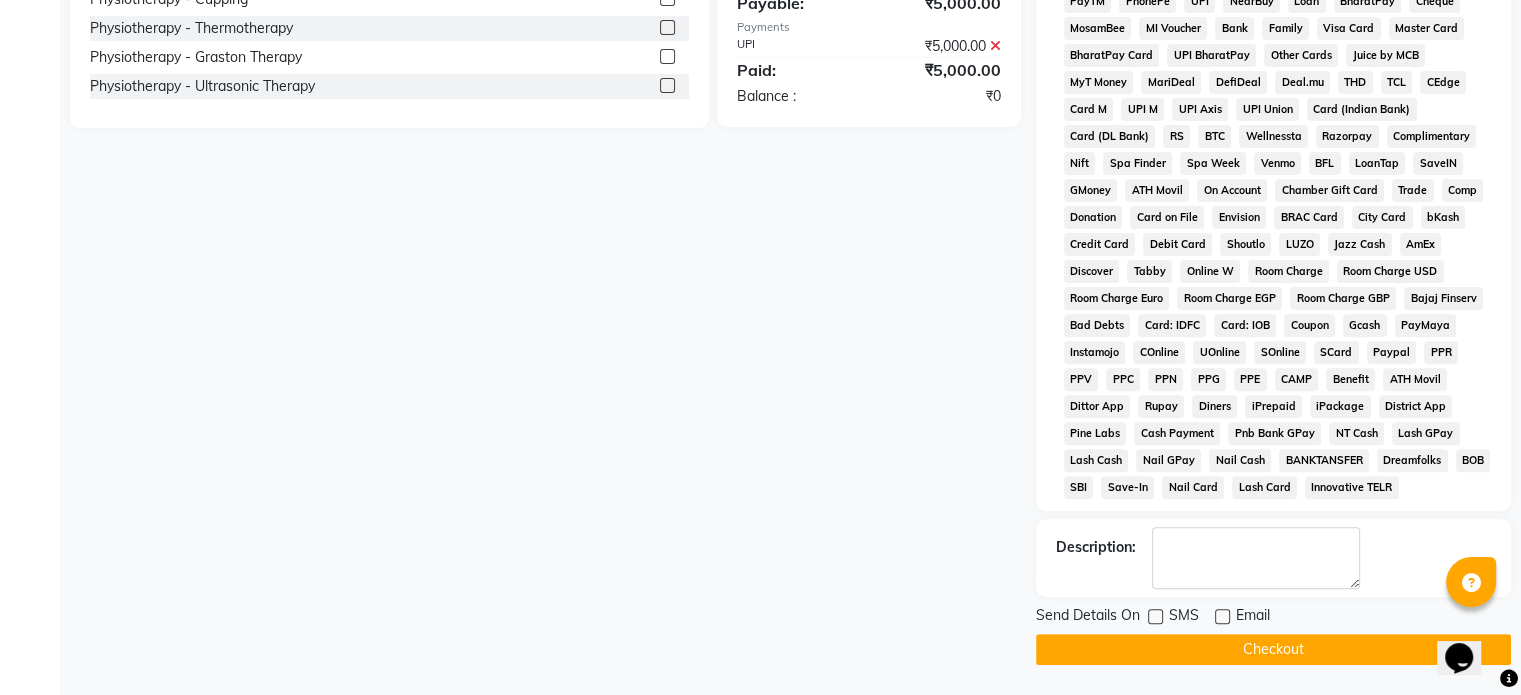 click on "Checkout" 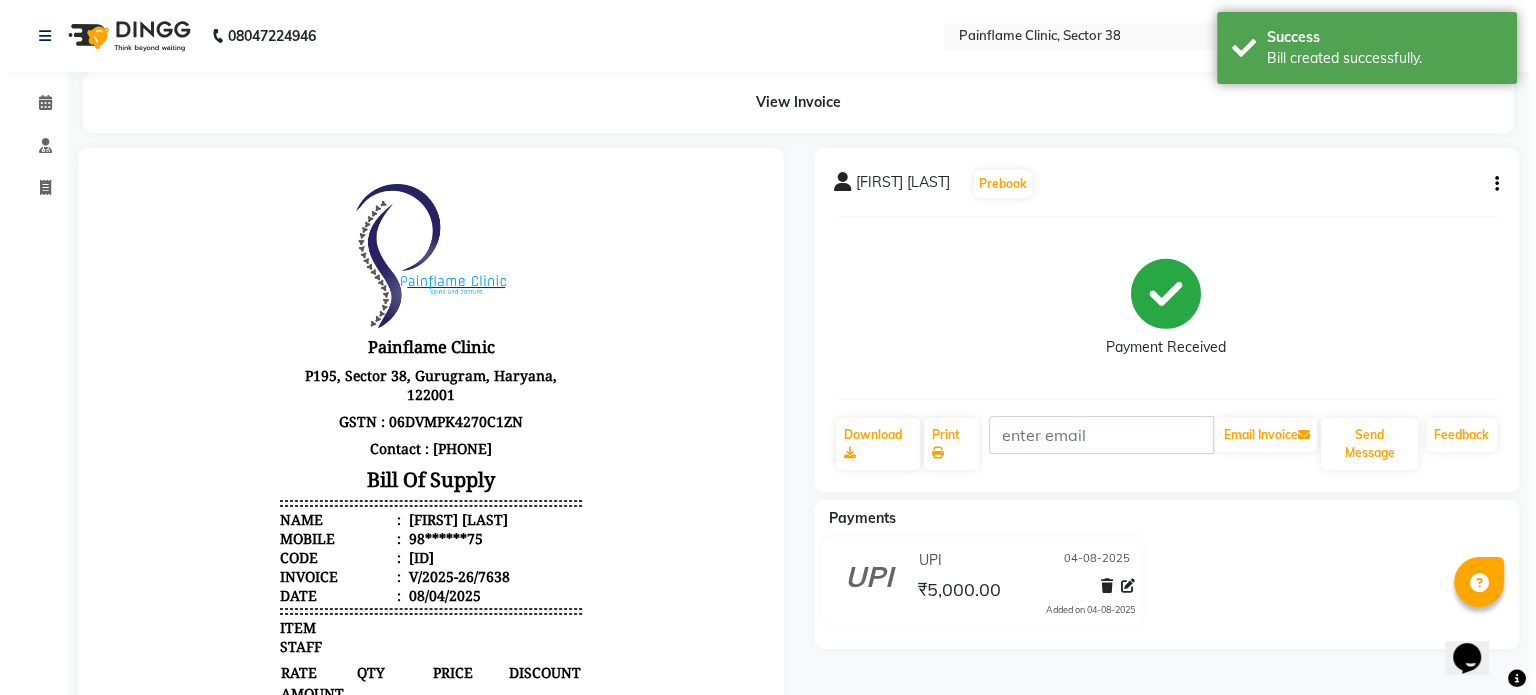 scroll, scrollTop: 0, scrollLeft: 0, axis: both 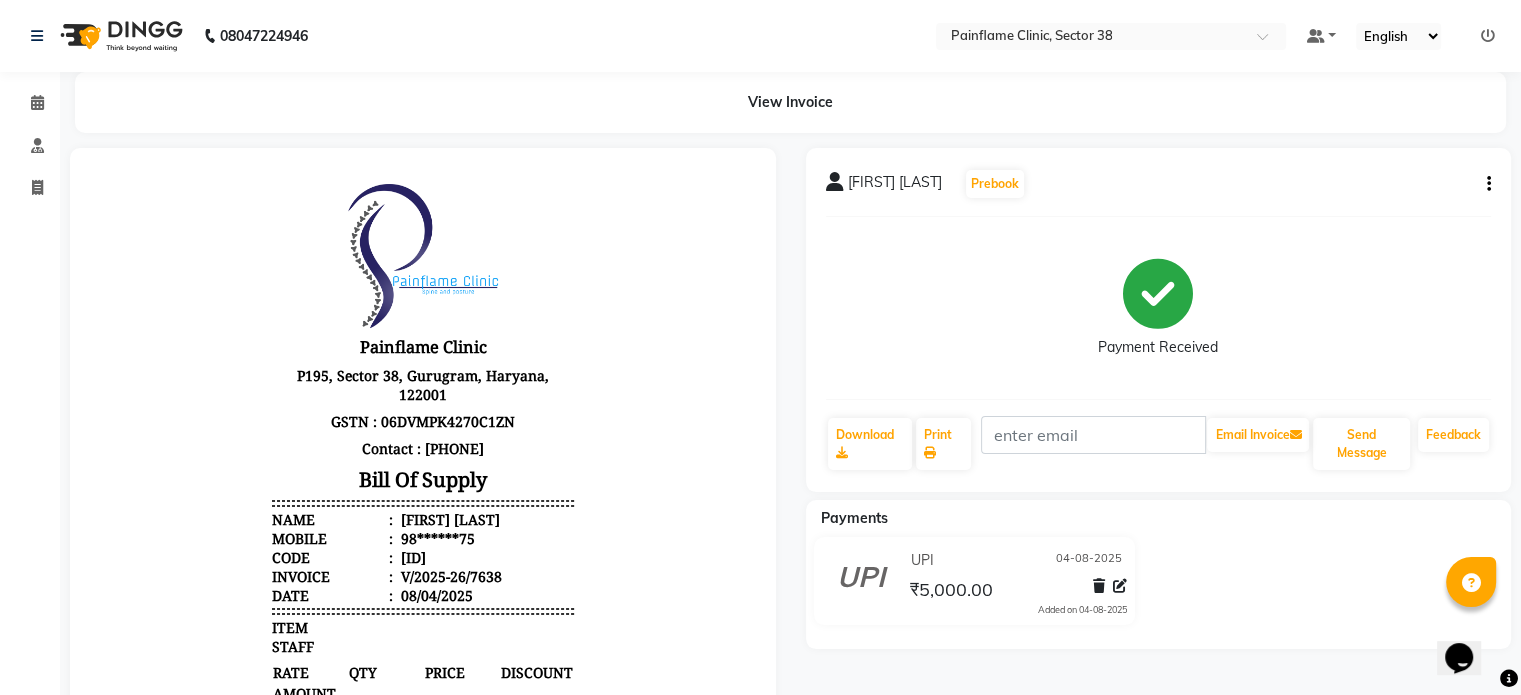 select on "service" 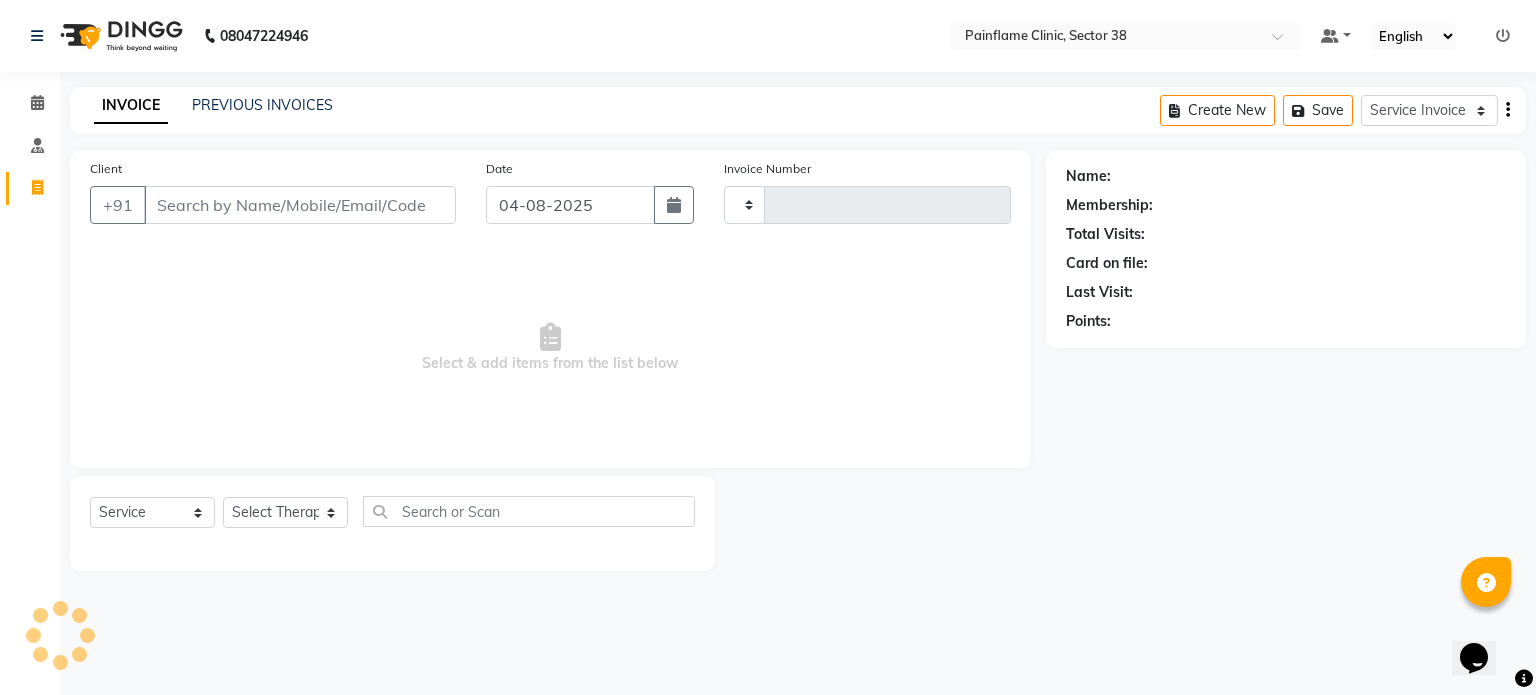 type on "7639" 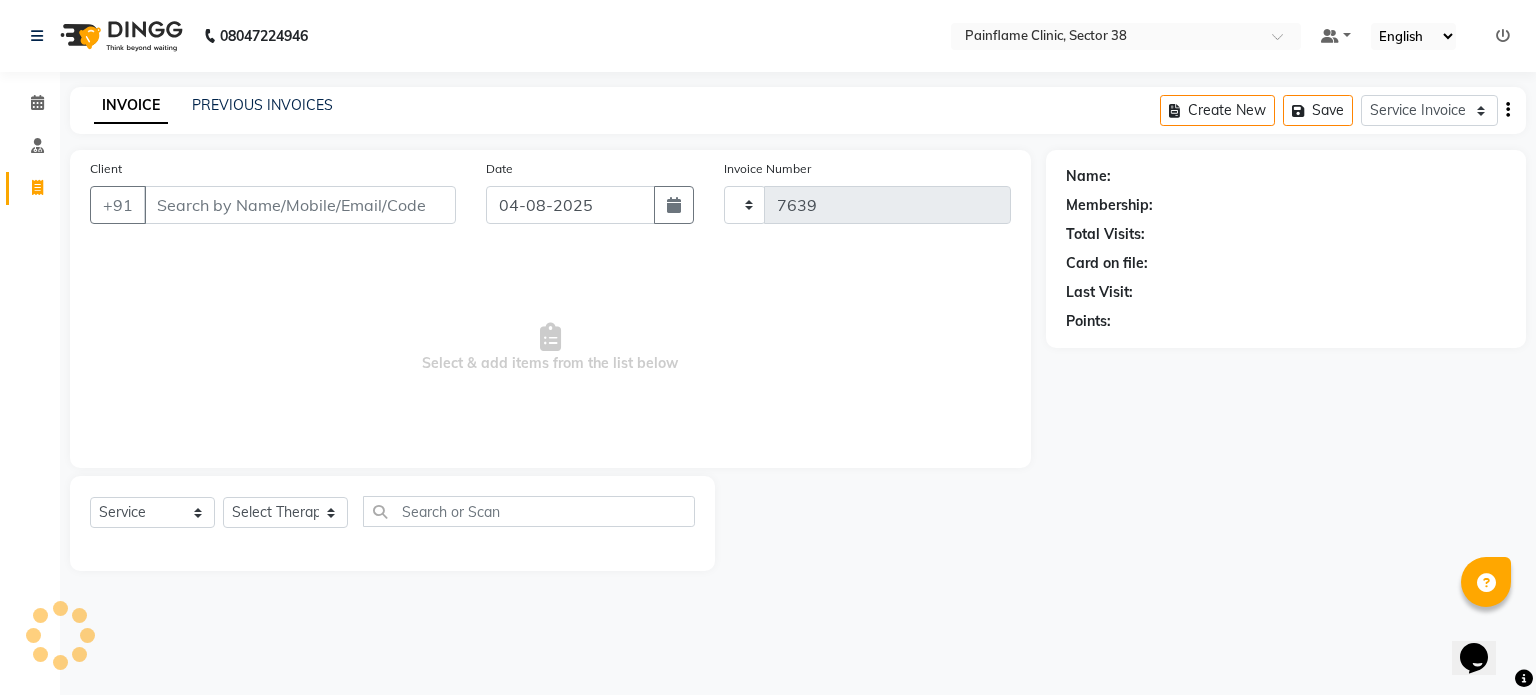 select on "3964" 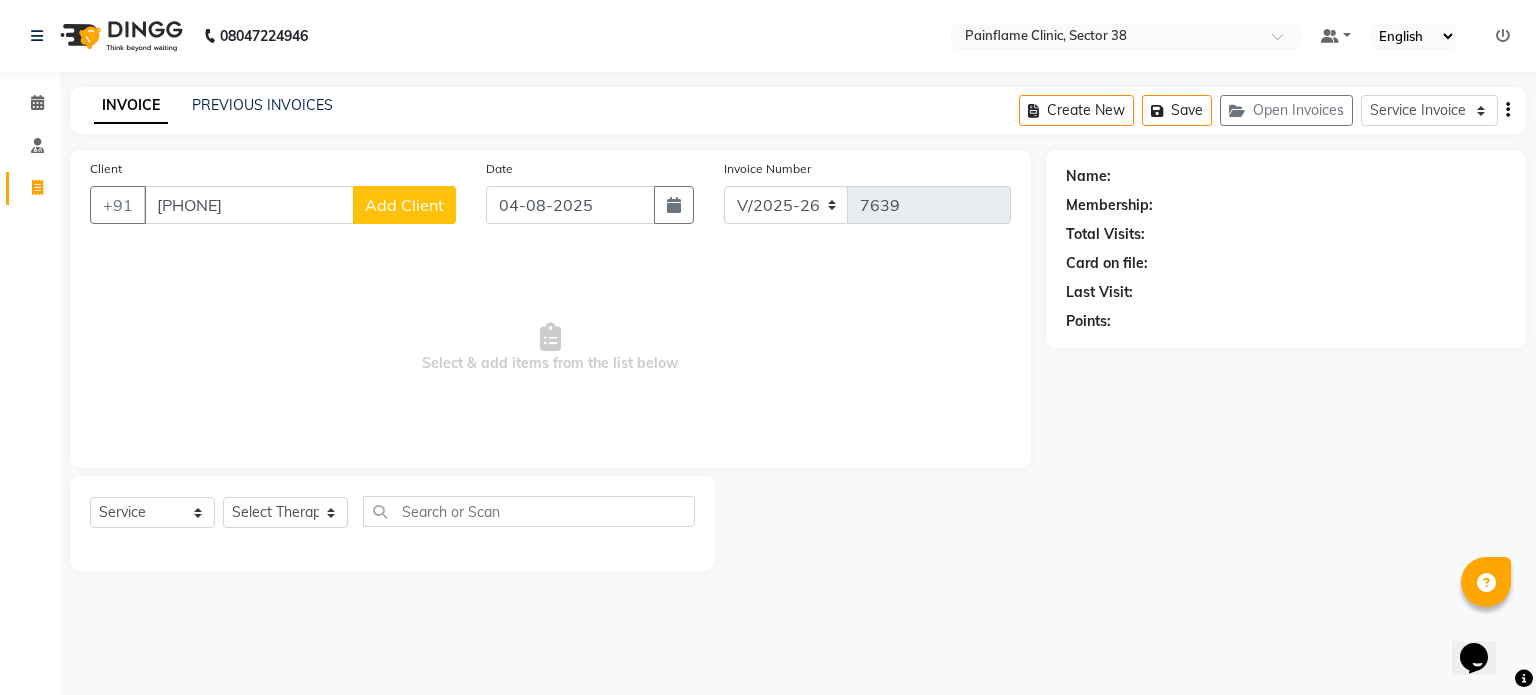 type on "[PHONE]" 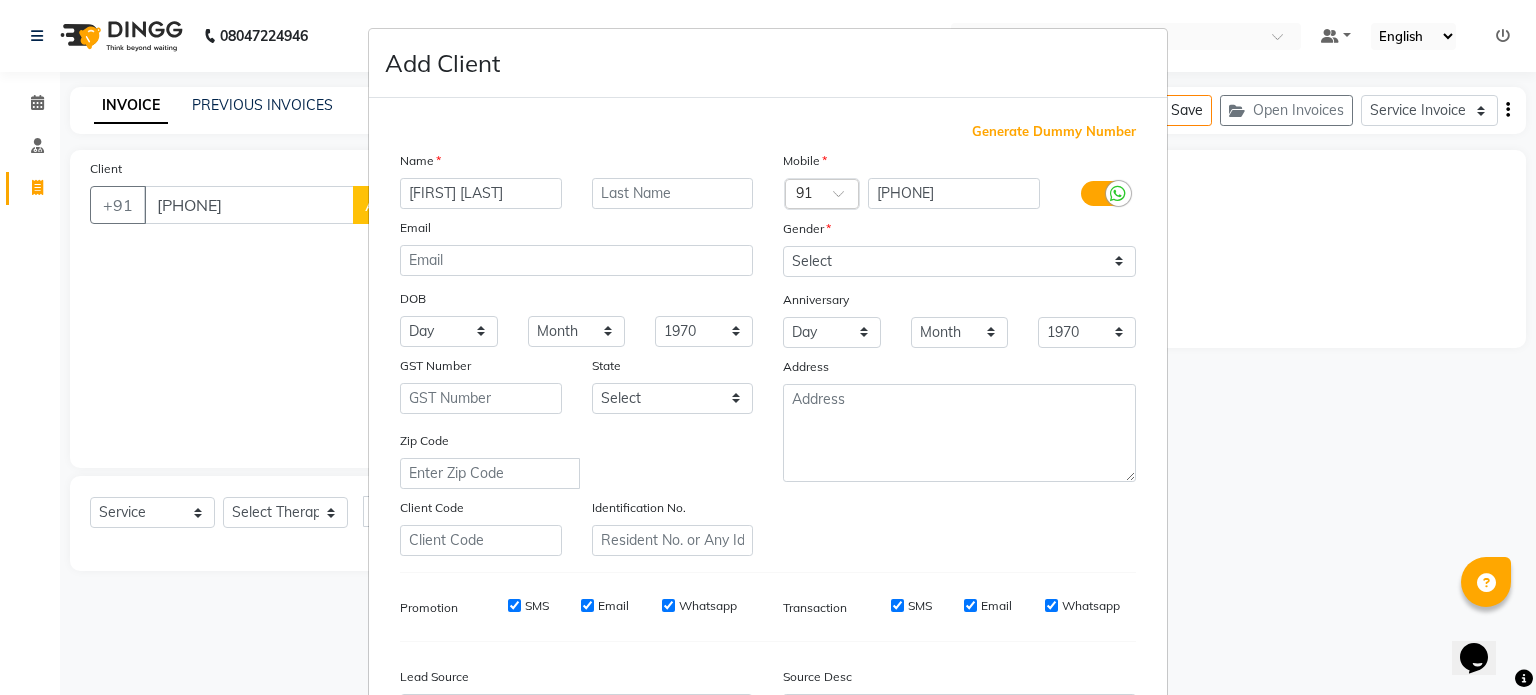 type on "[FIRST] [LAST]" 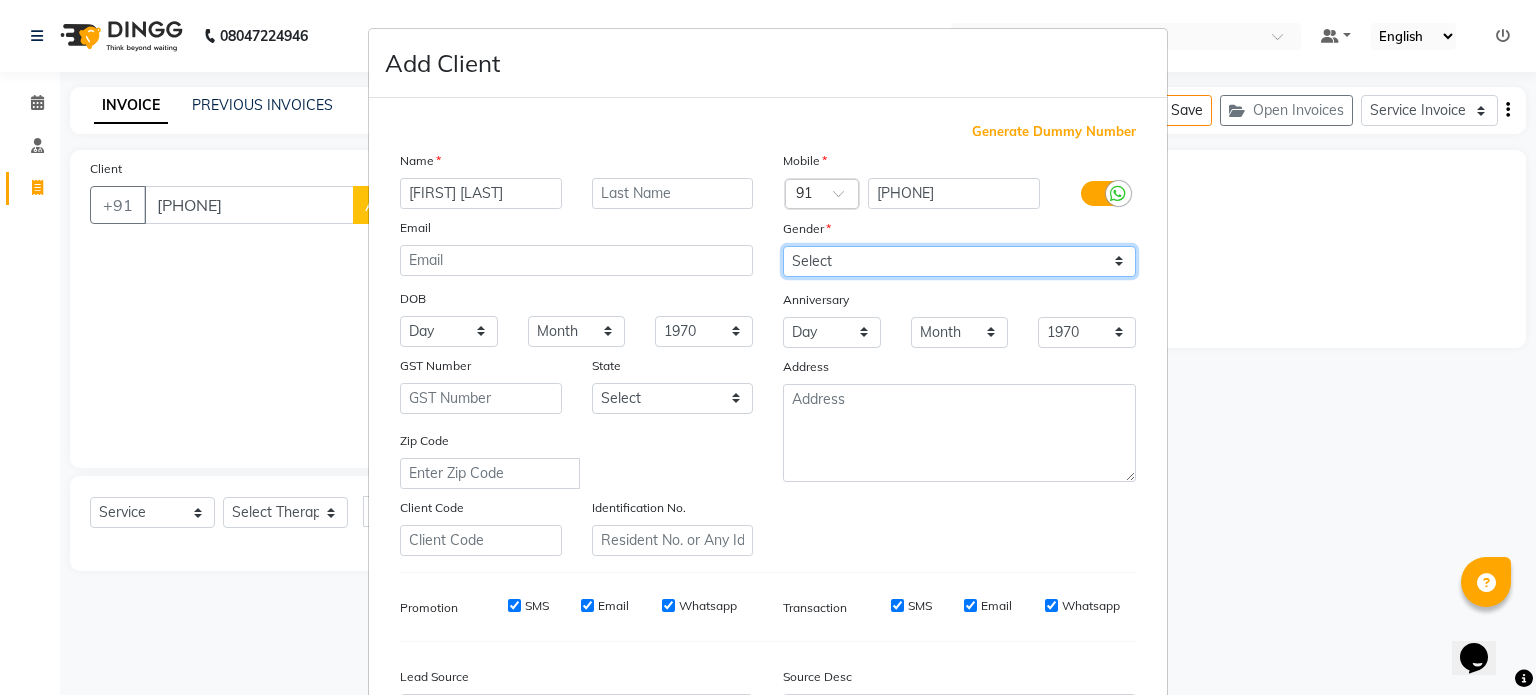 click on "Select Male Female Other Prefer Not To Say" at bounding box center (959, 261) 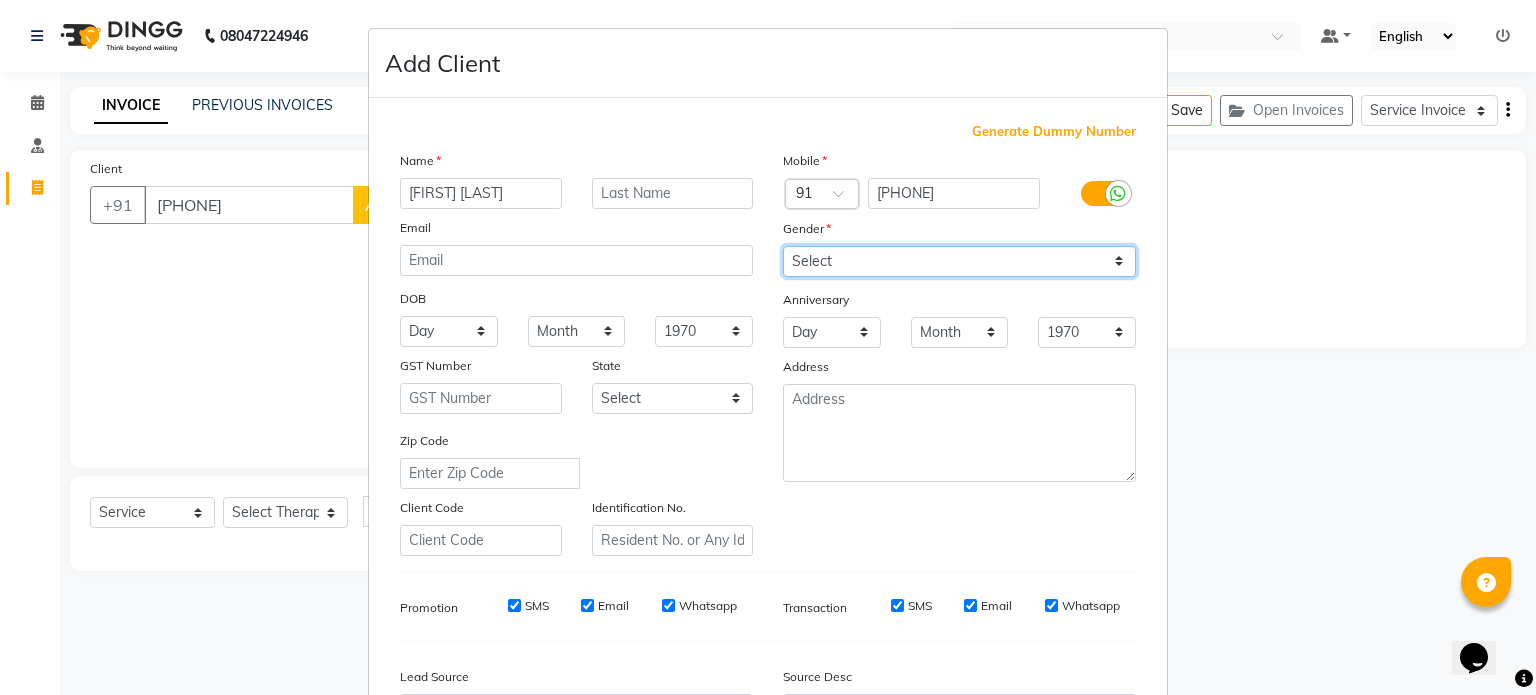 select on "female" 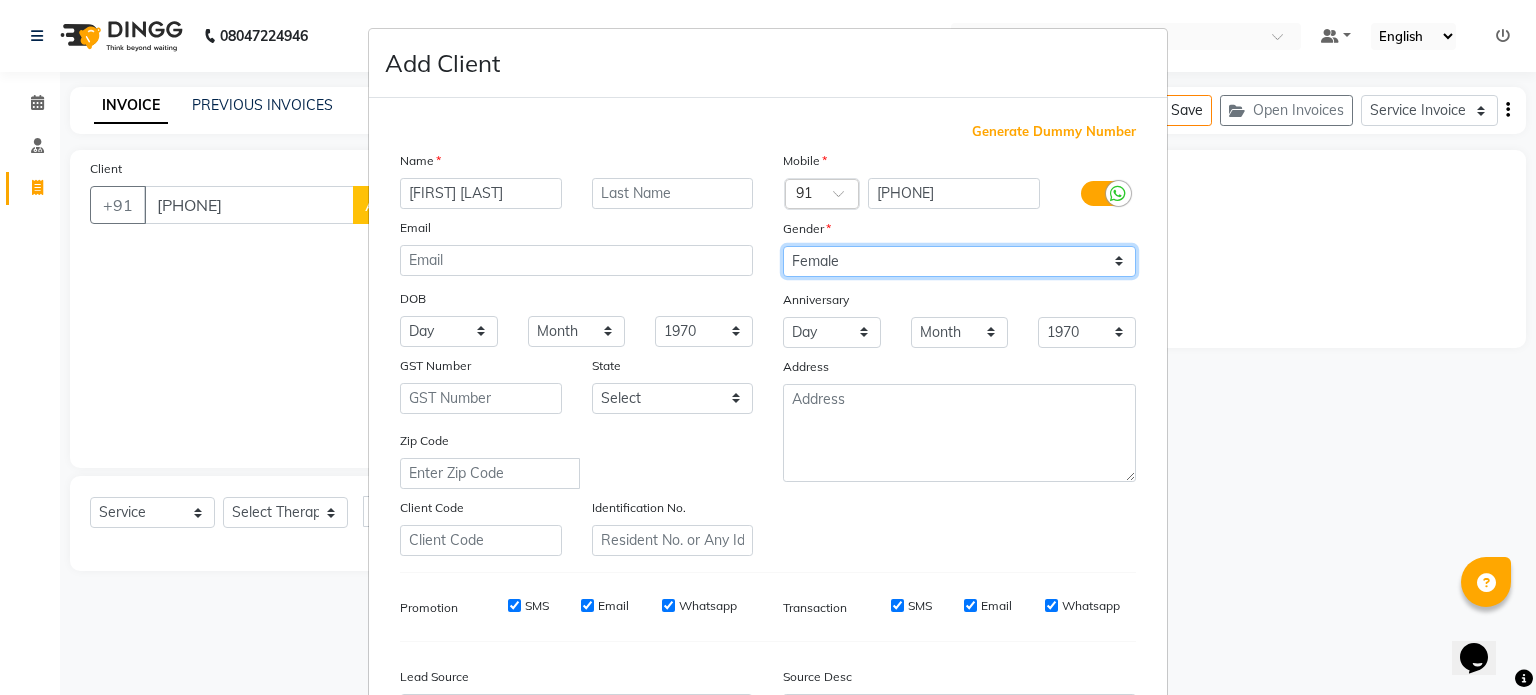 click on "Select Male Female Other Prefer Not To Say" at bounding box center [959, 261] 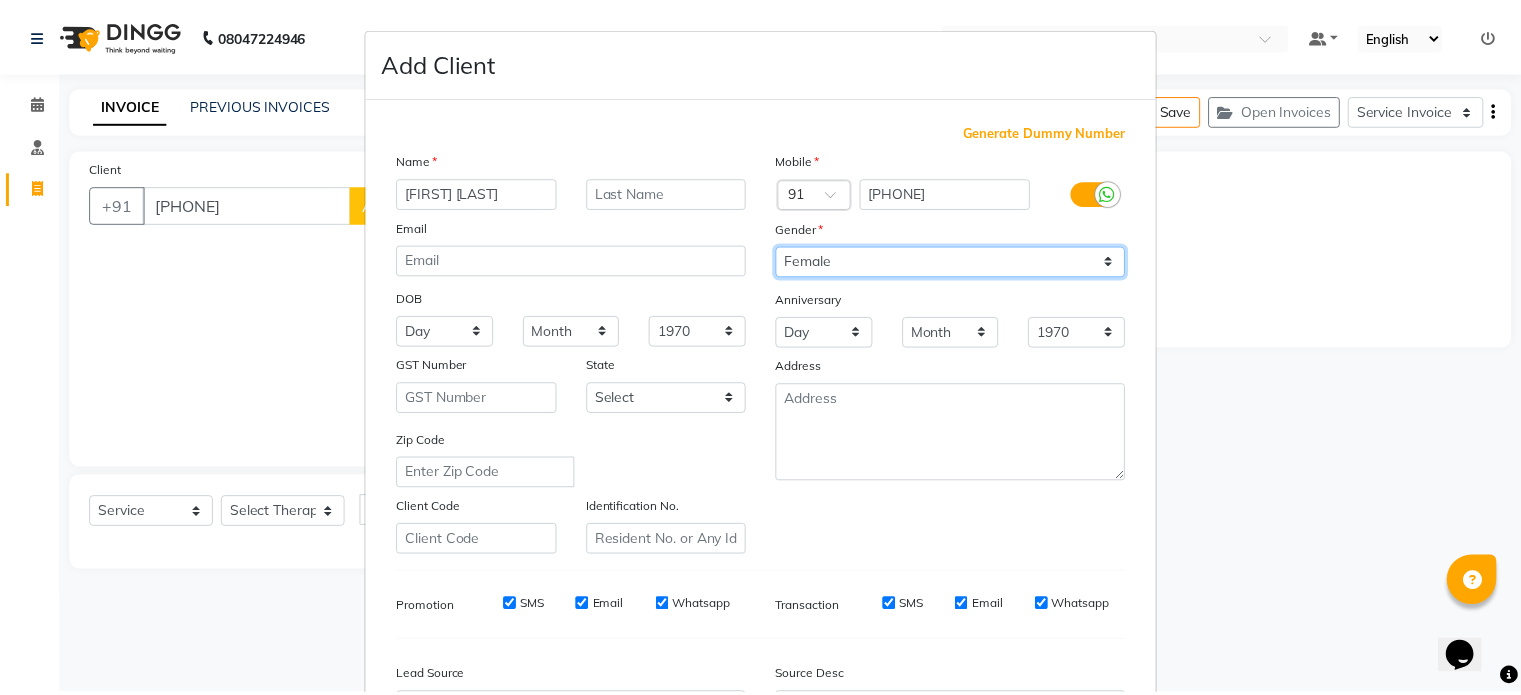 scroll, scrollTop: 237, scrollLeft: 0, axis: vertical 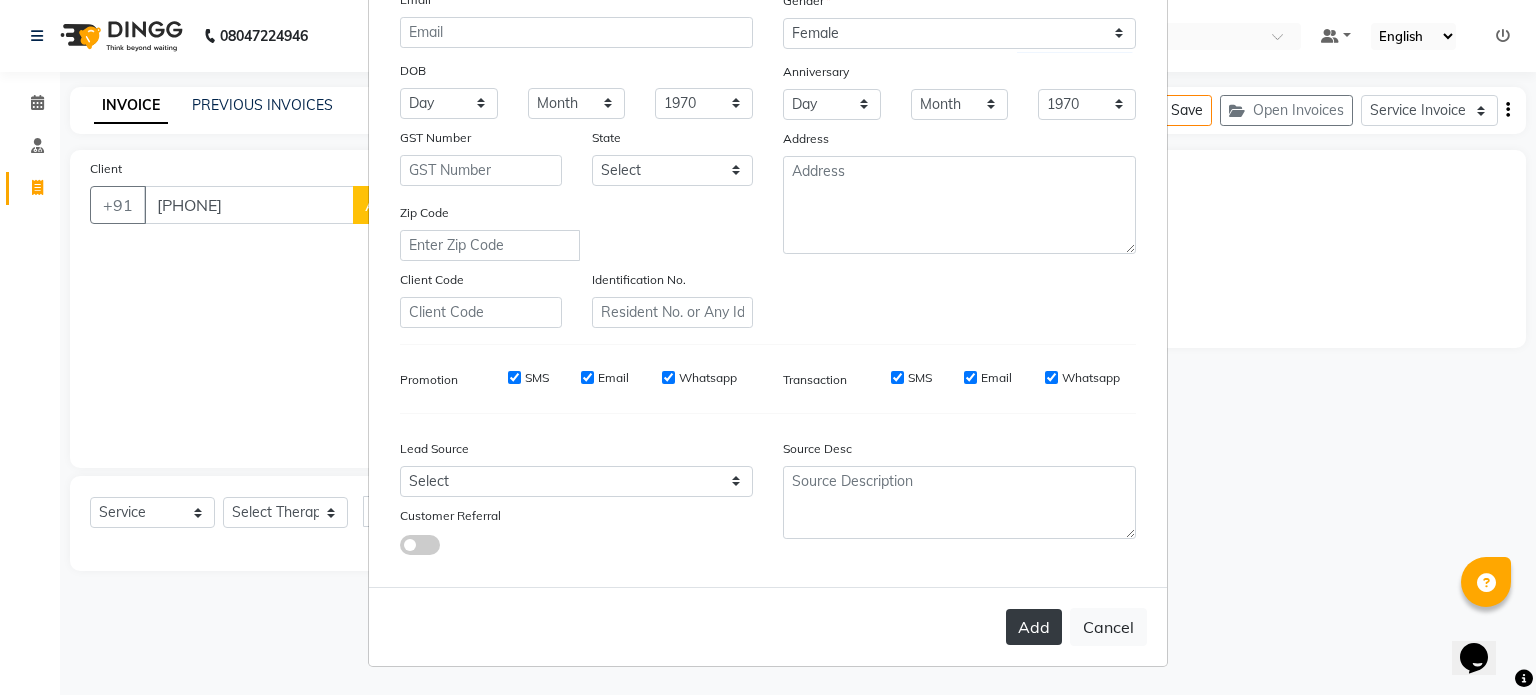 click on "Add" at bounding box center [1034, 627] 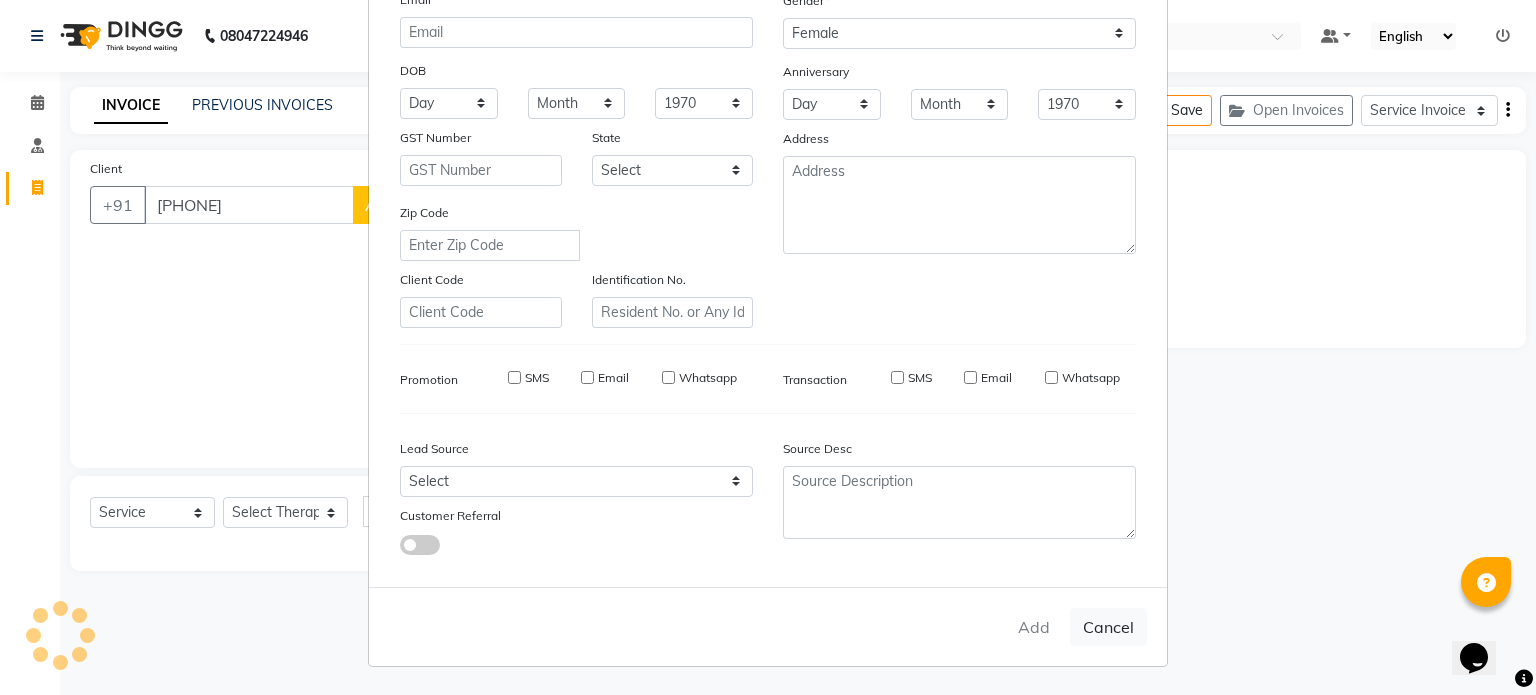 type on "96******41" 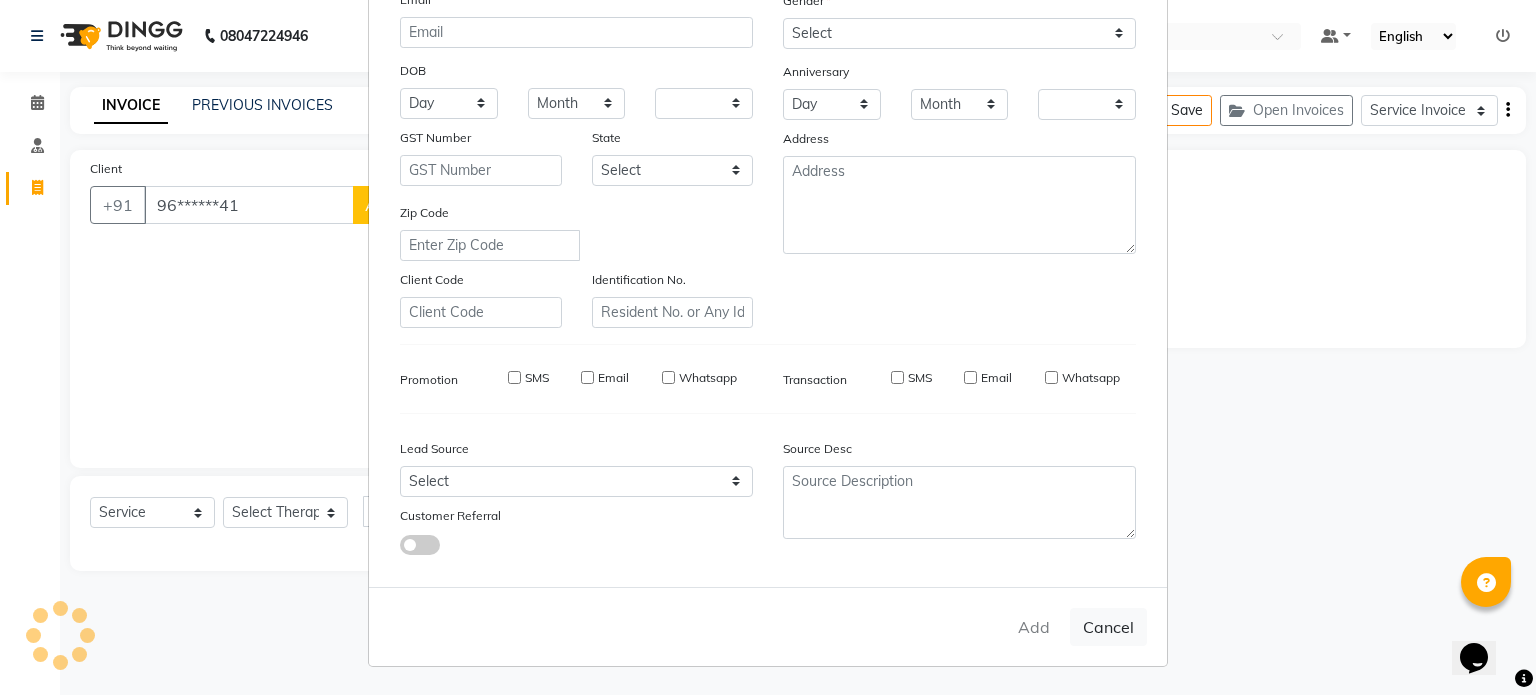 checkbox on "false" 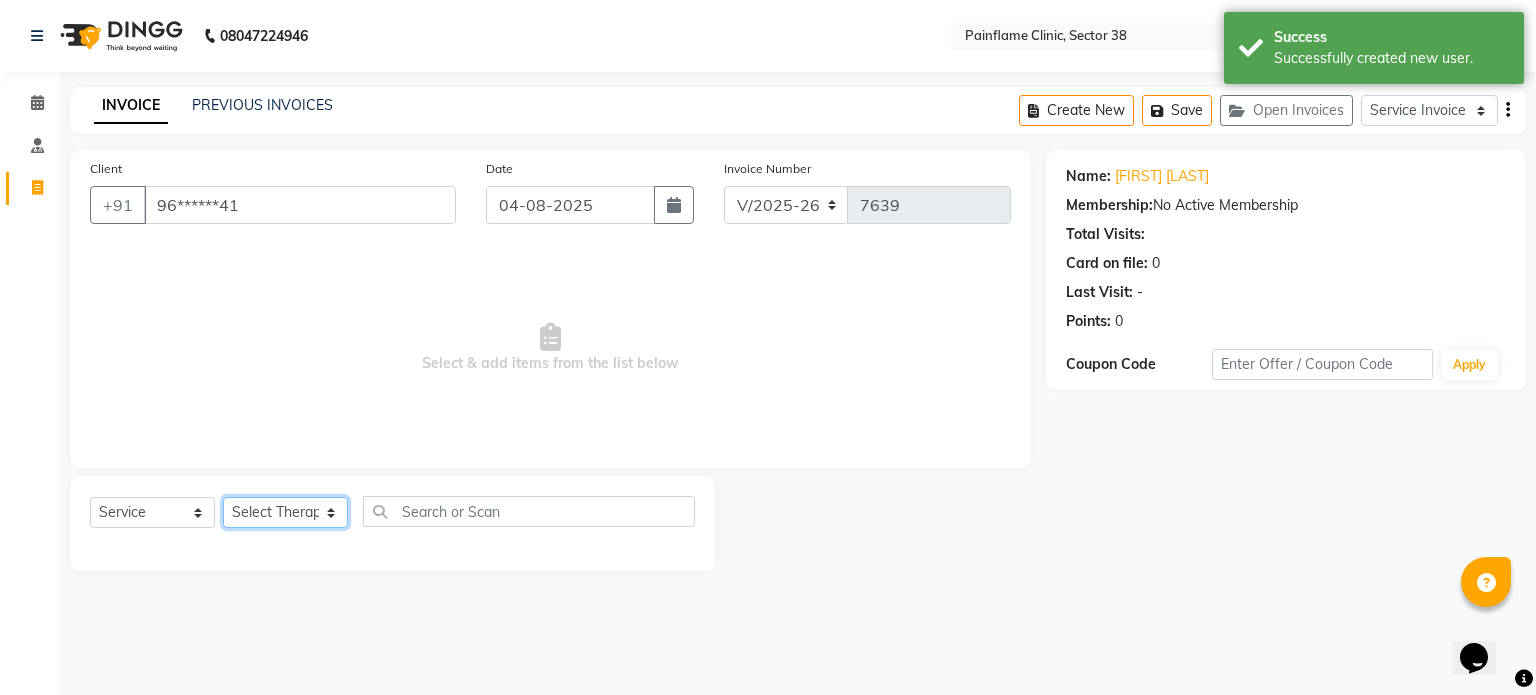 click on "Select Therapist Dr Durgesh Dr Harish Dr Ranjana Dr Saurabh Dr. Suraj Dr. Tejpal Mehlawat KUSHAL MOHIT SEMWAL Nancy Singhai Reception 1  Reception 2 Reception 3" 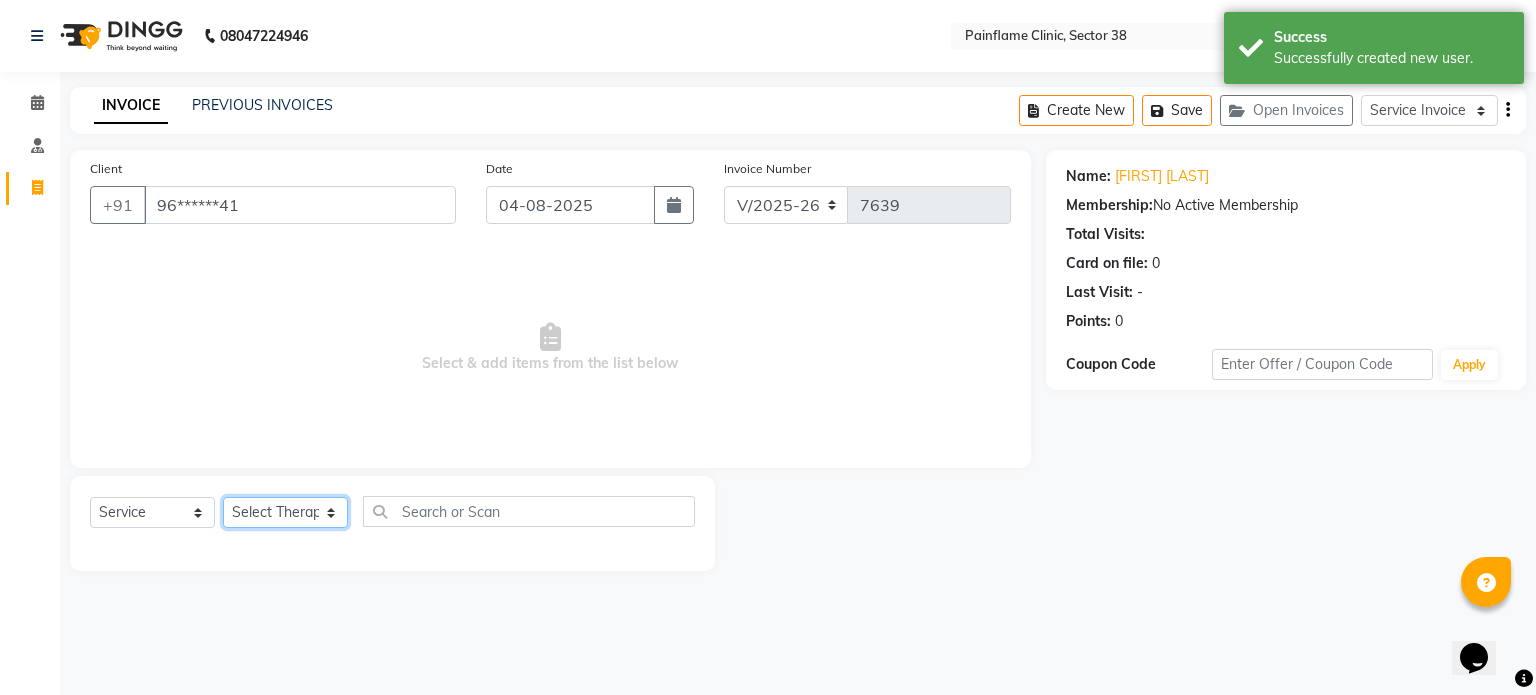 select on "20209" 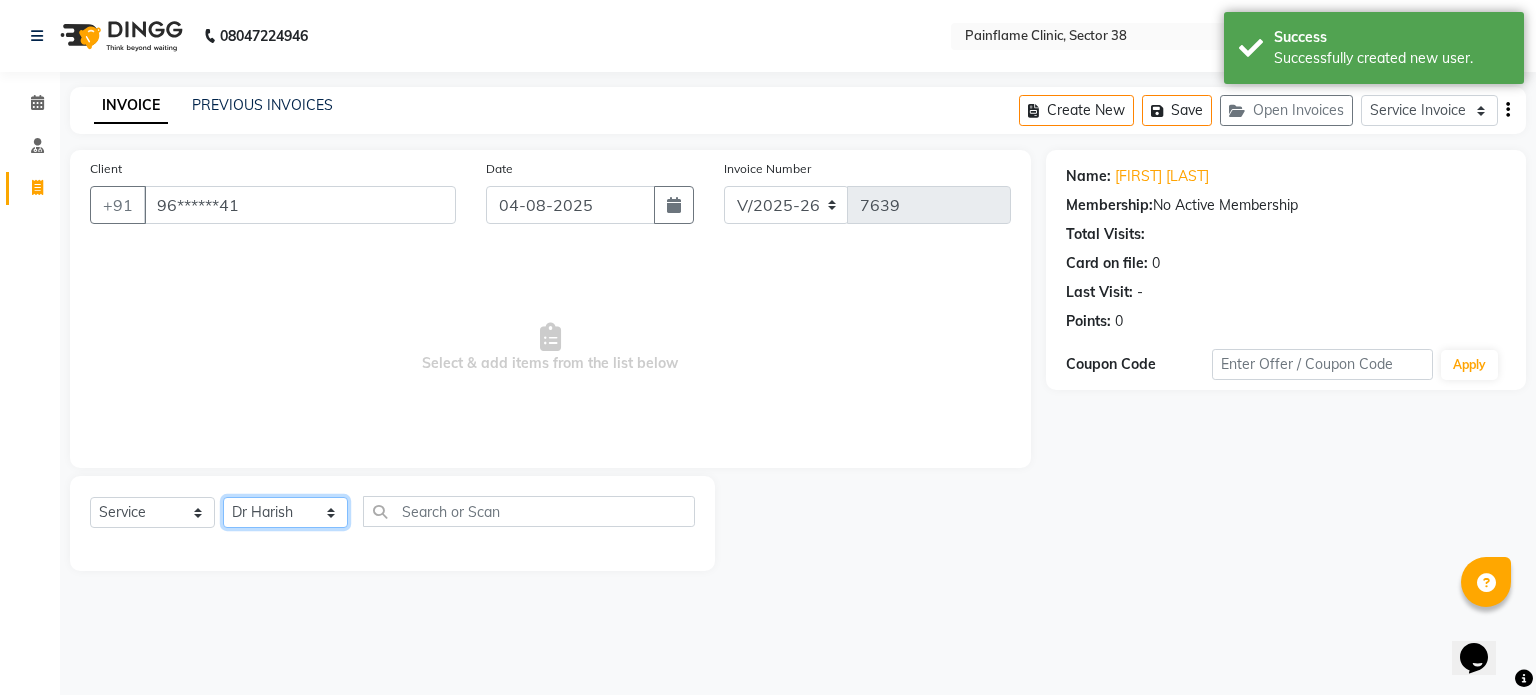click on "Select Therapist Dr Durgesh Dr Harish Dr Ranjana Dr Saurabh Dr. Suraj Dr. Tejpal Mehlawat KUSHAL MOHIT SEMWAL Nancy Singhai Reception 1  Reception 2 Reception 3" 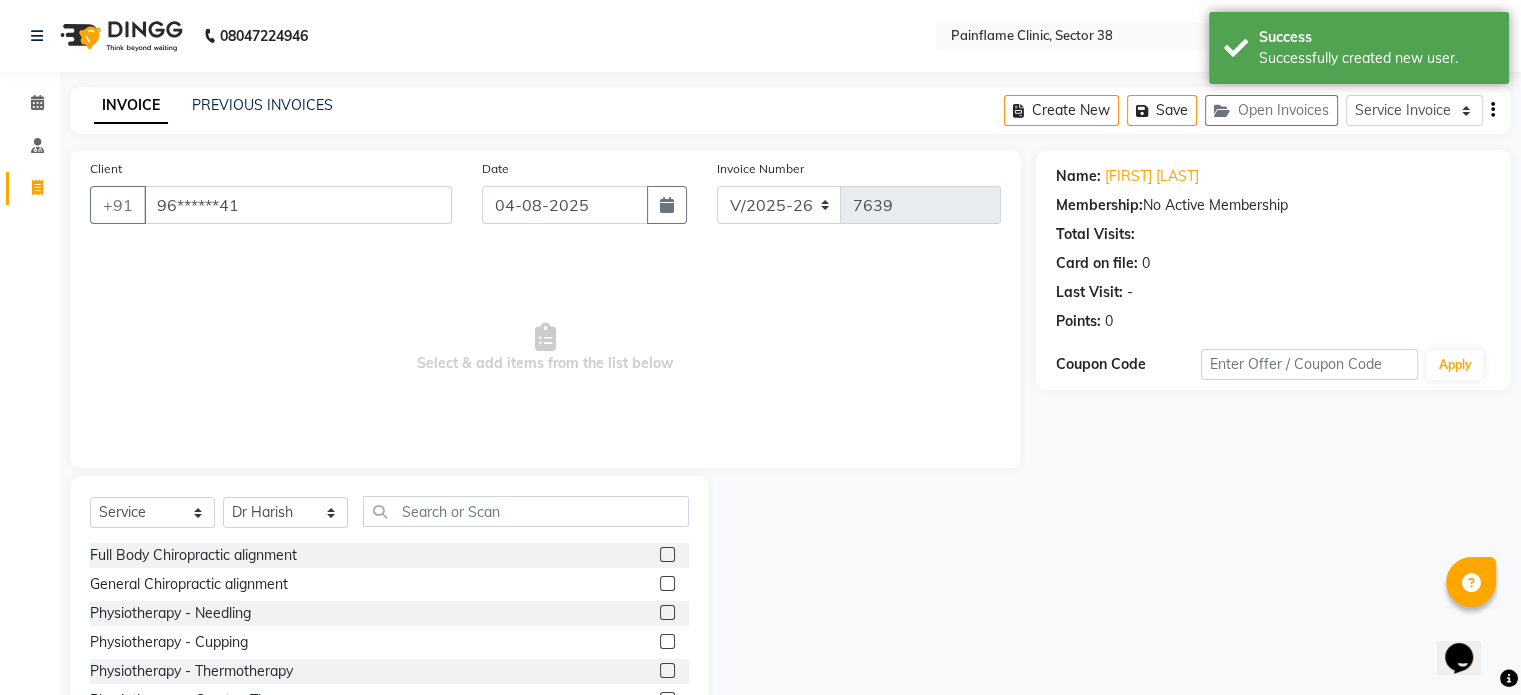 click 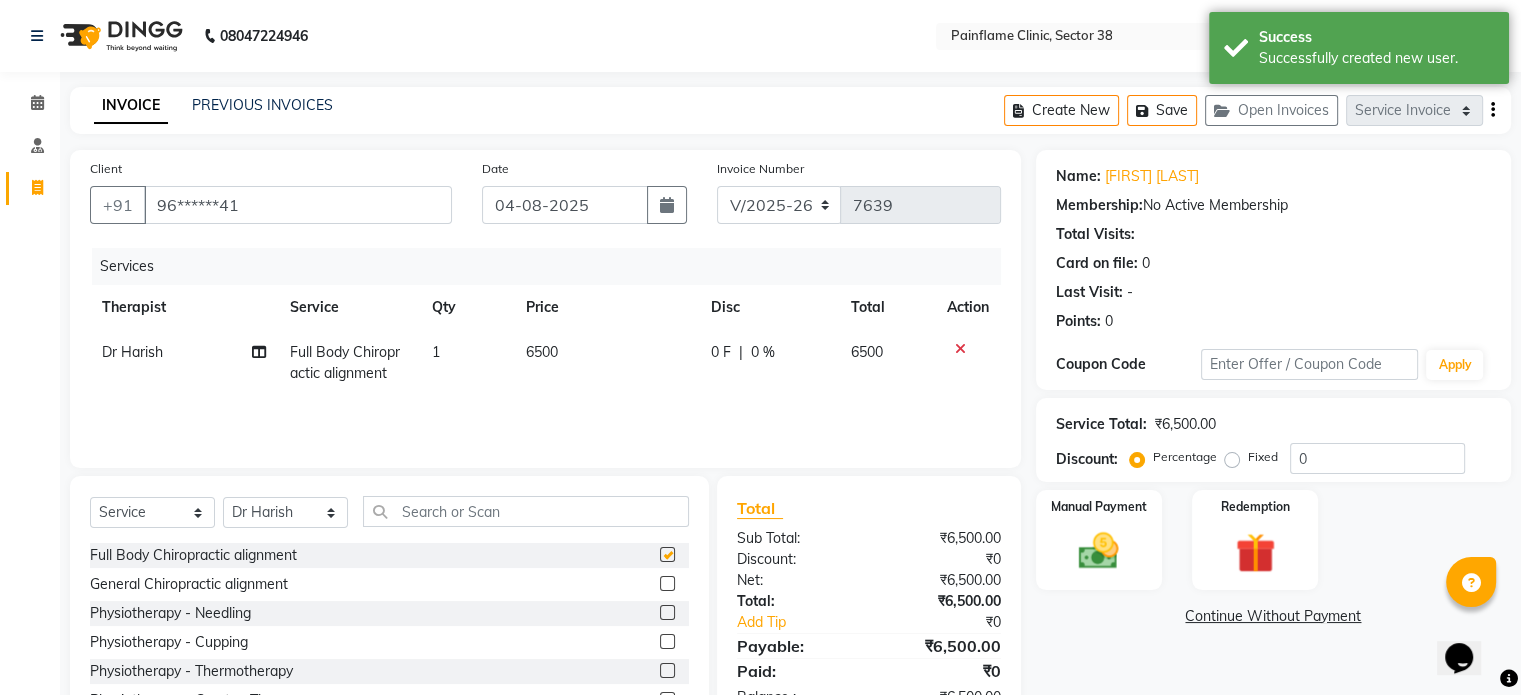 checkbox on "false" 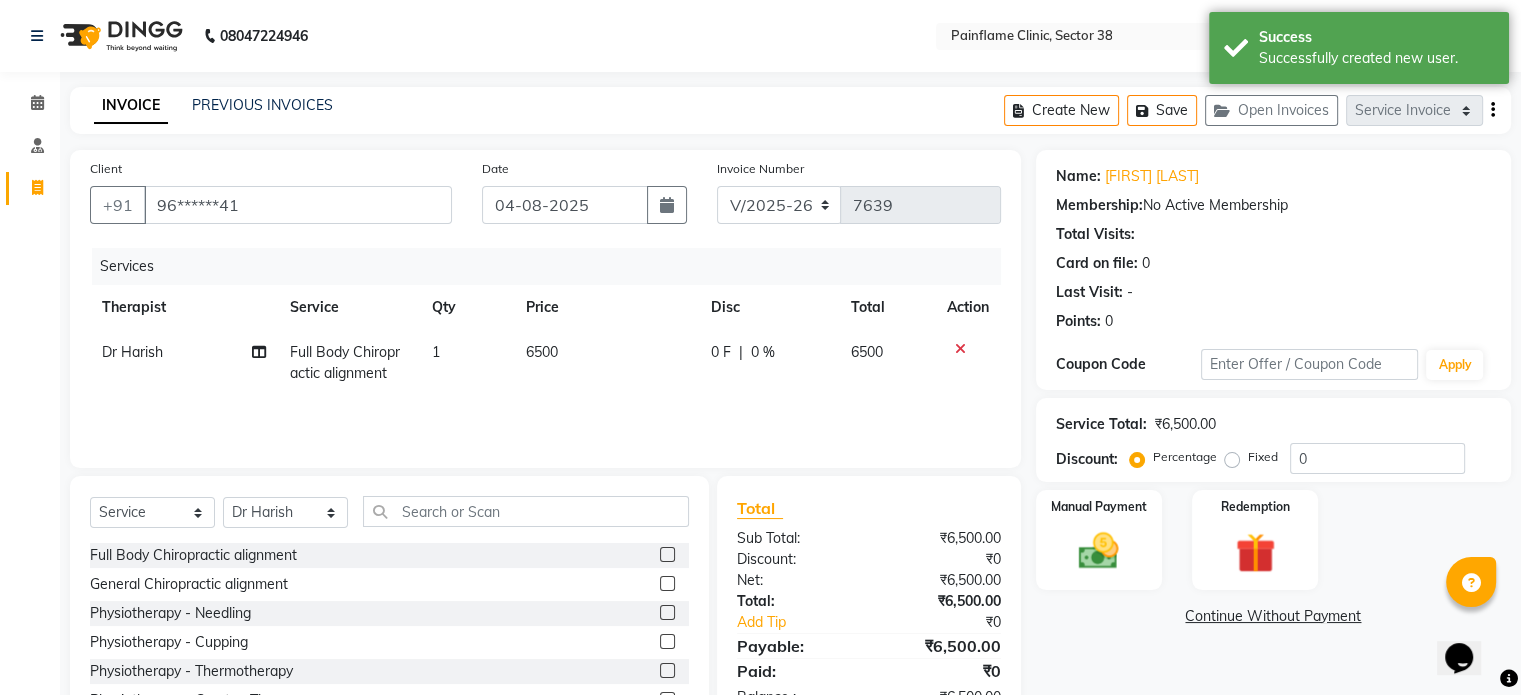 scroll, scrollTop: 119, scrollLeft: 0, axis: vertical 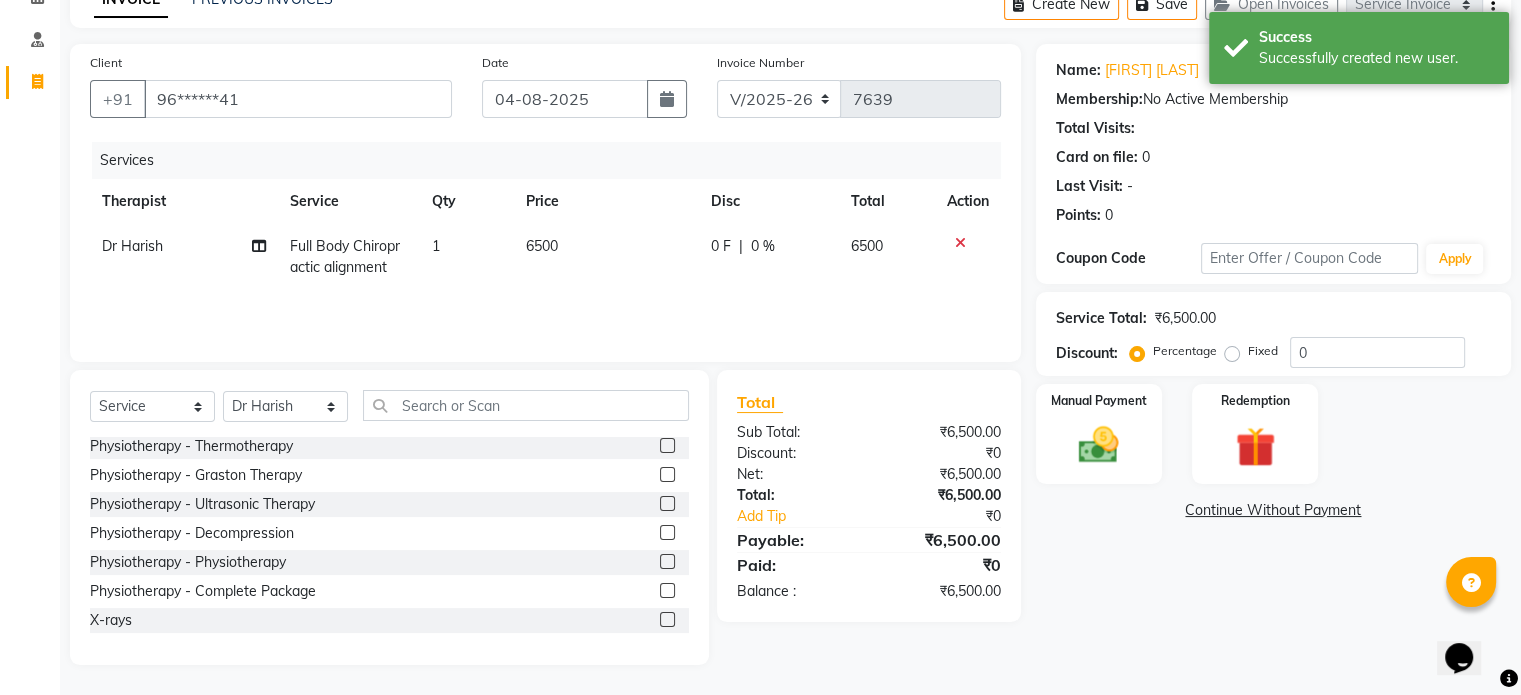 click 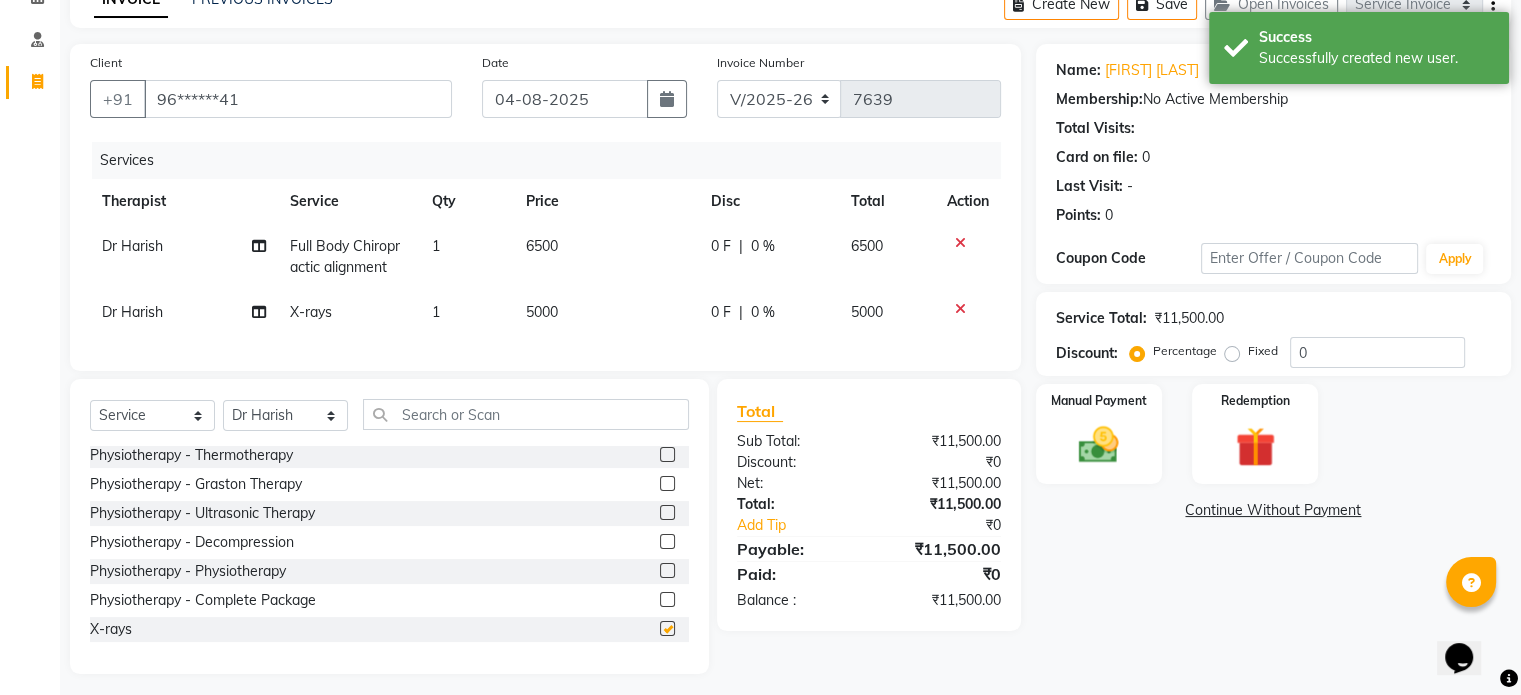 checkbox on "false" 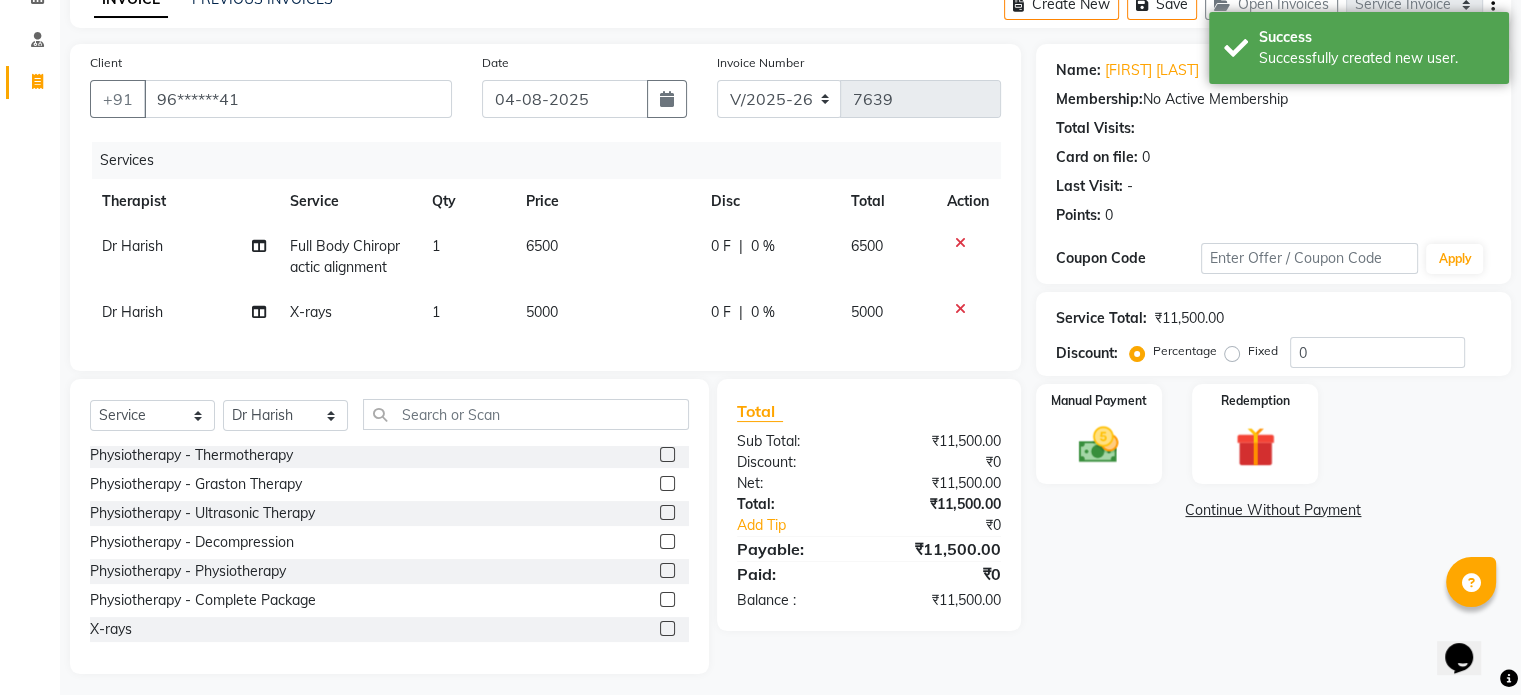 click on "5000" 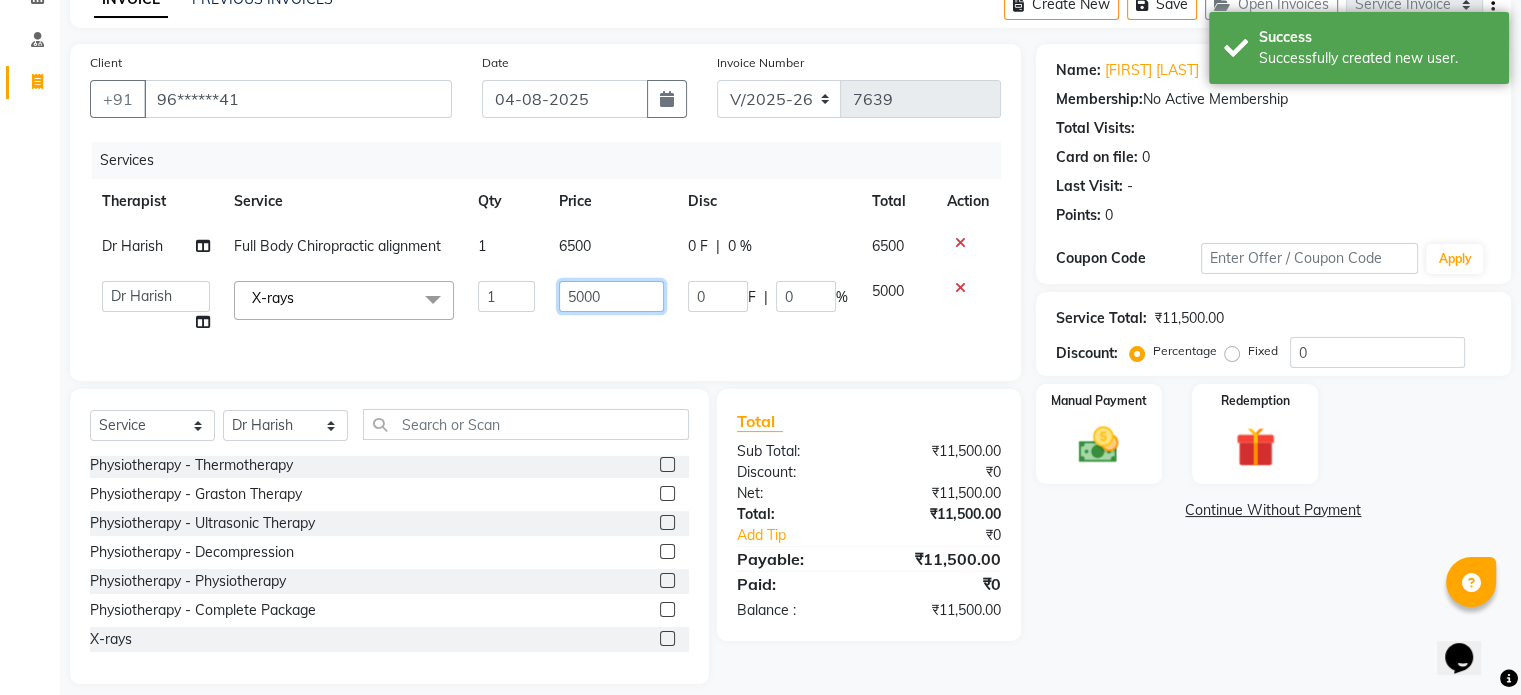 click on "5000" 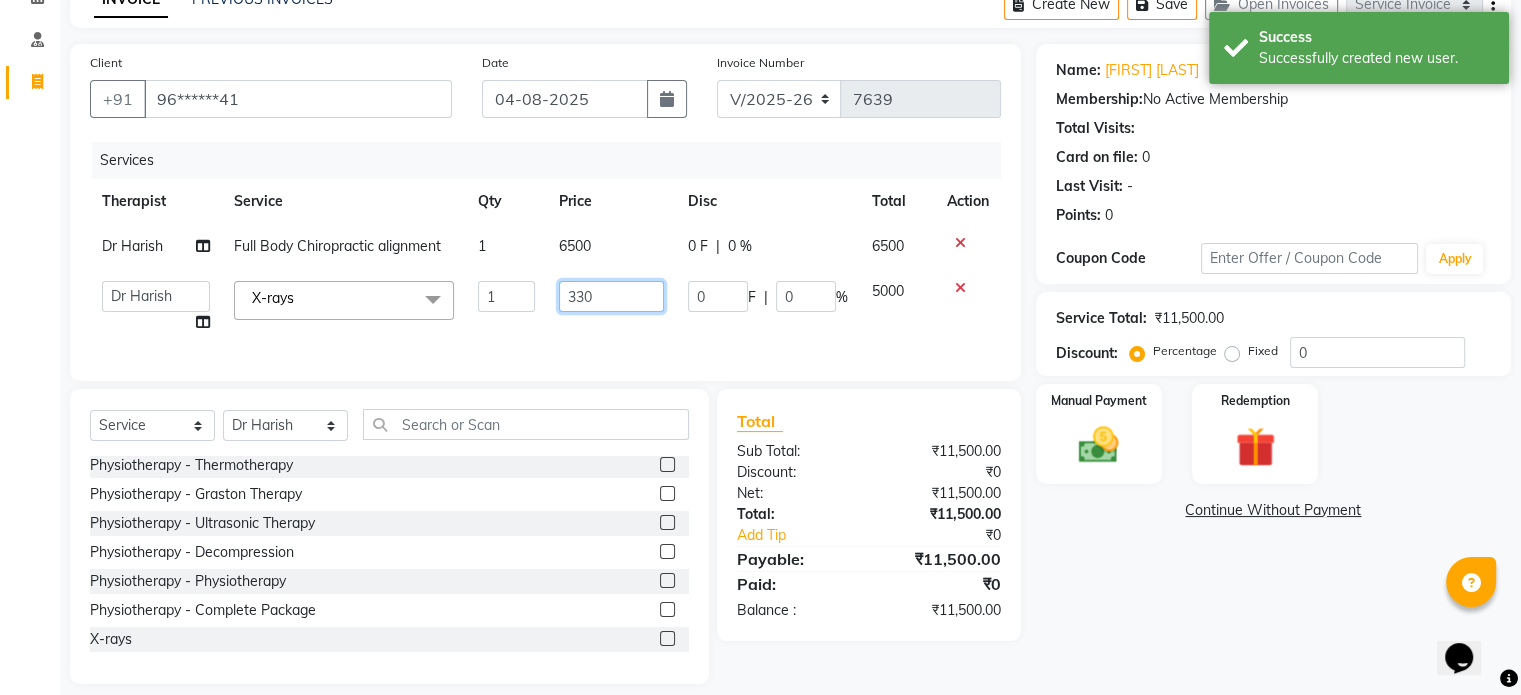 type on "3300" 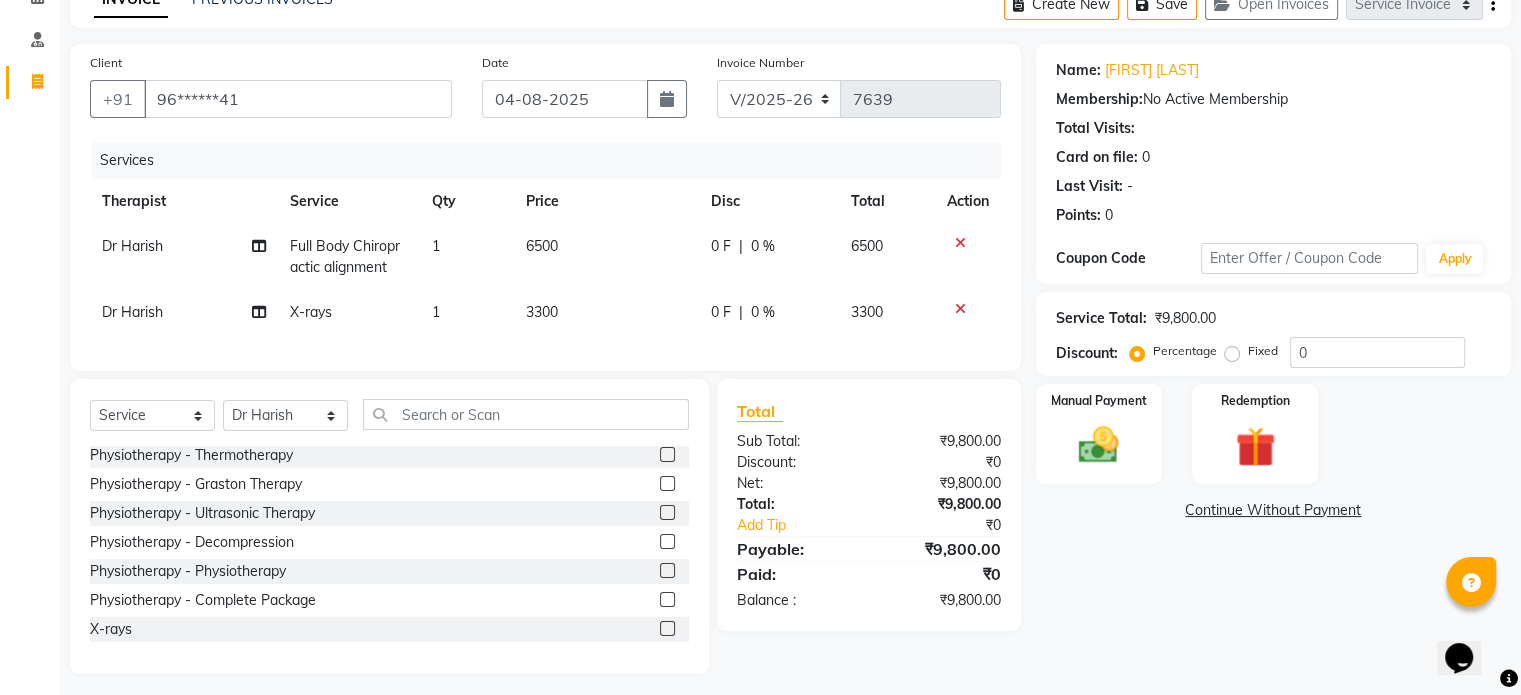 click on "Fixed" 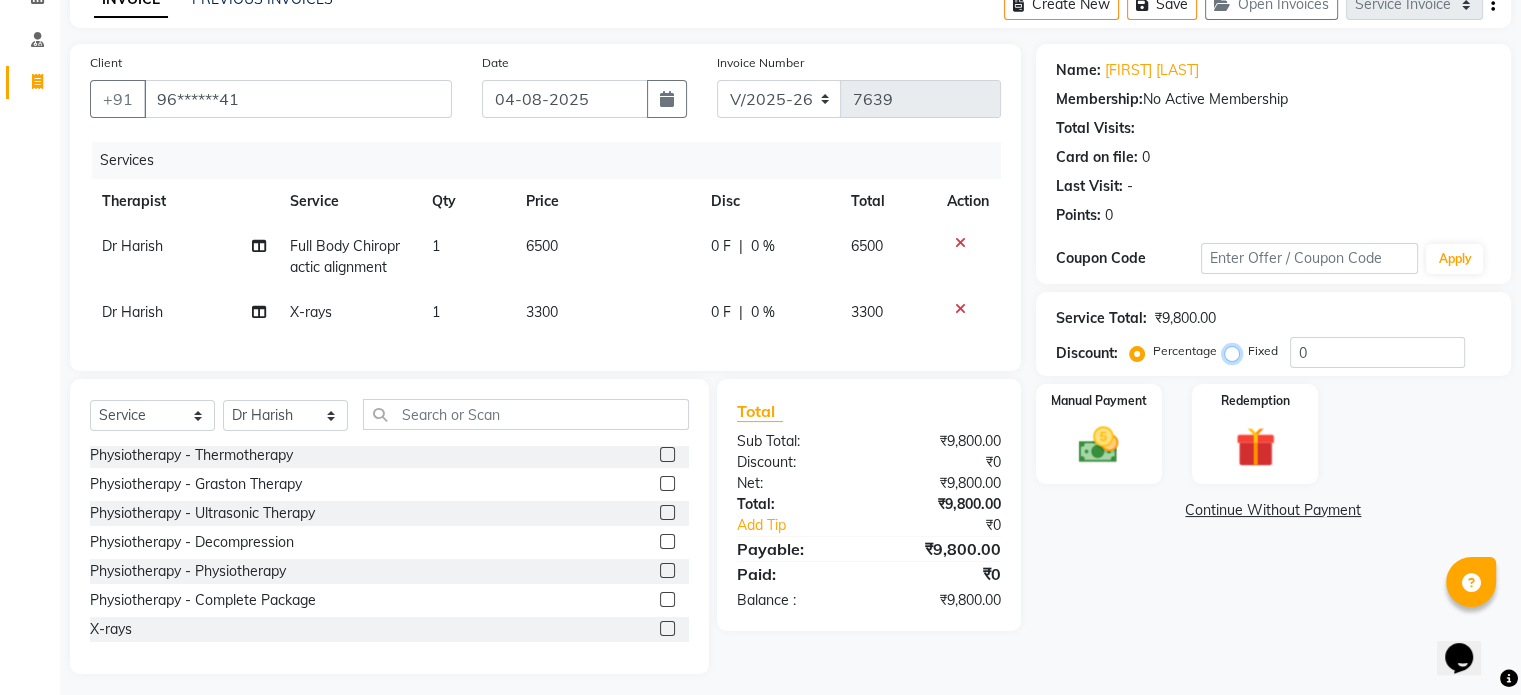 click on "Fixed" at bounding box center [1236, 351] 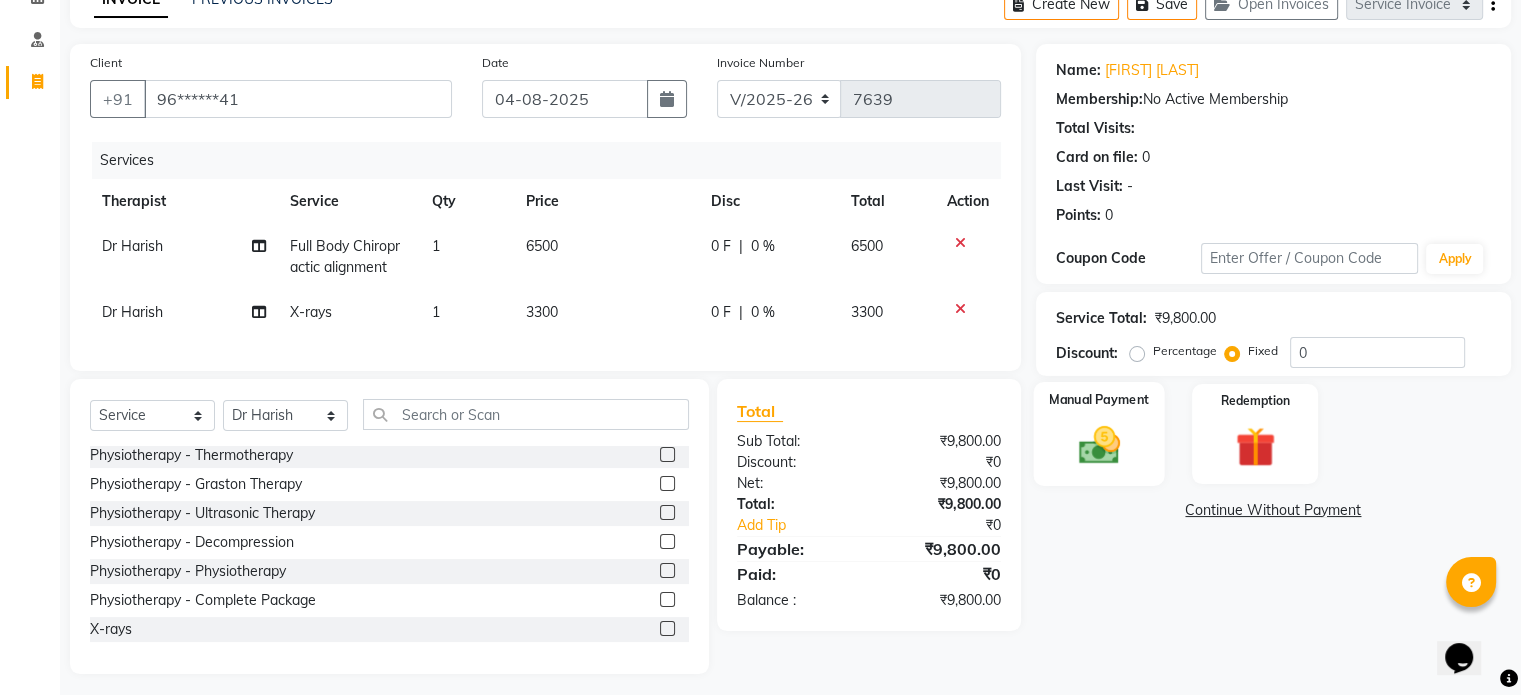 click on "Manual Payment" 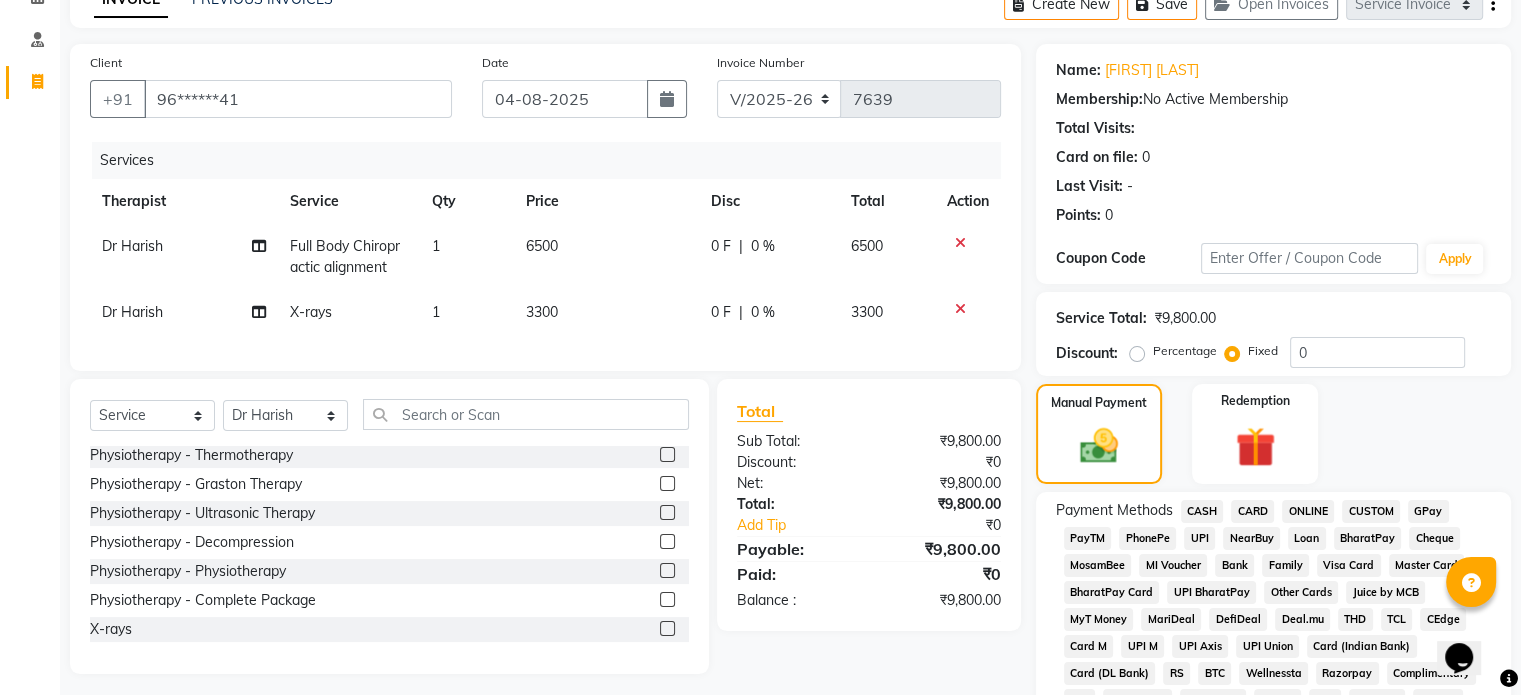 click on "UPI" 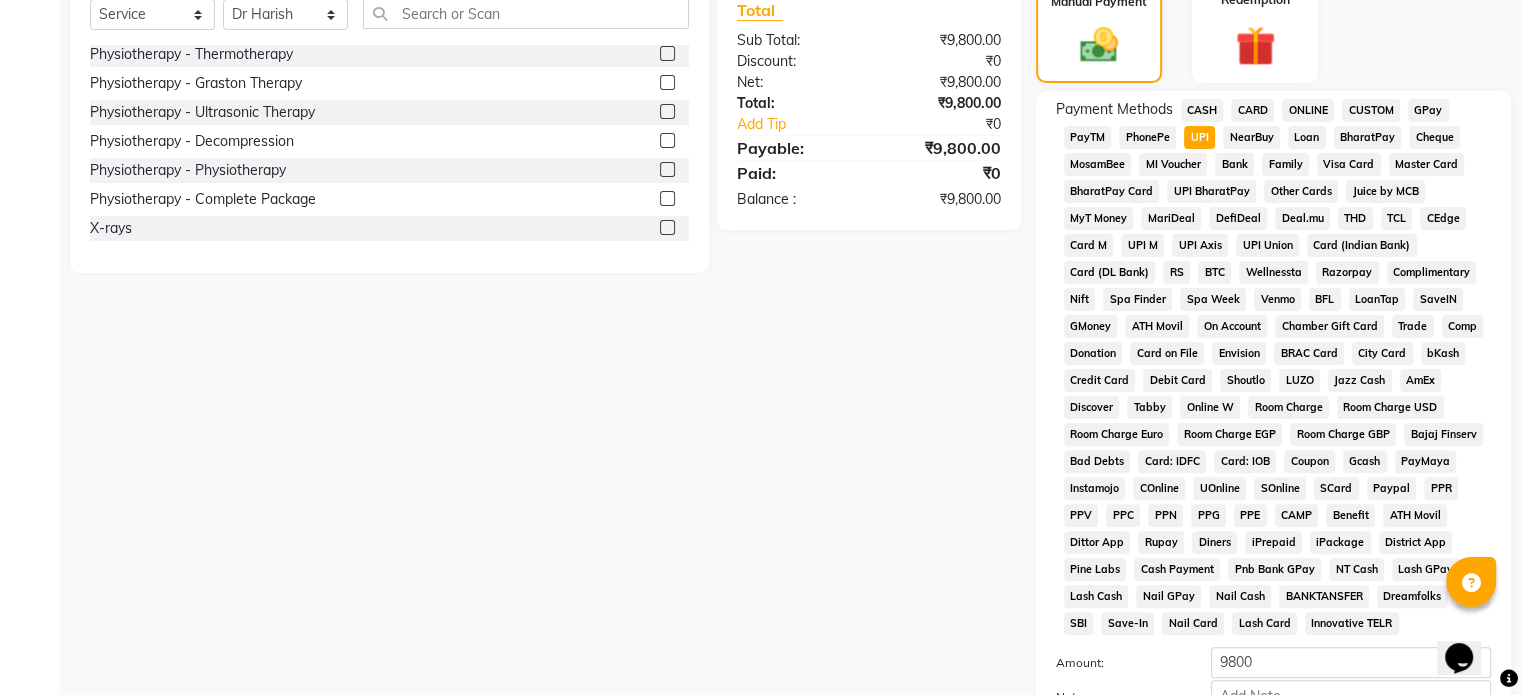scroll, scrollTop: 652, scrollLeft: 0, axis: vertical 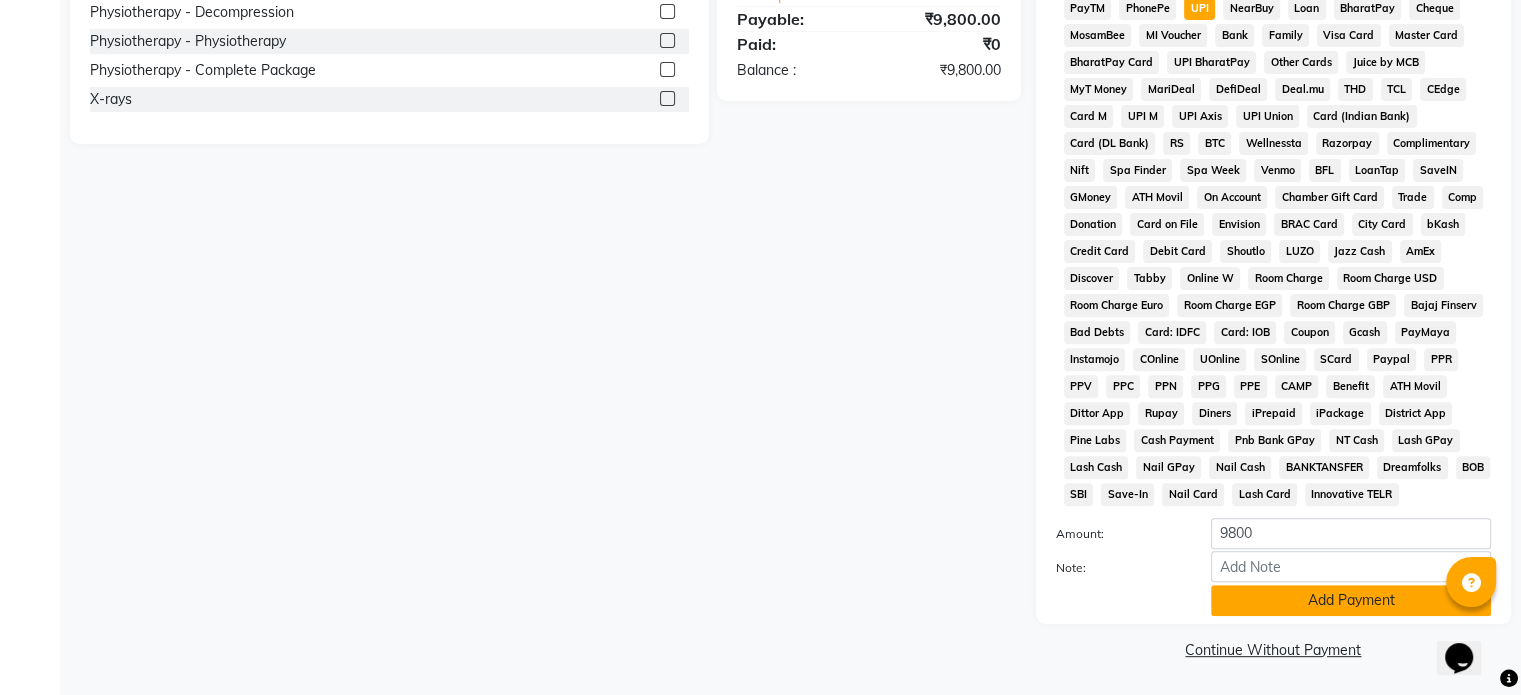 click on "Add Payment" 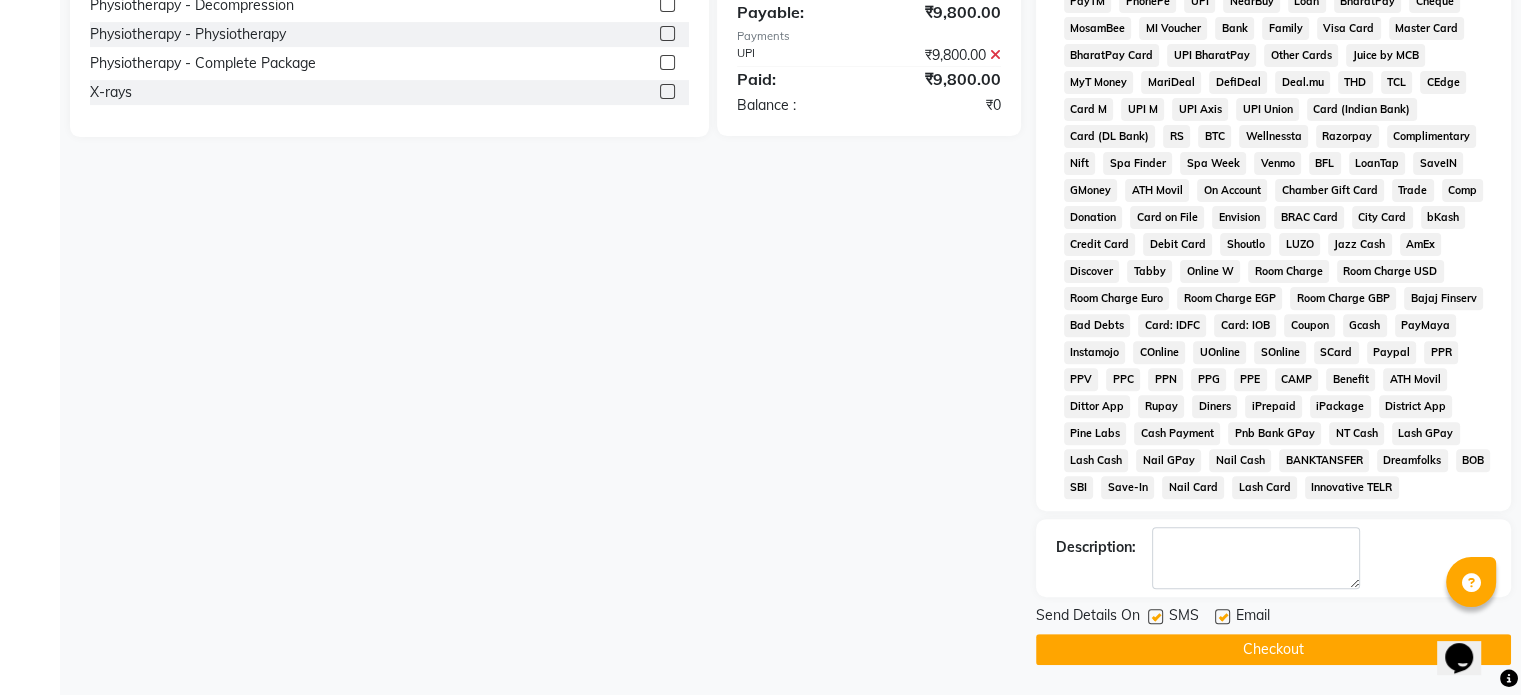 click 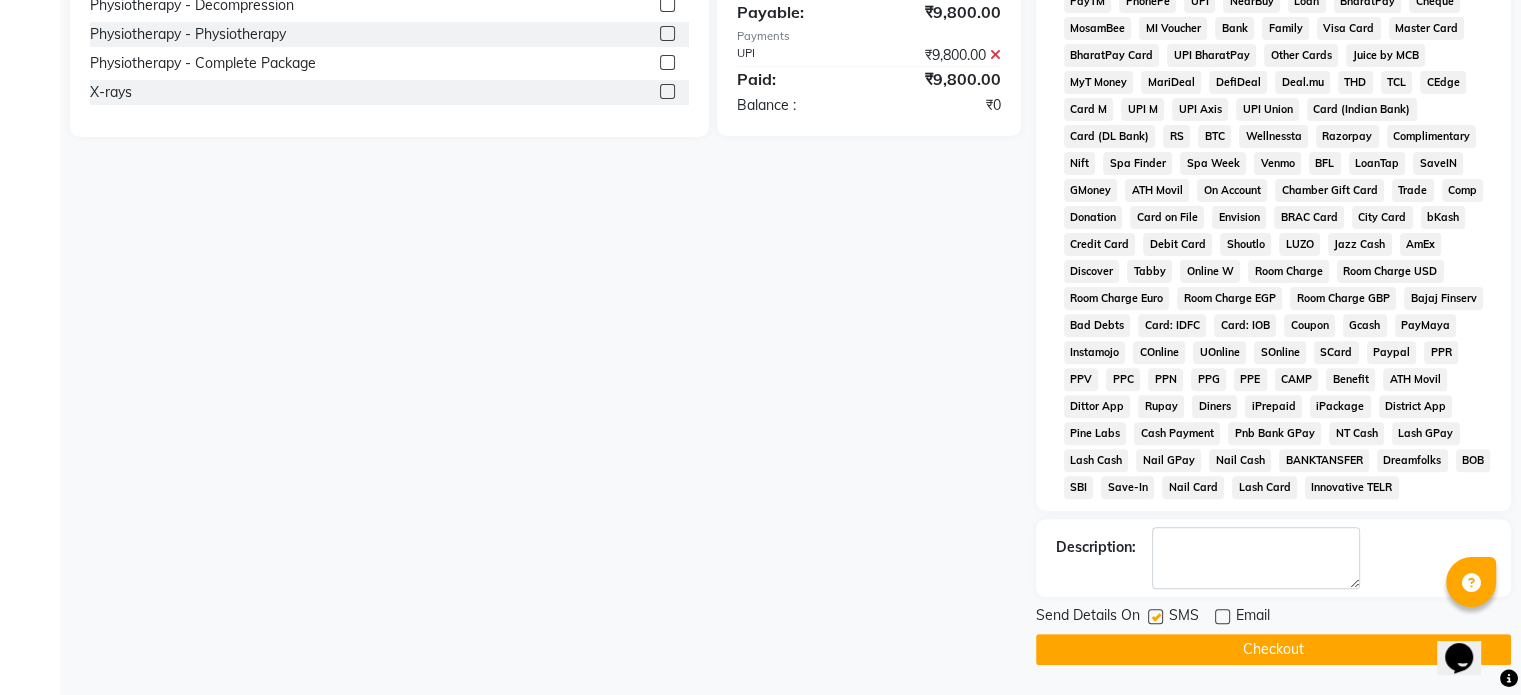 click 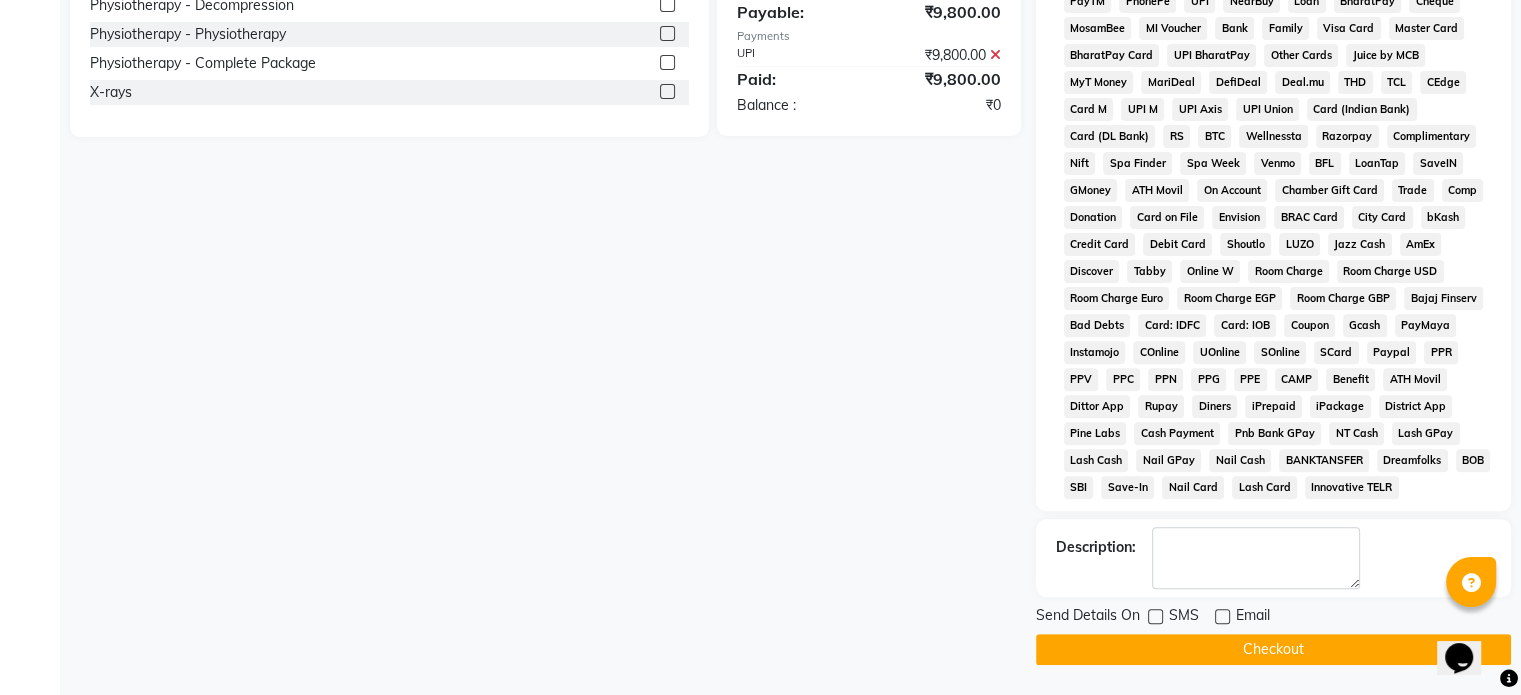 click on "Checkout" 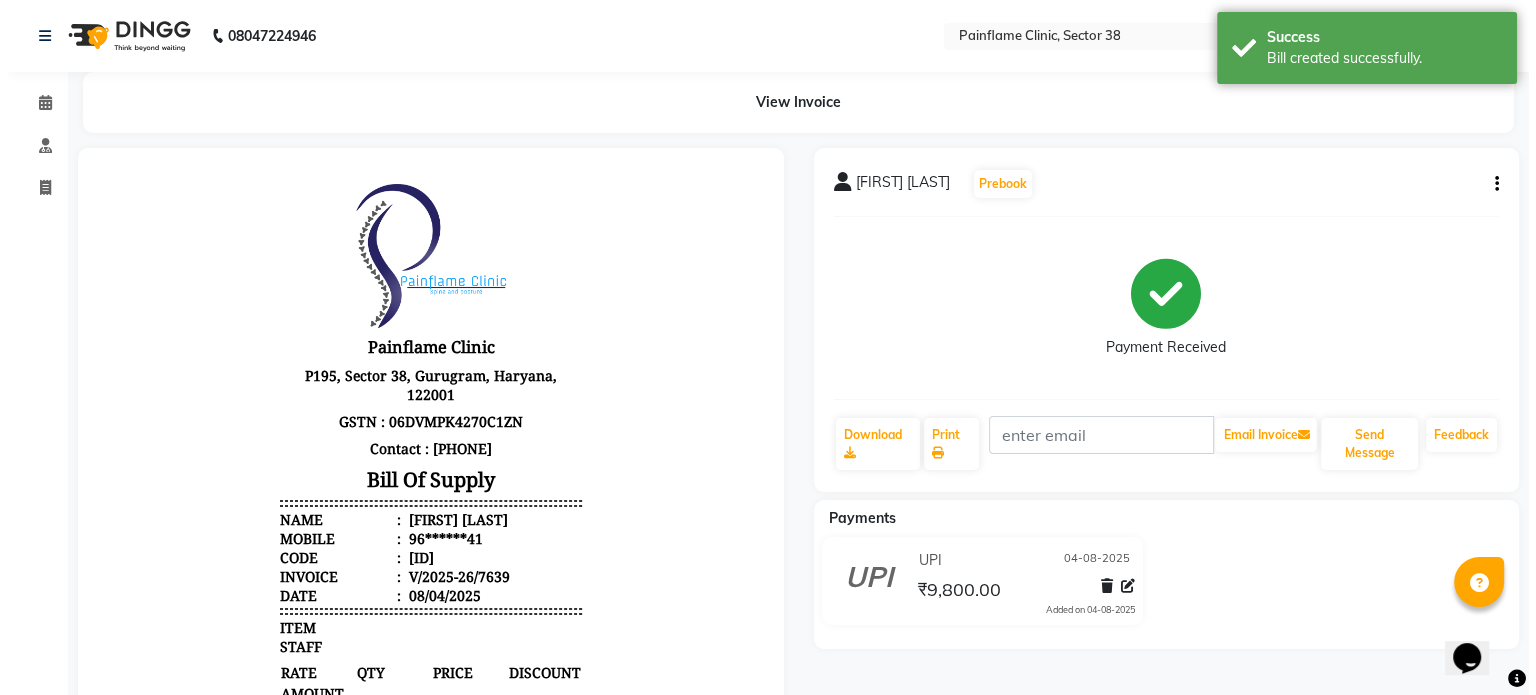 scroll, scrollTop: 0, scrollLeft: 0, axis: both 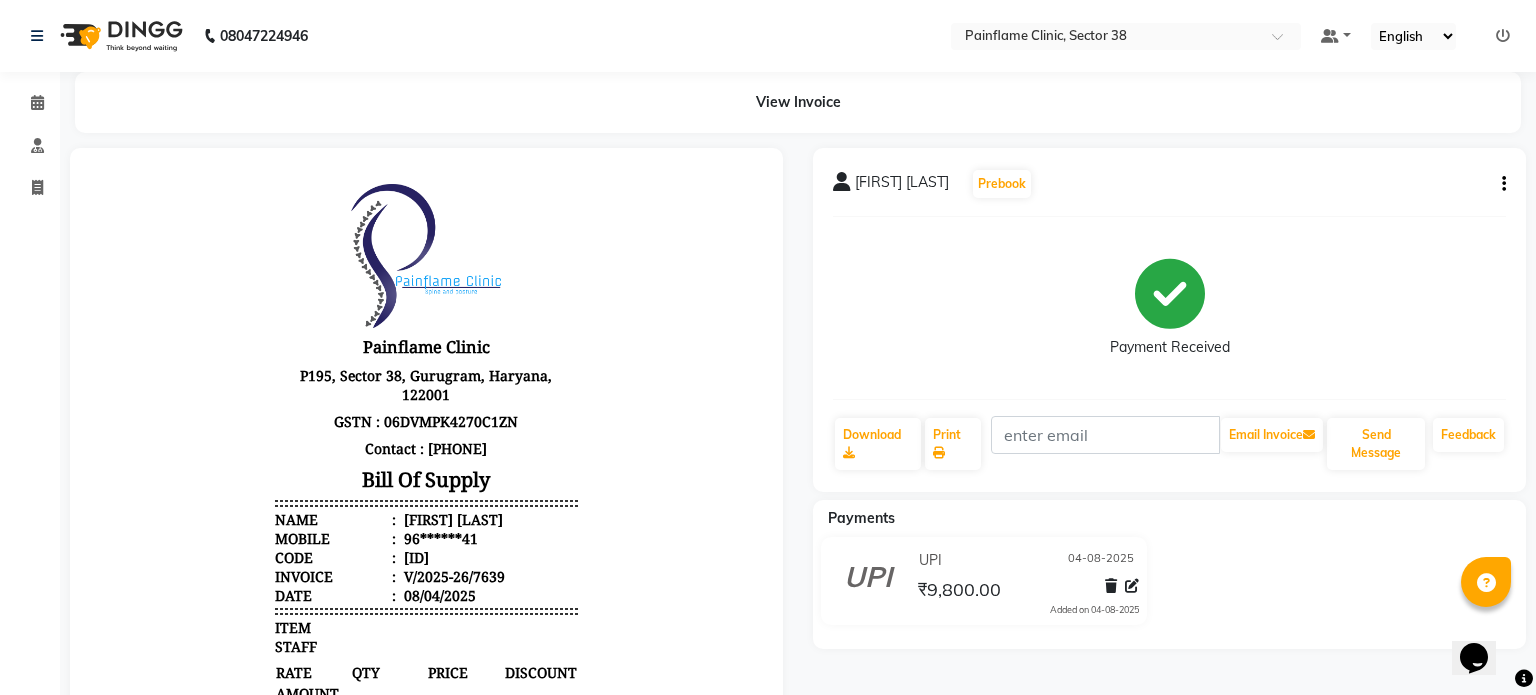 select on "service" 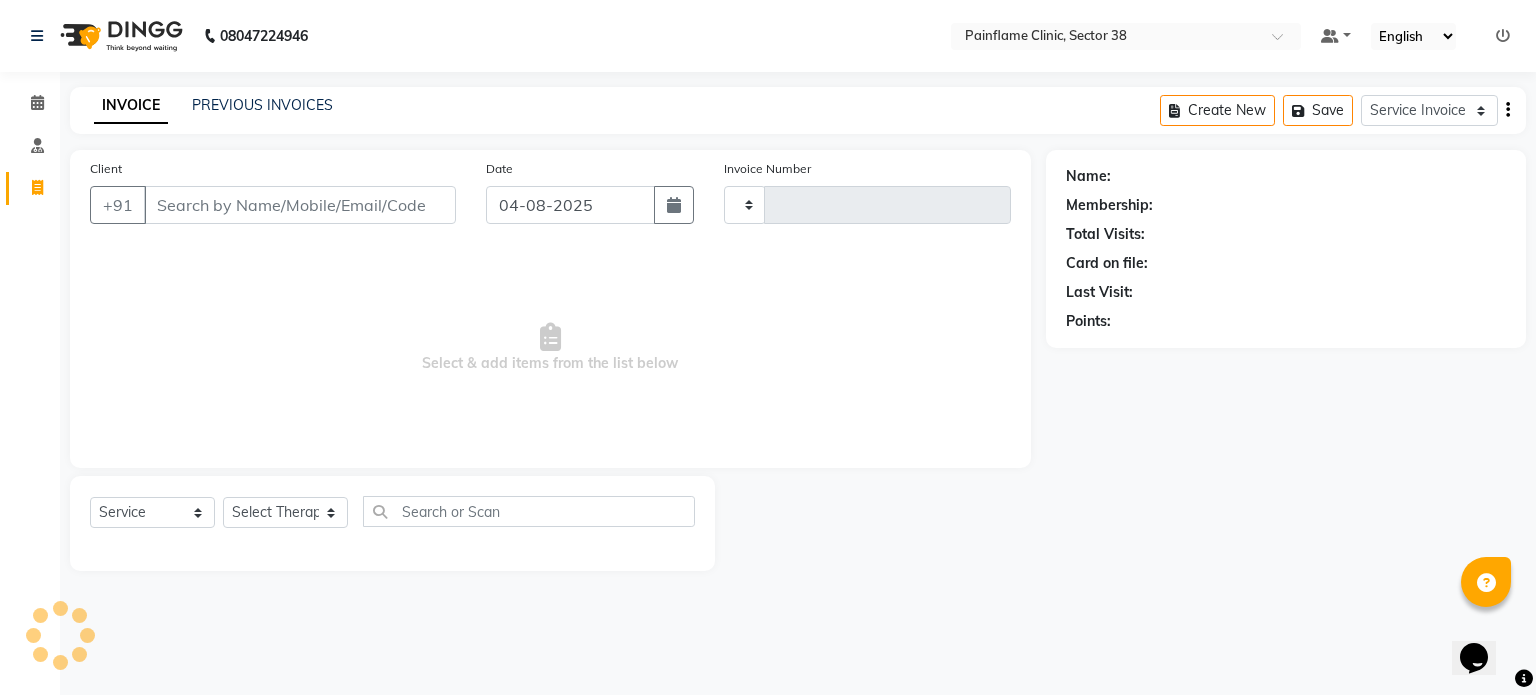type on "7640" 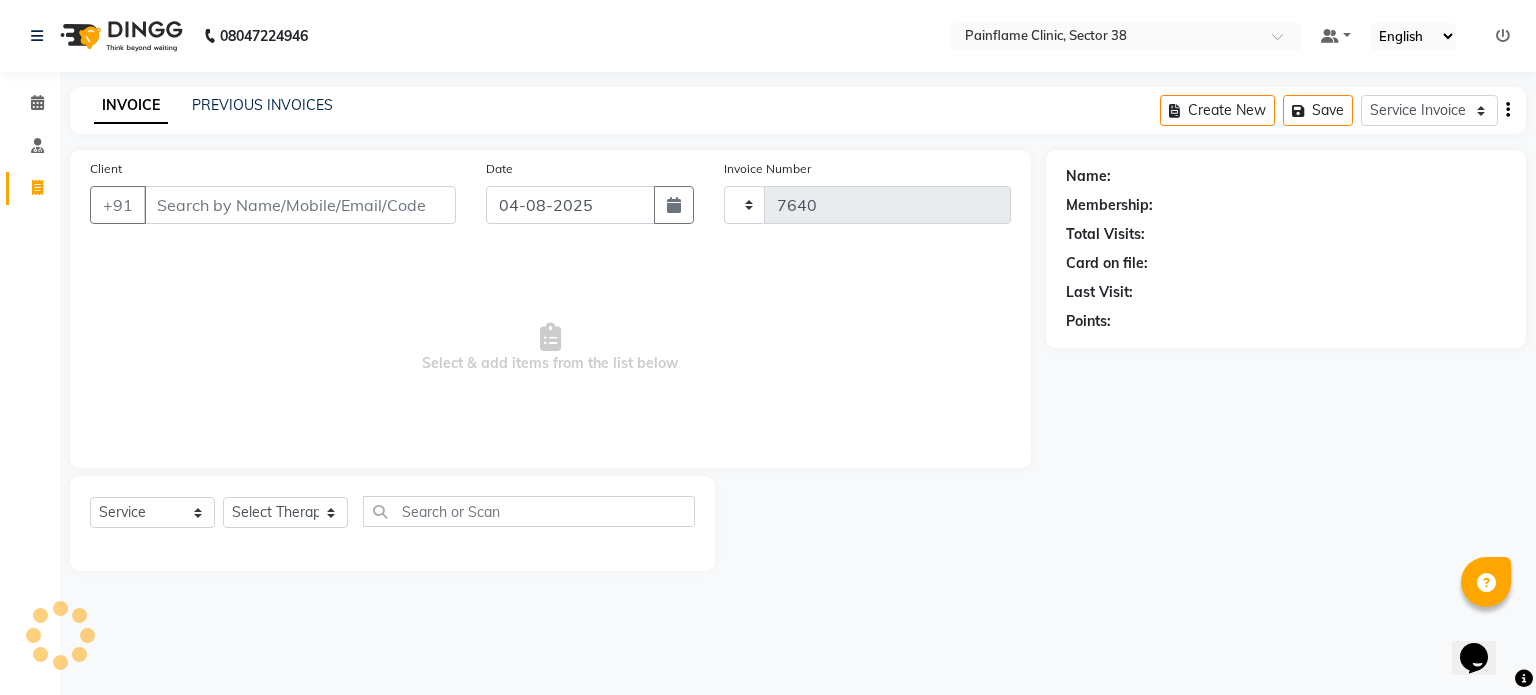 select on "3964" 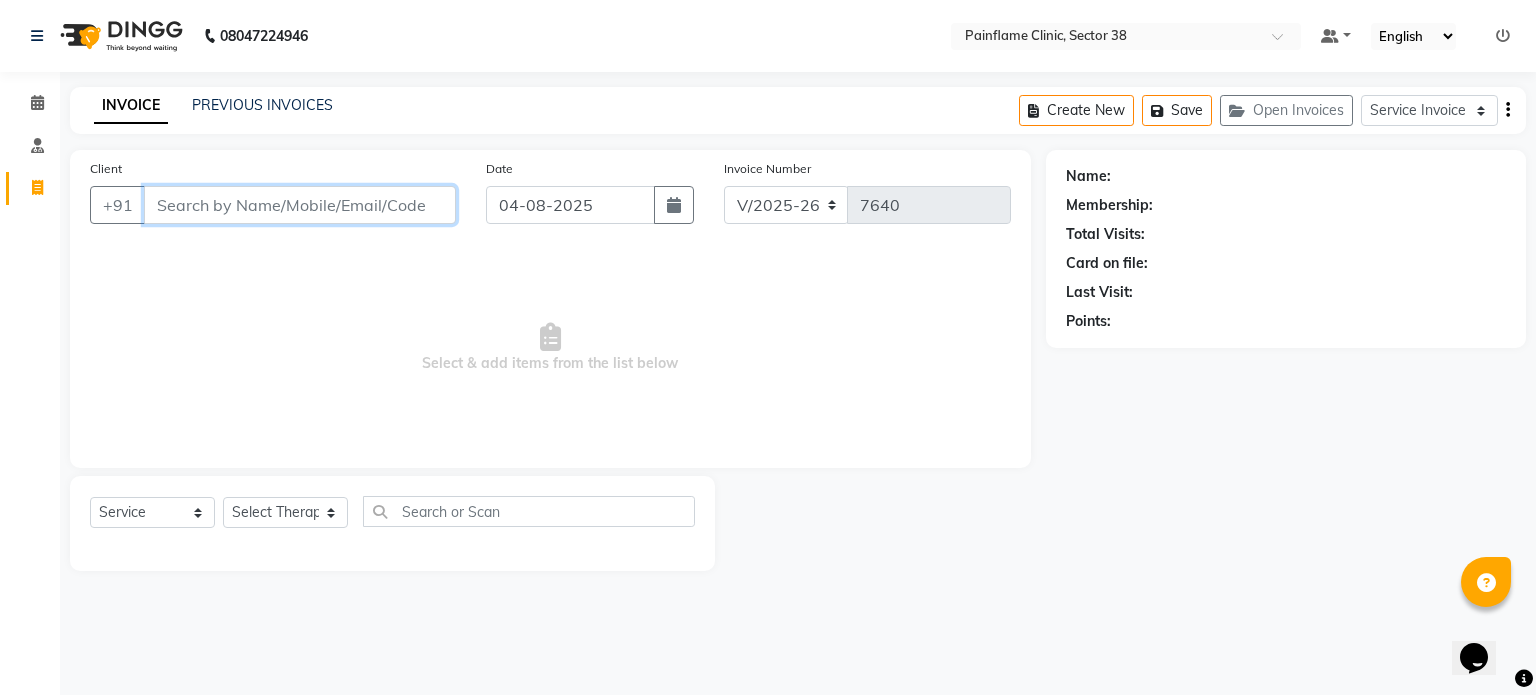 paste on "[PHONE]" 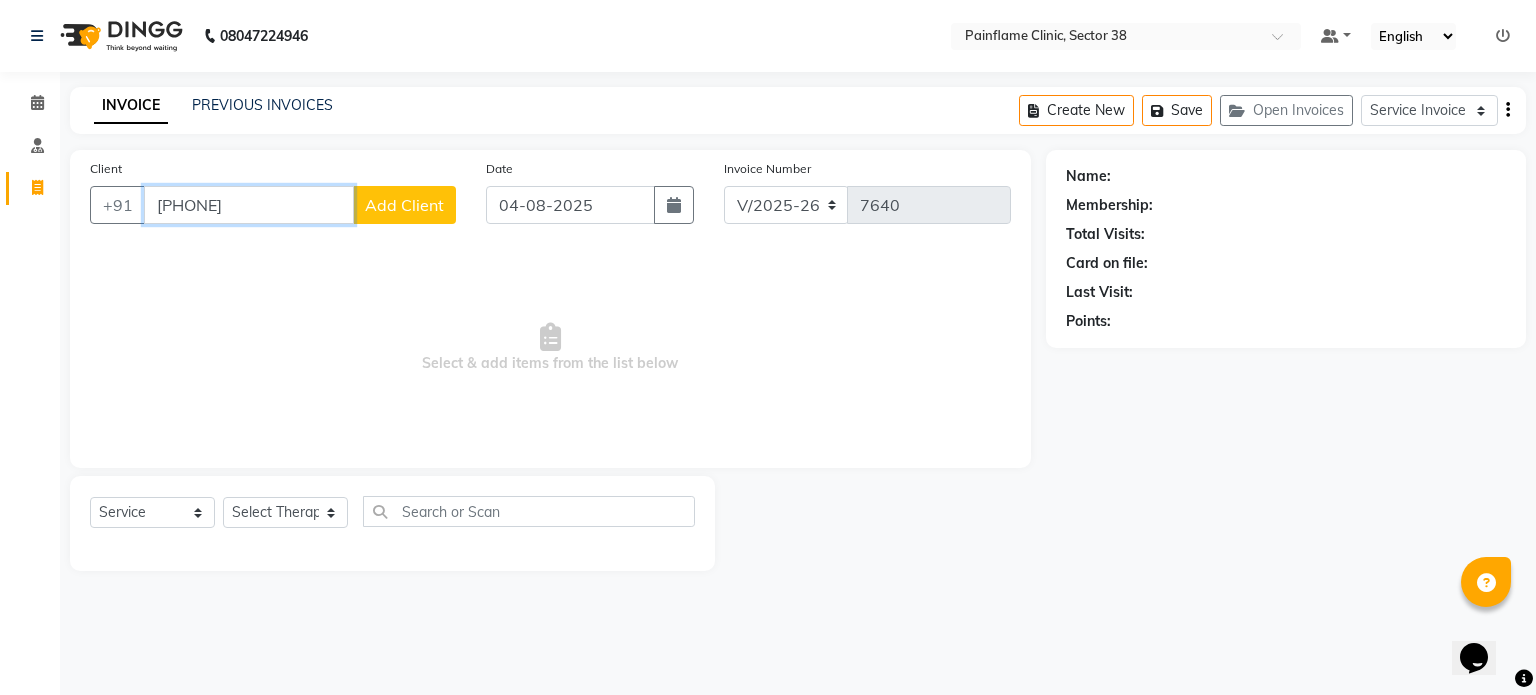 type on "[PHONE]" 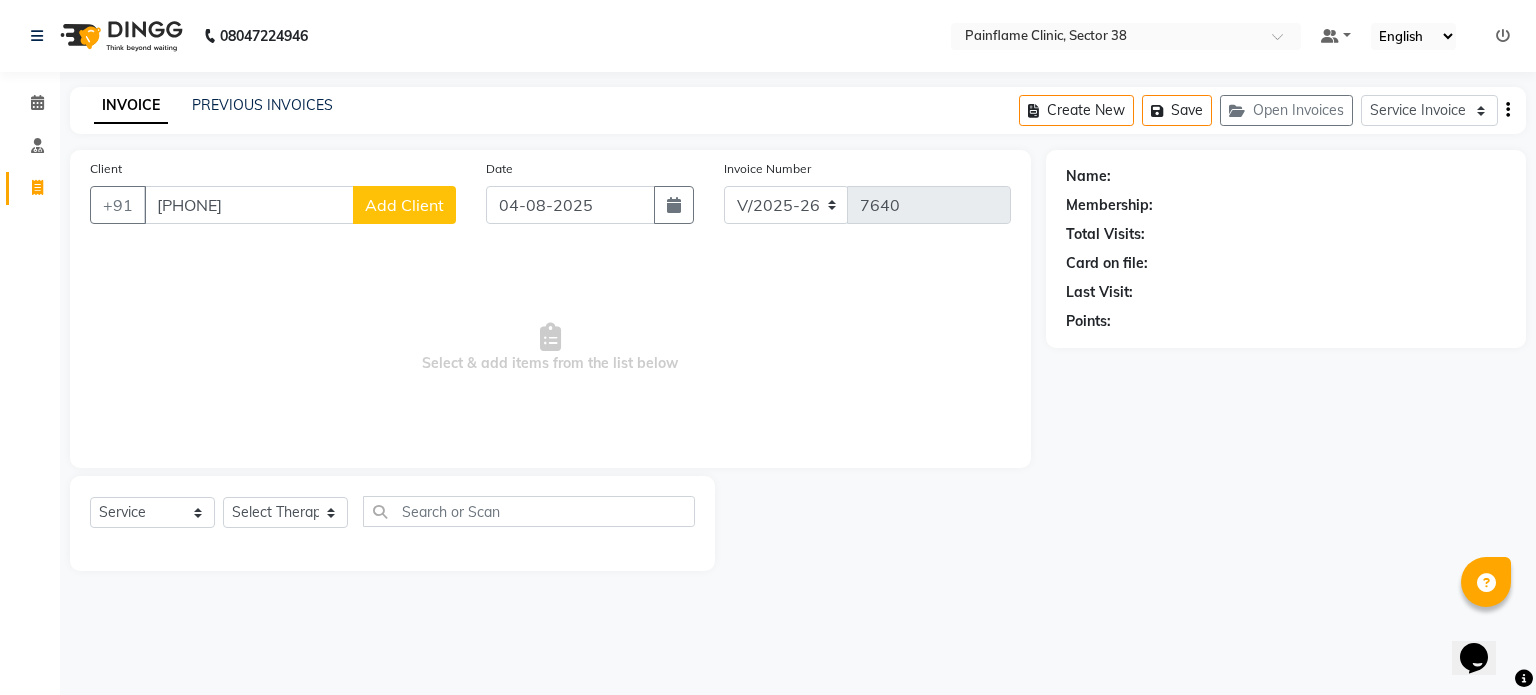 click on "Add Client" 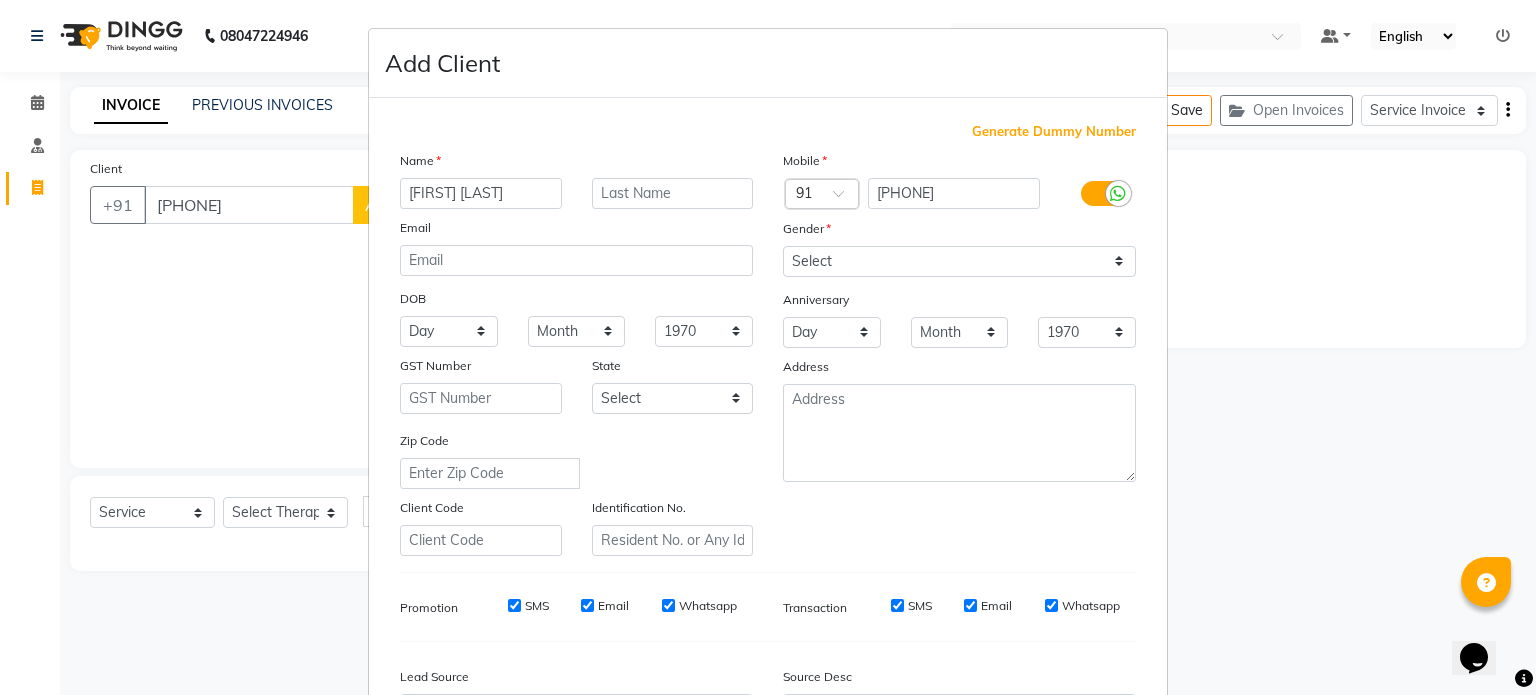 type on "[FIRST] [LAST]" 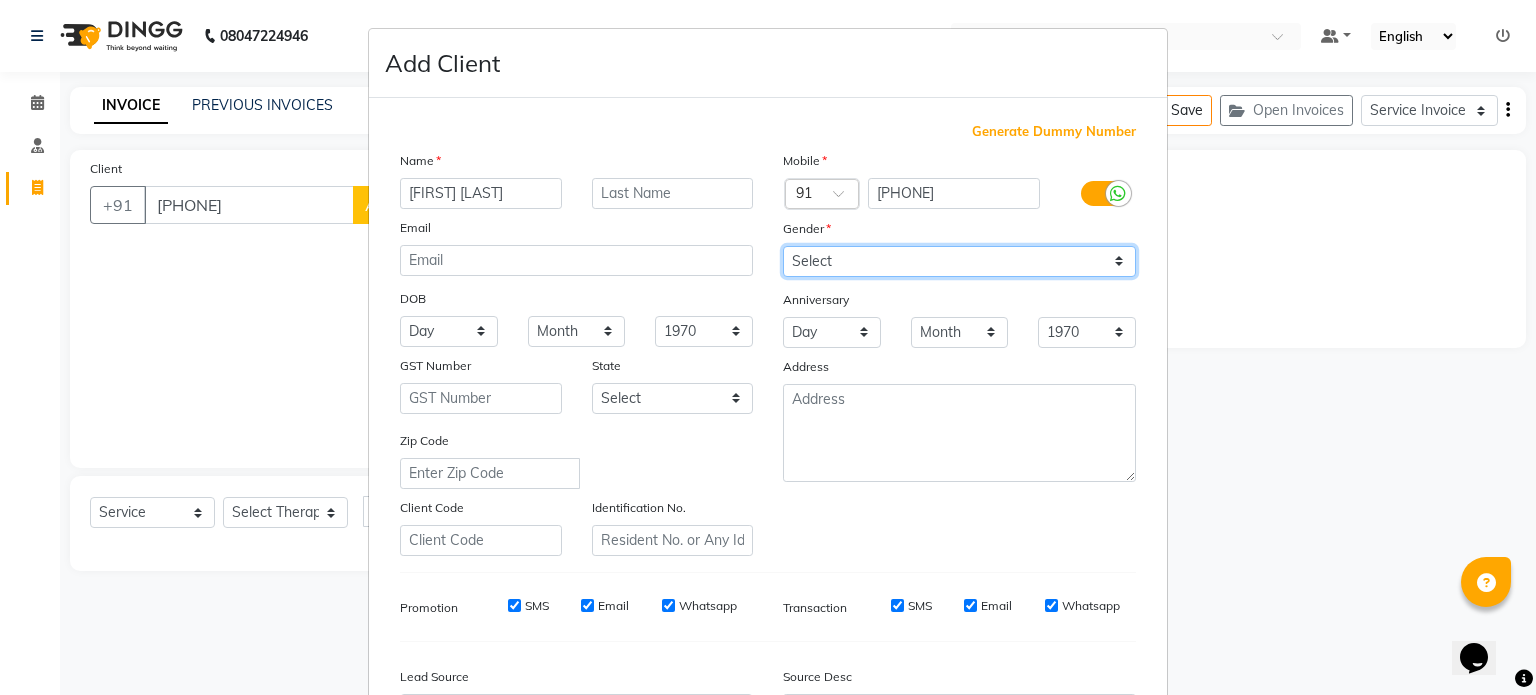 click on "Select Male Female Other Prefer Not To Say" at bounding box center [959, 261] 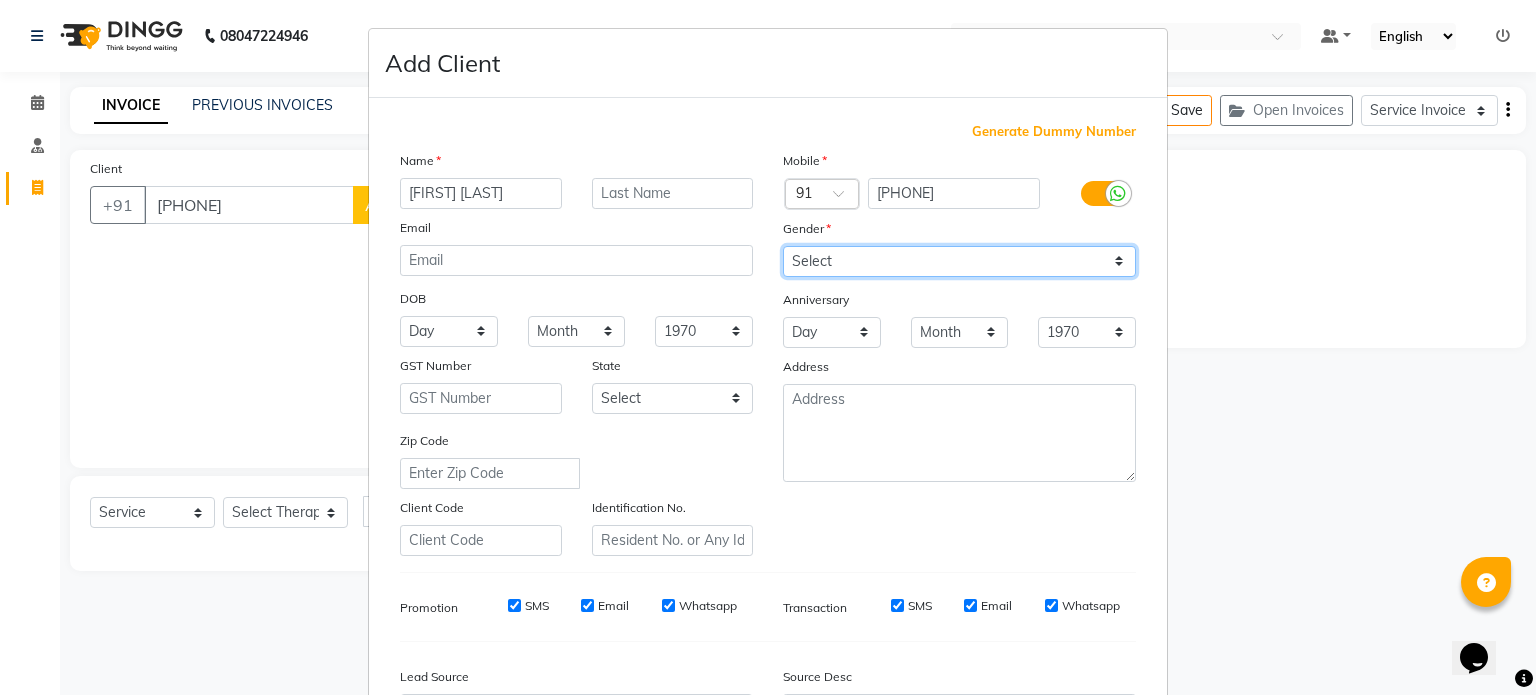 select on "male" 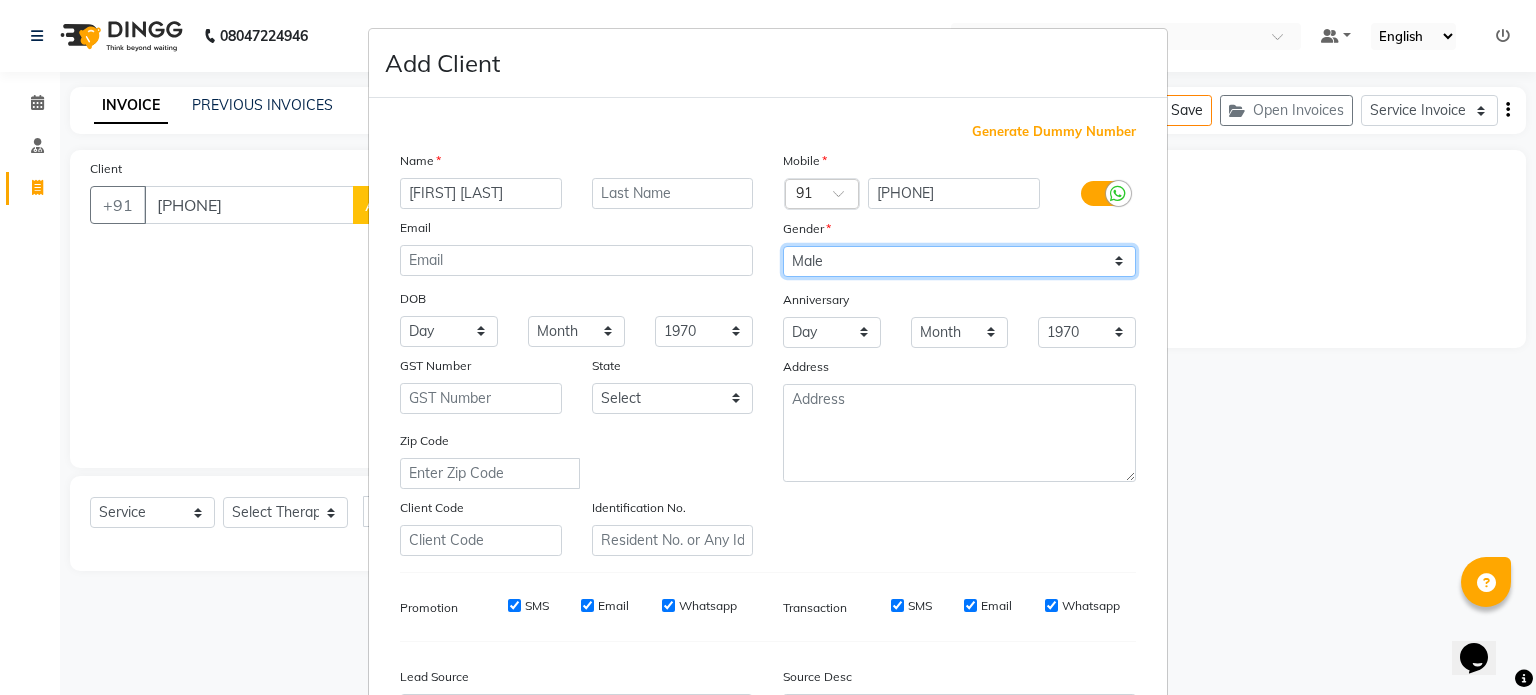 click on "Select Male Female Other Prefer Not To Say" at bounding box center [959, 261] 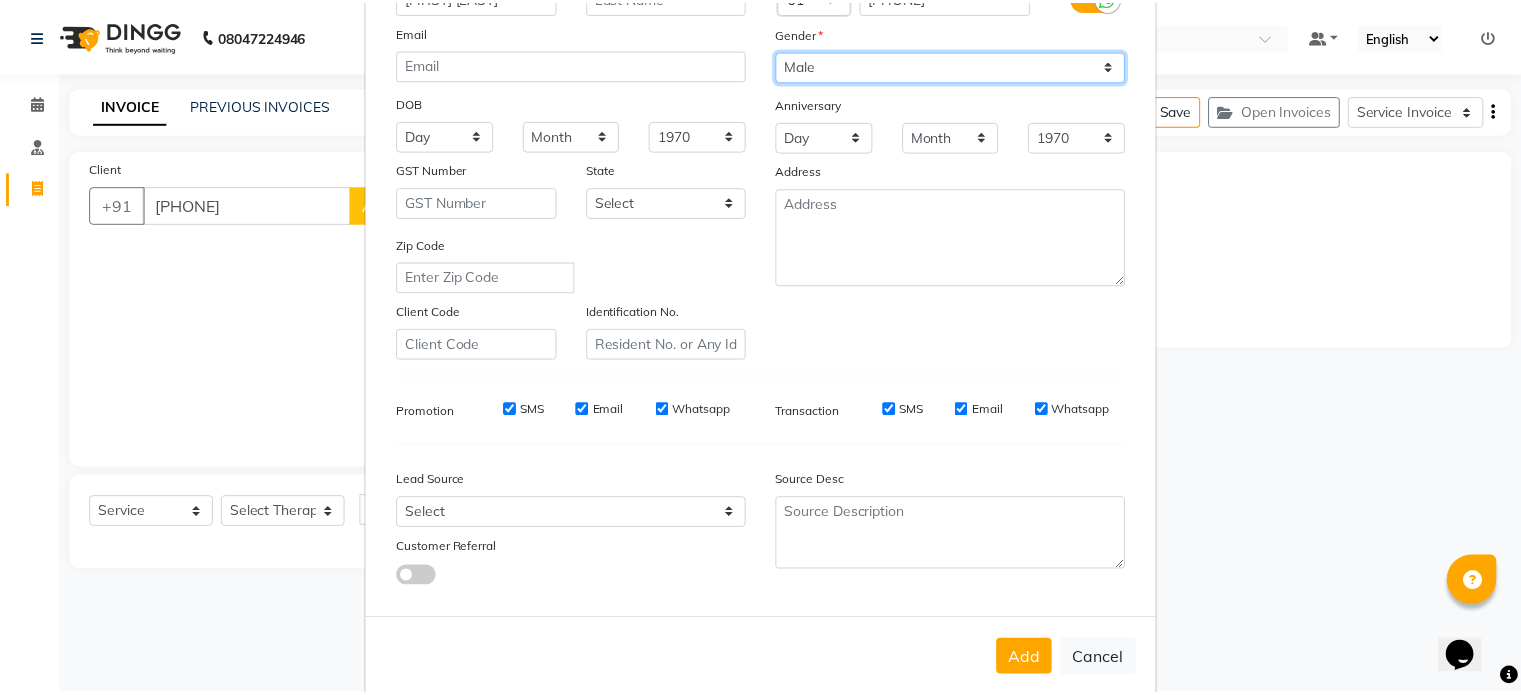 scroll, scrollTop: 237, scrollLeft: 0, axis: vertical 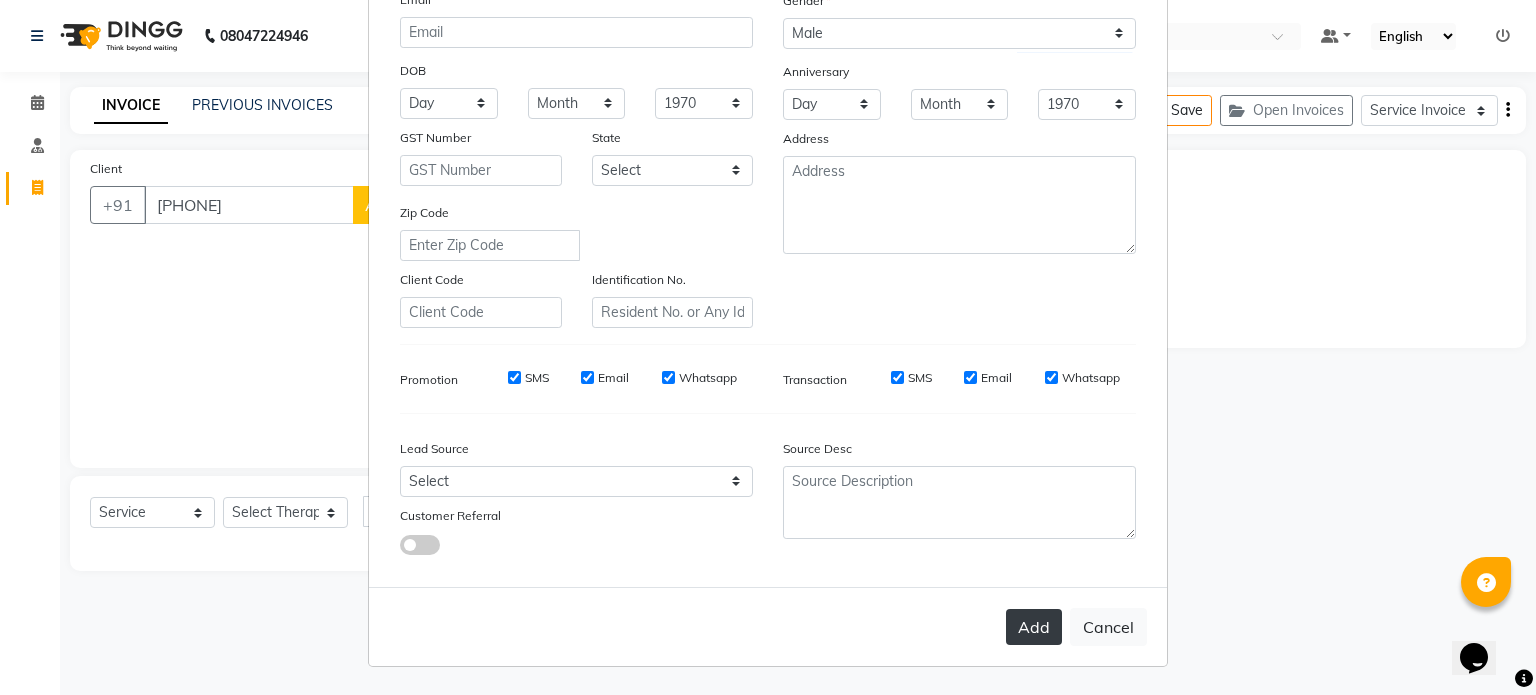 click on "Add" at bounding box center (1034, 627) 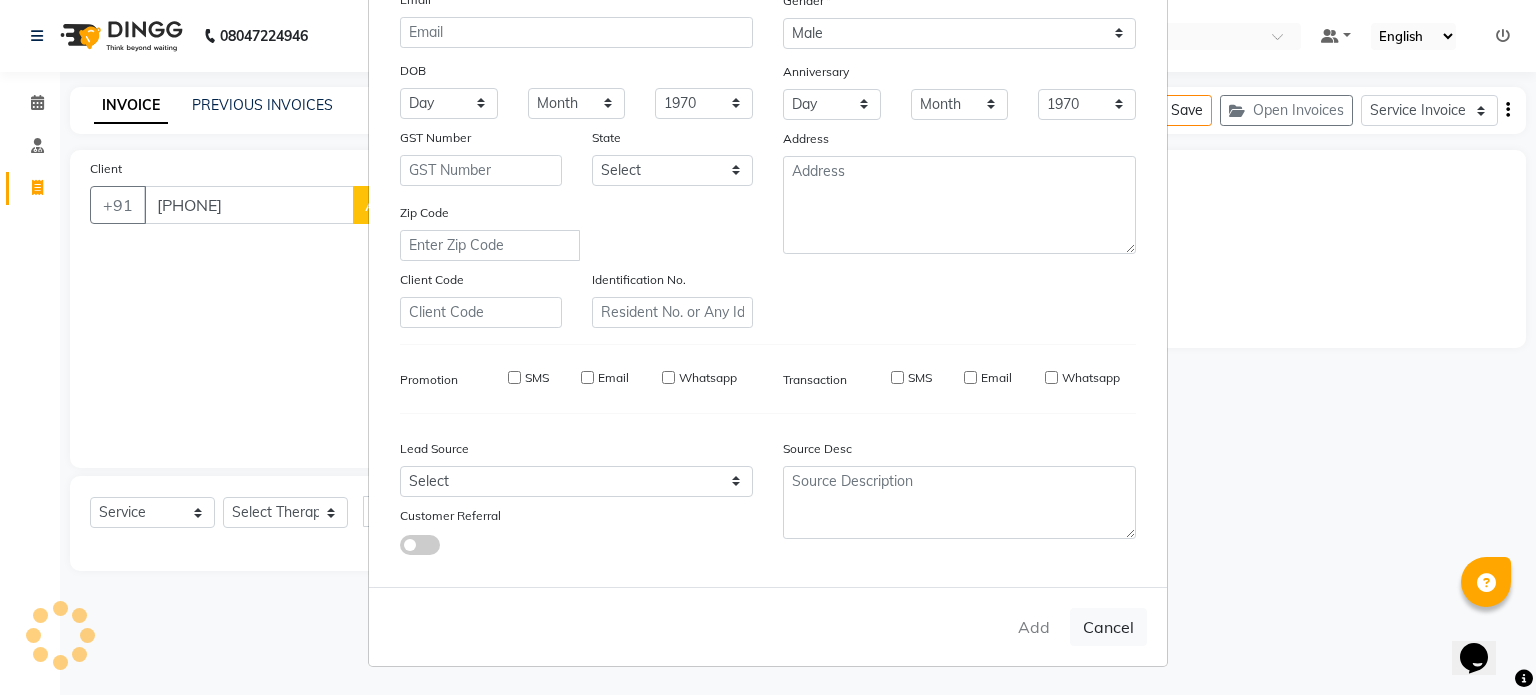 type on "98******32" 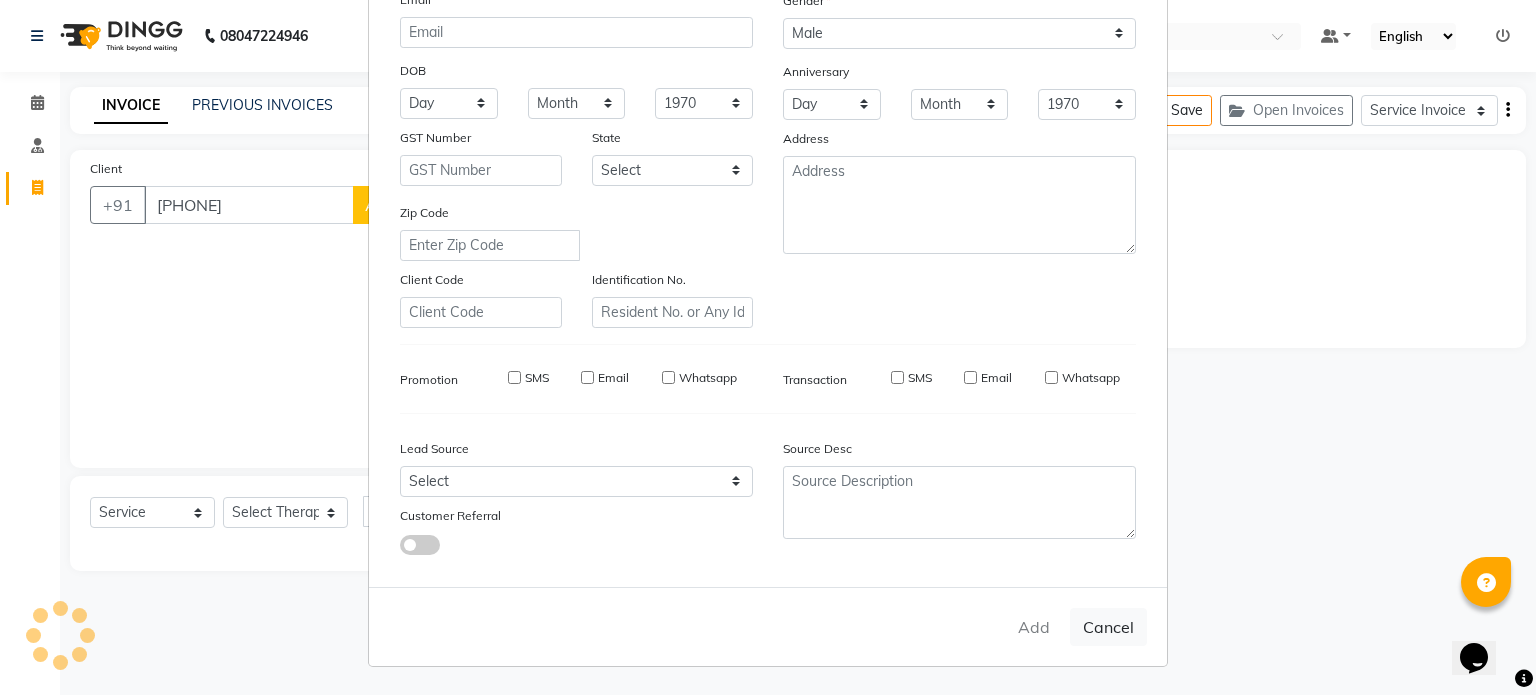 type 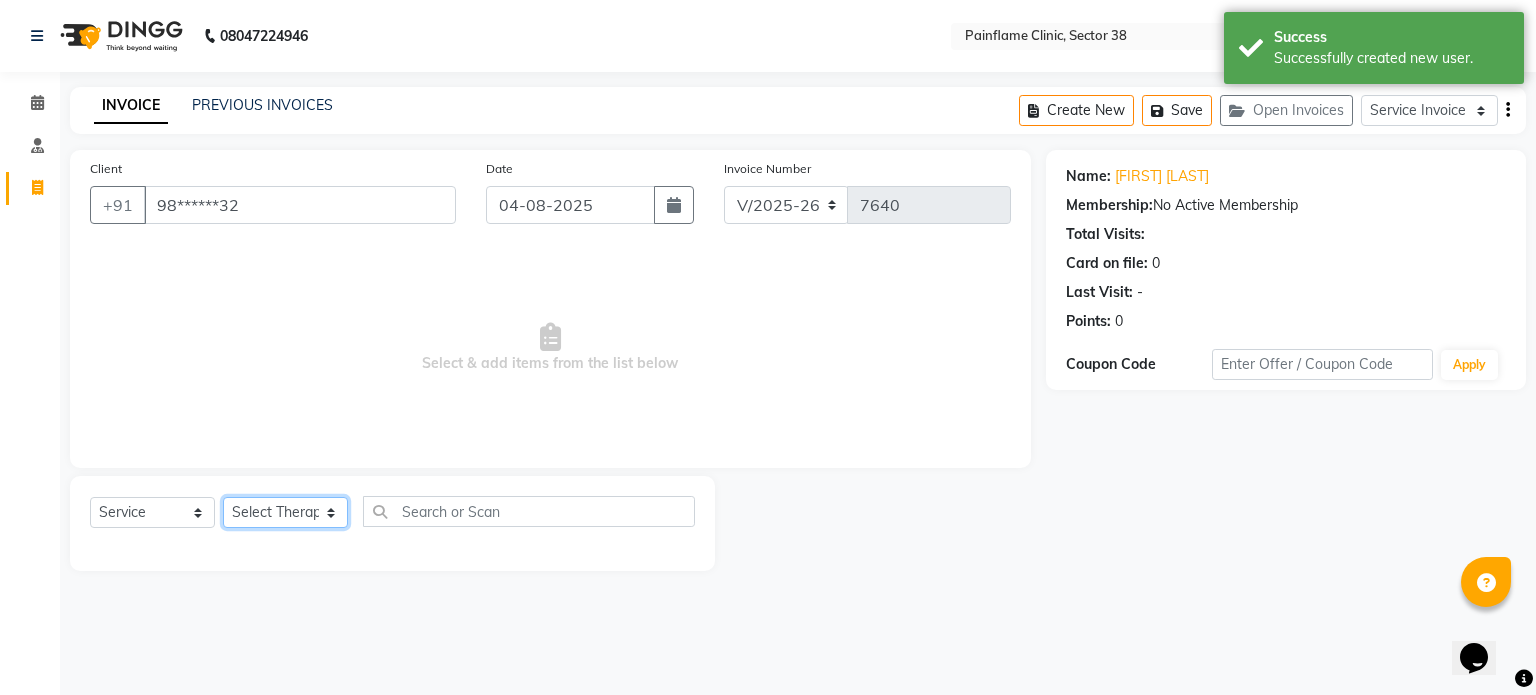 click on "Select Therapist Dr Durgesh Dr Harish Dr Ranjana Dr Saurabh Dr. Suraj Dr. Tejpal Mehlawat KUSHAL MOHIT SEMWAL Nancy Singhai Reception 1  Reception 2 Reception 3" 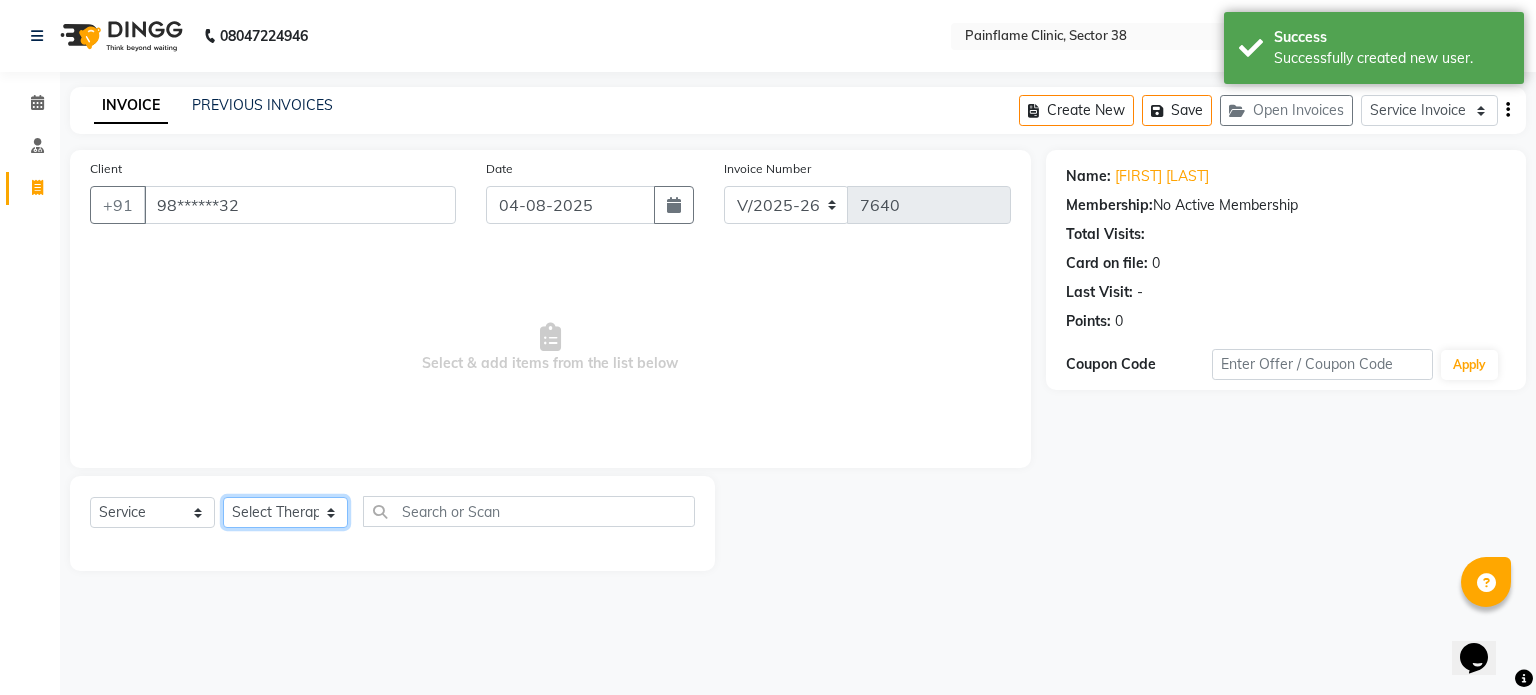 select on "20209" 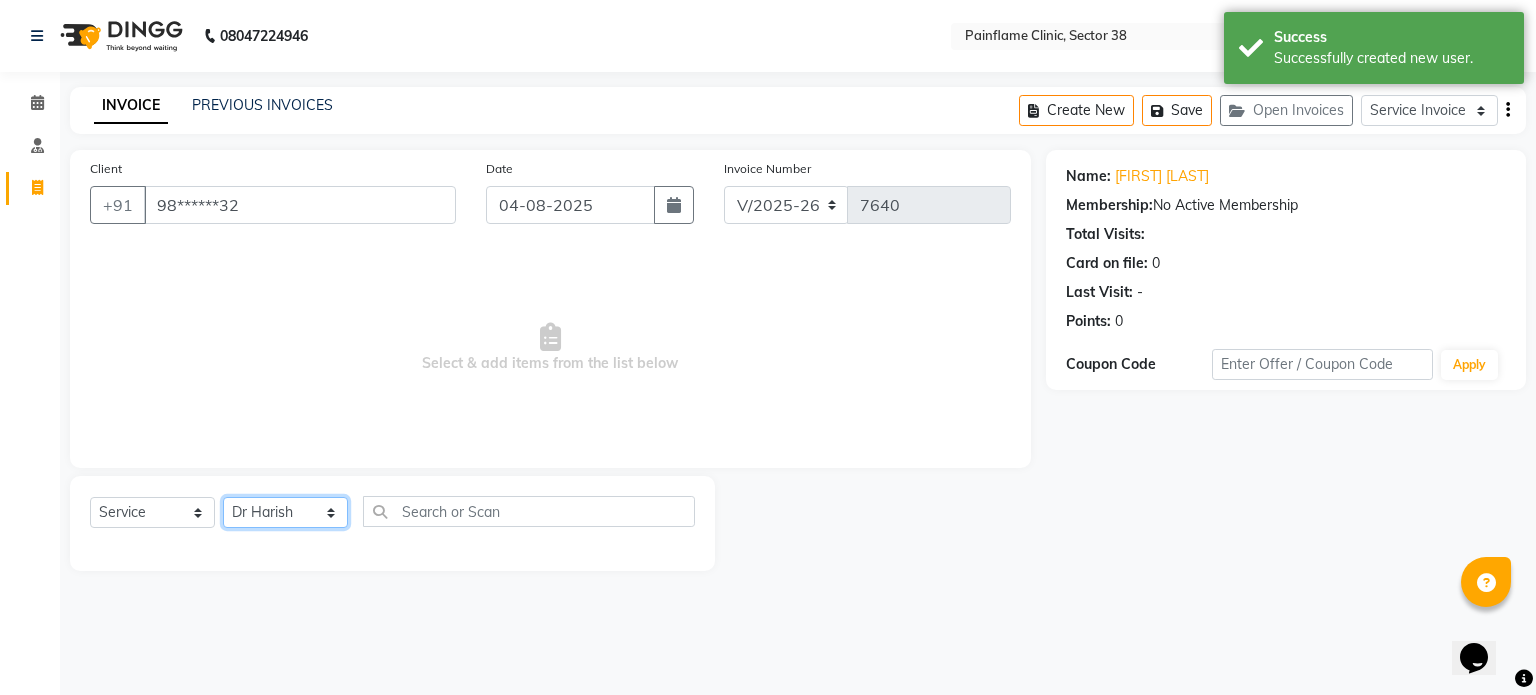 click on "Select Therapist Dr Durgesh Dr Harish Dr Ranjana Dr Saurabh Dr. Suraj Dr. Tejpal Mehlawat KUSHAL MOHIT SEMWAL Nancy Singhai Reception 1  Reception 2 Reception 3" 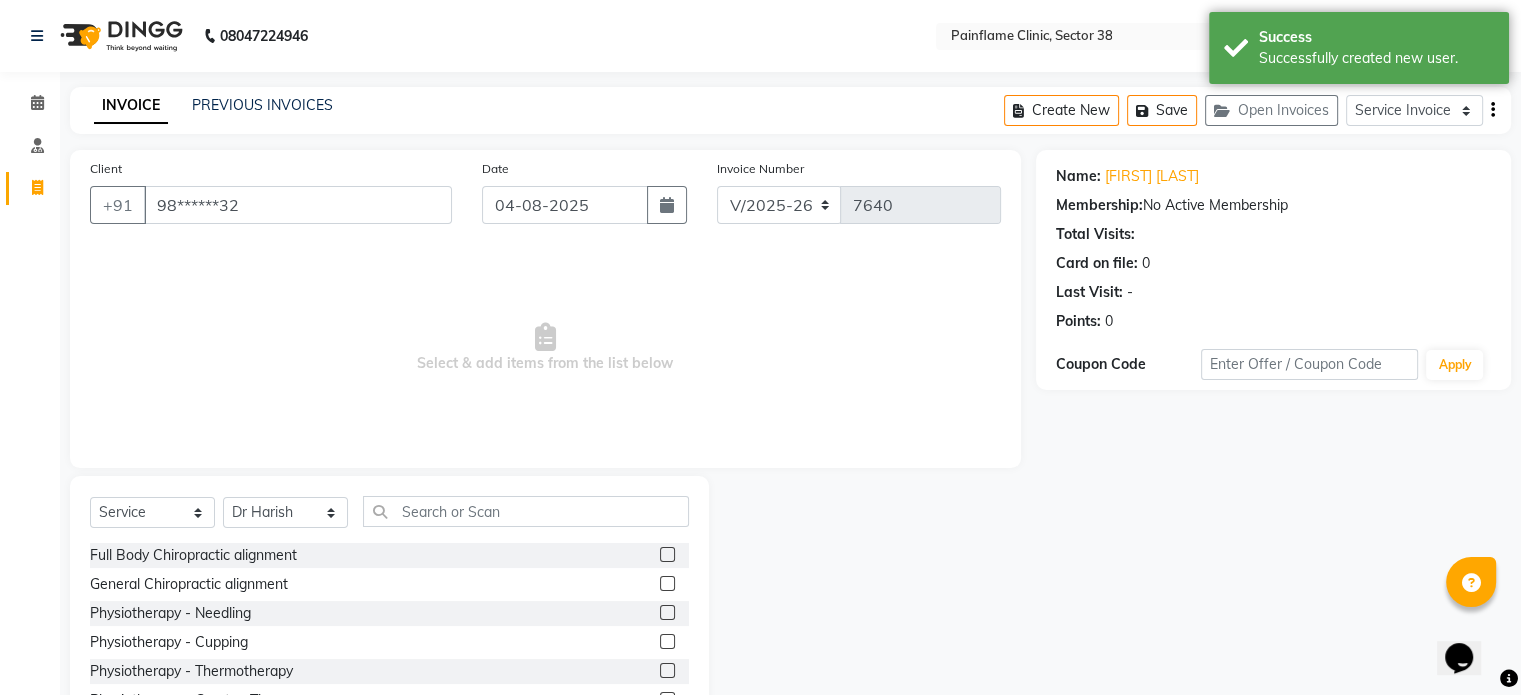 click 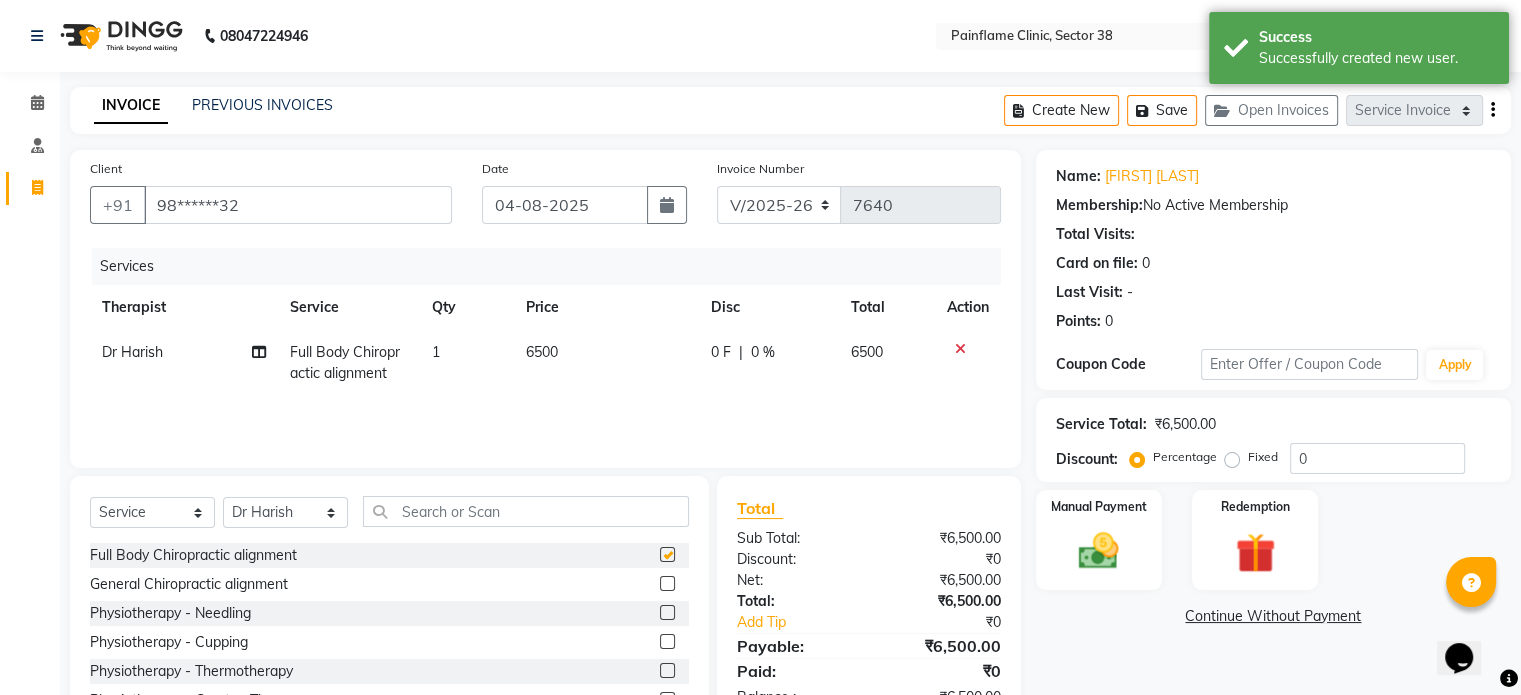checkbox on "false" 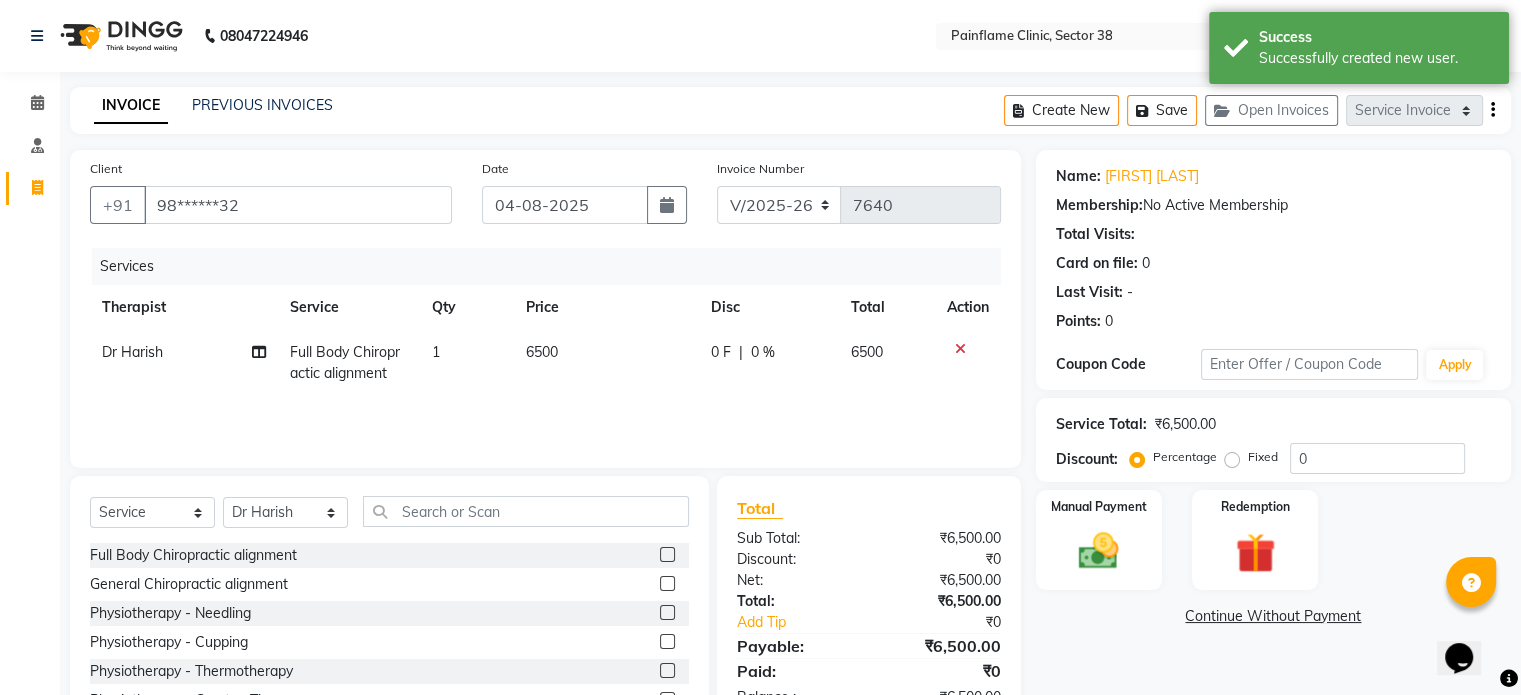 click on "6500" 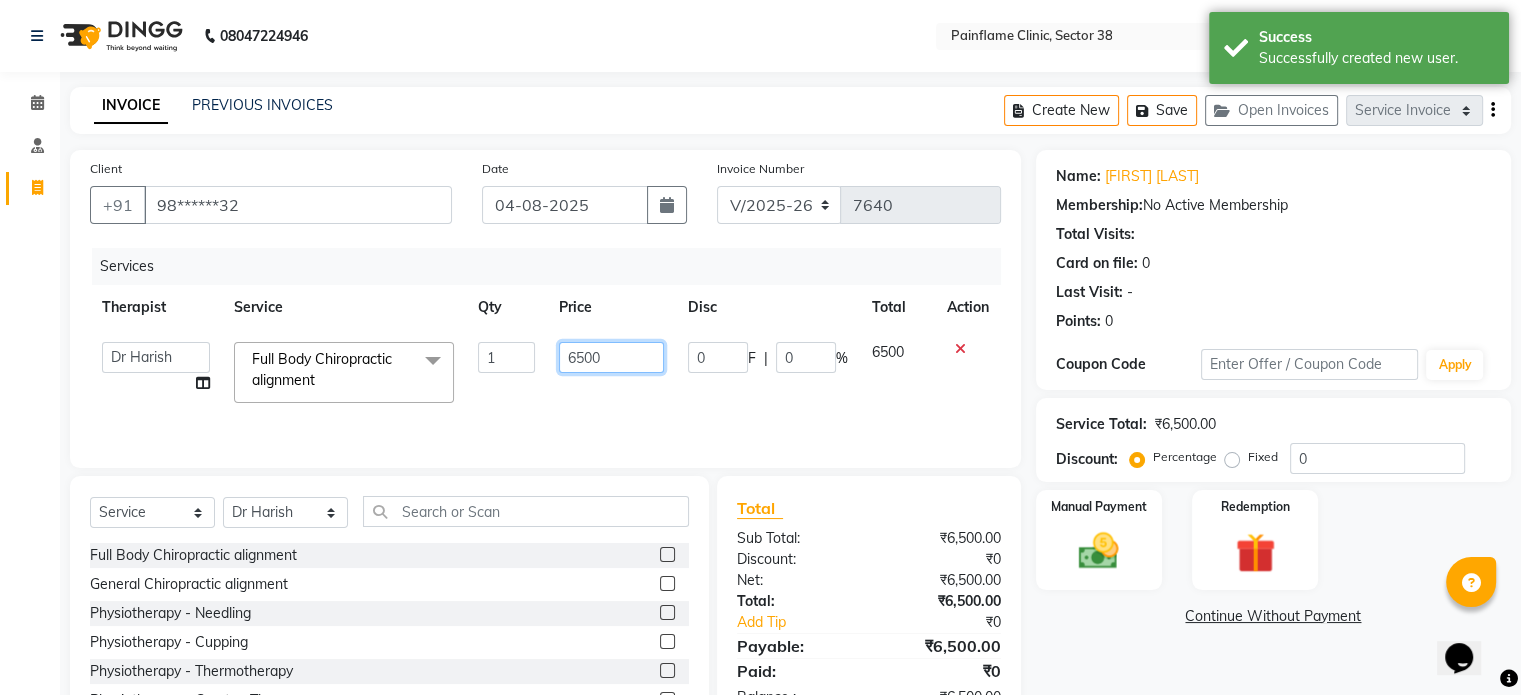 click on "6500" 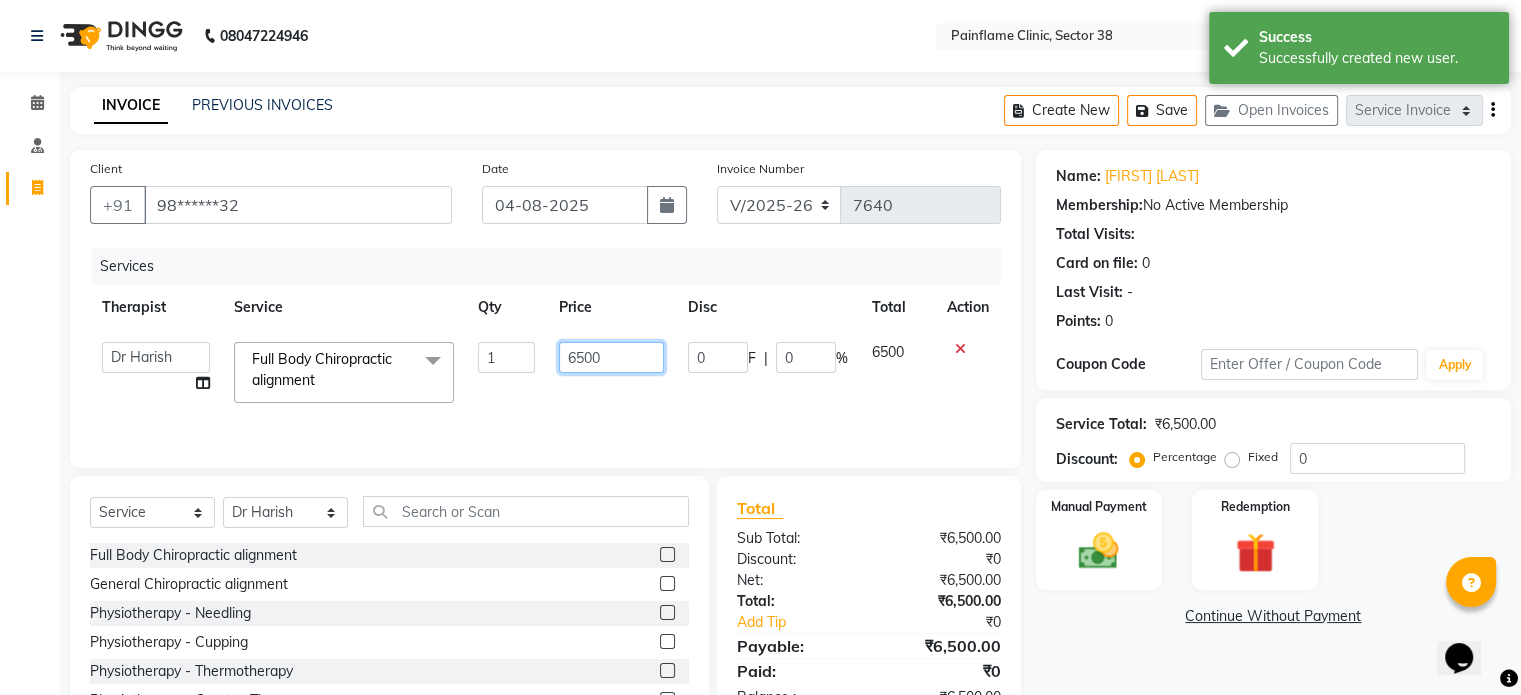 click on "6500" 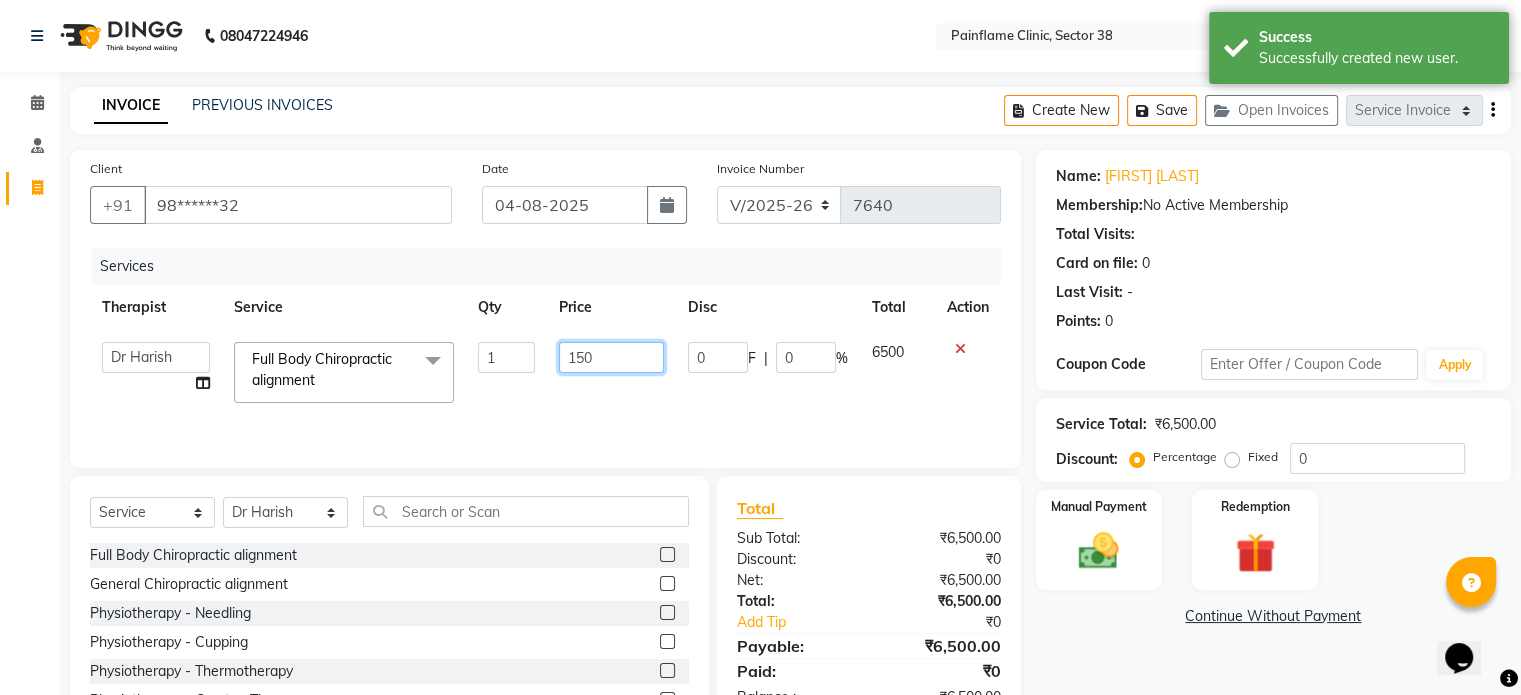 type on "1500" 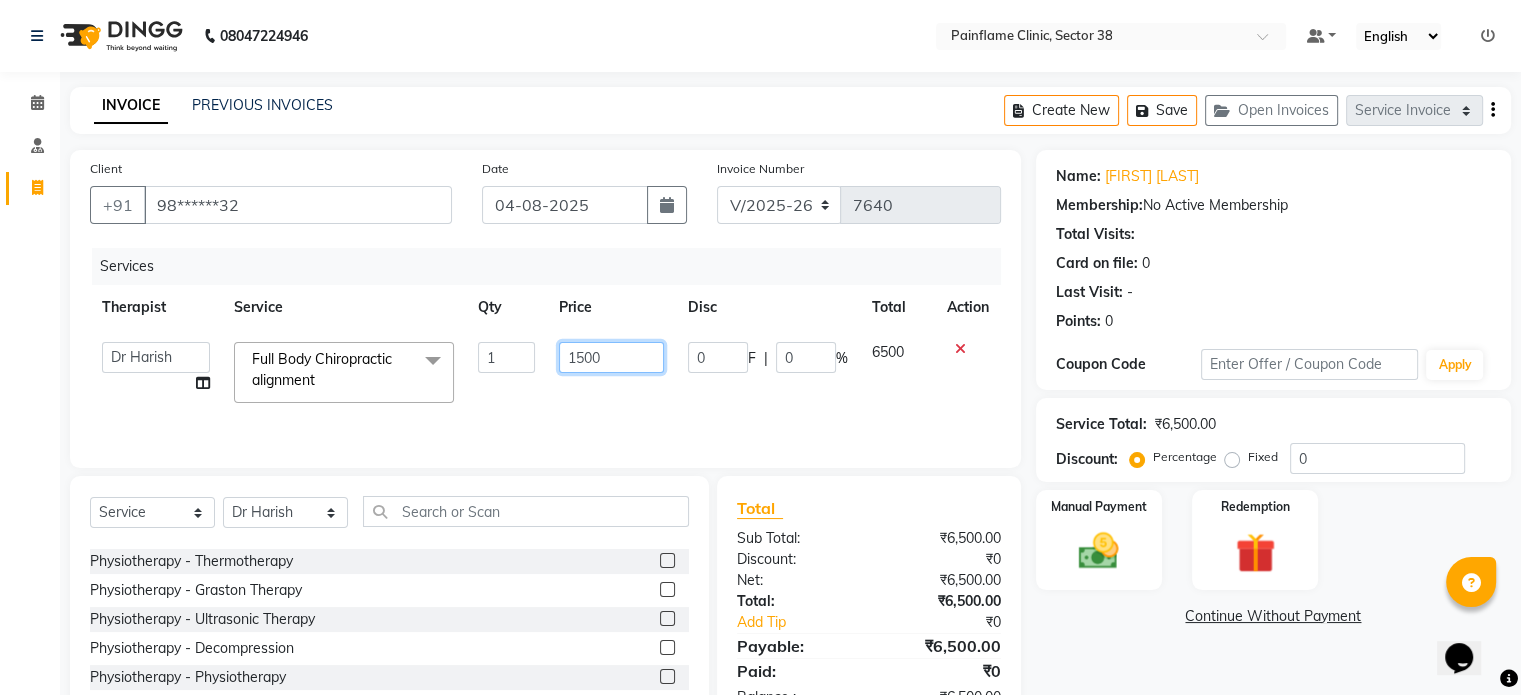 scroll, scrollTop: 119, scrollLeft: 0, axis: vertical 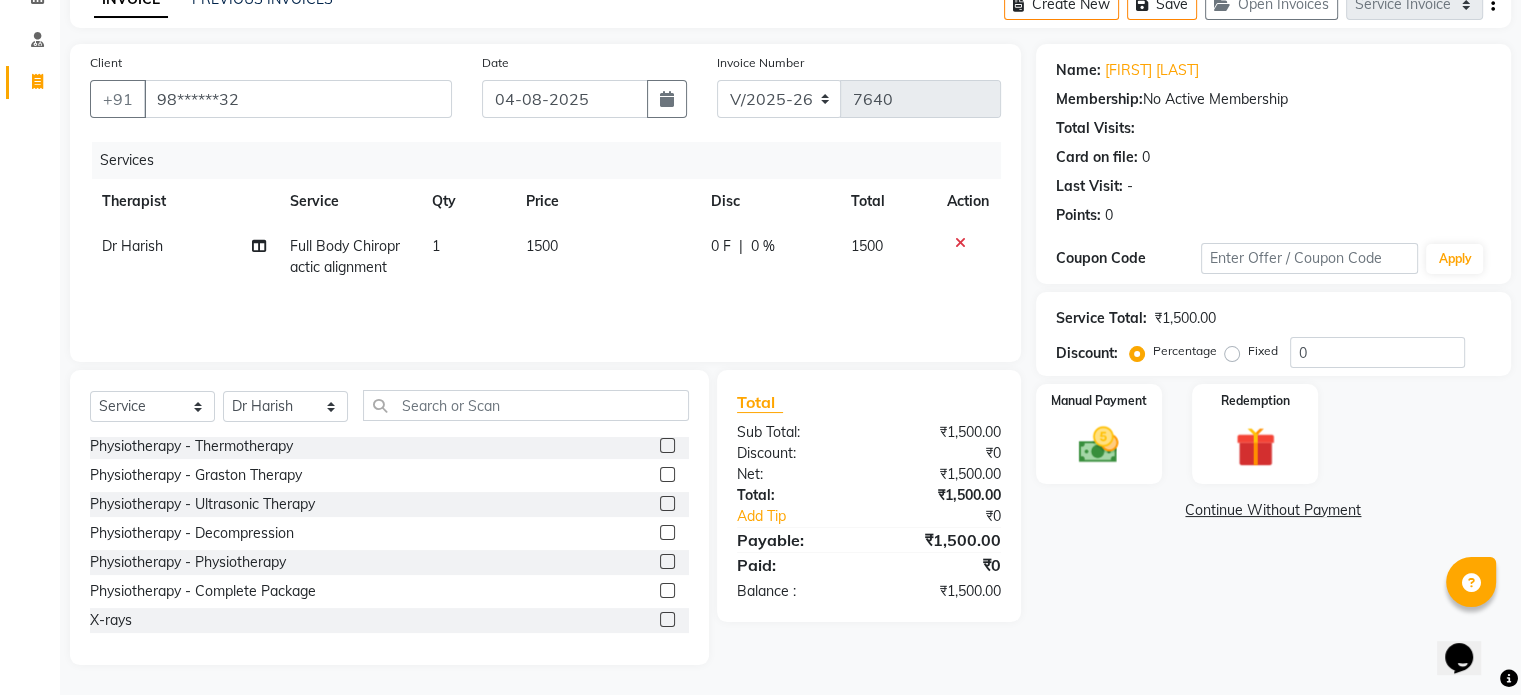 click 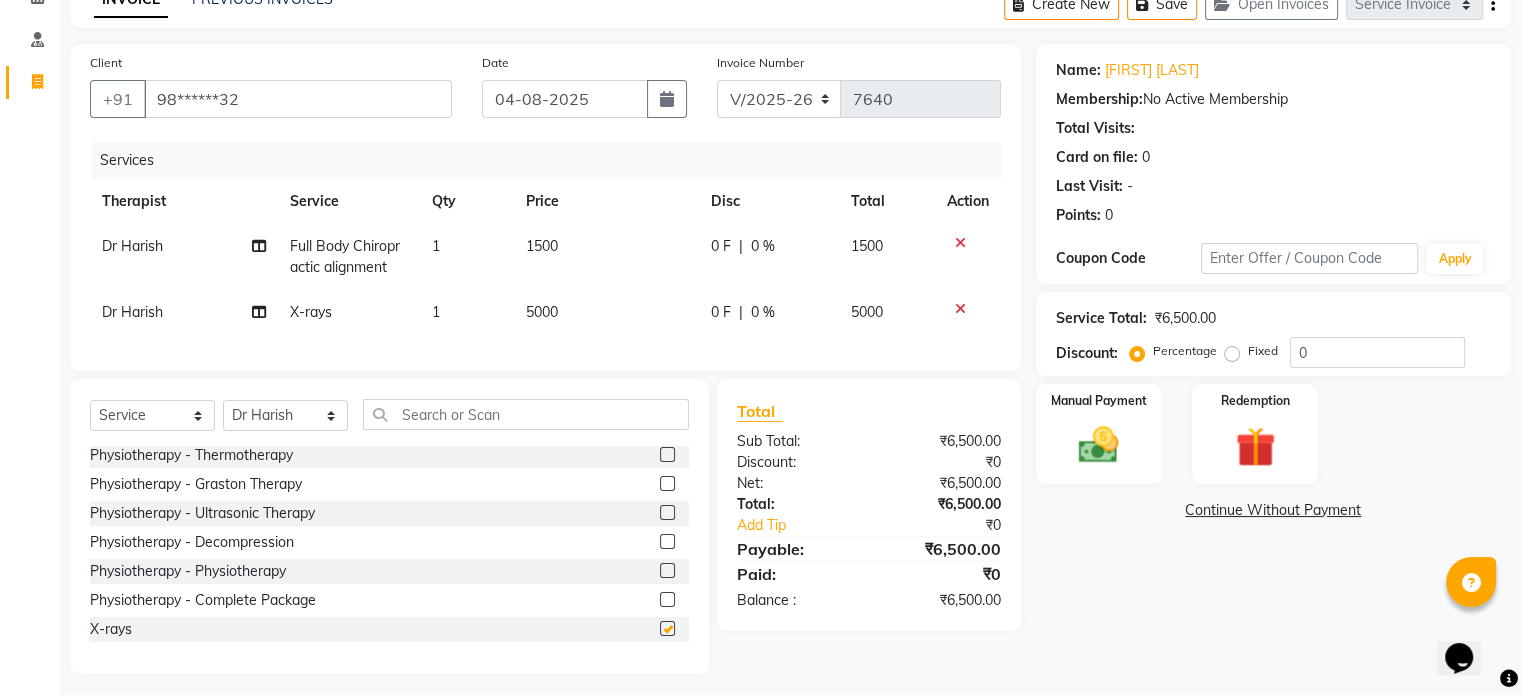 checkbox on "false" 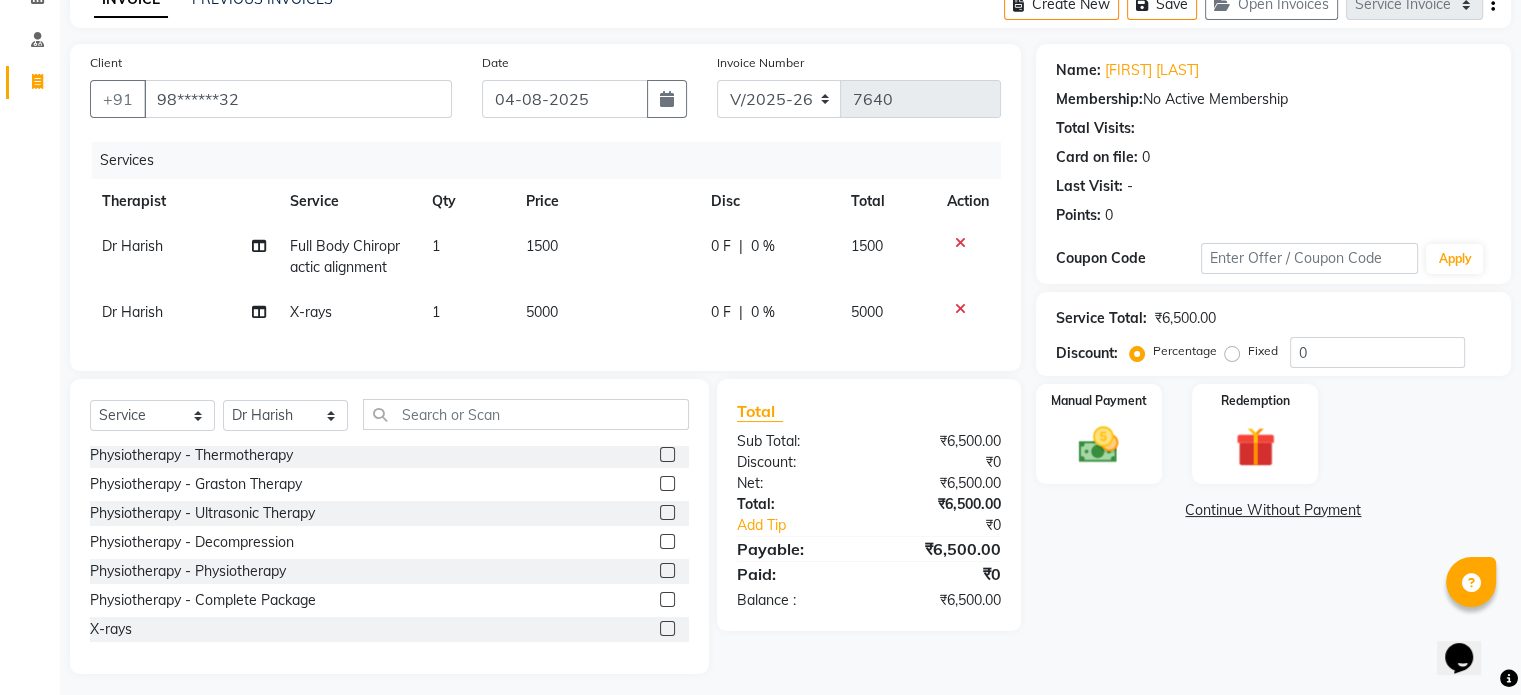 click on "5000" 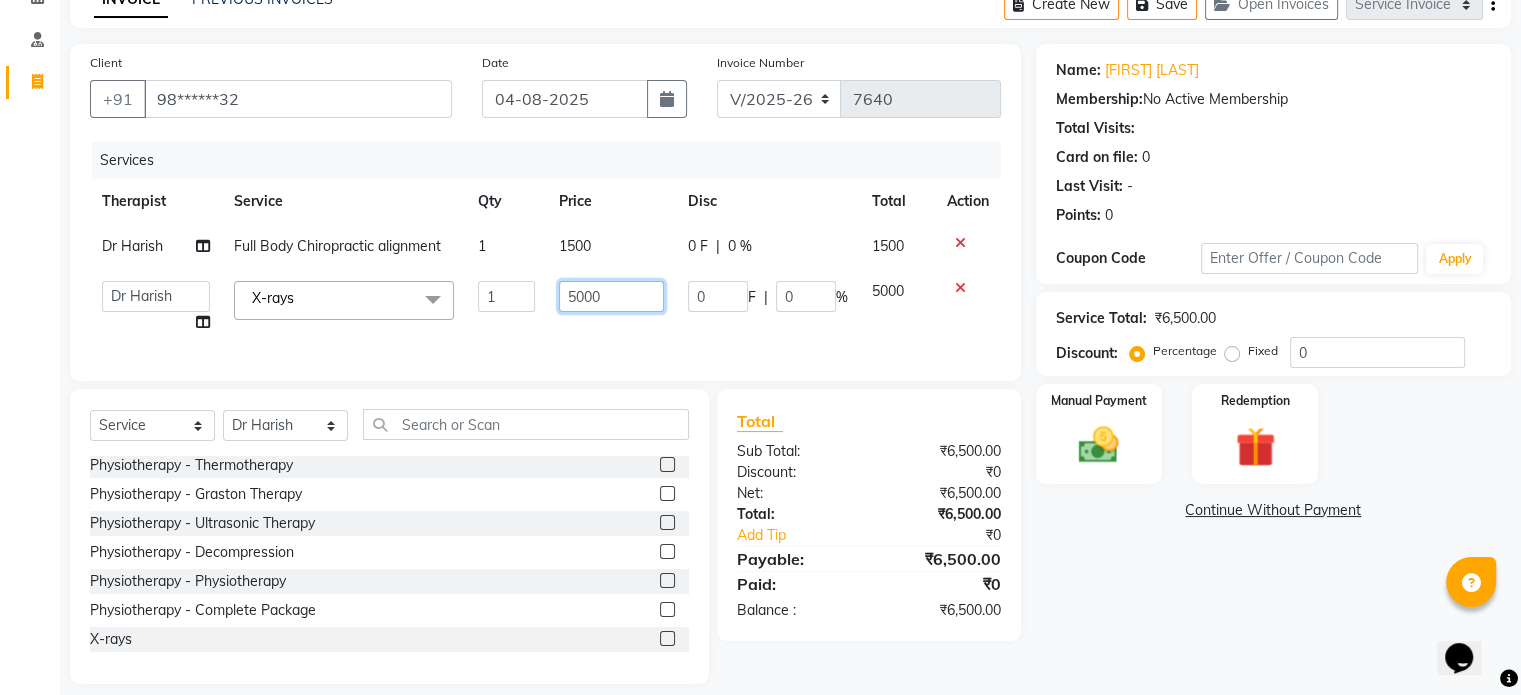 click on "5000" 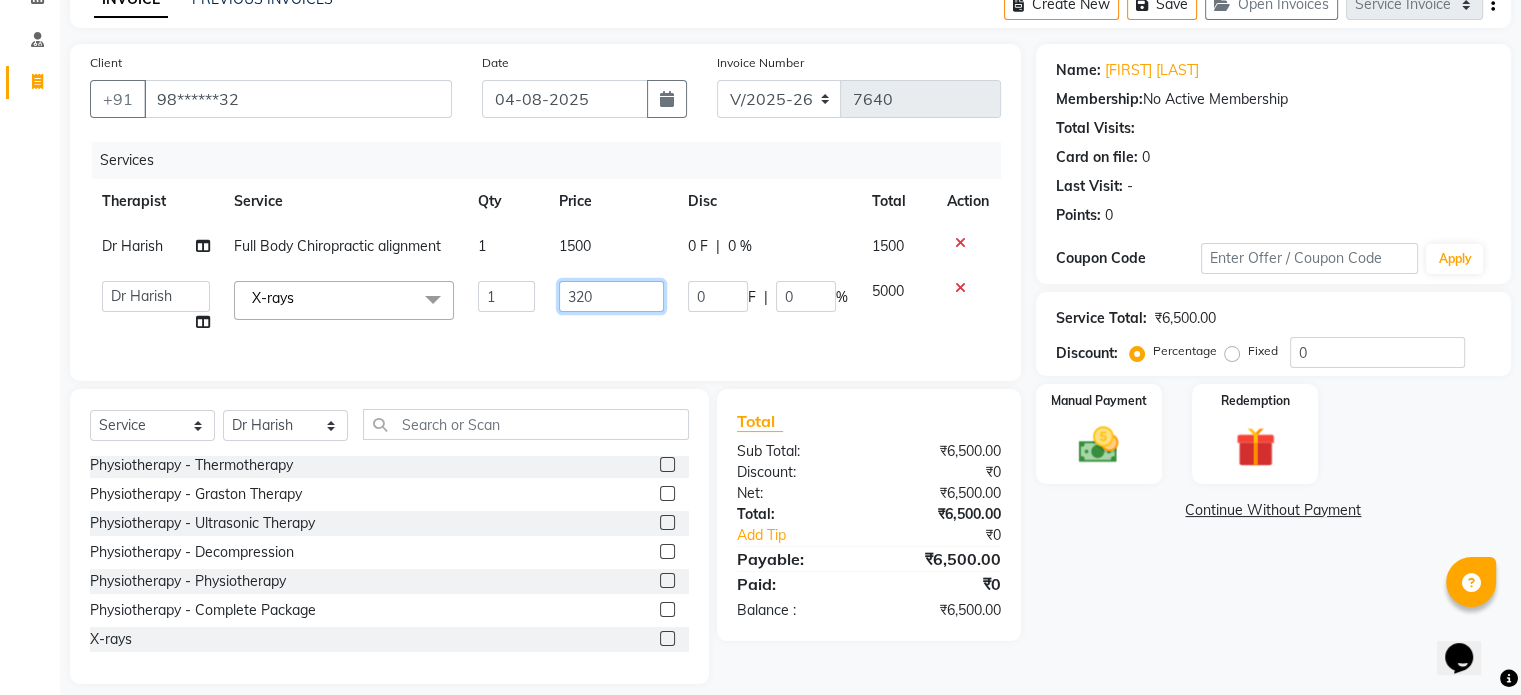 type on "3200" 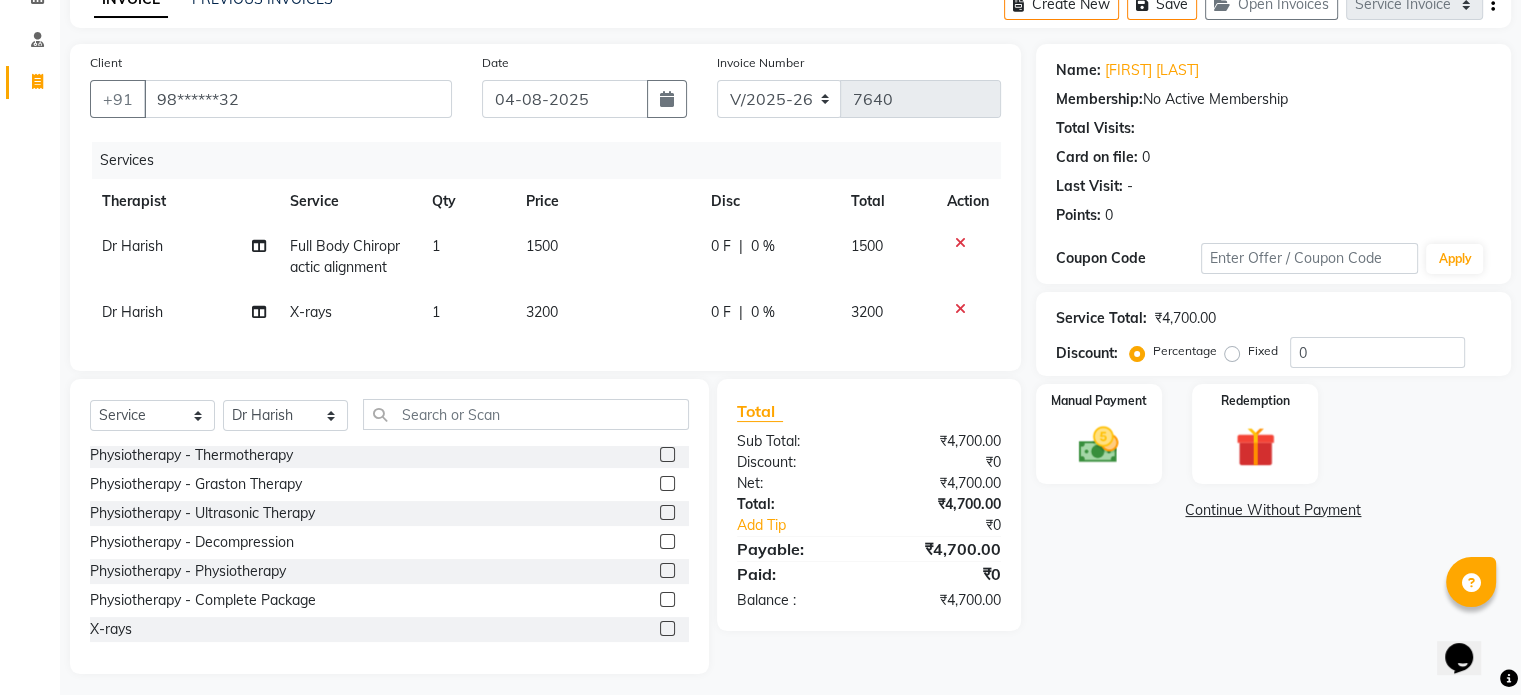 click on "Fixed" 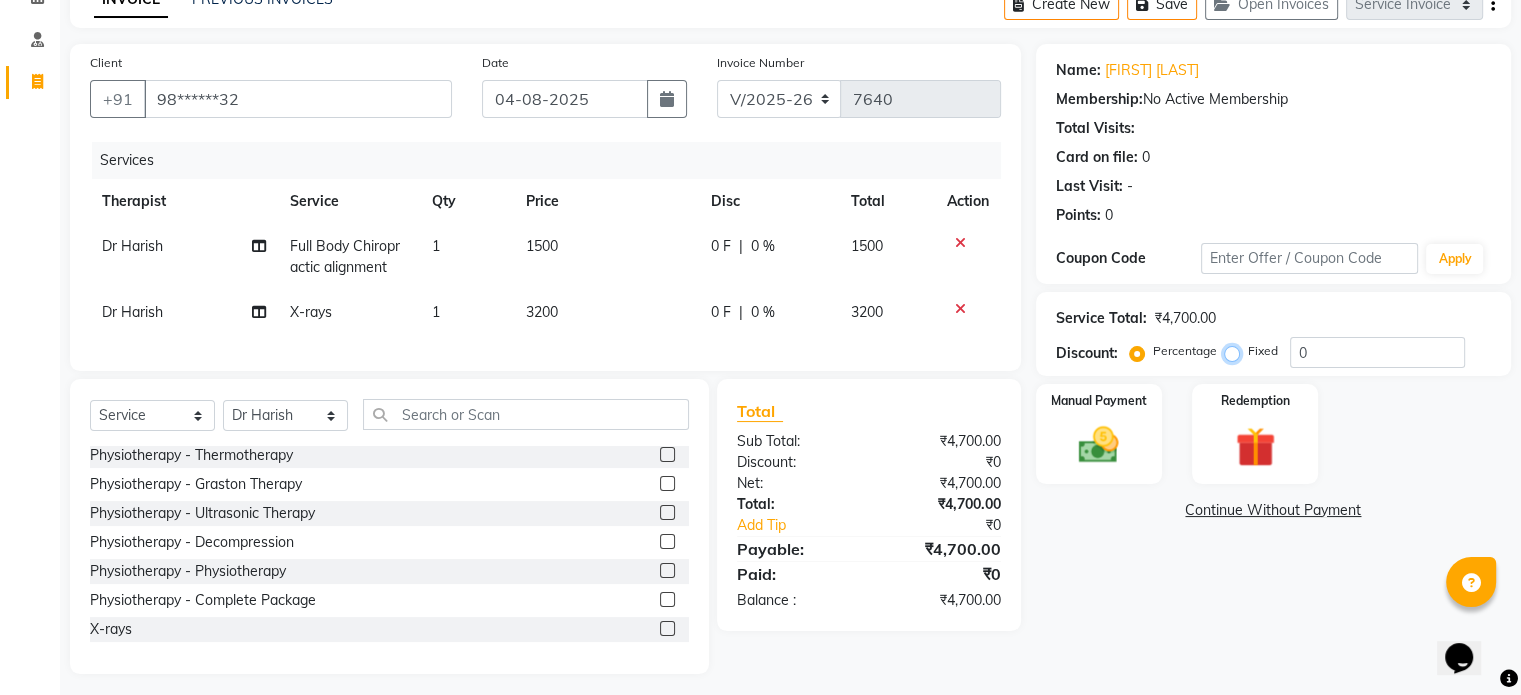 click on "Fixed" at bounding box center [1236, 351] 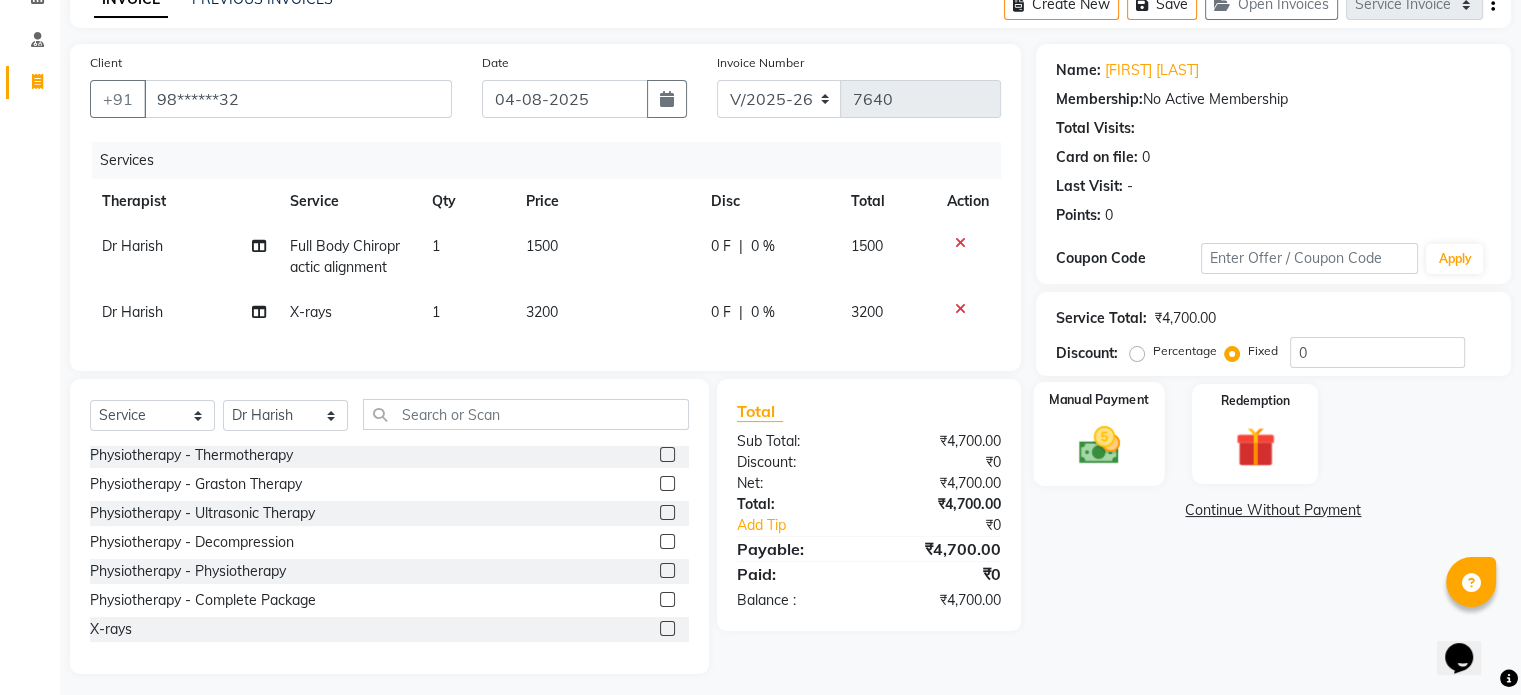 click 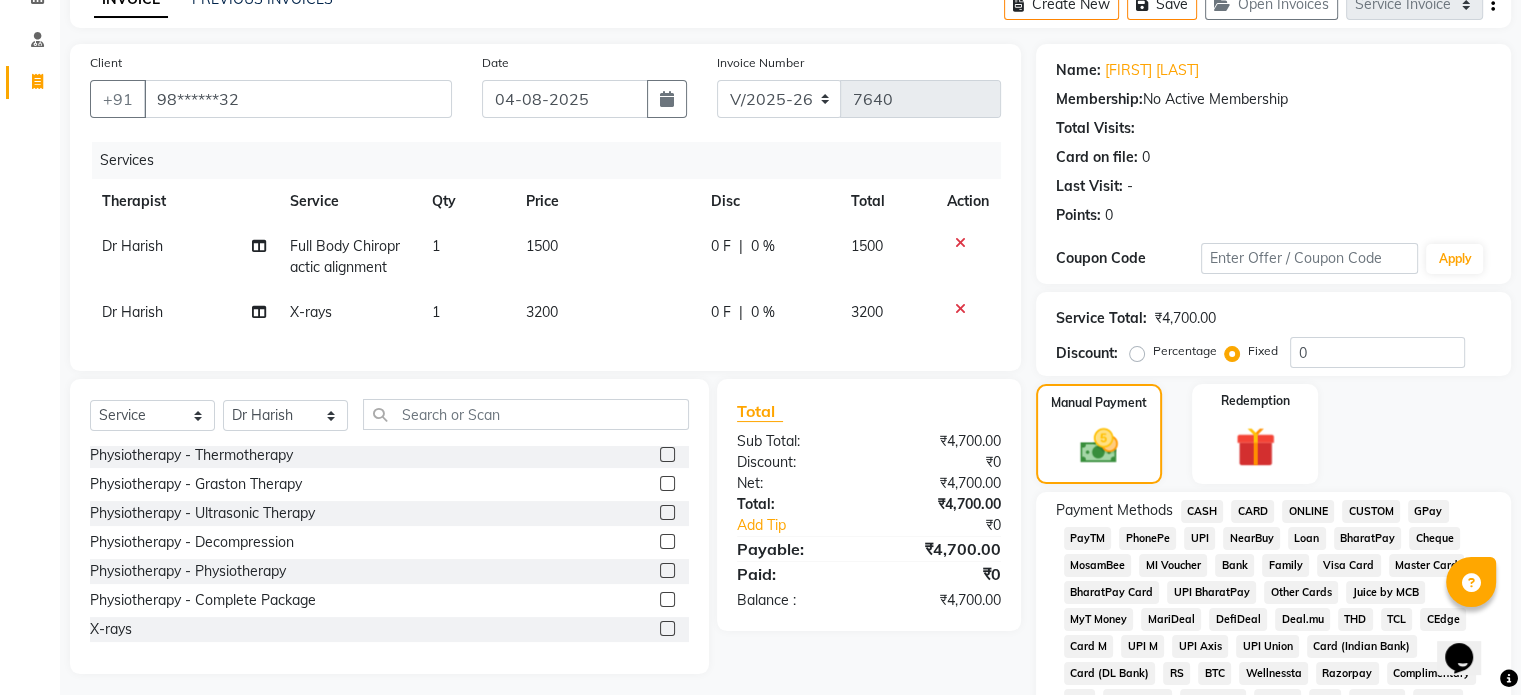 click on "UPI" 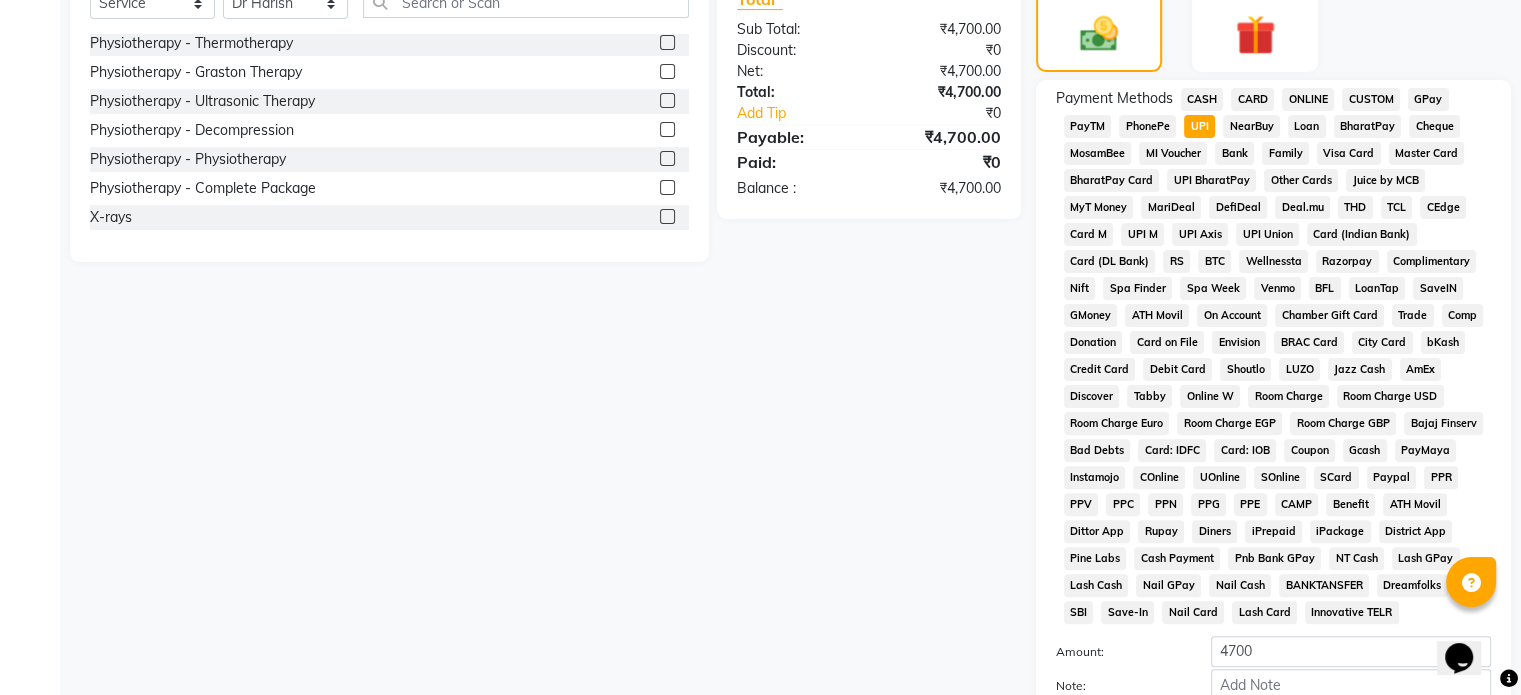 scroll, scrollTop: 652, scrollLeft: 0, axis: vertical 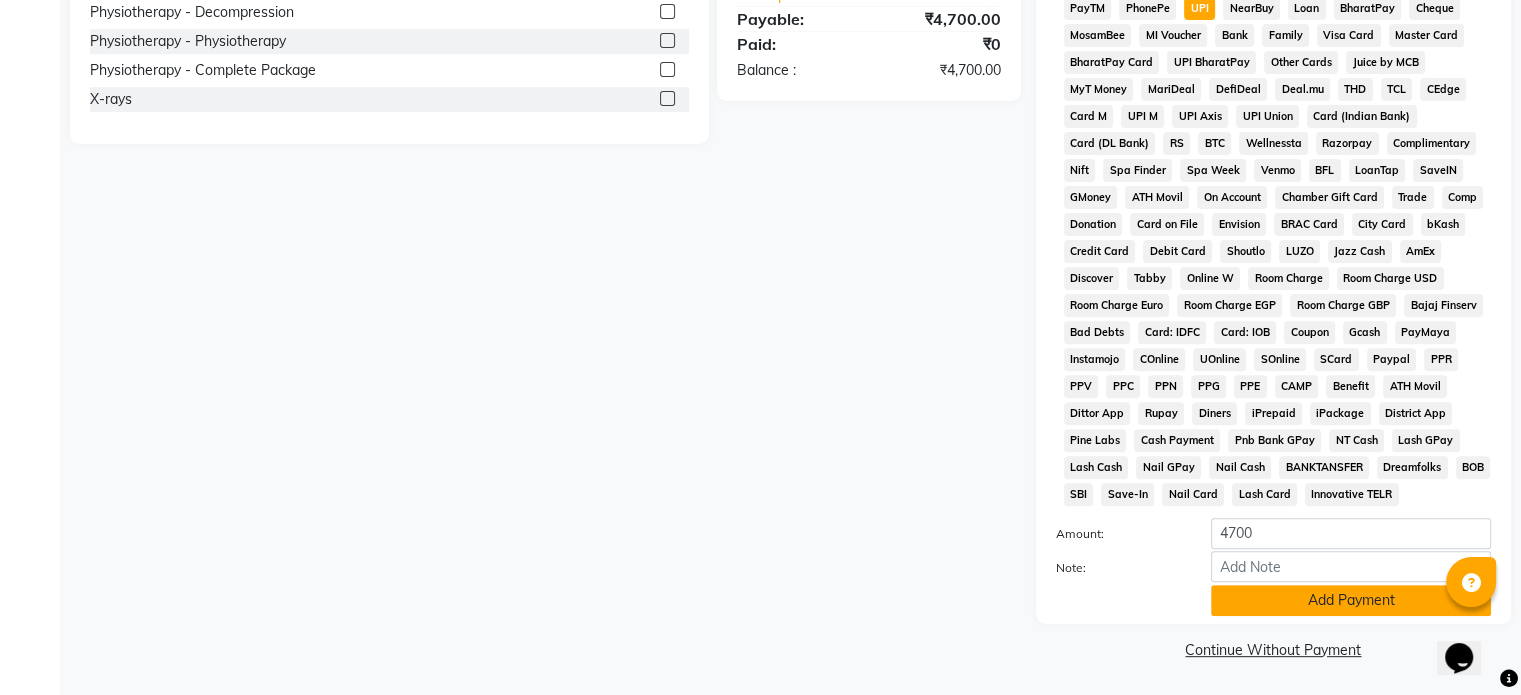 click on "Add Payment" 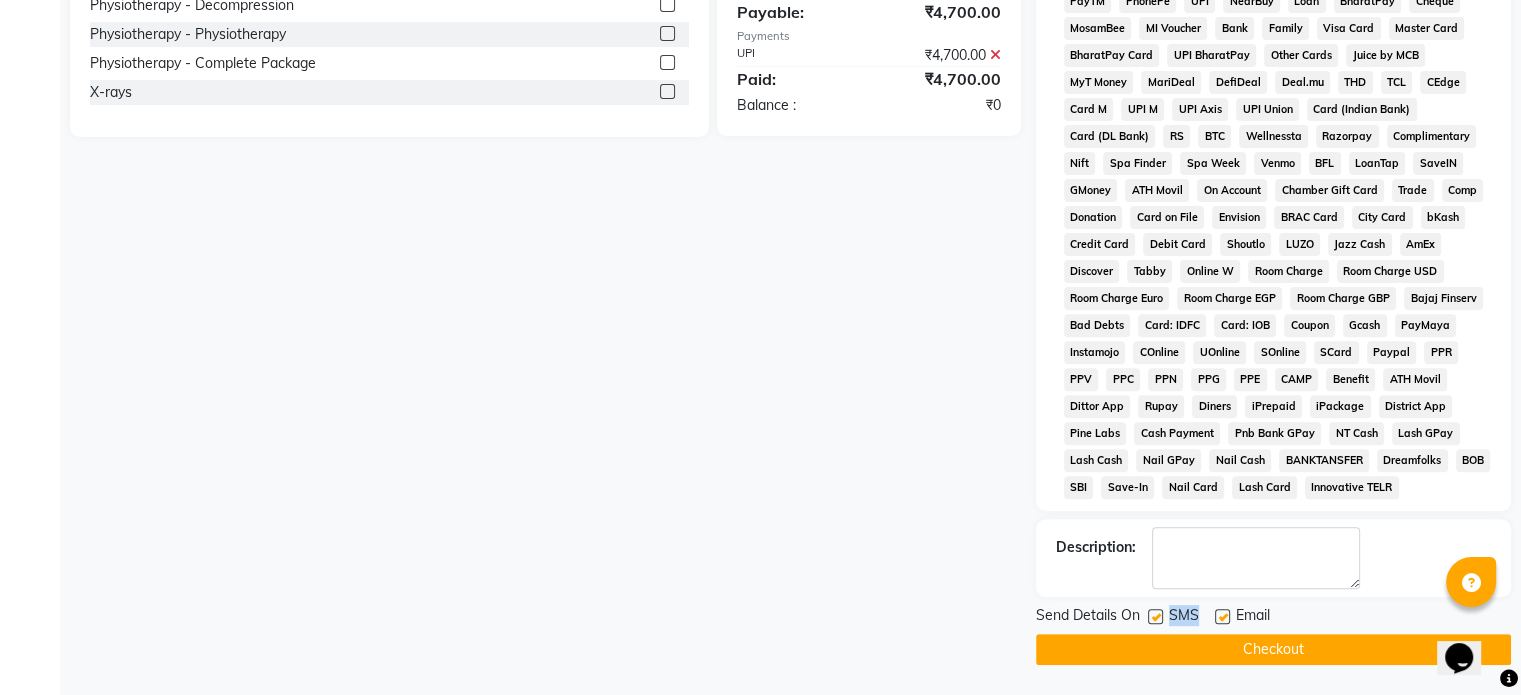 drag, startPoint x: 1217, startPoint y: 620, endPoint x: 1152, endPoint y: 625, distance: 65.192024 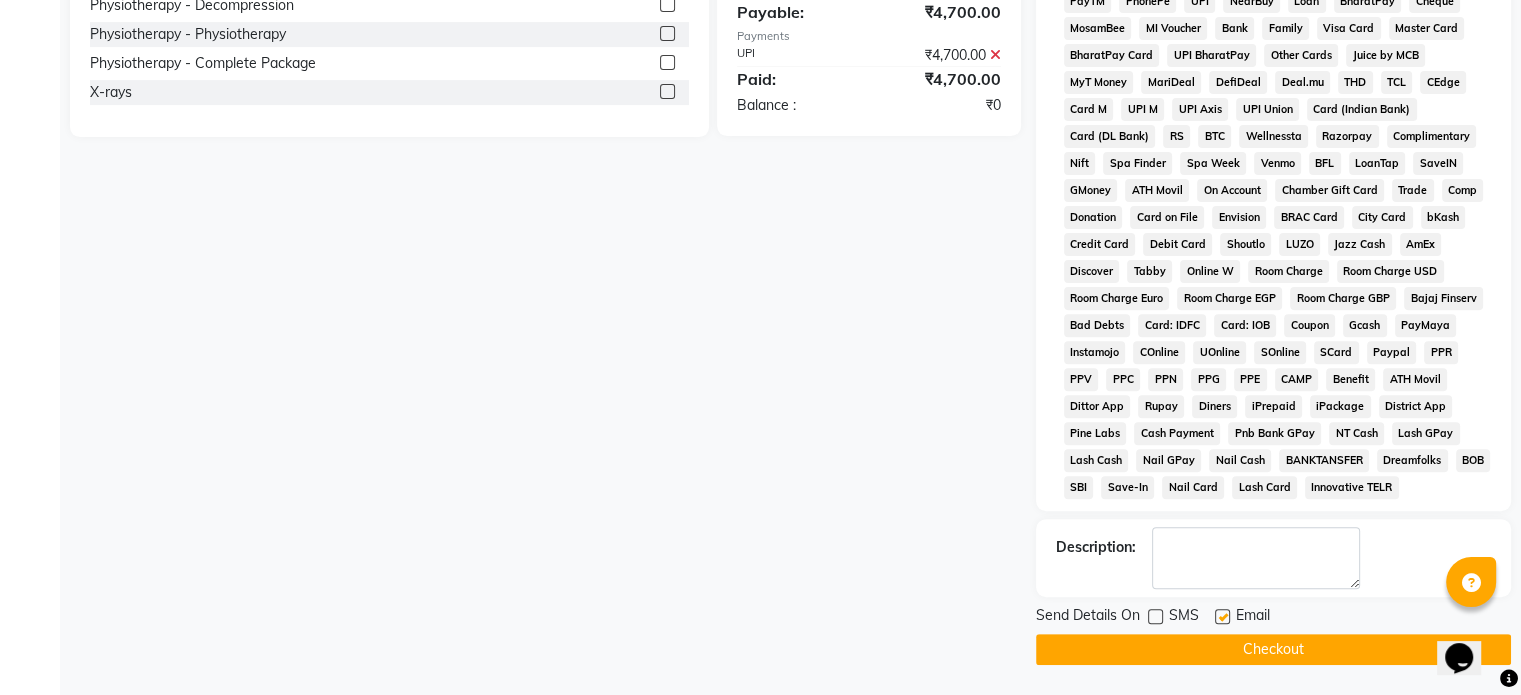 click 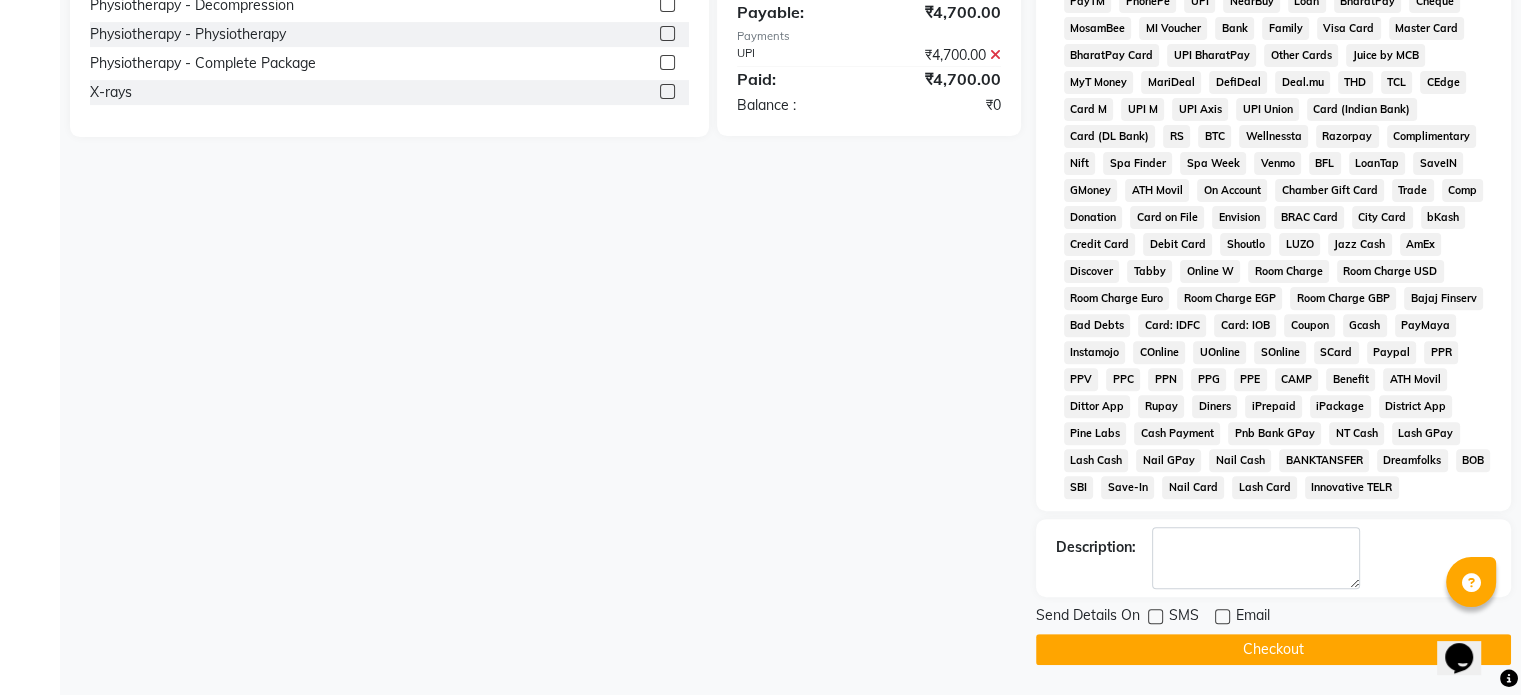 click on "Checkout" 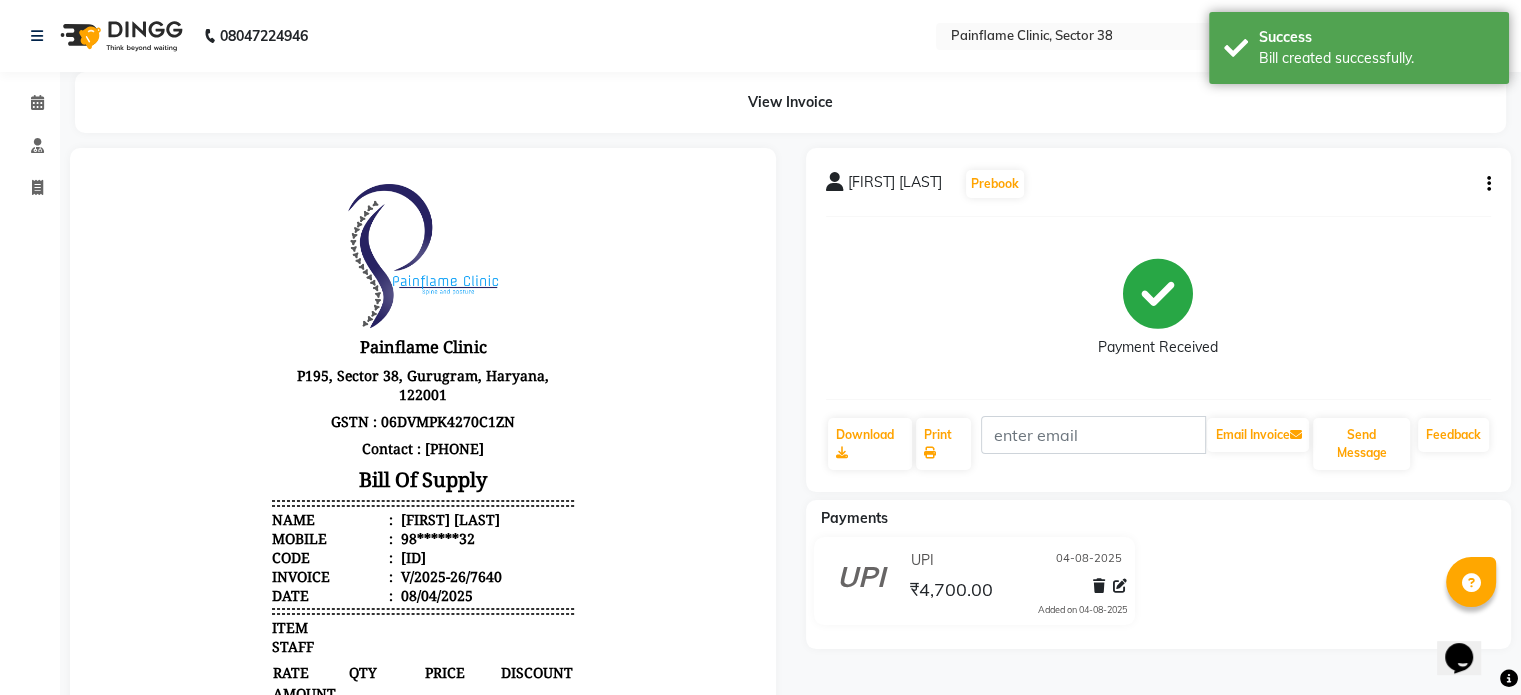 scroll, scrollTop: 0, scrollLeft: 0, axis: both 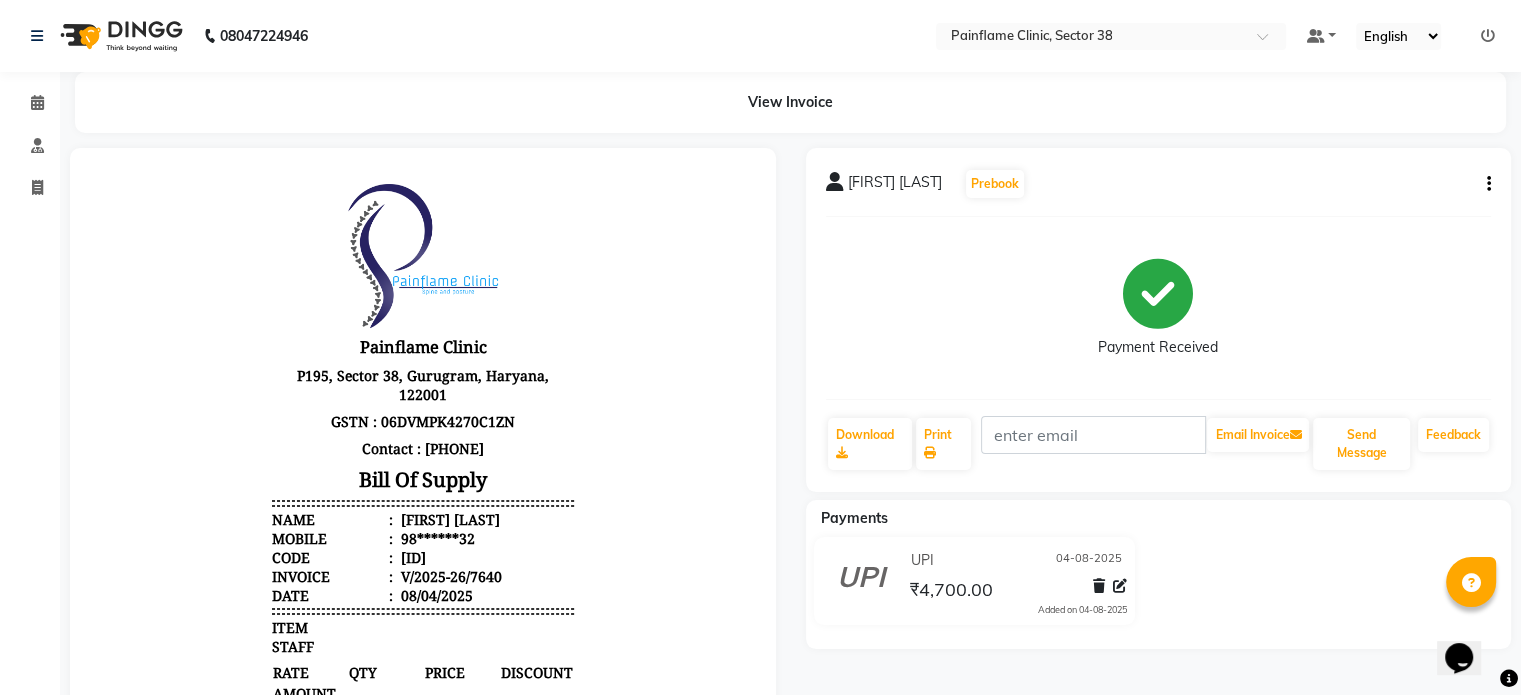 select on "service" 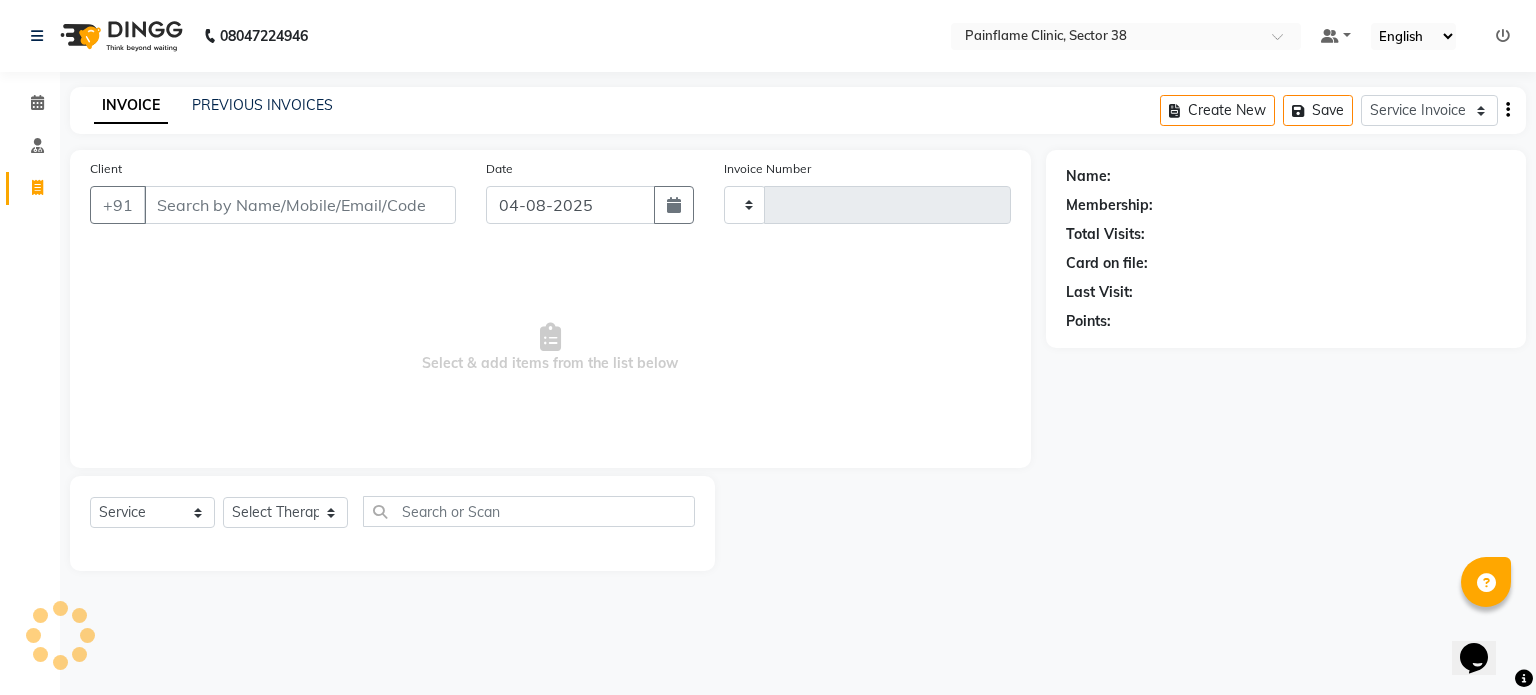 type on "7641" 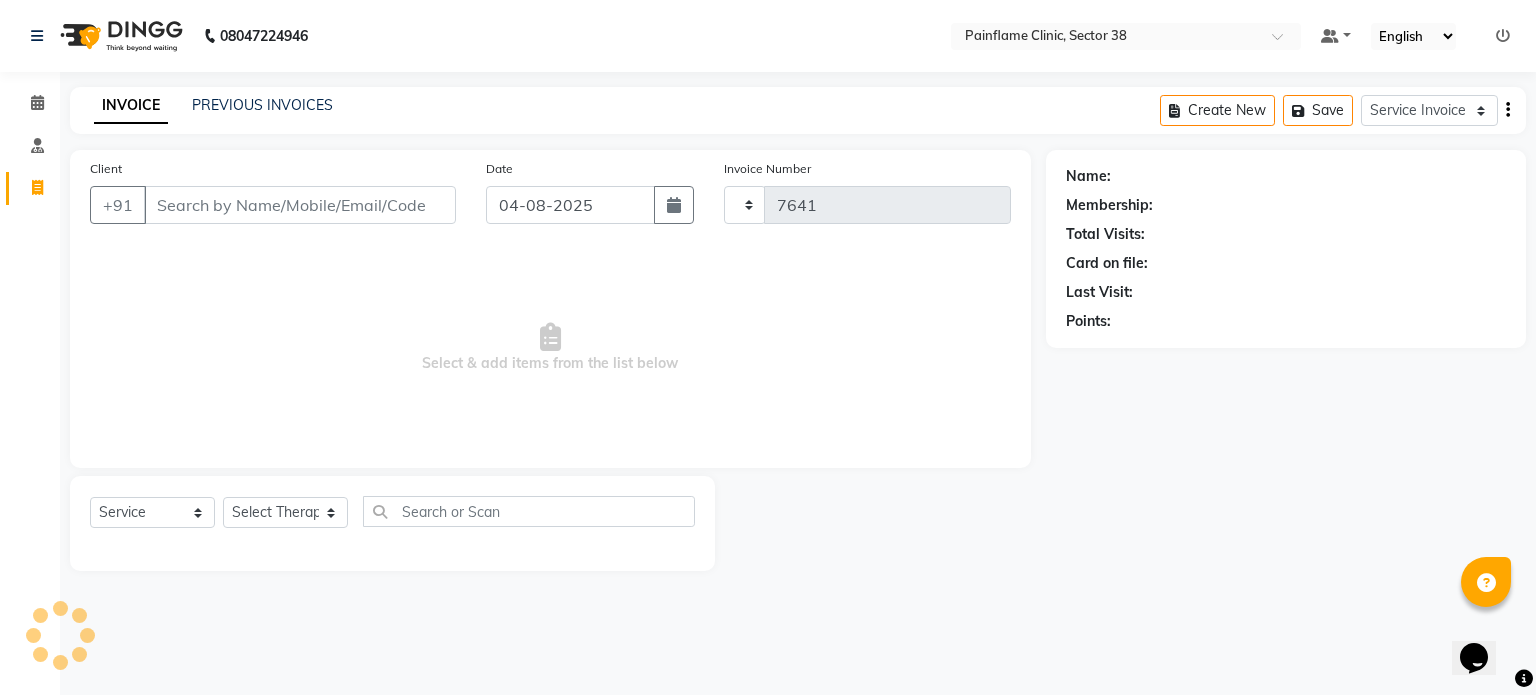 select on "3964" 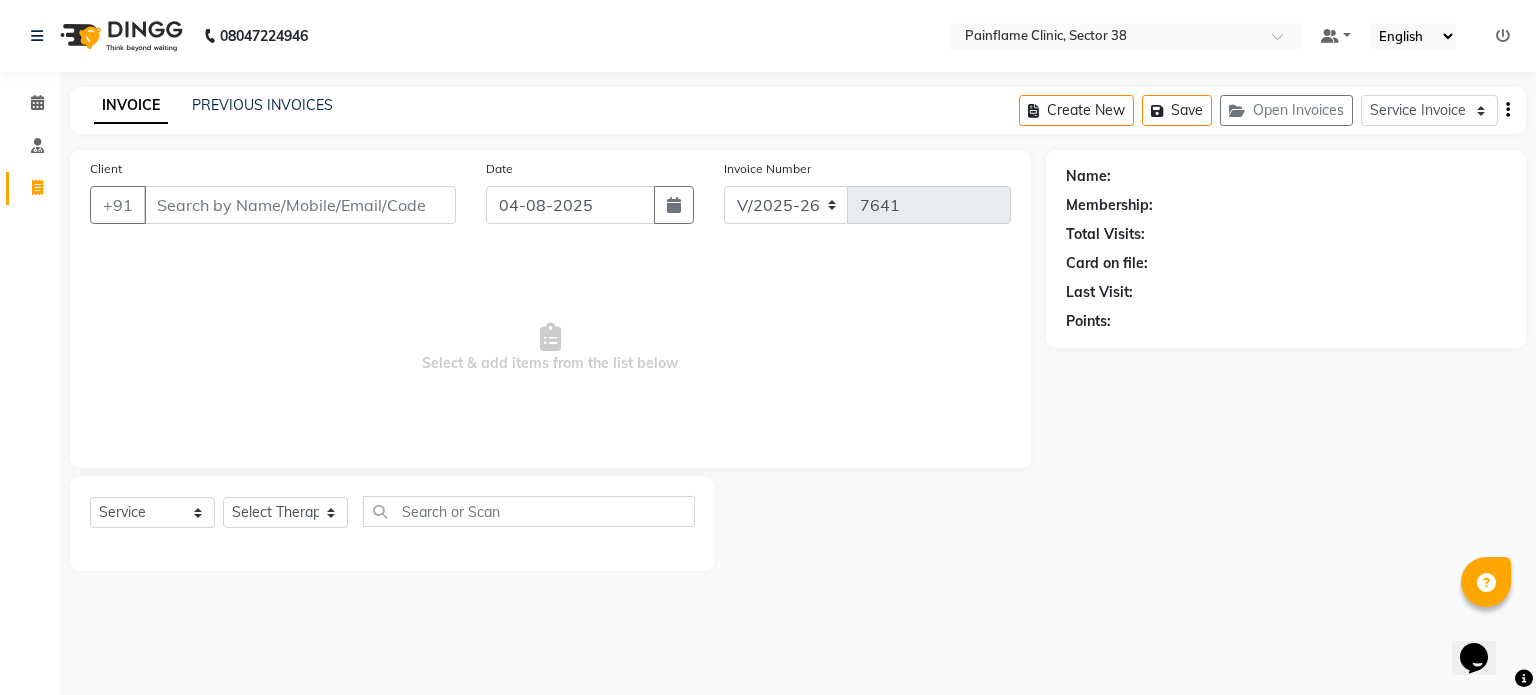 click on "PREVIOUS INVOICES" 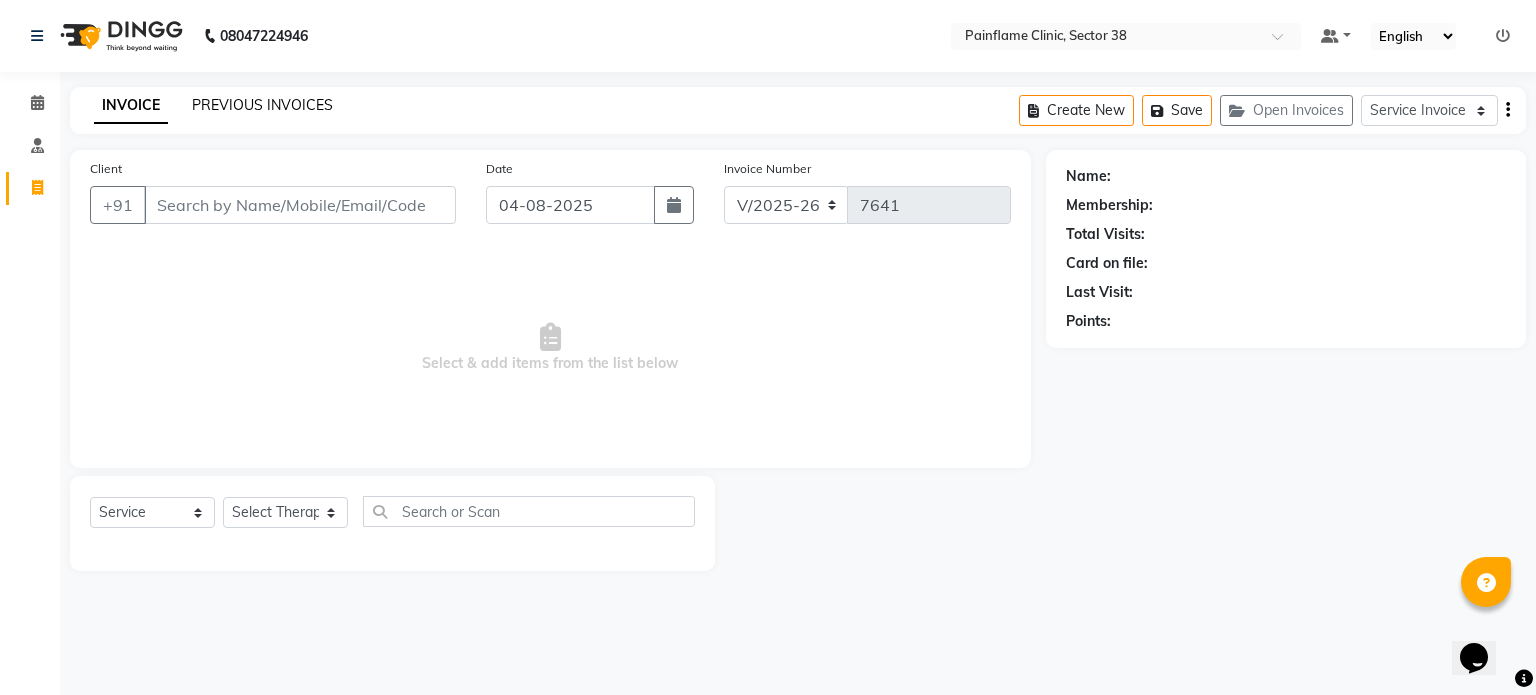 click on "PREVIOUS INVOICES" 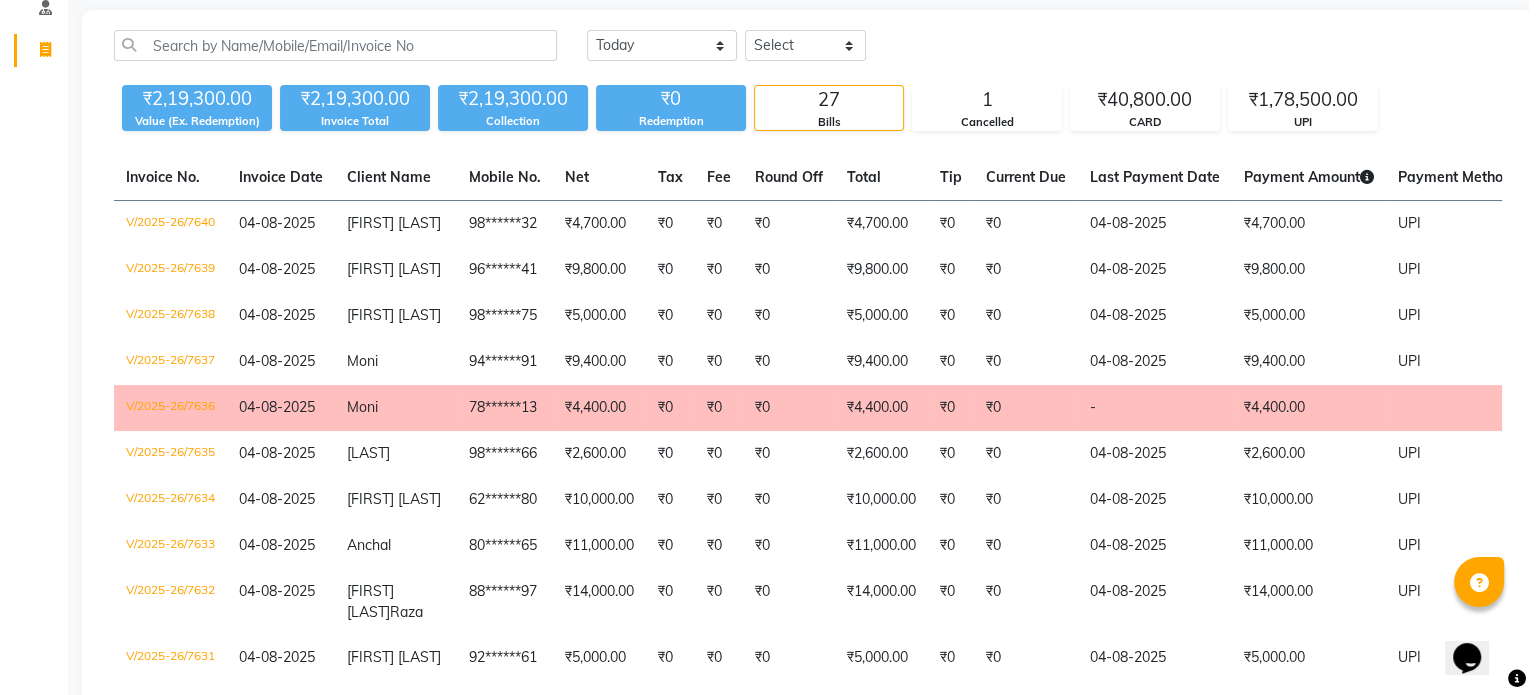 scroll, scrollTop: 0, scrollLeft: 0, axis: both 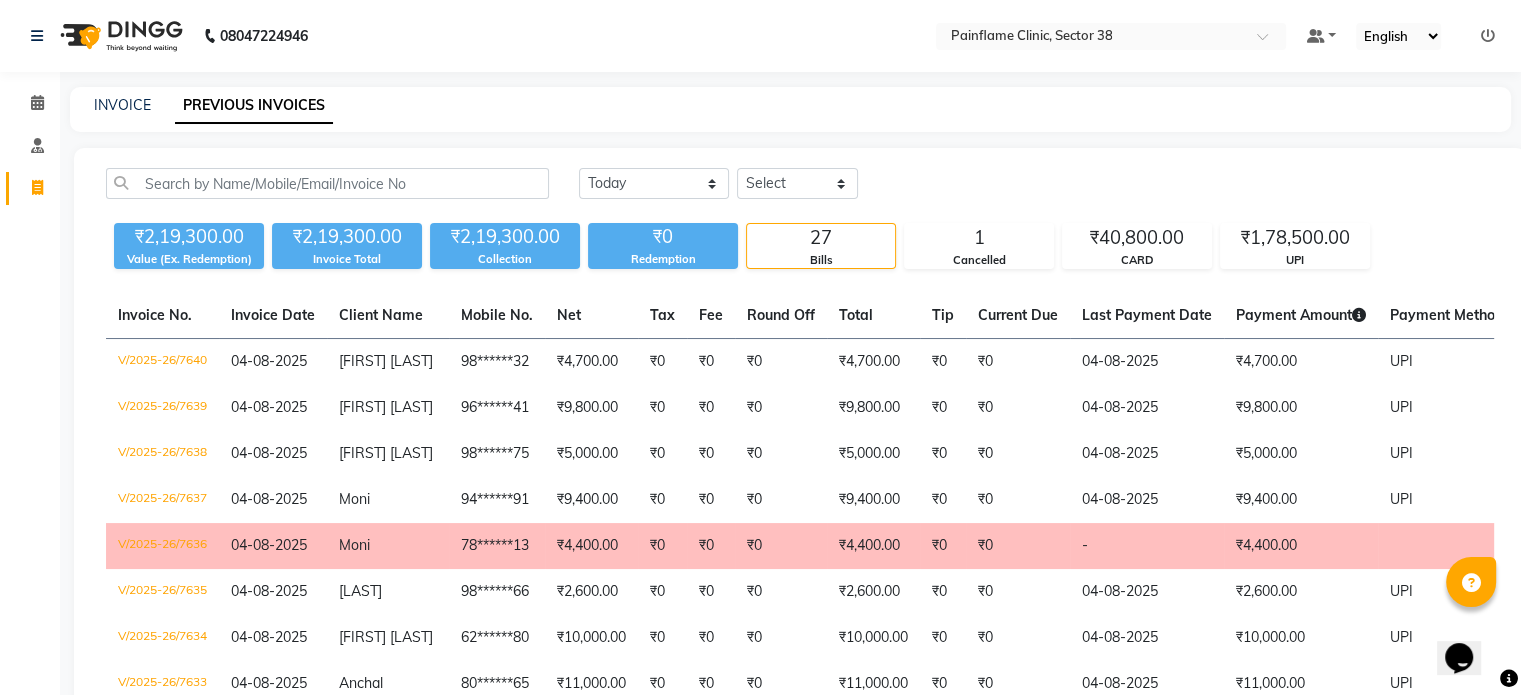 click on "INVOICE" 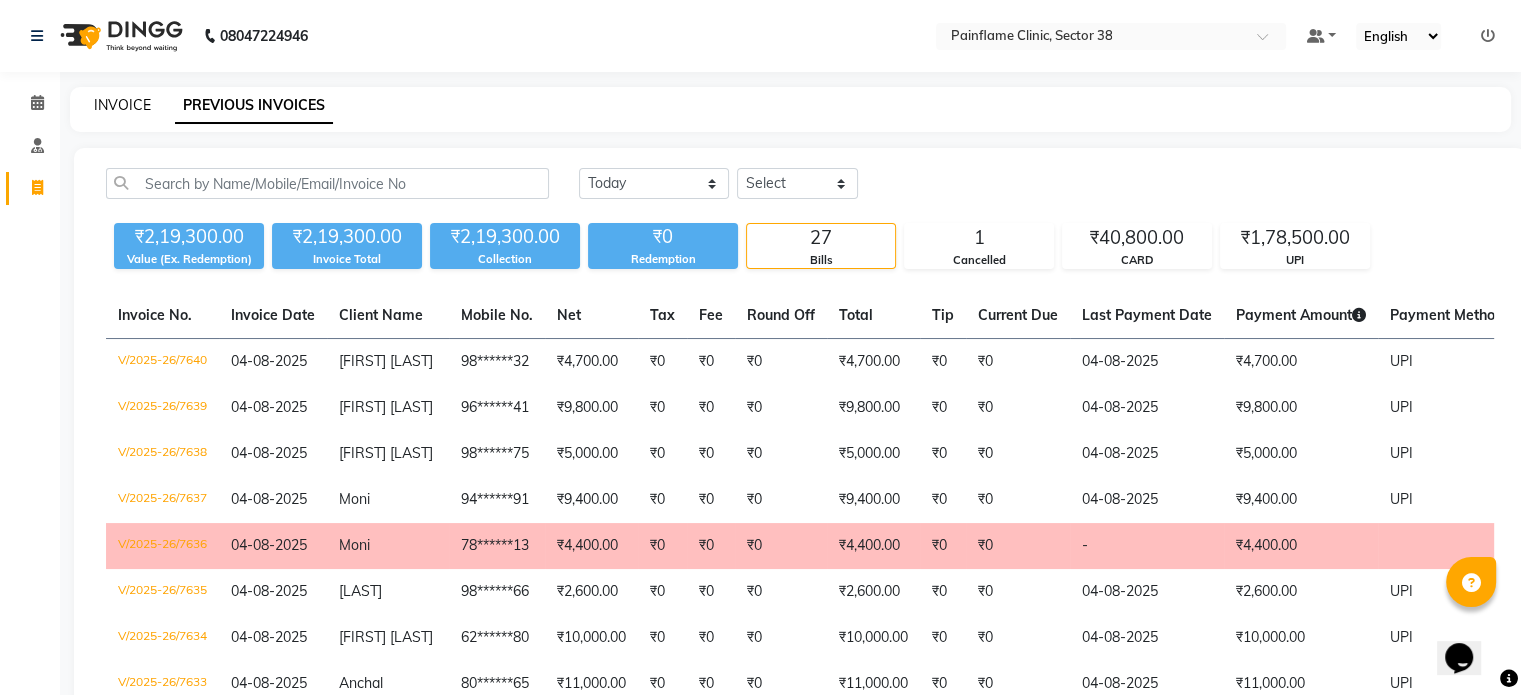 click on "INVOICE" 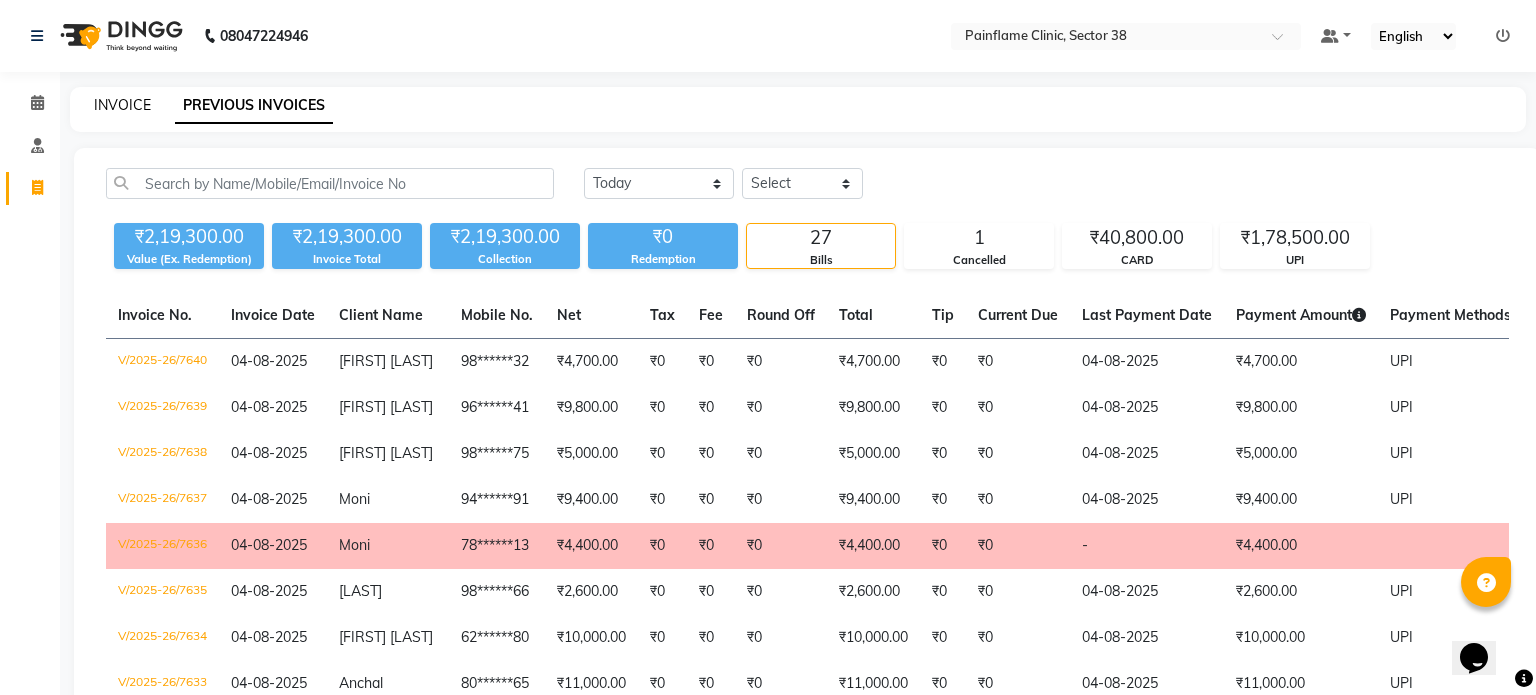select on "3964" 